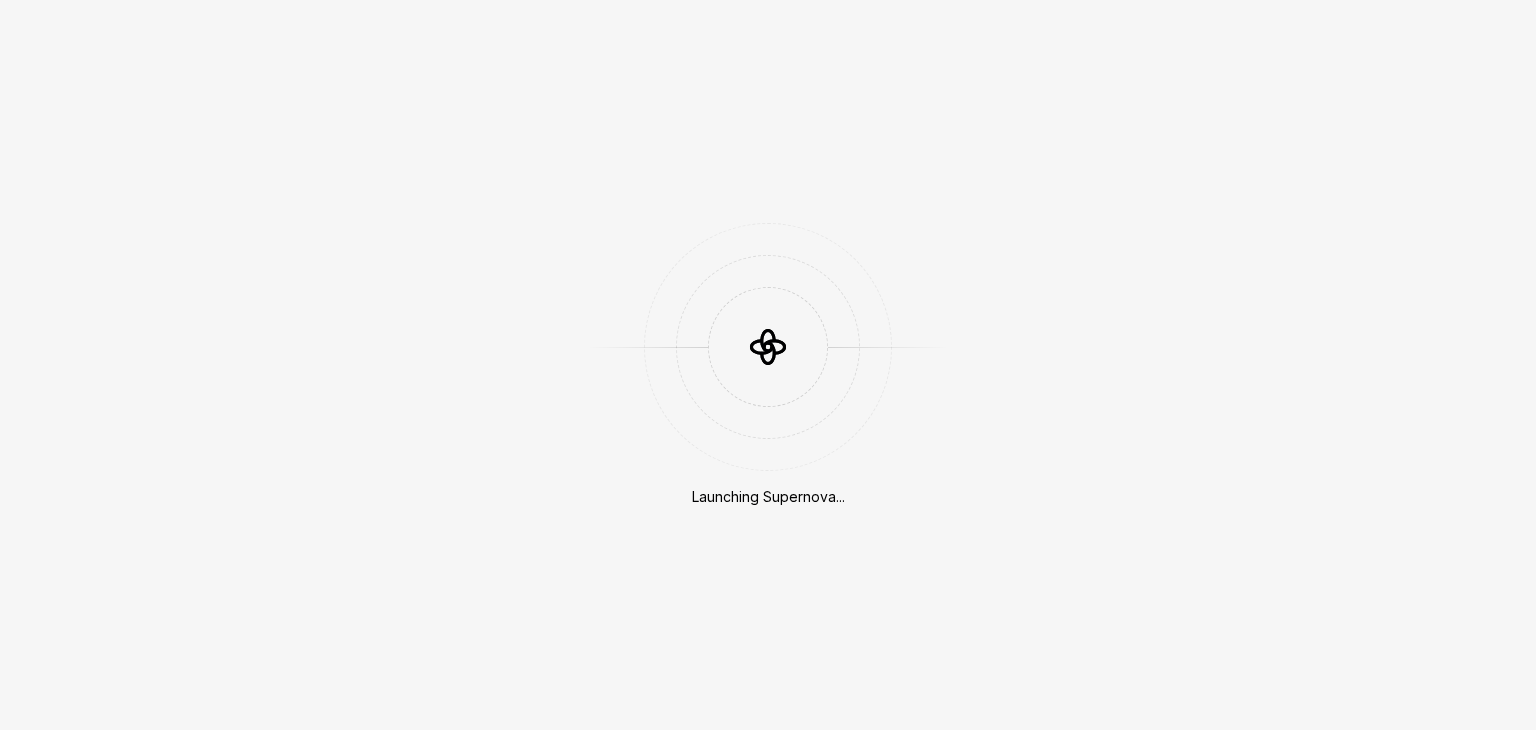 scroll, scrollTop: 0, scrollLeft: 0, axis: both 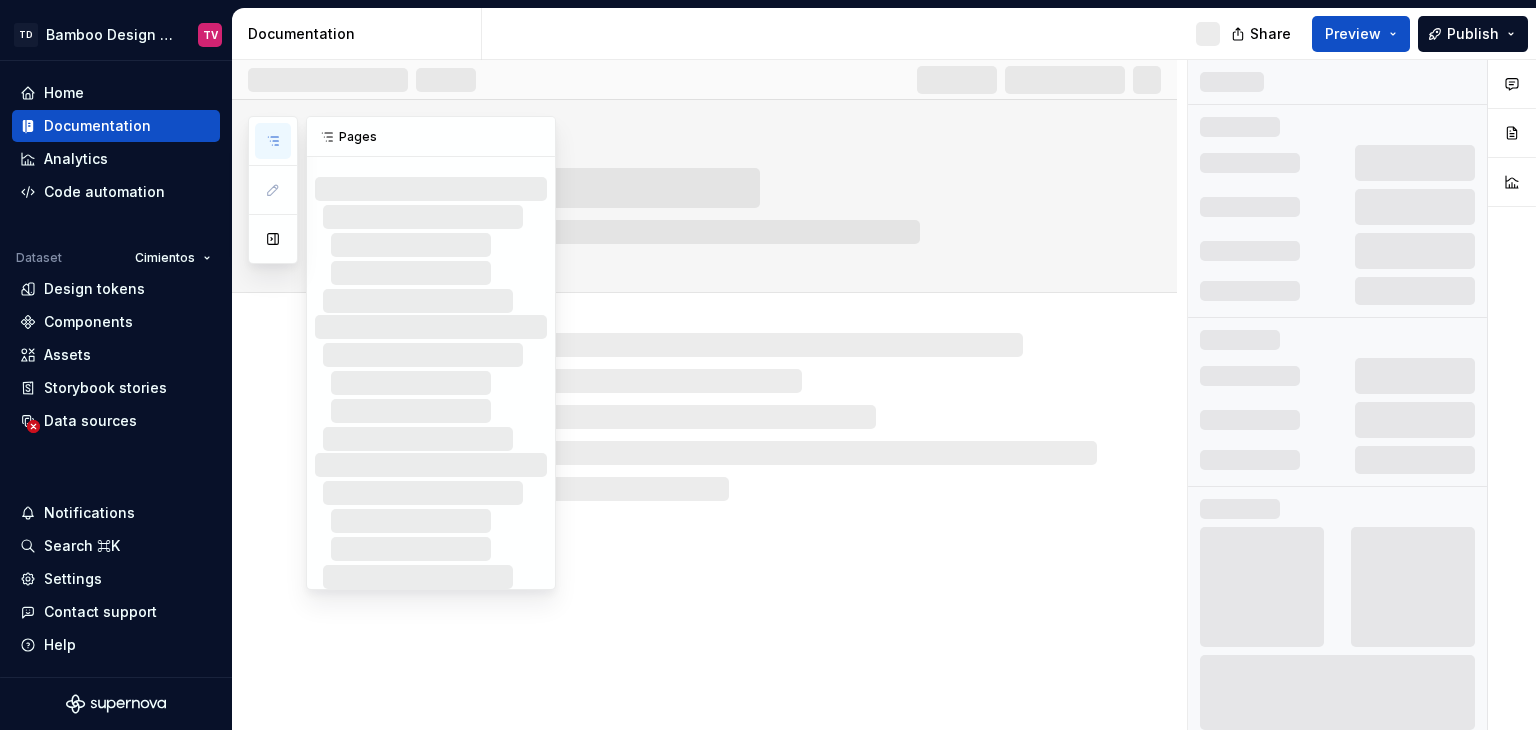 click 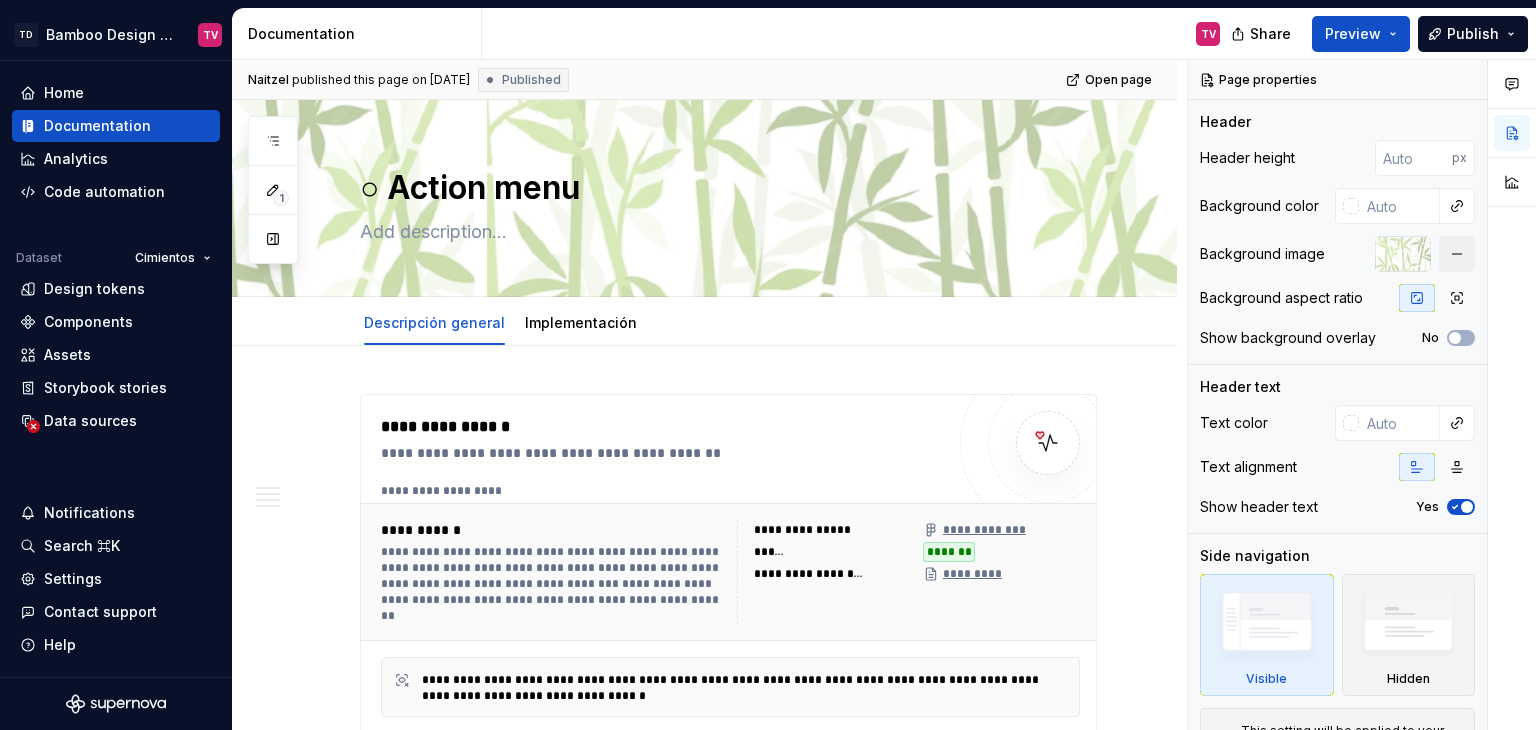 click 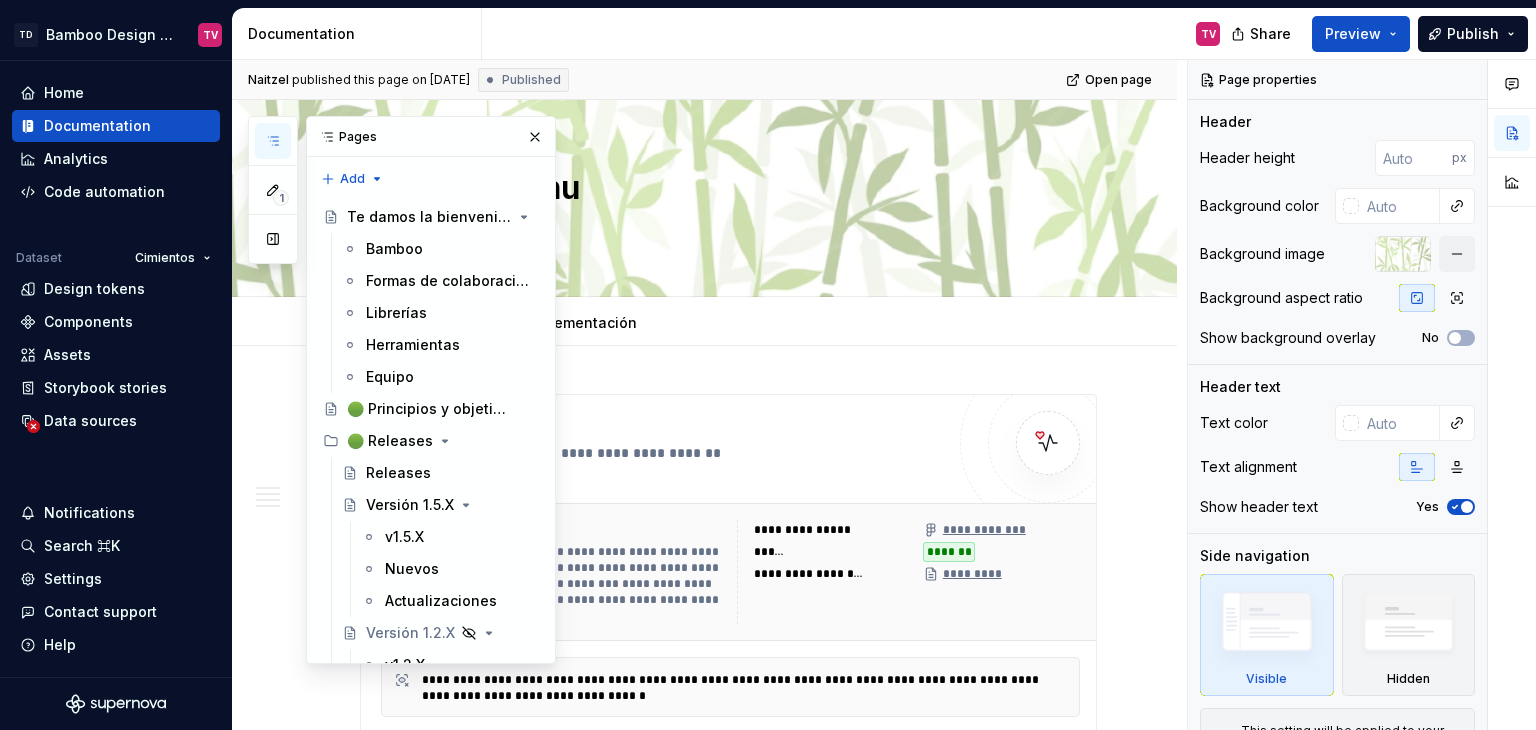 scroll, scrollTop: 15254, scrollLeft: 0, axis: vertical 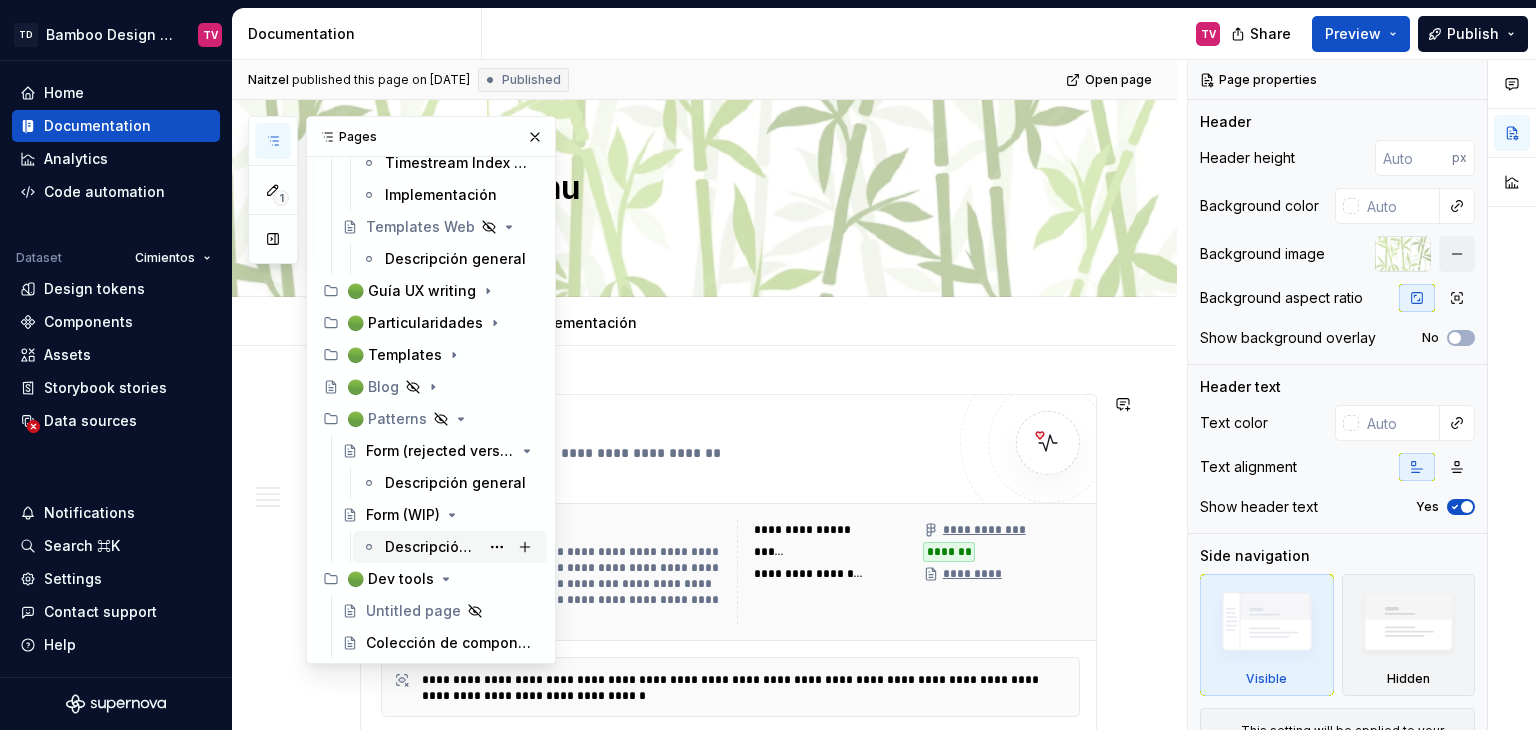 click on "Descripción general" at bounding box center [432, 547] 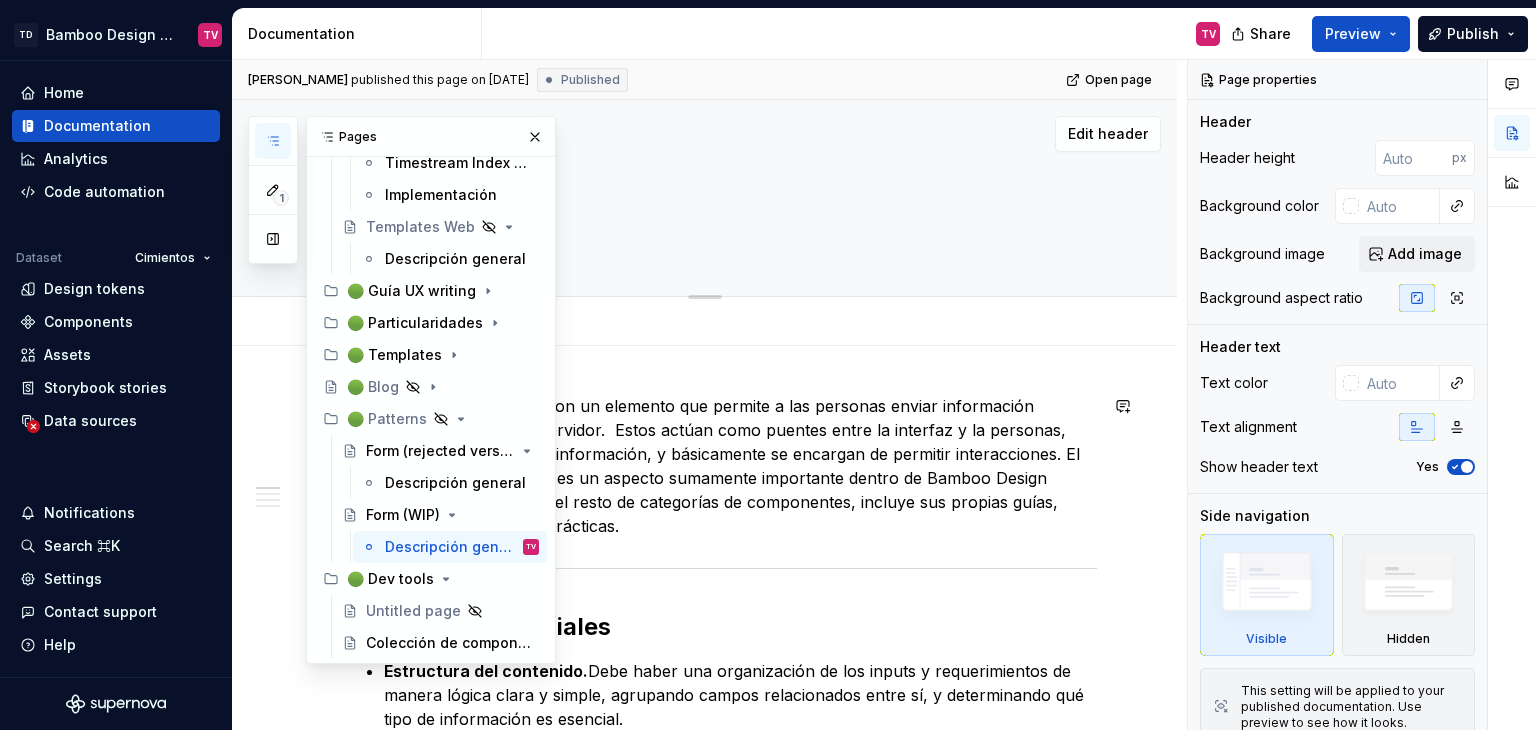 click on "Los forms (formularios) son un elemento que permite a las personas enviar información requerida dentro de un servidor.  Estos actúan como puentes entre la interfaz y la personas, permitiendo el ingreso de información, y básicamente se encargan de permitir interacciones. El diseño de los formularios es un aspecto sumamente importante dentro de Bamboo Design System, que, al igual que el resto de categorías de componentes, incluye sus propias guías, reglas de uso y mejores prácticas." at bounding box center (728, 466) 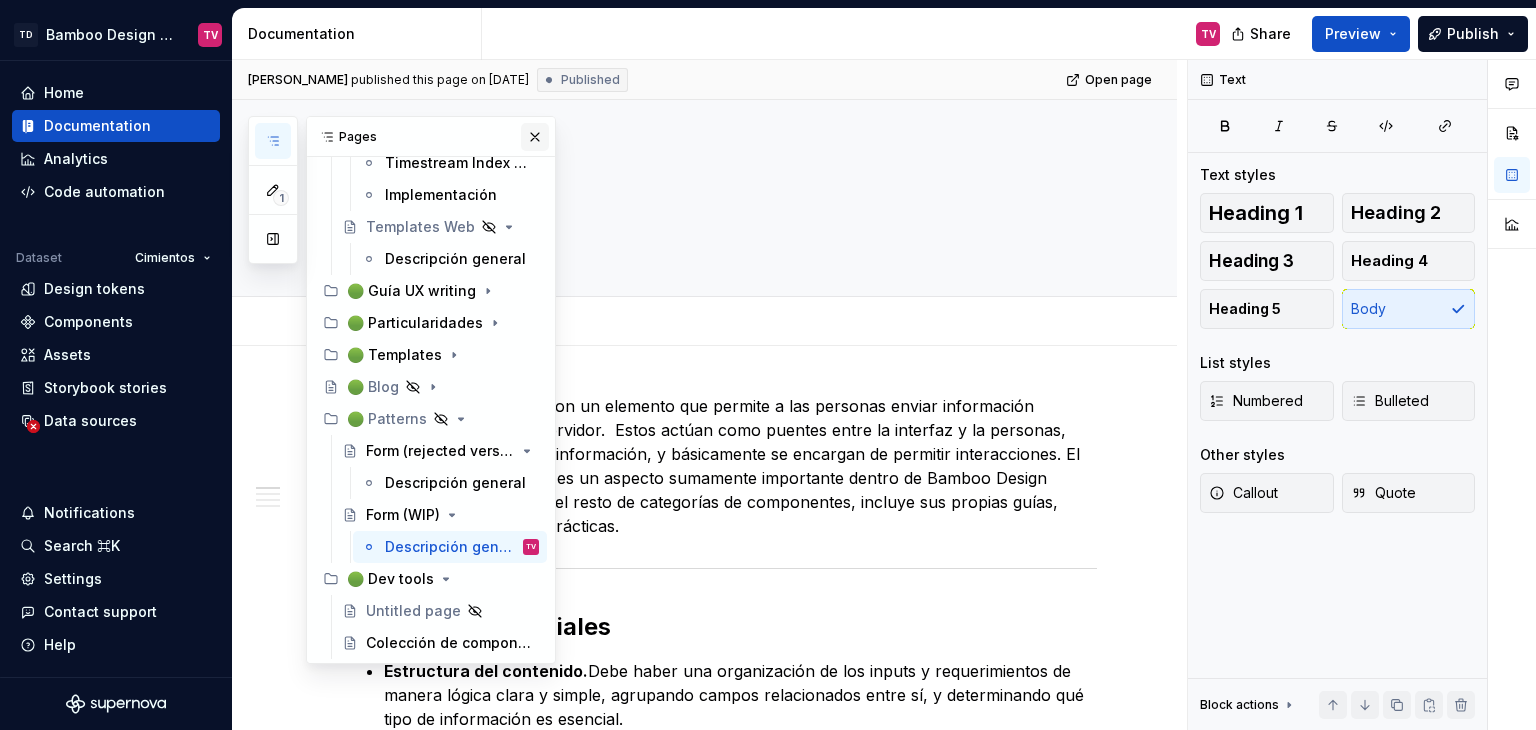 click at bounding box center (535, 137) 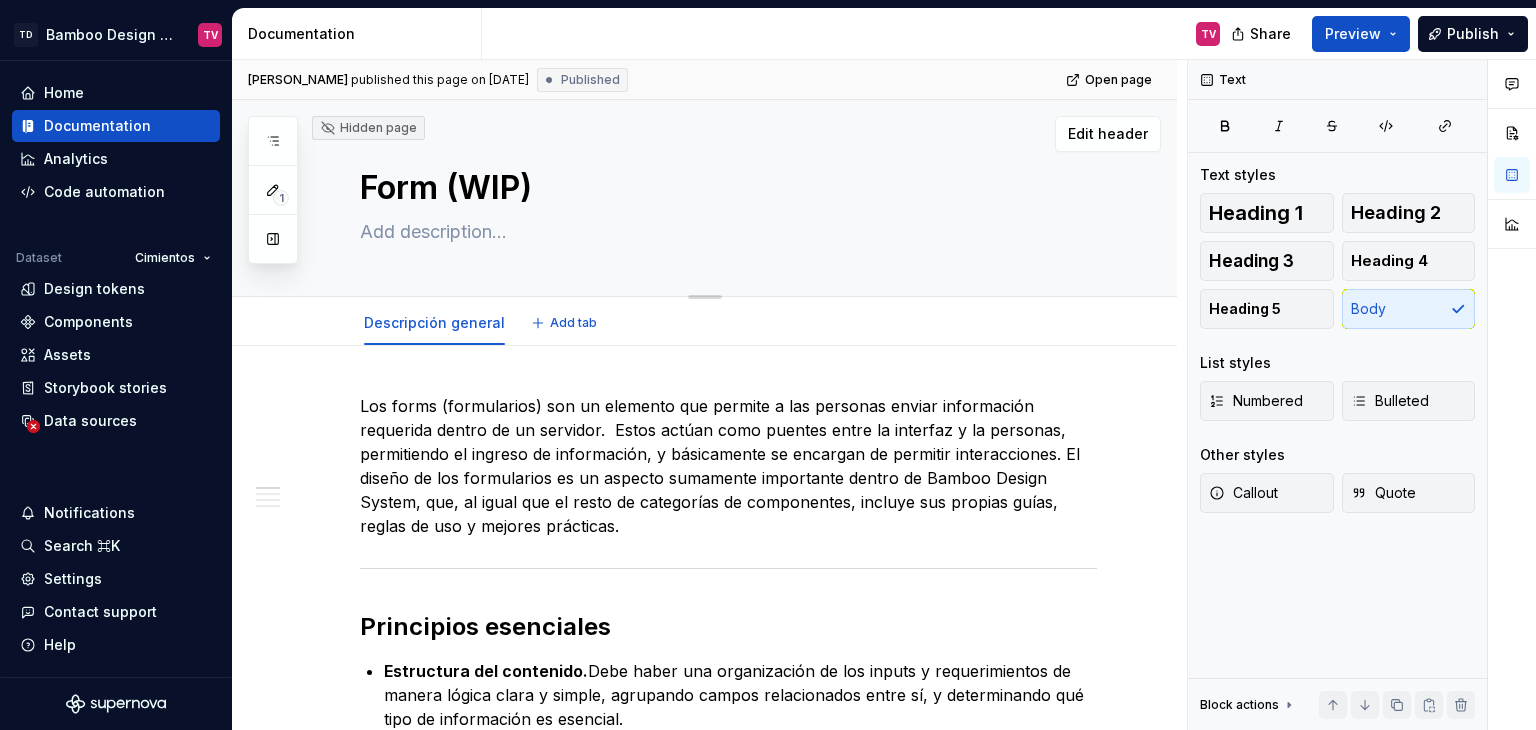 click on "Form (WIP)" at bounding box center (728, 198) 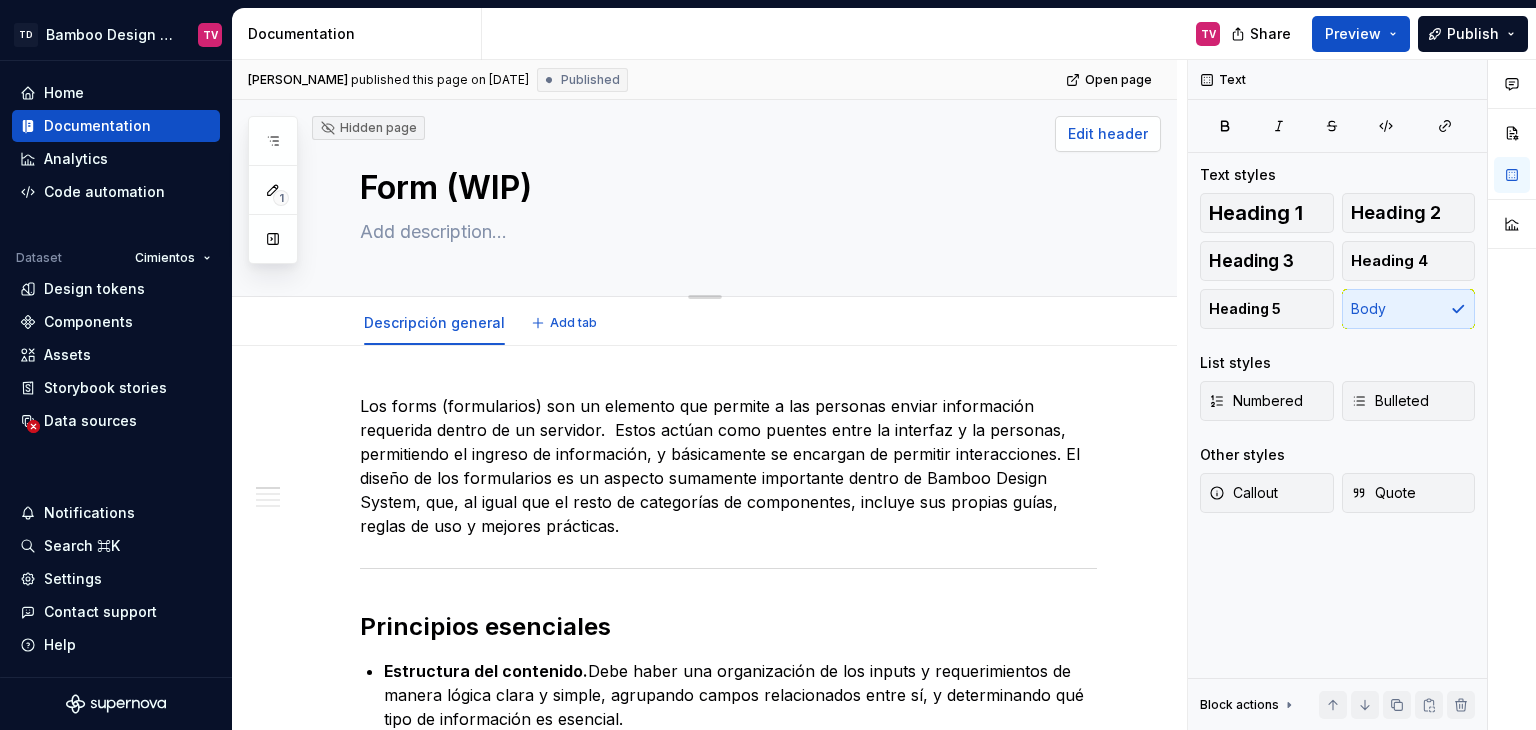 click on "Edit header" at bounding box center [1108, 134] 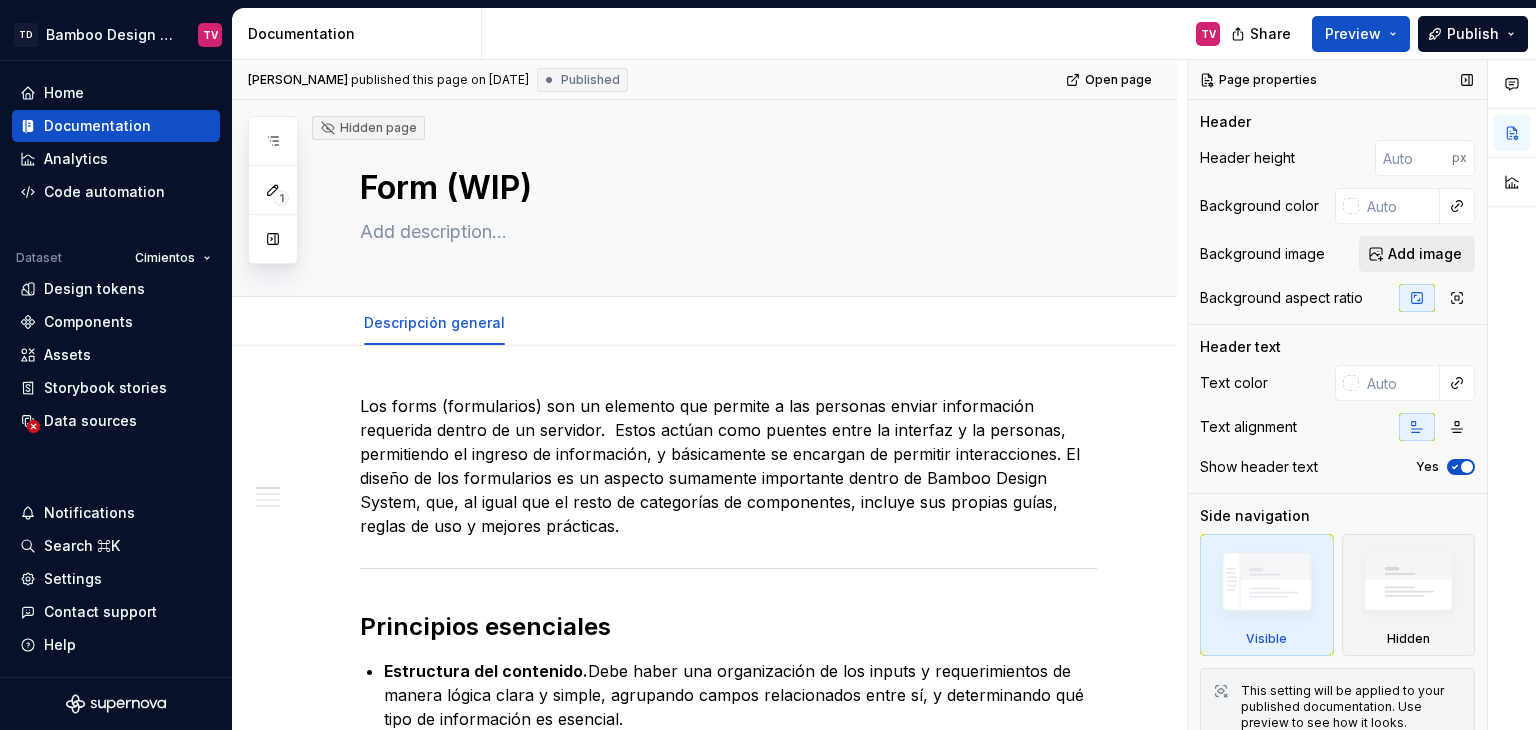 click on "Add image" at bounding box center (1425, 254) 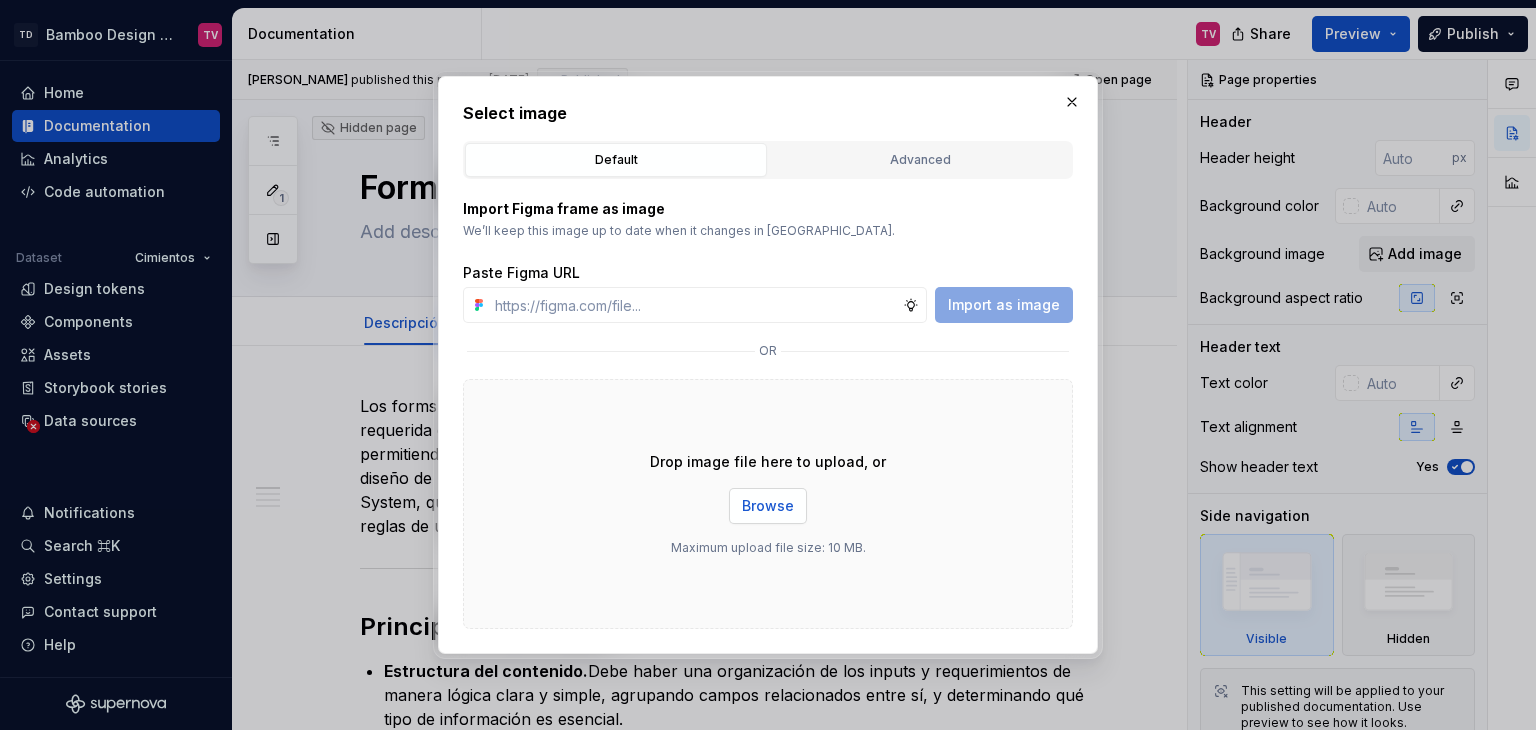 click on "Browse" at bounding box center [768, 506] 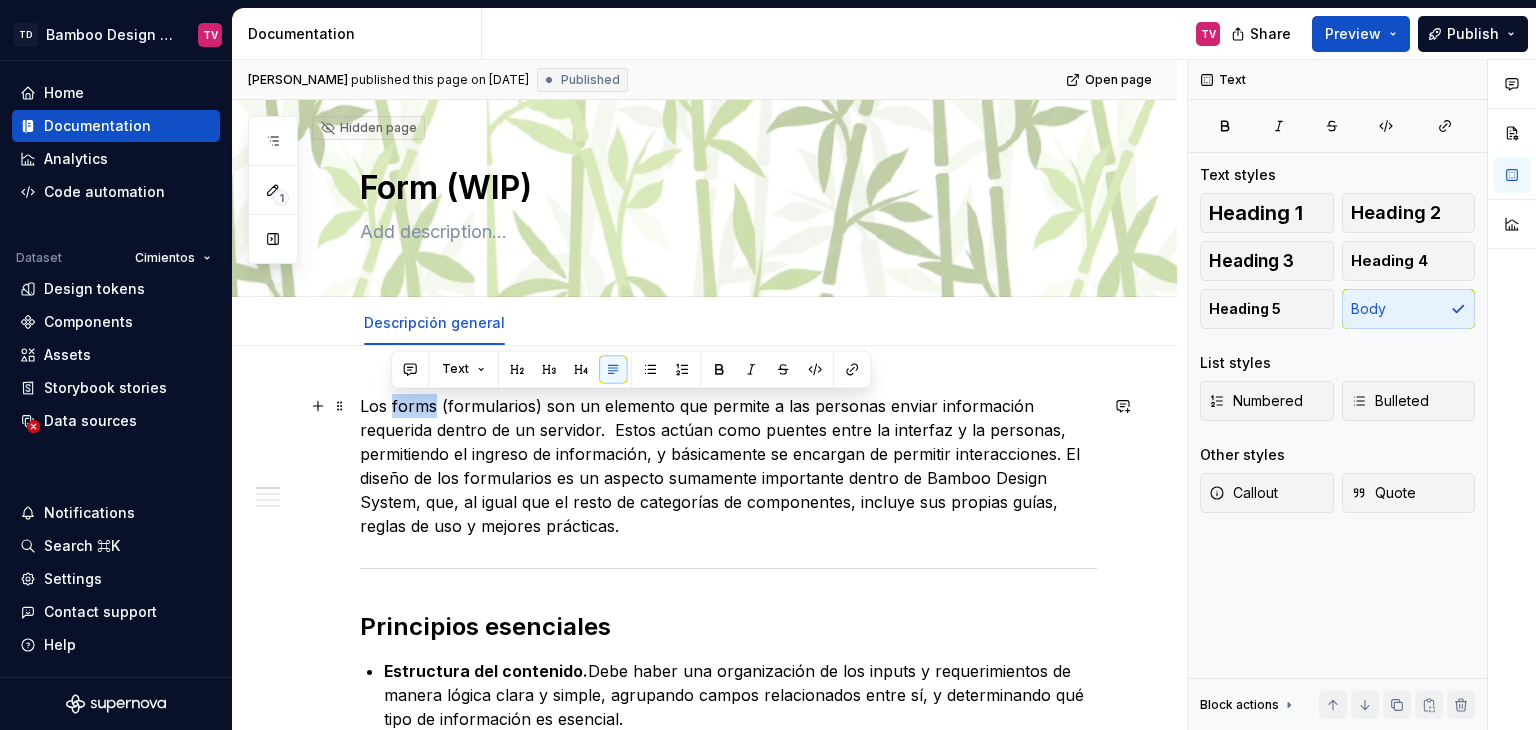 drag, startPoint x: 436, startPoint y: 407, endPoint x: 393, endPoint y: 412, distance: 43.289722 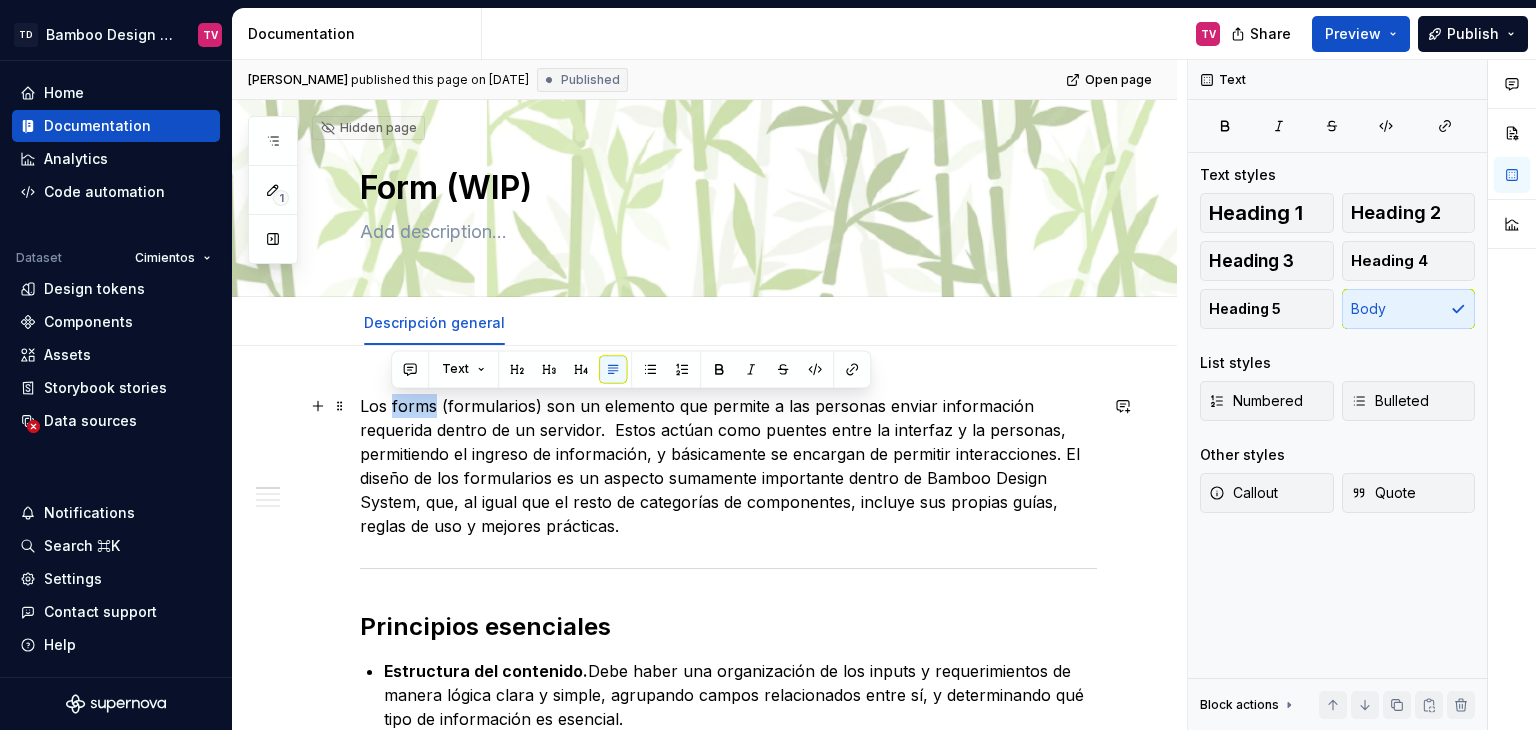 click on "Los forms (formularios) son un elemento que permite a las personas enviar información requerida dentro de un servidor.  Estos actúan como puentes entre la interfaz y la personas, permitiendo el ingreso de información, y básicamente se encargan de permitir interacciones. El diseño de los formularios es un aspecto sumamente importante dentro de Bamboo Design System, que, al igual que el resto de categorías de componentes, incluye sus propias guías, reglas de uso y mejores prácticas." at bounding box center (728, 466) 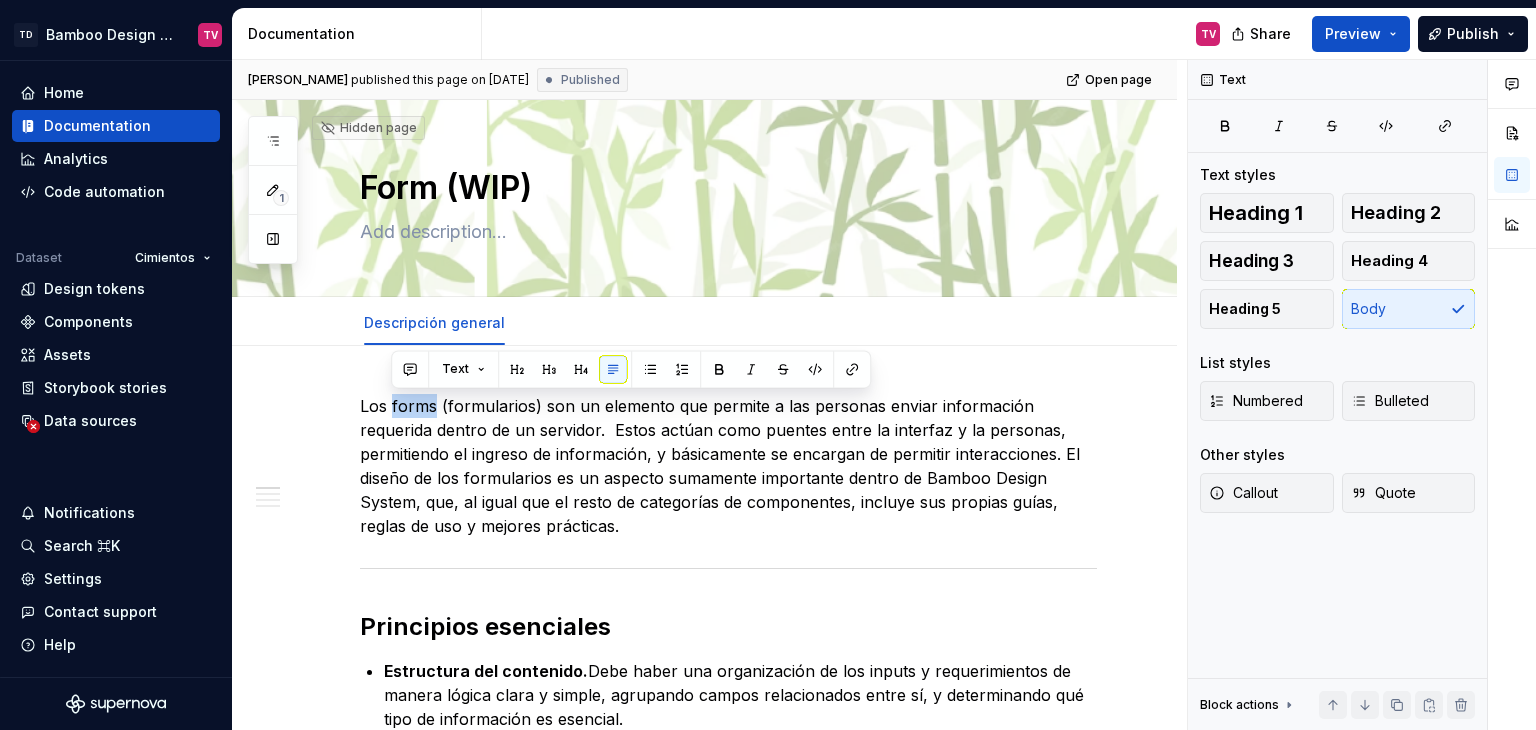 click 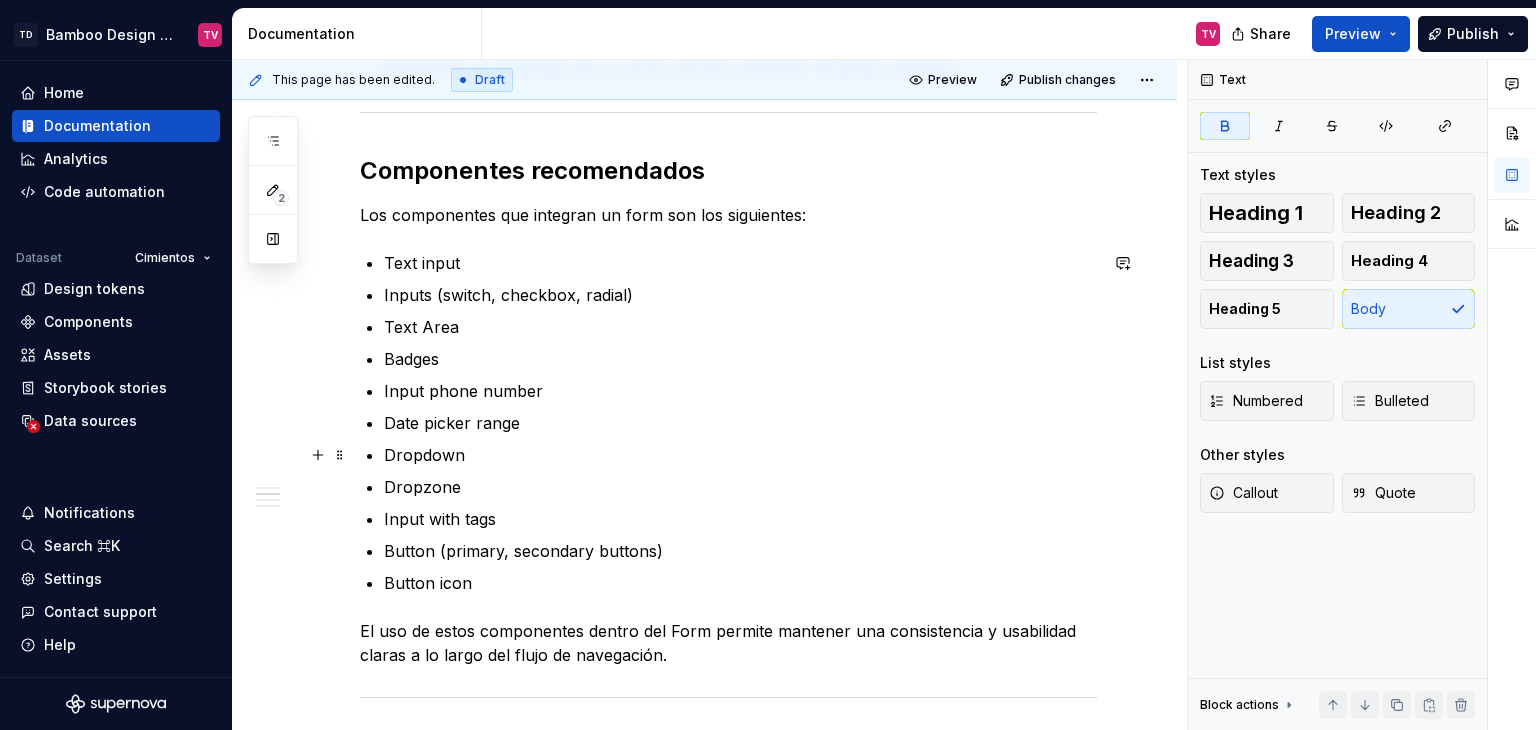 scroll, scrollTop: 1100, scrollLeft: 0, axis: vertical 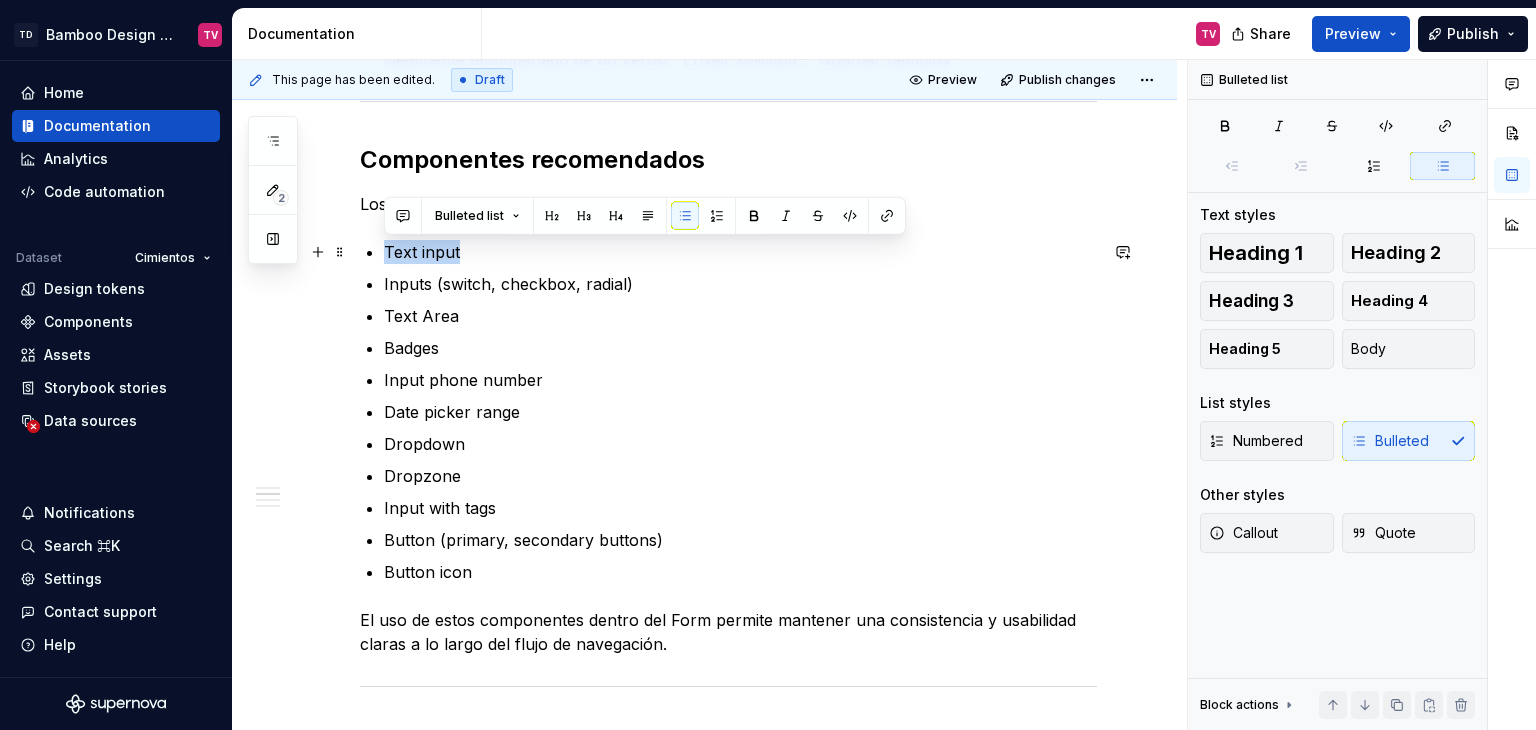 drag, startPoint x: 471, startPoint y: 256, endPoint x: 376, endPoint y: 263, distance: 95.257545 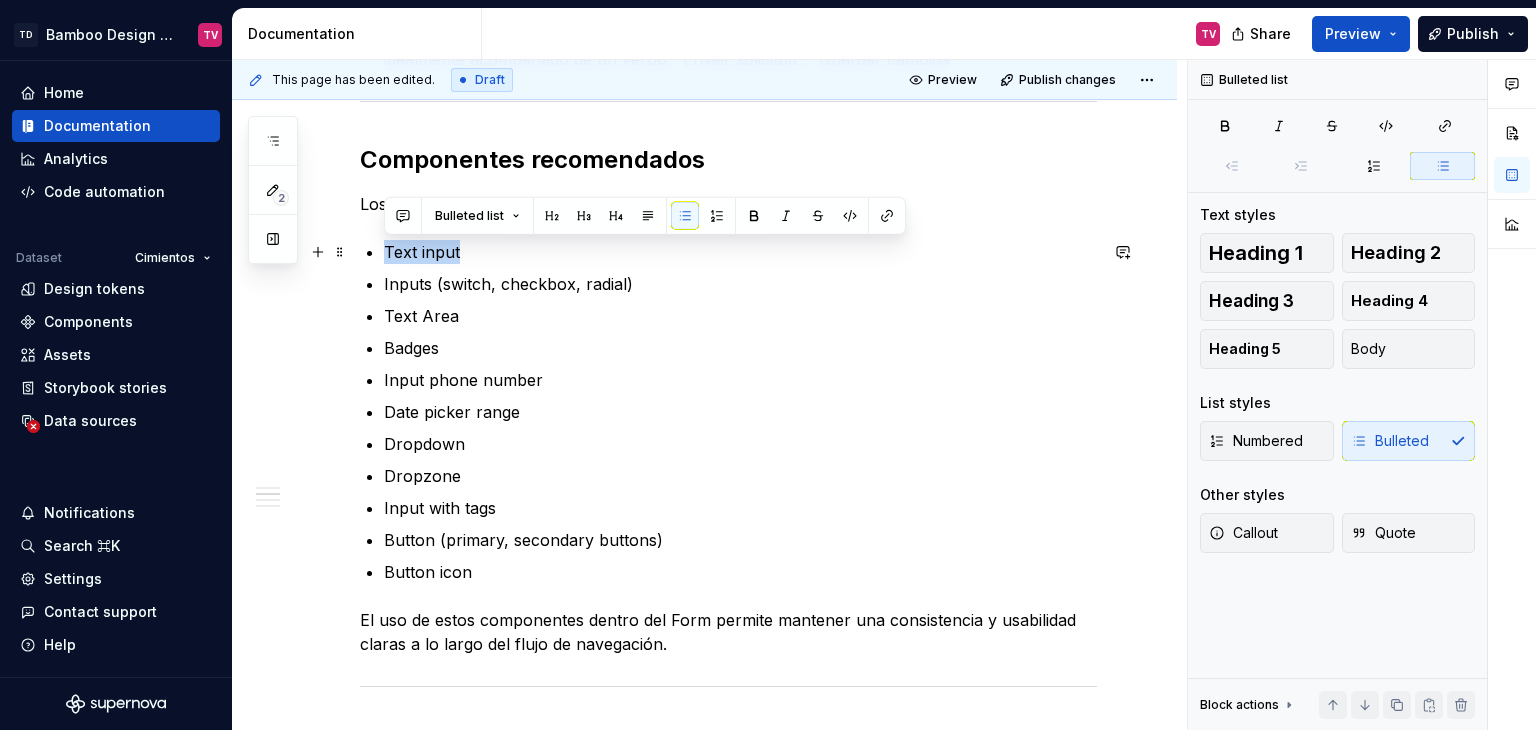click on "Los  forms  (formularios) son un elemento que permite a las personas enviar información requerida dentro de un servidor.  Estos actúan como puentes entre la interfaz y la personas, permitiendo el ingreso de información, y básicamente se encargan de permitir interacciones. El diseño de los formularios es un aspecto sumamente importante dentro de Bamboo Design System, que, al igual que el resto de categorías de componentes, incluye sus propias guías, reglas de uso y mejores prácticas.   Principios esenciales Estructura del contenido.  Debe haber una organización de los inputs y requerimientos de manera lógica clara y simple, agrupando campos relacionados entre sí, y determinando qué tipo de información es esencial. UX Writing.  Usar labels claros, con una redacción simple y amigable, y ofreciendo instrucciones claras cuando es necesario, permite una mejor conversión e interacción con las personas. Experiencia de usuario (UX). Diseño visual (UI). Diseño interactivo. Componentes recomendados" at bounding box center (728, 333) 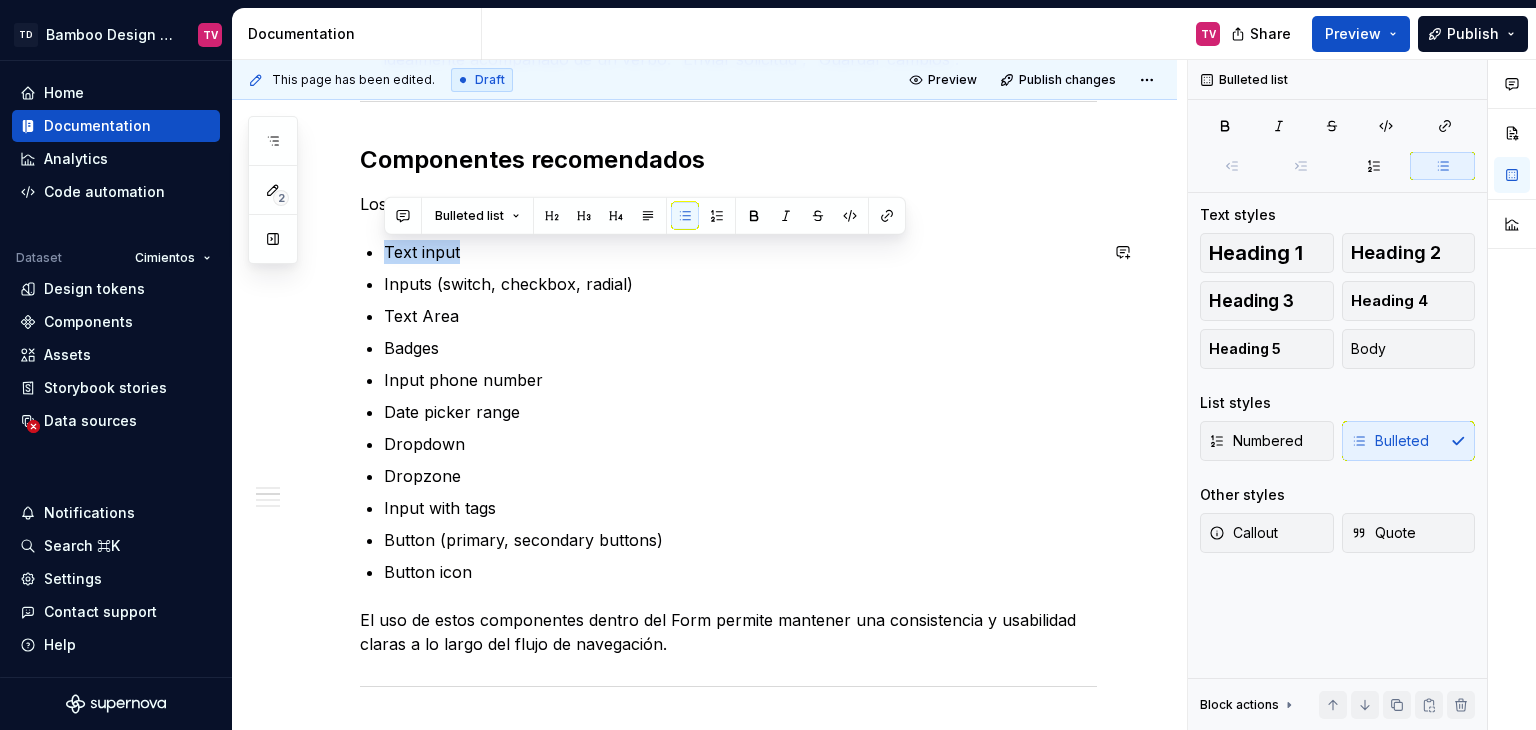 type on "*" 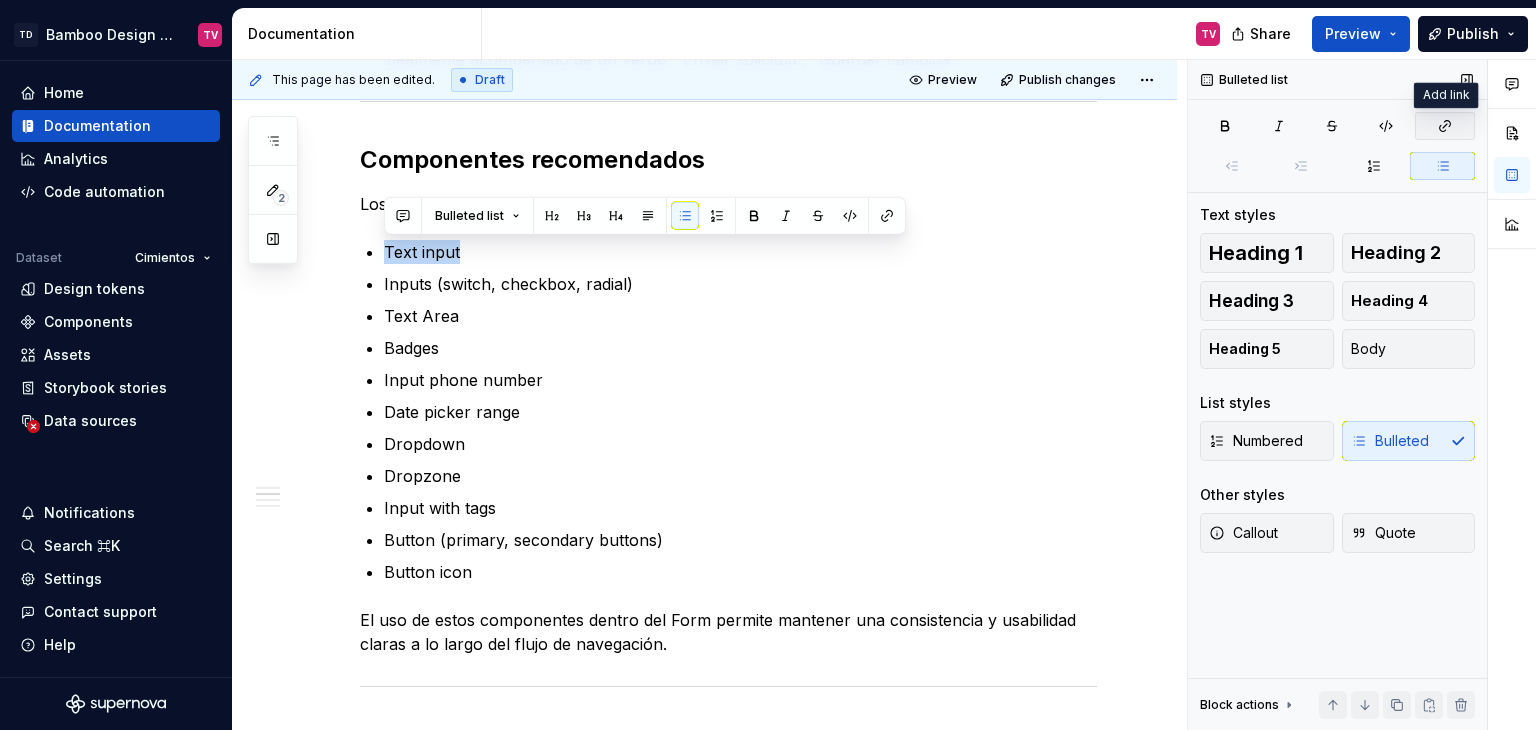 click 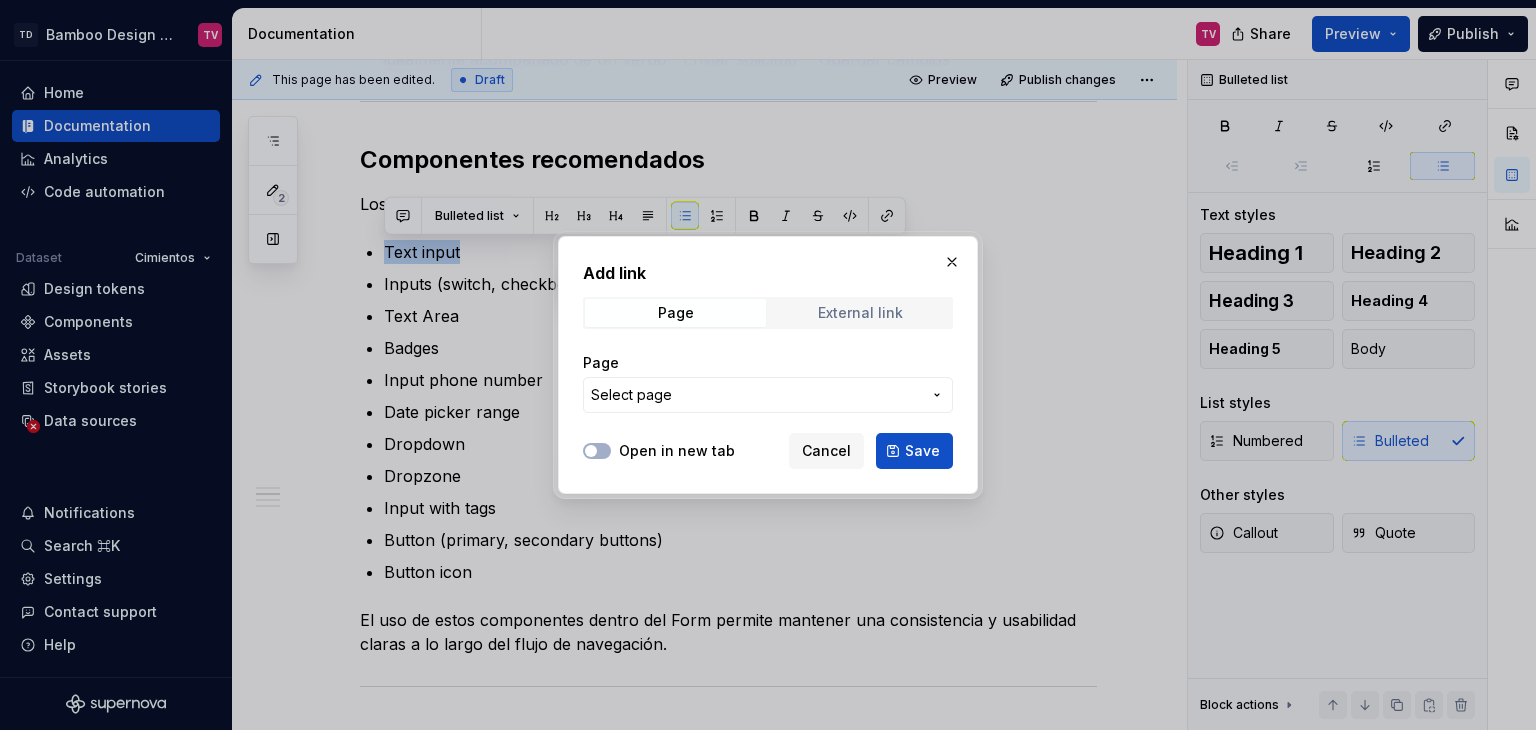 click on "External link" at bounding box center (860, 313) 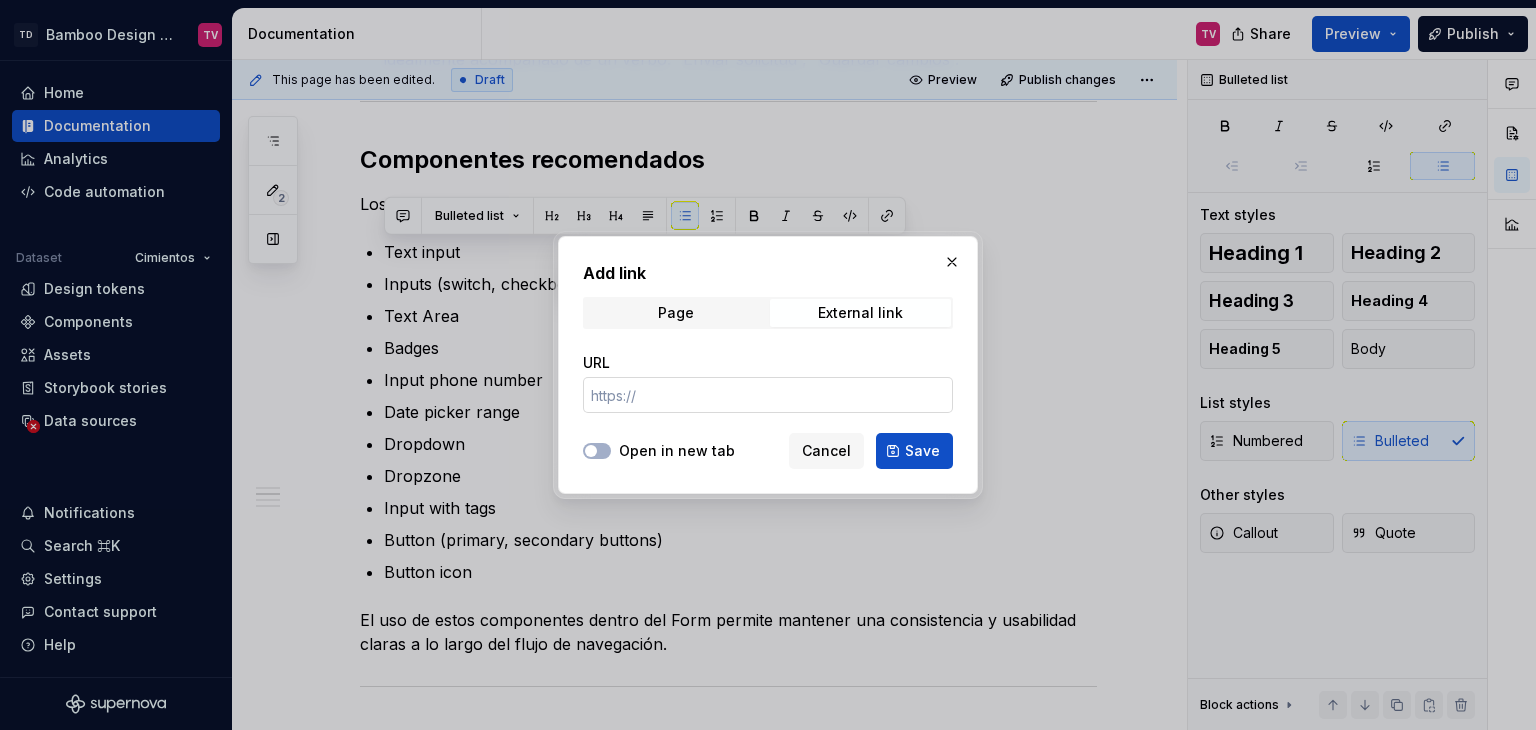 click on "URL" at bounding box center [768, 395] 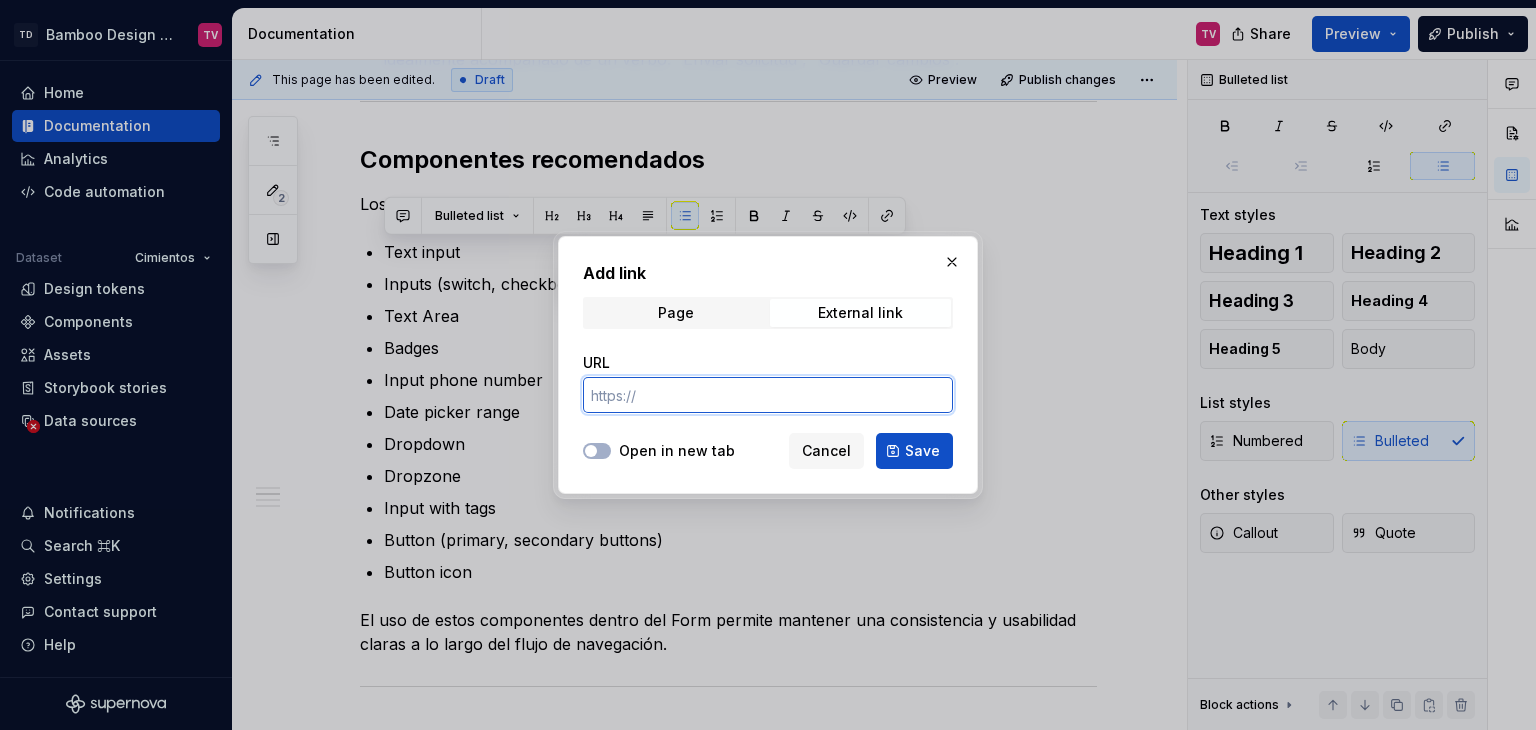 paste on "https://bamboo.tec.mx/latest/componentes/text-input/descripcion-general-PxlXQ5FH" 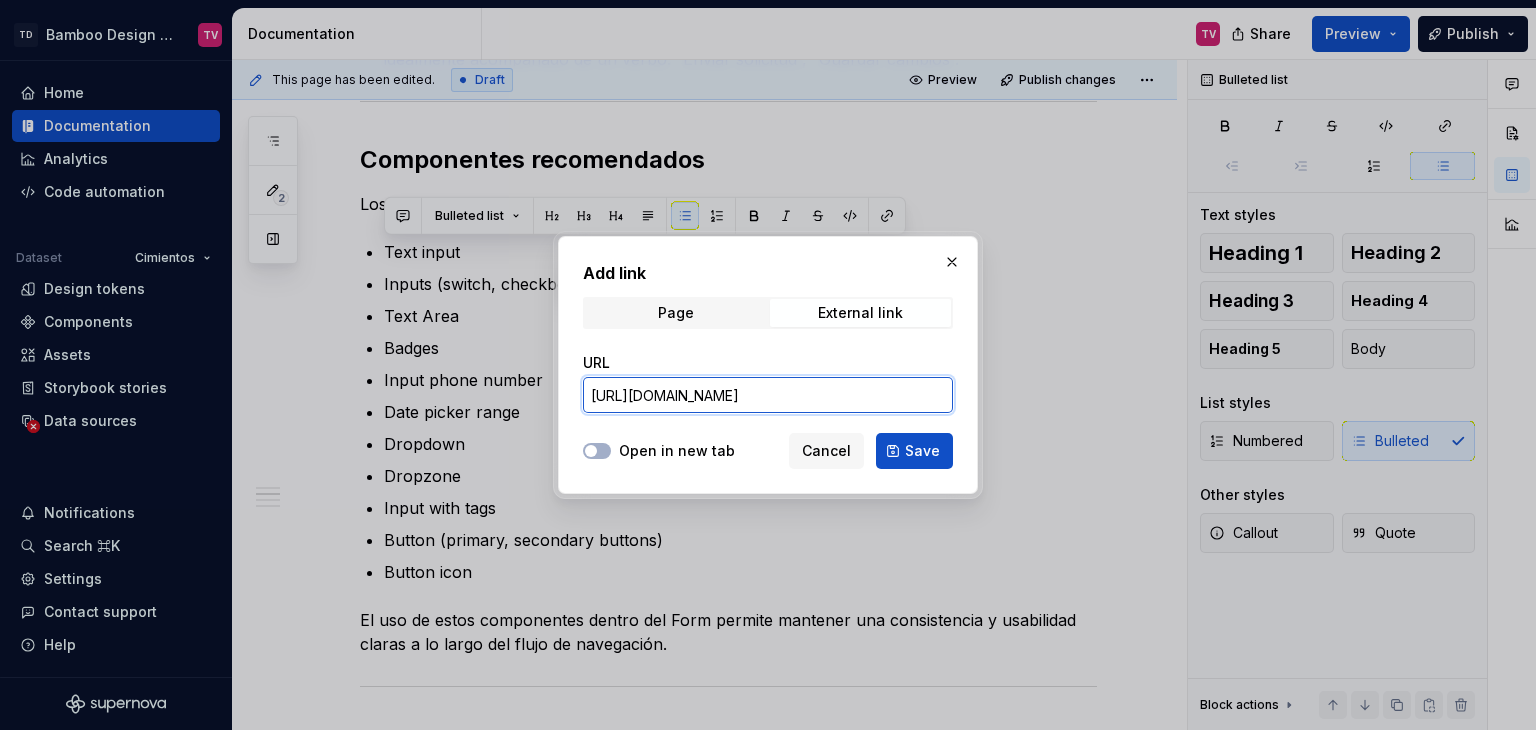 scroll, scrollTop: 0, scrollLeft: 212, axis: horizontal 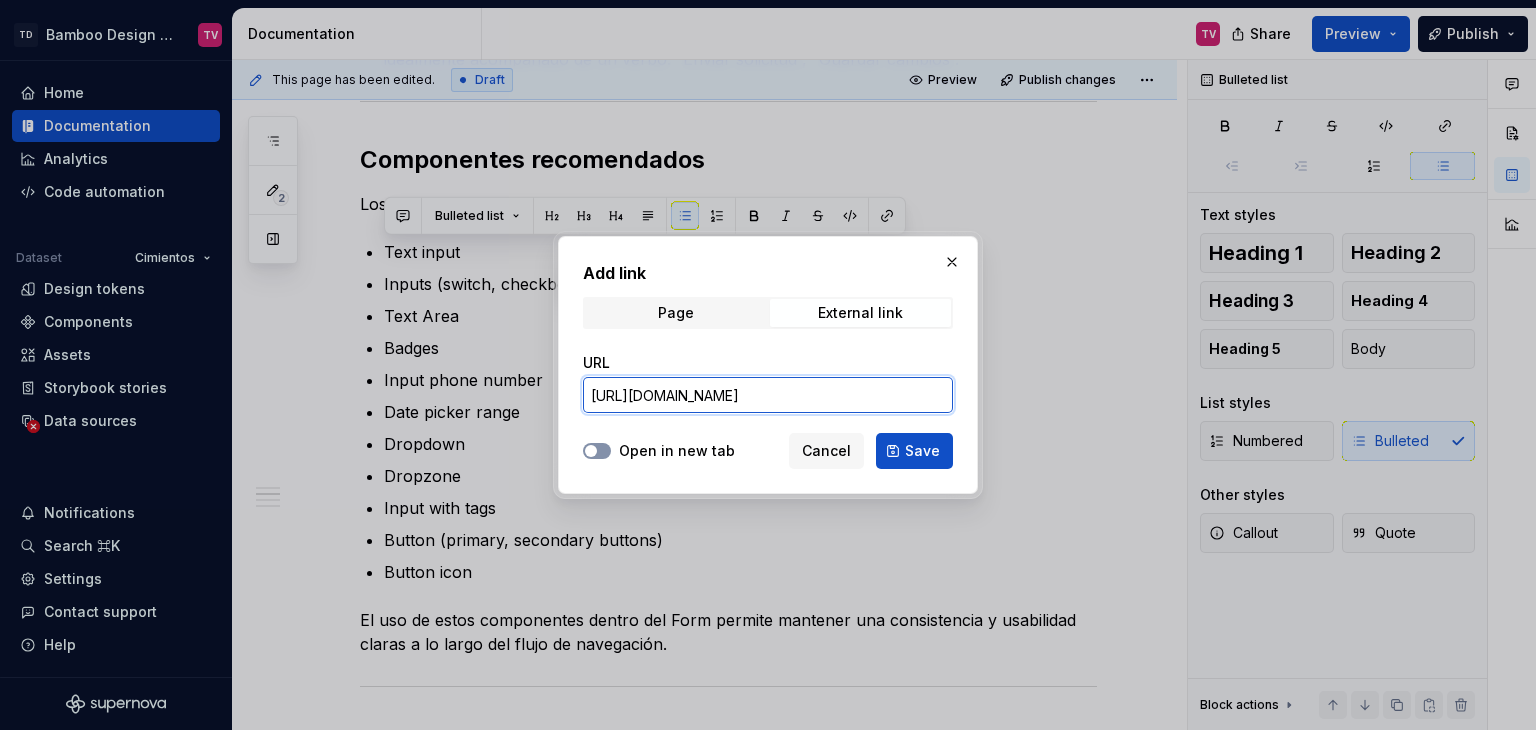 type on "https://bamboo.tec.mx/latest/componentes/text-input/descripcion-general-PxlXQ5FH" 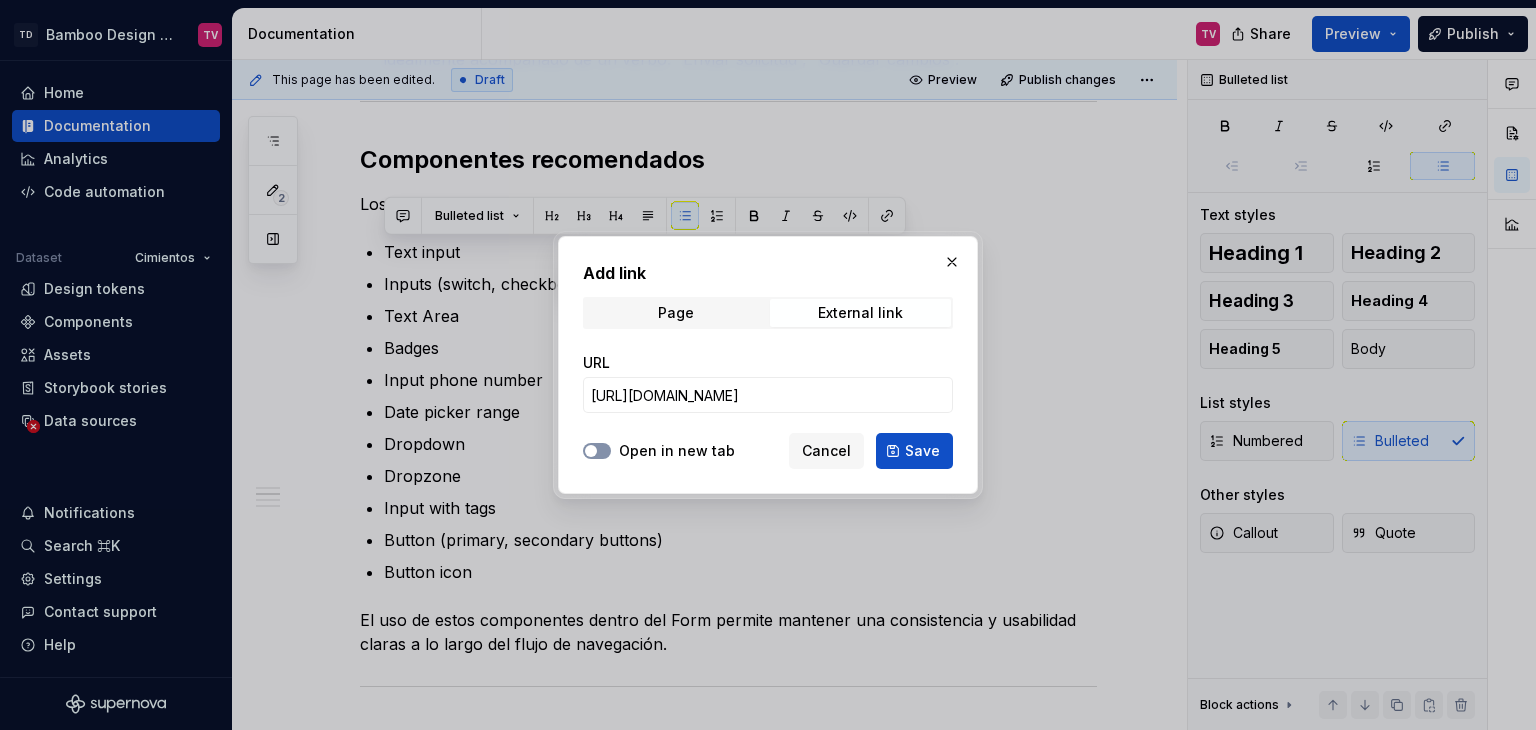 click on "Open in new tab" at bounding box center [597, 451] 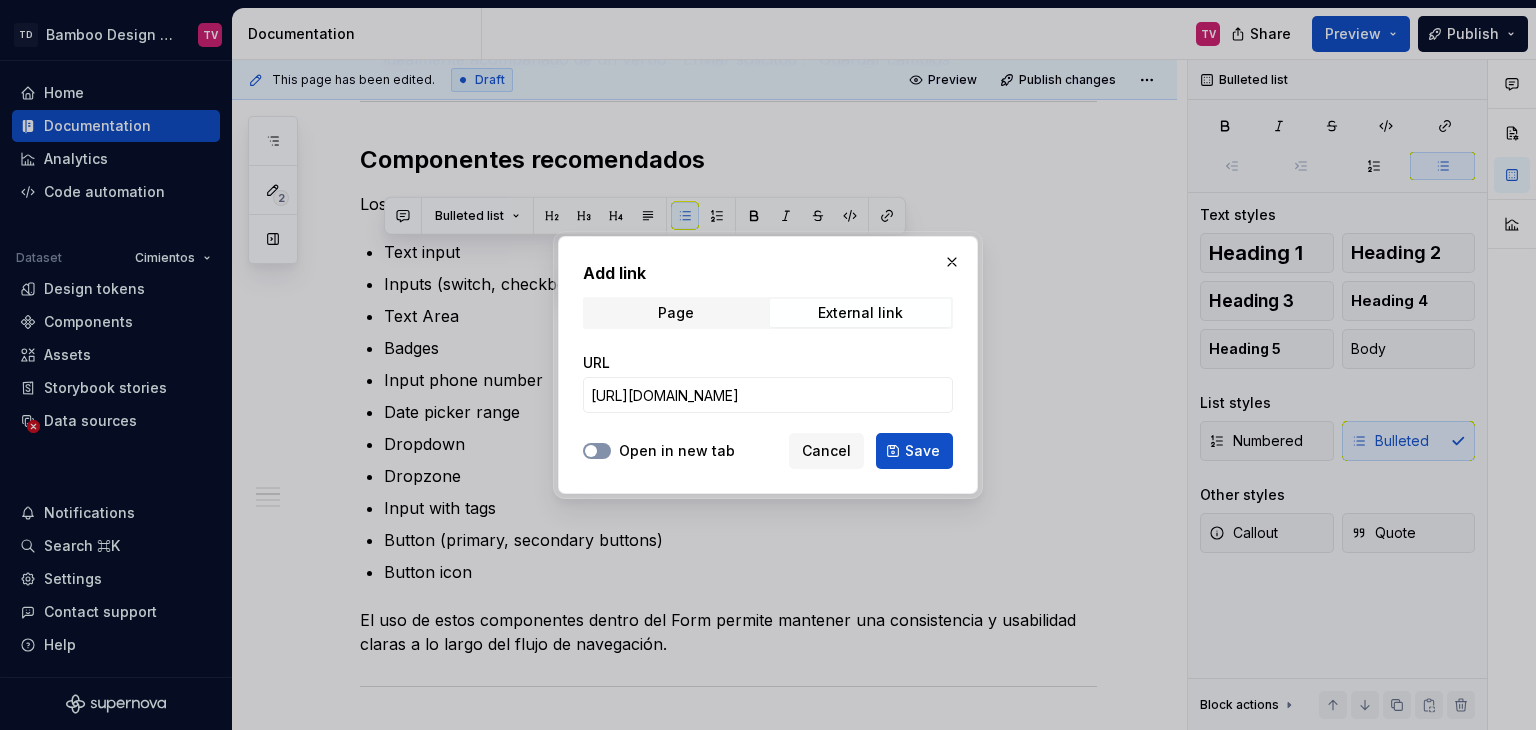 scroll, scrollTop: 0, scrollLeft: 0, axis: both 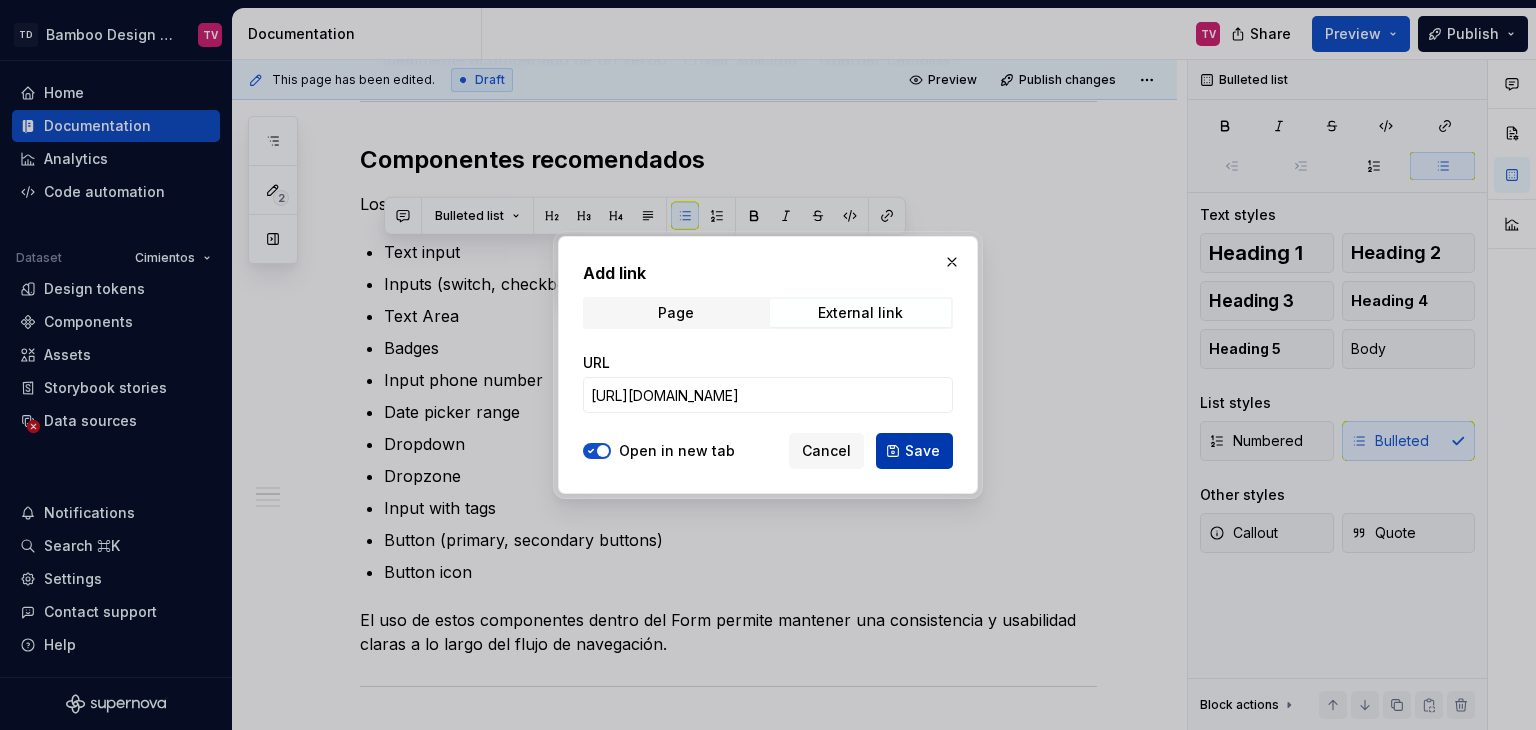 click on "Save" at bounding box center (922, 451) 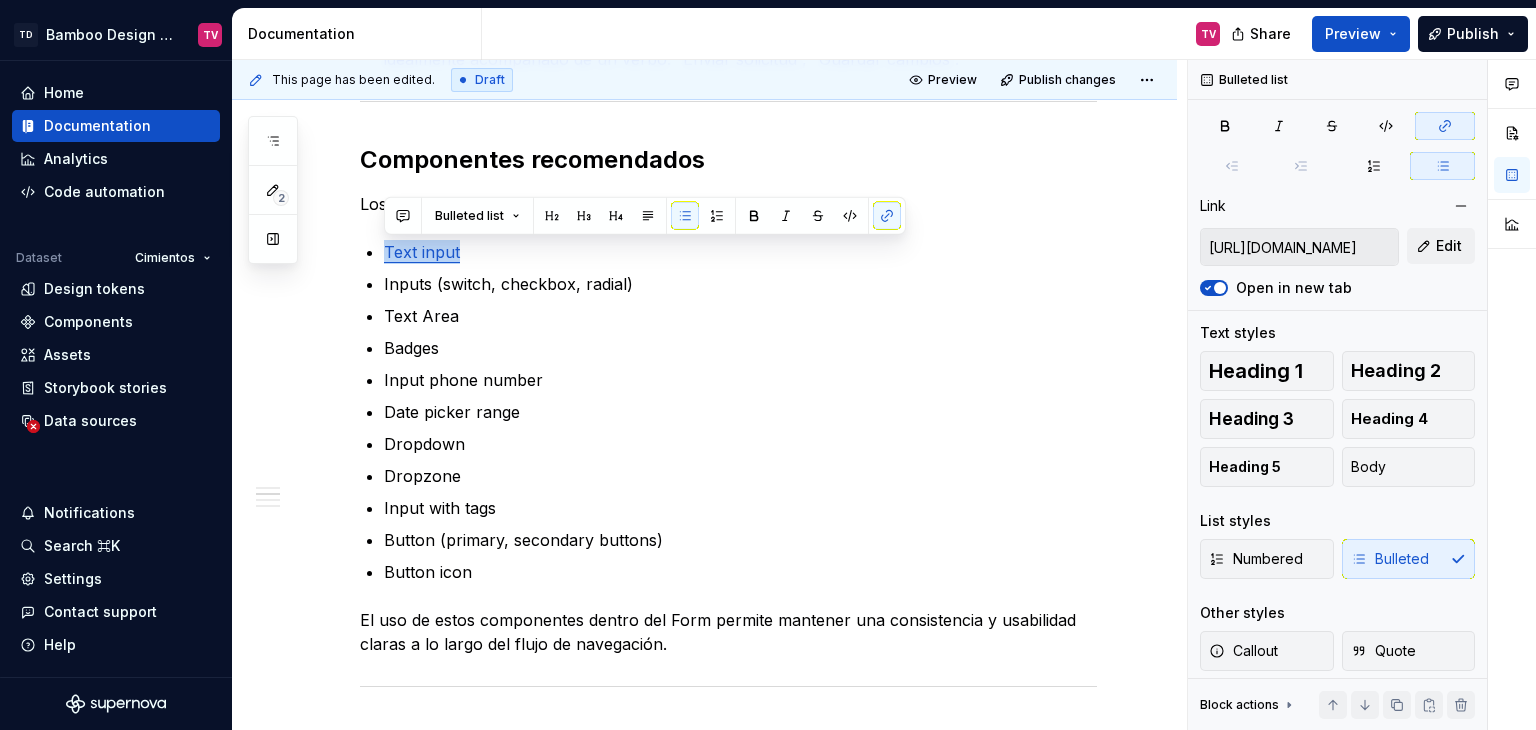 click on "Inputs (switch, checkbox, radial)" at bounding box center (740, 284) 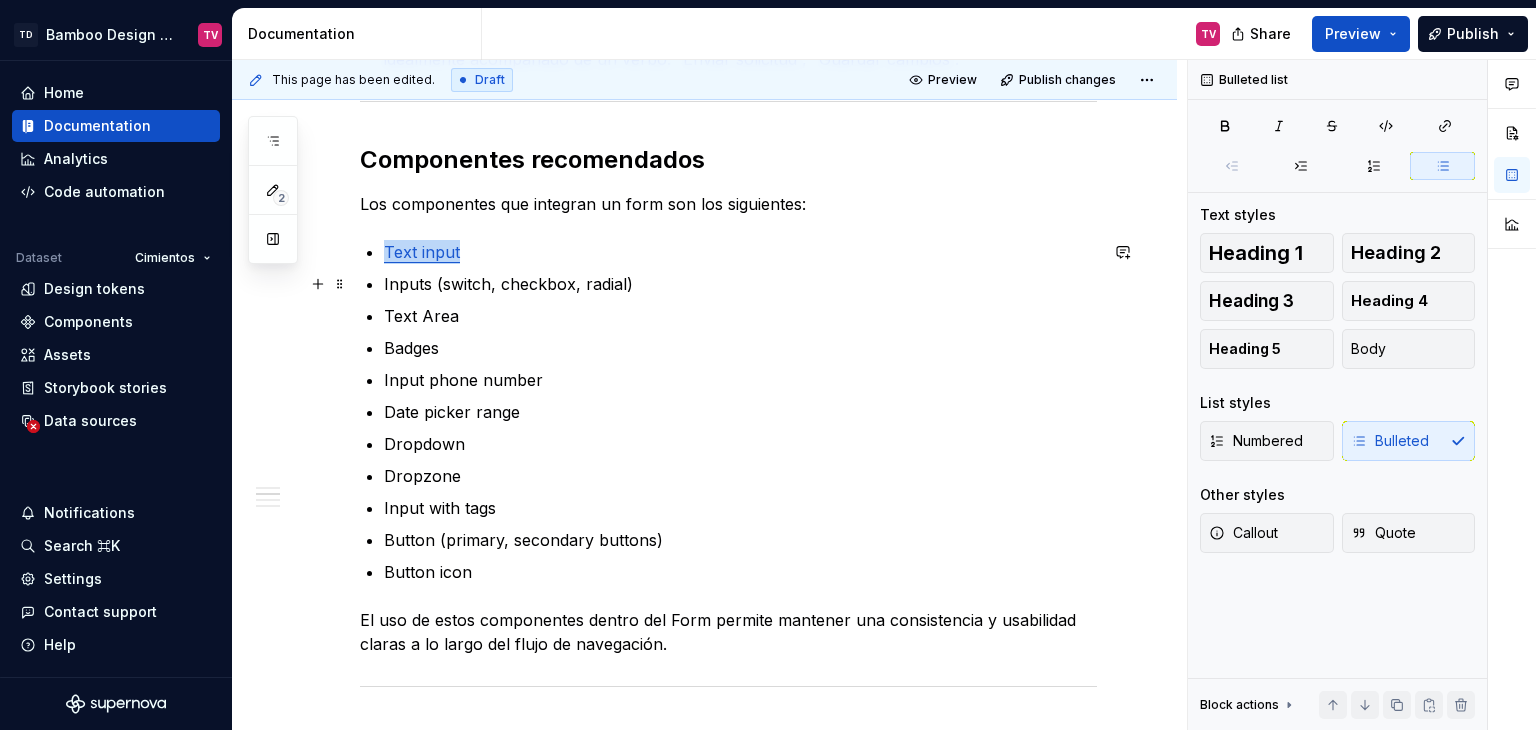 type on "*" 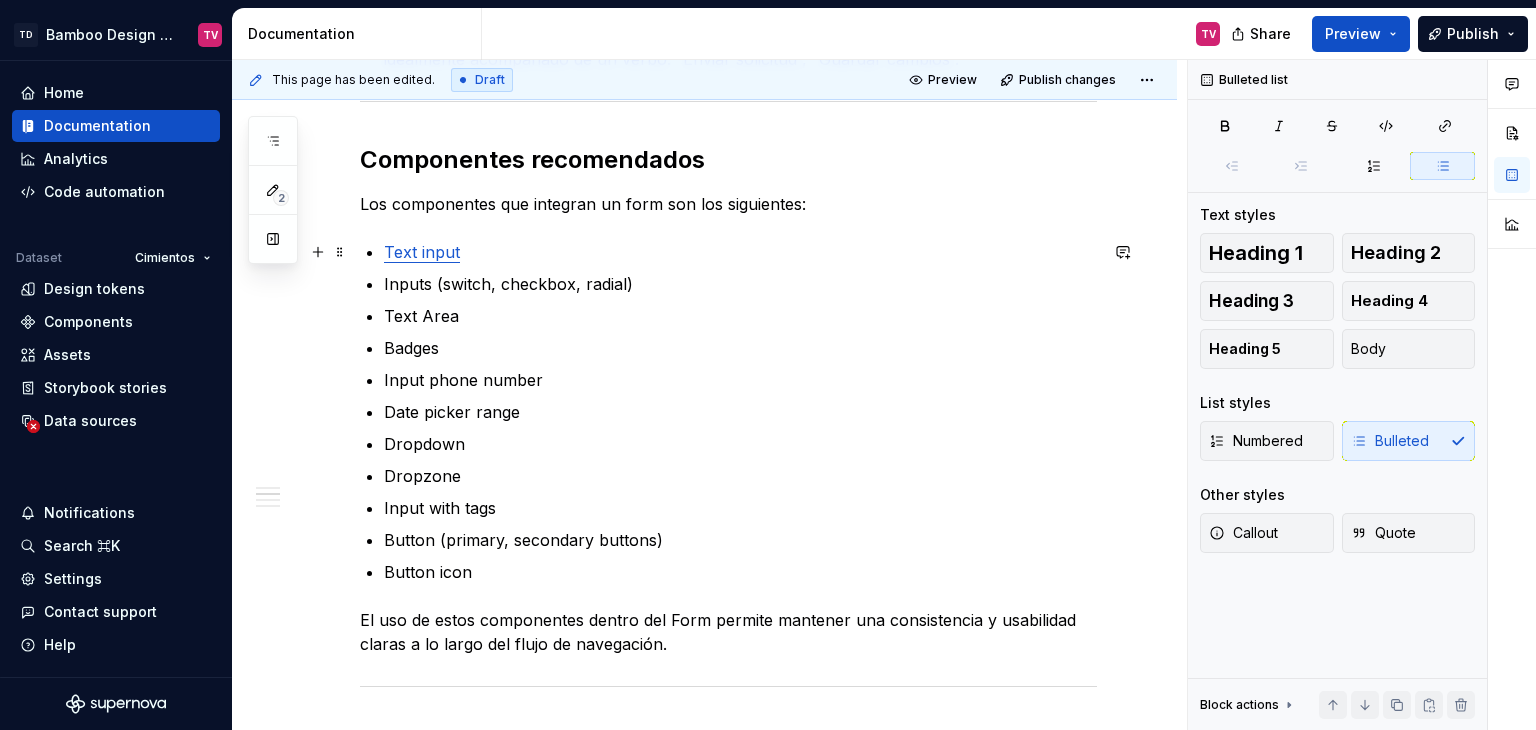 click on "Text input" at bounding box center [740, 252] 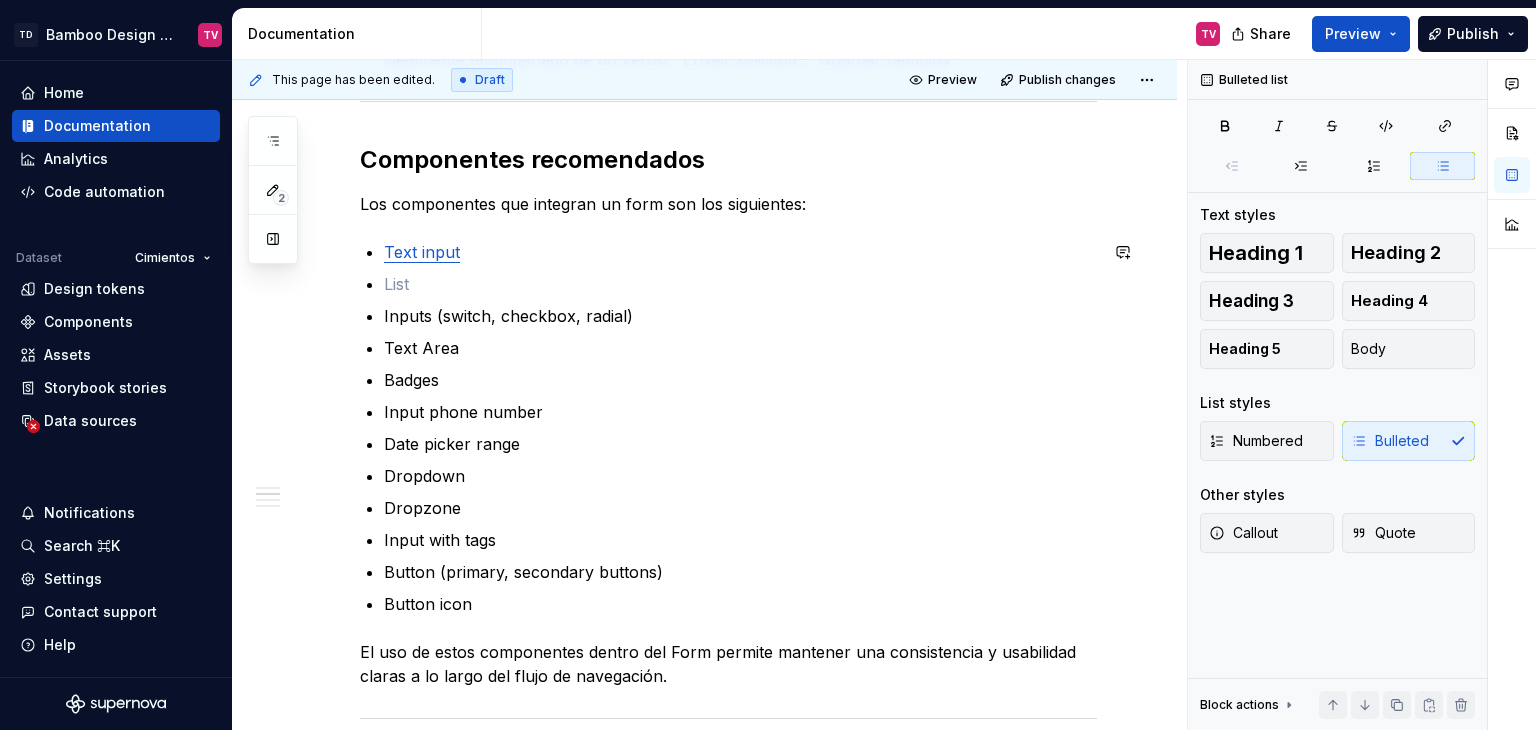 type 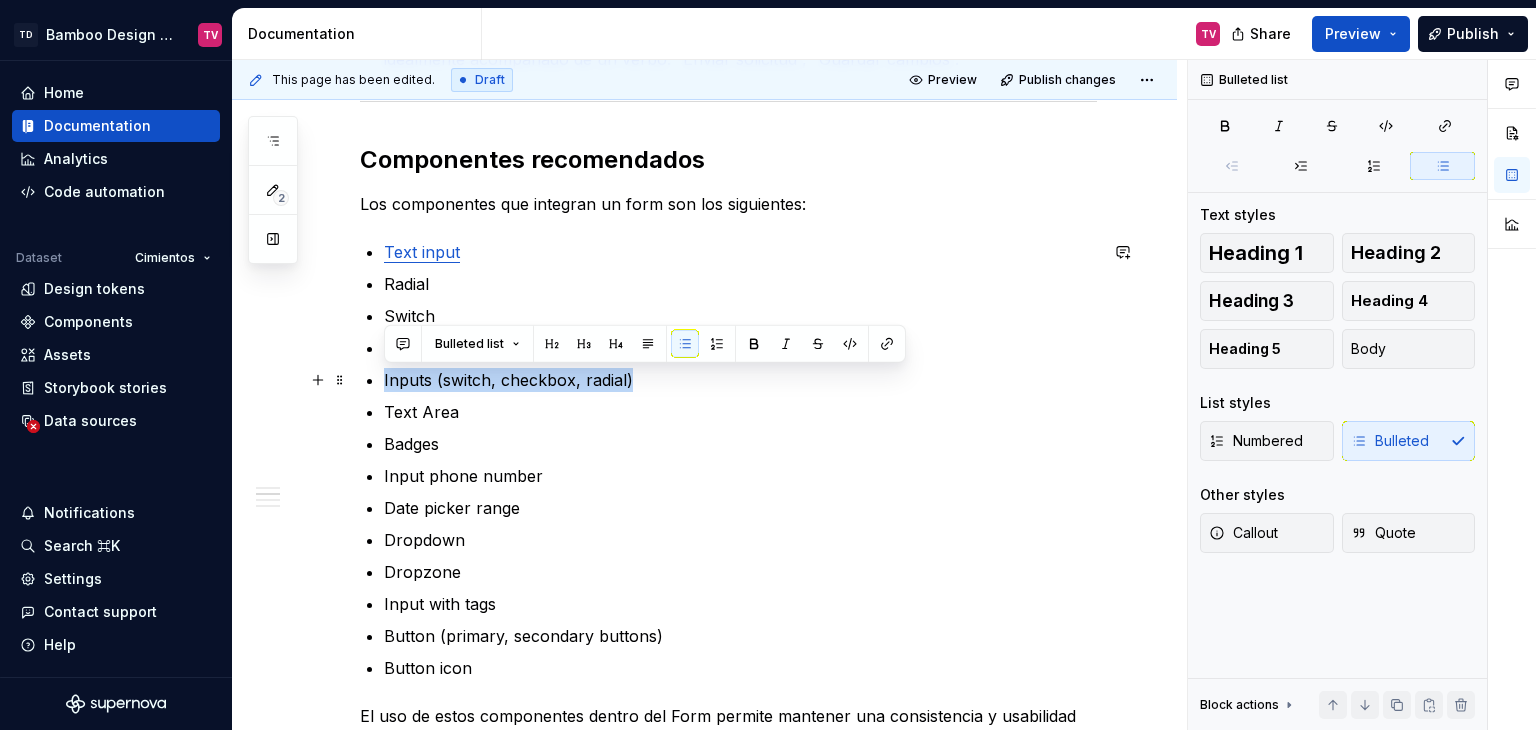 drag, startPoint x: 631, startPoint y: 378, endPoint x: 387, endPoint y: 385, distance: 244.10039 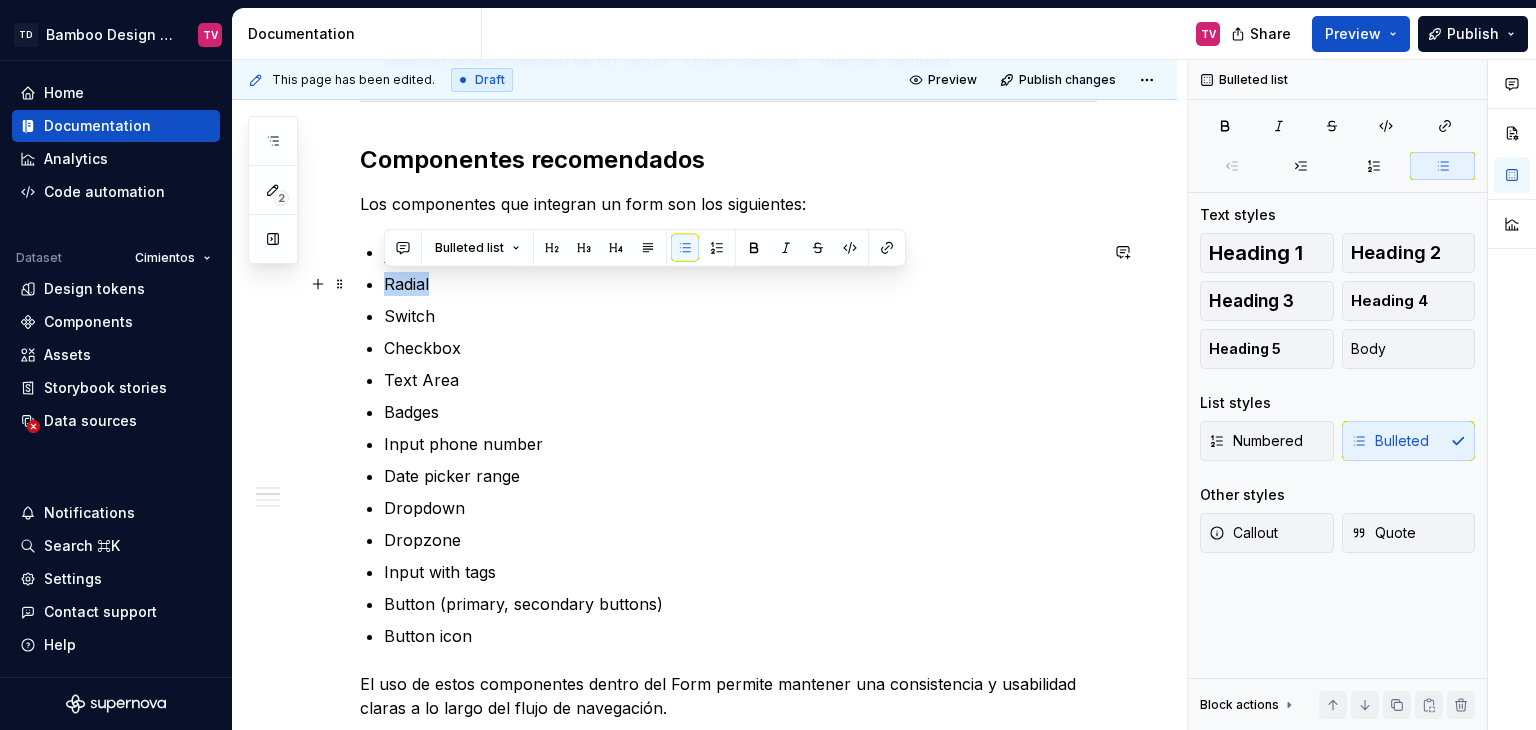 drag, startPoint x: 439, startPoint y: 285, endPoint x: 380, endPoint y: 281, distance: 59.135437 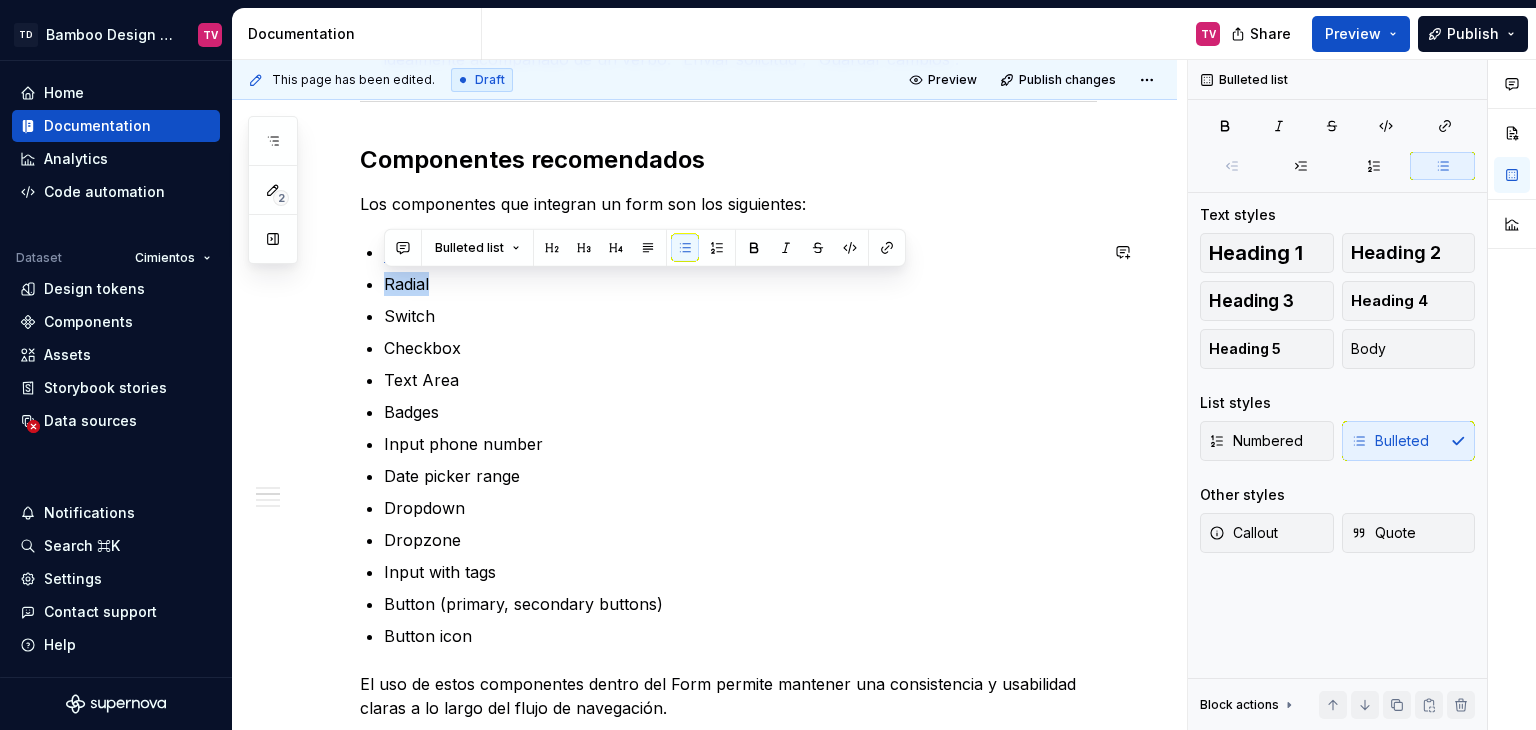 type on "*" 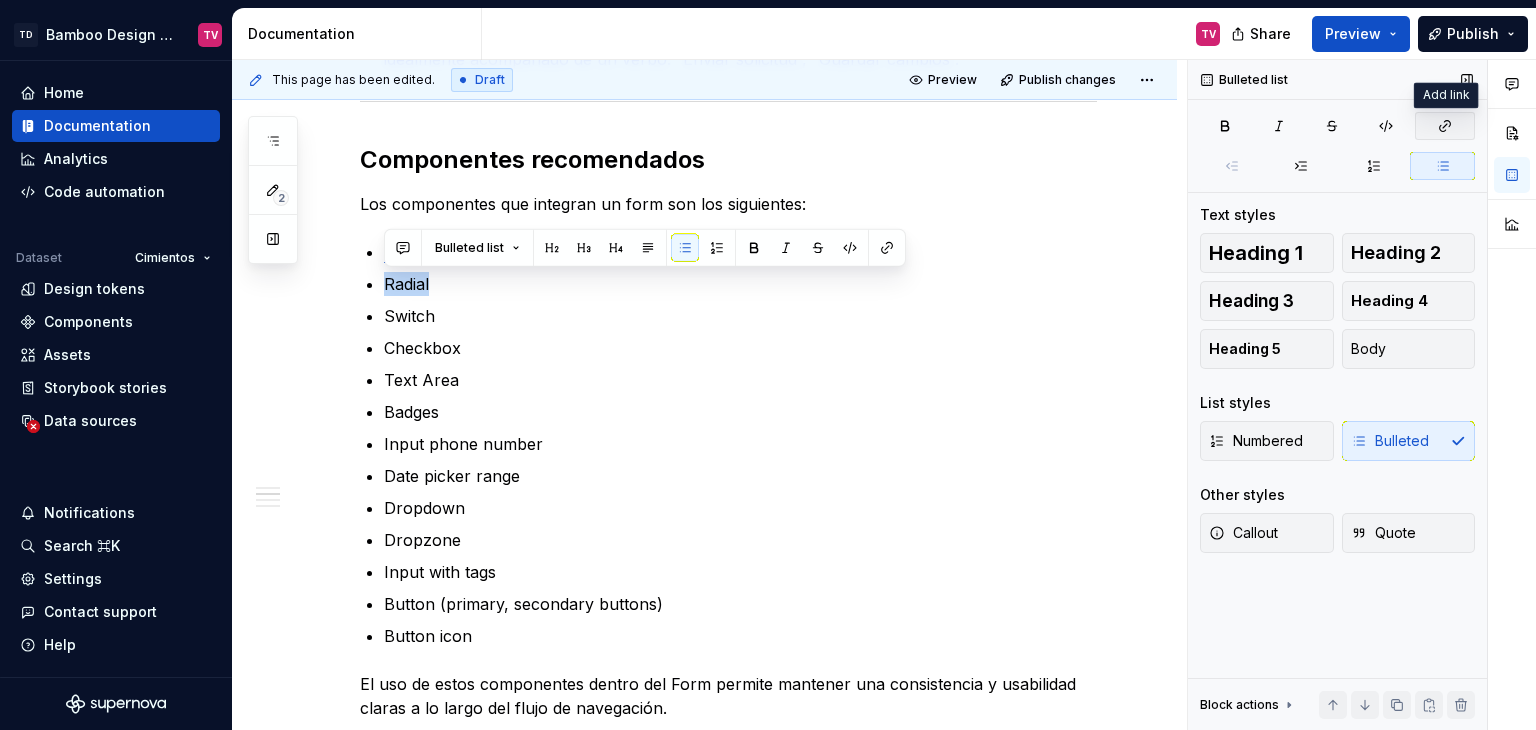 click 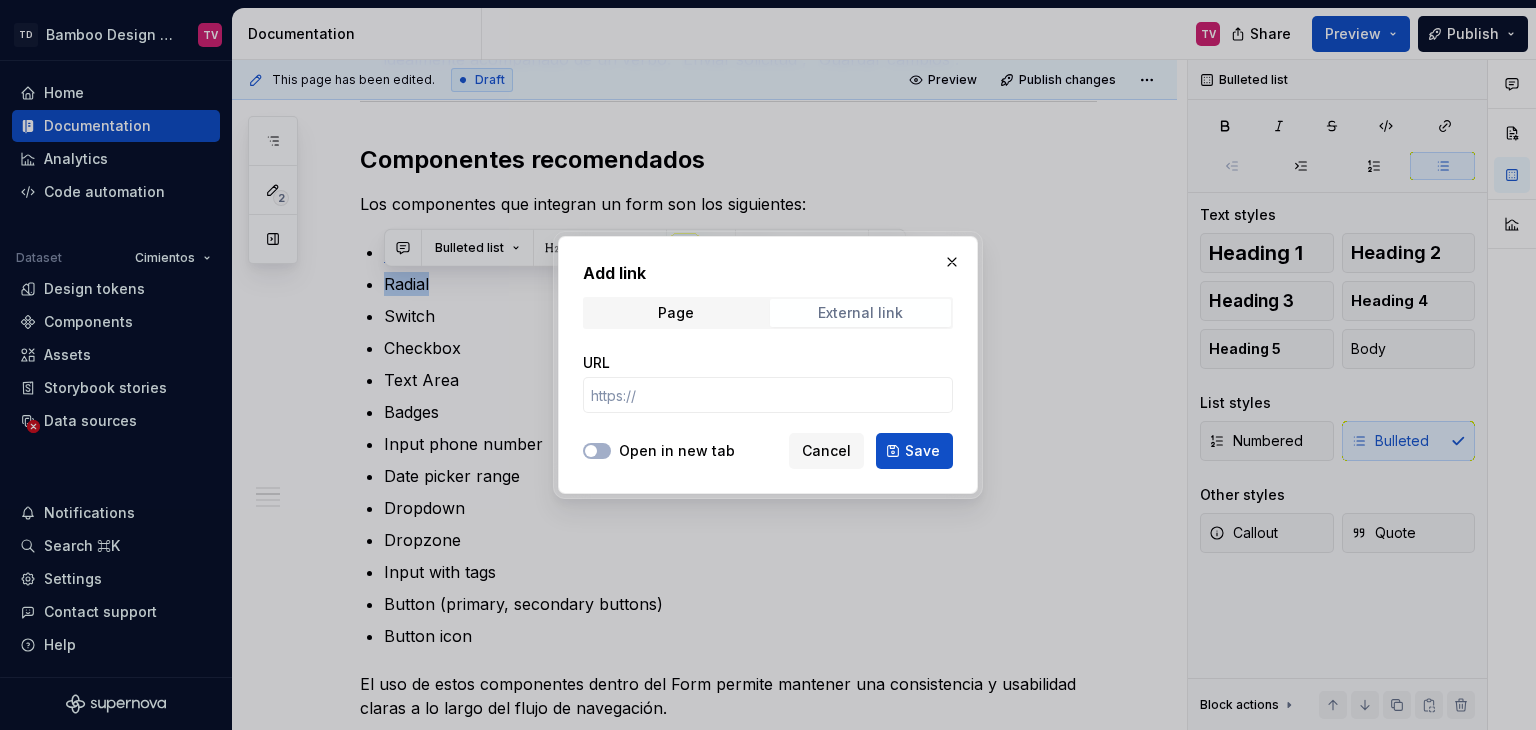 click on "External link" at bounding box center (860, 313) 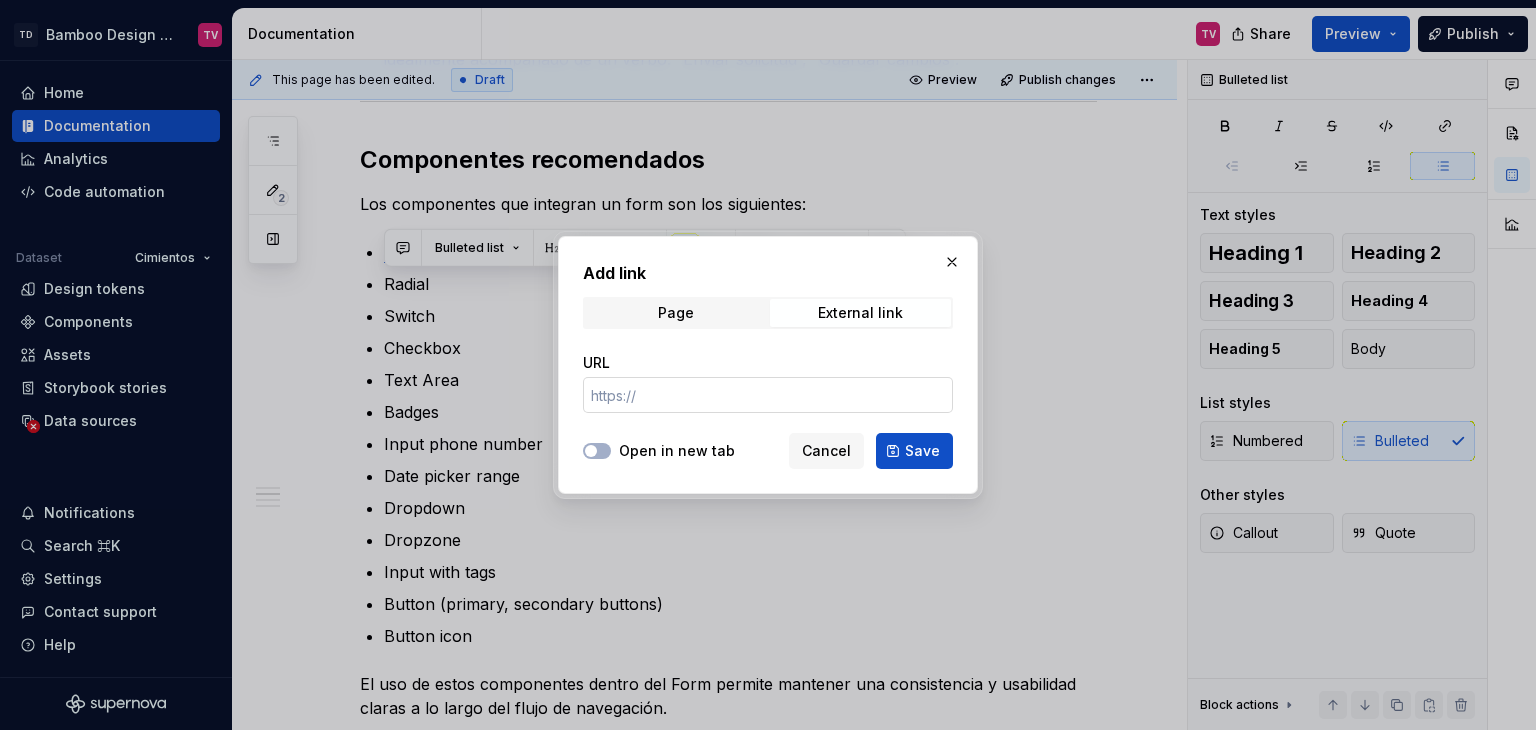 click on "URL" at bounding box center [768, 395] 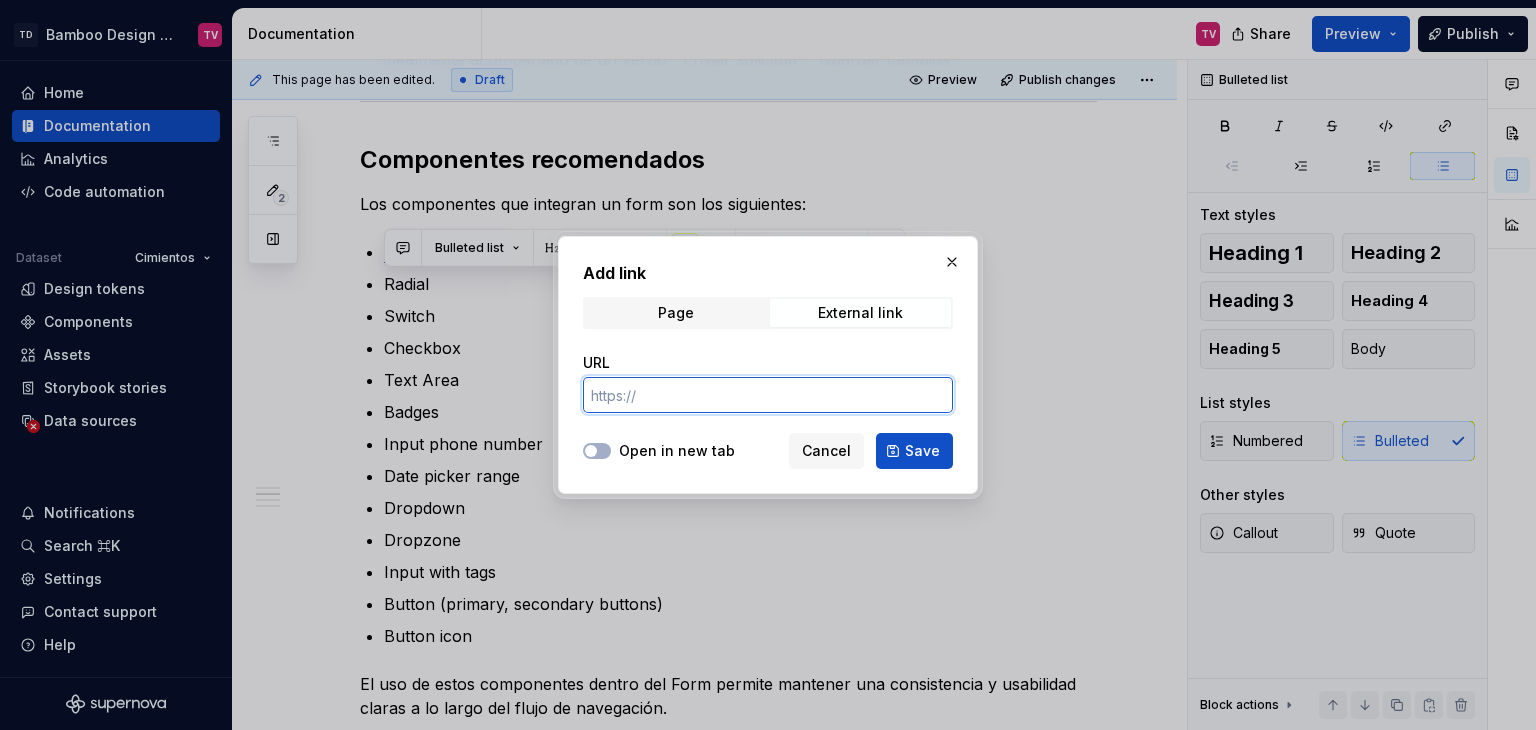 paste on "https://bamboo.tec.mx/latest/componentes/radial/descripcion-general-rxLTXDDQ" 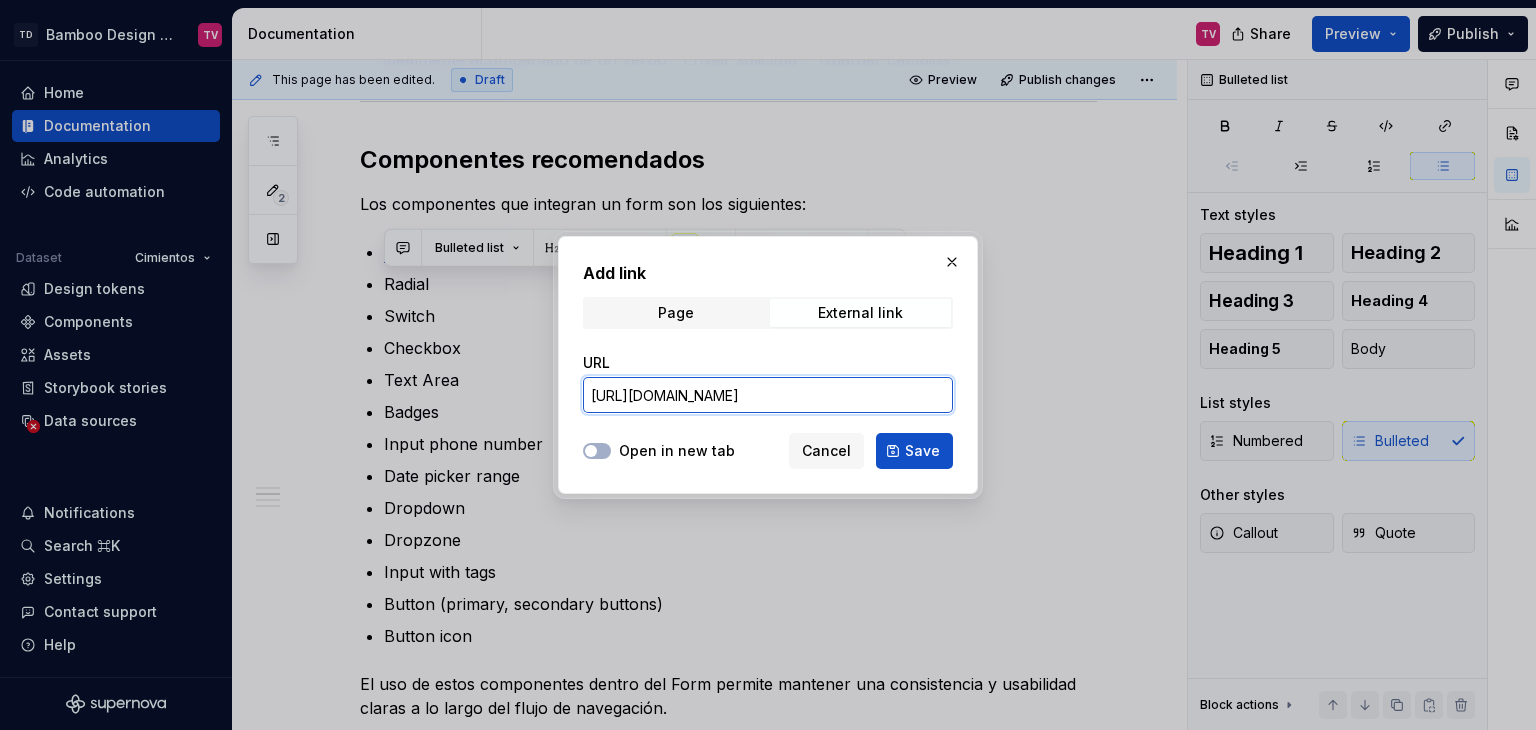 scroll, scrollTop: 0, scrollLeft: 188, axis: horizontal 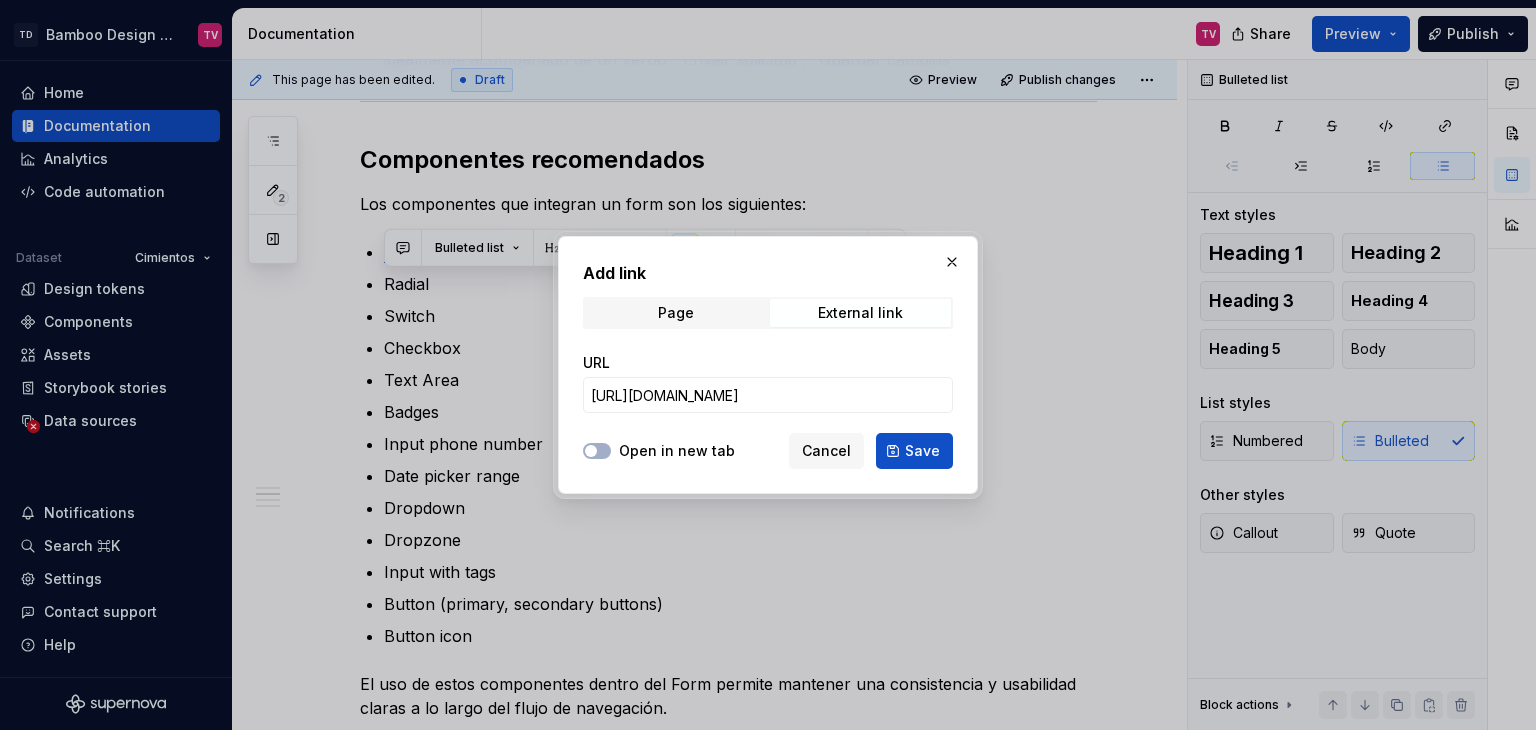 click at bounding box center (597, 451) 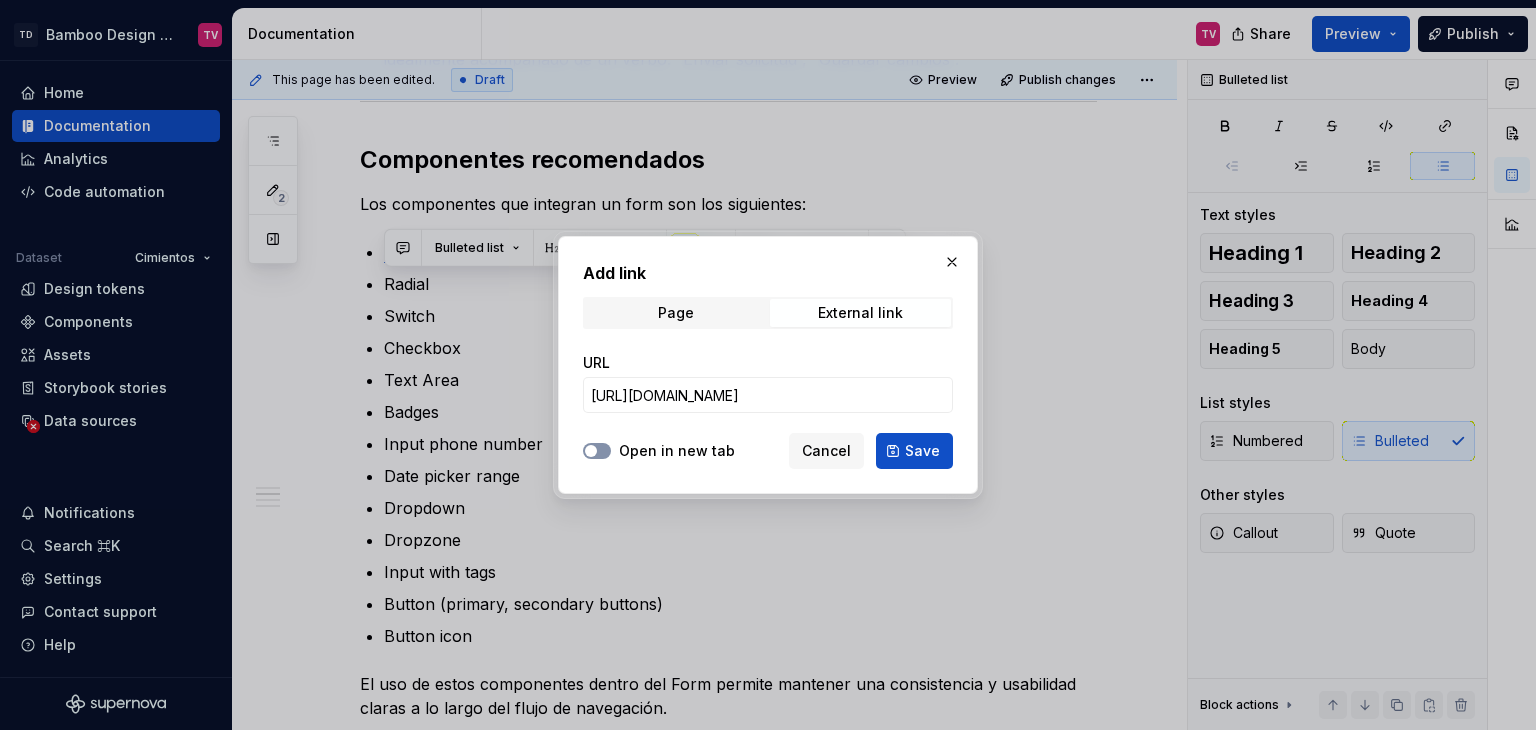 scroll, scrollTop: 0, scrollLeft: 0, axis: both 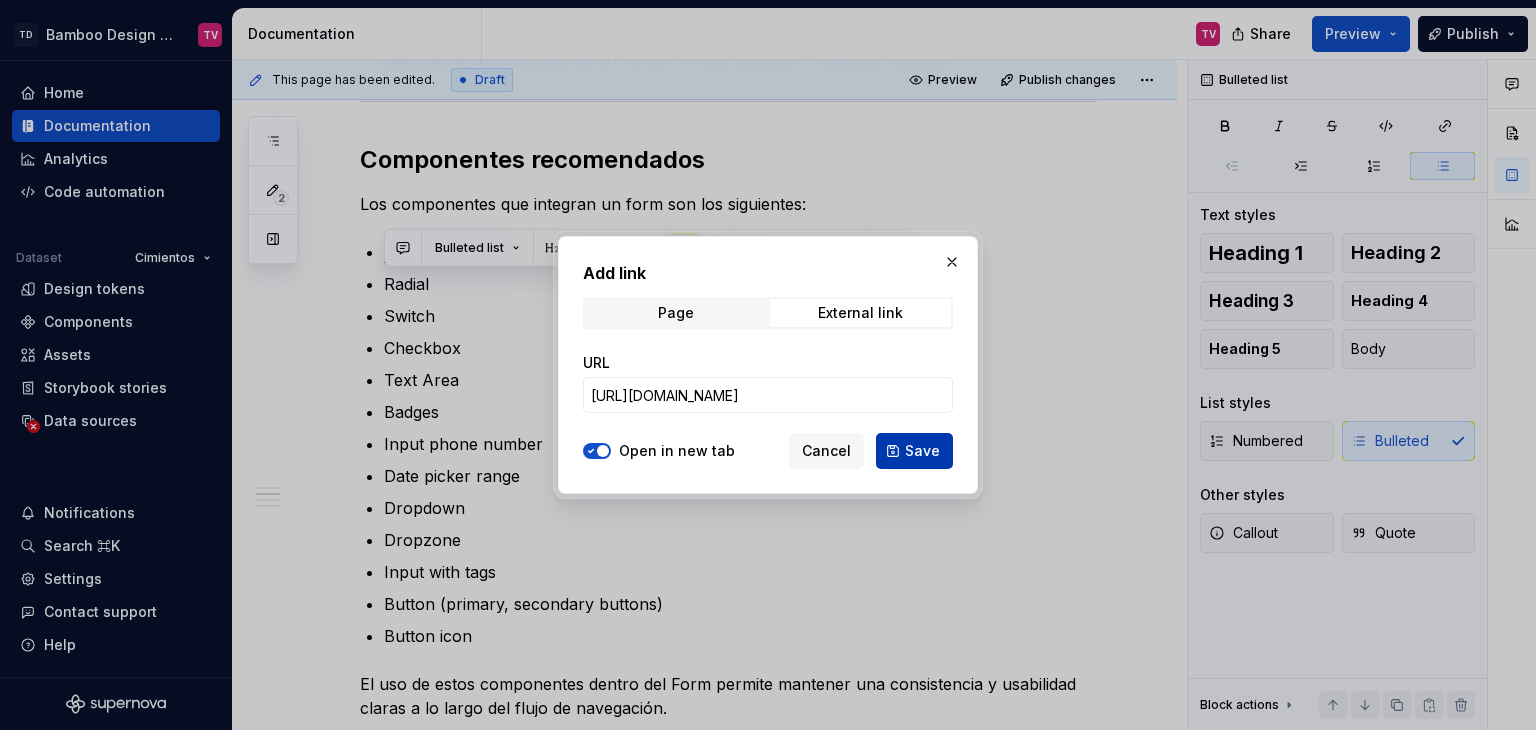 click on "Save" at bounding box center [922, 451] 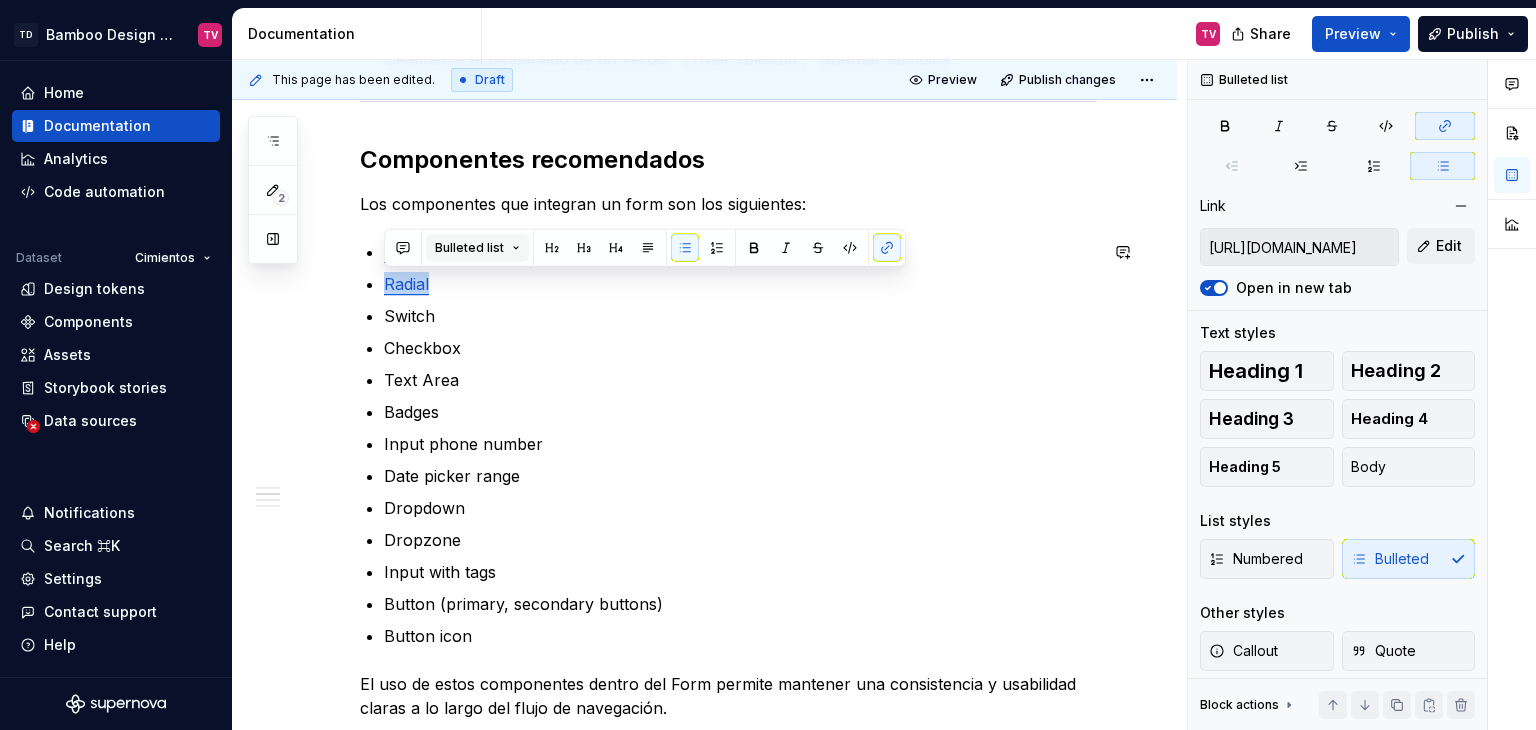 type on "*" 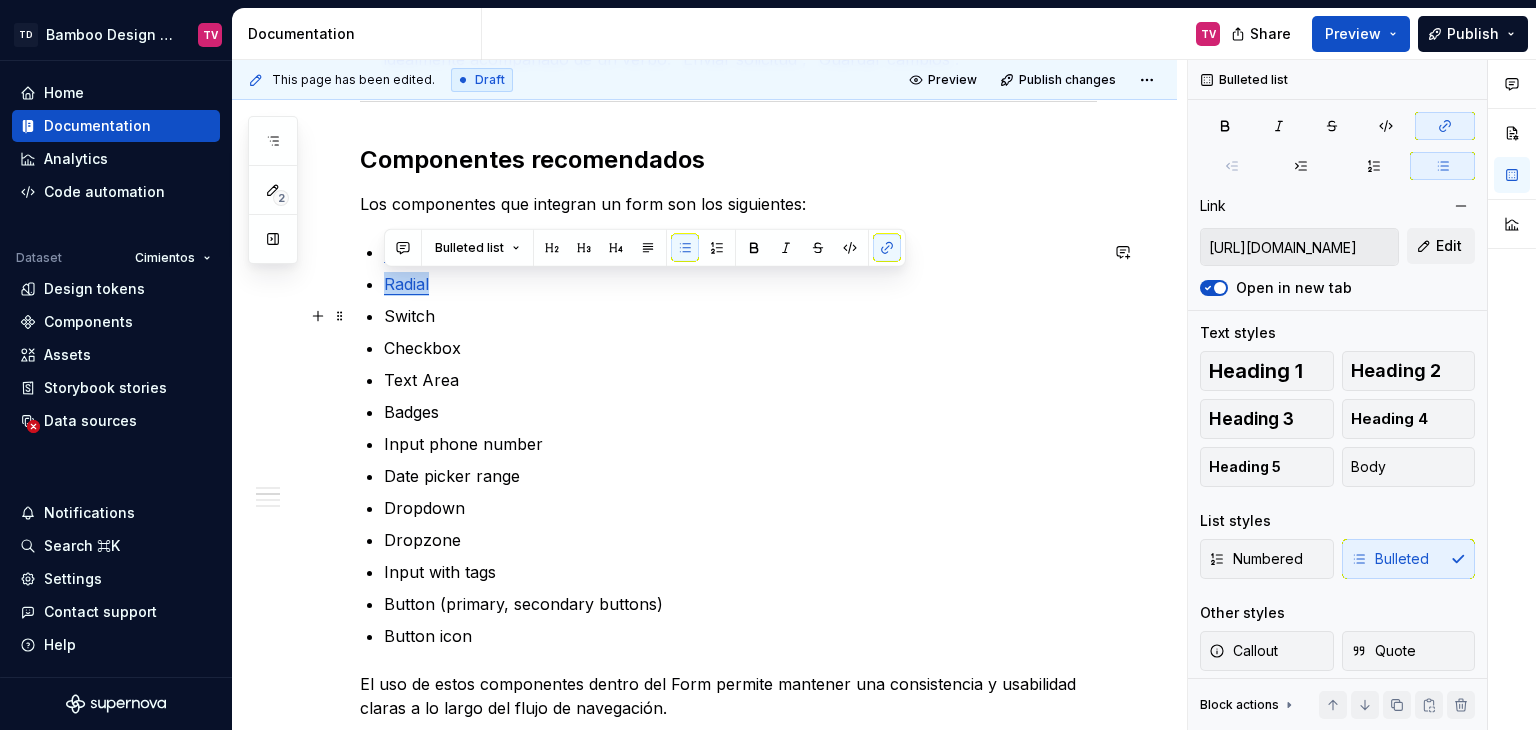 click on "Switch" at bounding box center (740, 316) 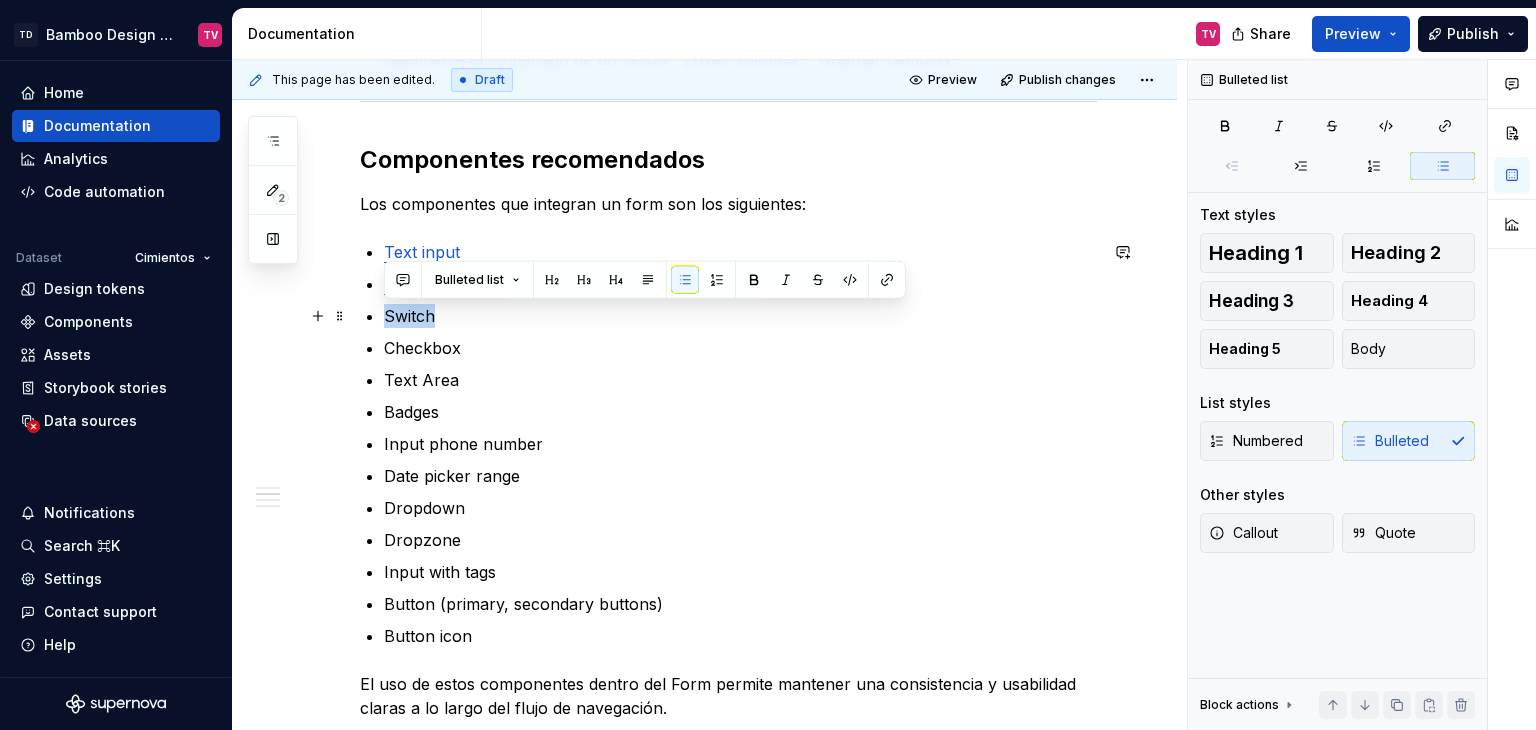 click on "Switch" at bounding box center (740, 316) 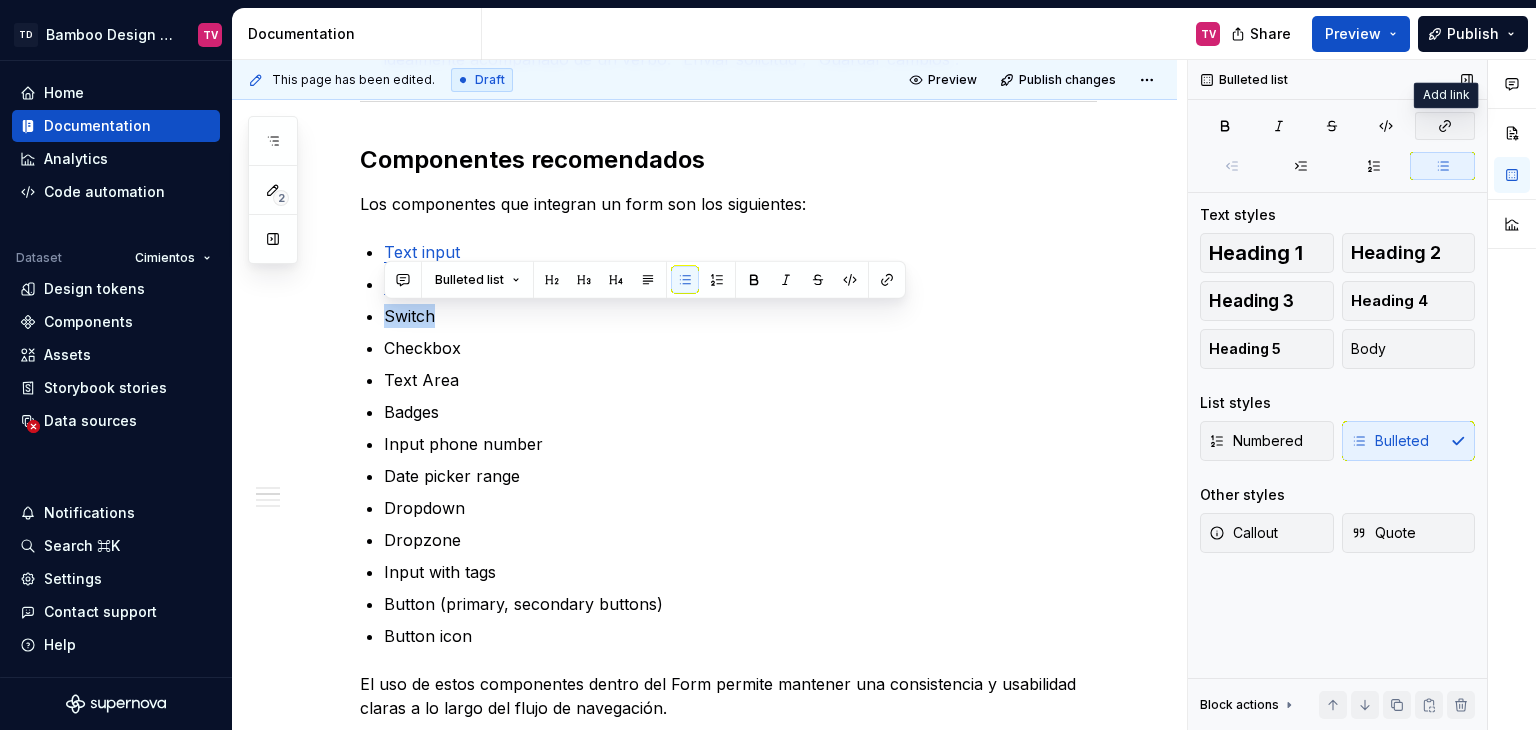 click at bounding box center (1445, 126) 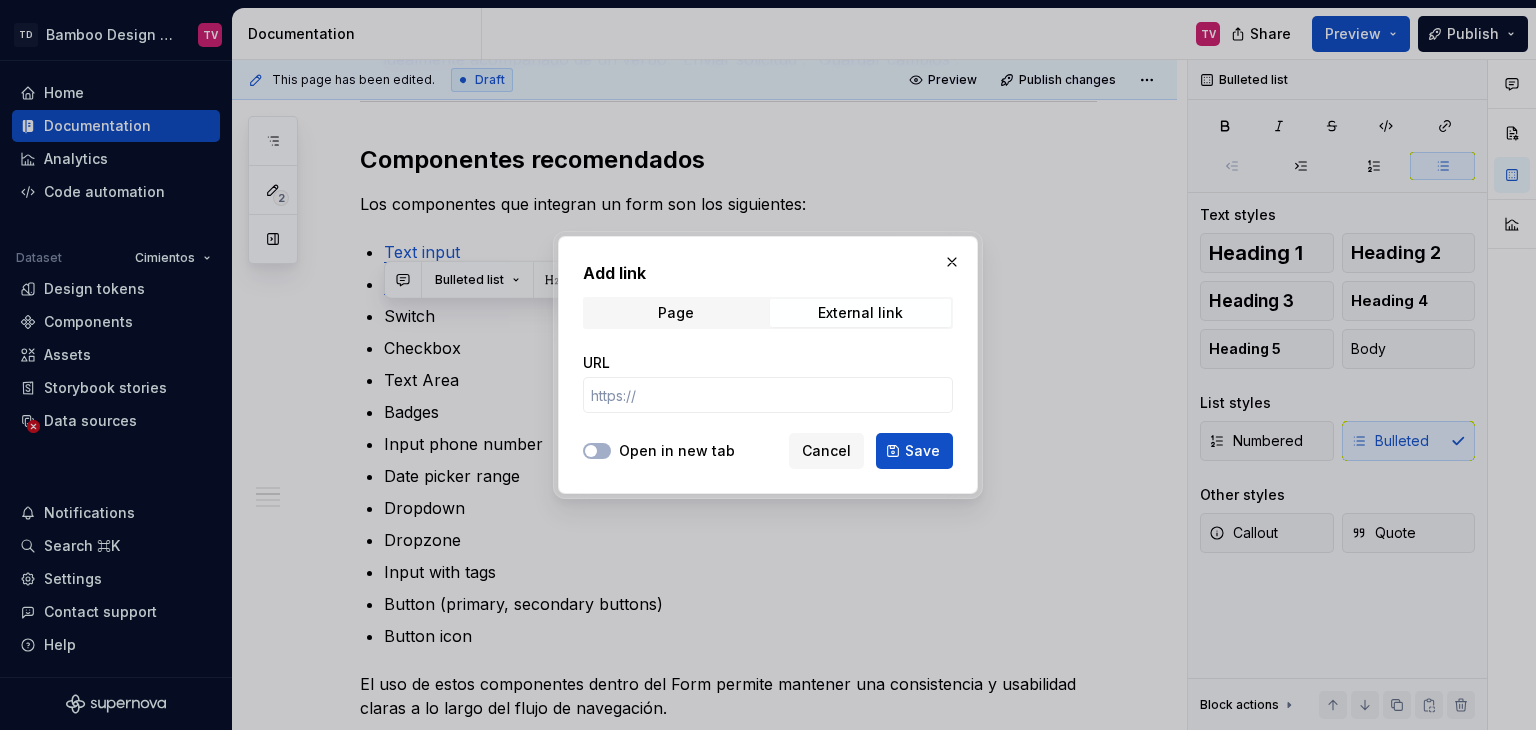 click on "Add link Page External link URL" at bounding box center [768, 343] 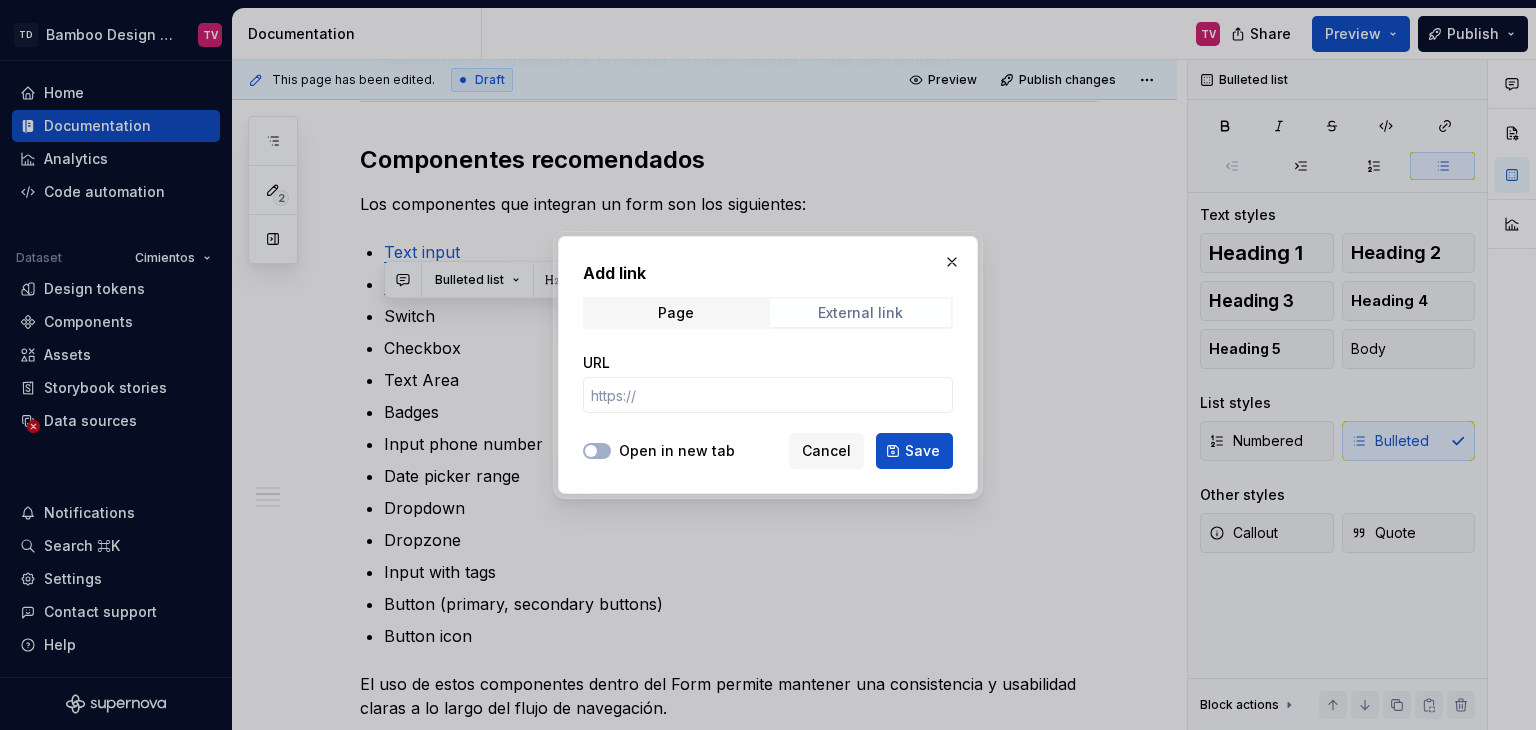 click on "External link" at bounding box center (860, 313) 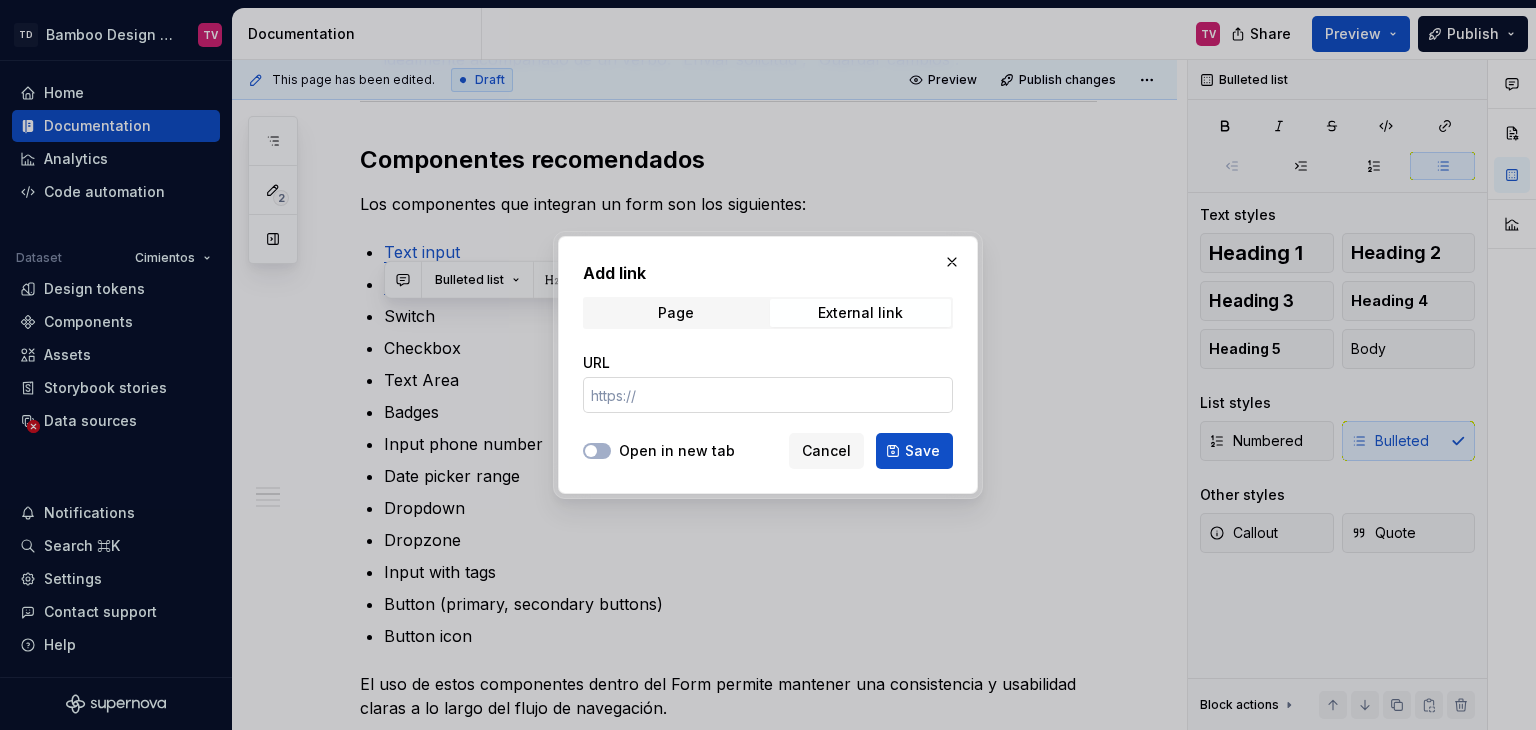 click on "URL" at bounding box center (768, 395) 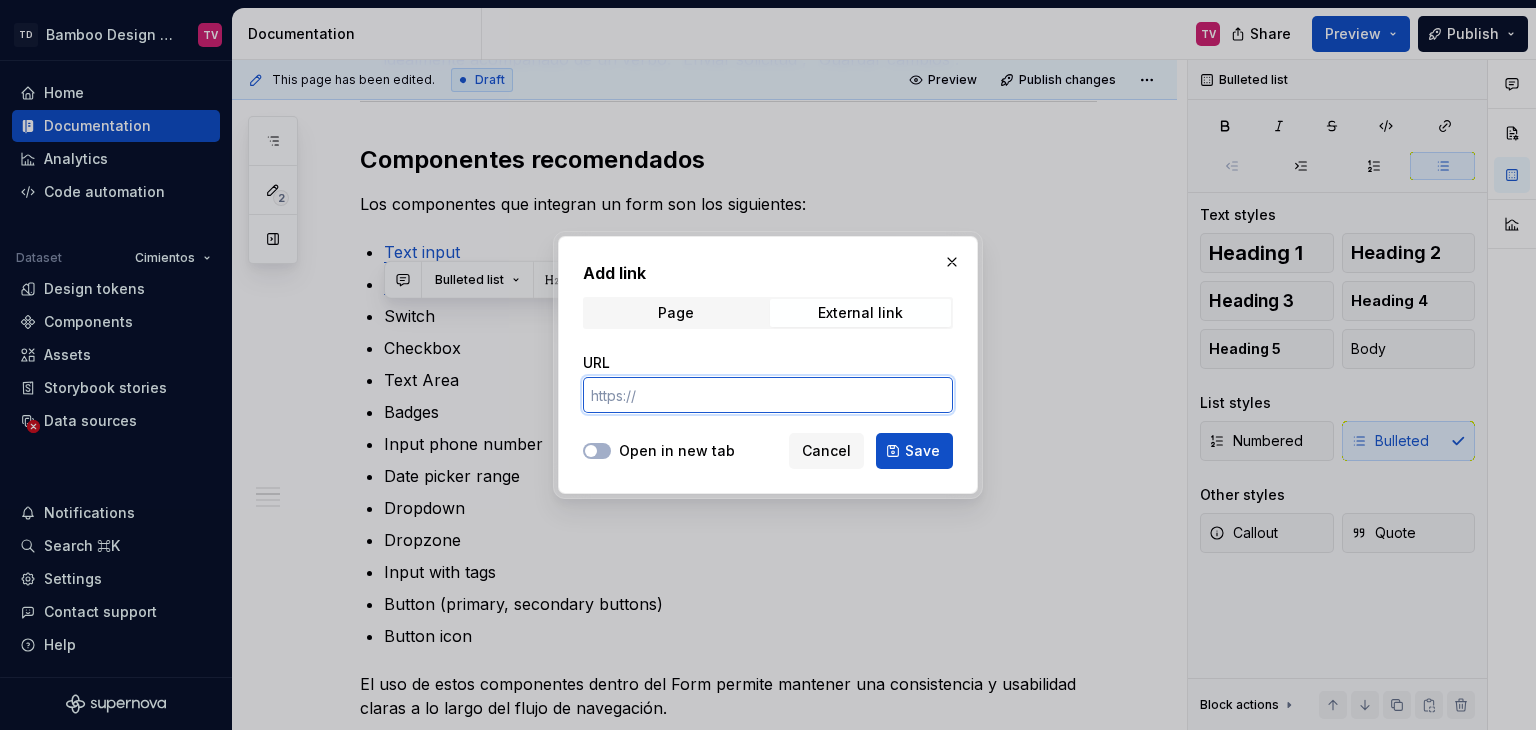 paste on "https://bamboo.tec.mx/latest/componentes/switch/descripcion-general-6aOUHs0C" 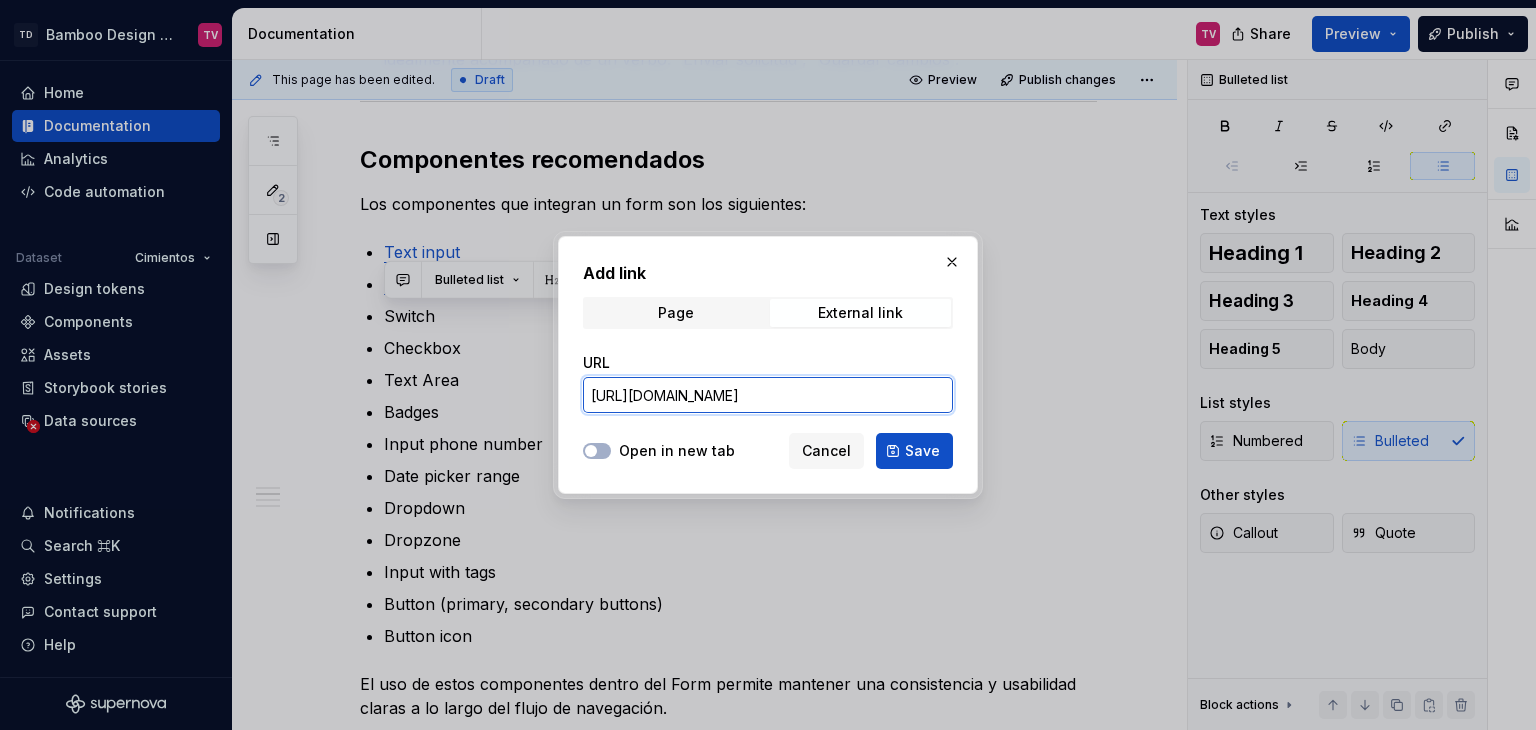 scroll, scrollTop: 0, scrollLeft: 200, axis: horizontal 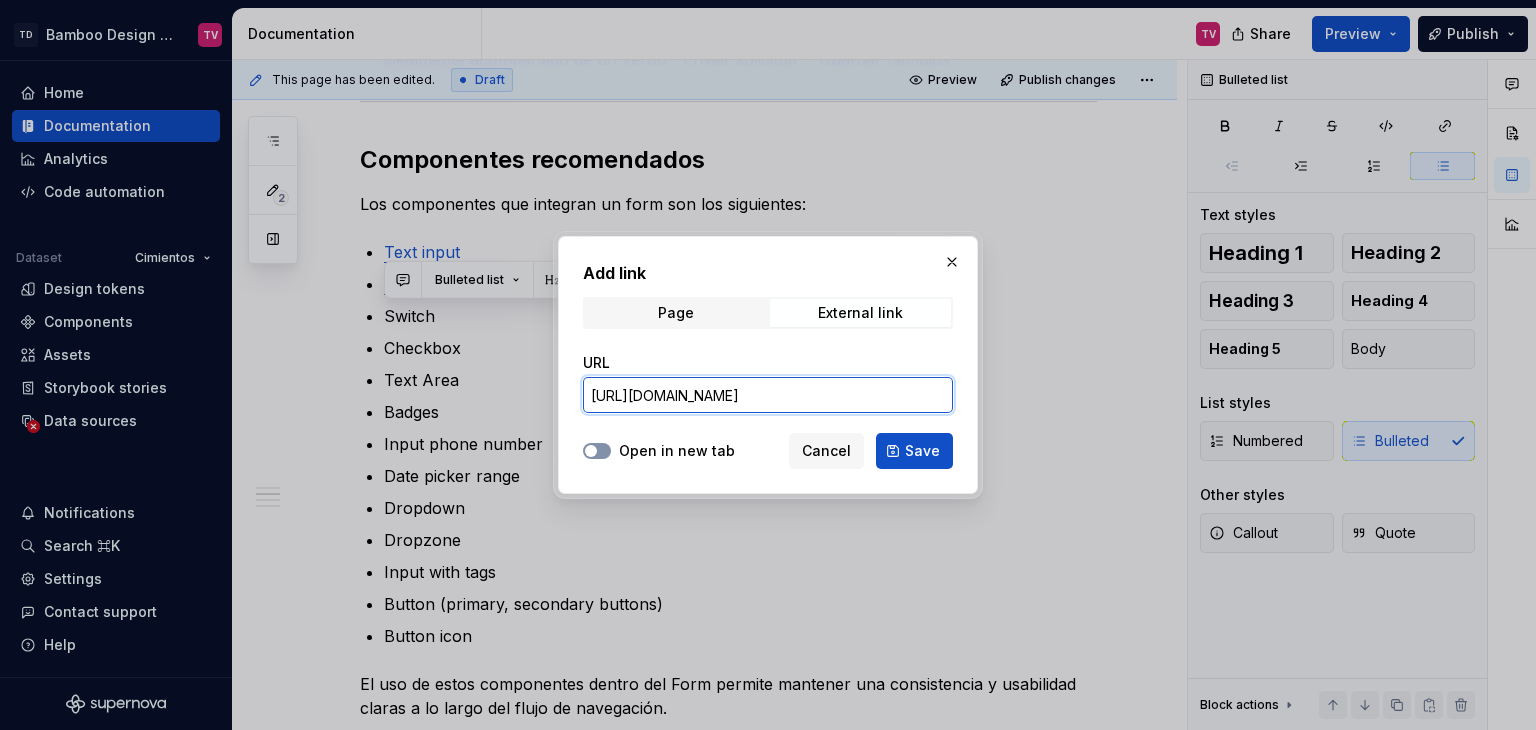 type on "https://bamboo.tec.mx/latest/componentes/switch/descripcion-general-6aOUHs0C" 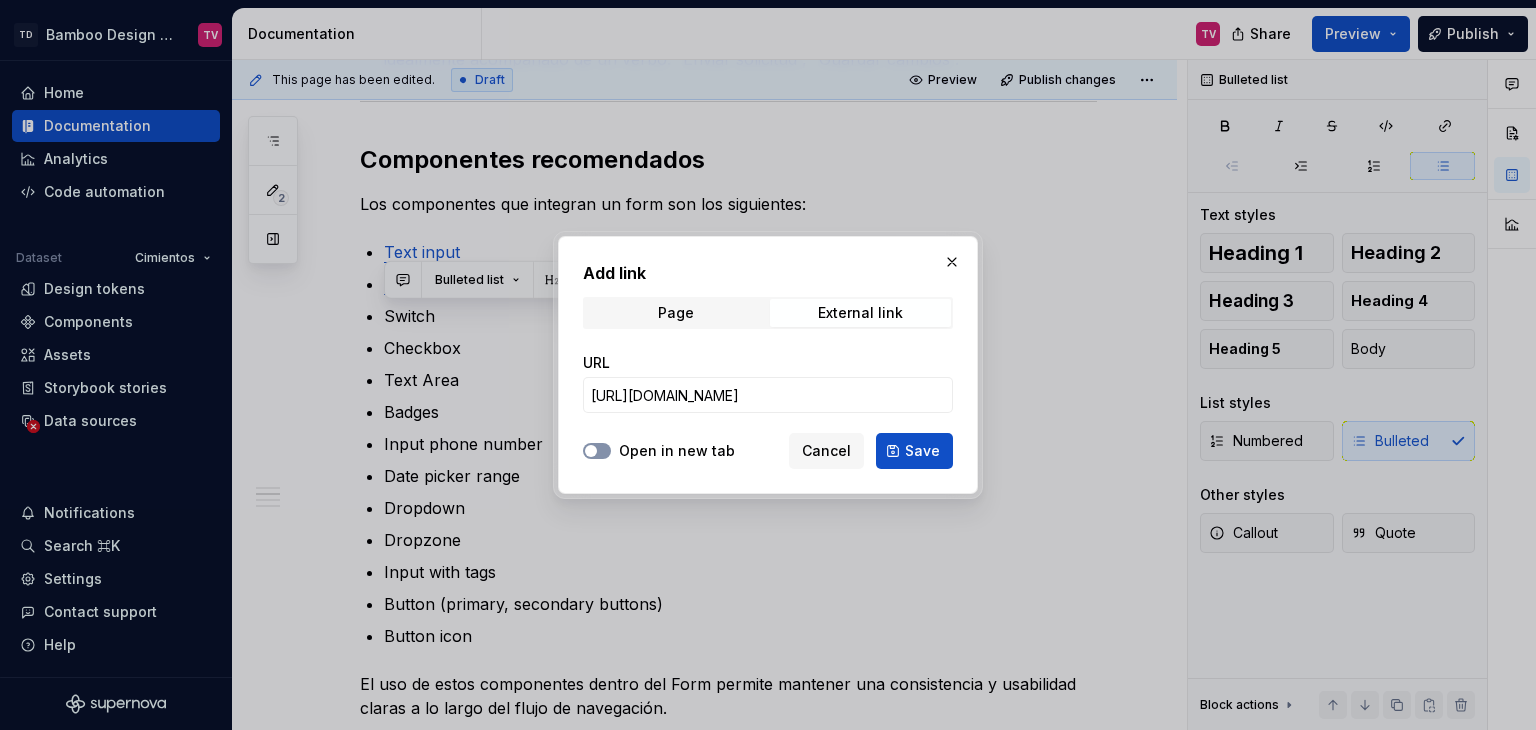 click on "Open in new tab" at bounding box center [597, 451] 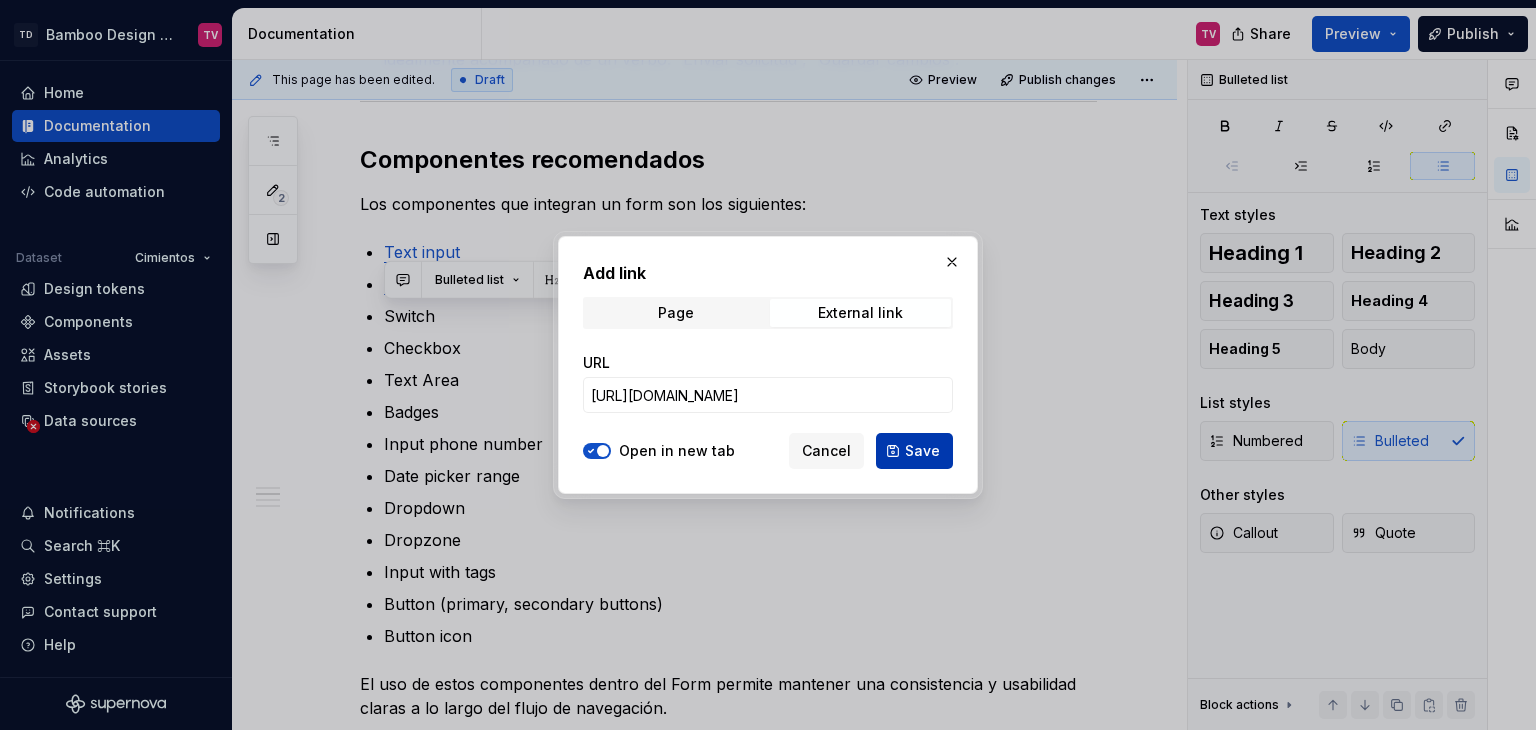 click on "Save" at bounding box center [922, 451] 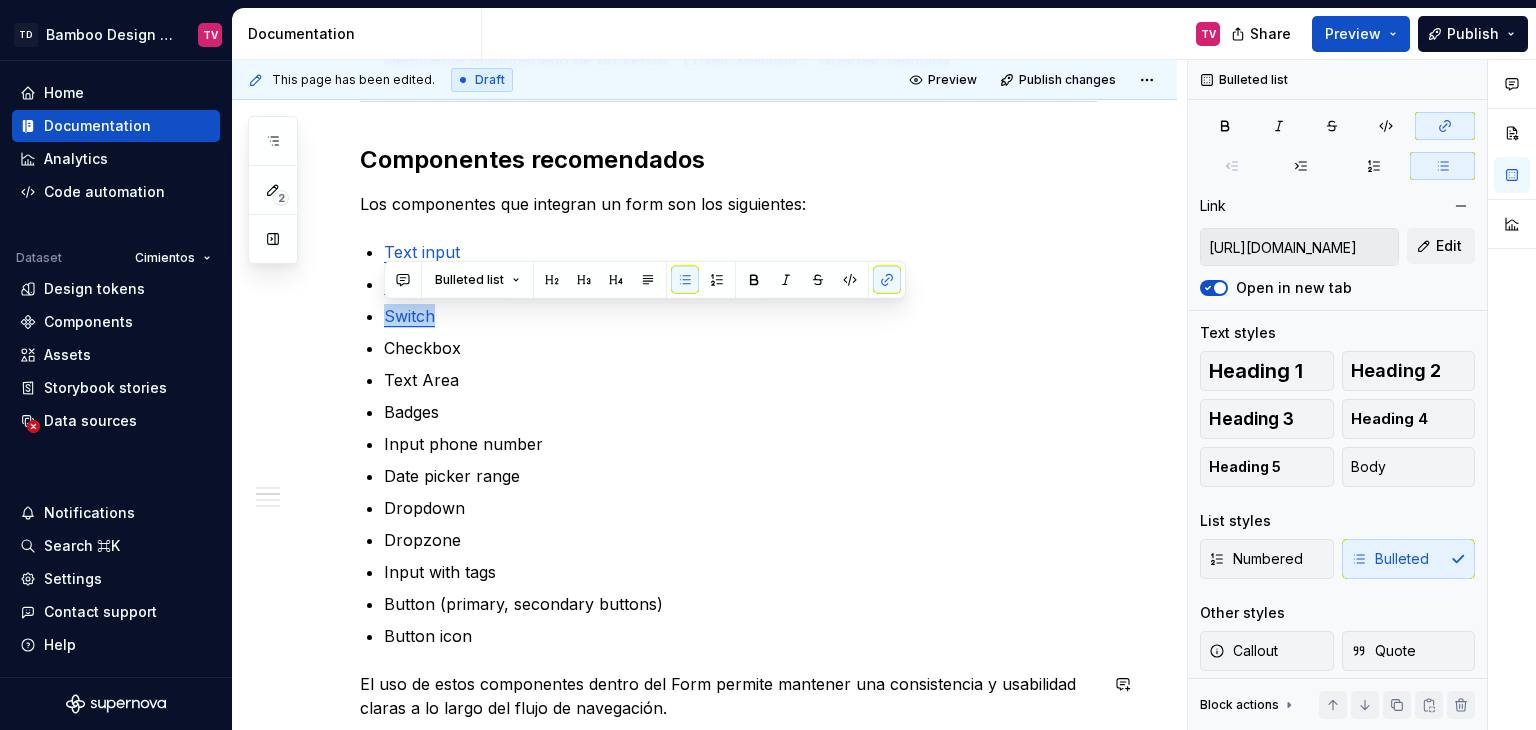 type on "*" 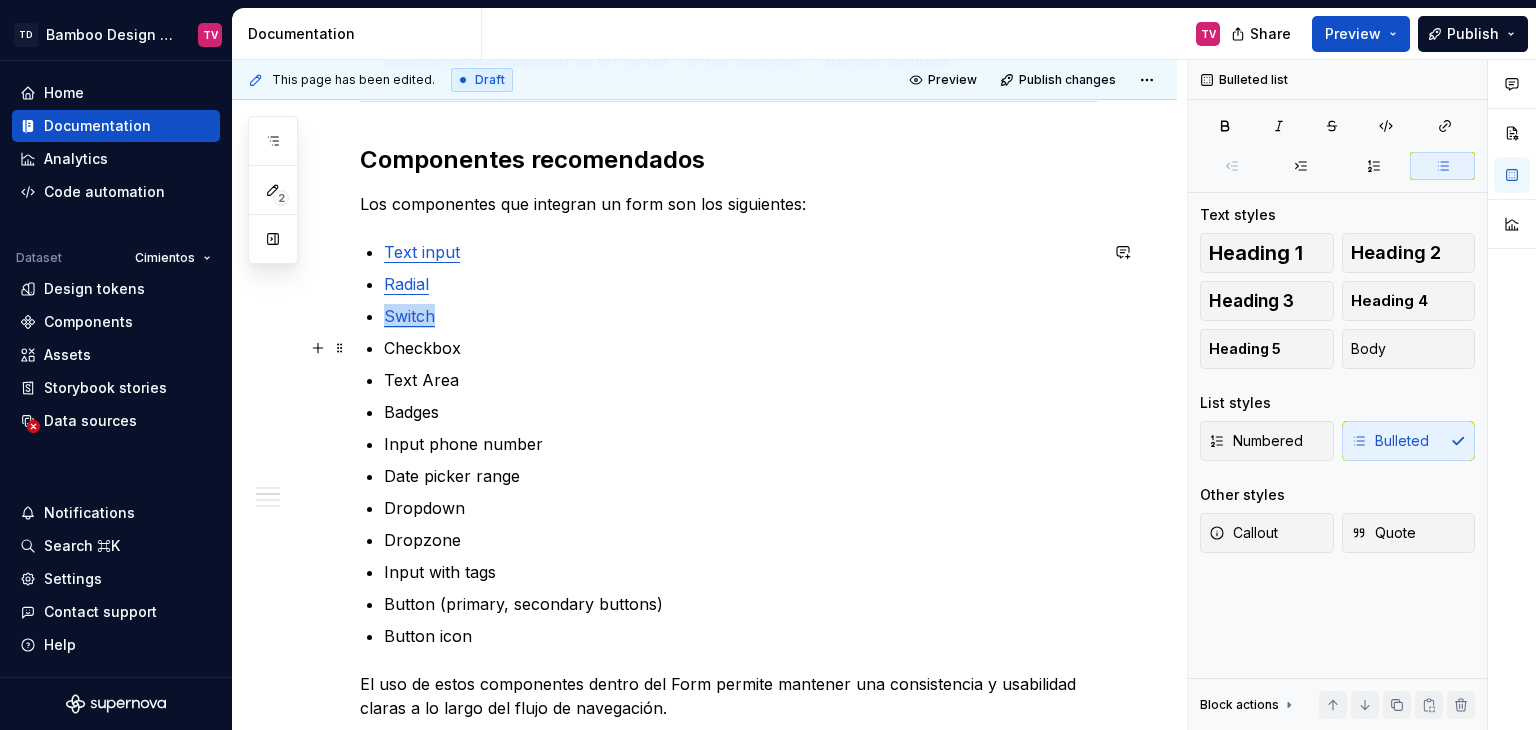 click on "Checkbox" at bounding box center [740, 348] 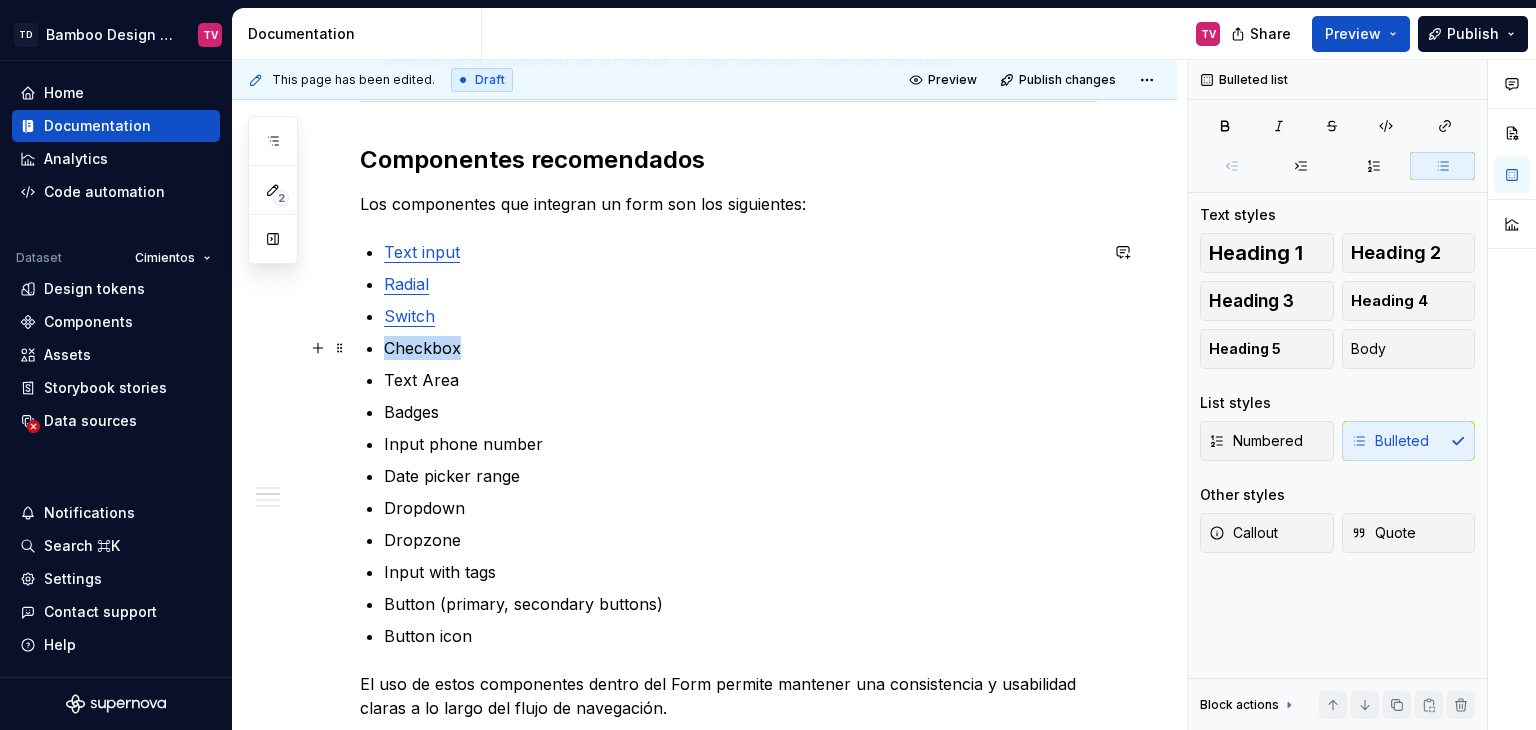 click on "Checkbox" at bounding box center [740, 348] 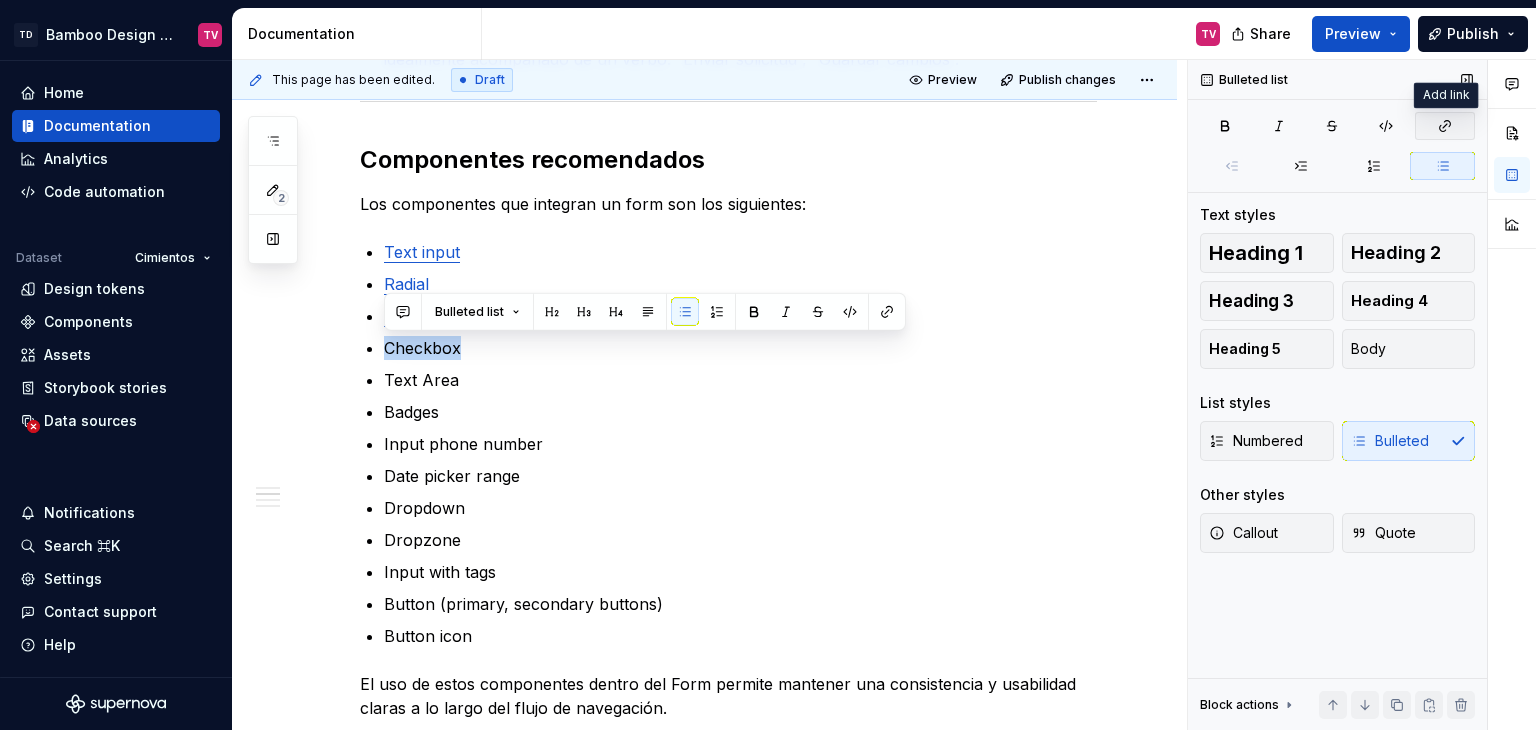 click 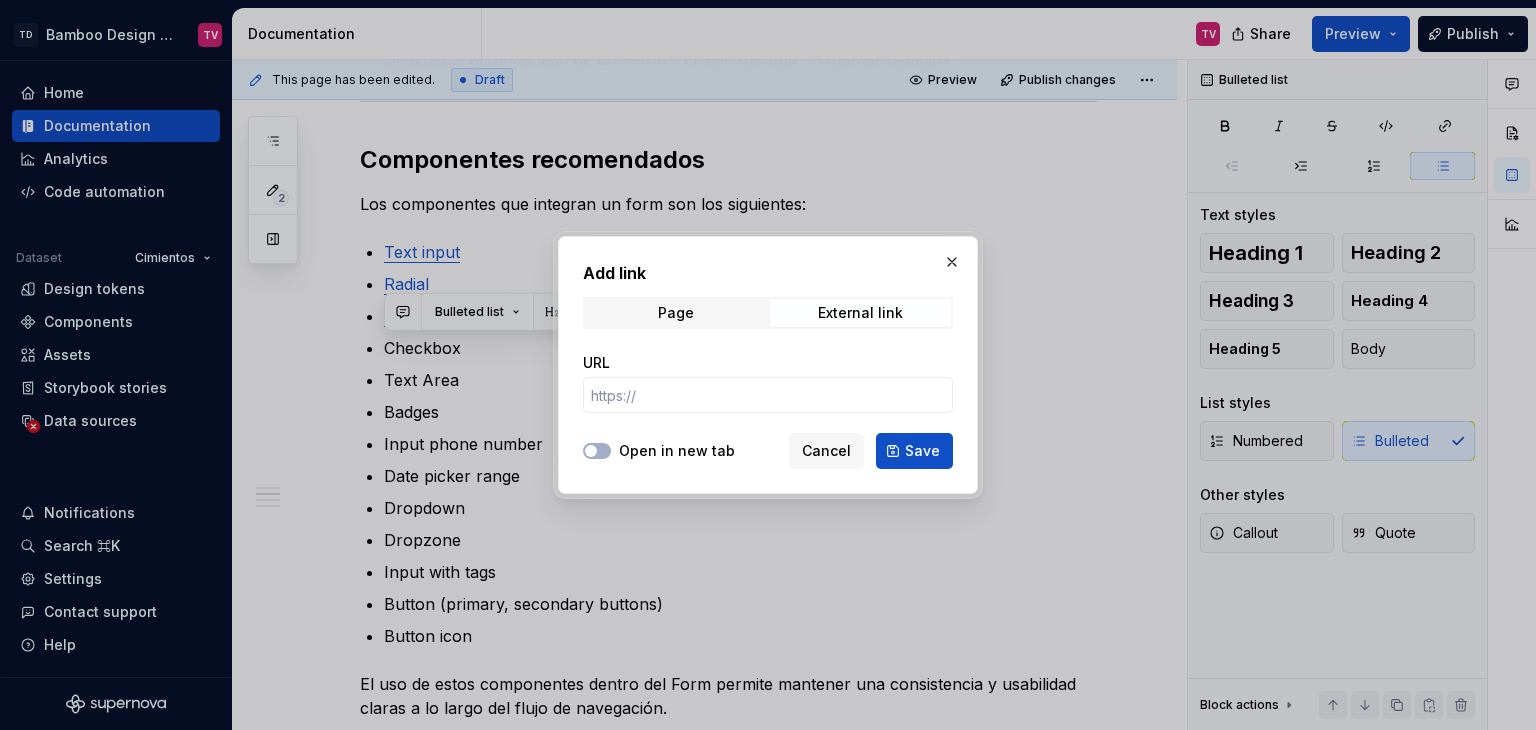click on "Add link Page External link URL" at bounding box center (768, 343) 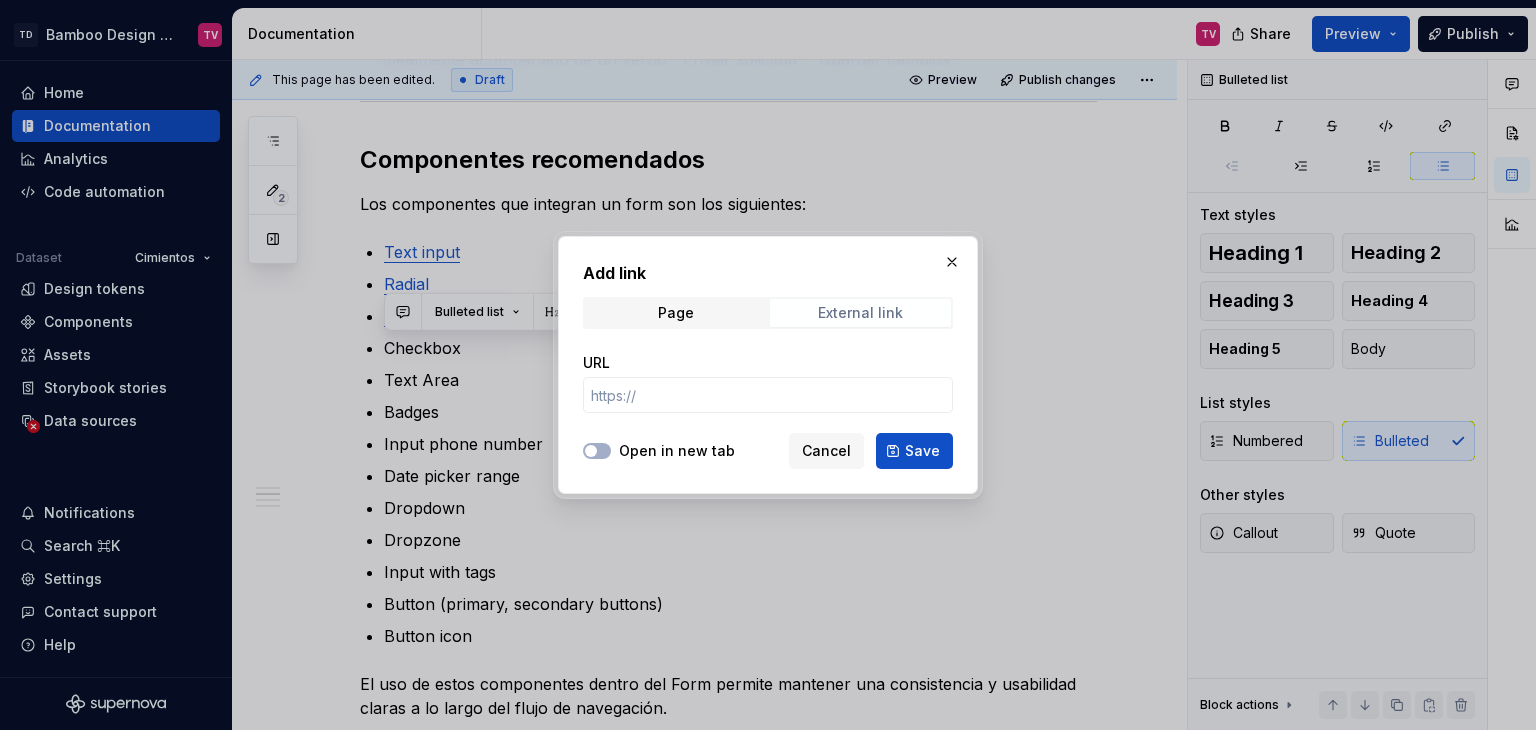 click on "External link" at bounding box center [860, 313] 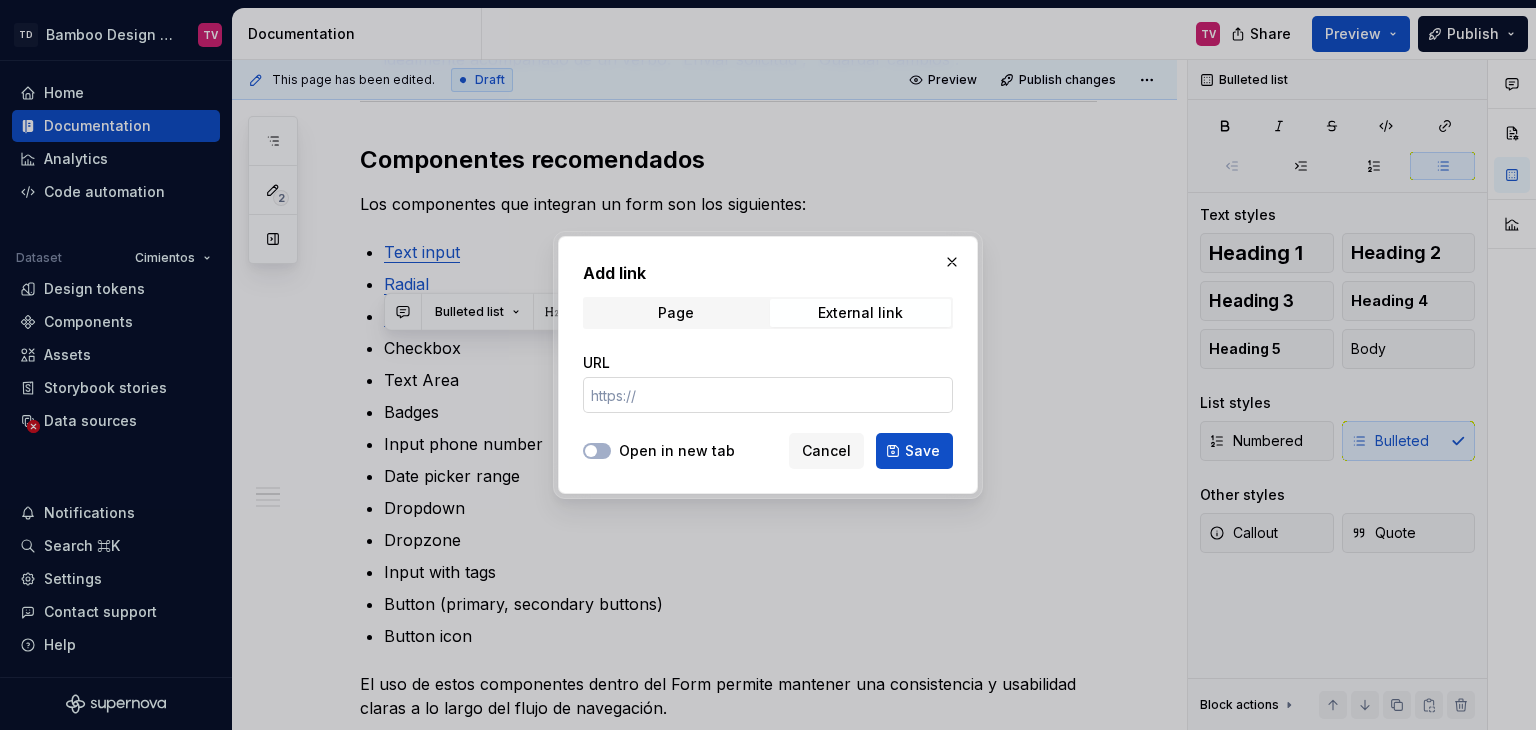 click on "URL" at bounding box center (768, 395) 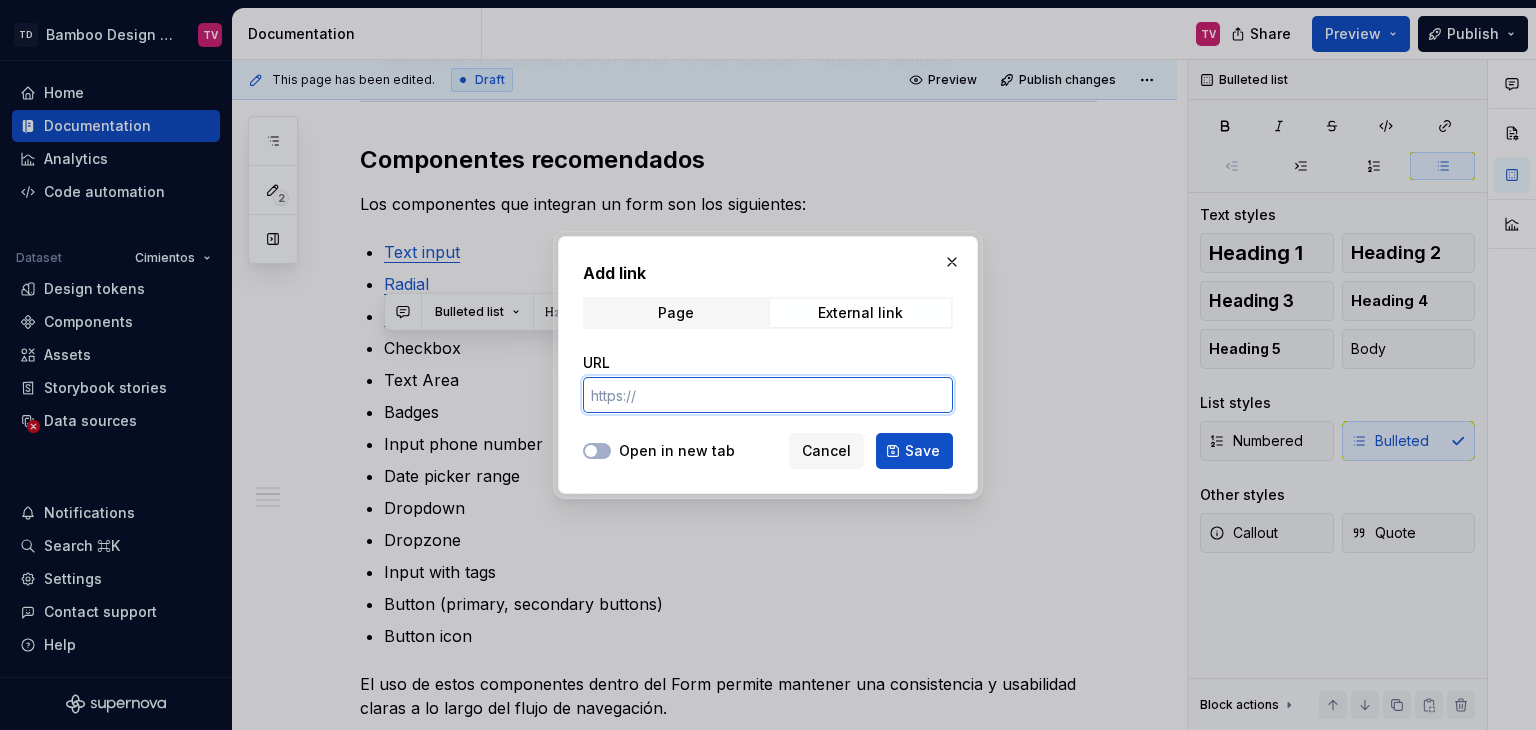 paste on "https://bamboo.tec.mx/latest/componentes/checkbox/descripcion-general-nl6Z6U1M" 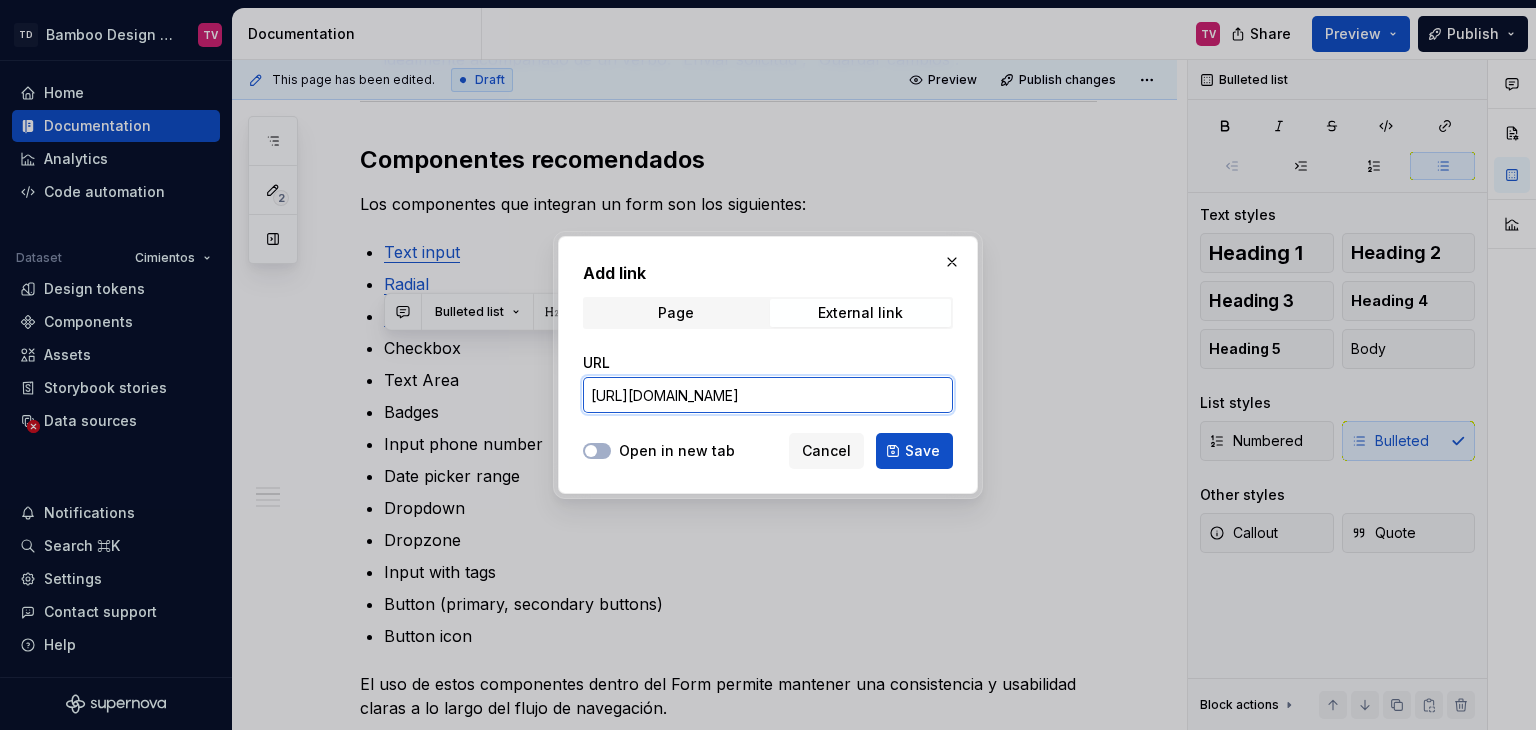 scroll, scrollTop: 0, scrollLeft: 213, axis: horizontal 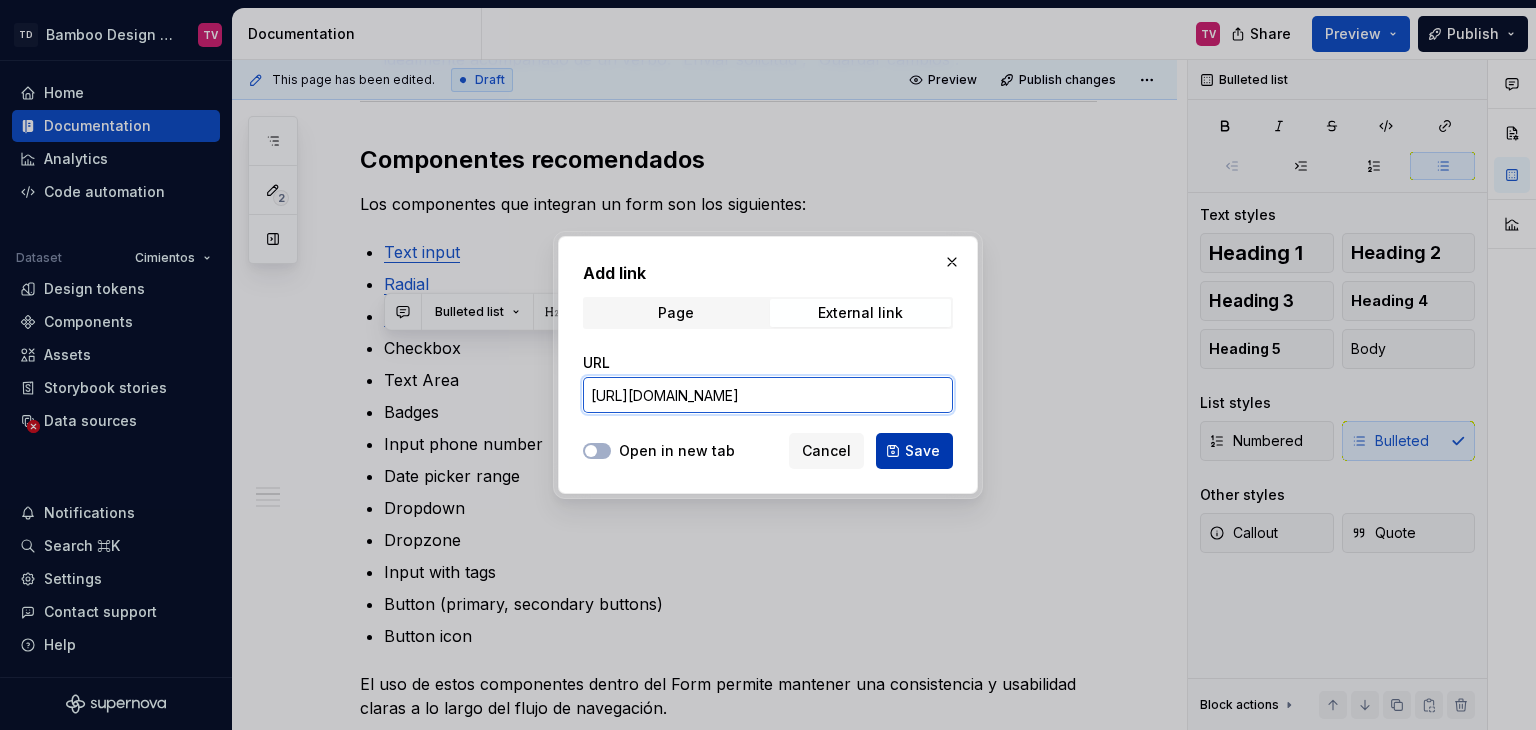 type on "https://bamboo.tec.mx/latest/componentes/checkbox/descripcion-general-nl6Z6U1M" 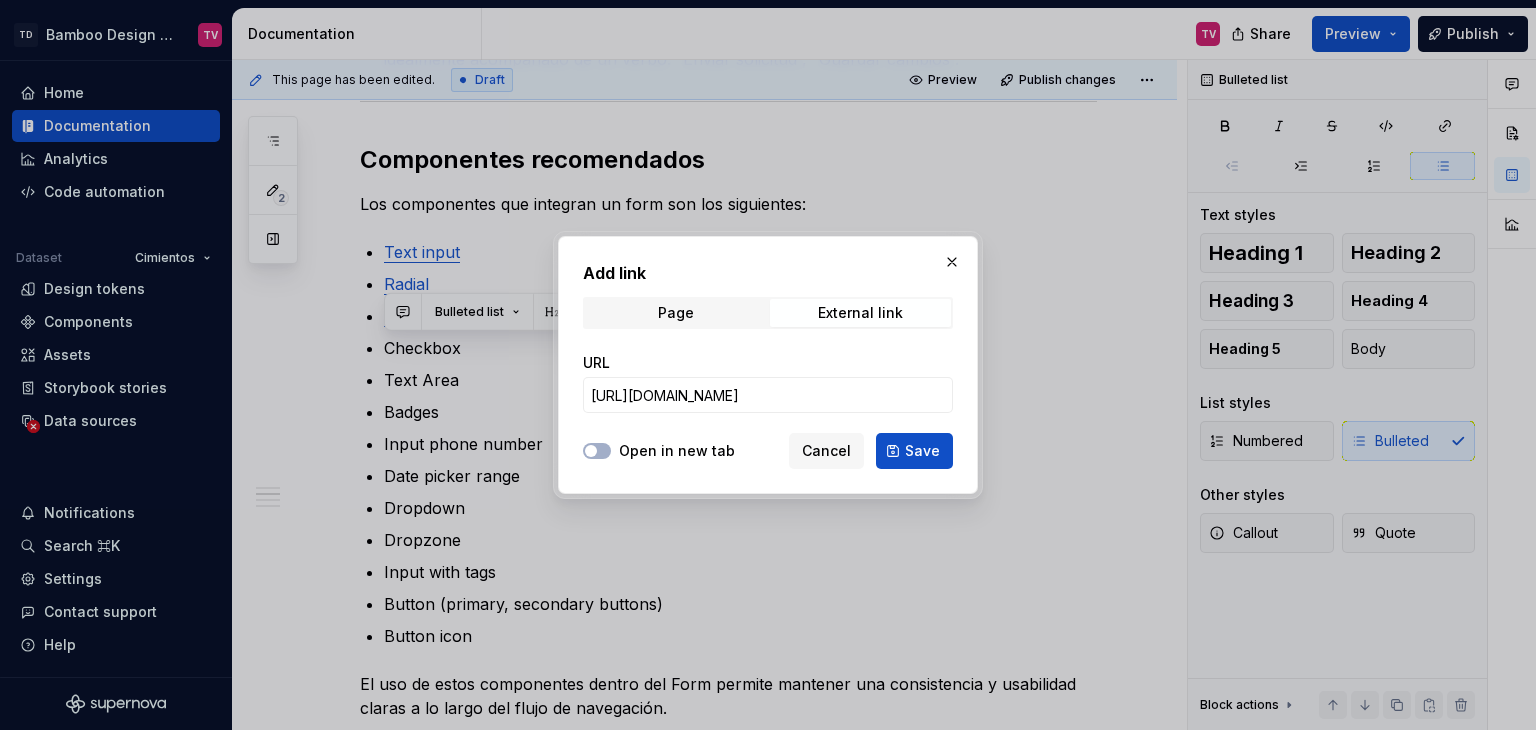 drag, startPoint x: 916, startPoint y: 457, endPoint x: 841, endPoint y: 504, distance: 88.50989 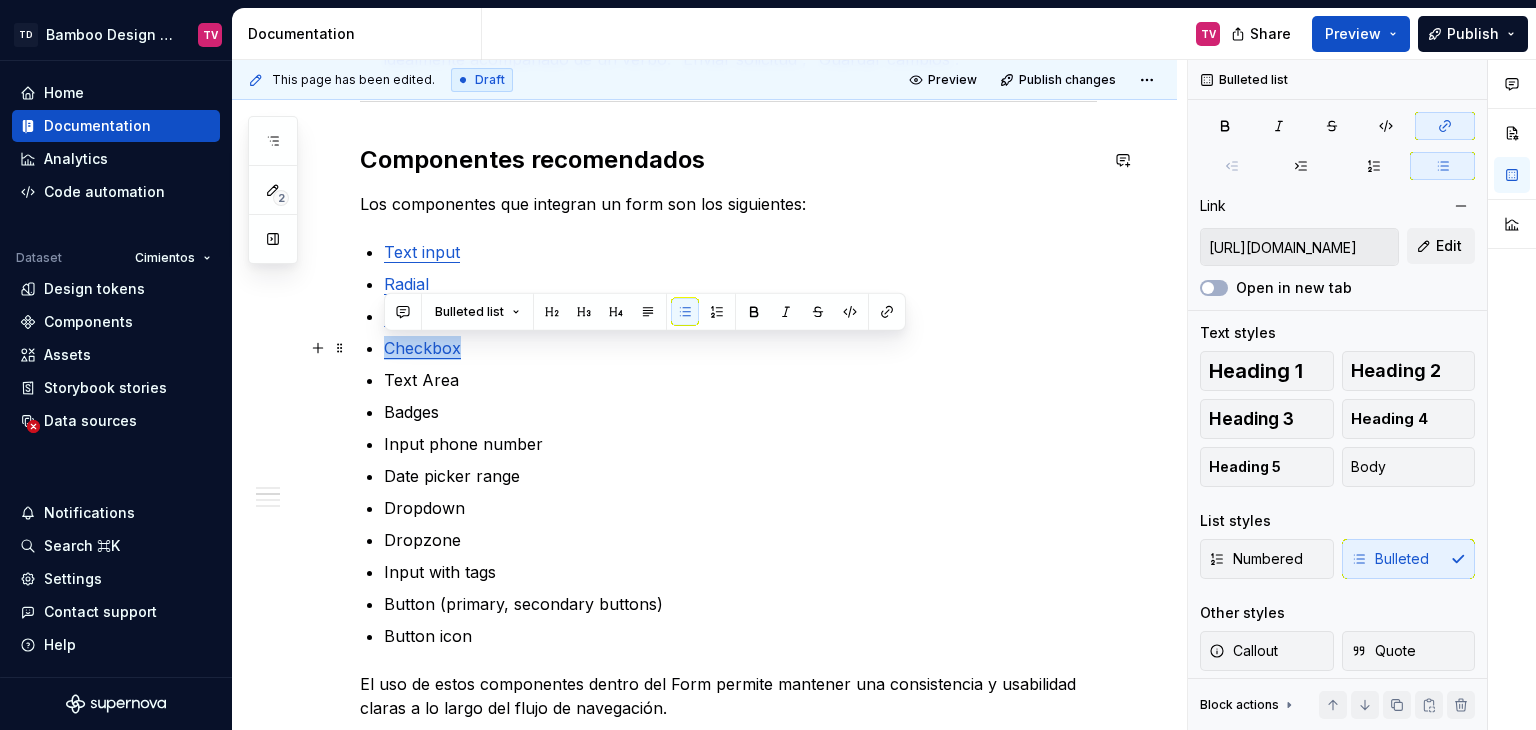 click on "Text input Radial Switch Checkbox Text Area Badges Input phone number Date picker range Dropdown Dropzone Input with tags Button (primary, secondary buttons) Button icon" at bounding box center (740, 444) 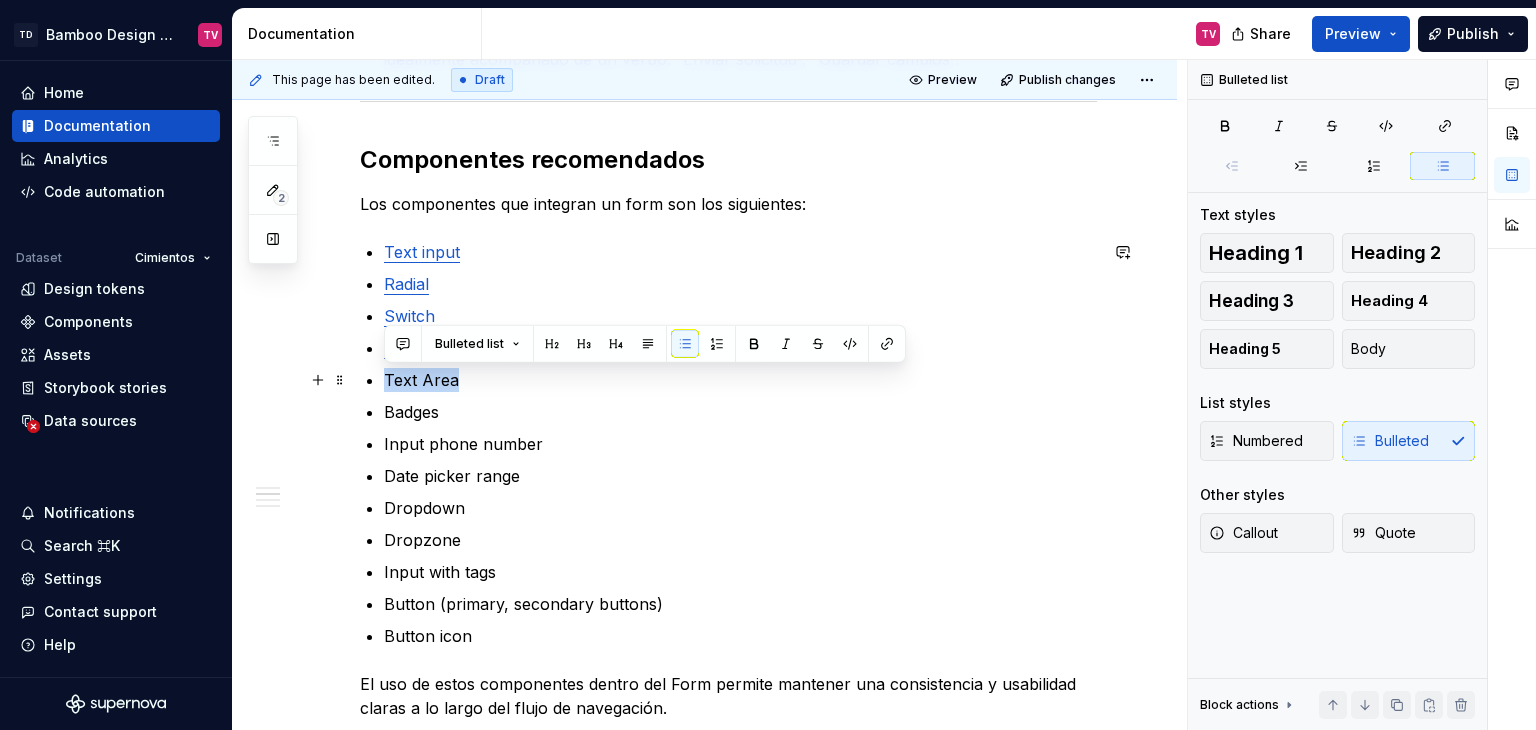 drag, startPoint x: 465, startPoint y: 377, endPoint x: 383, endPoint y: 389, distance: 82.8734 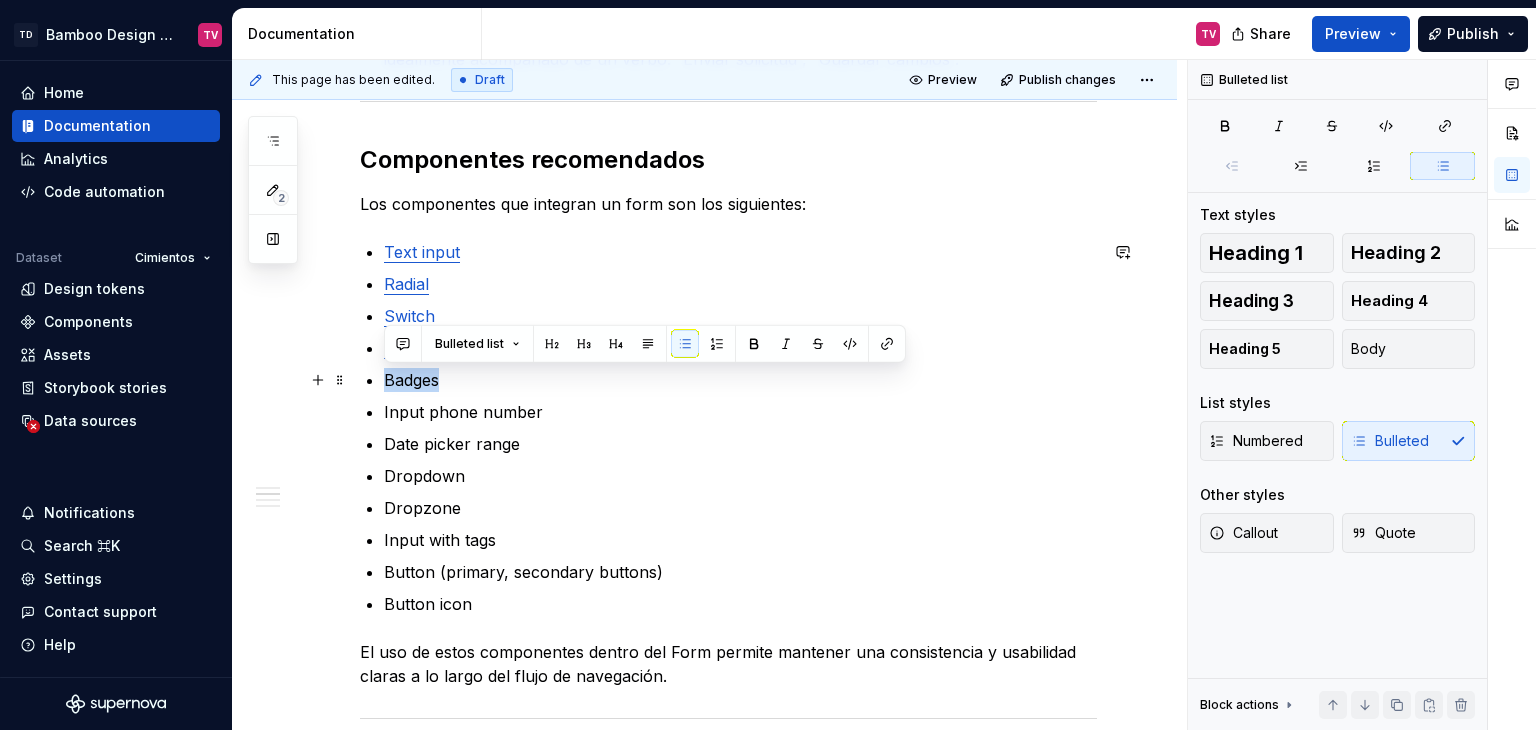 drag, startPoint x: 424, startPoint y: 386, endPoint x: 373, endPoint y: 390, distance: 51.156624 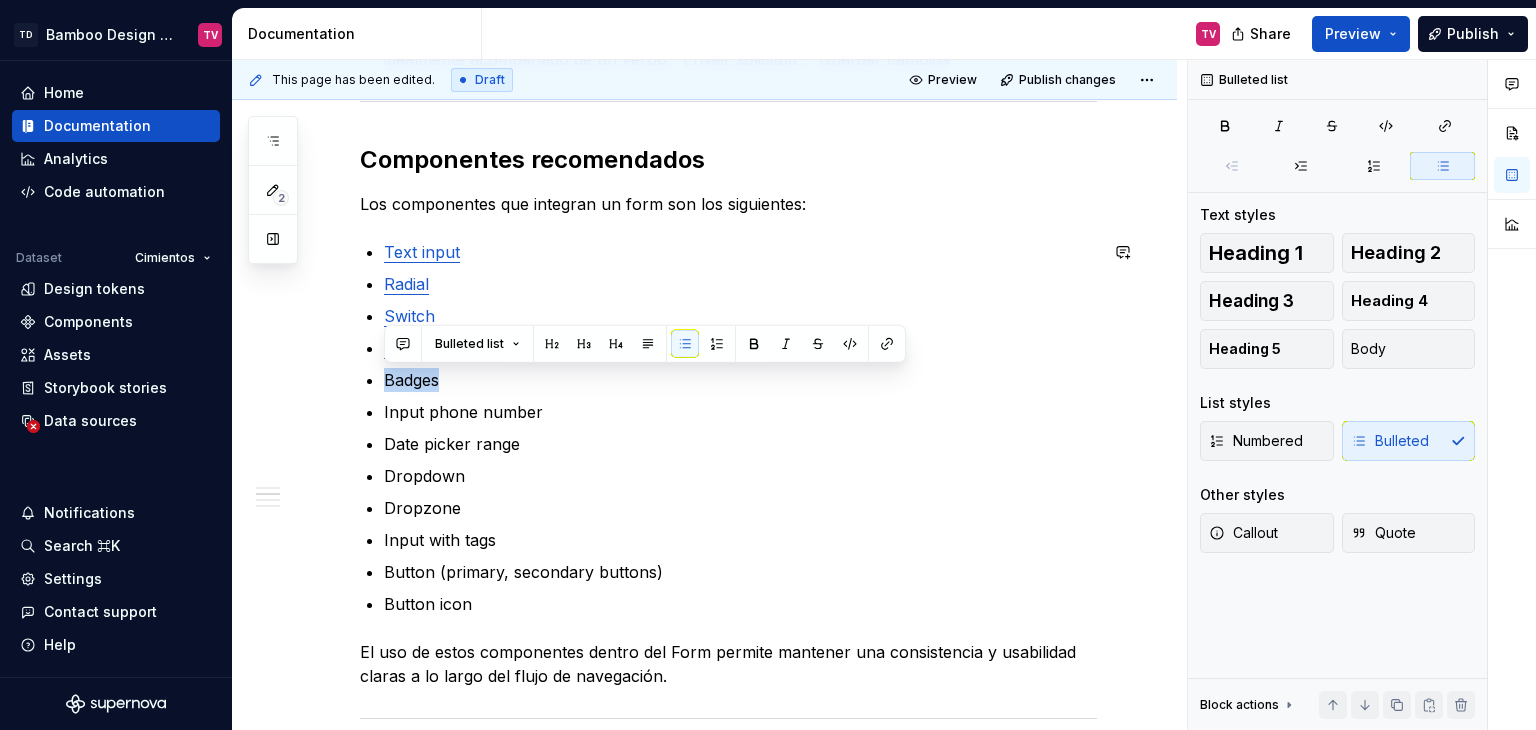 type on "*" 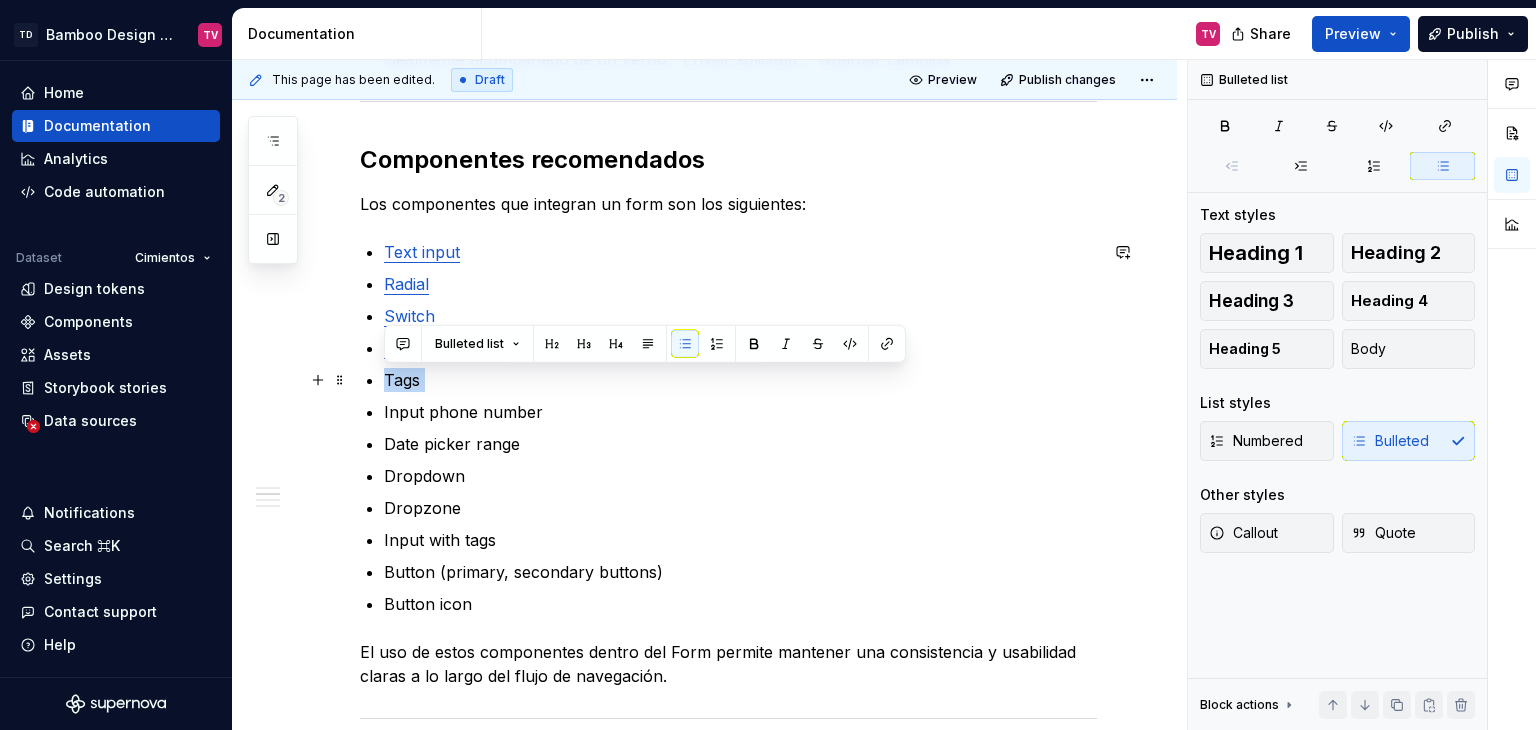drag, startPoint x: 424, startPoint y: 395, endPoint x: 388, endPoint y: 384, distance: 37.64306 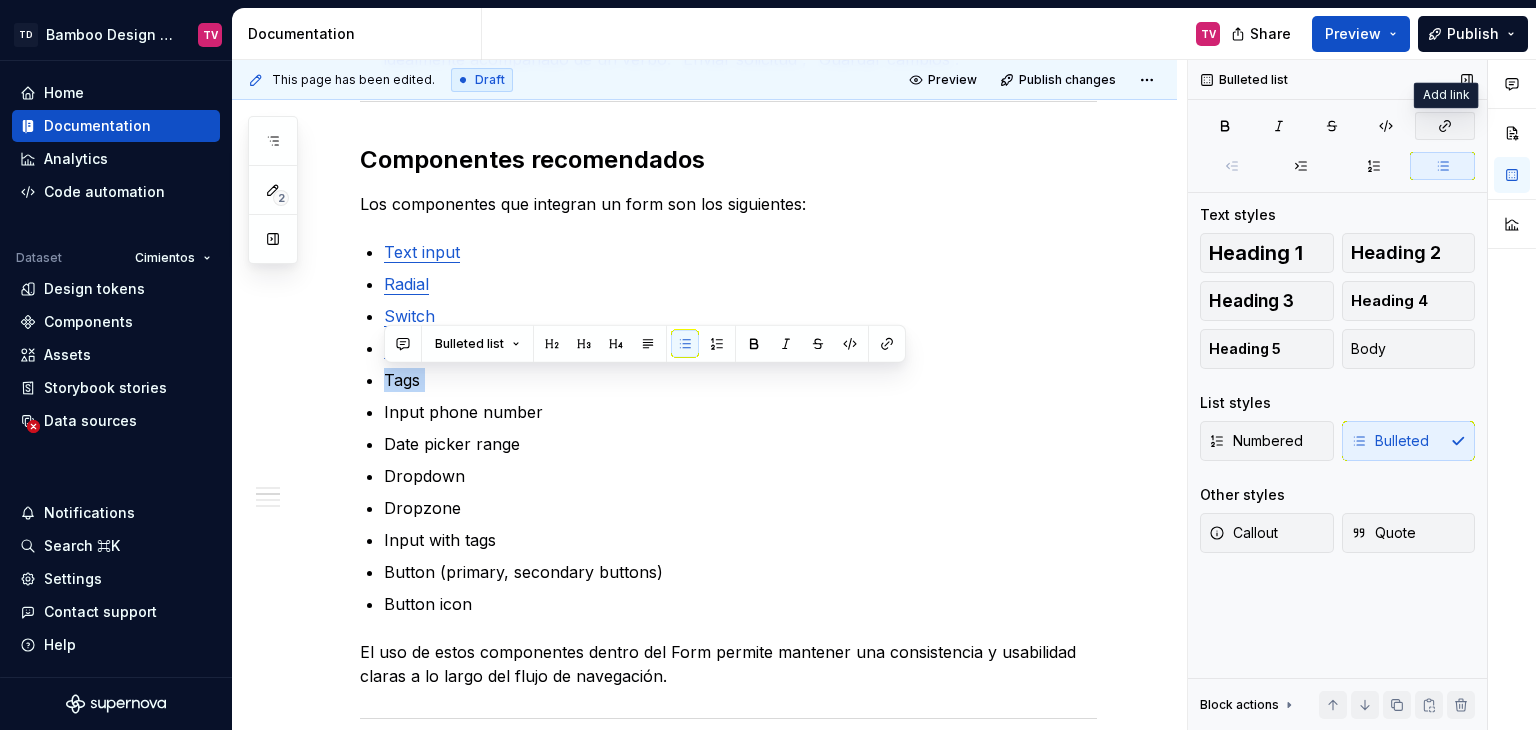 click 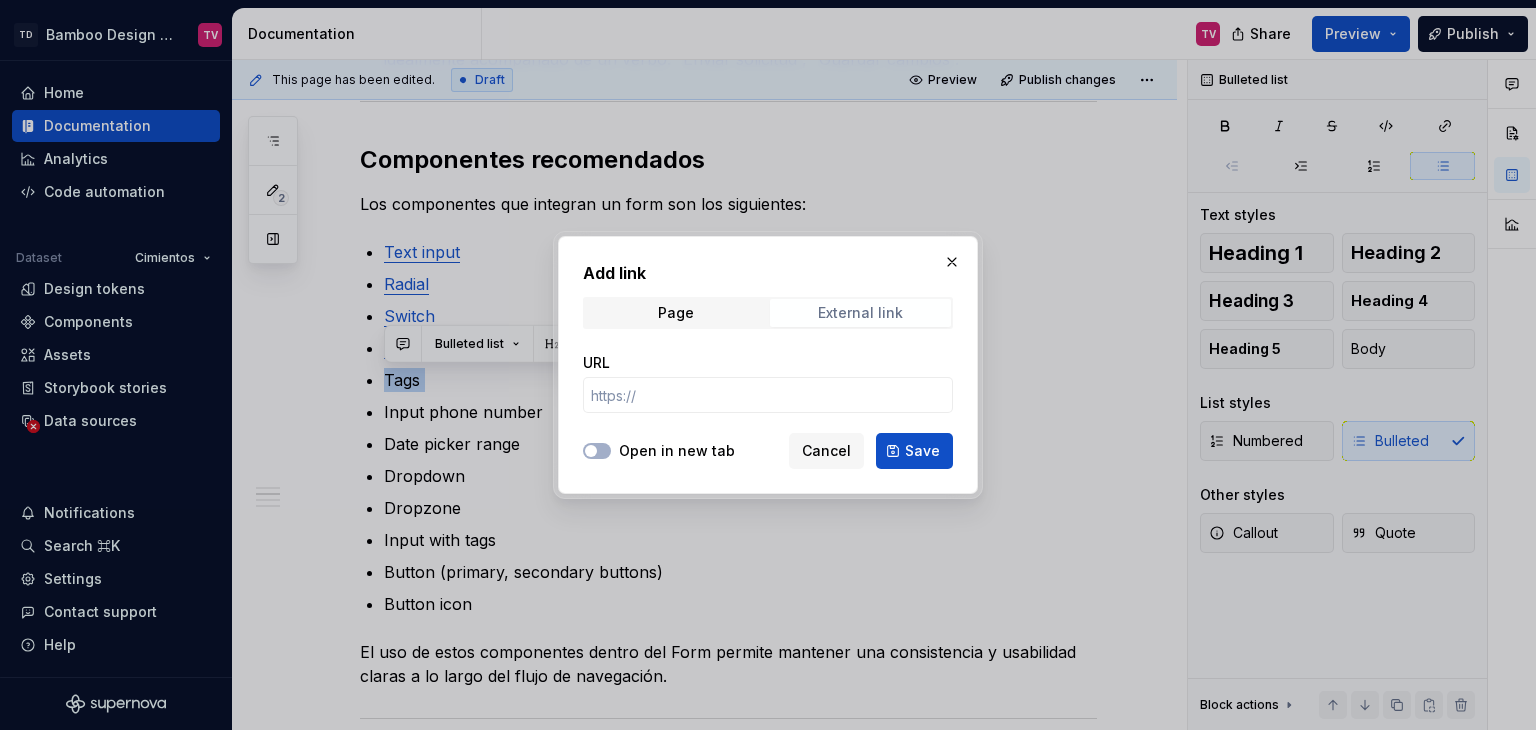 click on "External link" at bounding box center [860, 313] 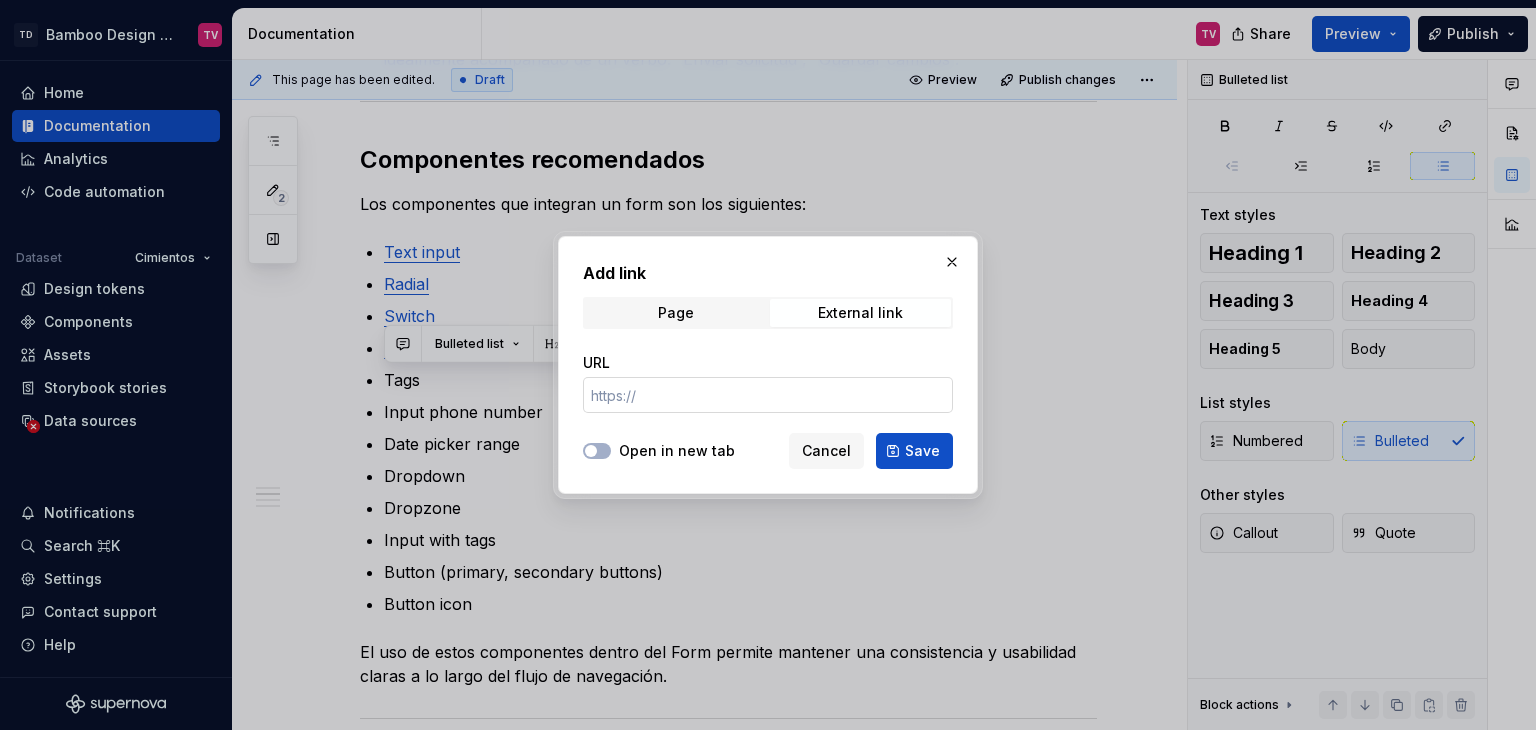 click on "URL" at bounding box center (768, 395) 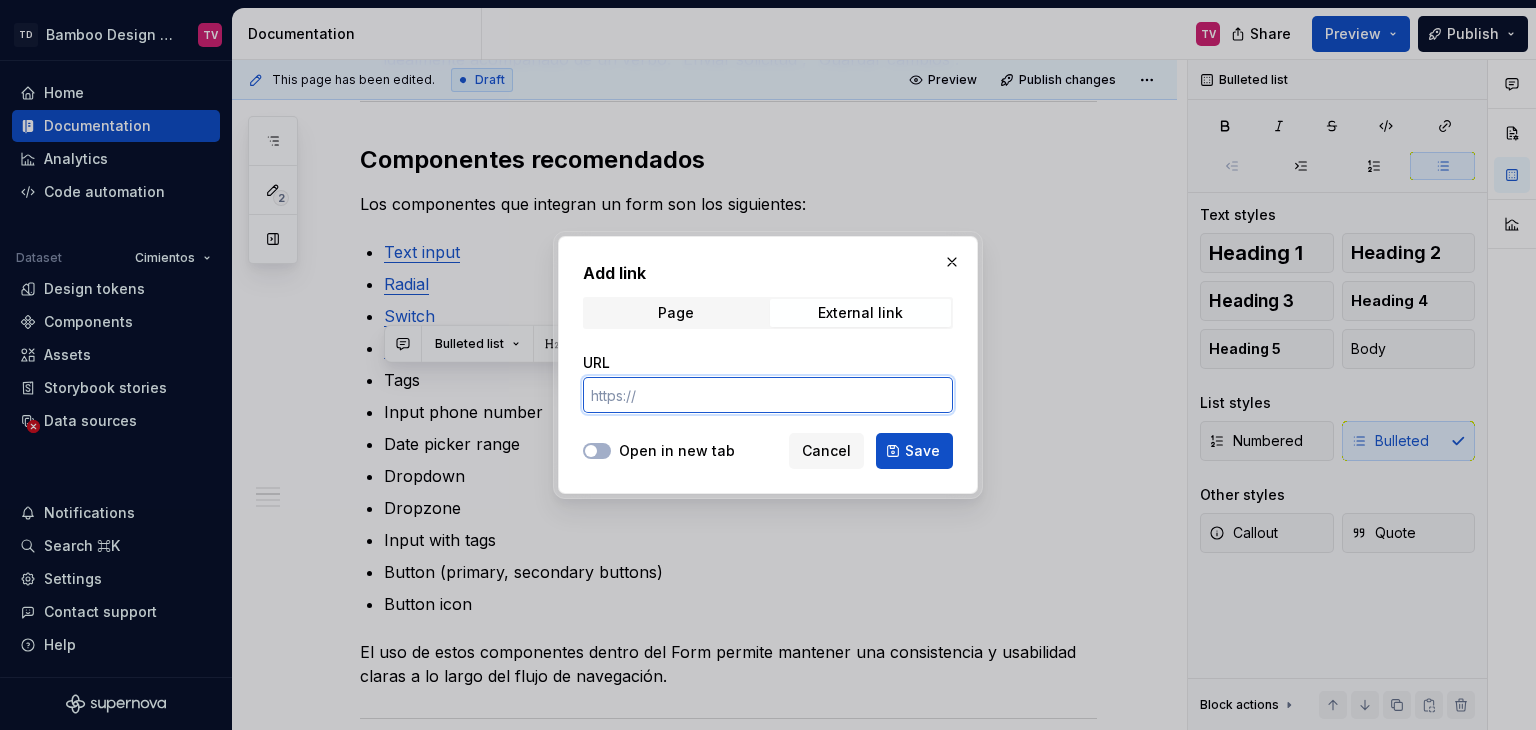 paste on "https://bamboo.tec.mx/latest/componentes/tag/descripcion-general-hqSuz4Cb" 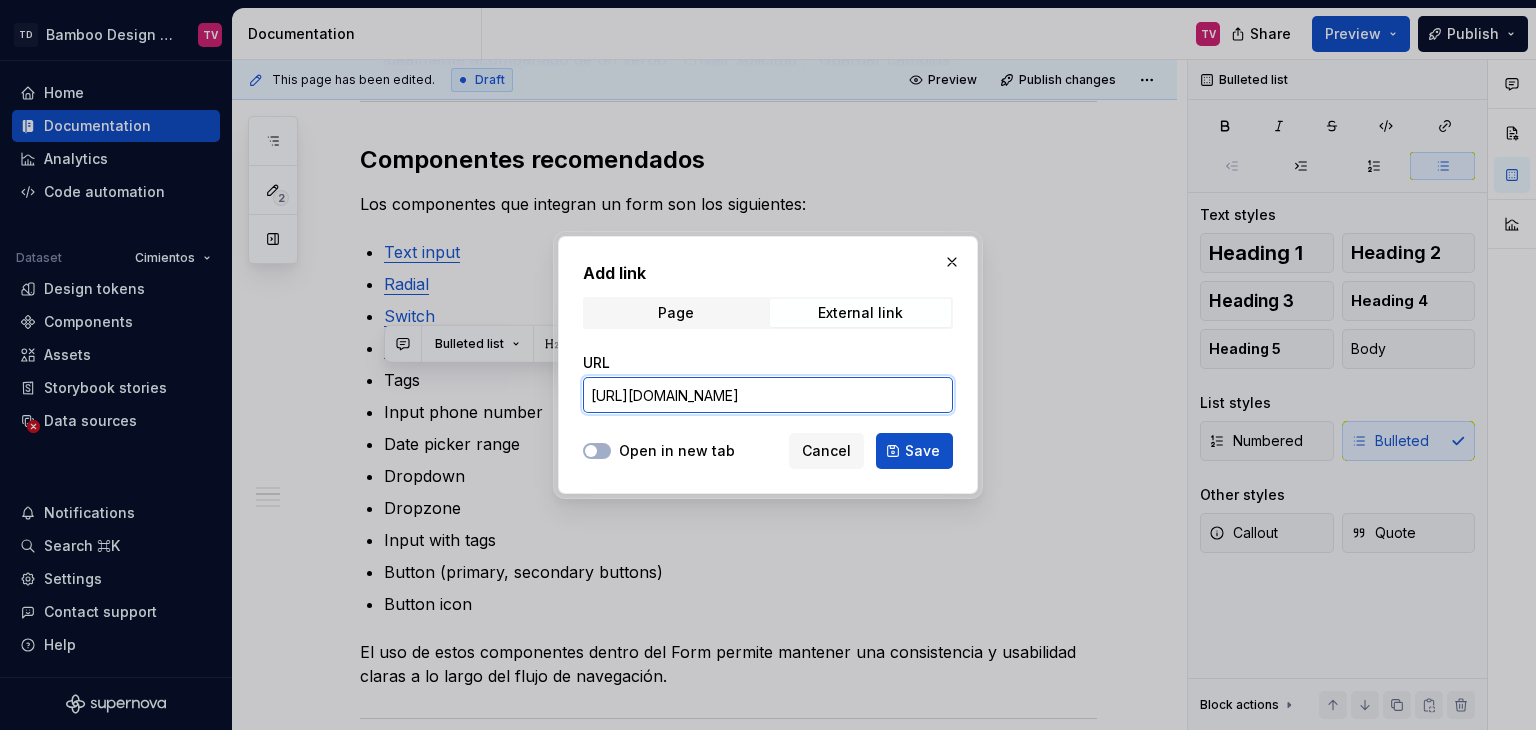 scroll, scrollTop: 0, scrollLeft: 172, axis: horizontal 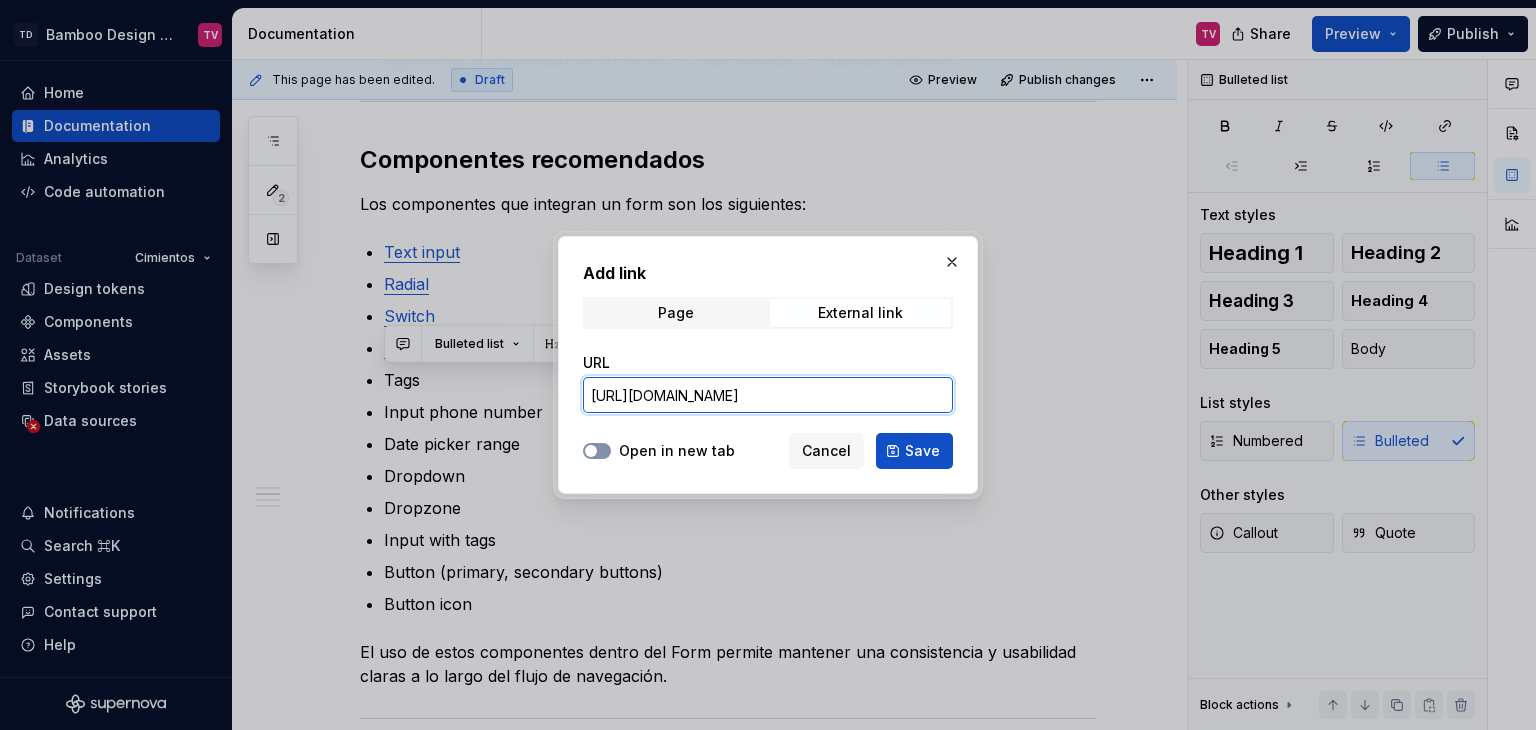 type on "https://bamboo.tec.mx/latest/componentes/tag/descripcion-general-hqSuz4Cb" 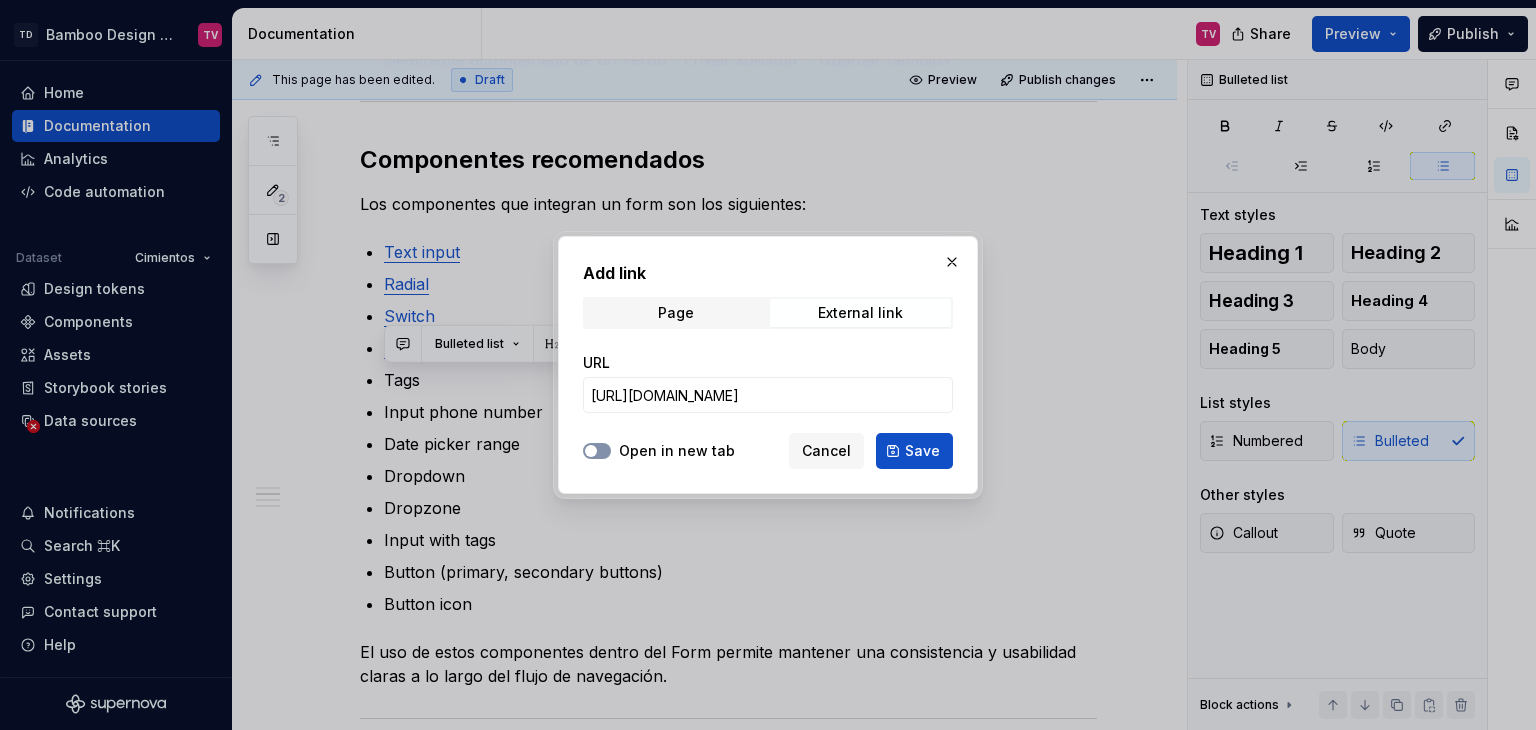 click on "Open in new tab" at bounding box center (597, 451) 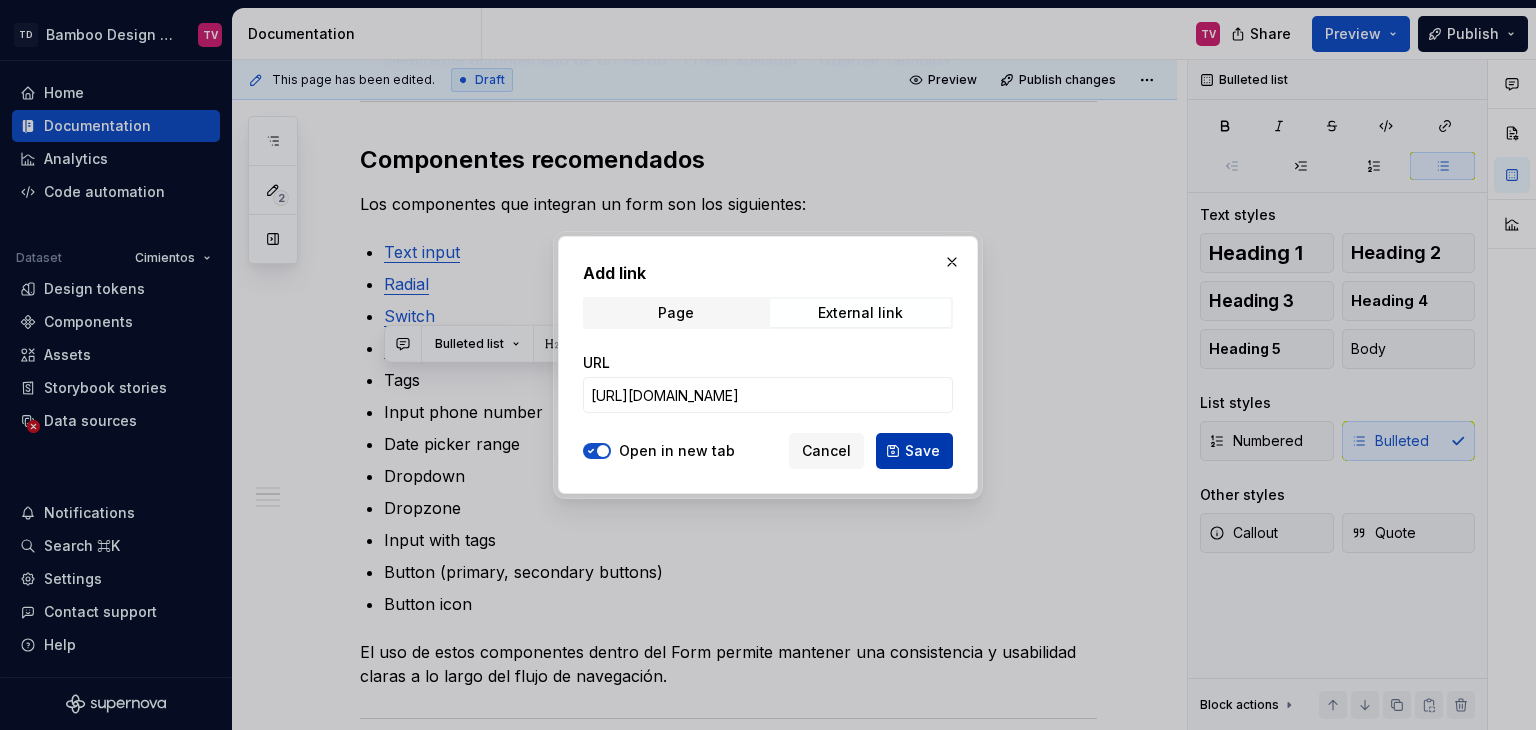 click on "Save" at bounding box center [922, 451] 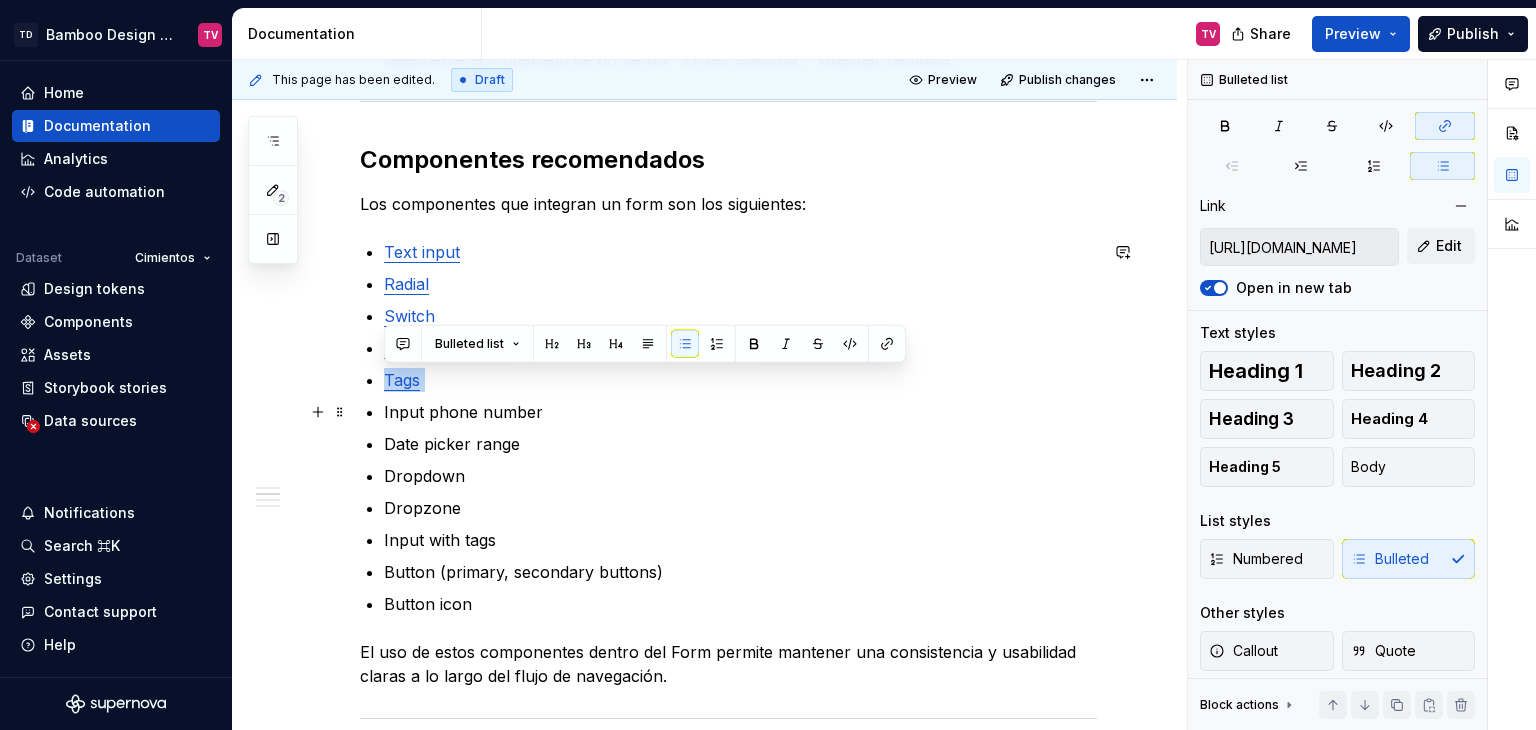 click on "Input phone number" at bounding box center [740, 412] 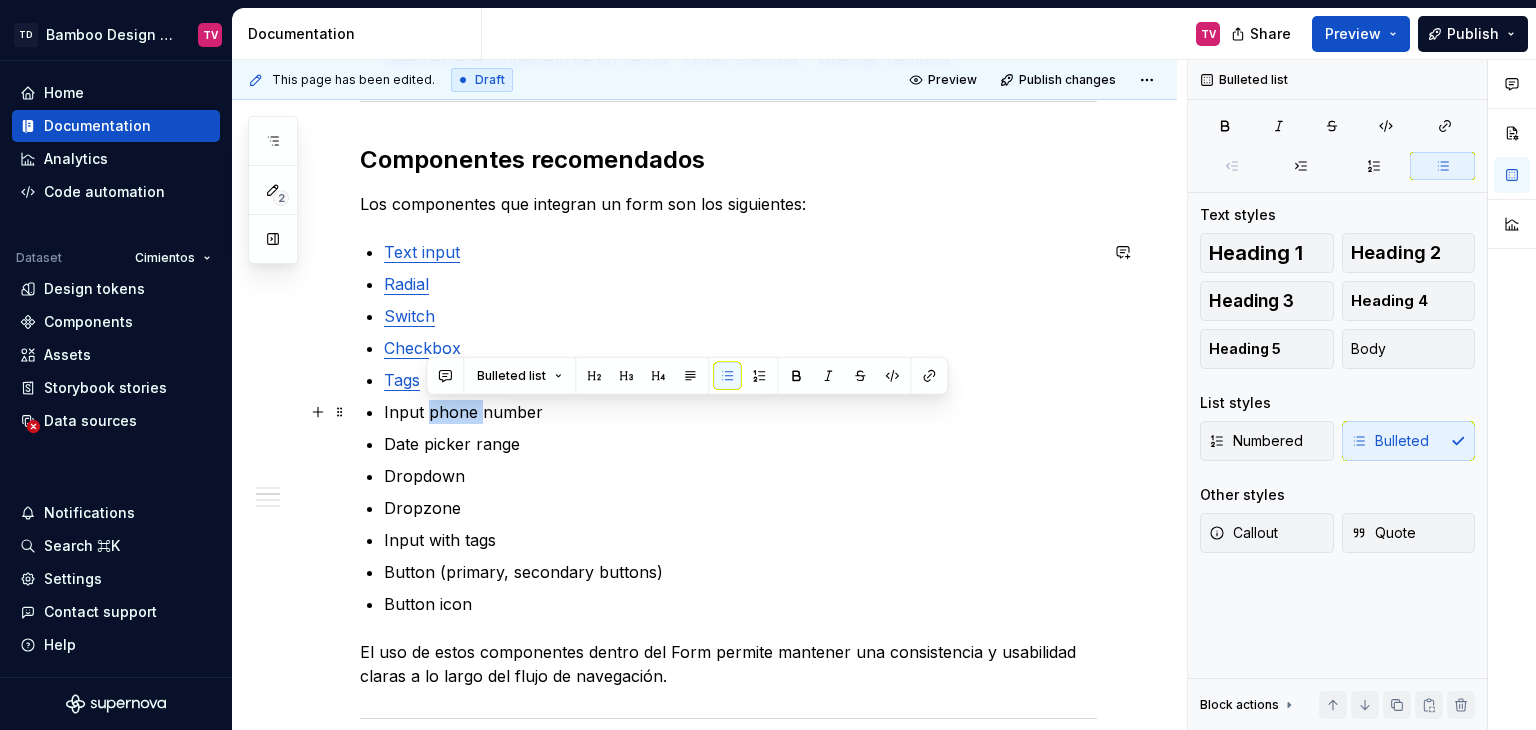 click on "Input phone number" at bounding box center [740, 412] 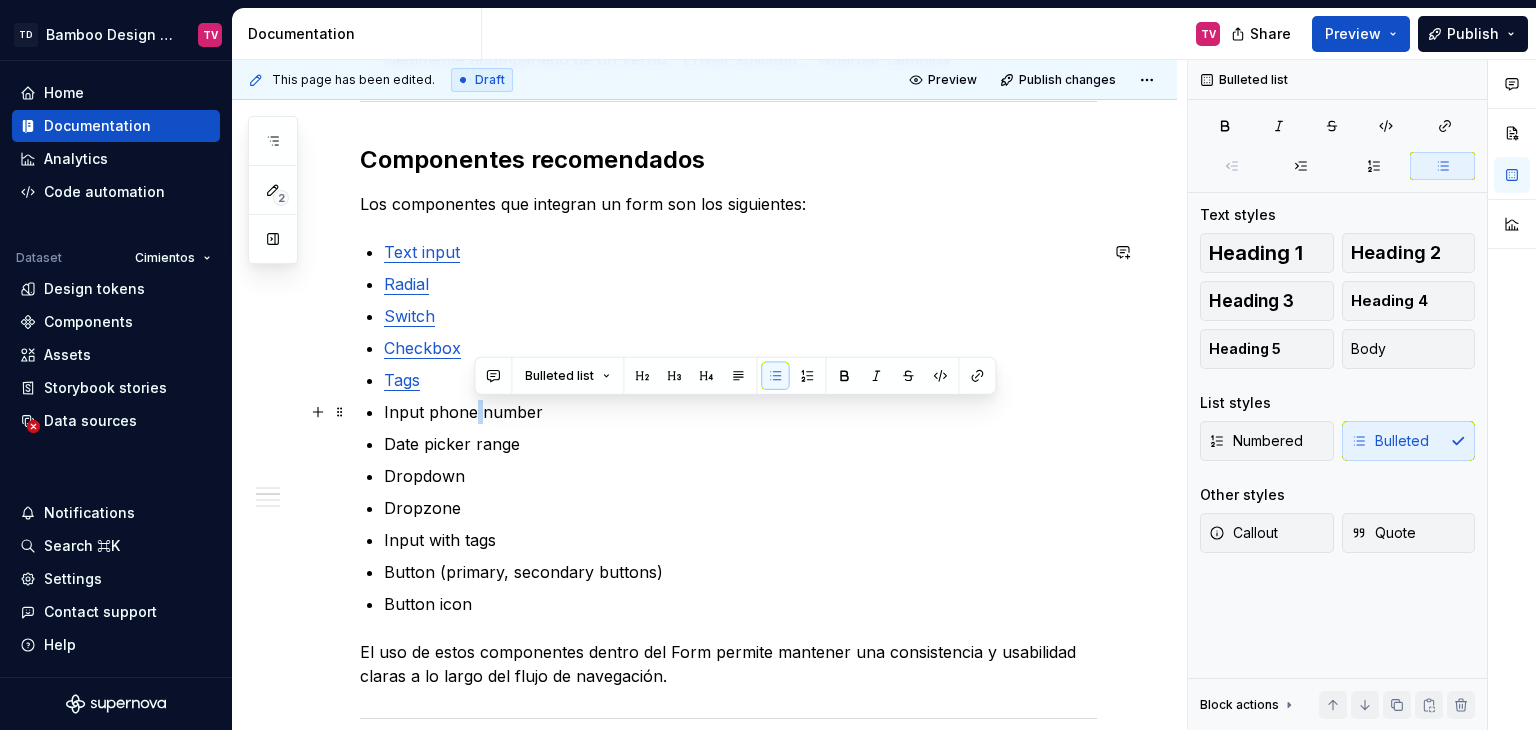 click on "Input phone number" at bounding box center (740, 412) 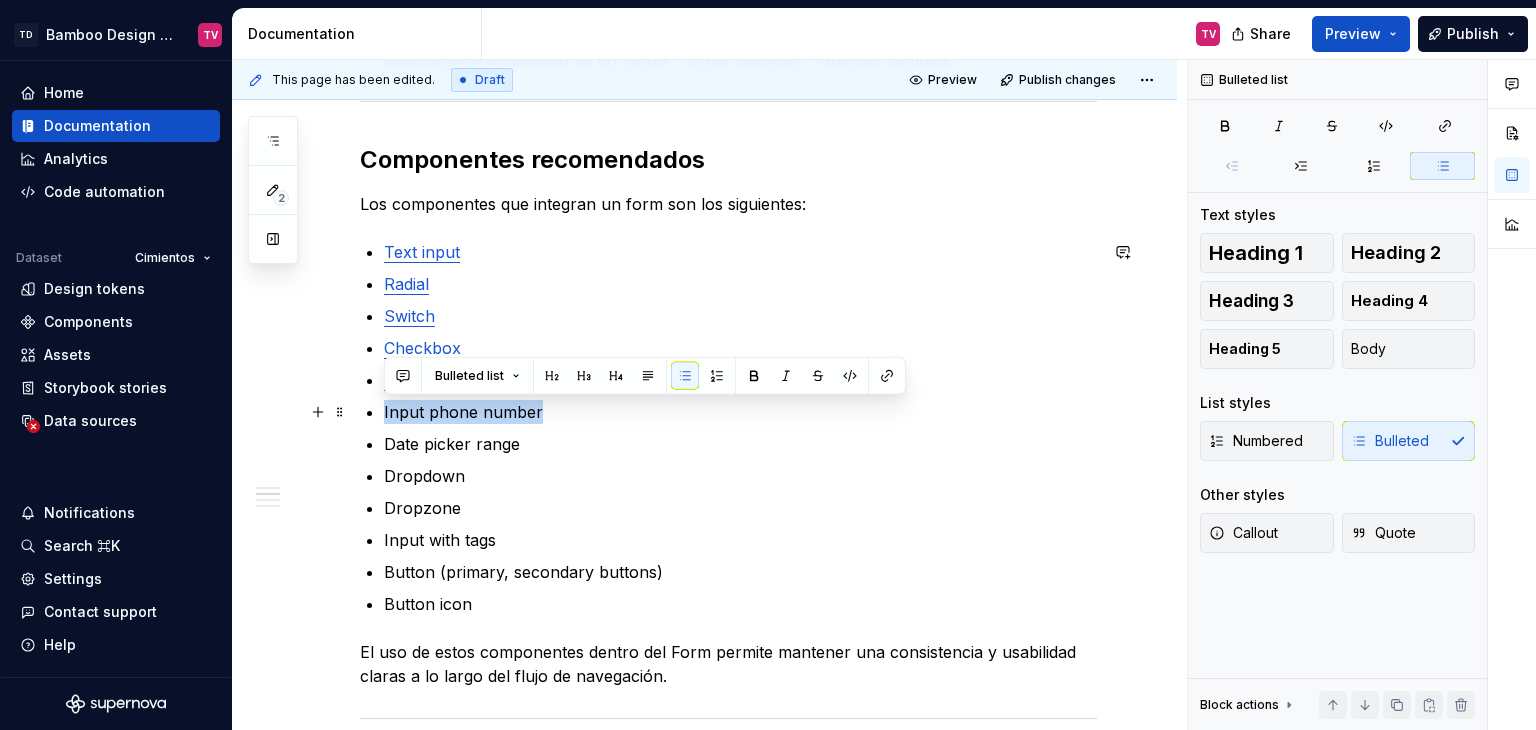 click on "Input phone number" at bounding box center [740, 412] 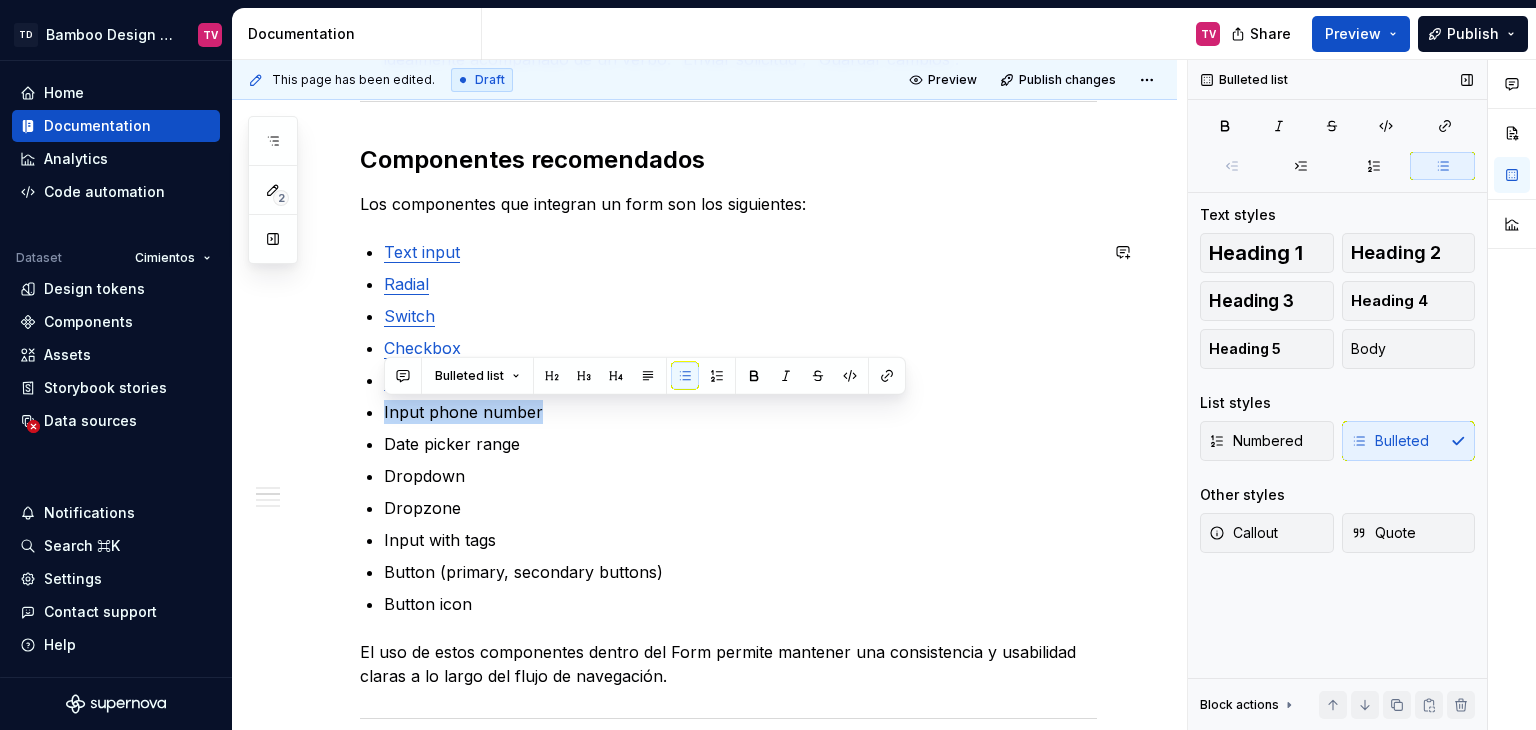 type on "*" 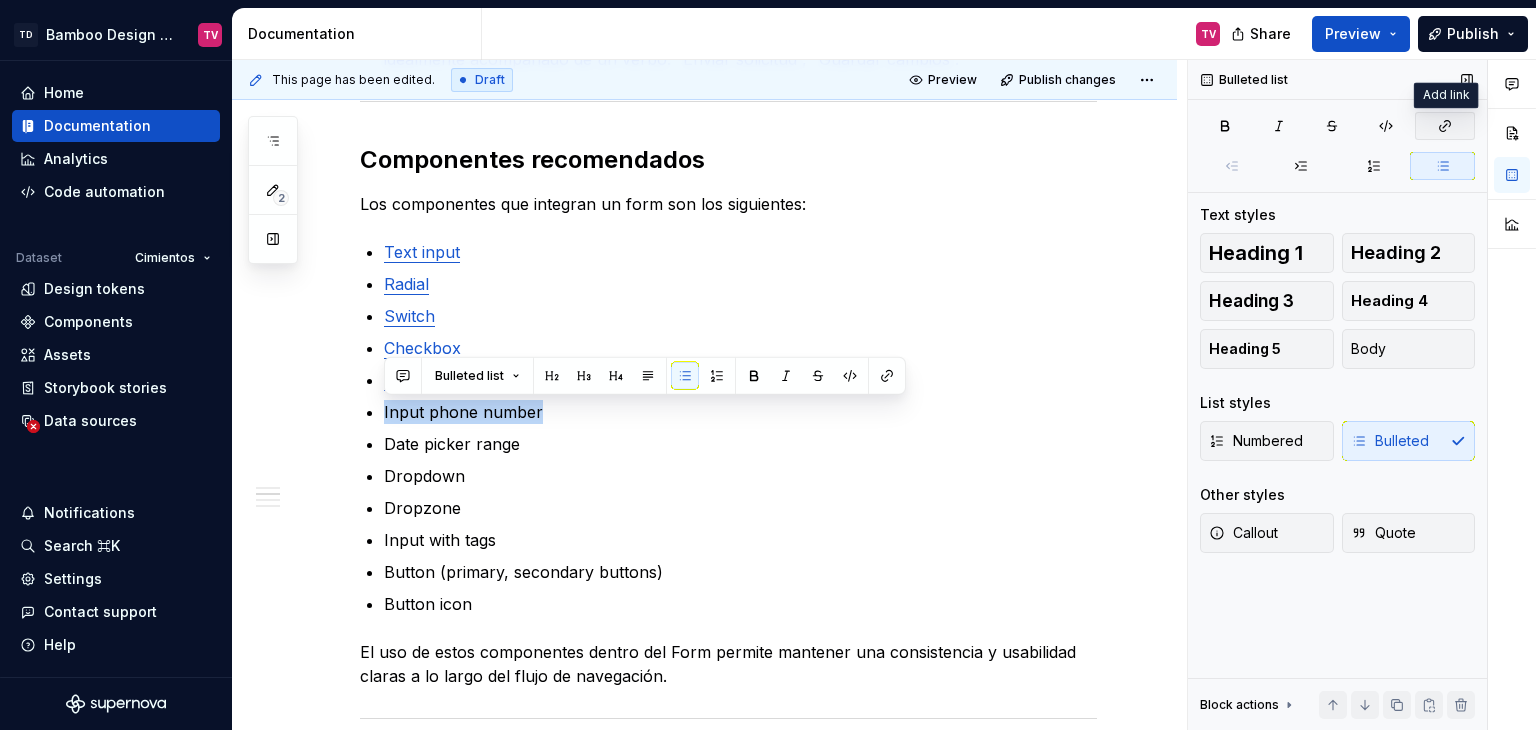click 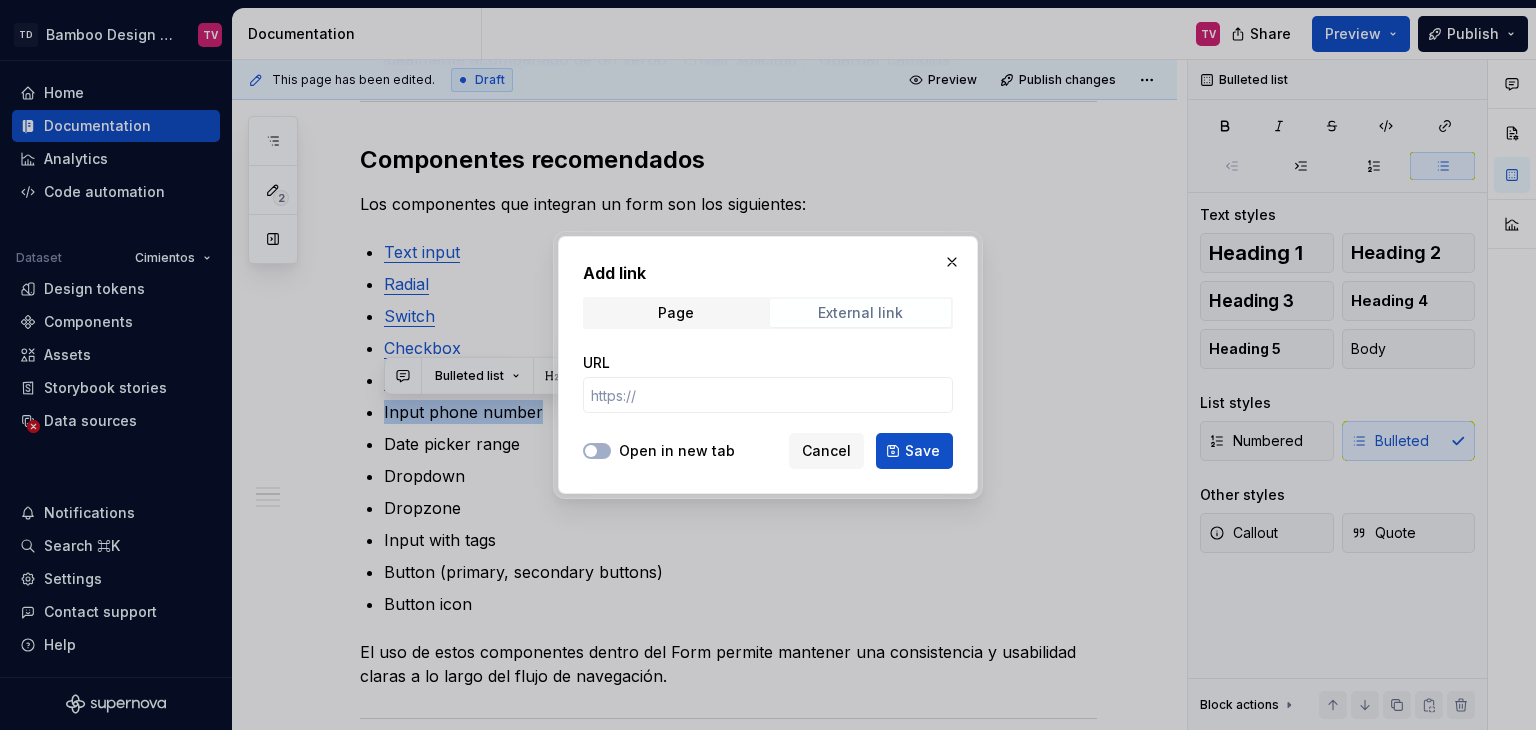 click on "External link" at bounding box center [860, 313] 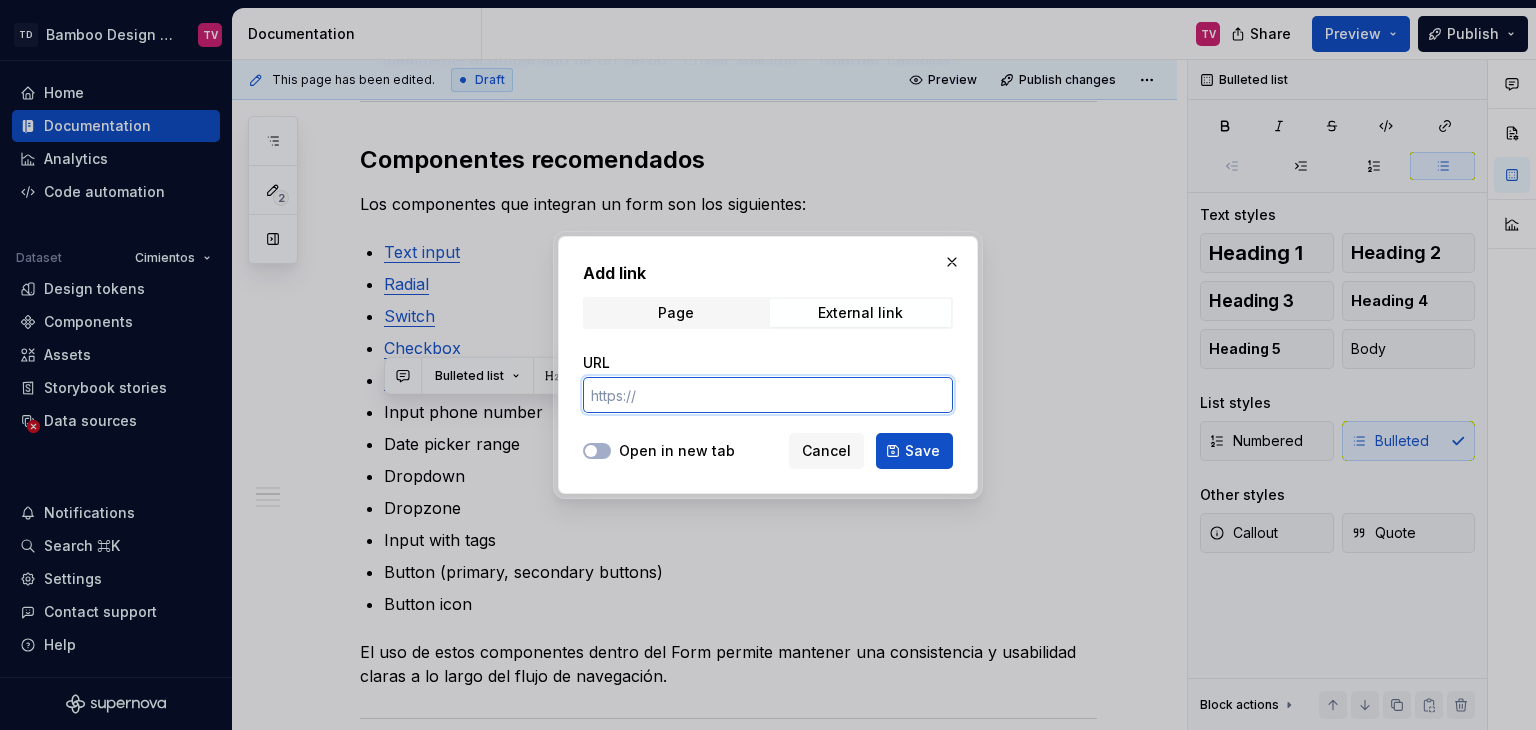 click on "URL" at bounding box center (768, 395) 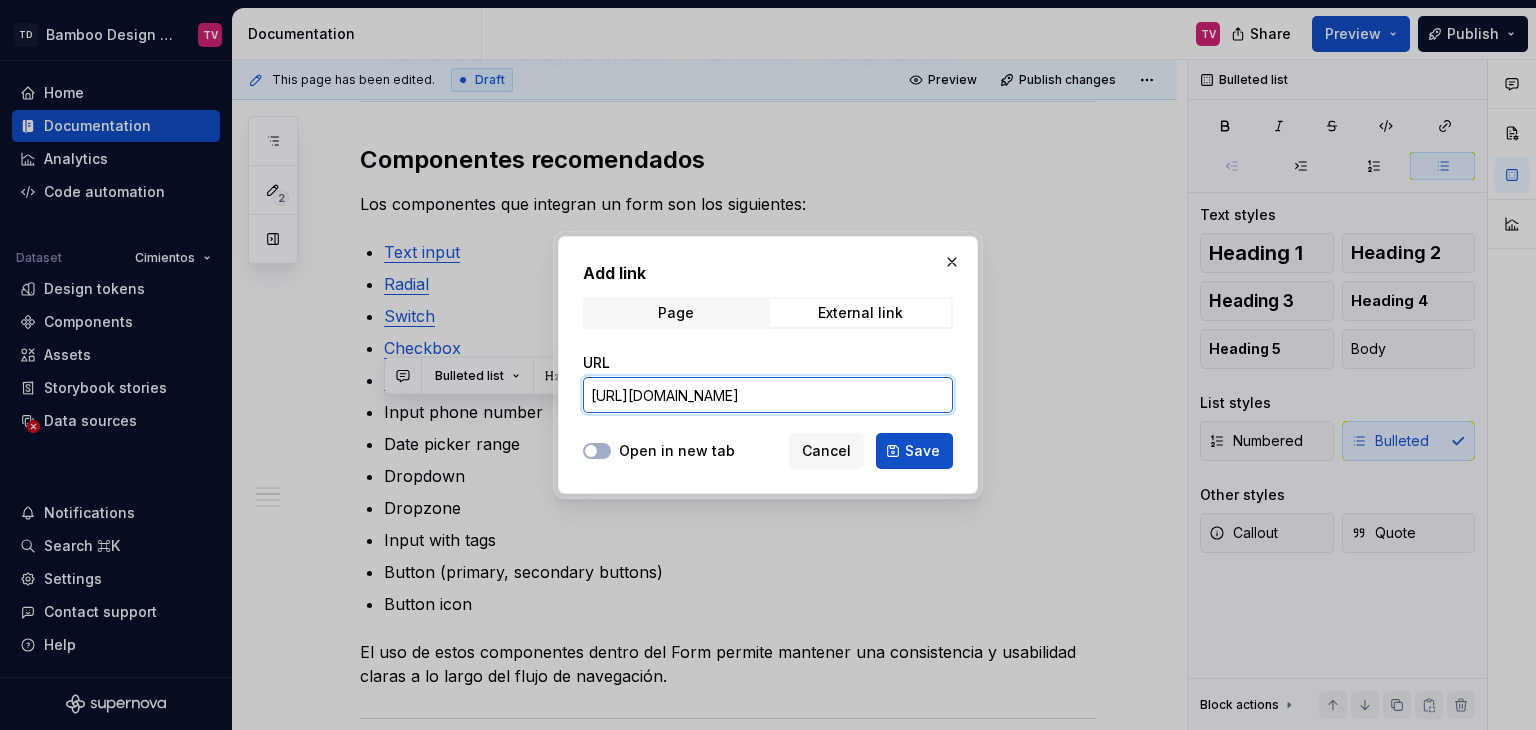 scroll, scrollTop: 0, scrollLeft: 242, axis: horizontal 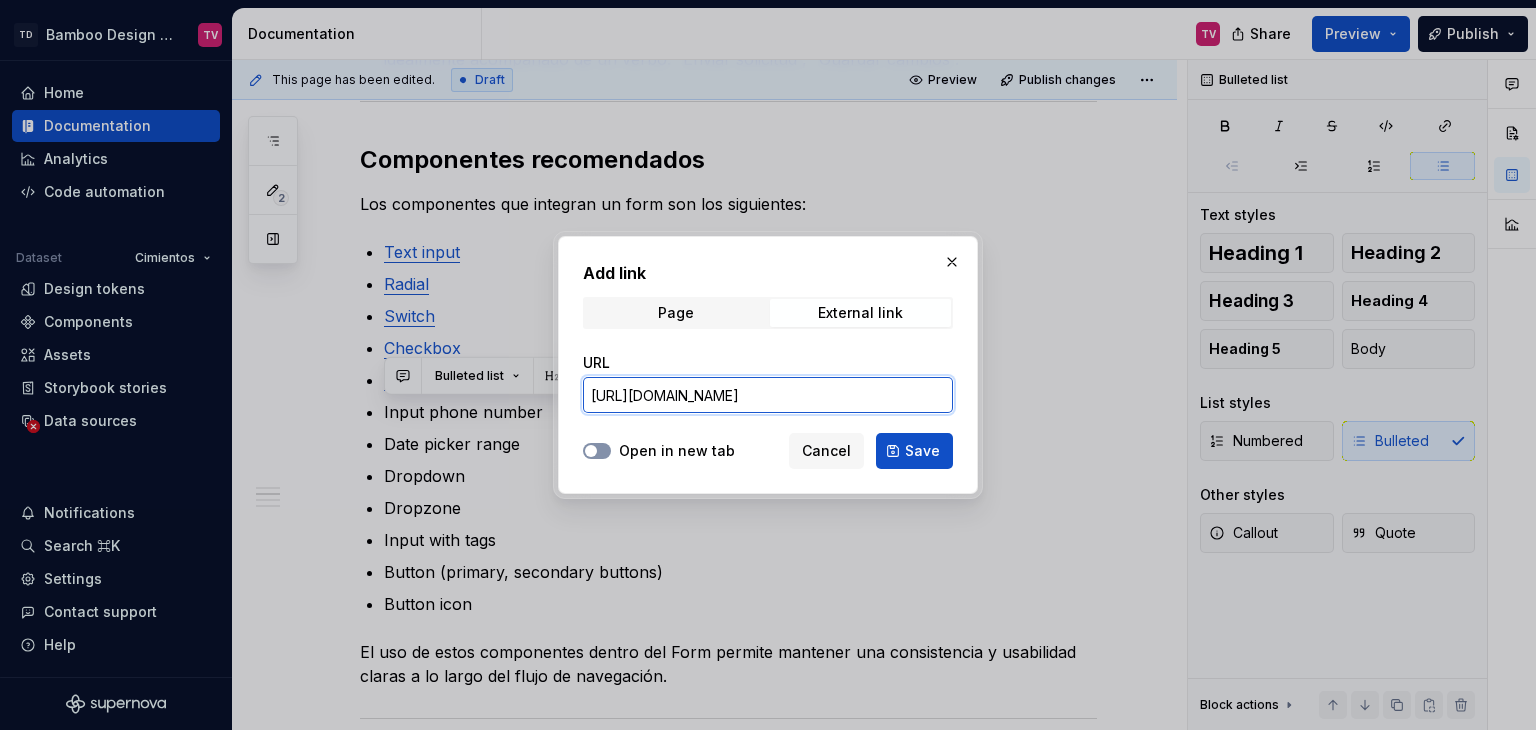 type on "https://bamboo.tec.mx/latest/componentes/phone-number/descripcion-general-VhtBCJiR" 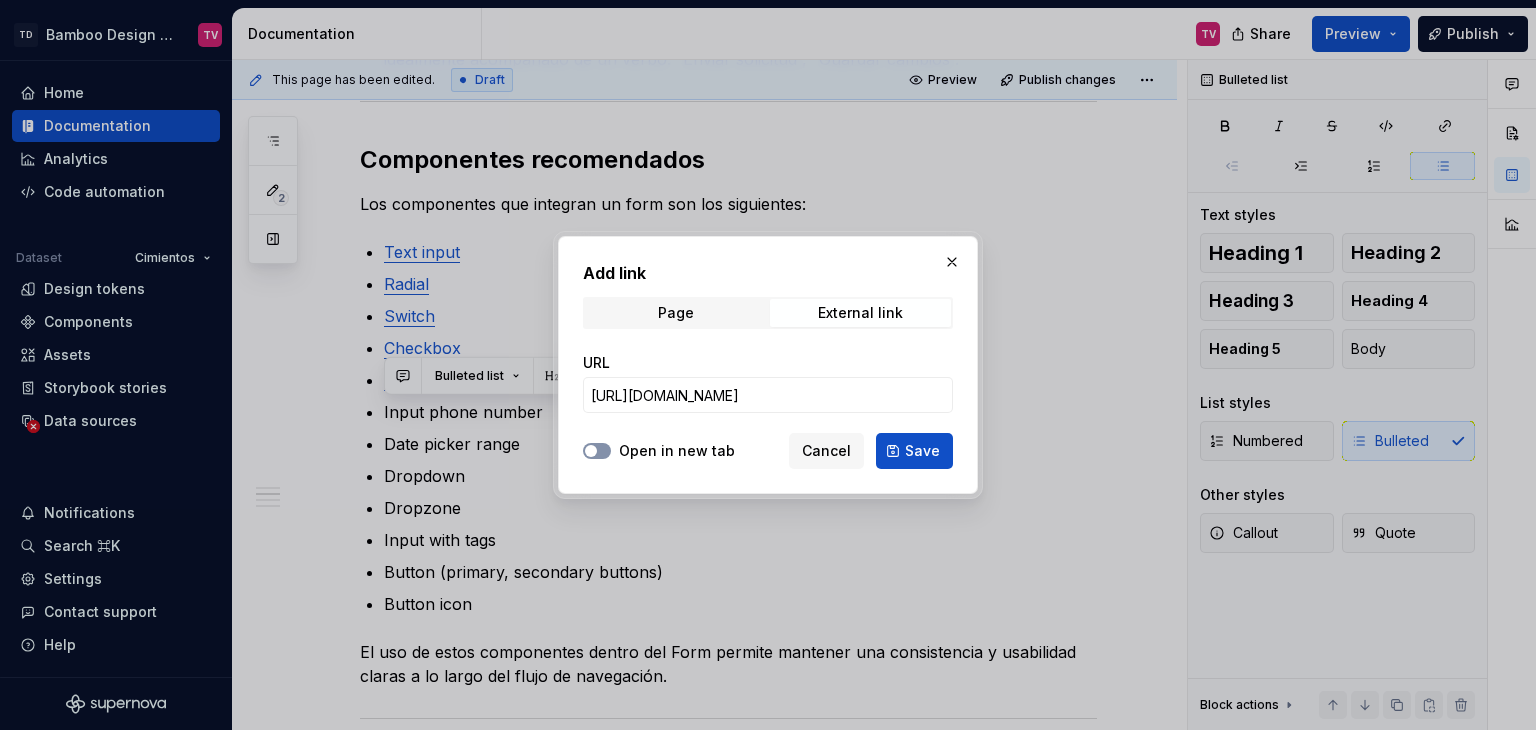 click on "Open in new tab" at bounding box center (597, 451) 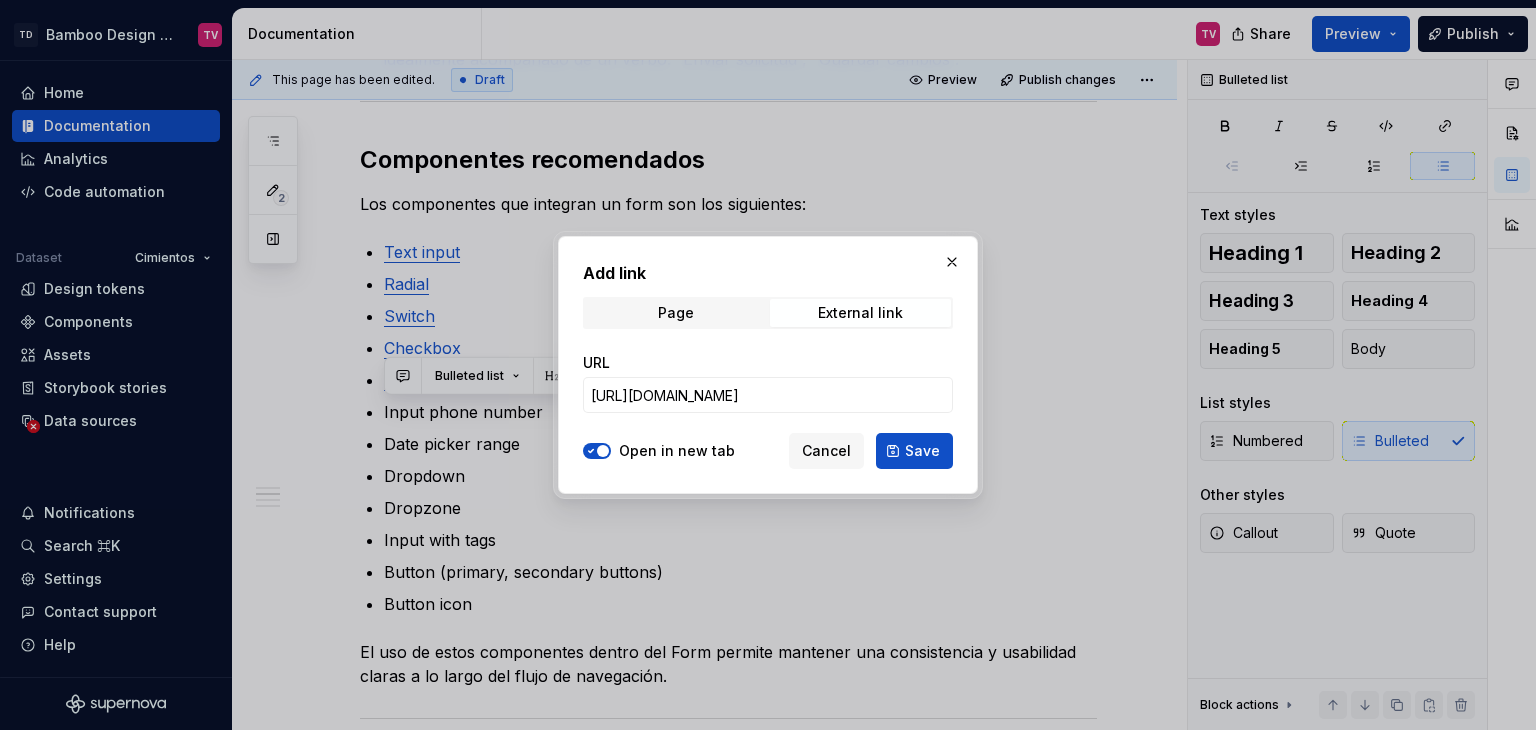 drag, startPoint x: 908, startPoint y: 446, endPoint x: 605, endPoint y: 453, distance: 303.08084 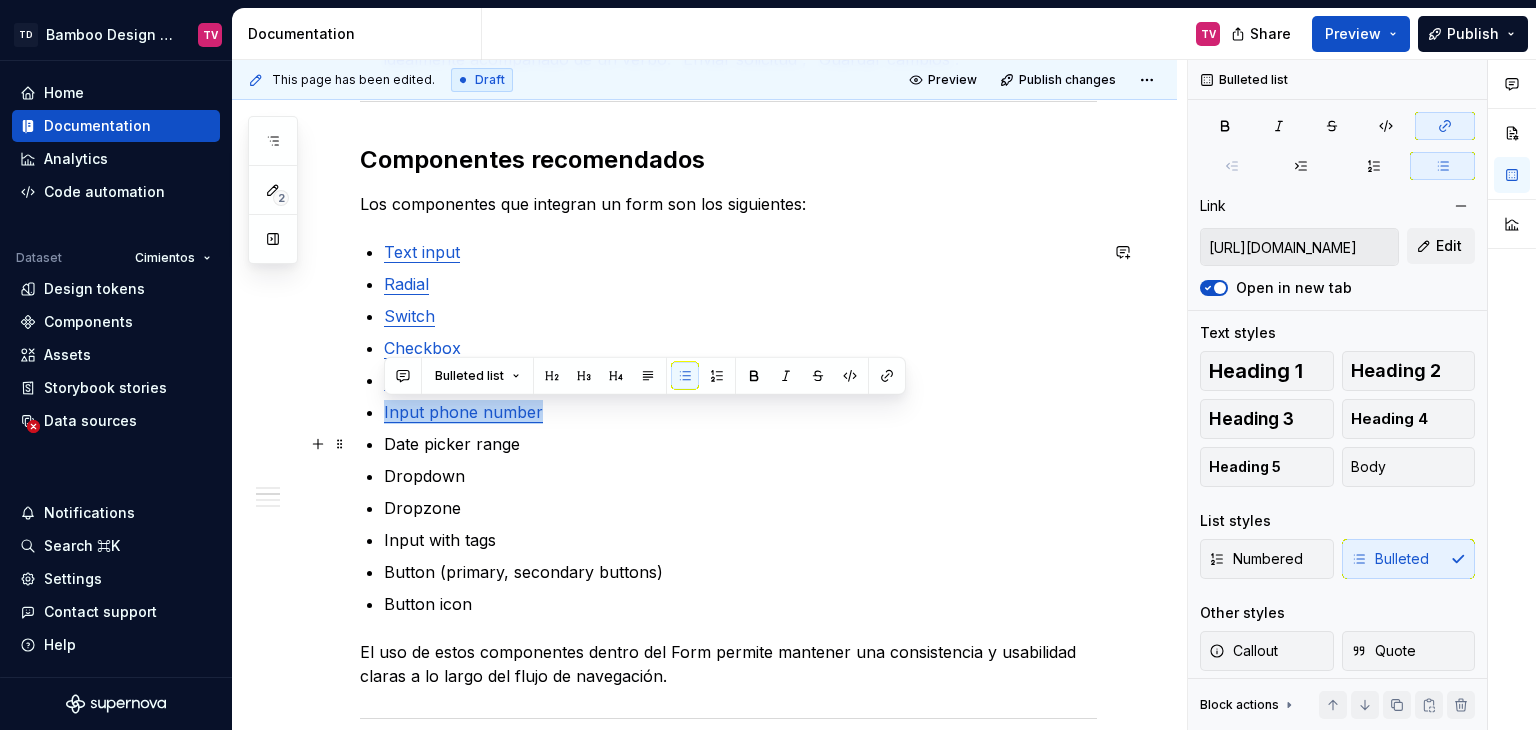 click on "Date picker range" at bounding box center [740, 444] 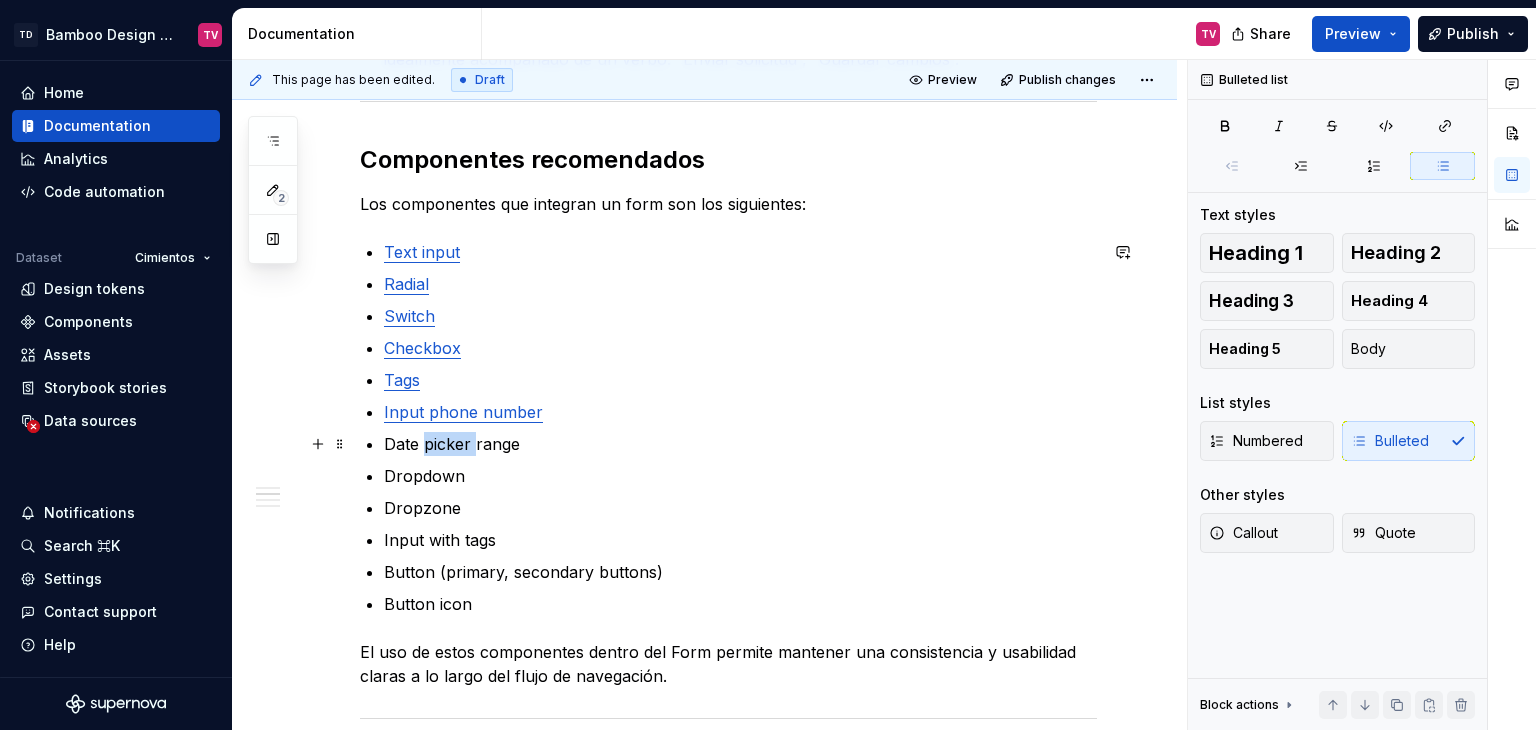 click on "Date picker range" at bounding box center (740, 444) 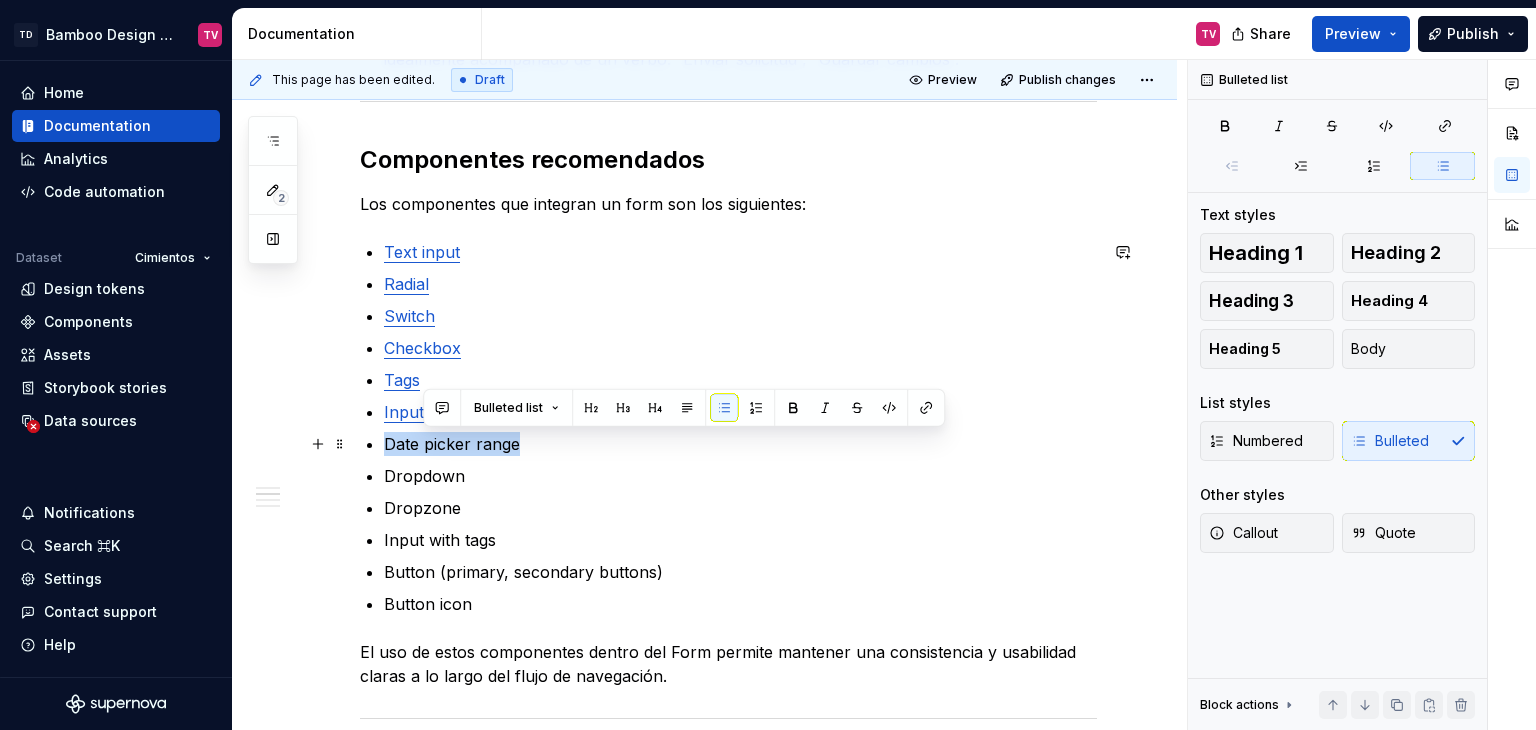 click on "Date picker range" at bounding box center (740, 444) 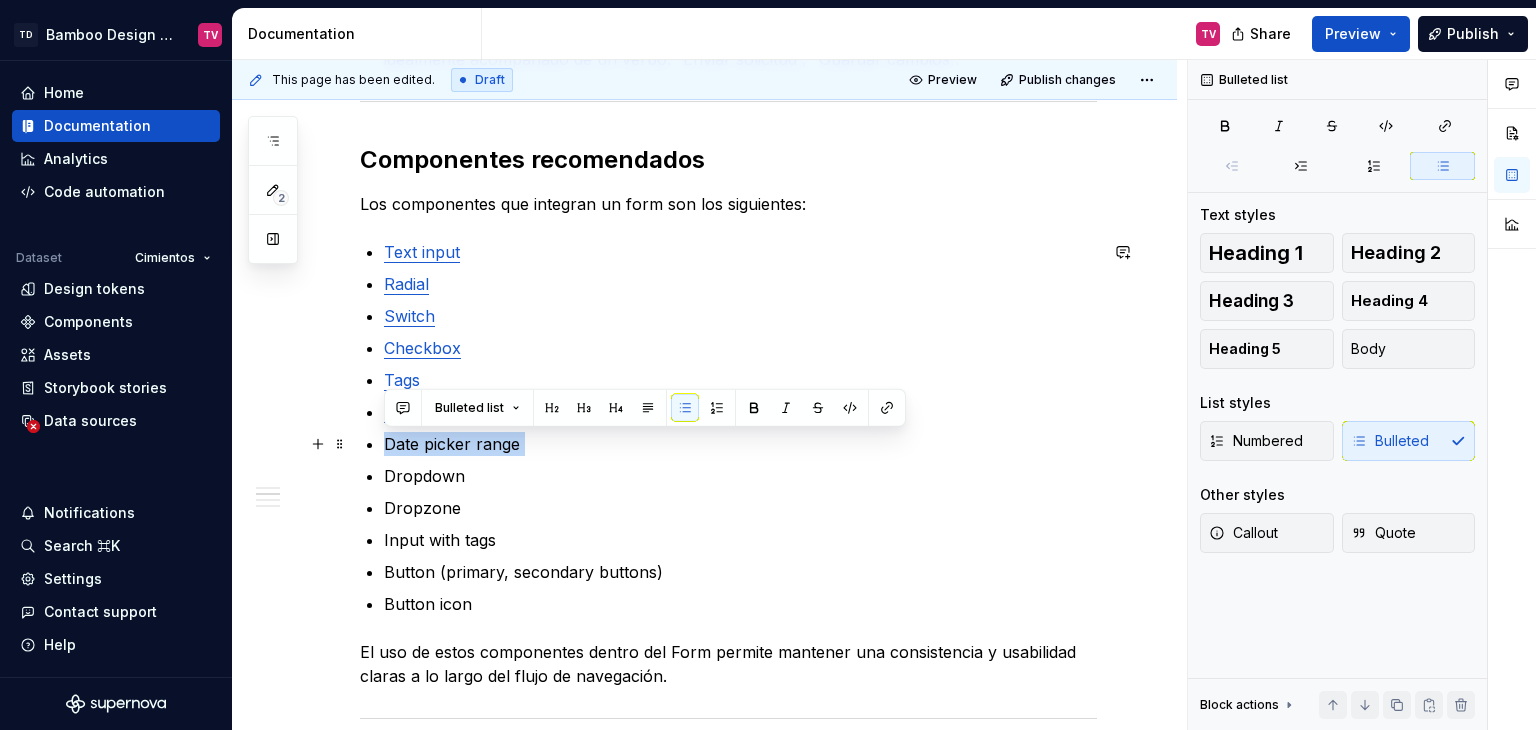 click on "Date picker range" at bounding box center (740, 444) 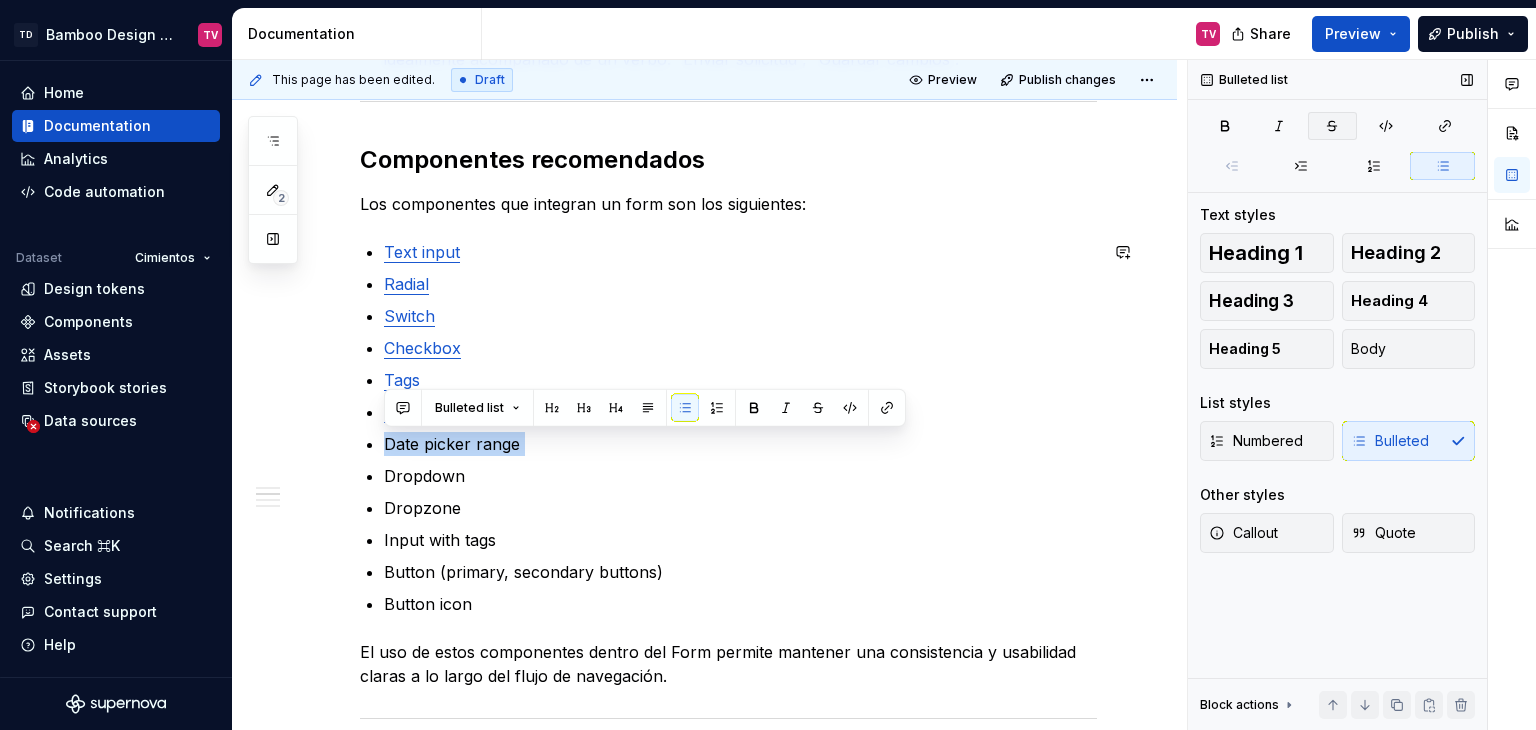 type on "*" 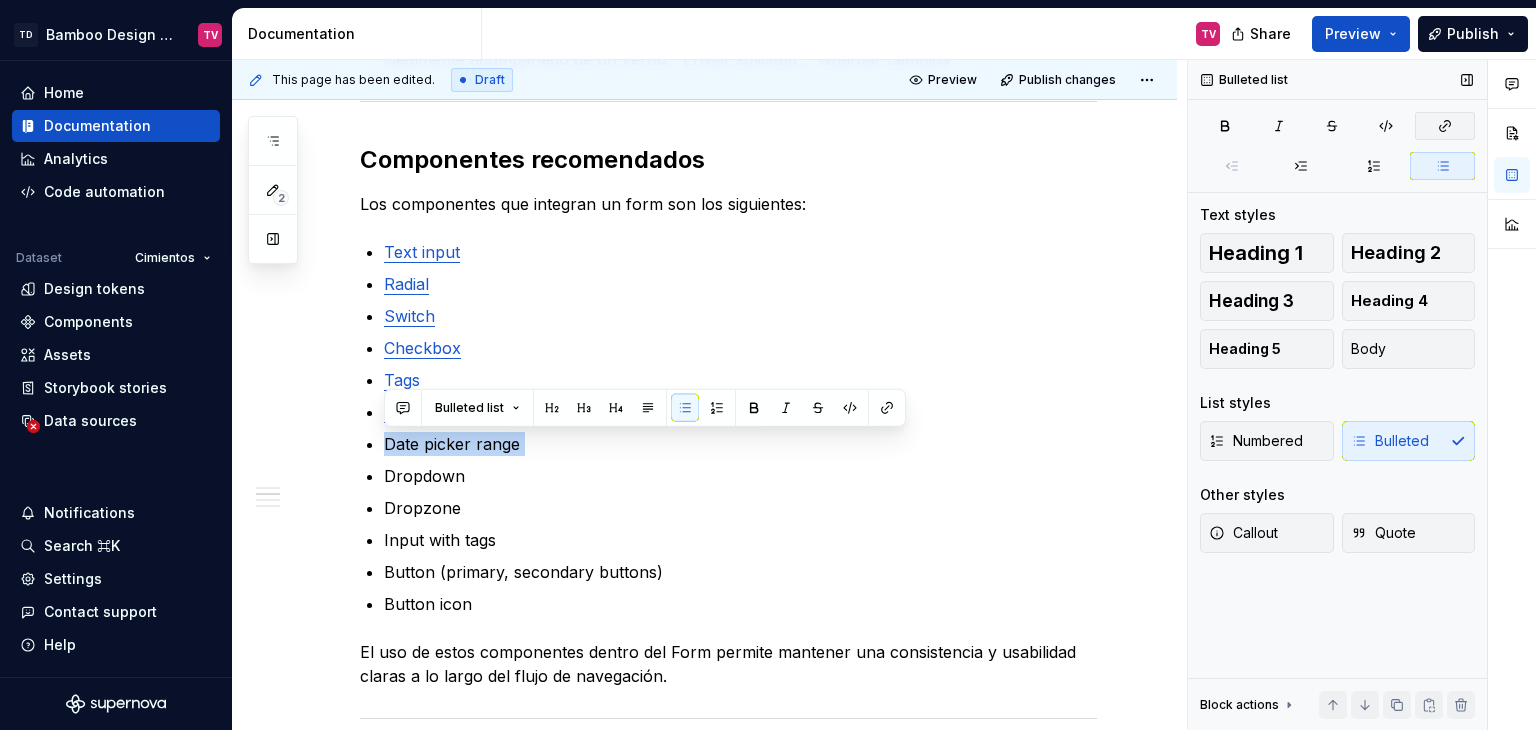 click at bounding box center [1445, 126] 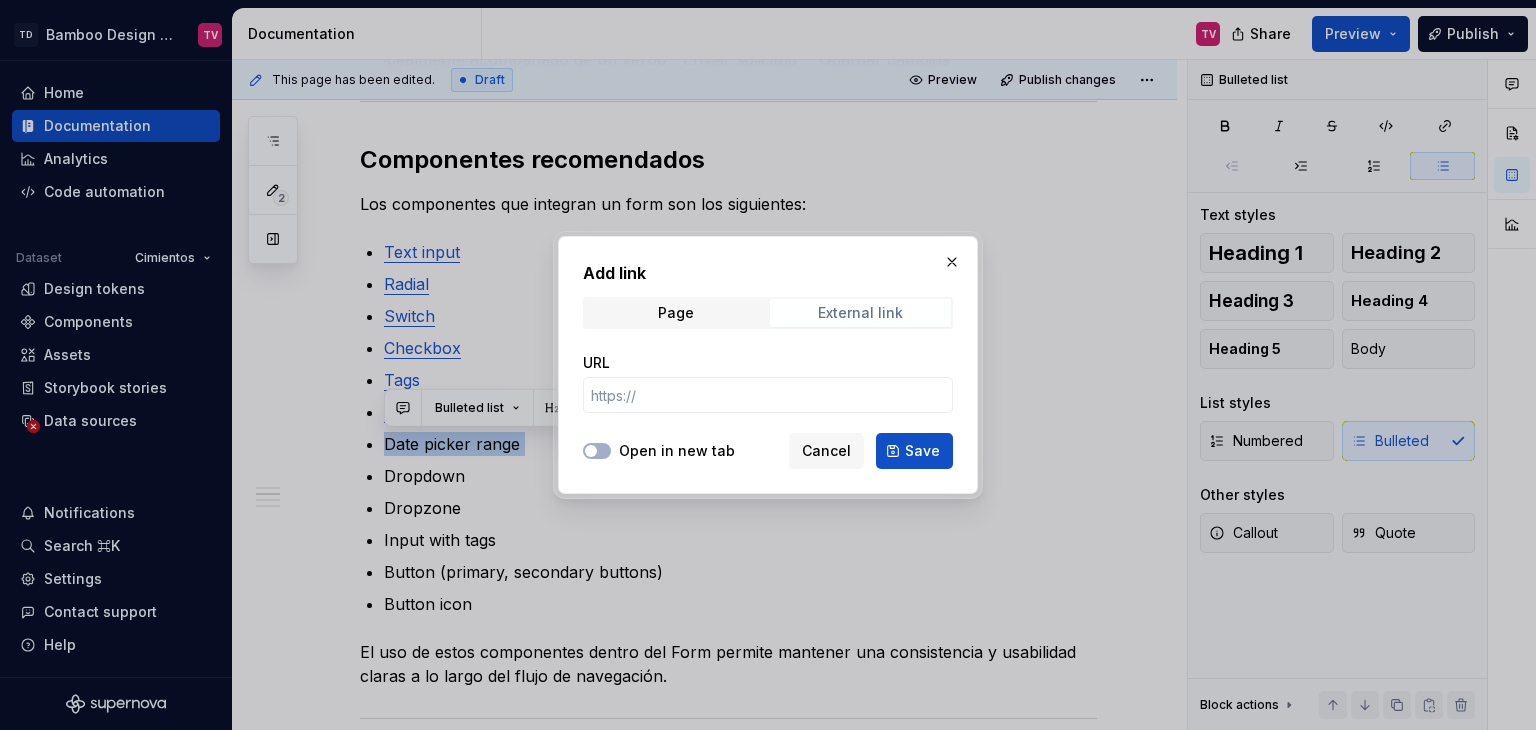 click on "External link" at bounding box center [860, 313] 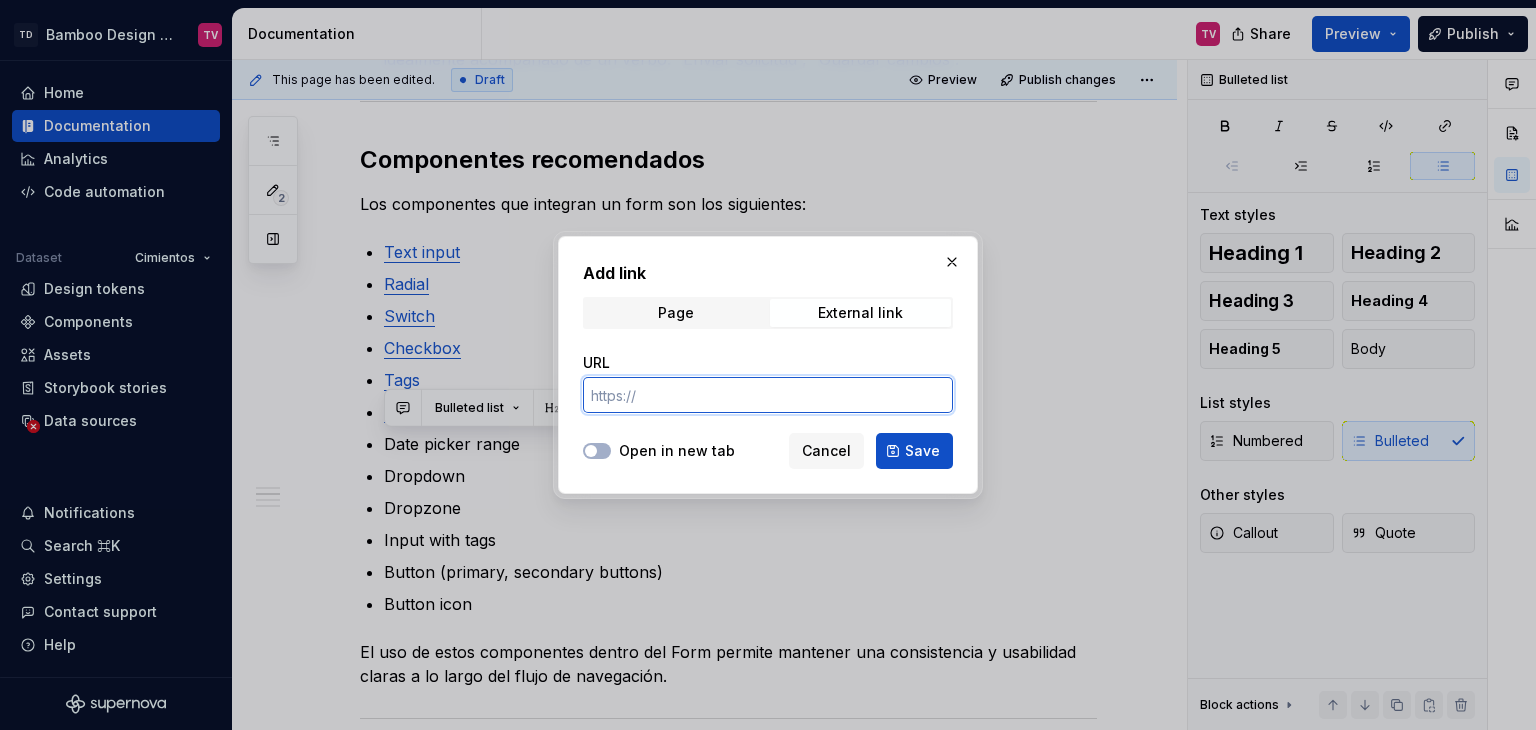 click on "URL" at bounding box center (768, 395) 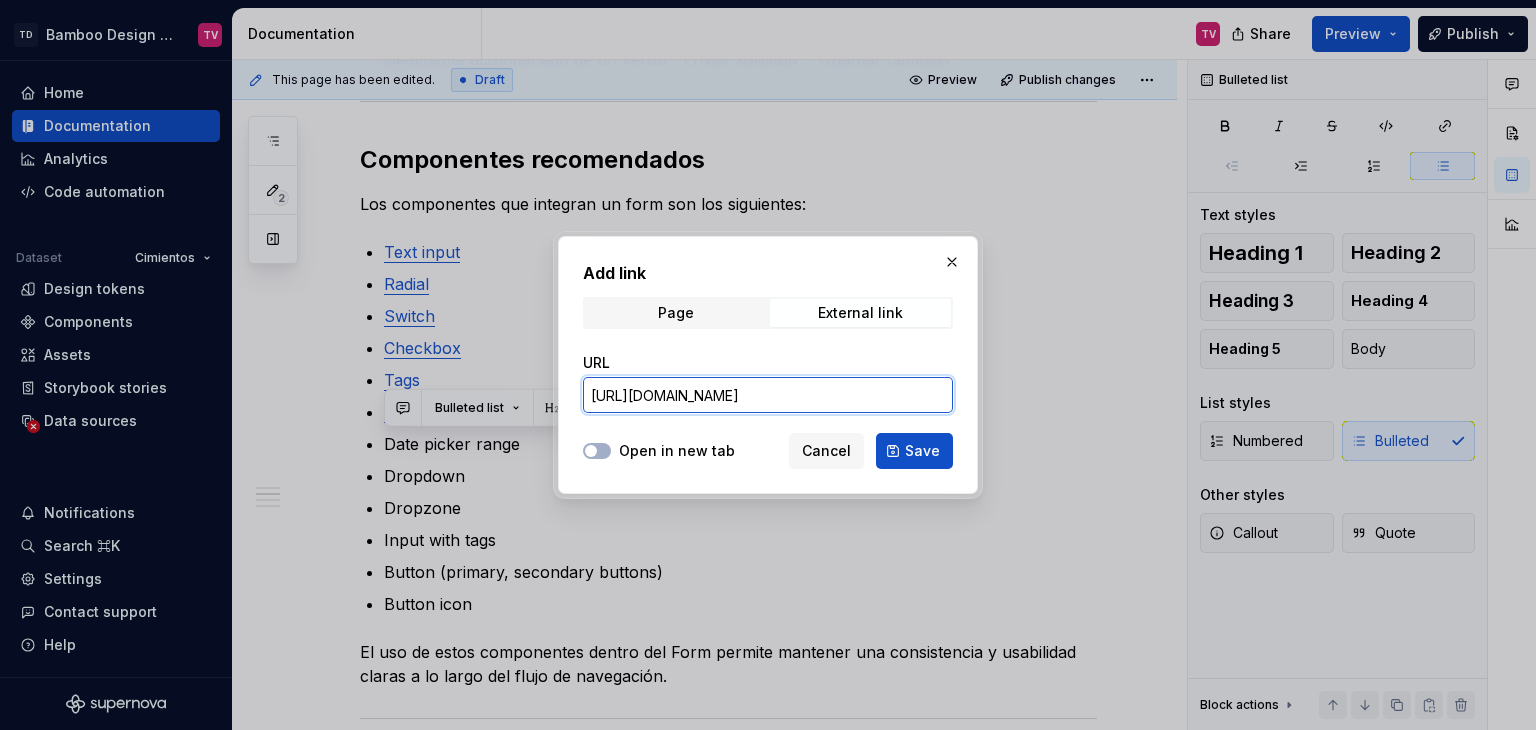 scroll, scrollTop: 0, scrollLeft: 276, axis: horizontal 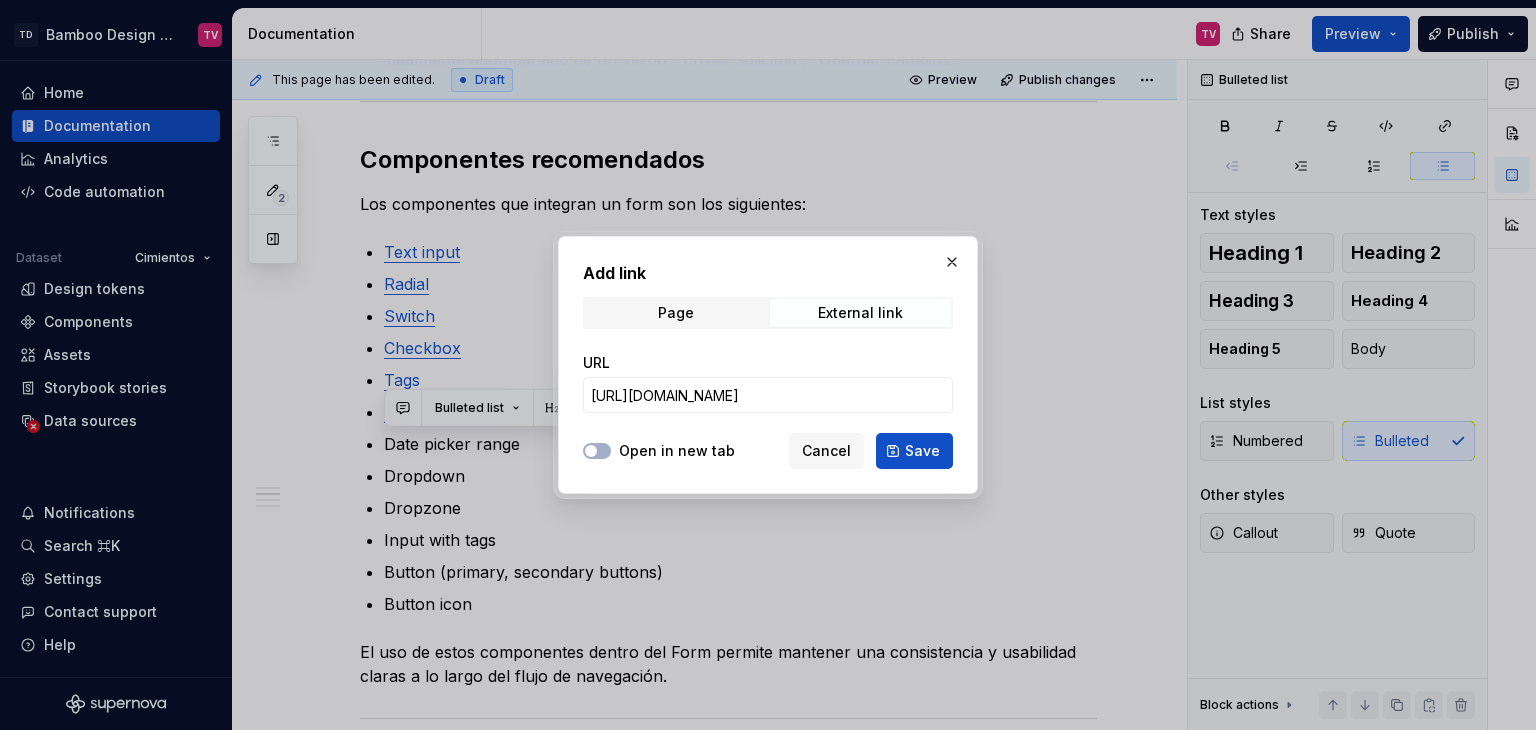 click at bounding box center (597, 451) 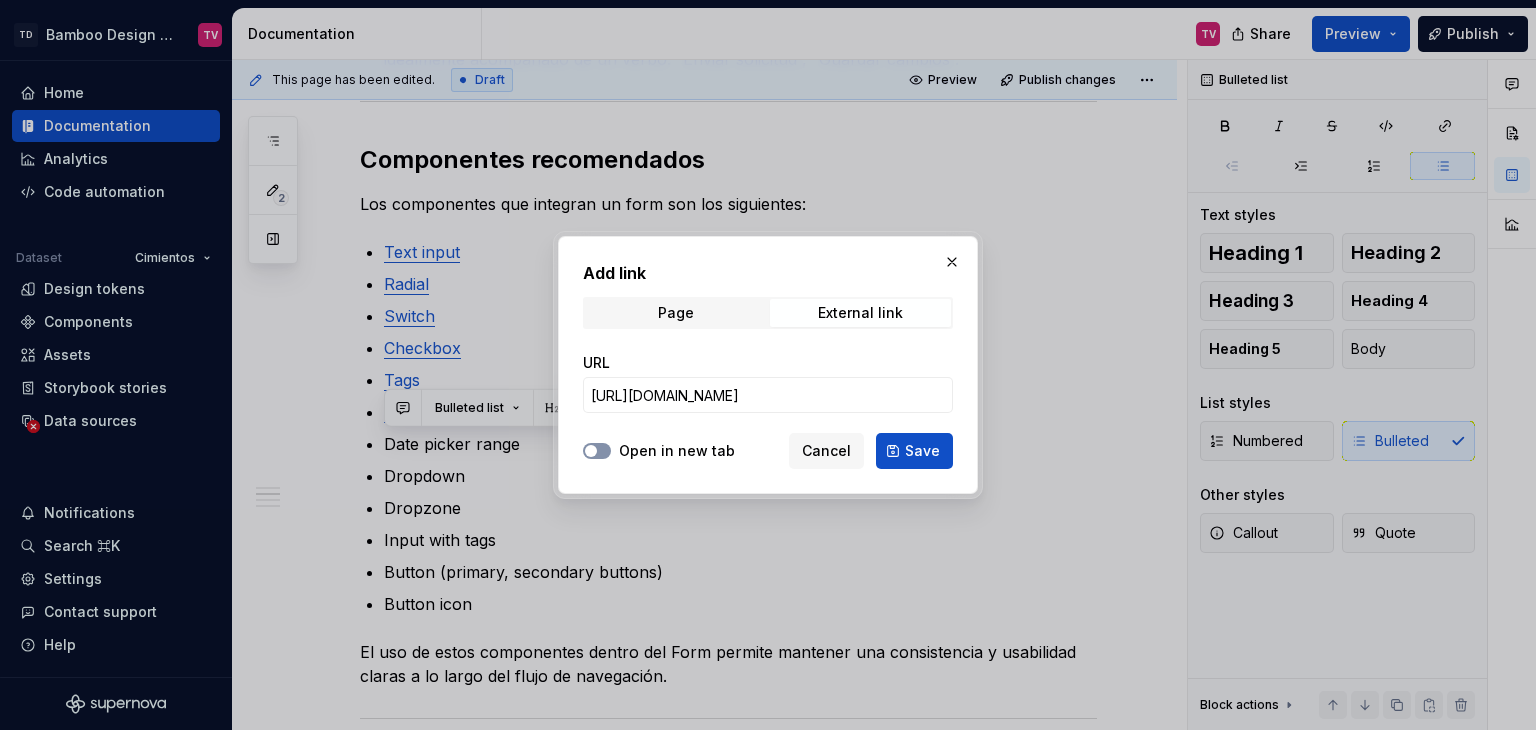 click on "Open in new tab" at bounding box center [597, 451] 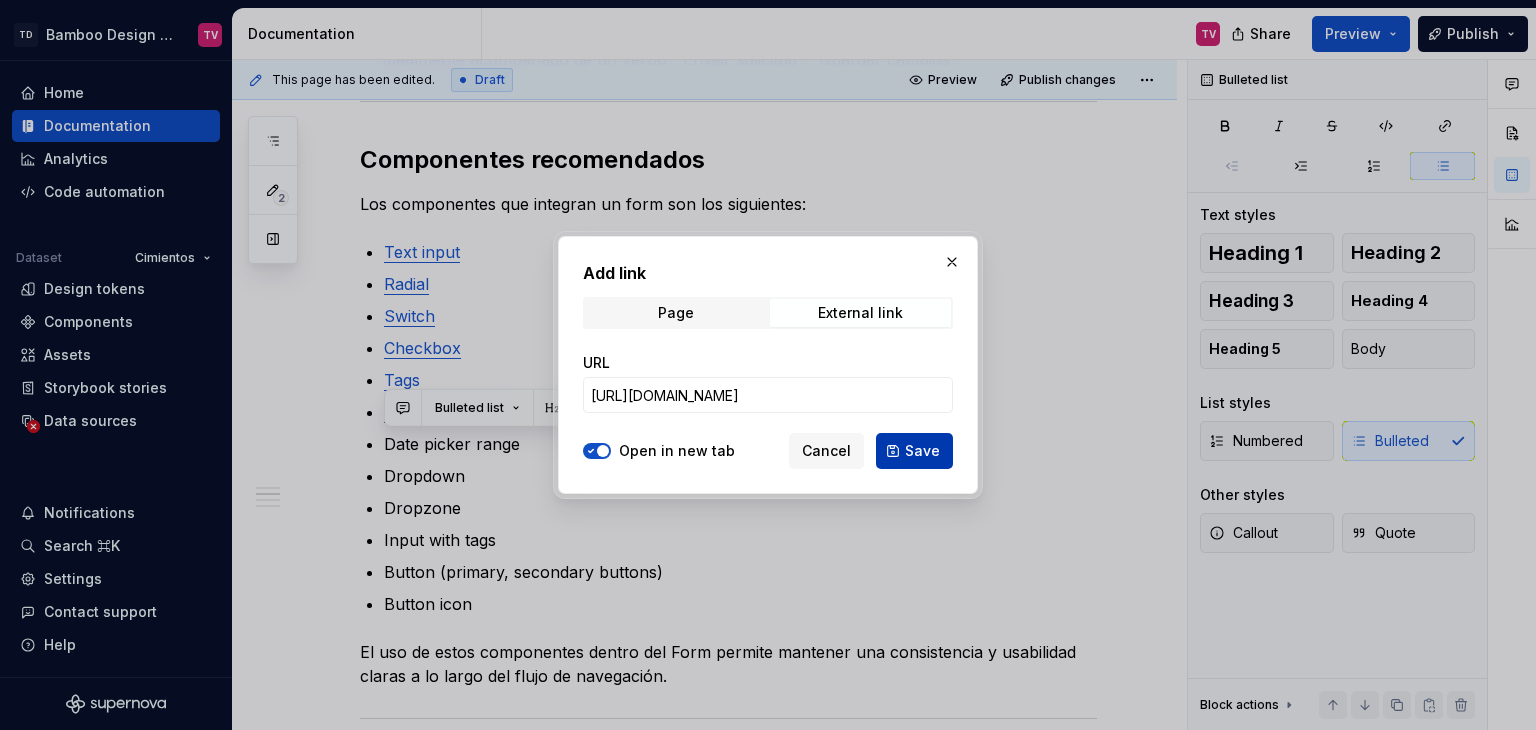 click on "Save" at bounding box center (922, 451) 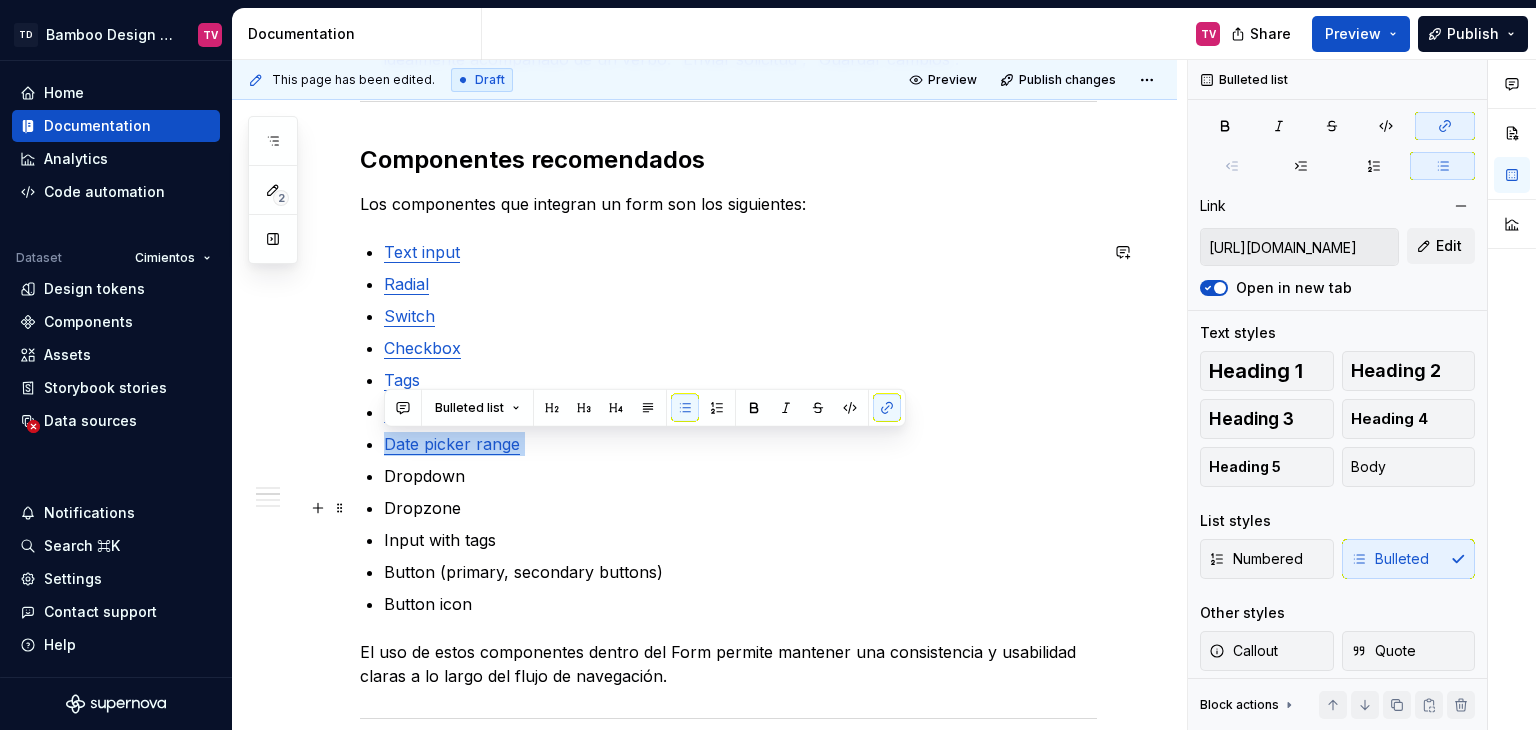 type on "*" 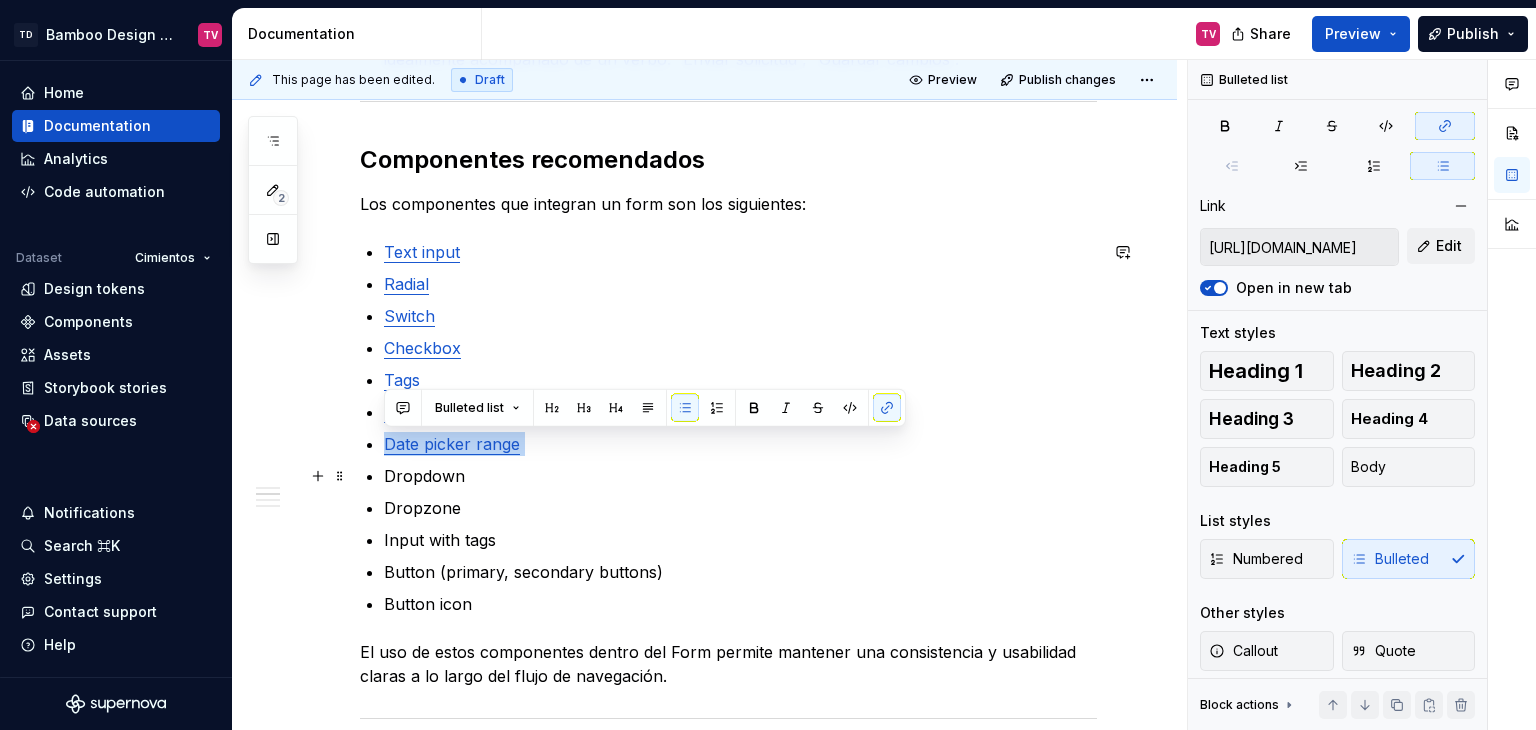 click on "Dropdown" at bounding box center [740, 476] 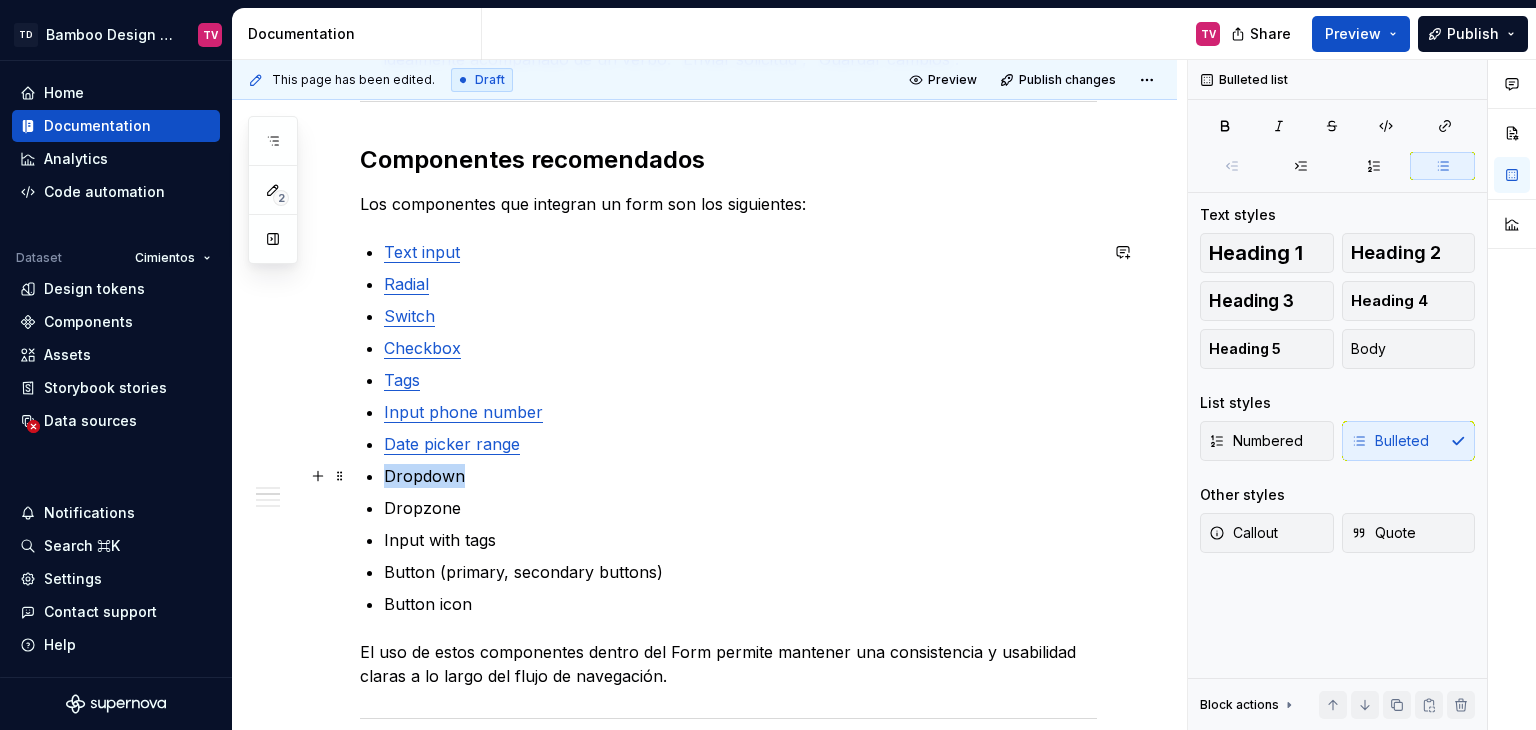 click on "Dropdown" at bounding box center [740, 476] 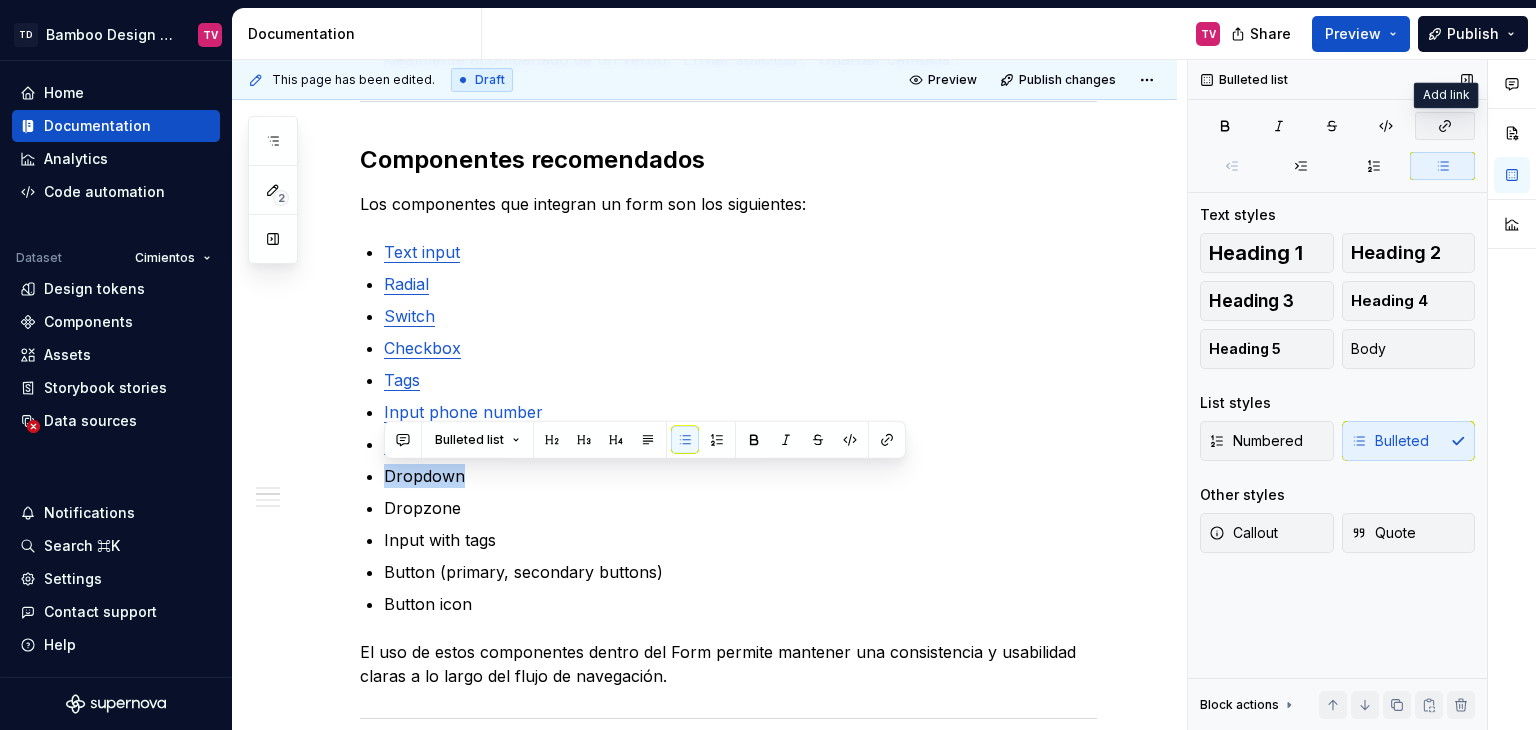 click 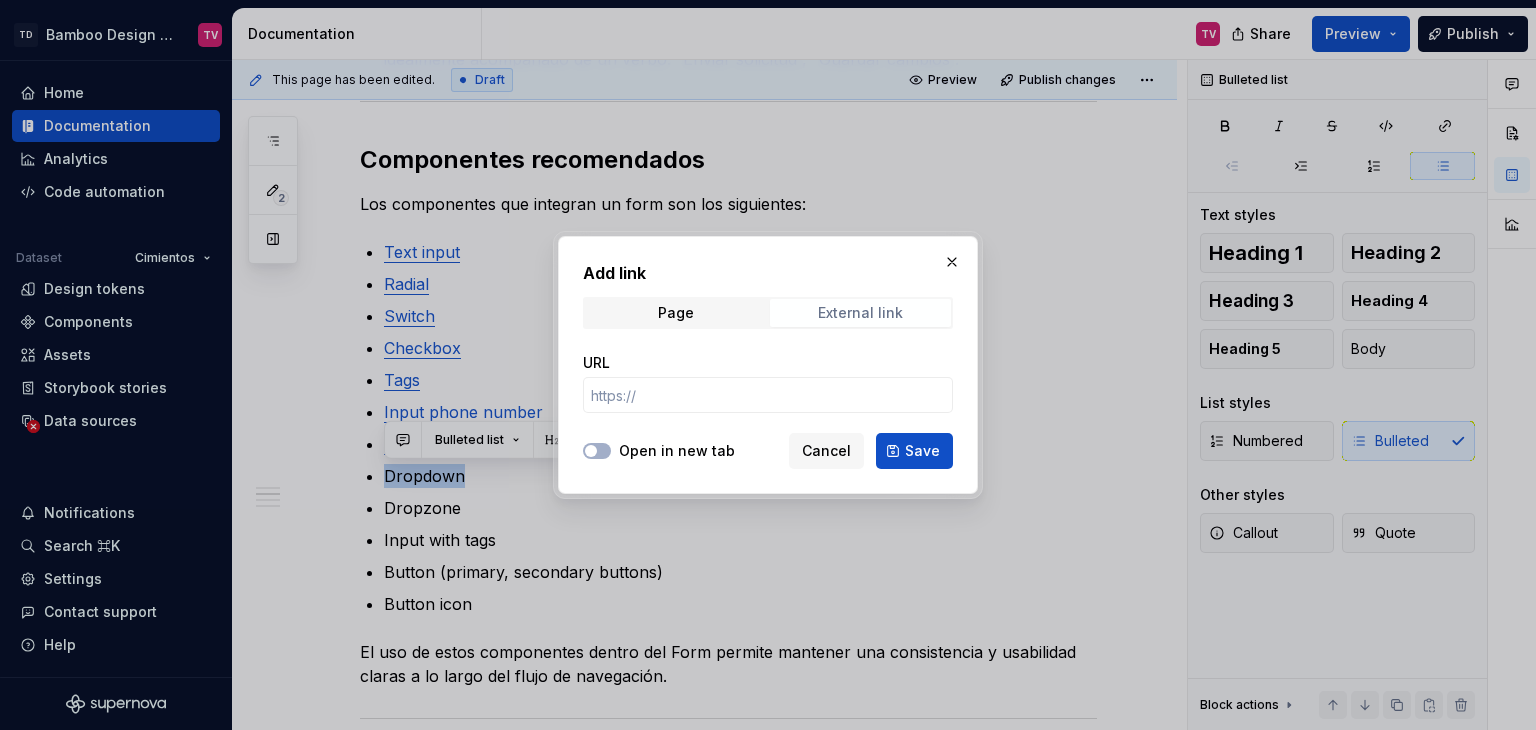 click on "External link" at bounding box center (860, 313) 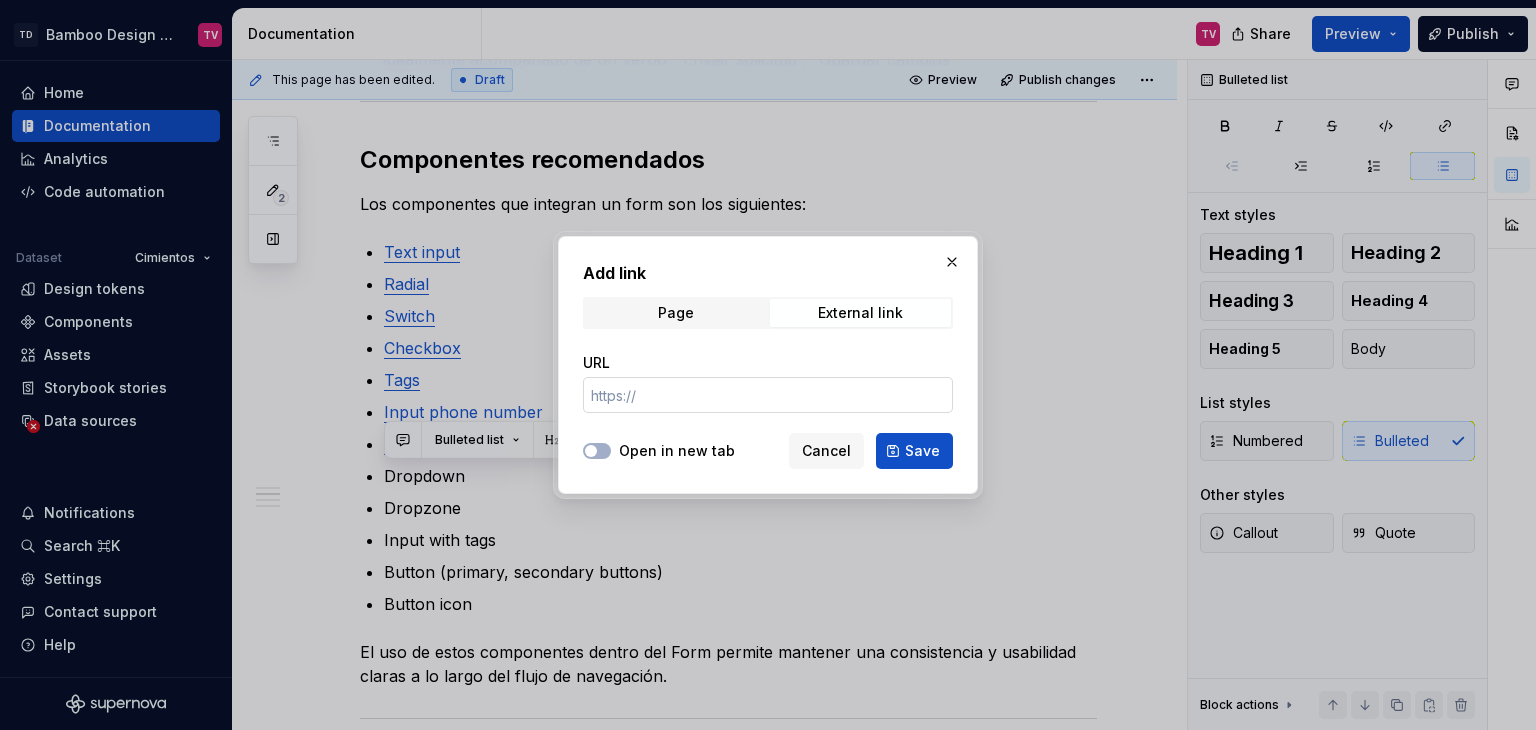 click on "URL" at bounding box center (768, 395) 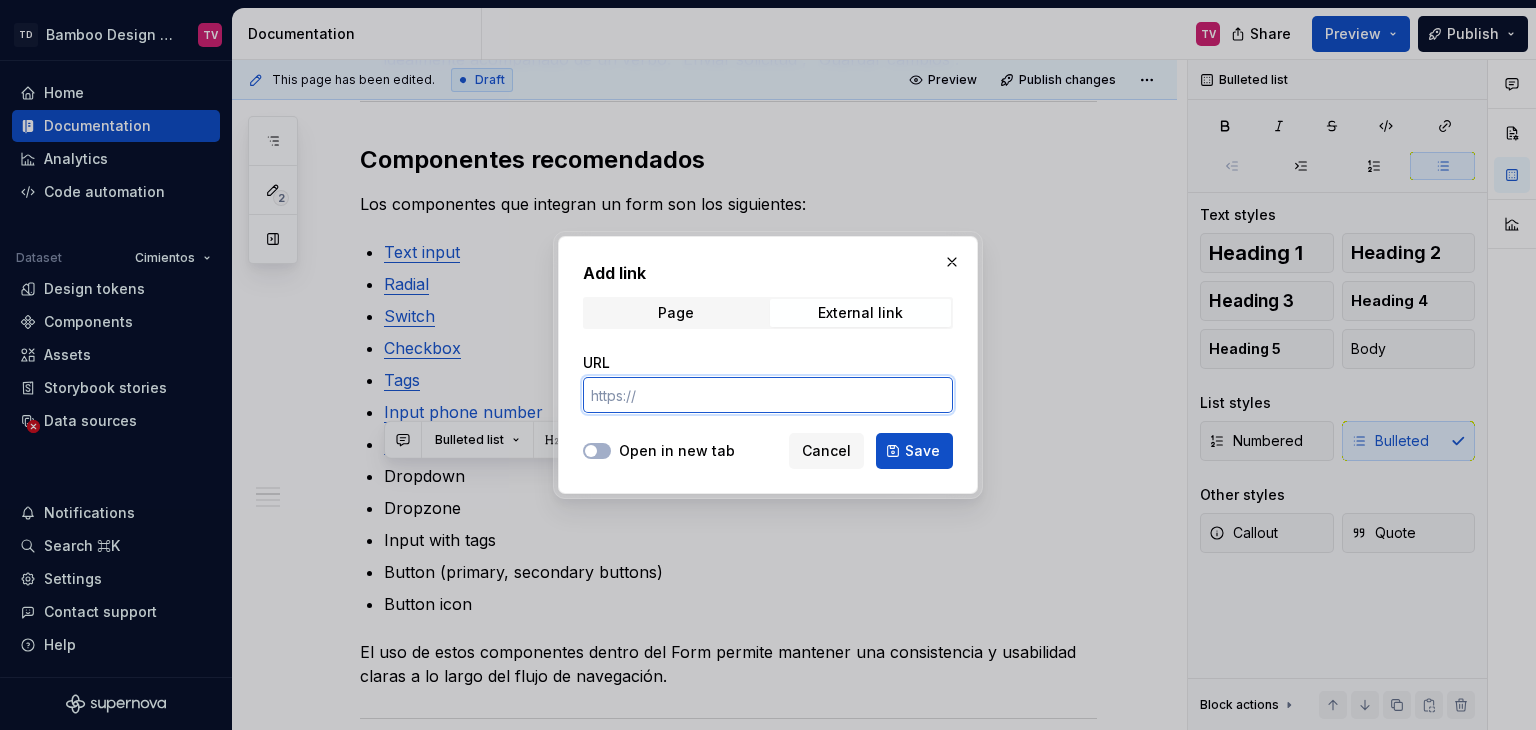 paste on "https://bamboo.tec.mx/latest/componentes/dropdown/descripcion-general-4wp8B5ut" 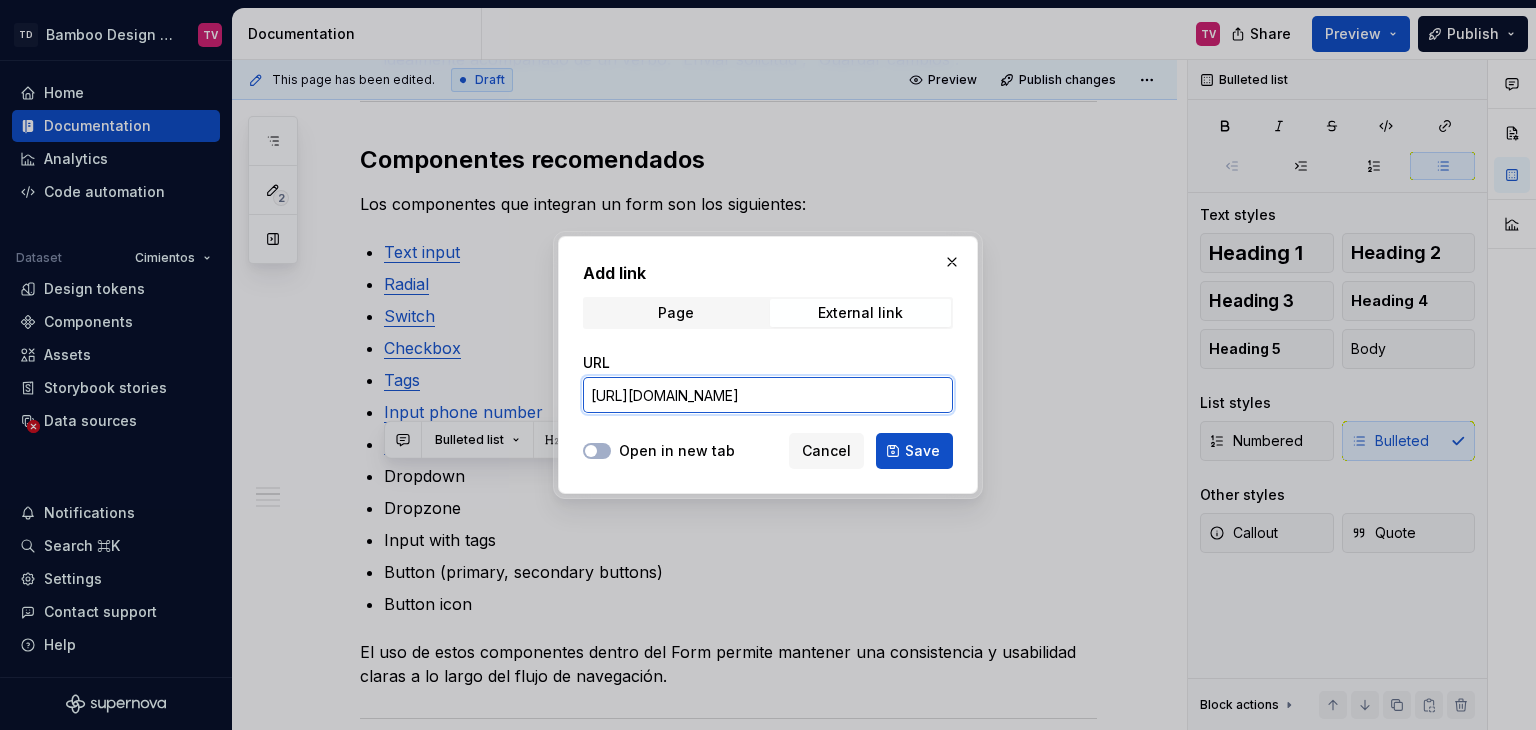 scroll, scrollTop: 0, scrollLeft: 217, axis: horizontal 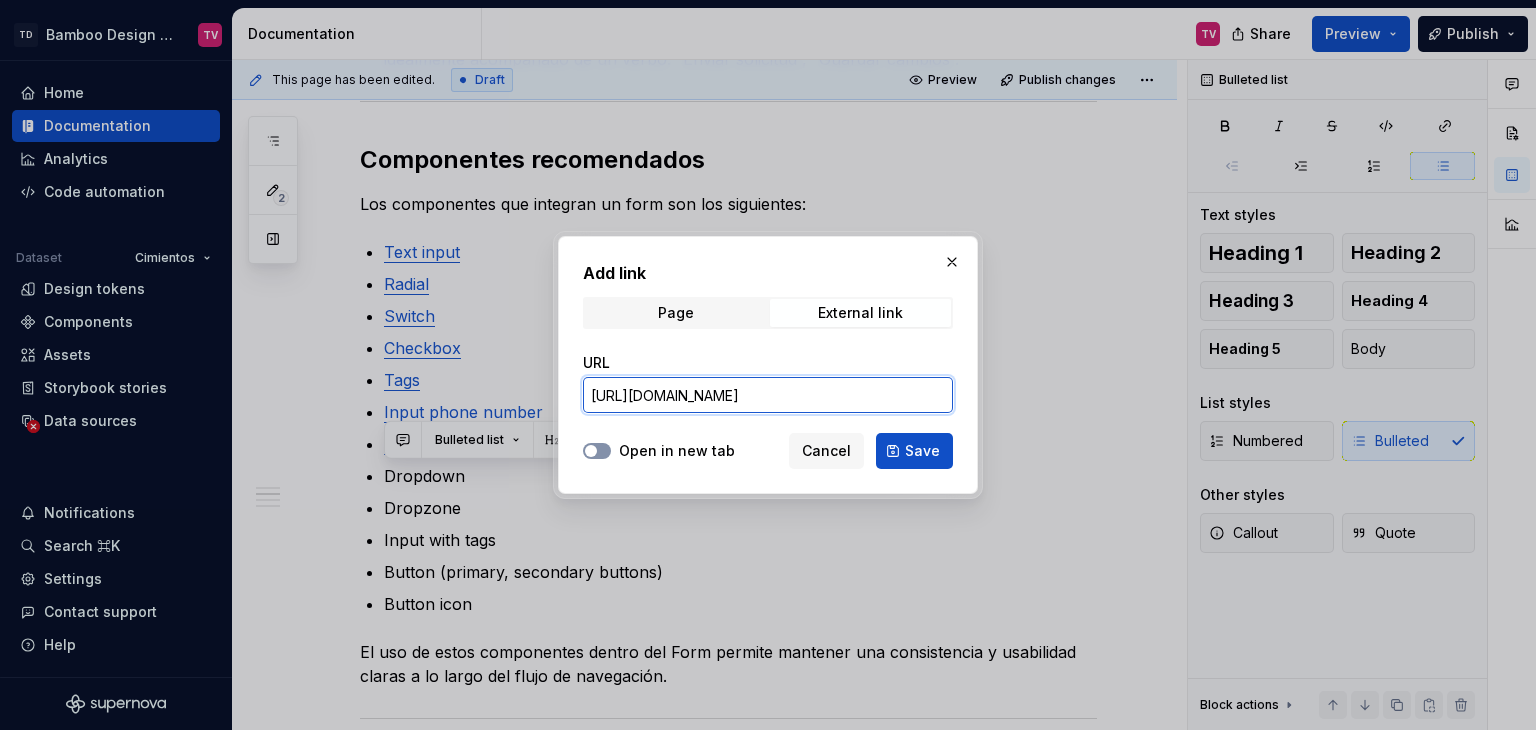 type on "https://bamboo.tec.mx/latest/componentes/dropdown/descripcion-general-4wp8B5ut" 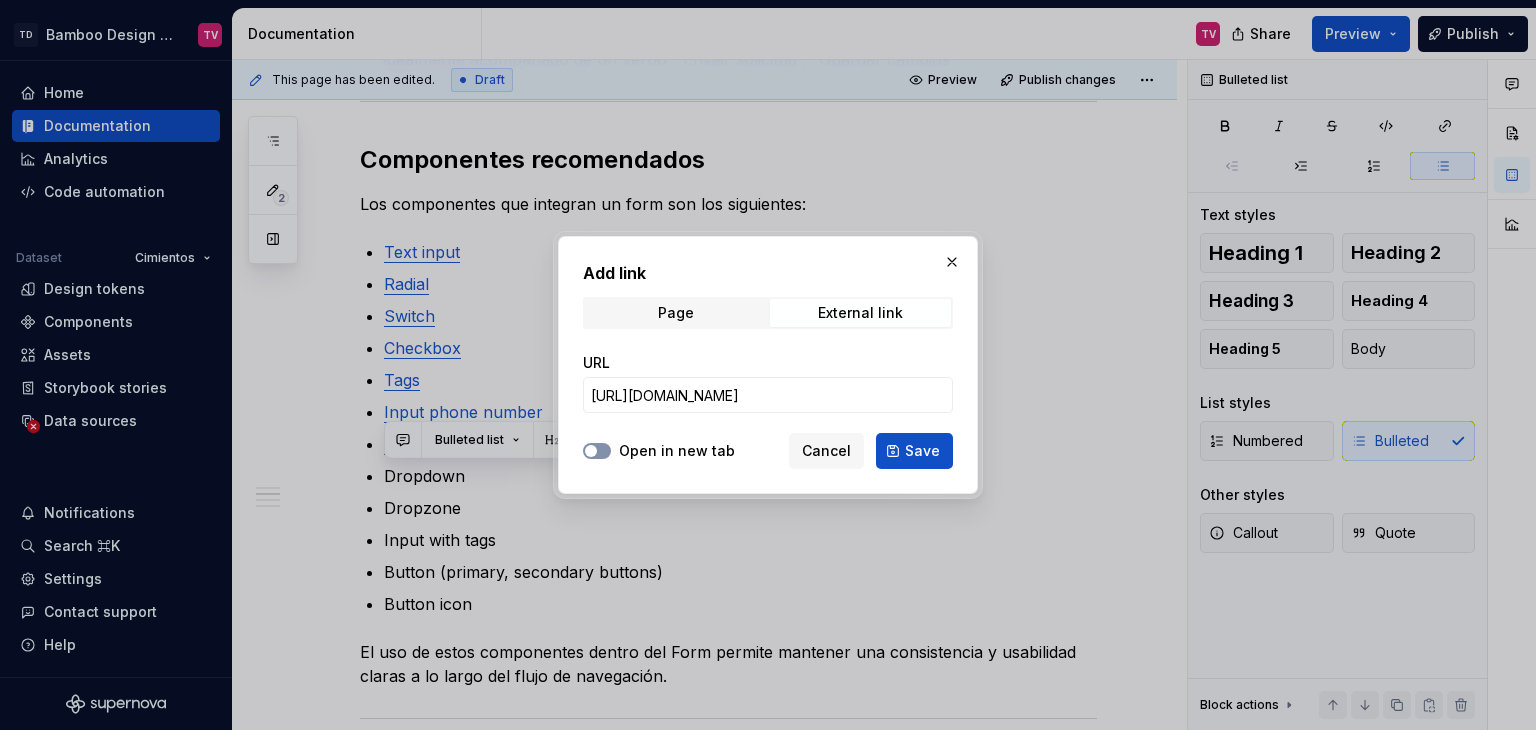 click on "Open in new tab" at bounding box center [597, 451] 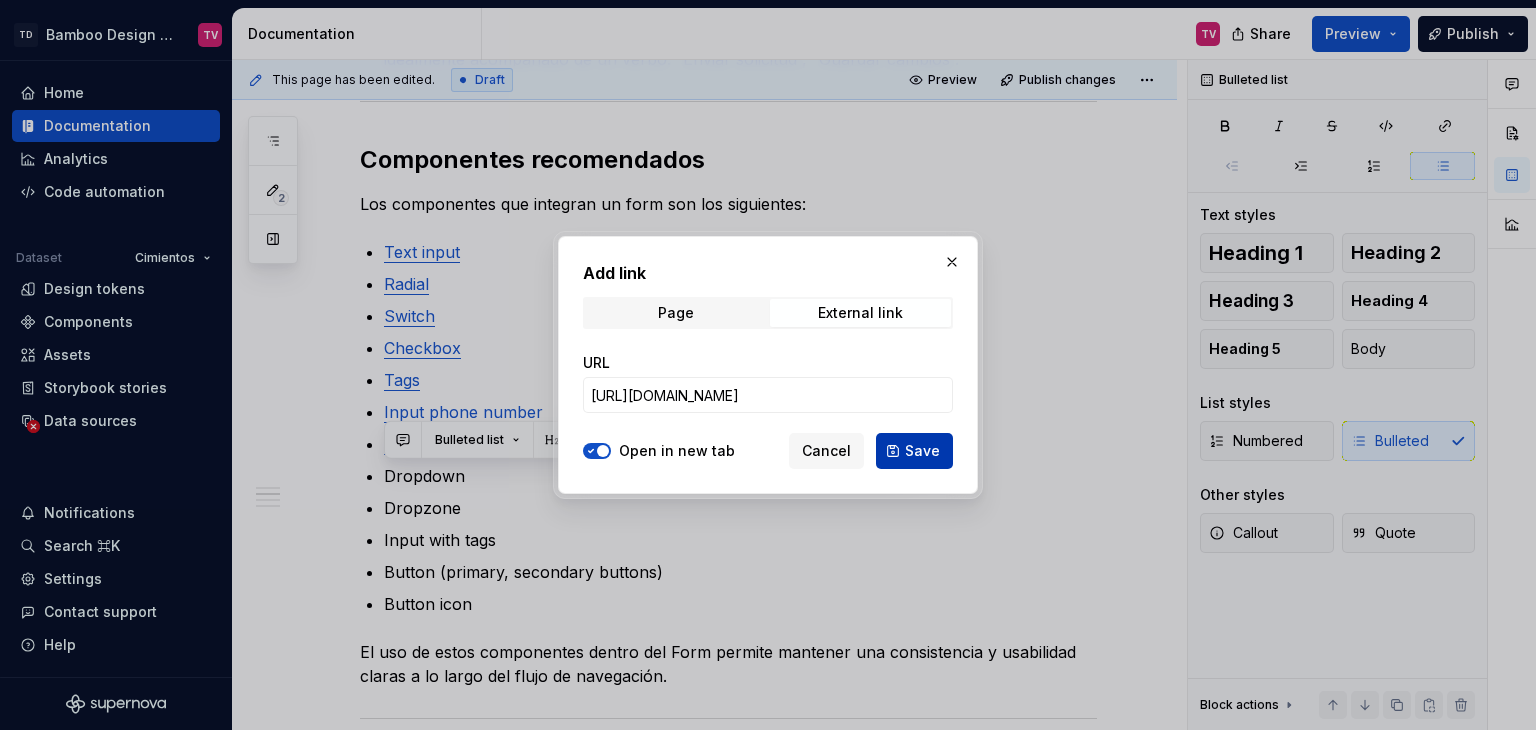 click on "Save" at bounding box center (922, 451) 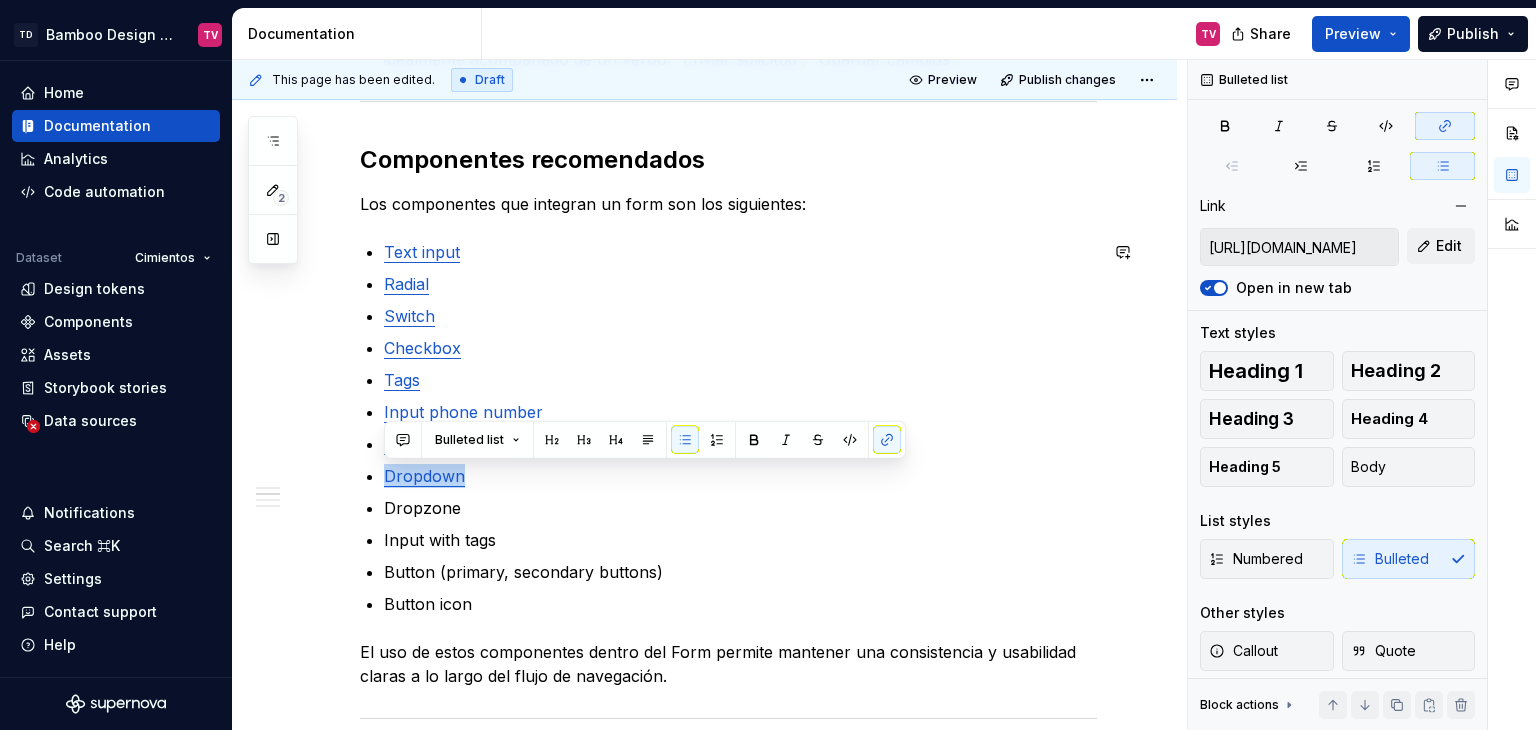 type on "*" 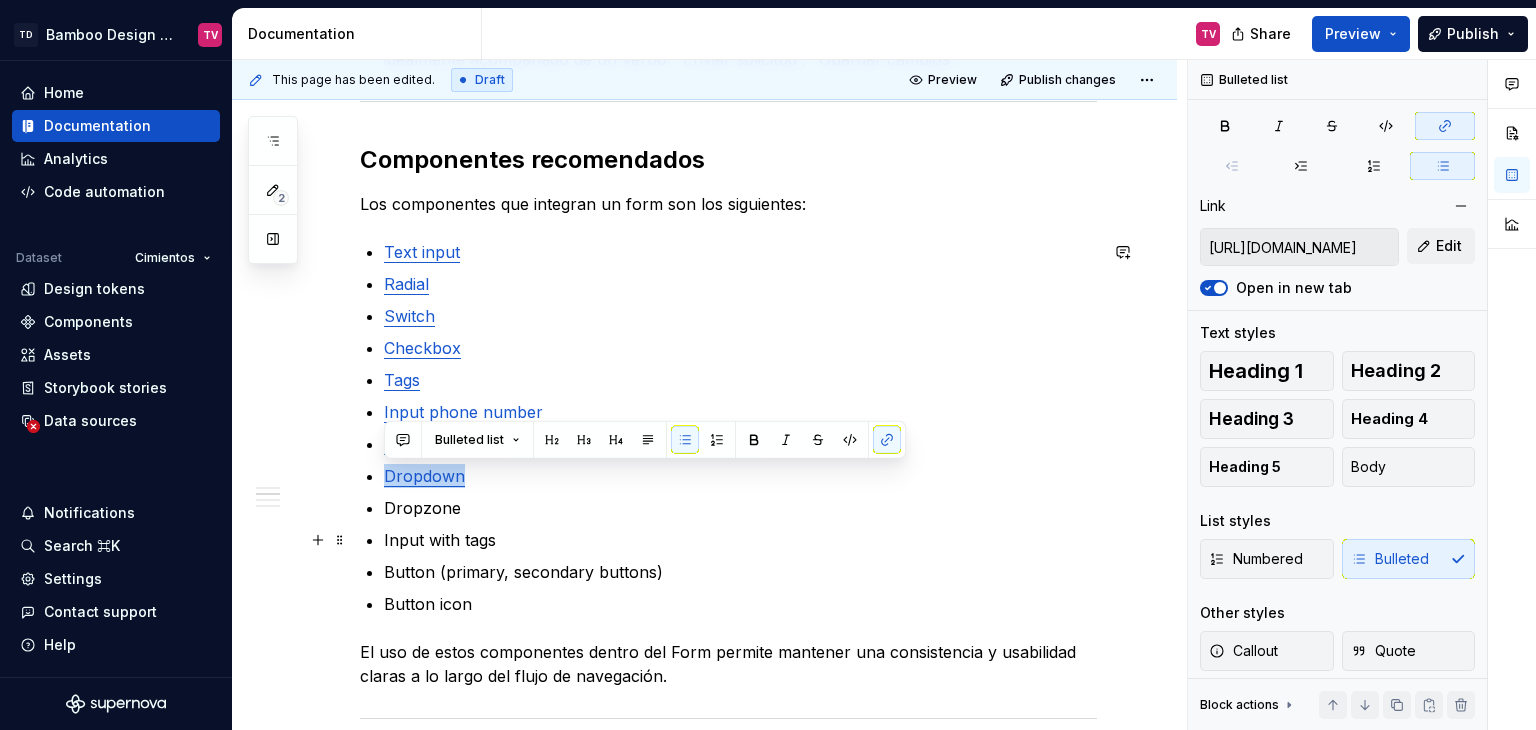 click on "Dropzone" at bounding box center (740, 508) 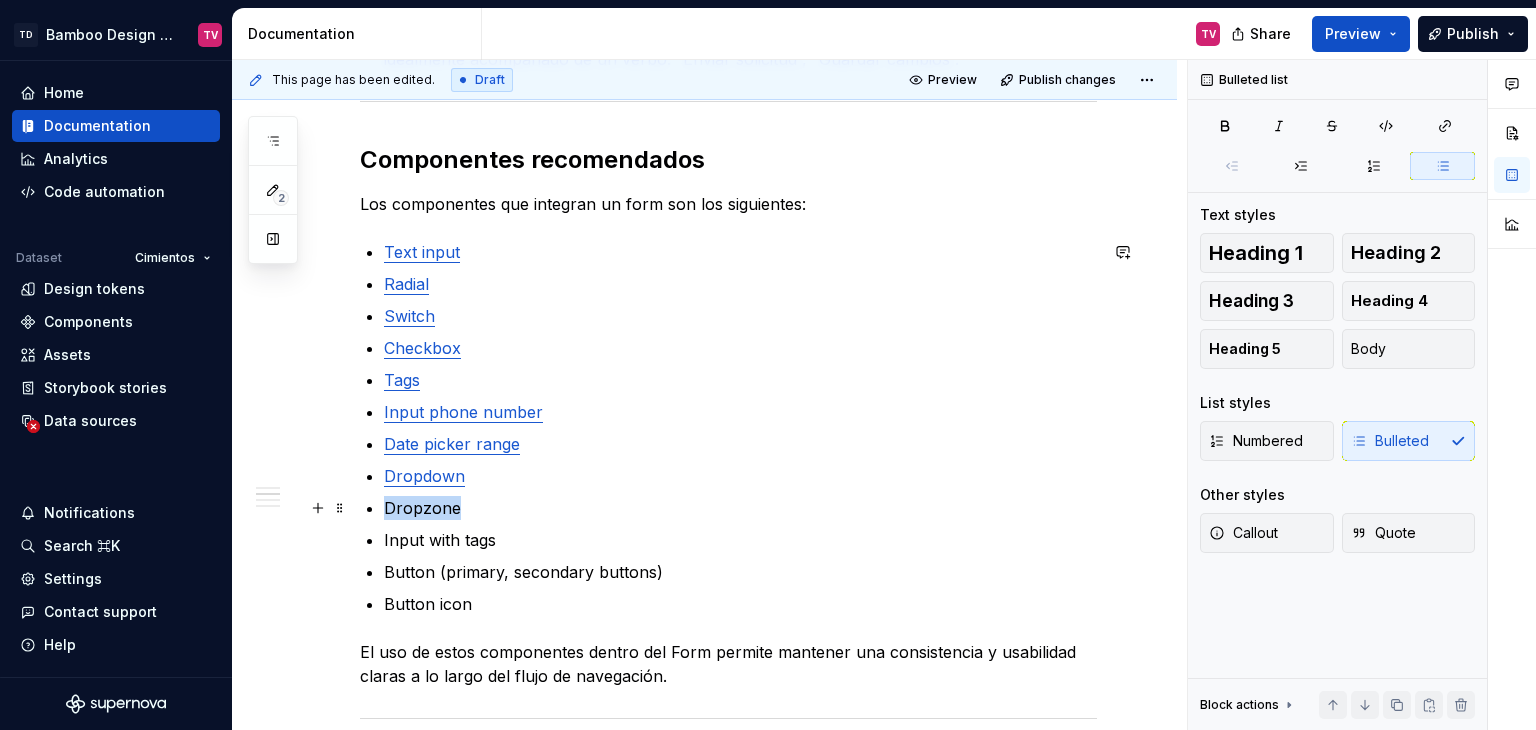 click on "Dropzone" at bounding box center (740, 508) 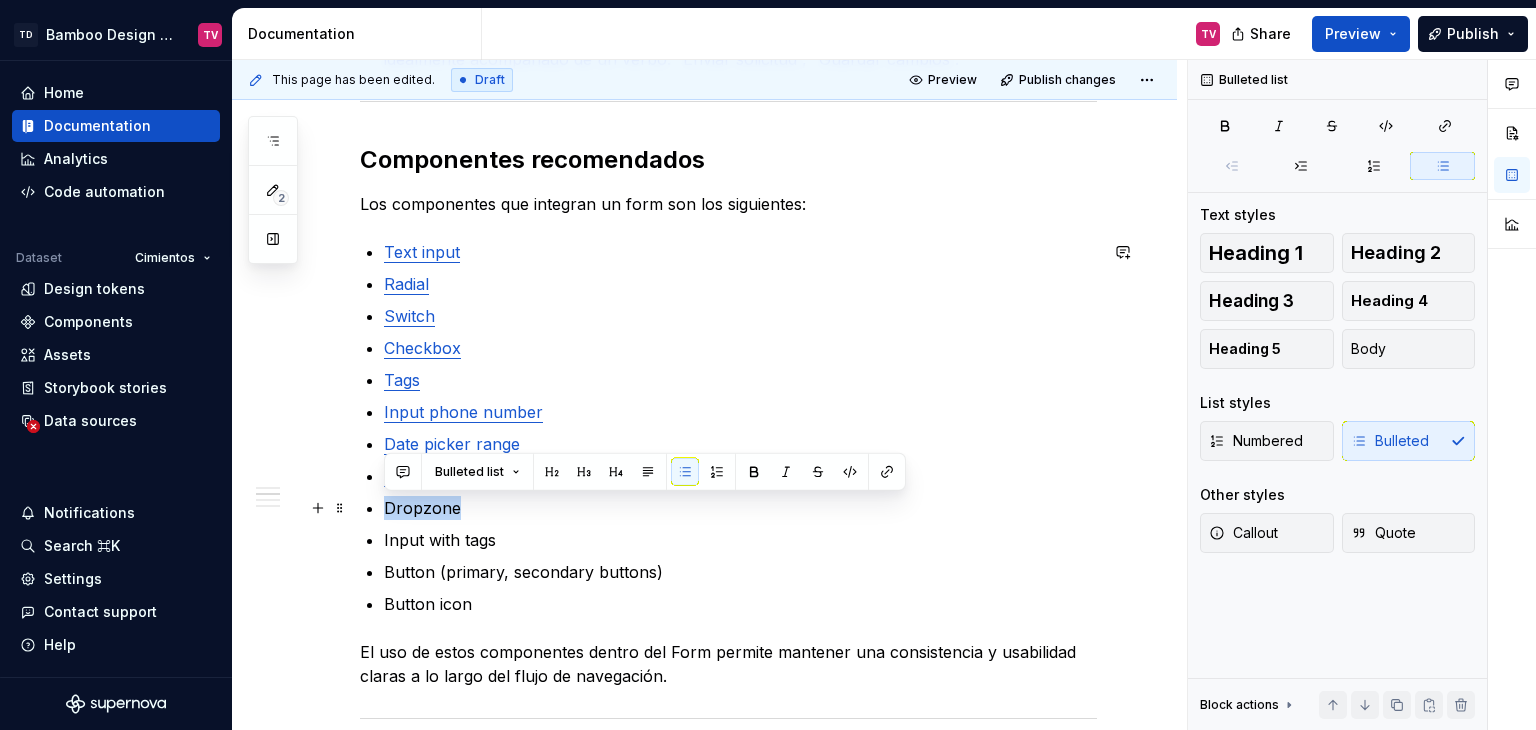 click on "Dropzone" at bounding box center (740, 508) 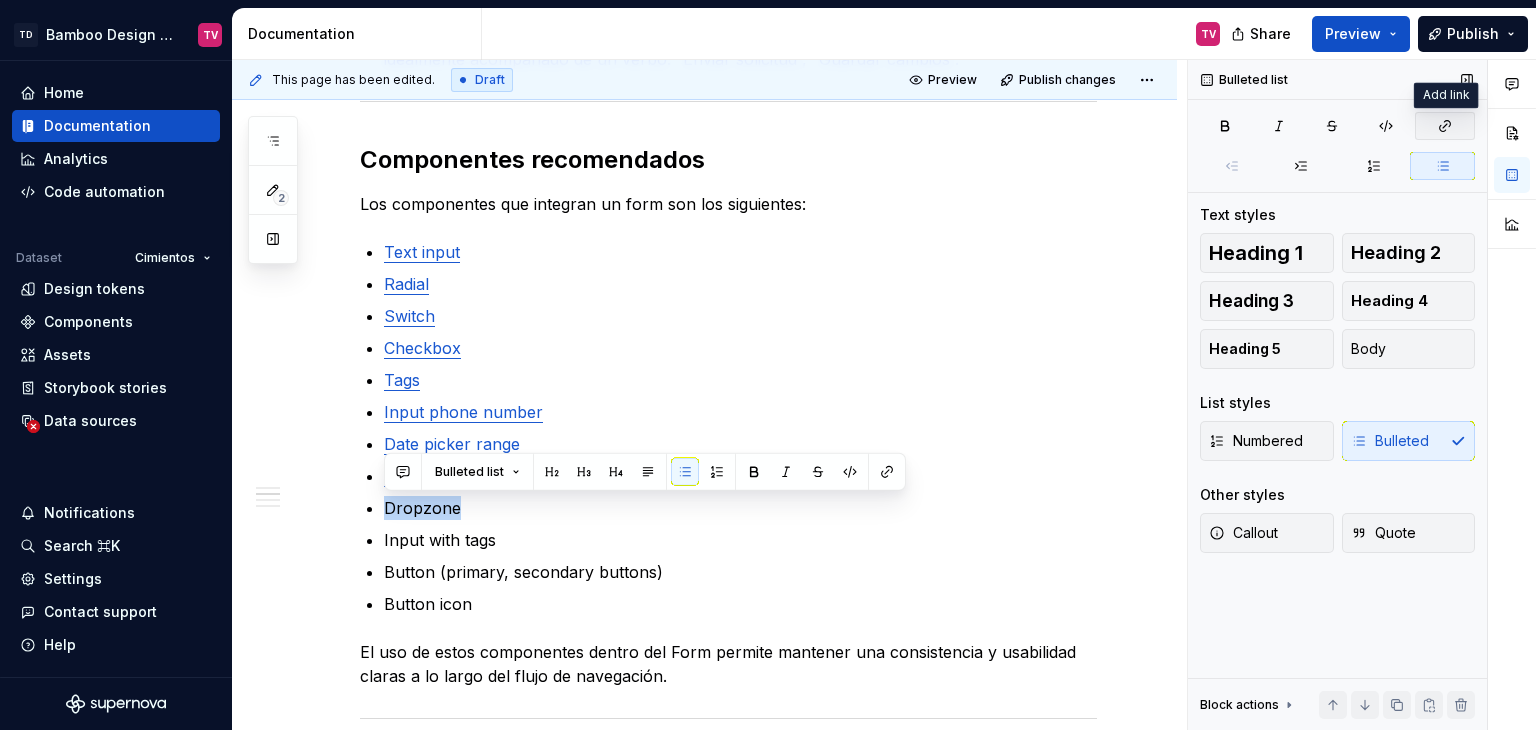 click at bounding box center (1445, 126) 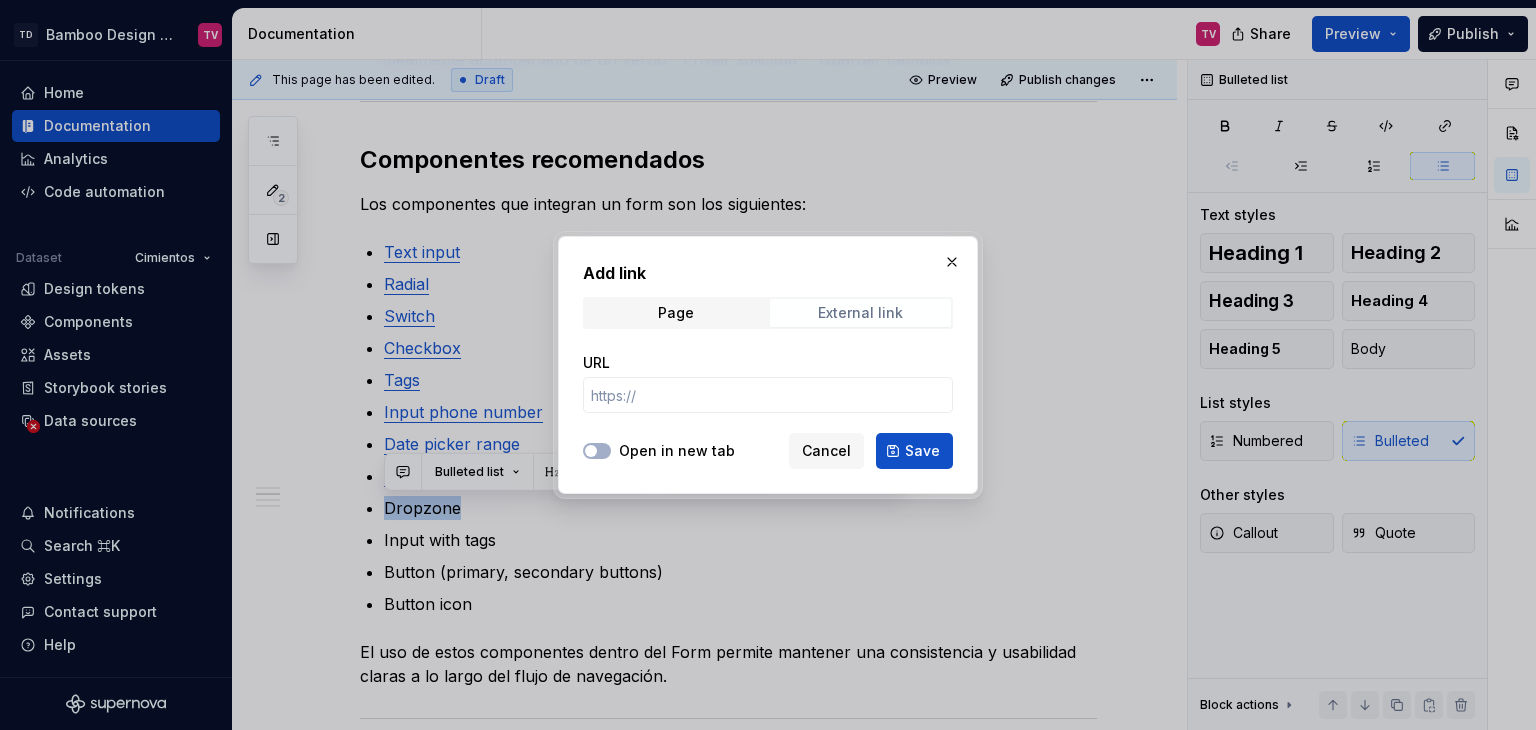 click on "External link" at bounding box center [860, 313] 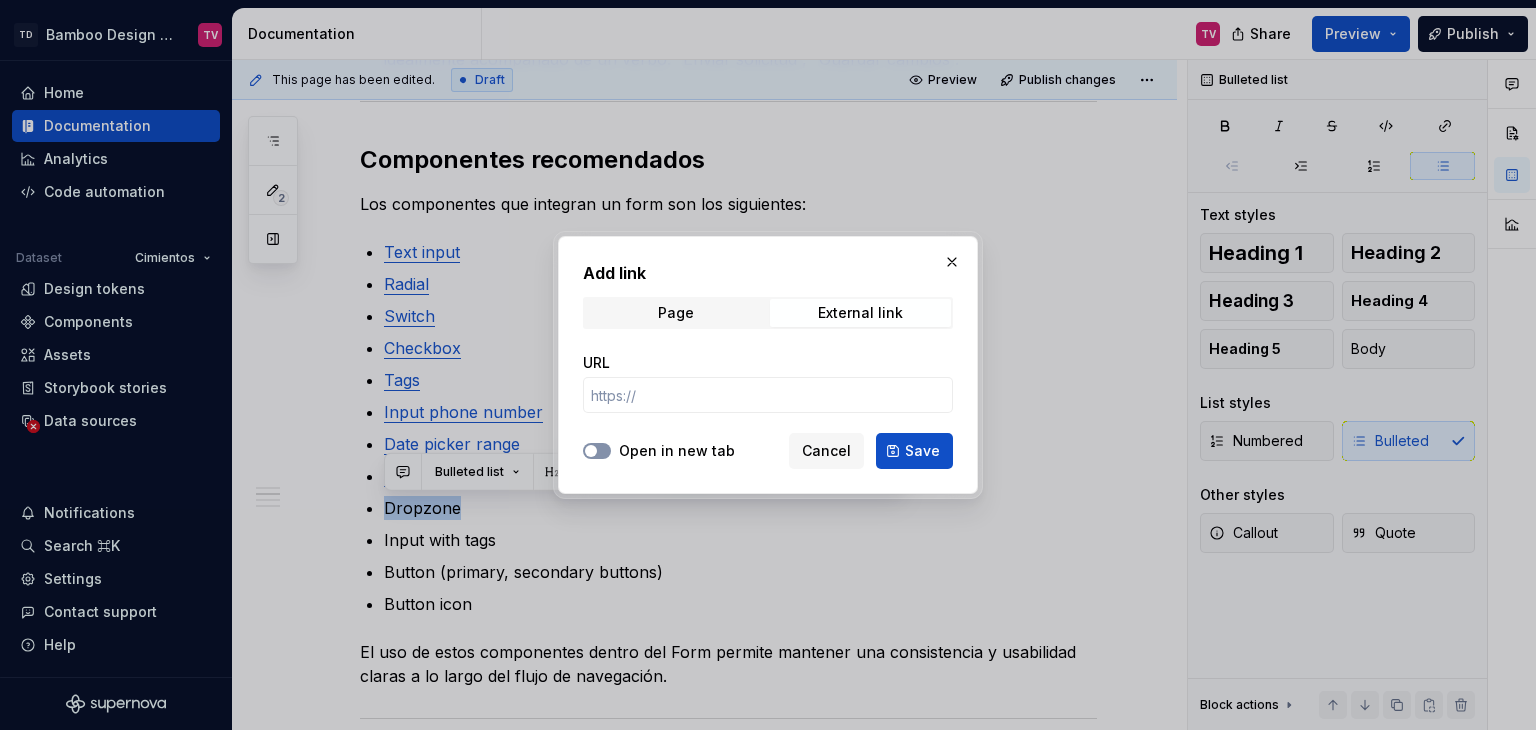 click 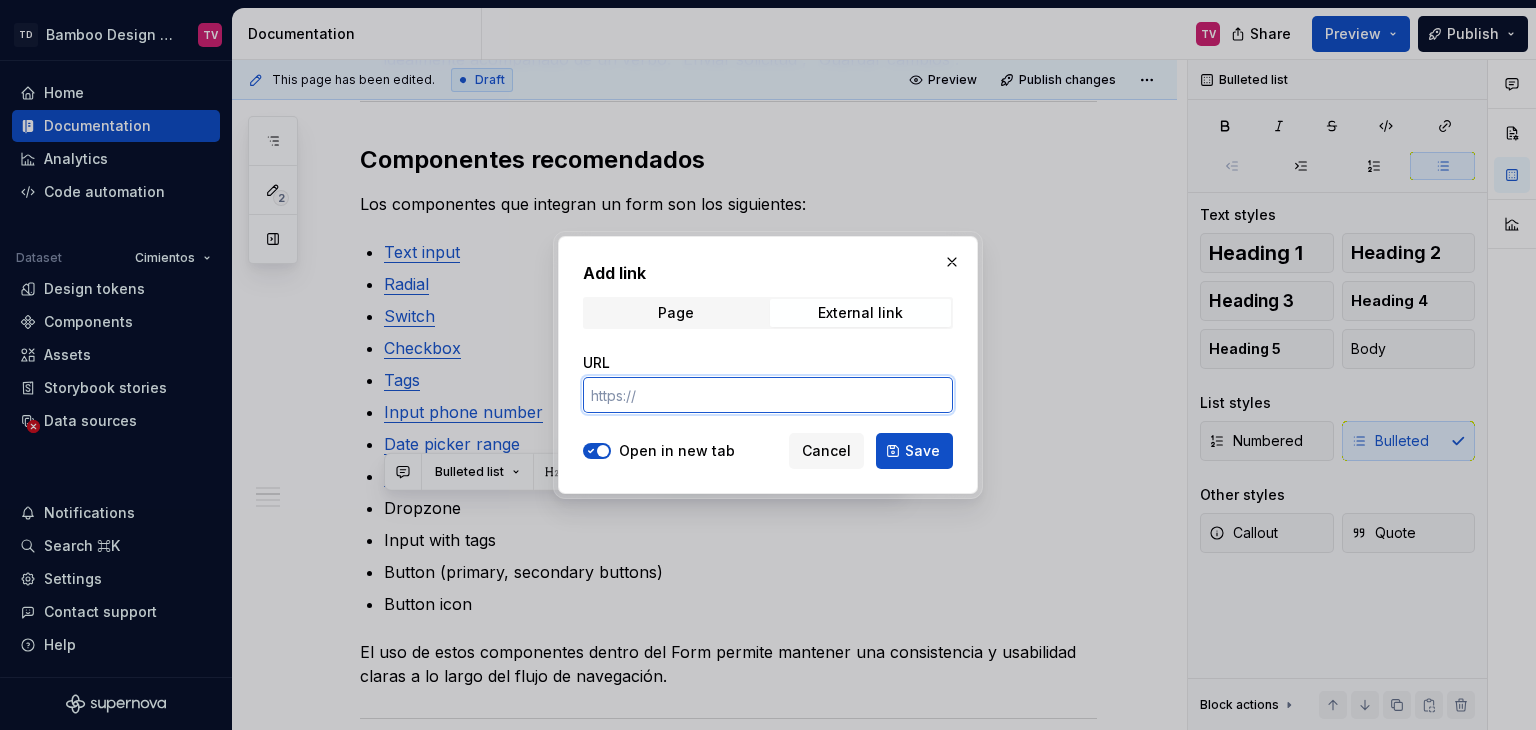 click on "URL" at bounding box center (768, 395) 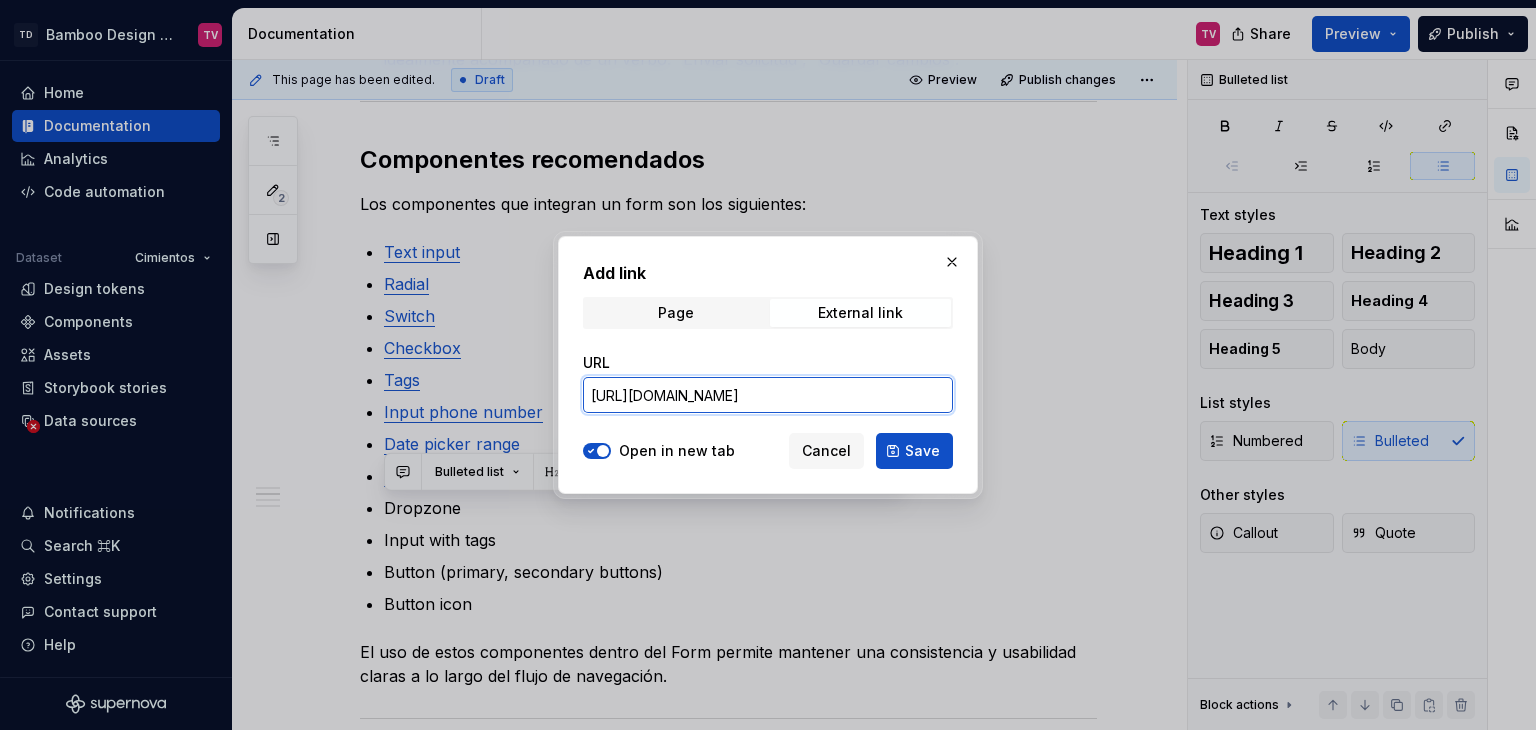 scroll, scrollTop: 0, scrollLeft: 216, axis: horizontal 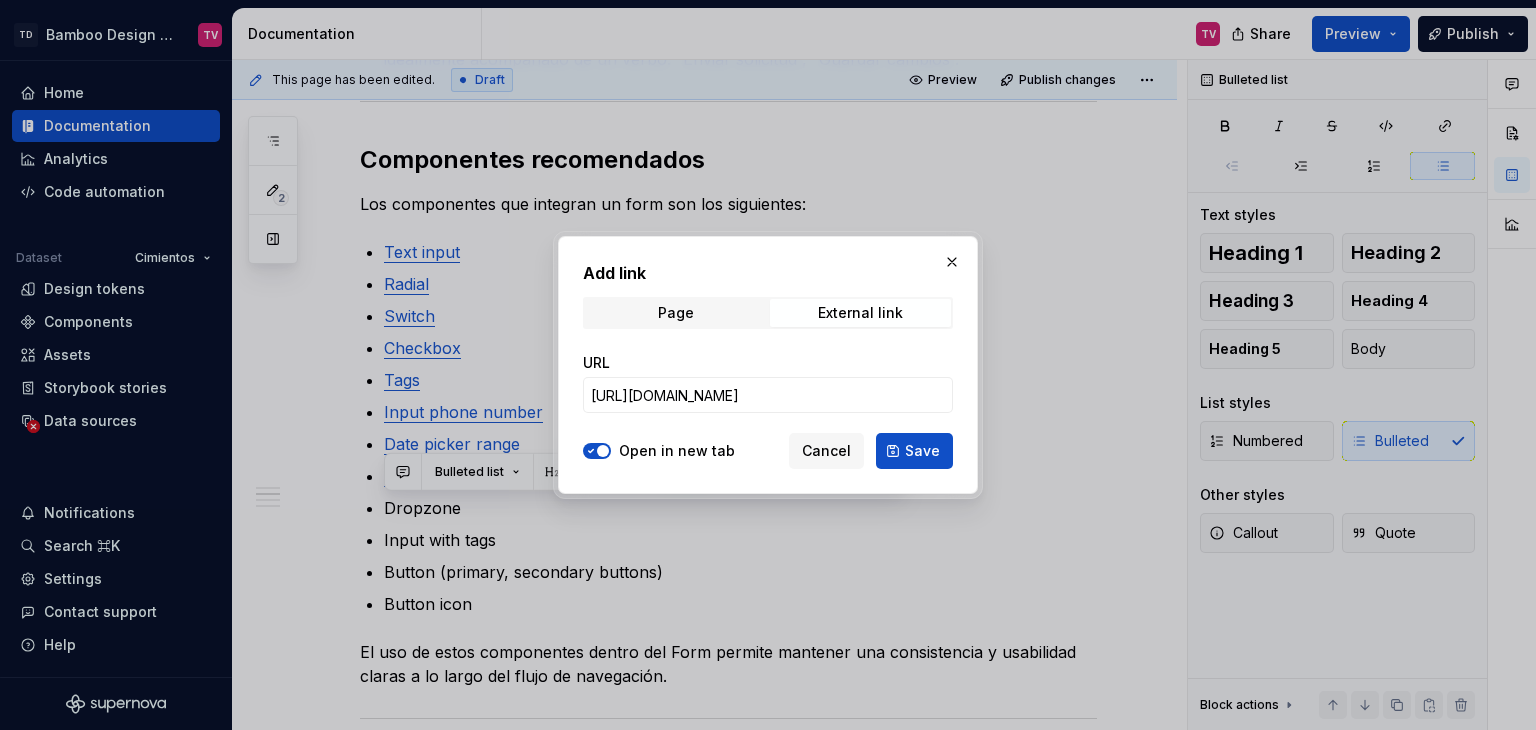 click on "Save" at bounding box center [914, 451] 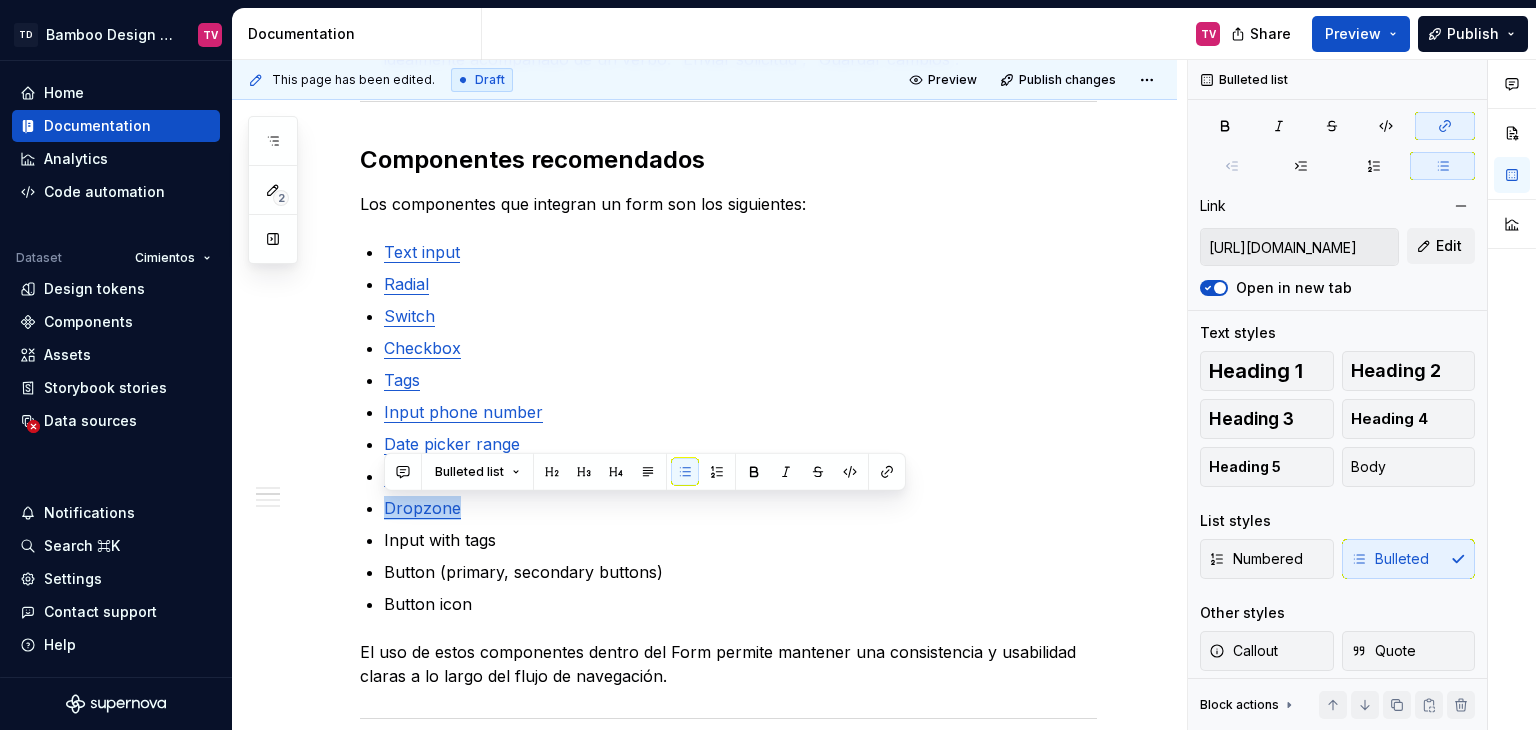 type on "*" 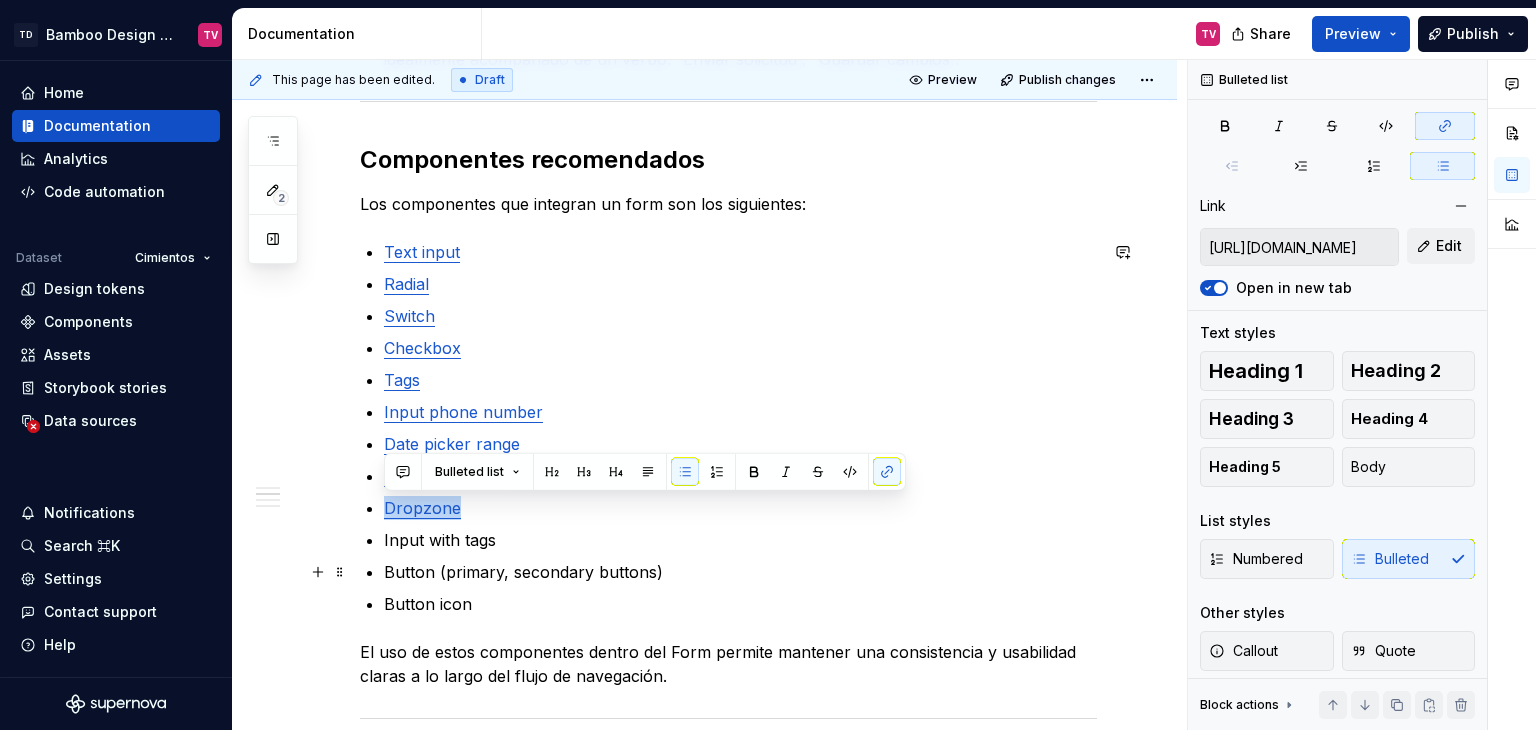 click on "Input with tags" at bounding box center [740, 540] 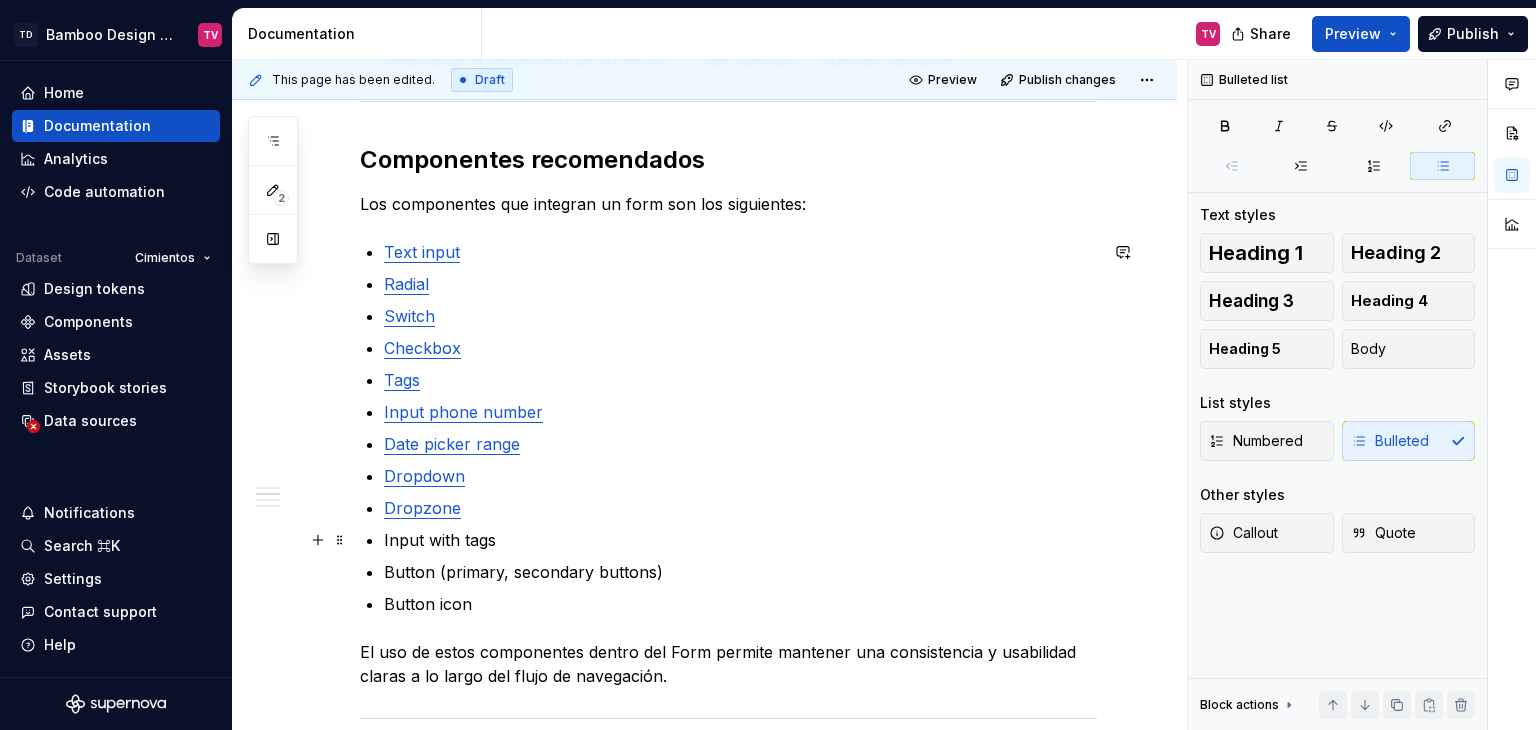 click on "Los  forms  (formularios) son un elemento que permite a las personas enviar información requerida dentro de un servidor.  Estos actúan como puentes entre la interfaz y la personas, permitiendo el ingreso de información, y básicamente se encargan de permitir interacciones. El diseño de los formularios es un aspecto sumamente importante dentro de Bamboo Design System, que, al igual que el resto de categorías de componentes, incluye sus propias guías, reglas de uso y mejores prácticas.   Principios esenciales Estructura del contenido.  Debe haber una organización de los inputs y requerimientos de manera lógica clara y simple, agrupando campos relacionados entre sí, y determinando qué tipo de información es esencial. UX Writing.  Usar labels claros, con una redacción simple y amigable, y ofreciendo instrucciones claras cuando es necesario, permite una mejor conversión e interacción con las personas. Experiencia de usuario (UX). Diseño visual (UI). Diseño interactivo. Componentes recomendados" at bounding box center (728, 349) 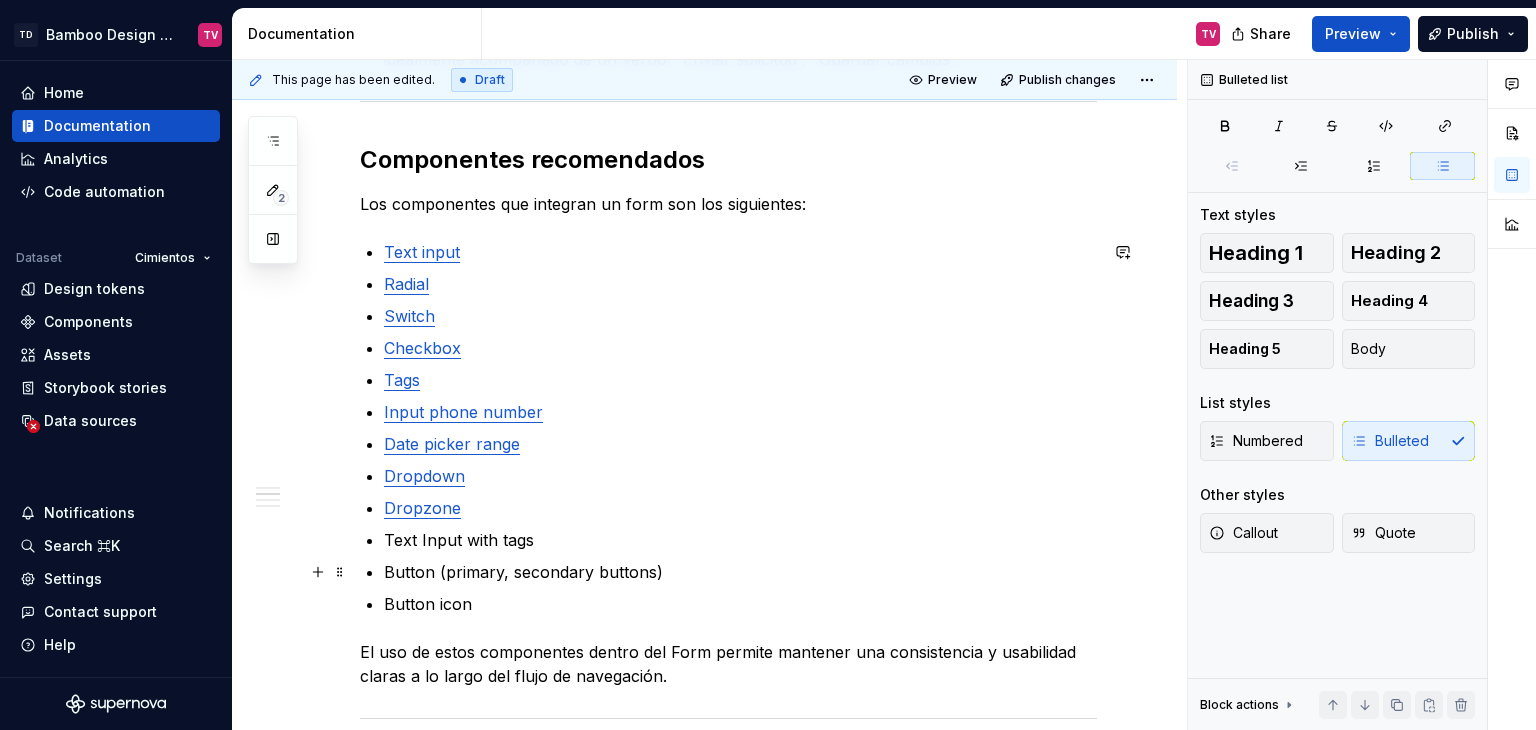 click on "Text Input with tags" at bounding box center [740, 540] 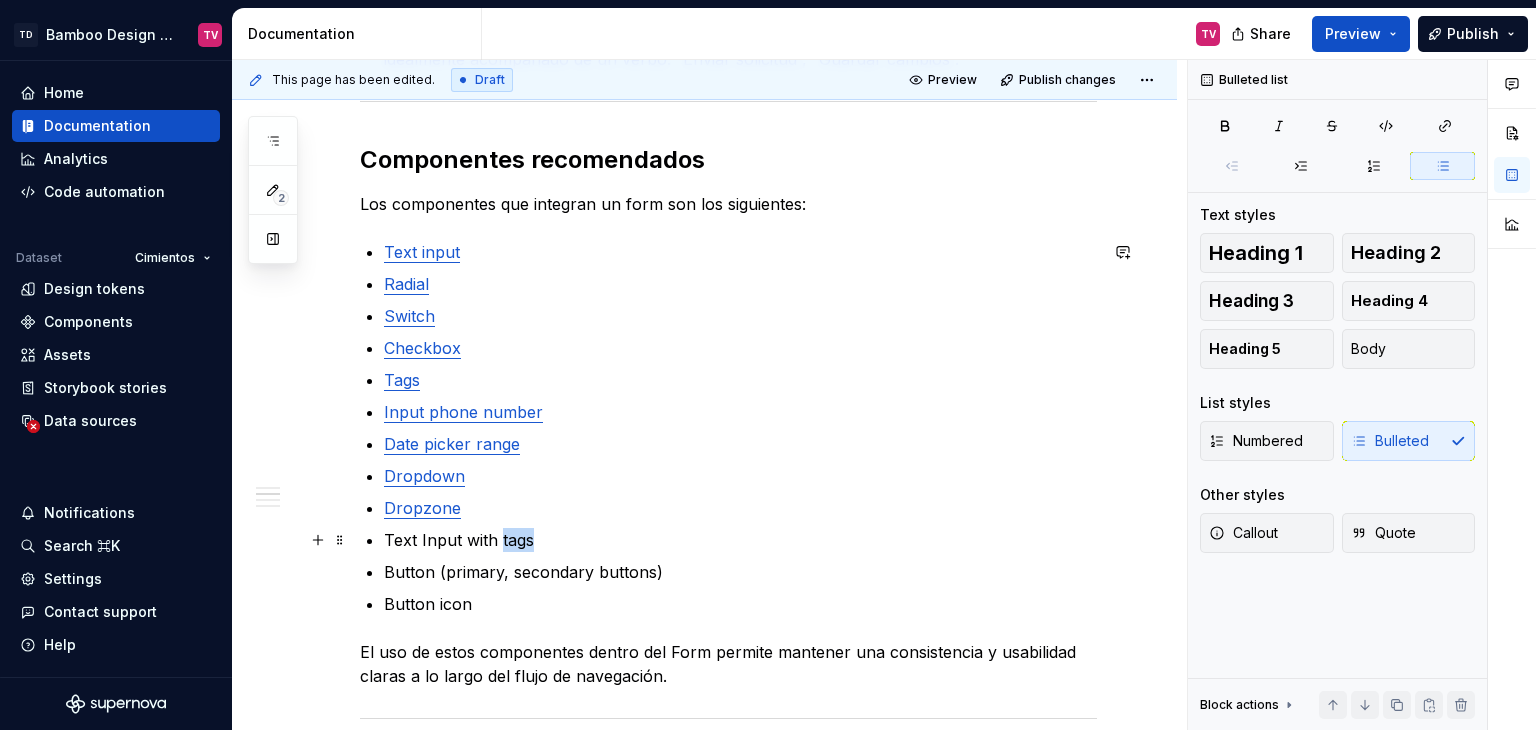 click on "Text Input with tags" at bounding box center (740, 540) 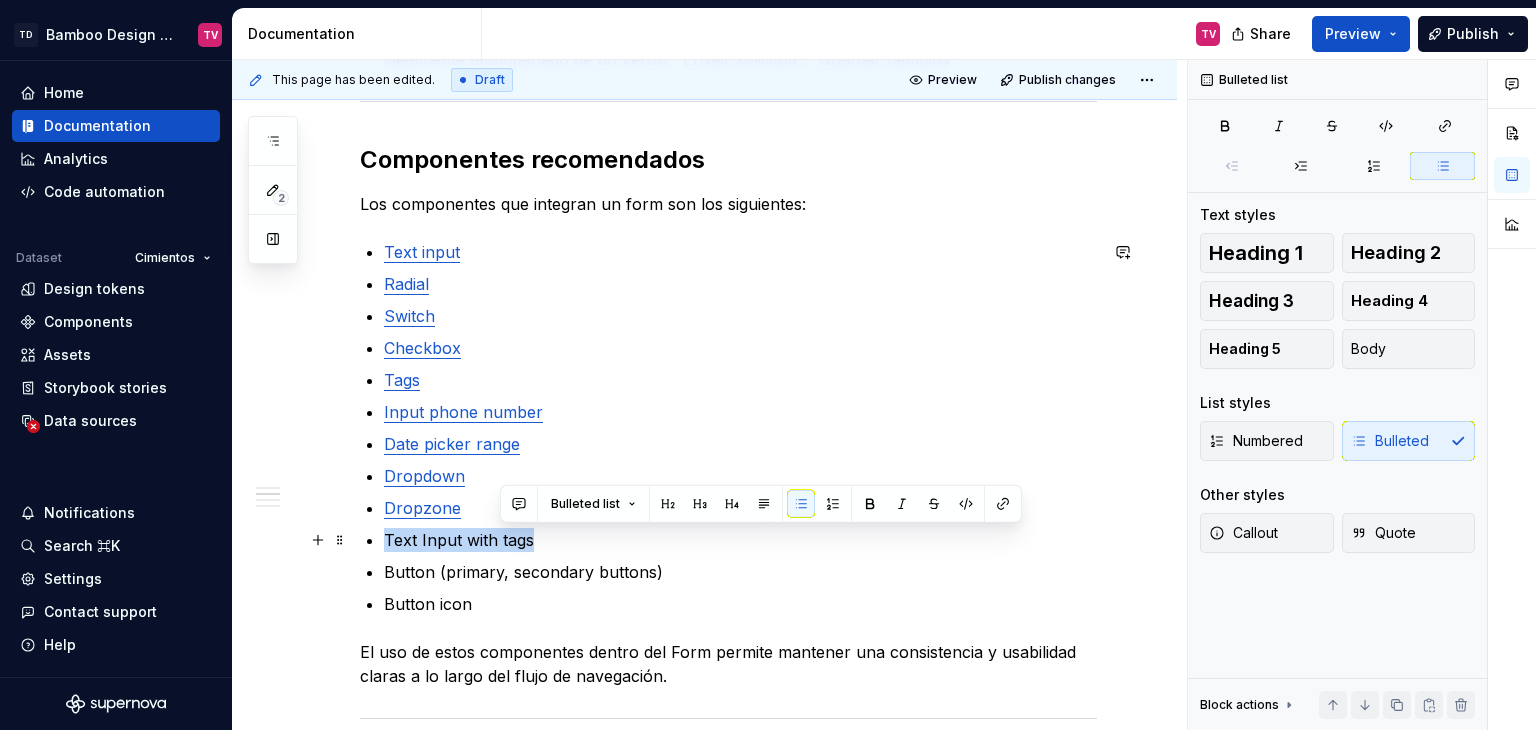 click on "Text Input with tags" at bounding box center [740, 540] 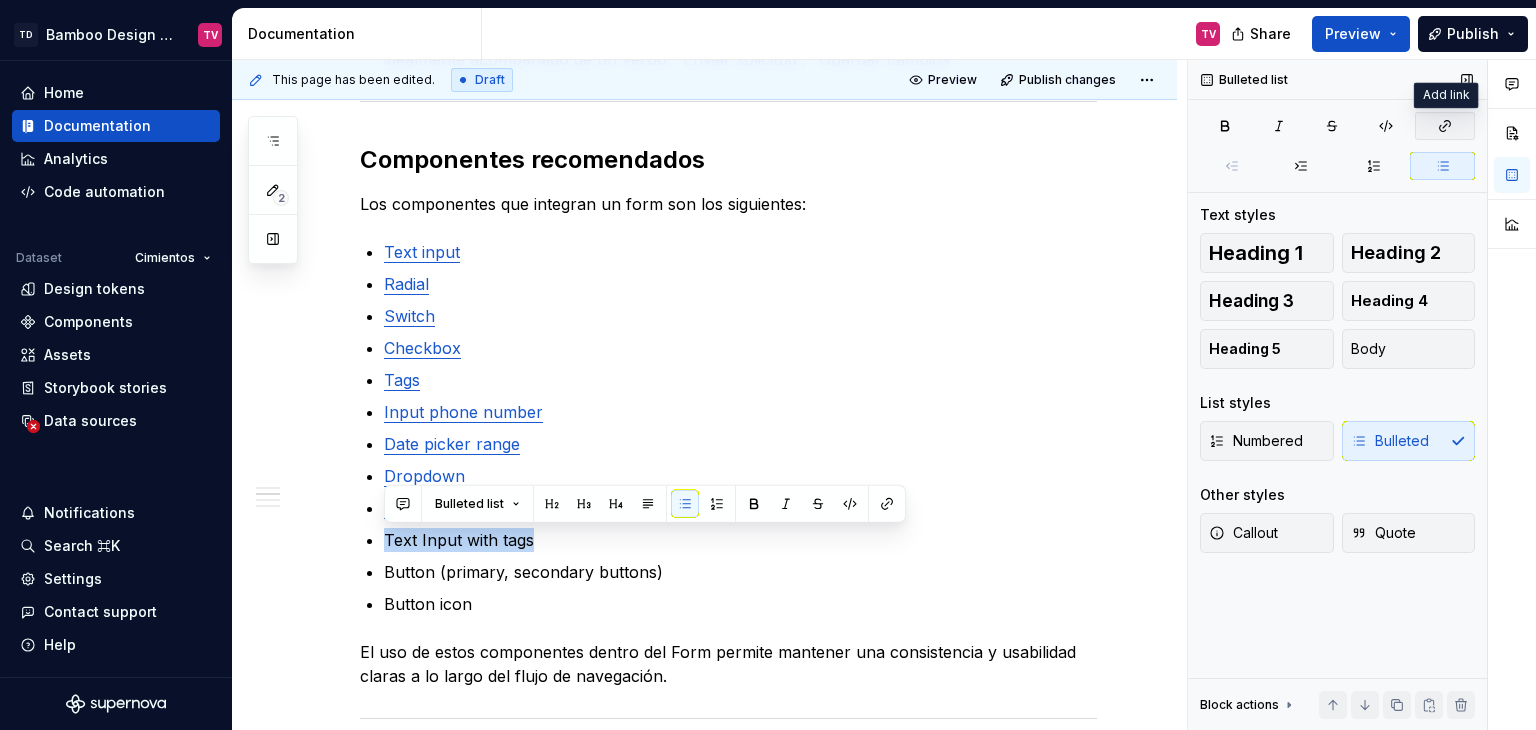 click at bounding box center [1445, 126] 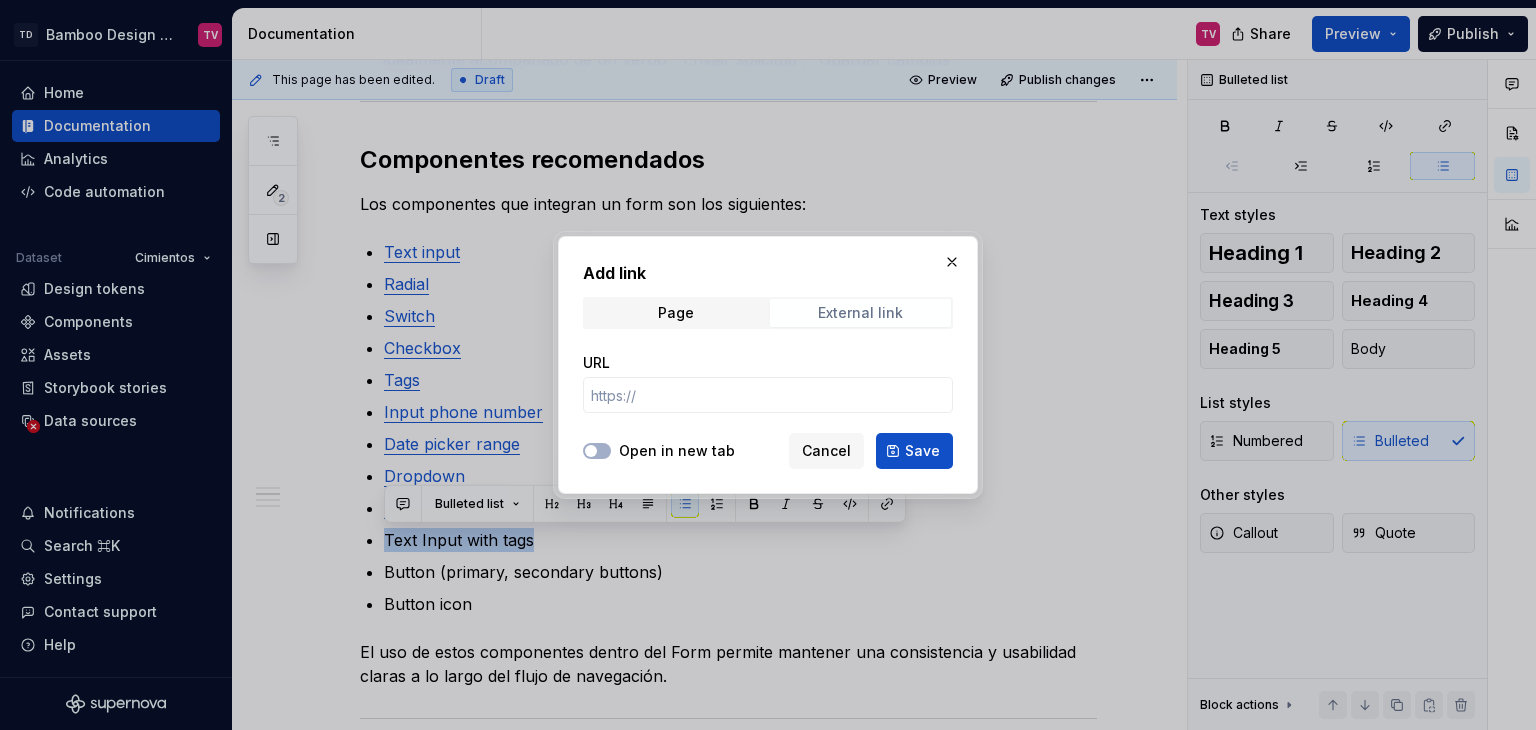 click on "External link" at bounding box center [860, 313] 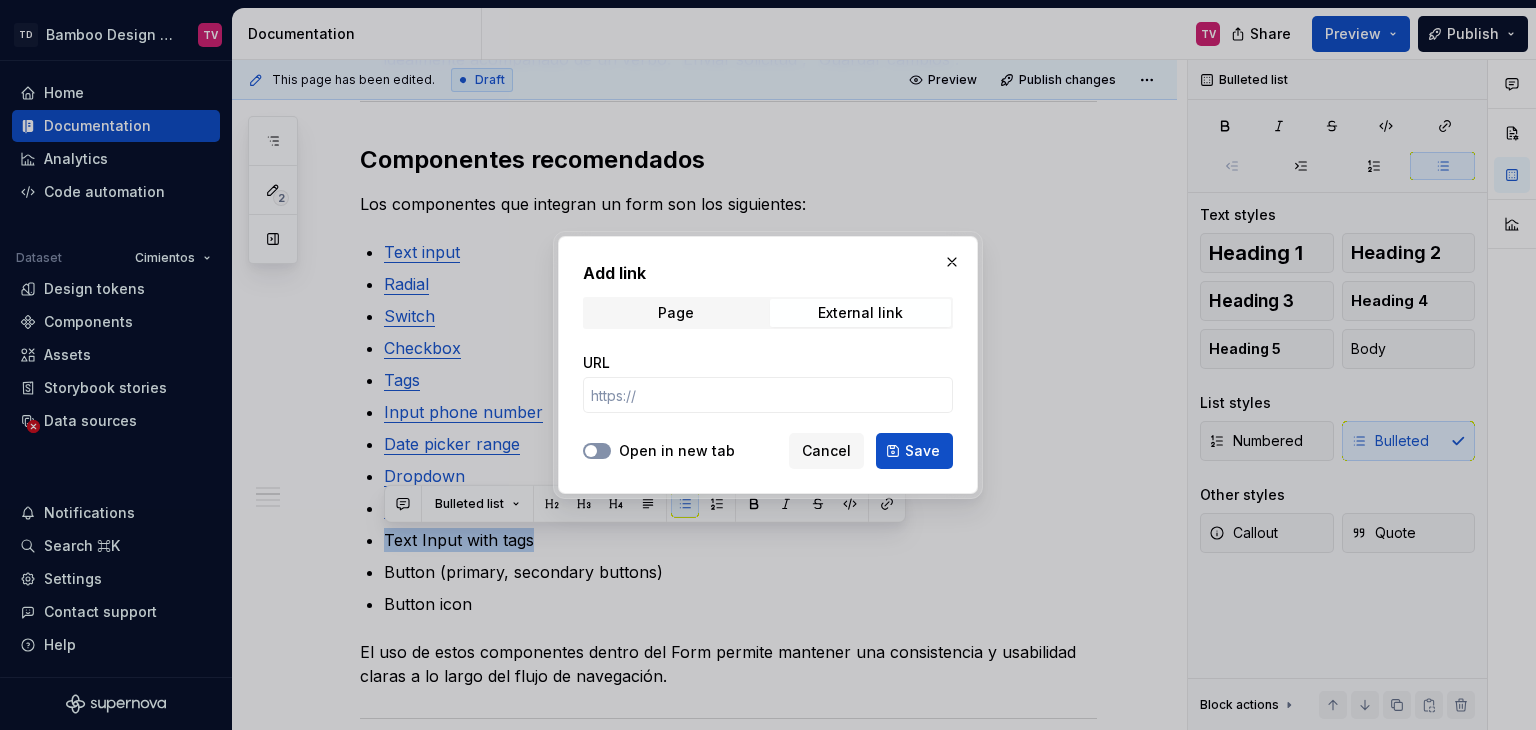 click on "Open in new tab" at bounding box center [597, 451] 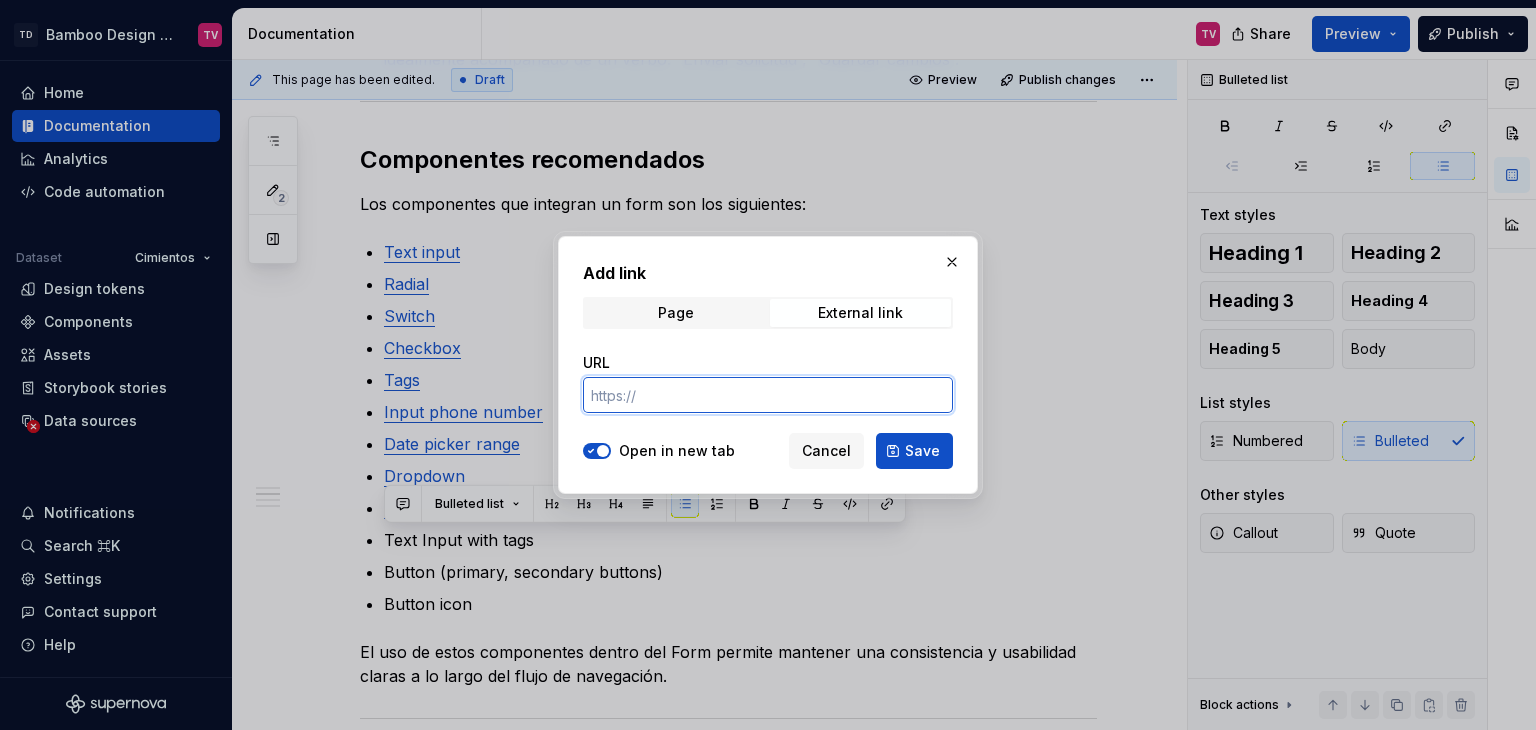 click on "URL" at bounding box center (768, 395) 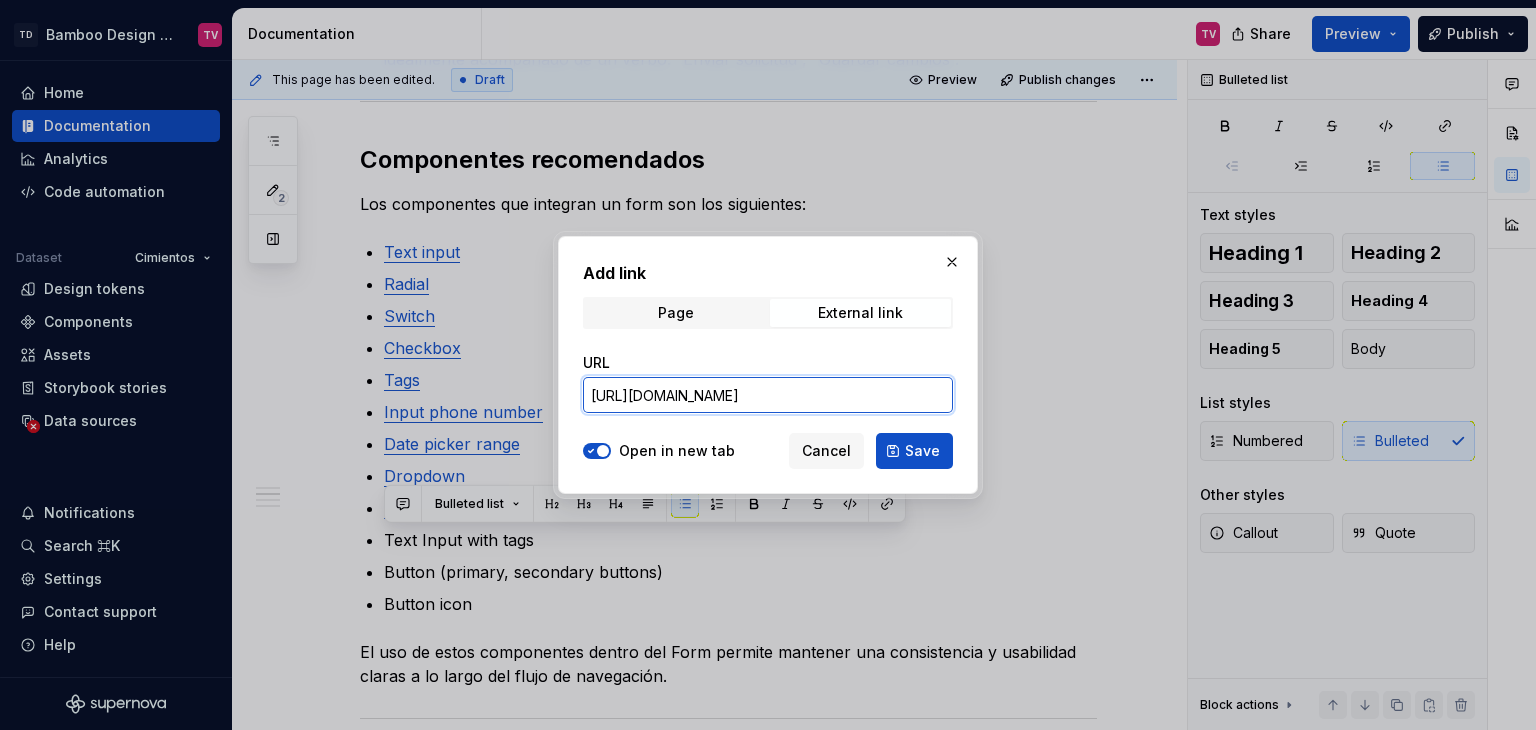scroll, scrollTop: 0, scrollLeft: 280, axis: horizontal 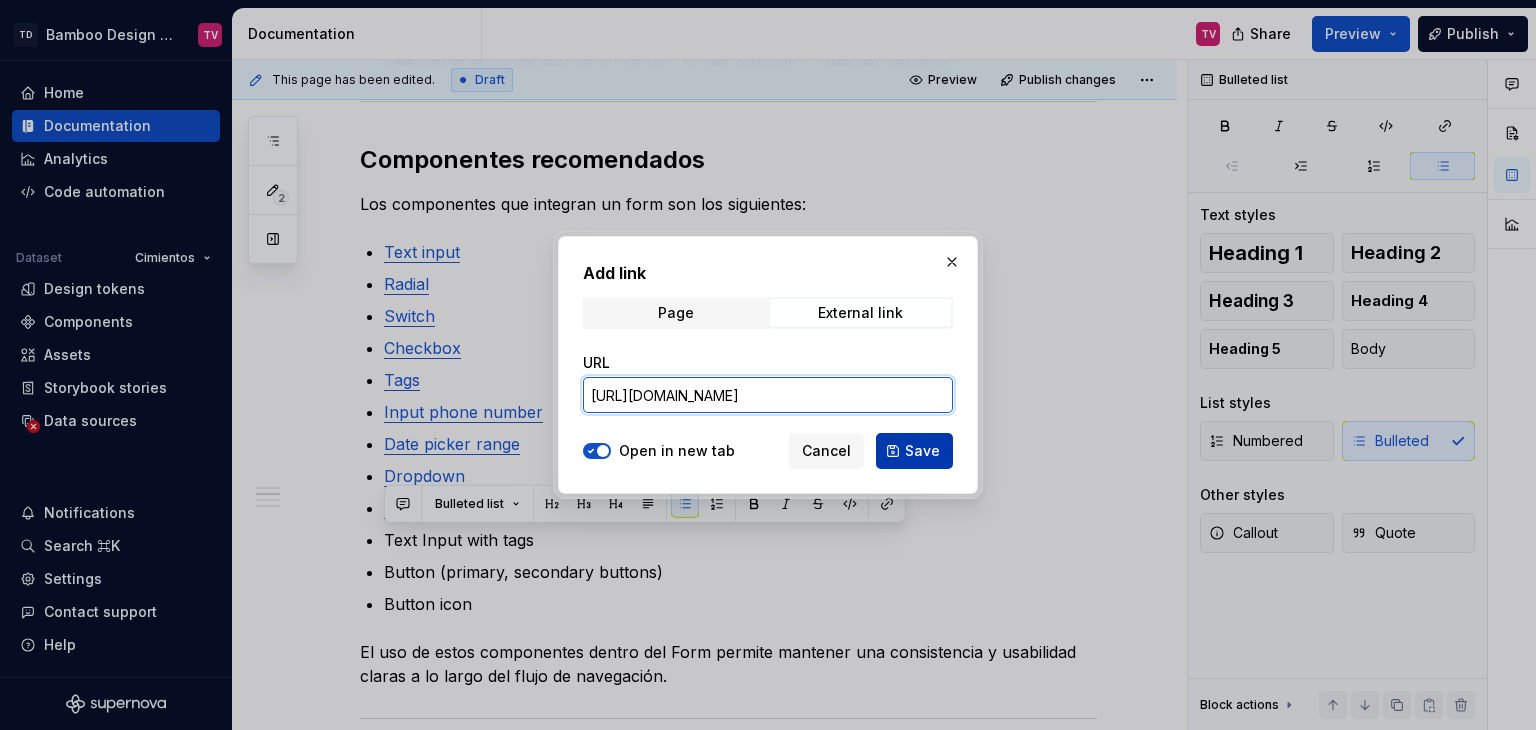 type on "https://bamboo.tec.mx/latest/componentes/text-input-with-tags/descripcion-general-wdIzT606" 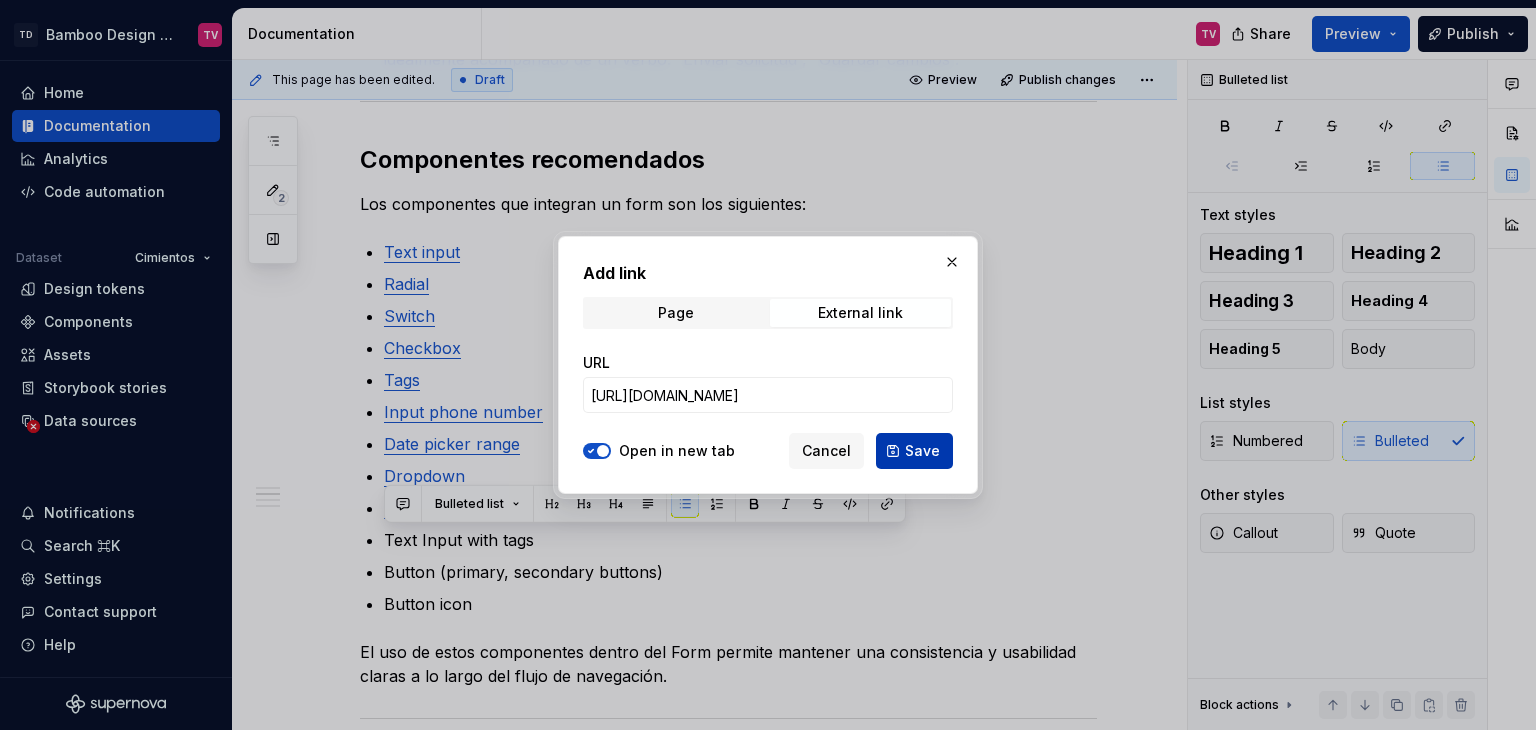 click on "Save" at bounding box center [914, 451] 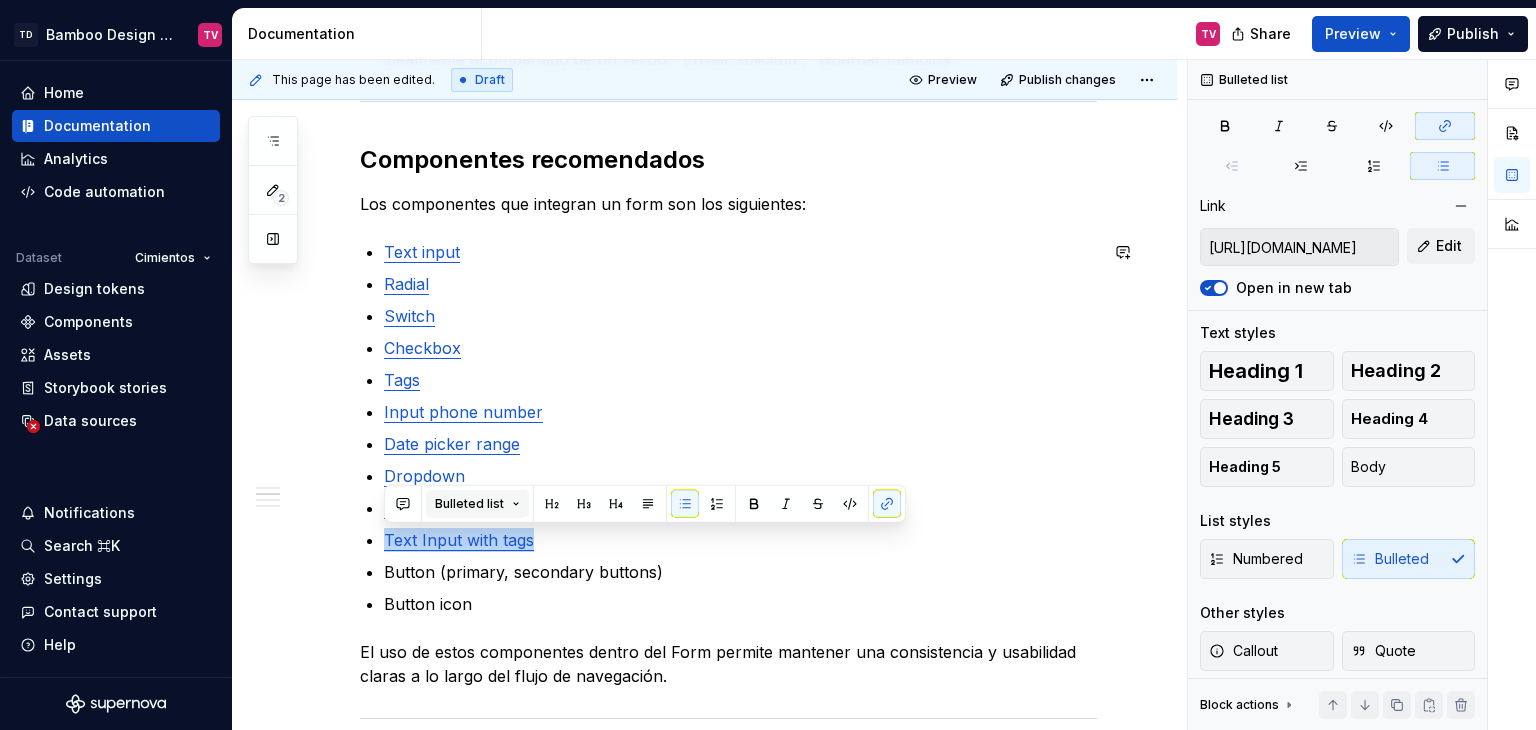 type on "*" 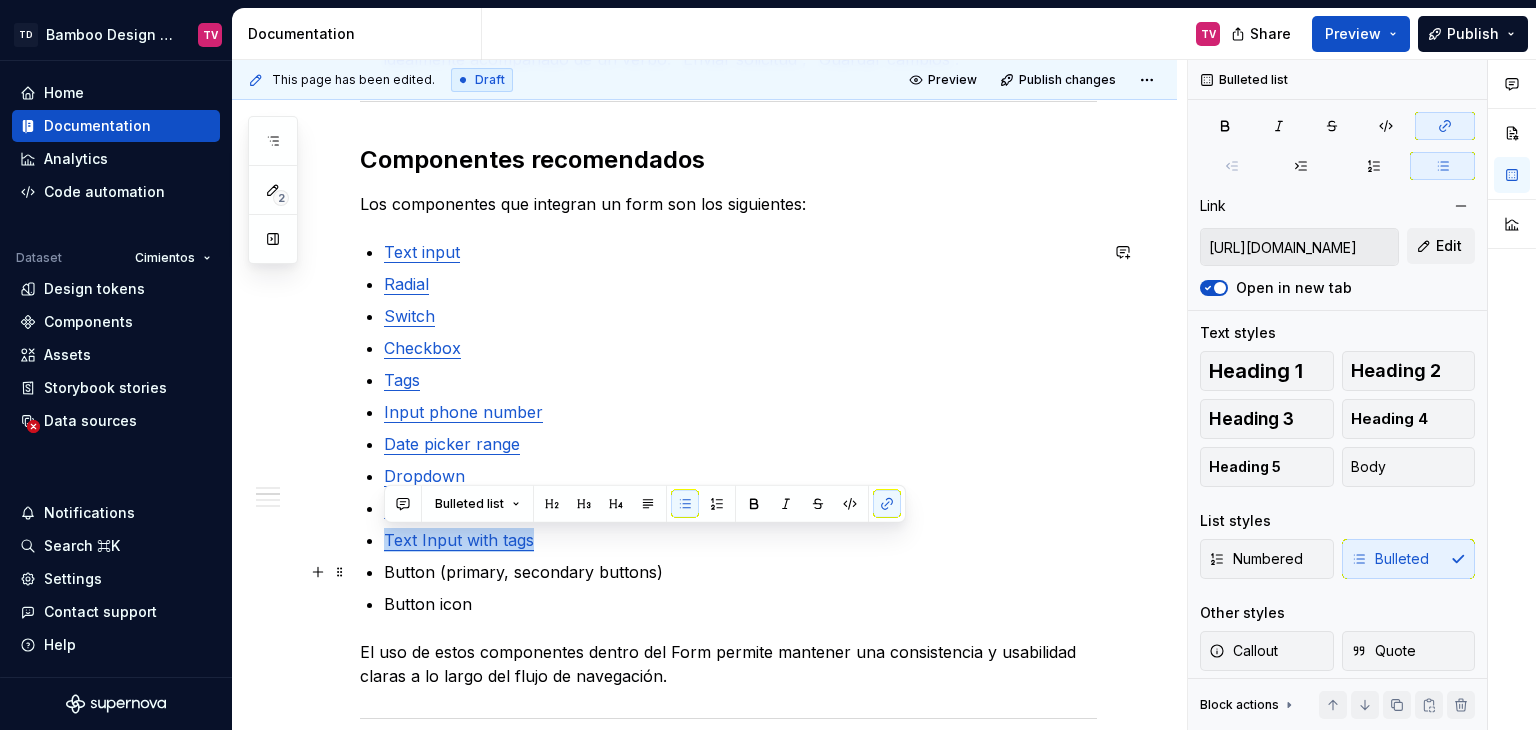 click on "Button (primary, secondary buttons)" at bounding box center [740, 572] 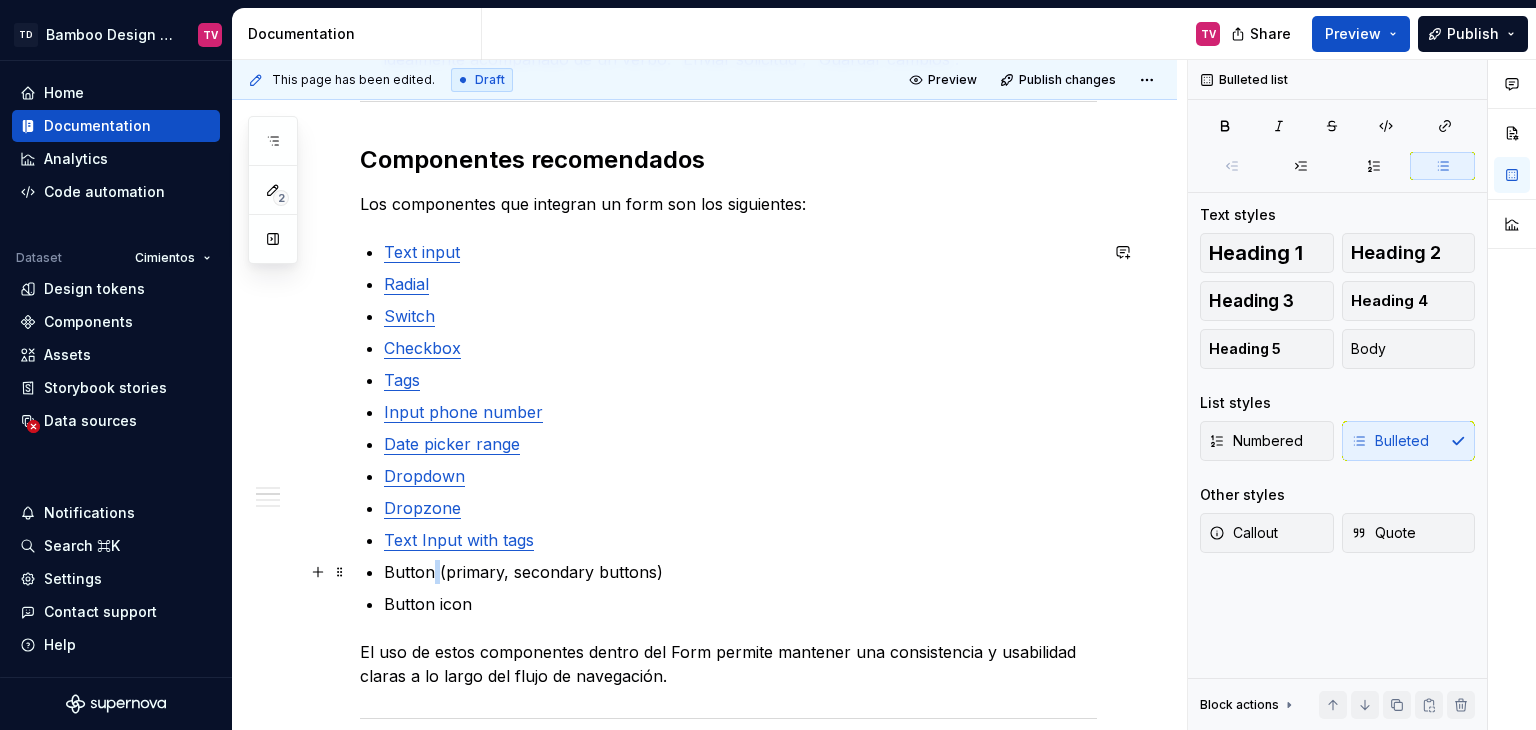 click on "Button (primary, secondary buttons)" at bounding box center [740, 572] 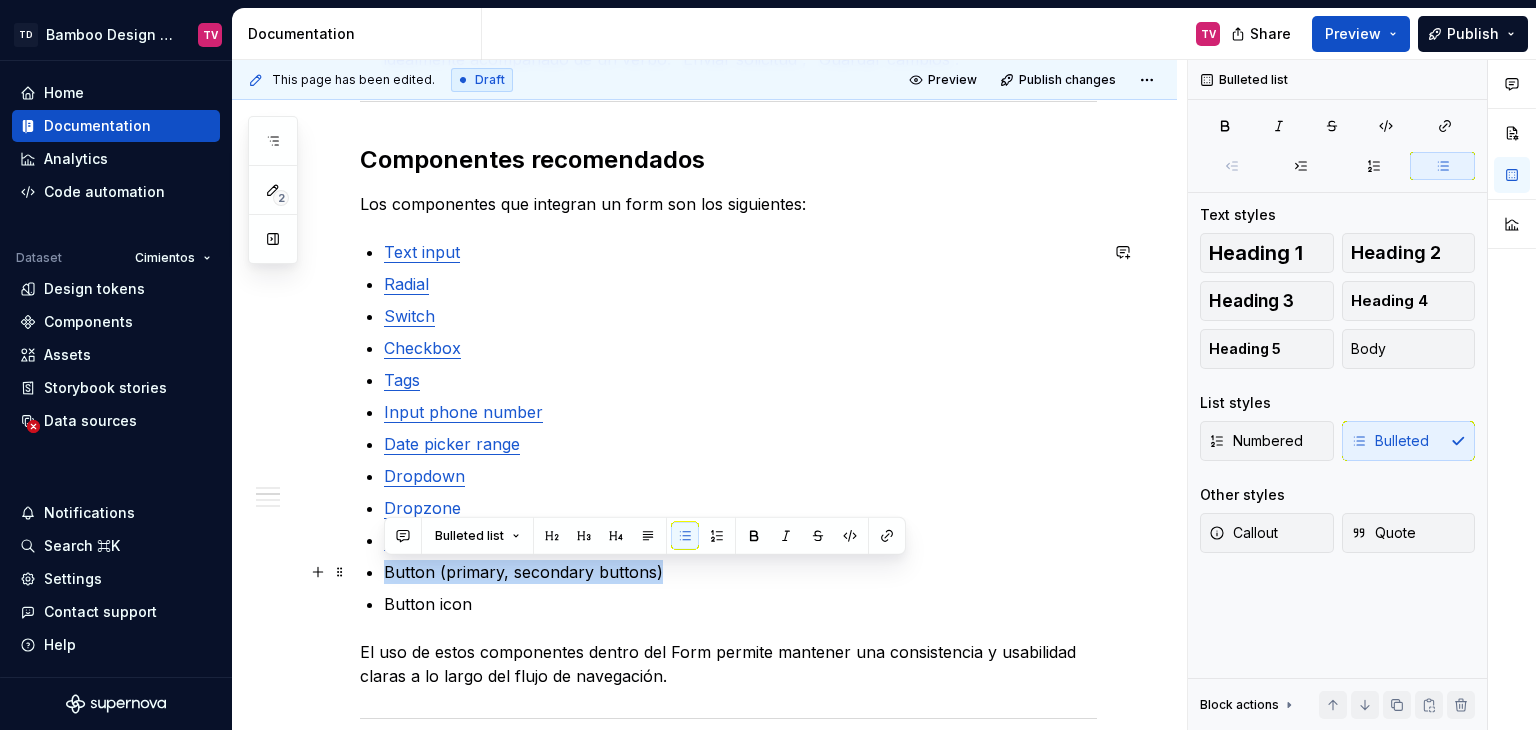 click on "Button (primary, secondary buttons)" at bounding box center (740, 572) 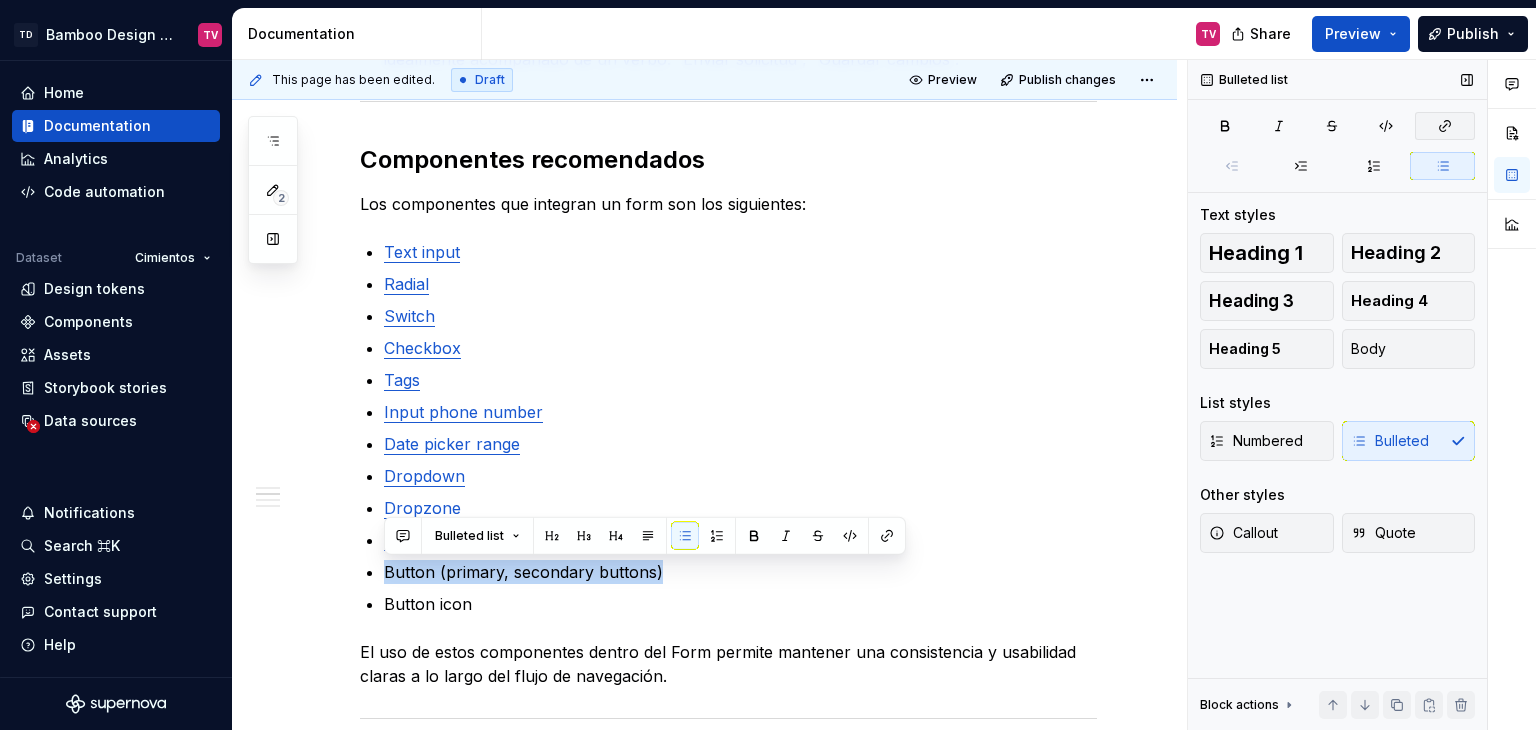 drag, startPoint x: 1424, startPoint y: 177, endPoint x: 1441, endPoint y: 127, distance: 52.810986 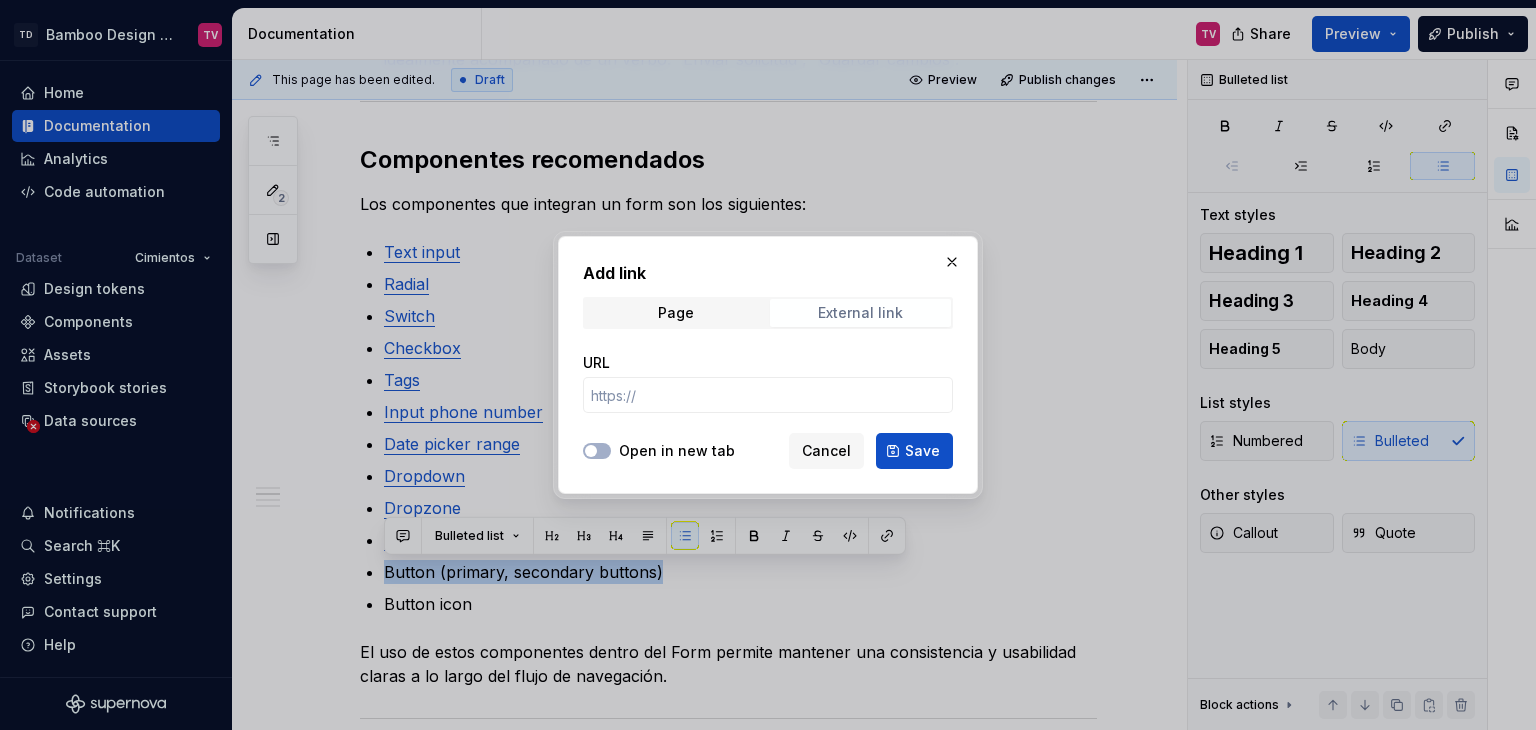 click on "External link" at bounding box center [860, 313] 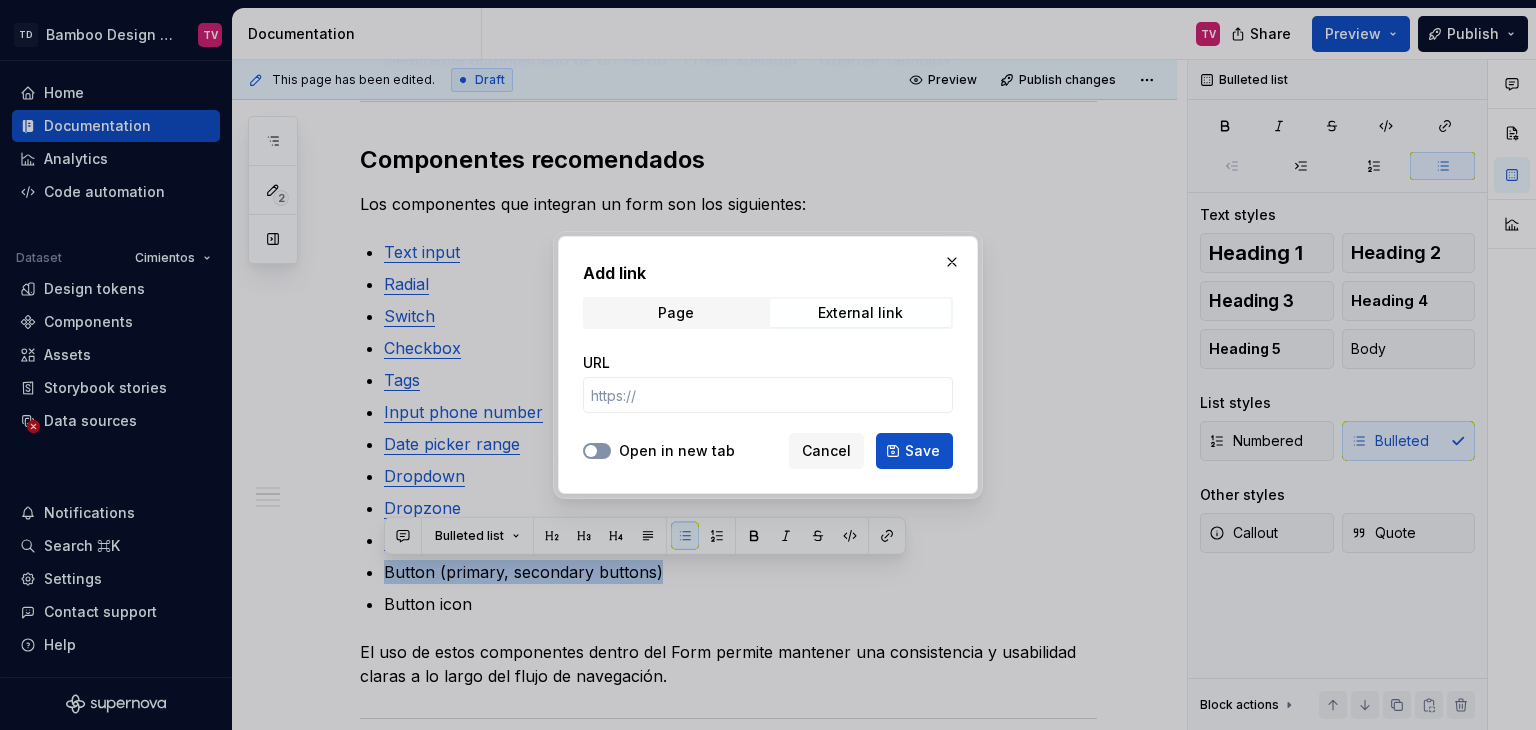 click on "Open in new tab" at bounding box center (597, 451) 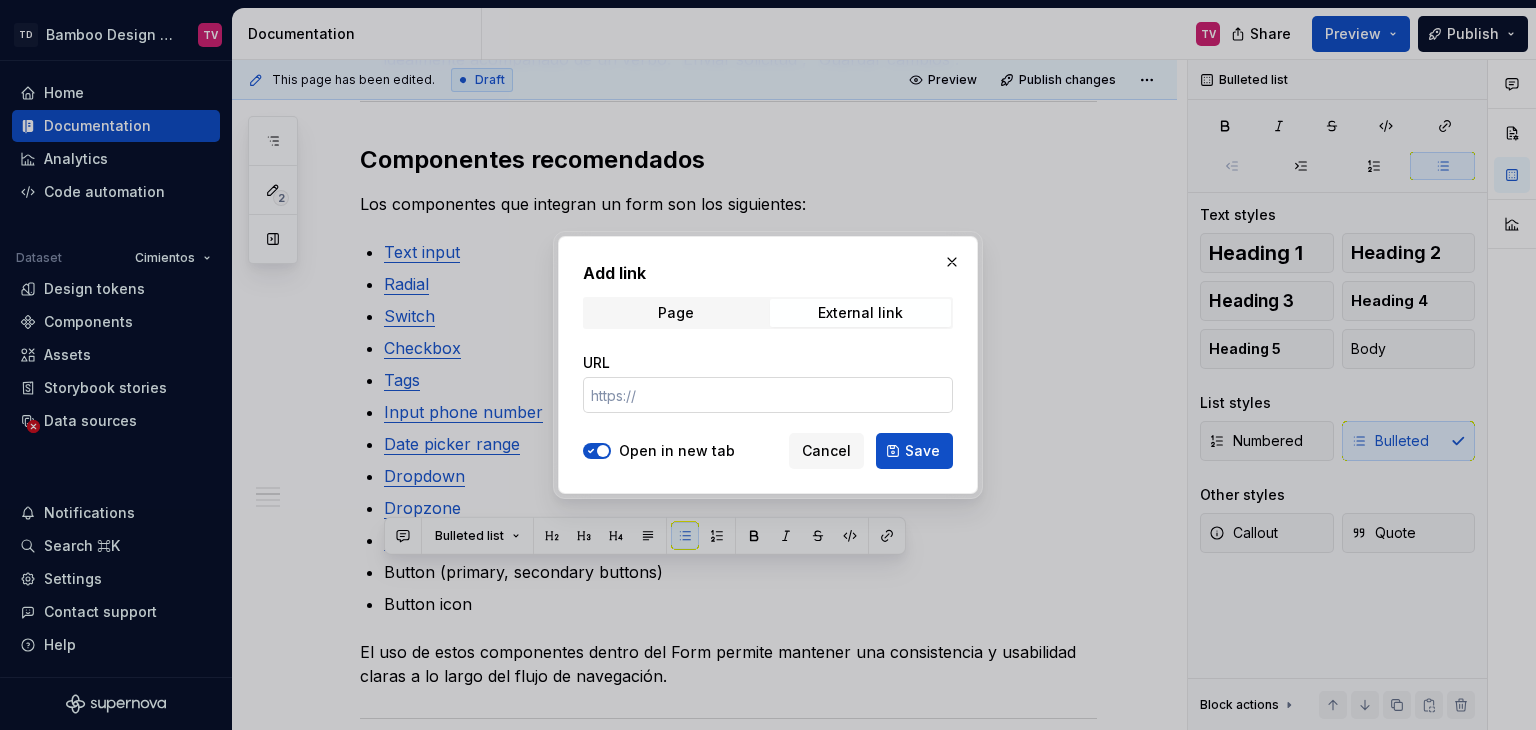 click on "URL" at bounding box center [768, 395] 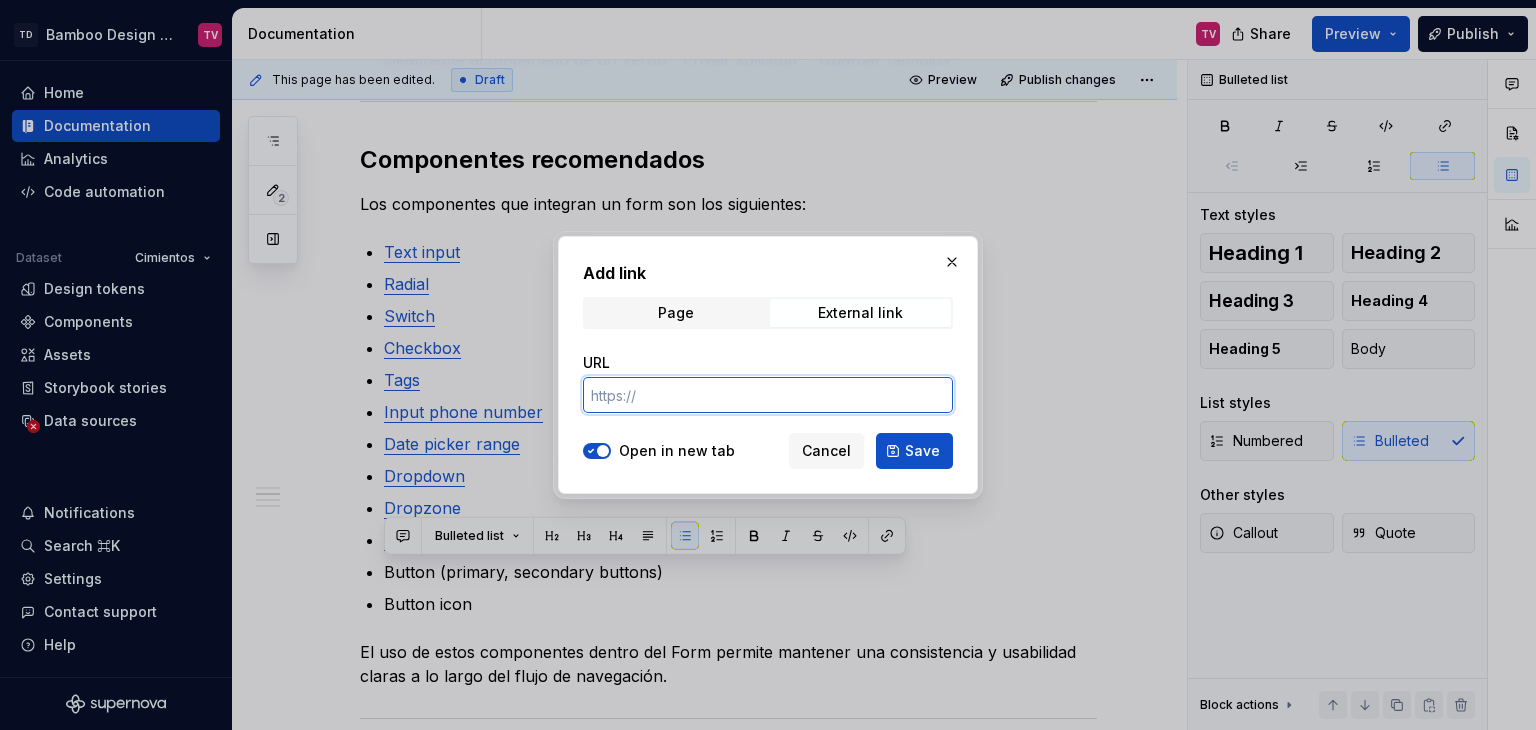 paste on "https://bamboo.tec.mx/latest/componentes/button/descripcion-general-zJtdNHZZ" 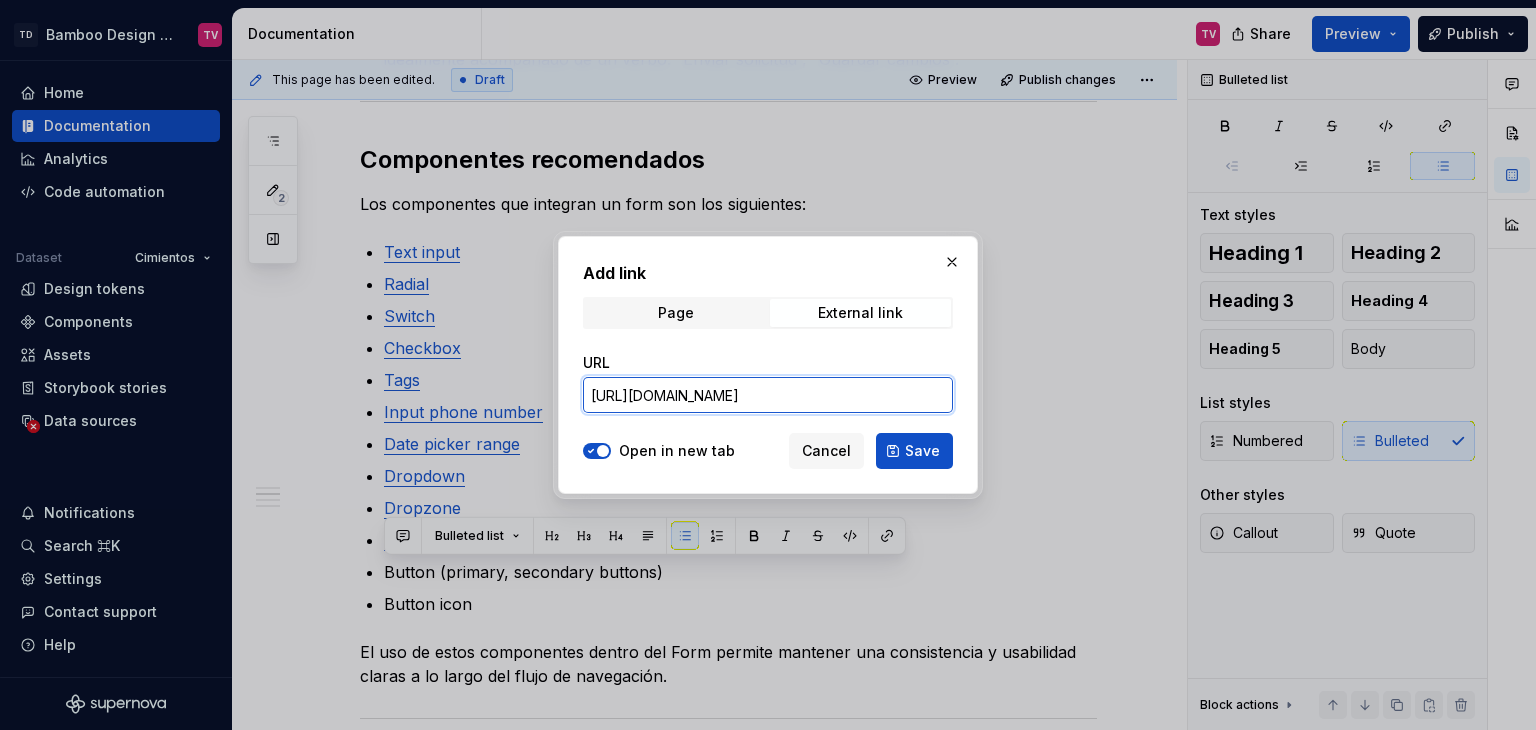 scroll, scrollTop: 0, scrollLeft: 192, axis: horizontal 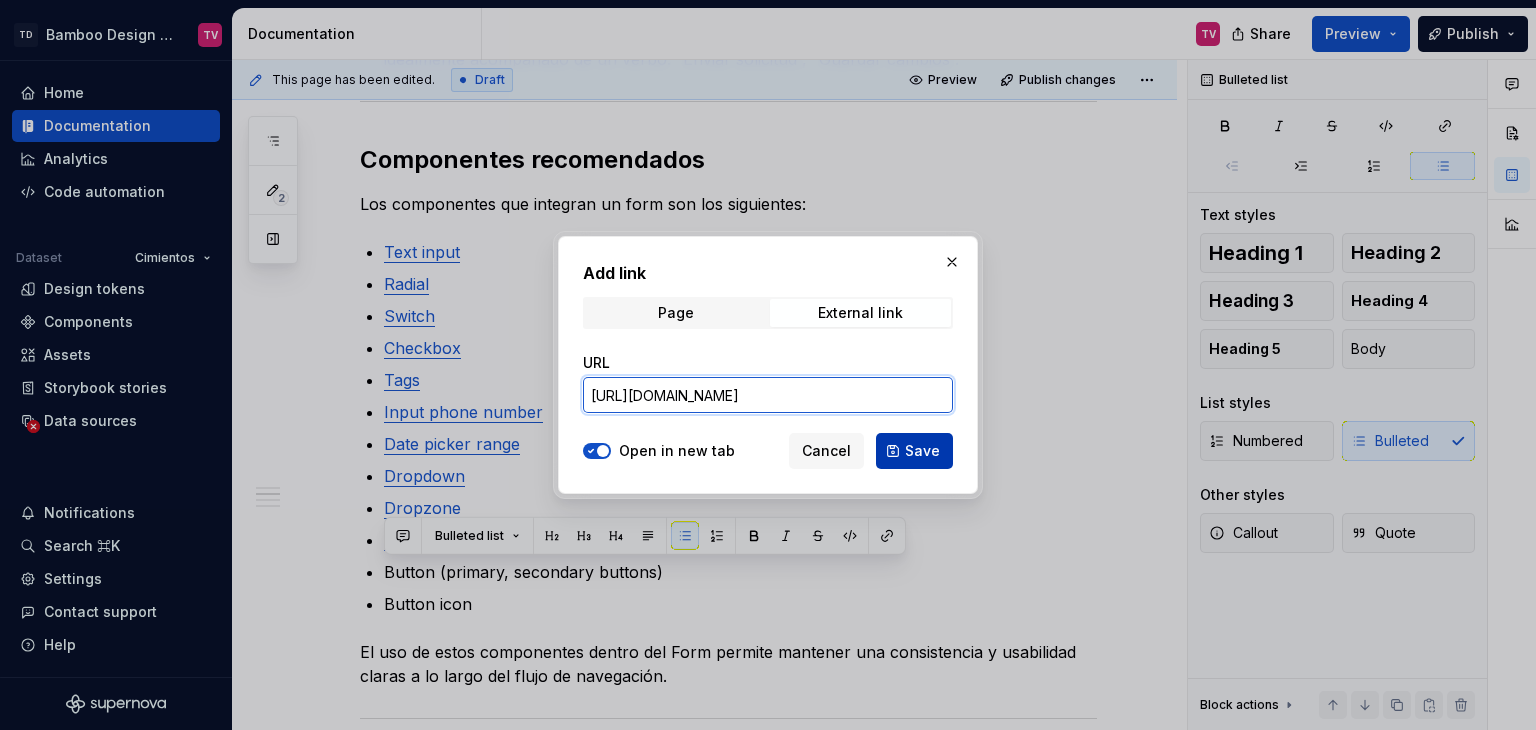 type on "https://bamboo.tec.mx/latest/componentes/button/descripcion-general-zJtdNHZZ" 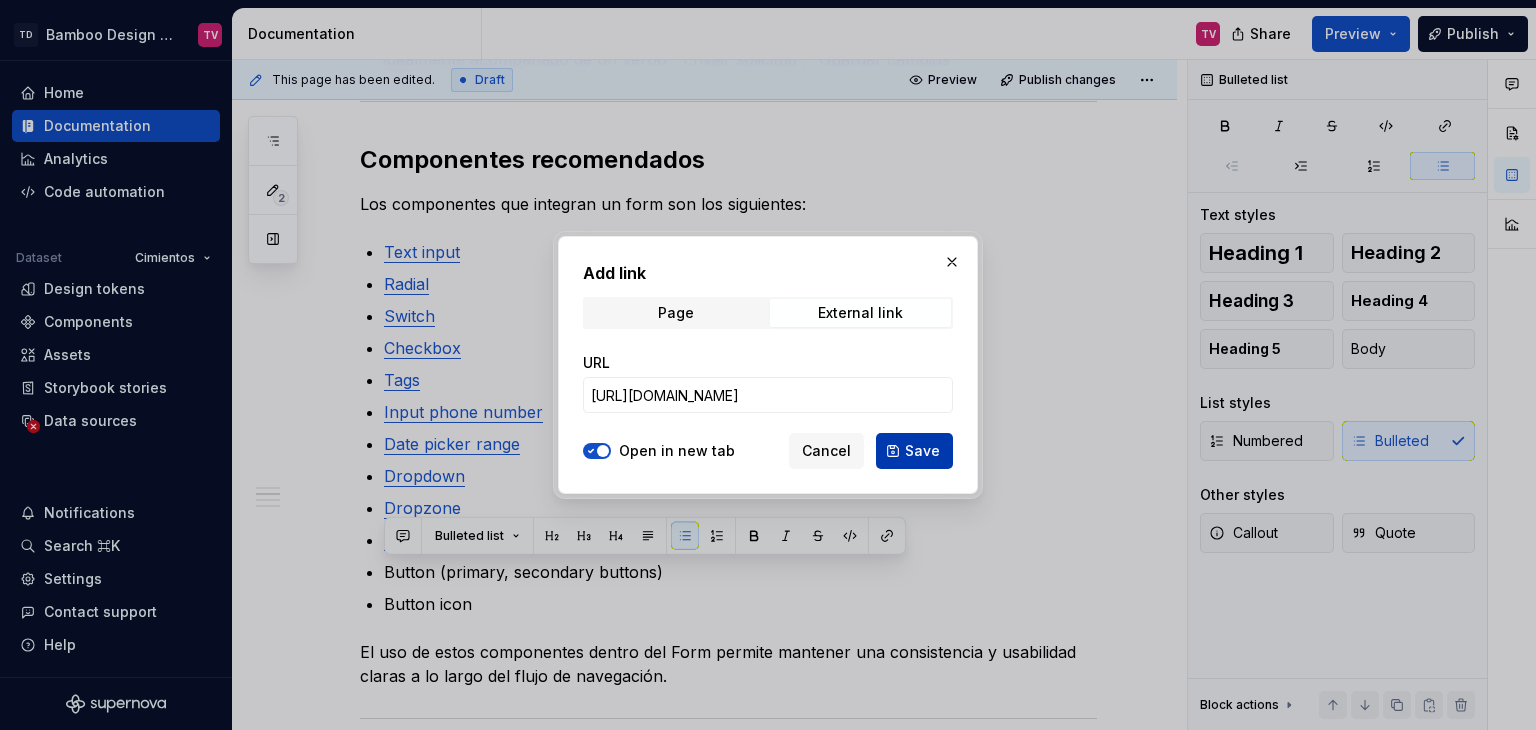 click on "Save" at bounding box center [914, 451] 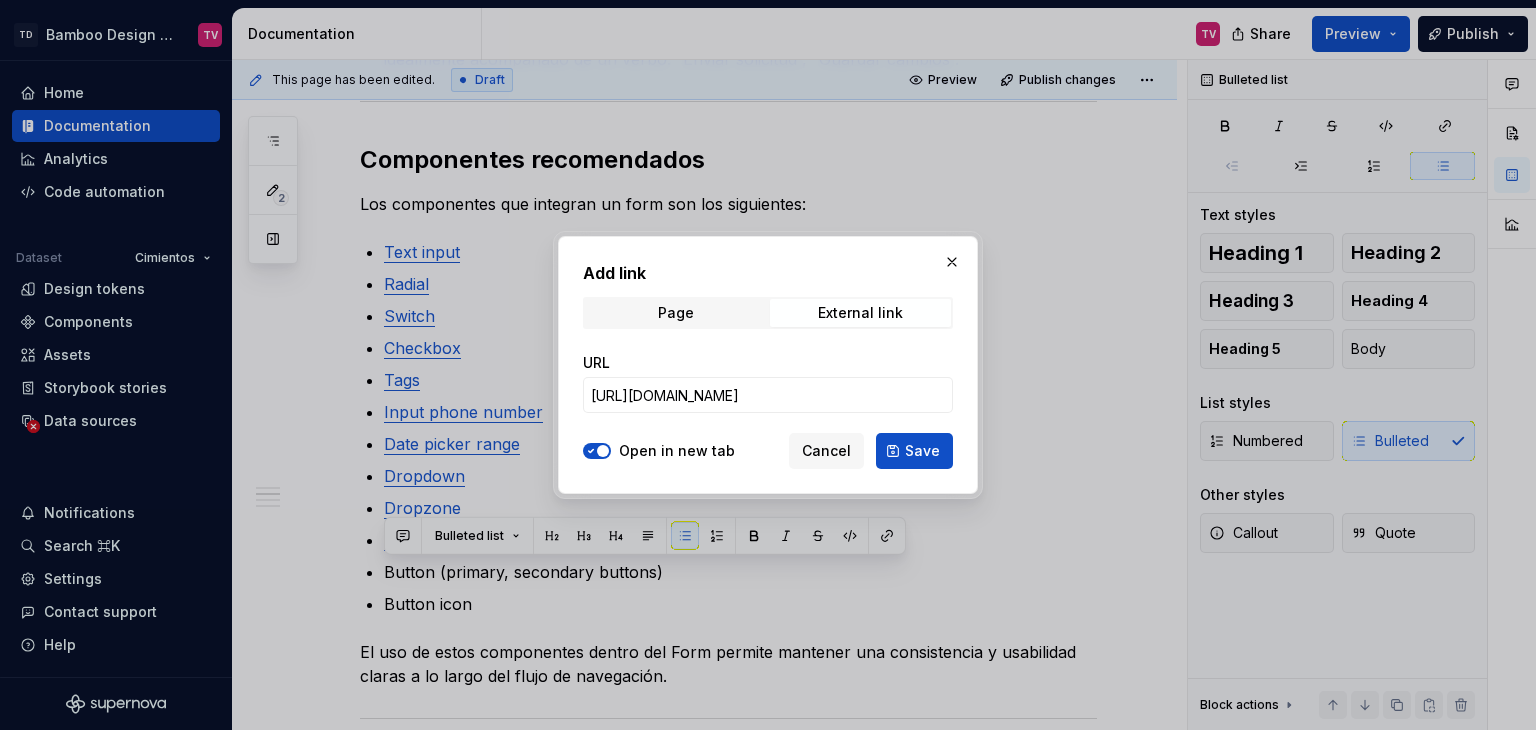 scroll, scrollTop: 0, scrollLeft: 0, axis: both 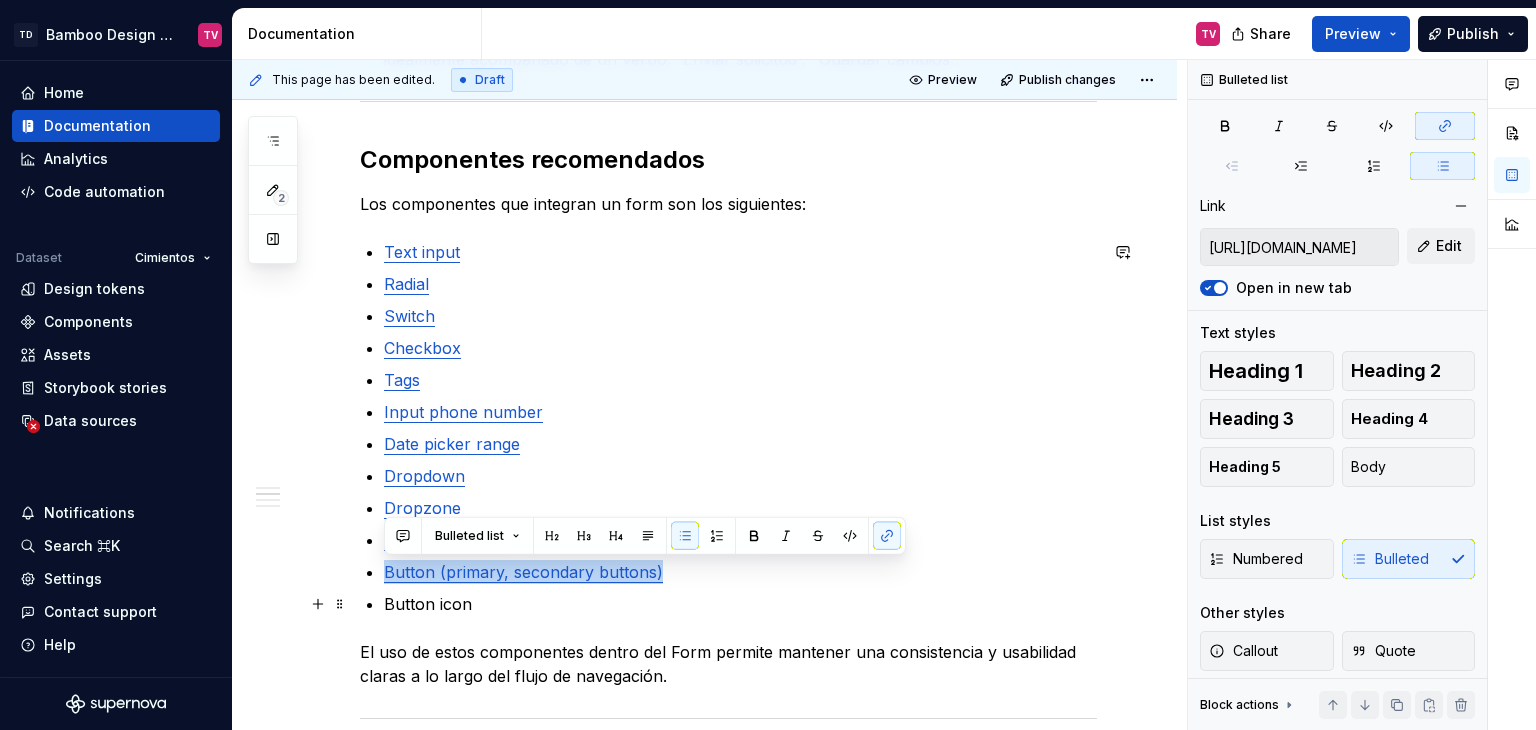 type on "*" 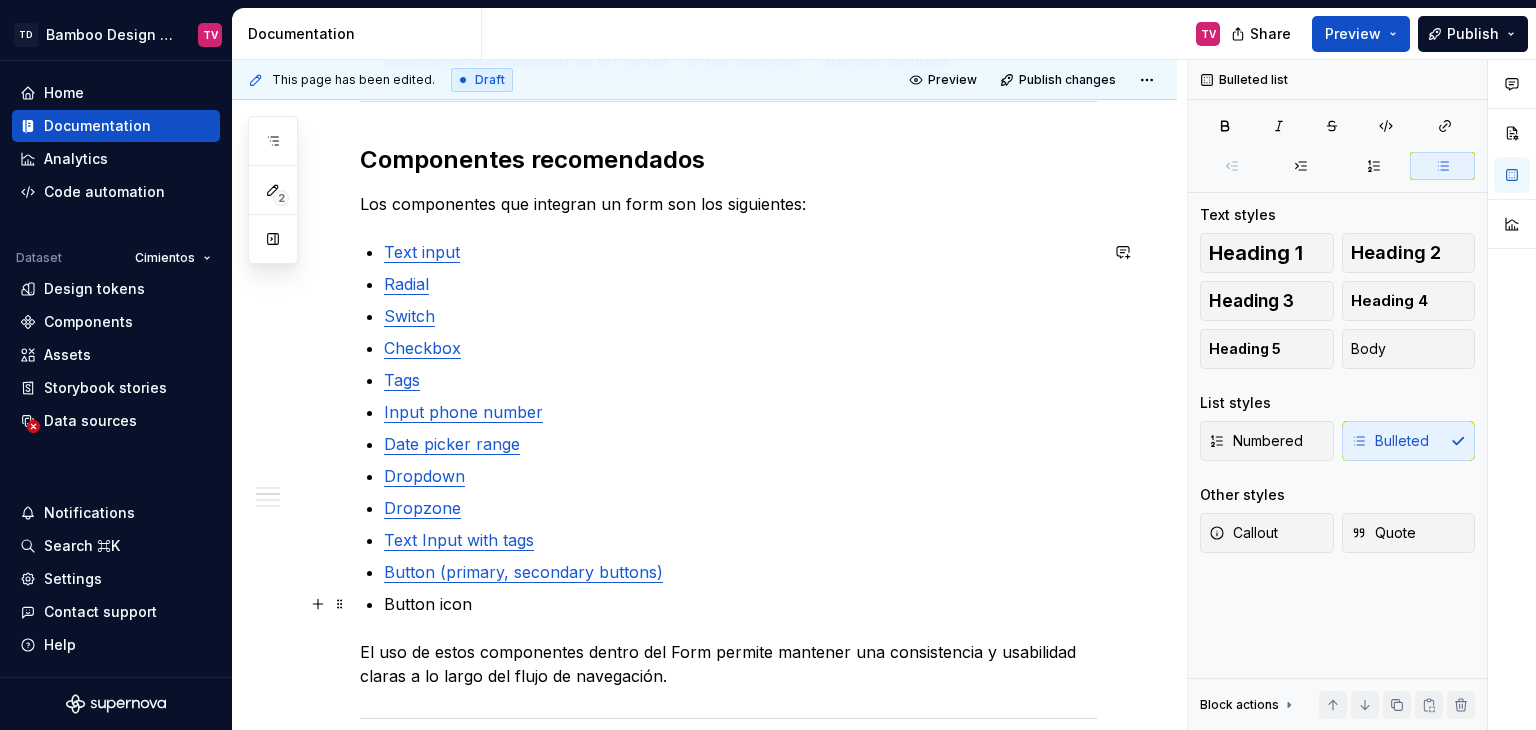 click on "Button icon" at bounding box center [740, 604] 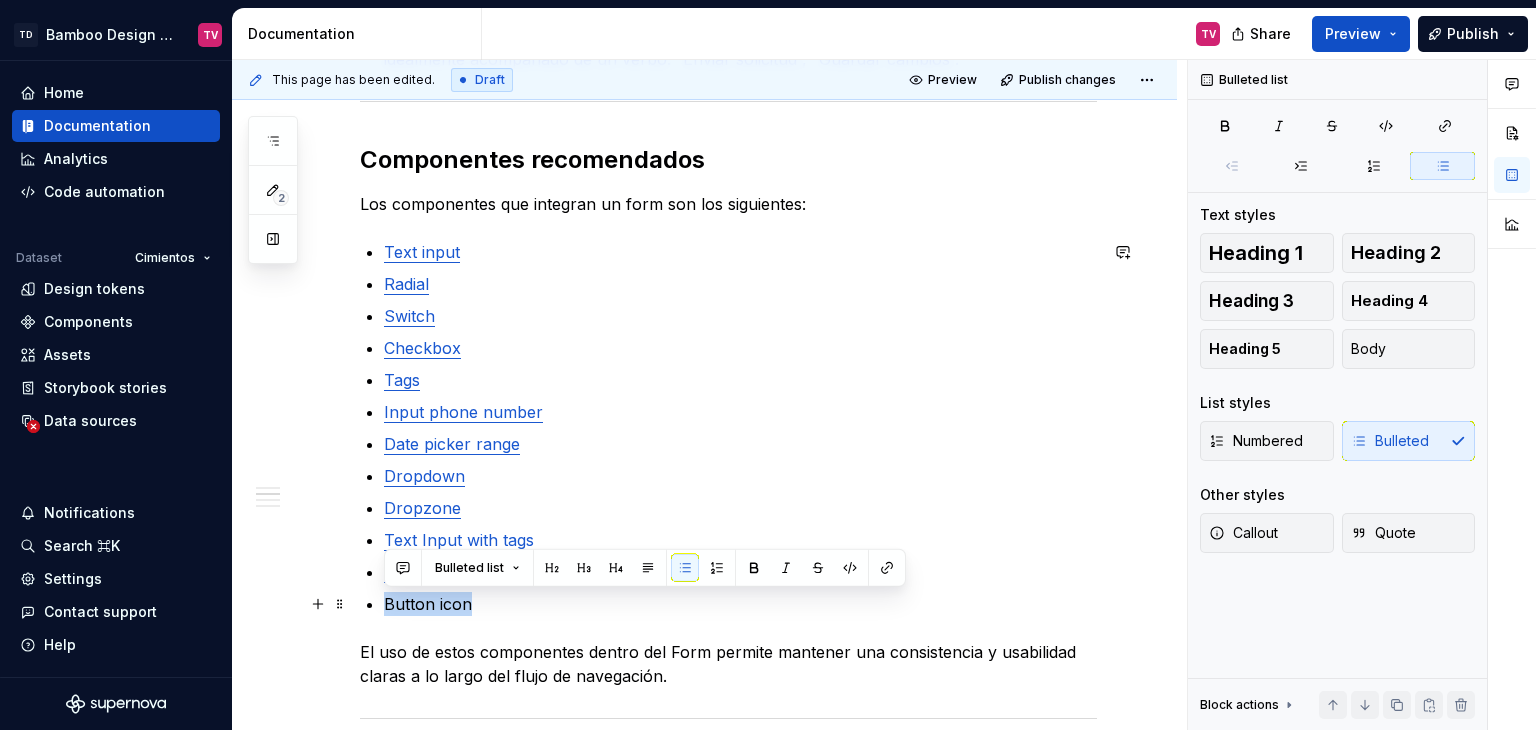 click on "Button icon" at bounding box center [740, 604] 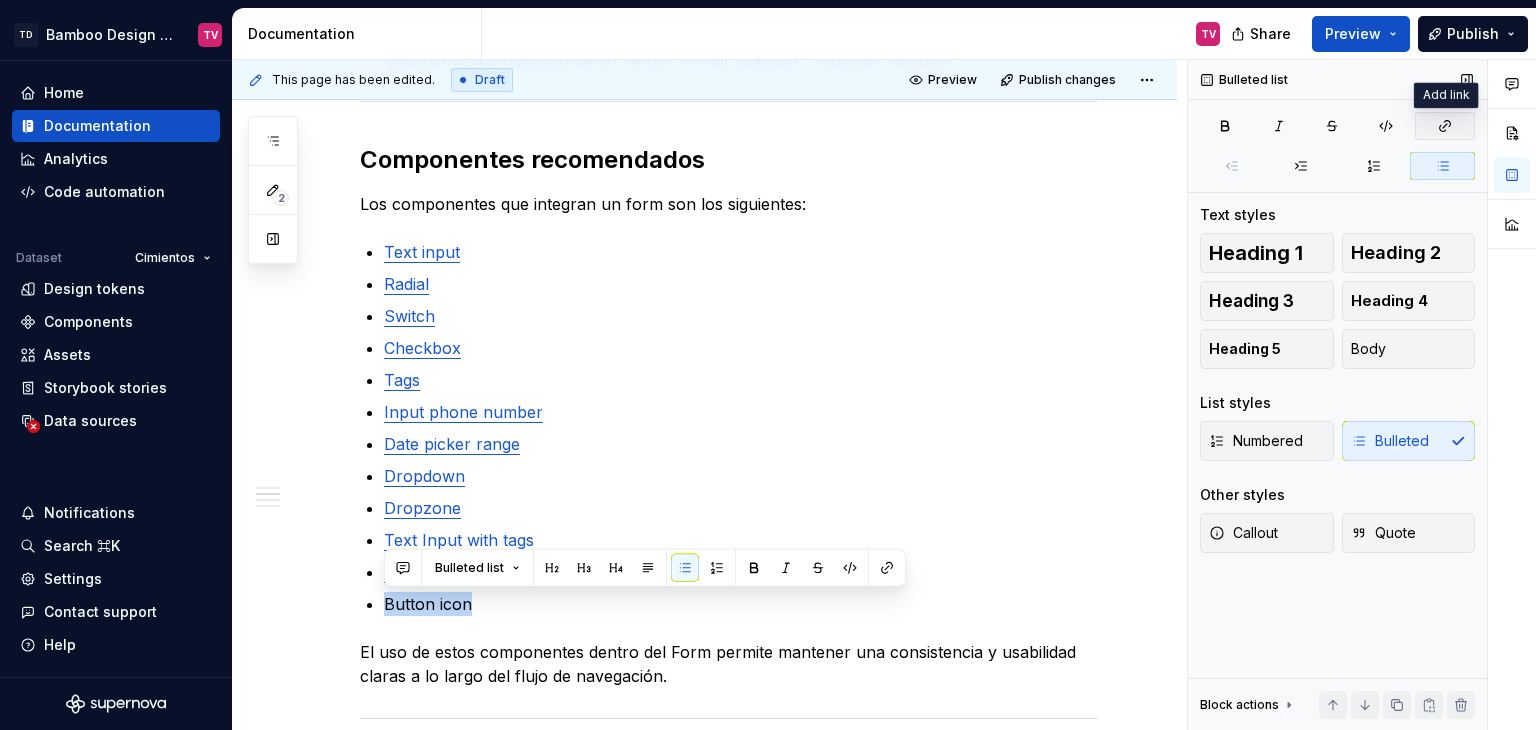 click 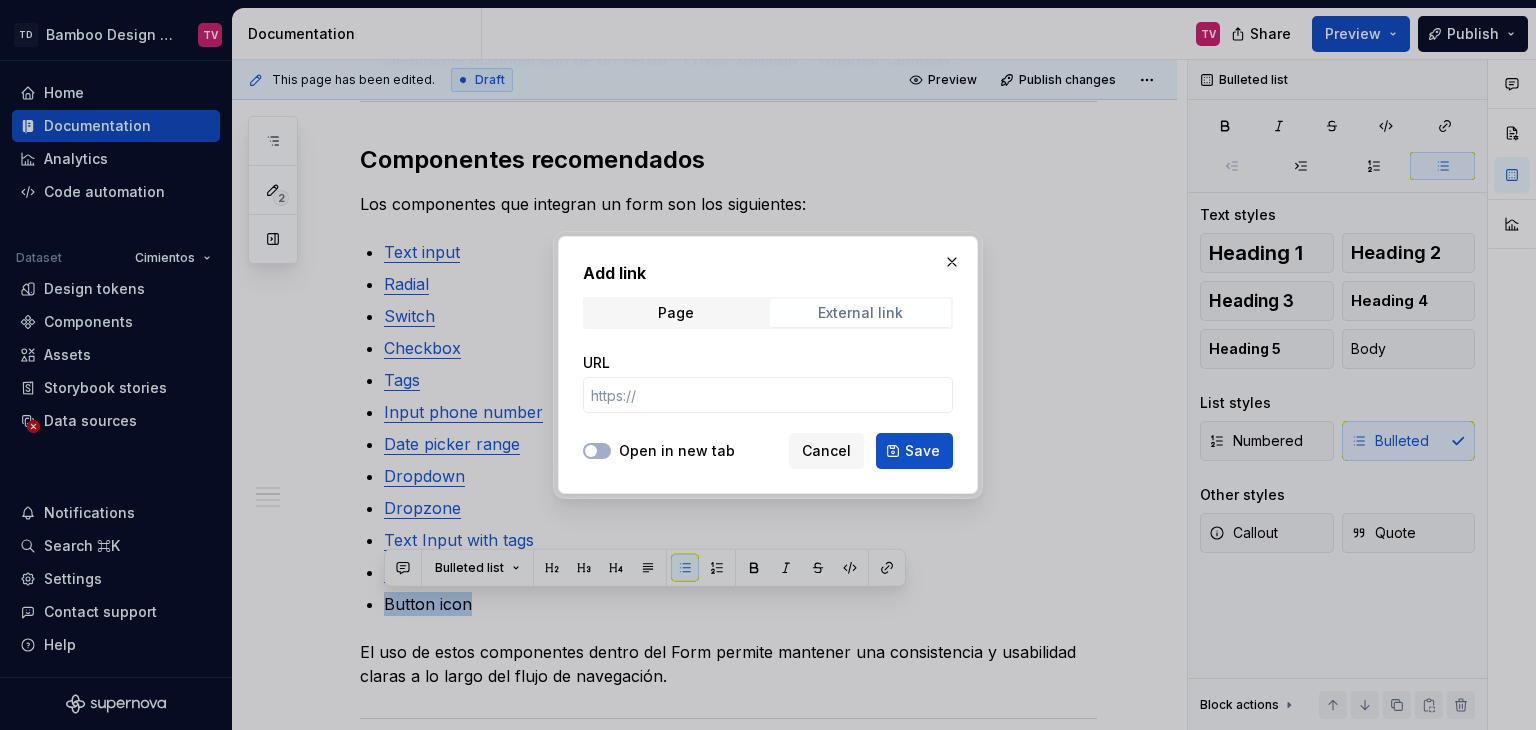 click on "External link" at bounding box center (860, 313) 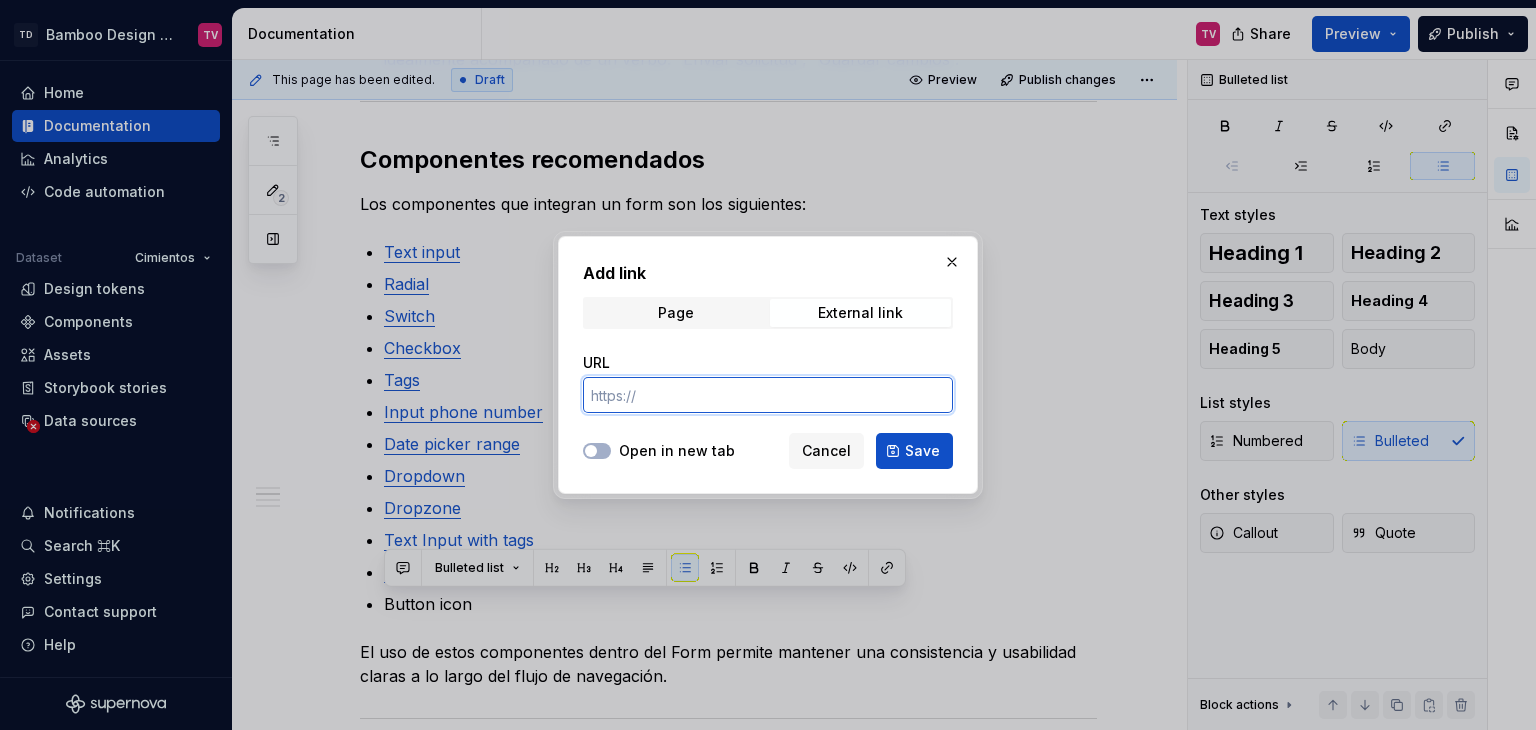 click on "URL" at bounding box center (768, 395) 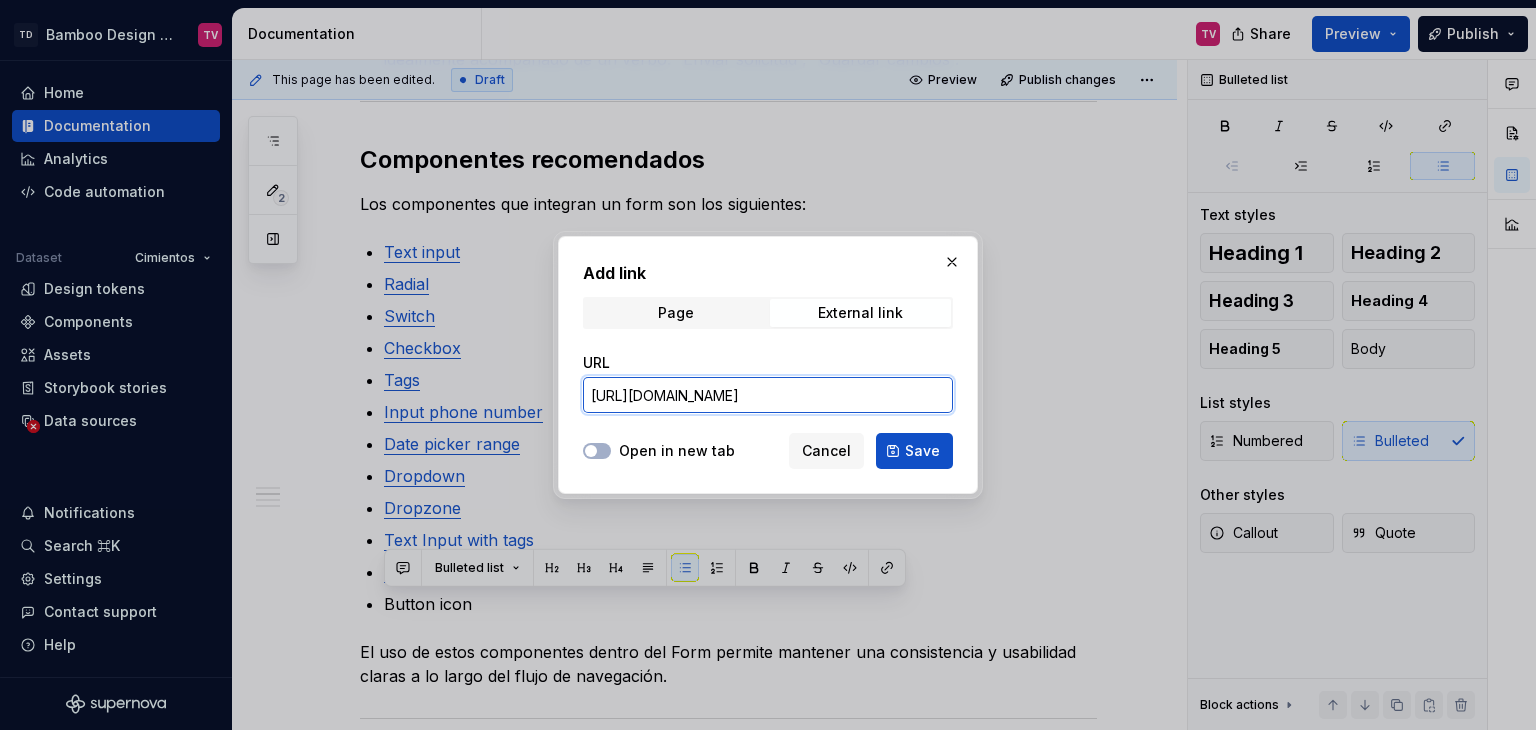 scroll, scrollTop: 0, scrollLeft: 237, axis: horizontal 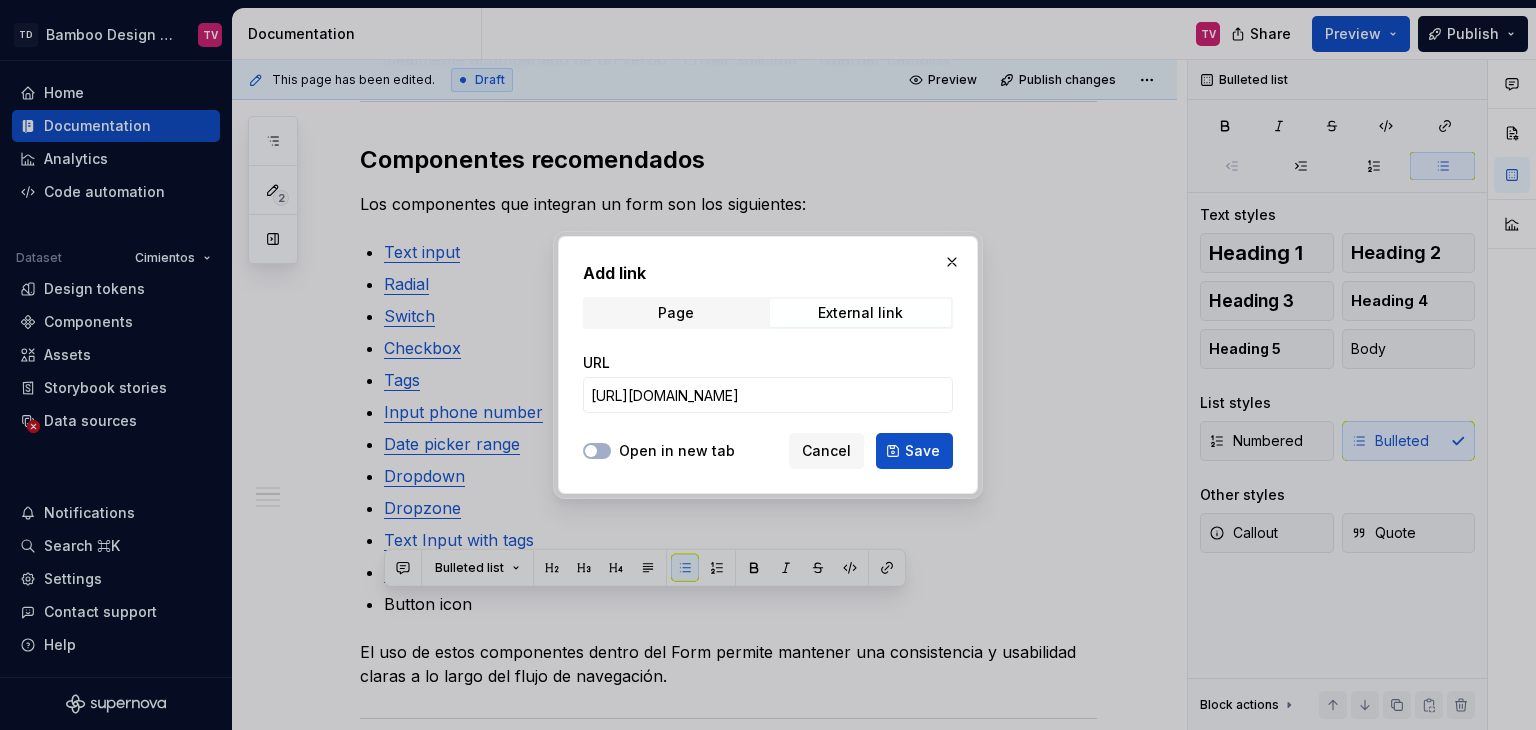 click at bounding box center (597, 451) 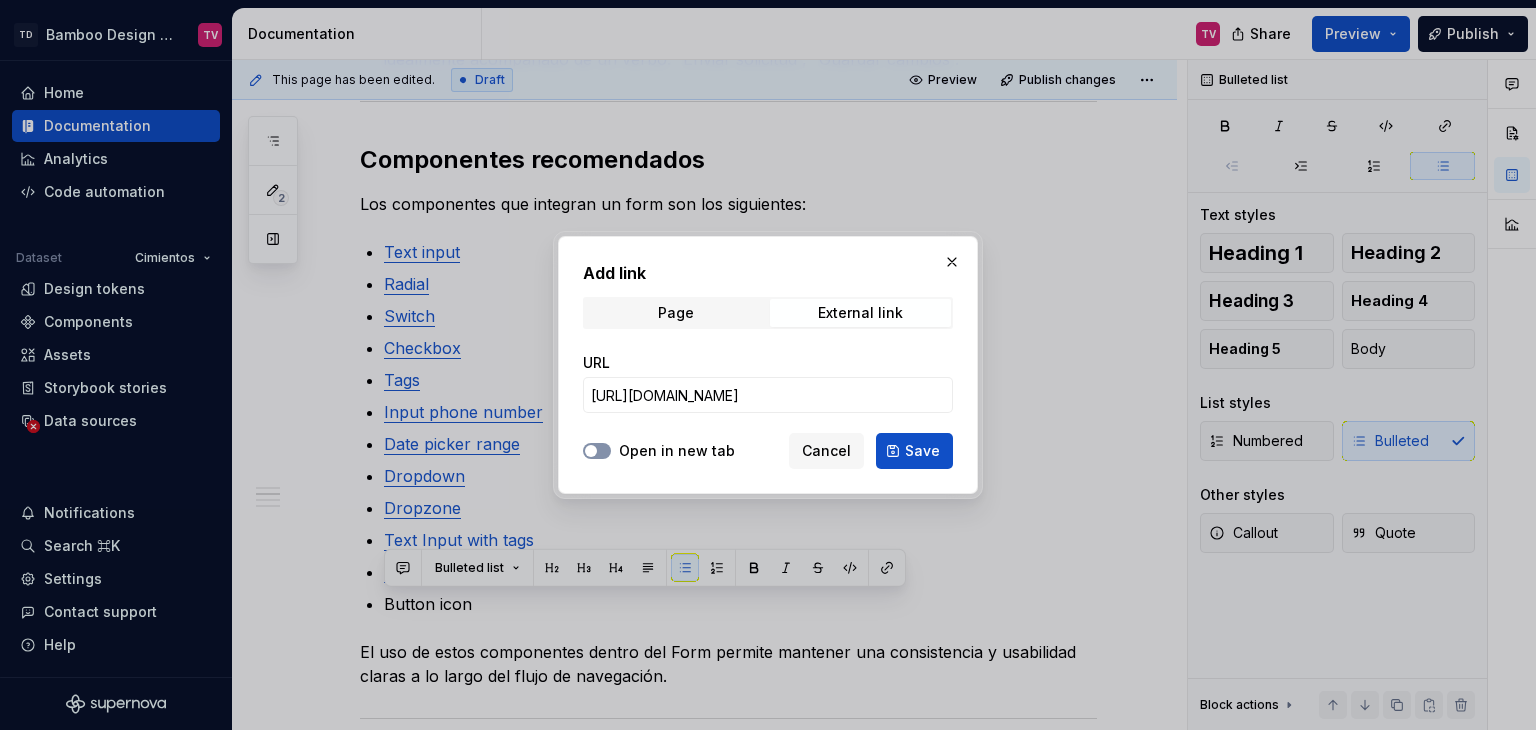click on "Open in new tab" at bounding box center (597, 451) 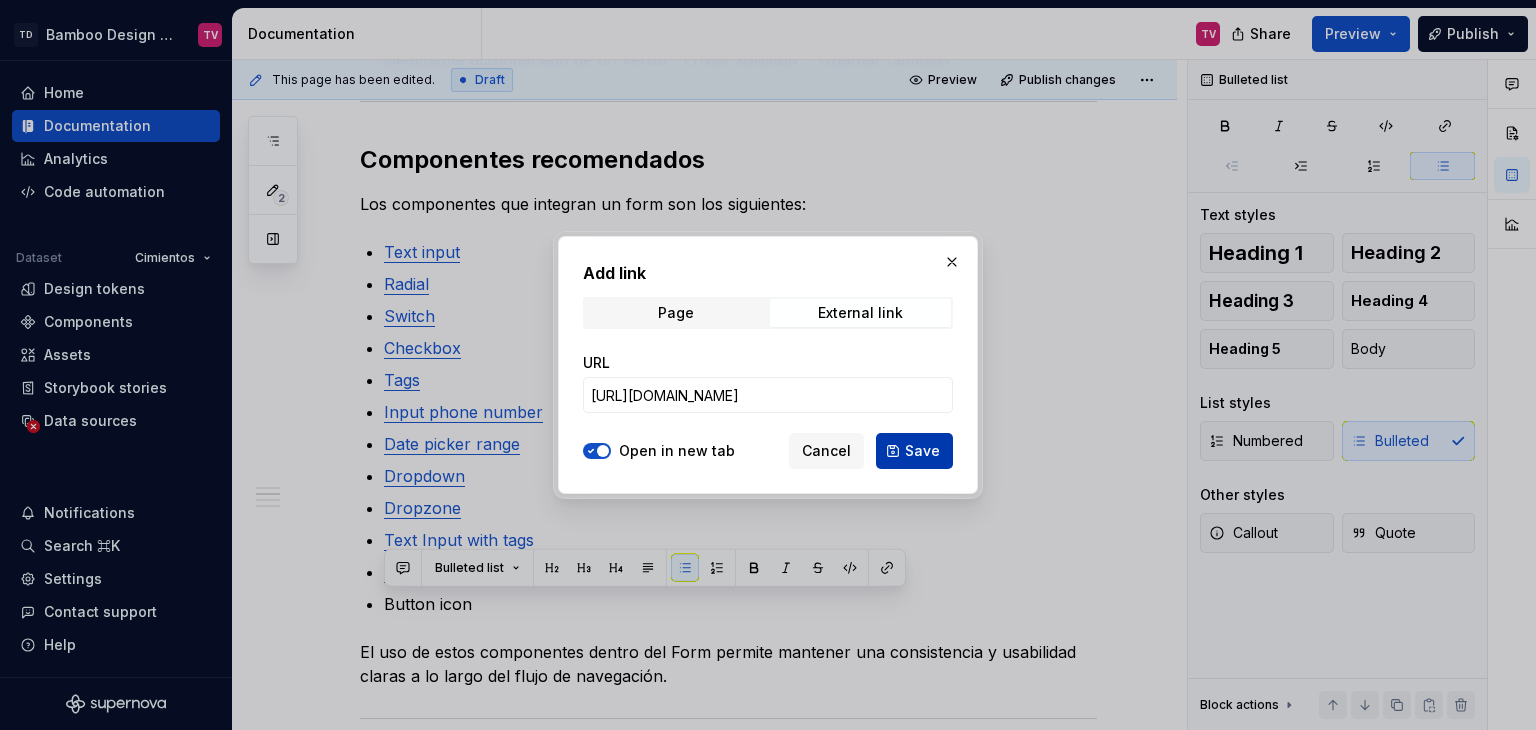 click on "Save" at bounding box center [922, 451] 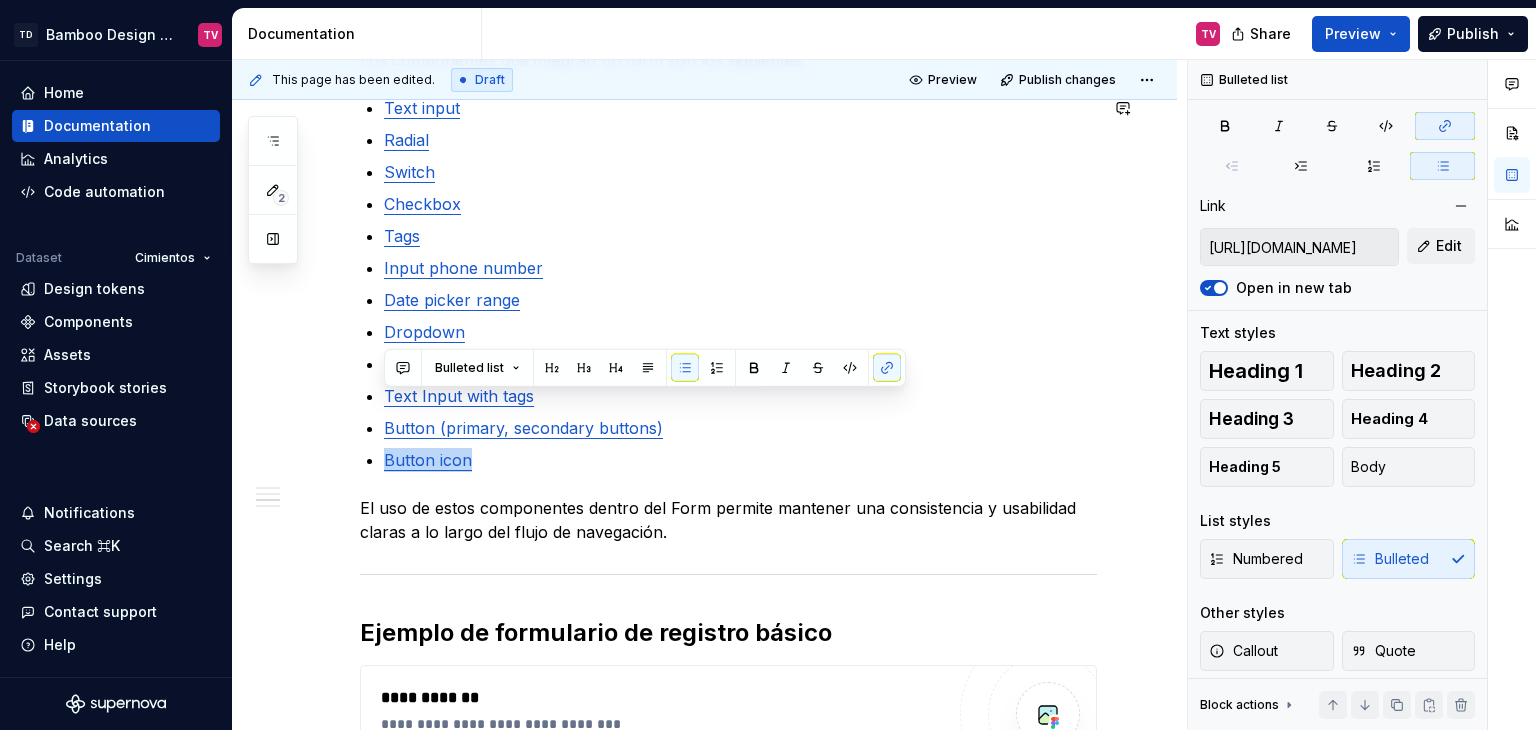 scroll, scrollTop: 1300, scrollLeft: 0, axis: vertical 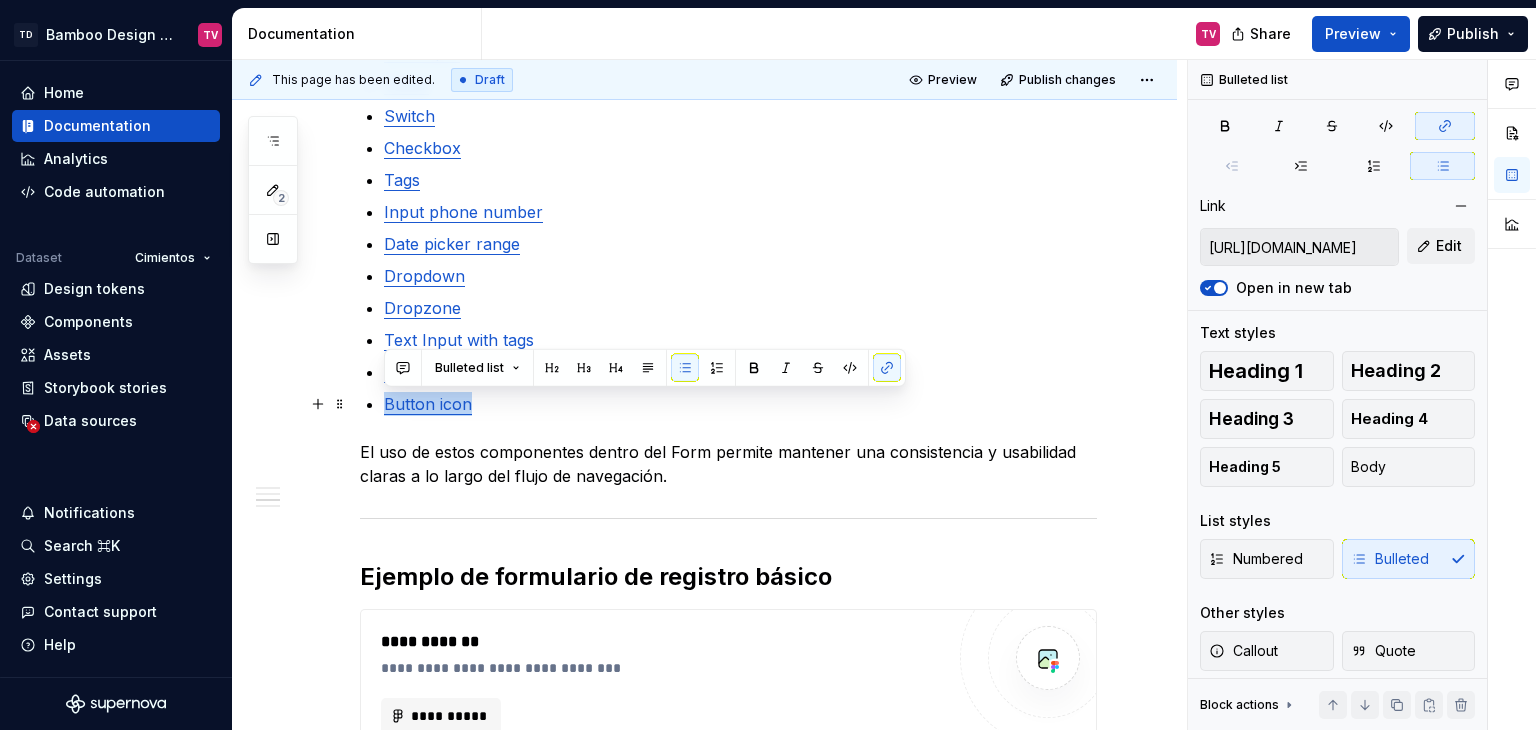 click on "Button icon" at bounding box center [740, 404] 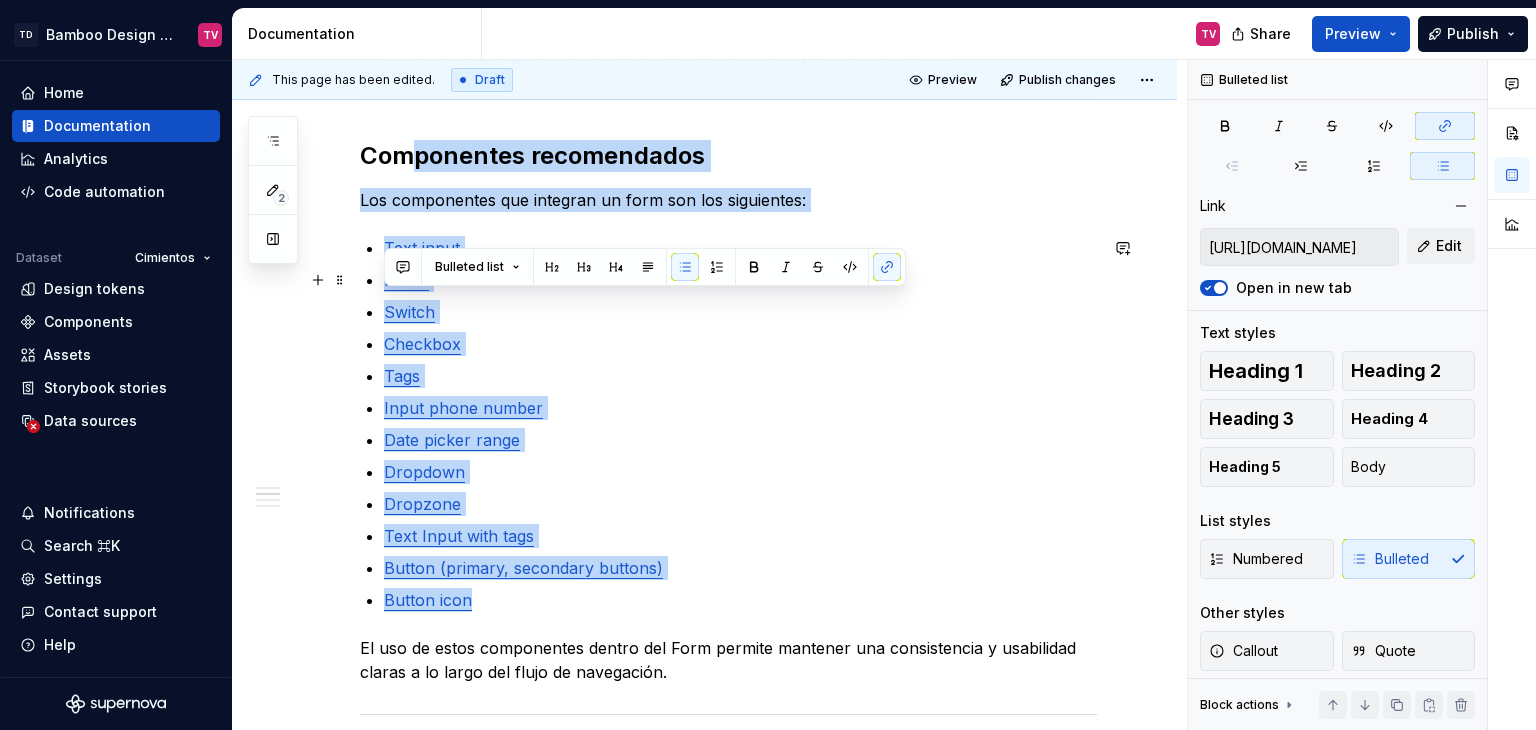 scroll, scrollTop: 1080, scrollLeft: 0, axis: vertical 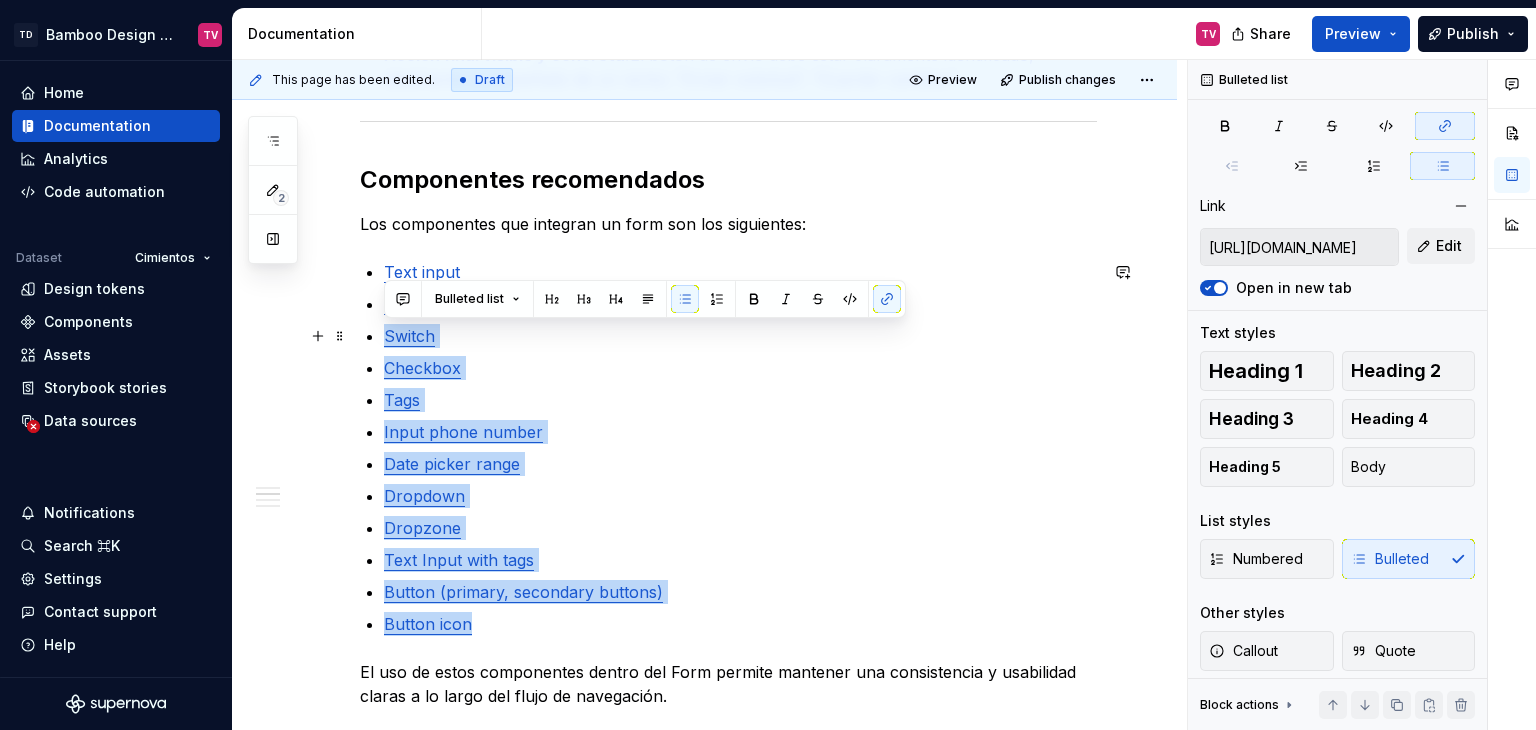 type on "https://bamboo.tec.mx/latest/componentes/text-input/descripcion-general-PxlXQ5FH" 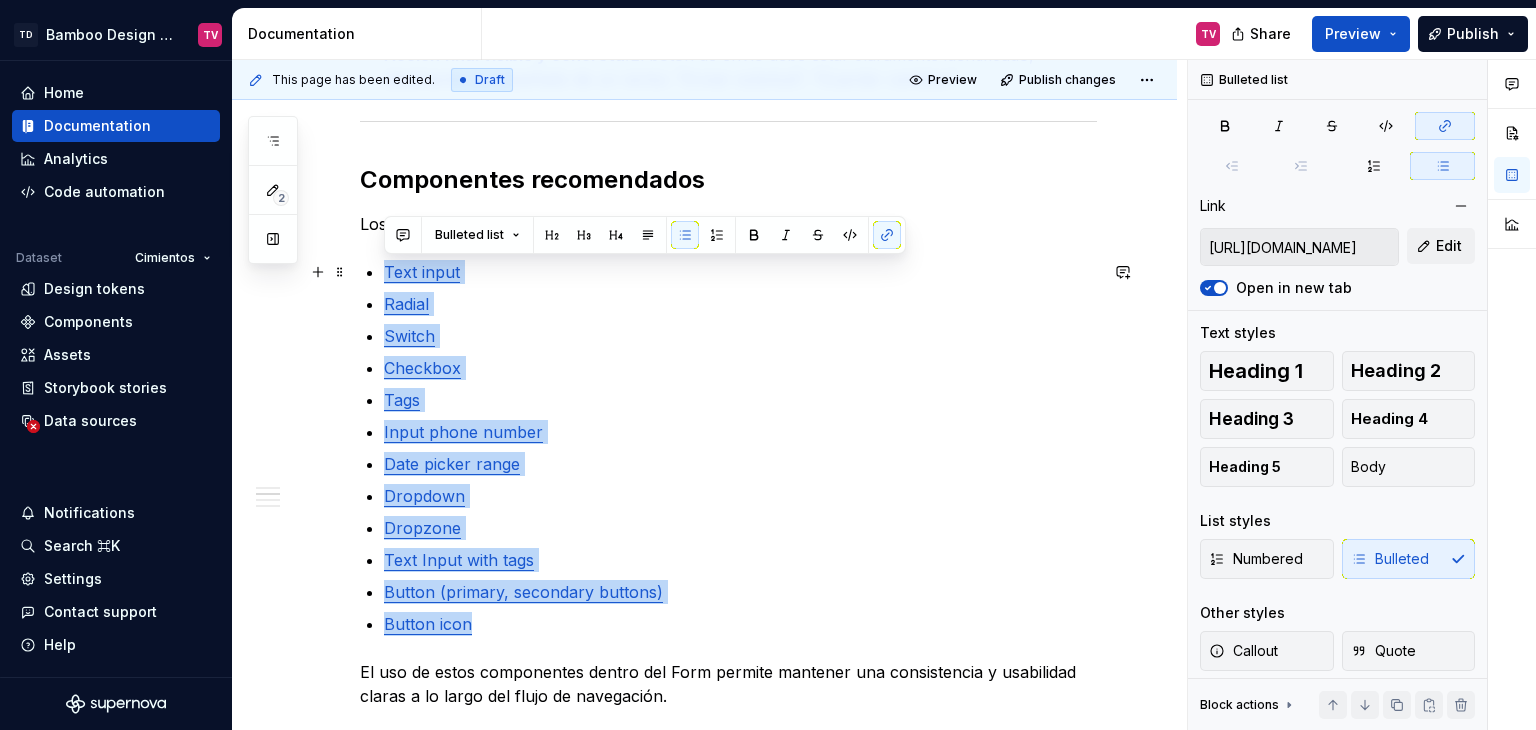 drag, startPoint x: 523, startPoint y: 410, endPoint x: 386, endPoint y: 274, distance: 193.04144 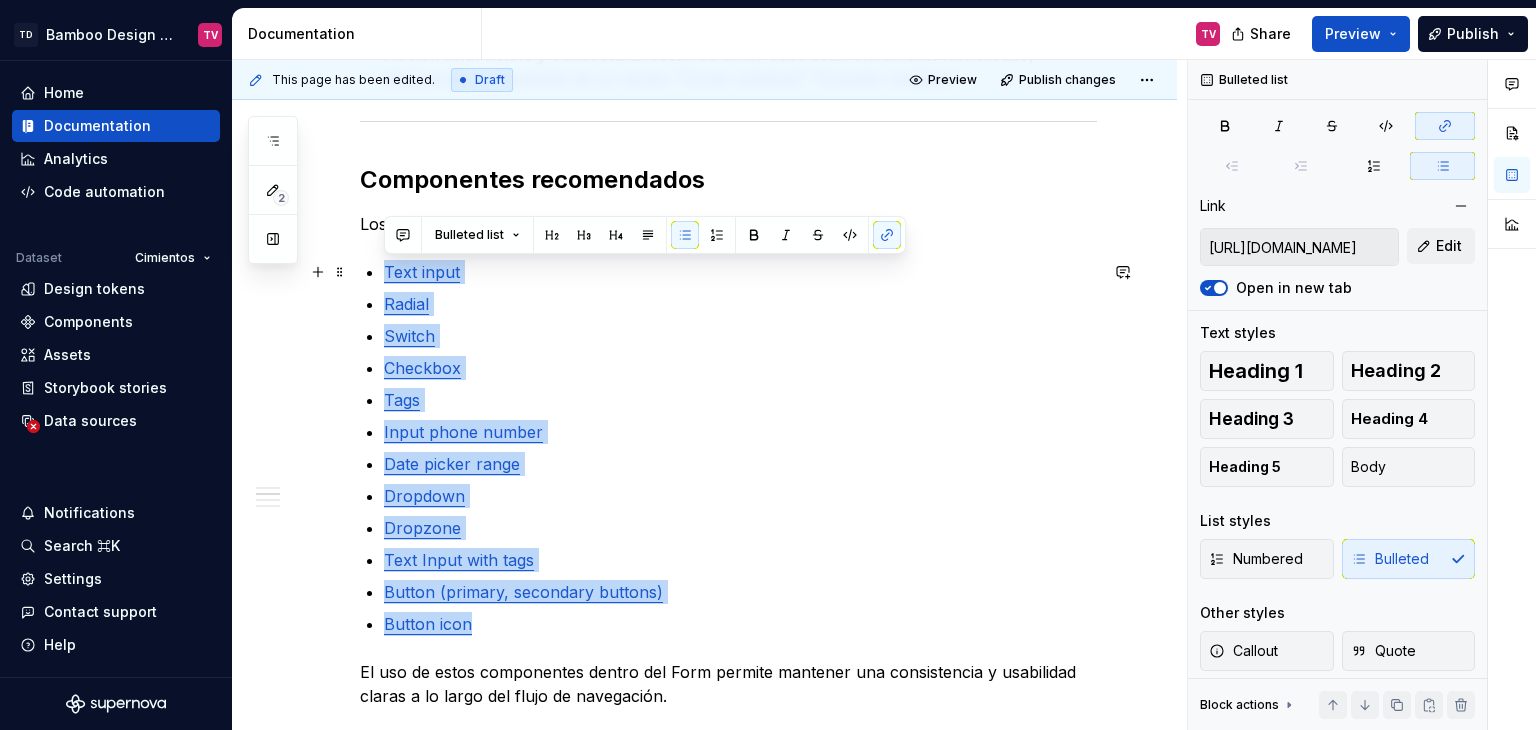 click on "Text input Radial Switch Checkbox Tags Input phone number Date picker range Dropdown Dropzone Text Input with tags Button (primary, secondary buttons) Button icon" at bounding box center (740, 448) 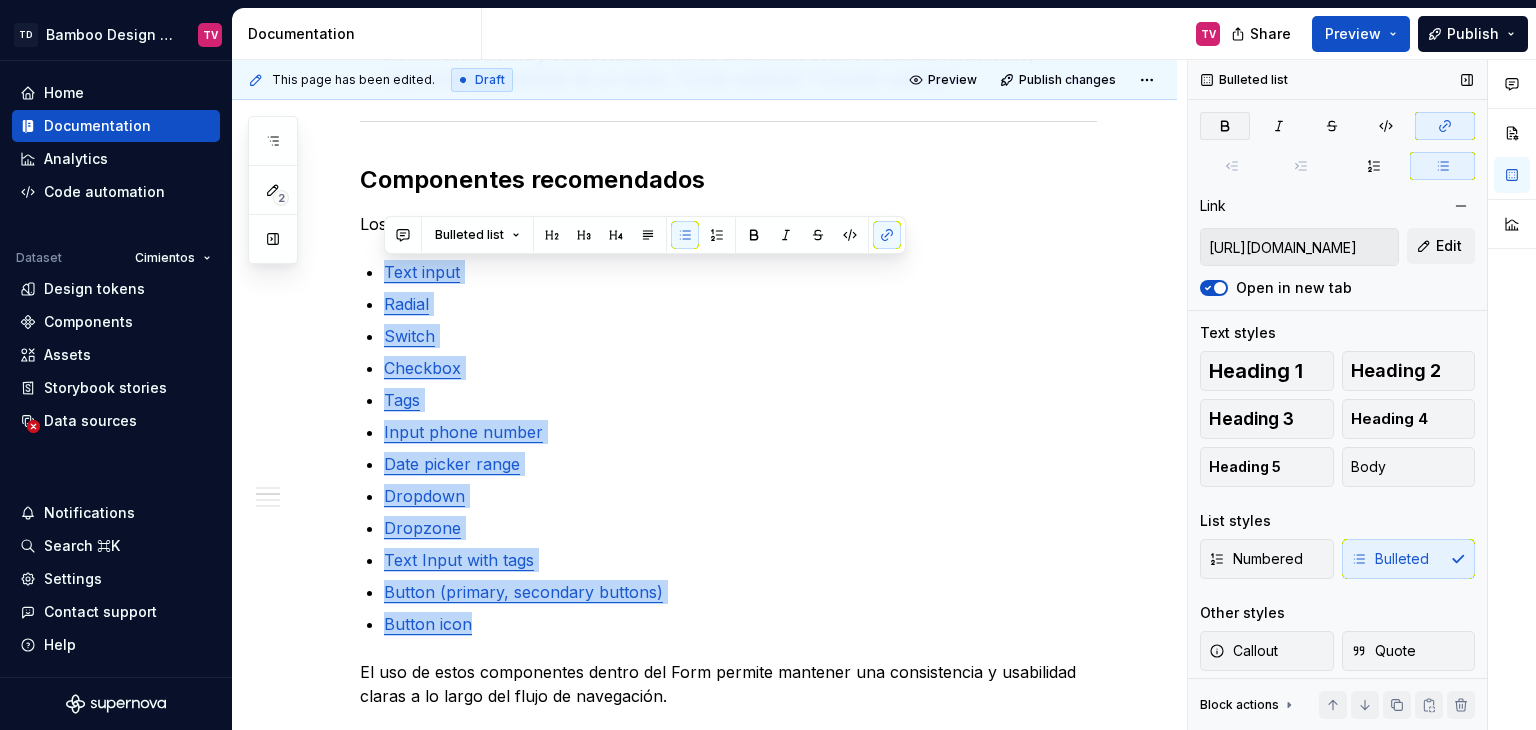 click at bounding box center [1225, 126] 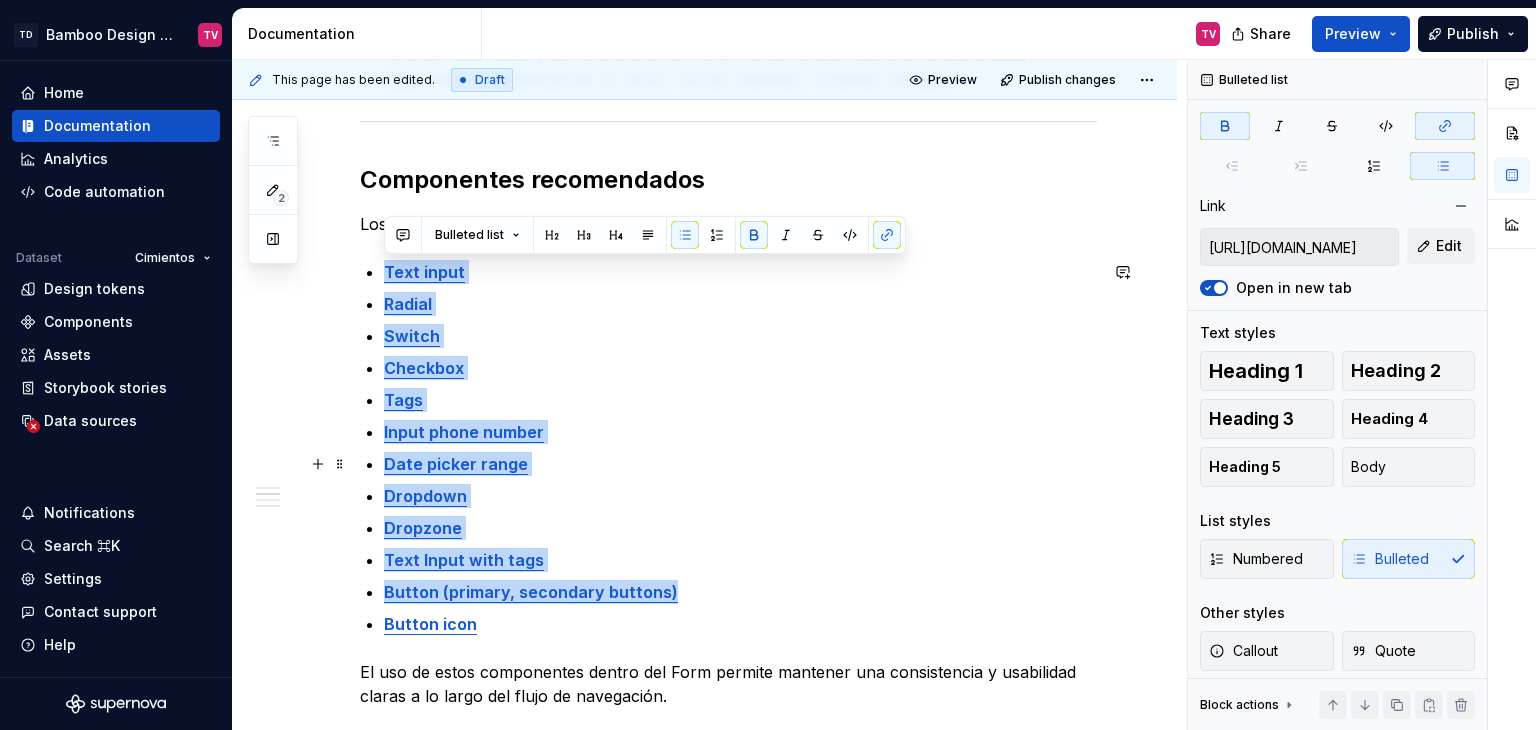 click on "Date picker range" at bounding box center (740, 464) 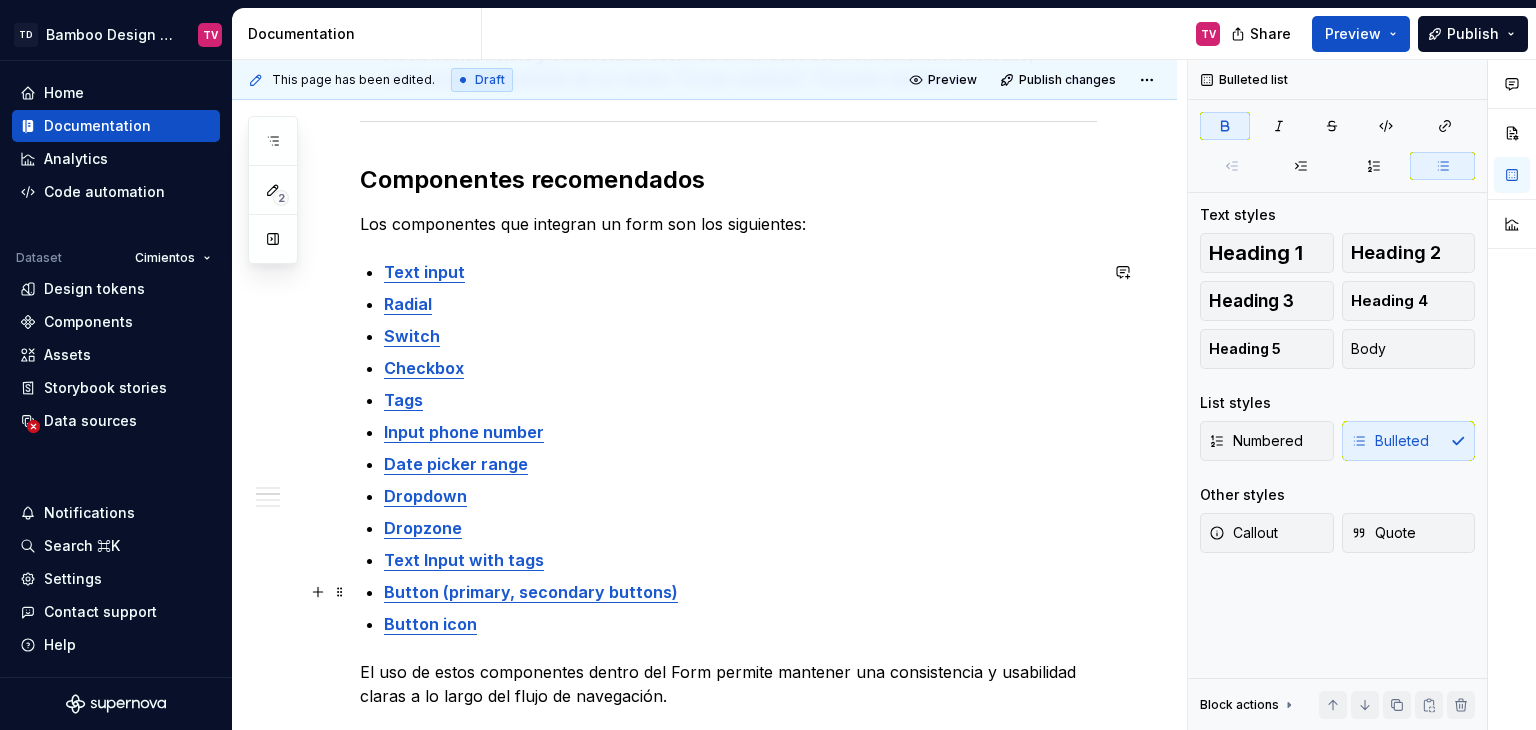 scroll, scrollTop: 1280, scrollLeft: 0, axis: vertical 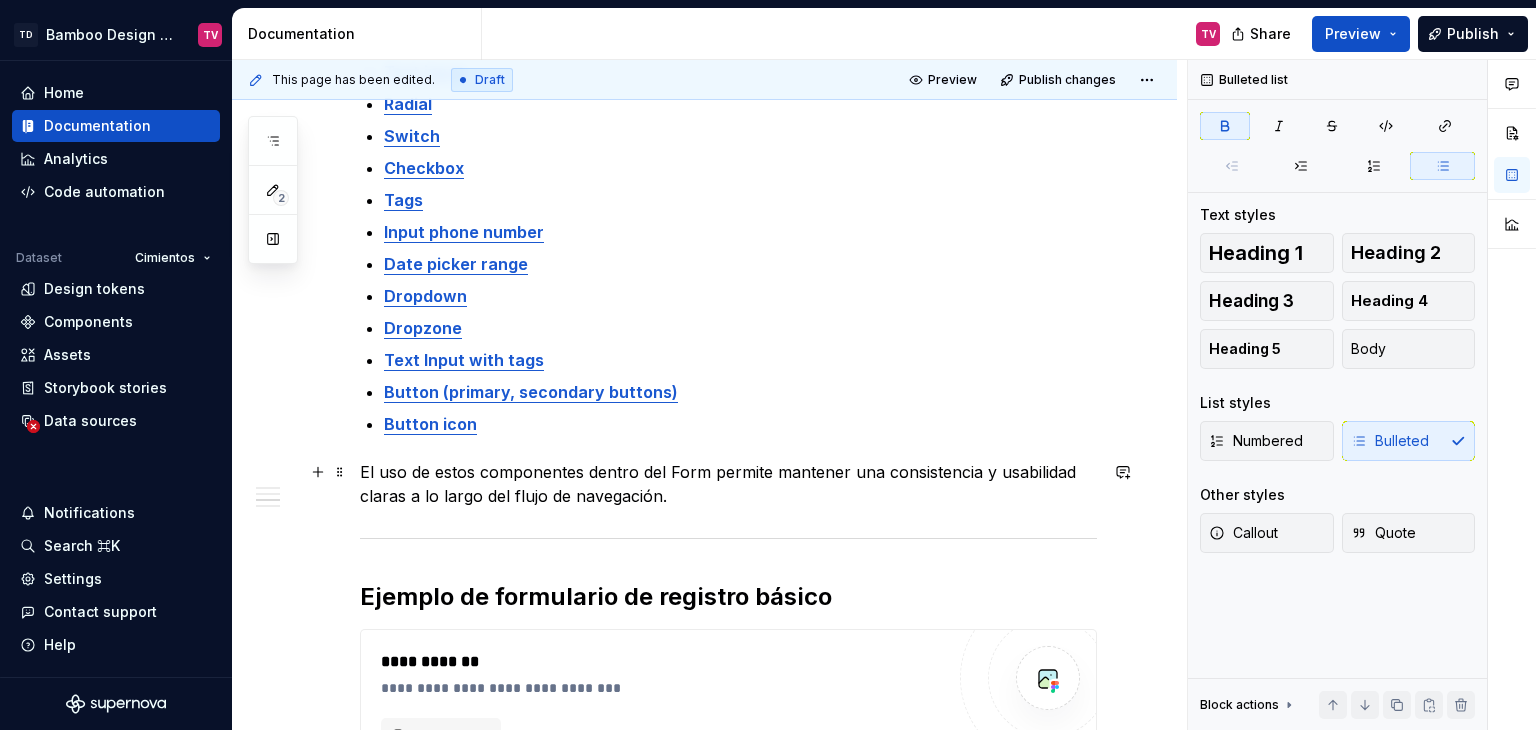 click on "El uso de estos componentes dentro del Form permite mantener una consistencia y usabilidad claras a lo largo del flujo de navegación." at bounding box center (728, 484) 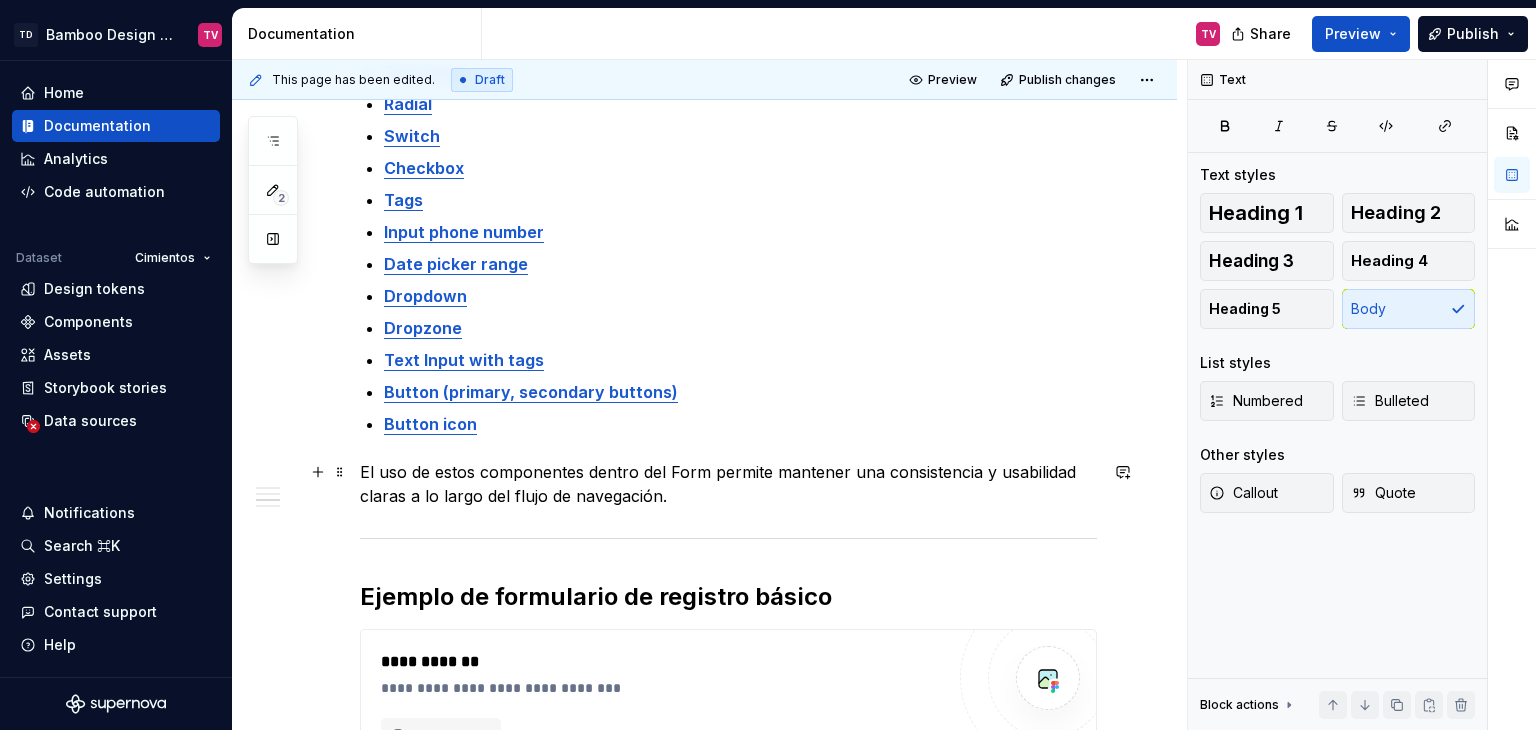 scroll, scrollTop: 980, scrollLeft: 0, axis: vertical 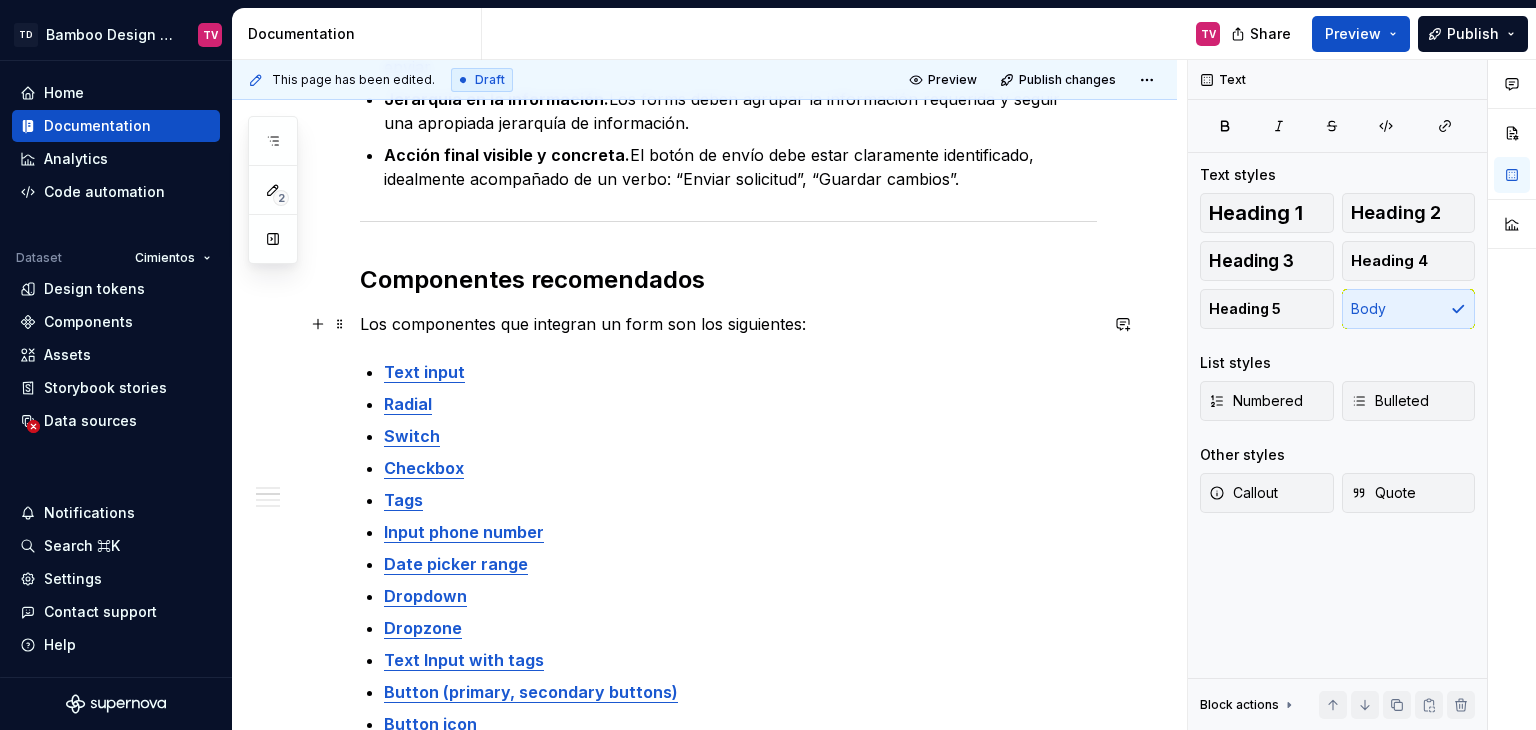 click on "Los componentes que integran un form son los siguientes:" at bounding box center [728, 324] 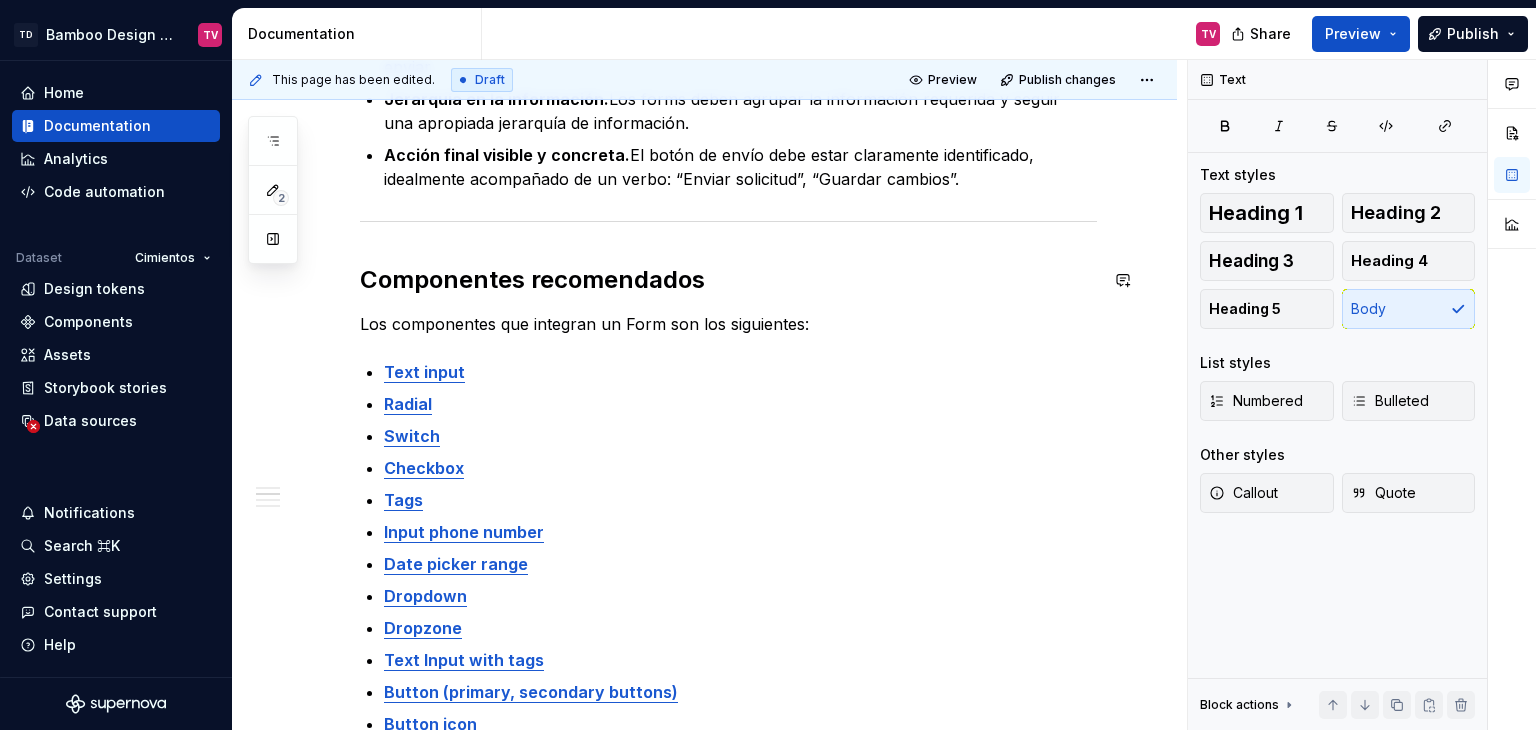scroll, scrollTop: 1180, scrollLeft: 0, axis: vertical 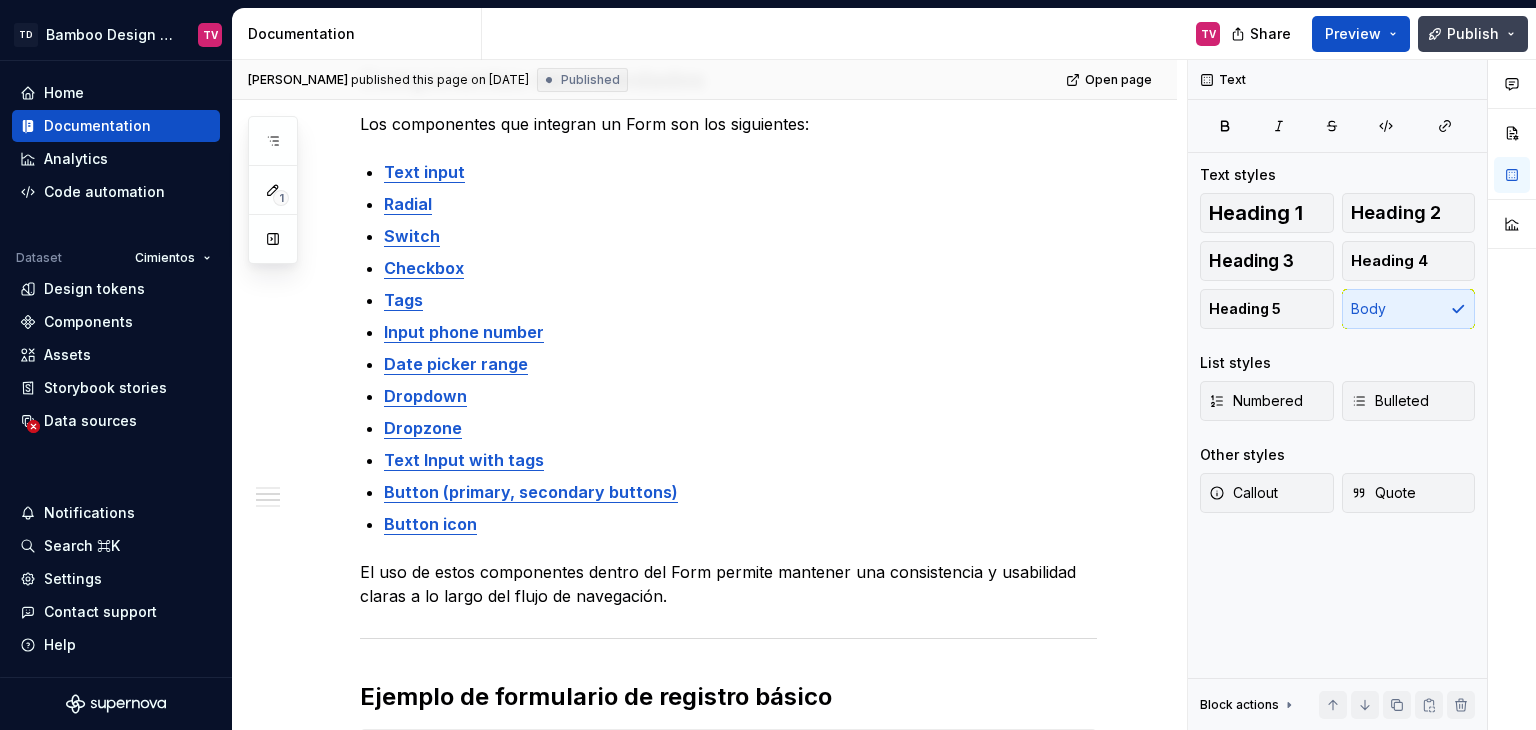 click on "Publish" at bounding box center [1473, 34] 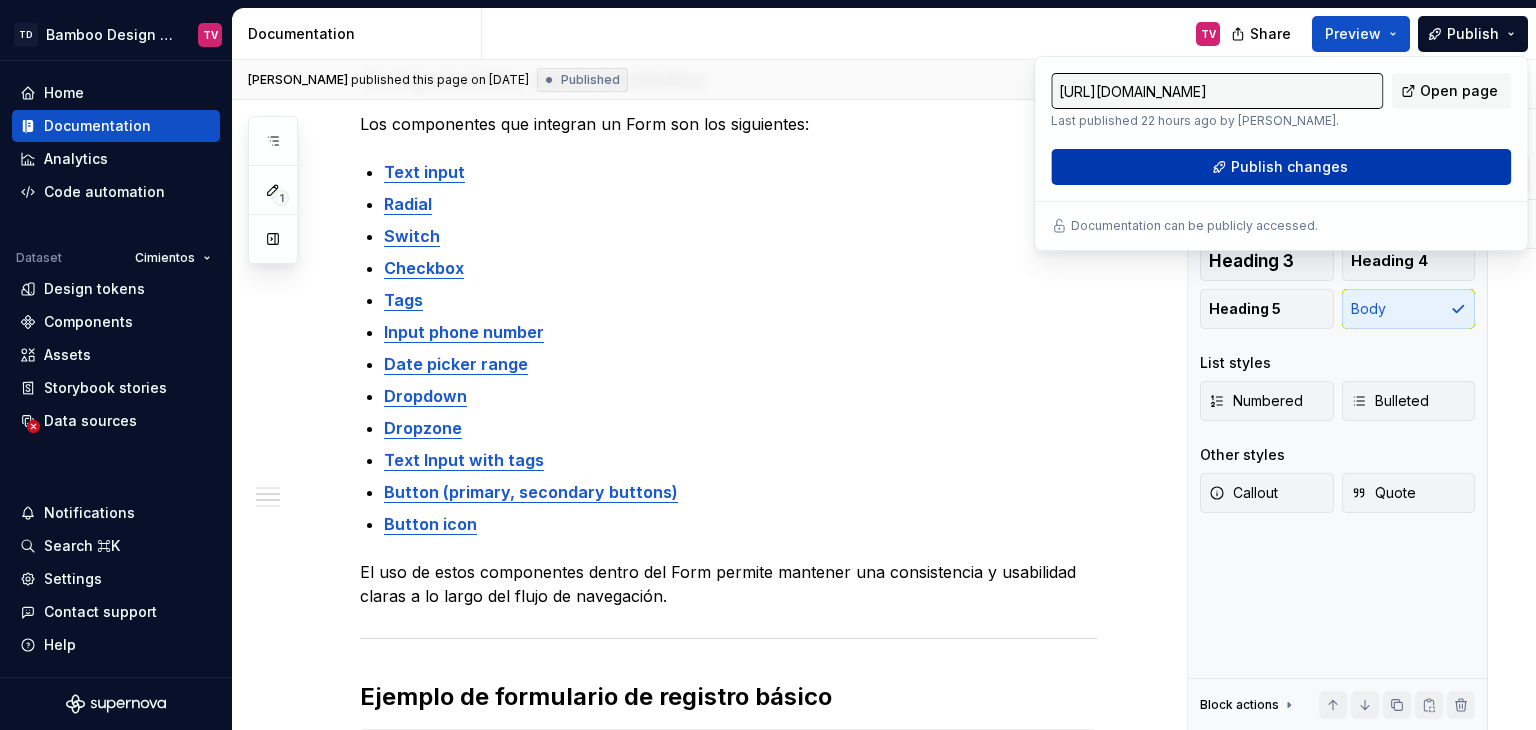 click on "Publish changes" at bounding box center [1289, 167] 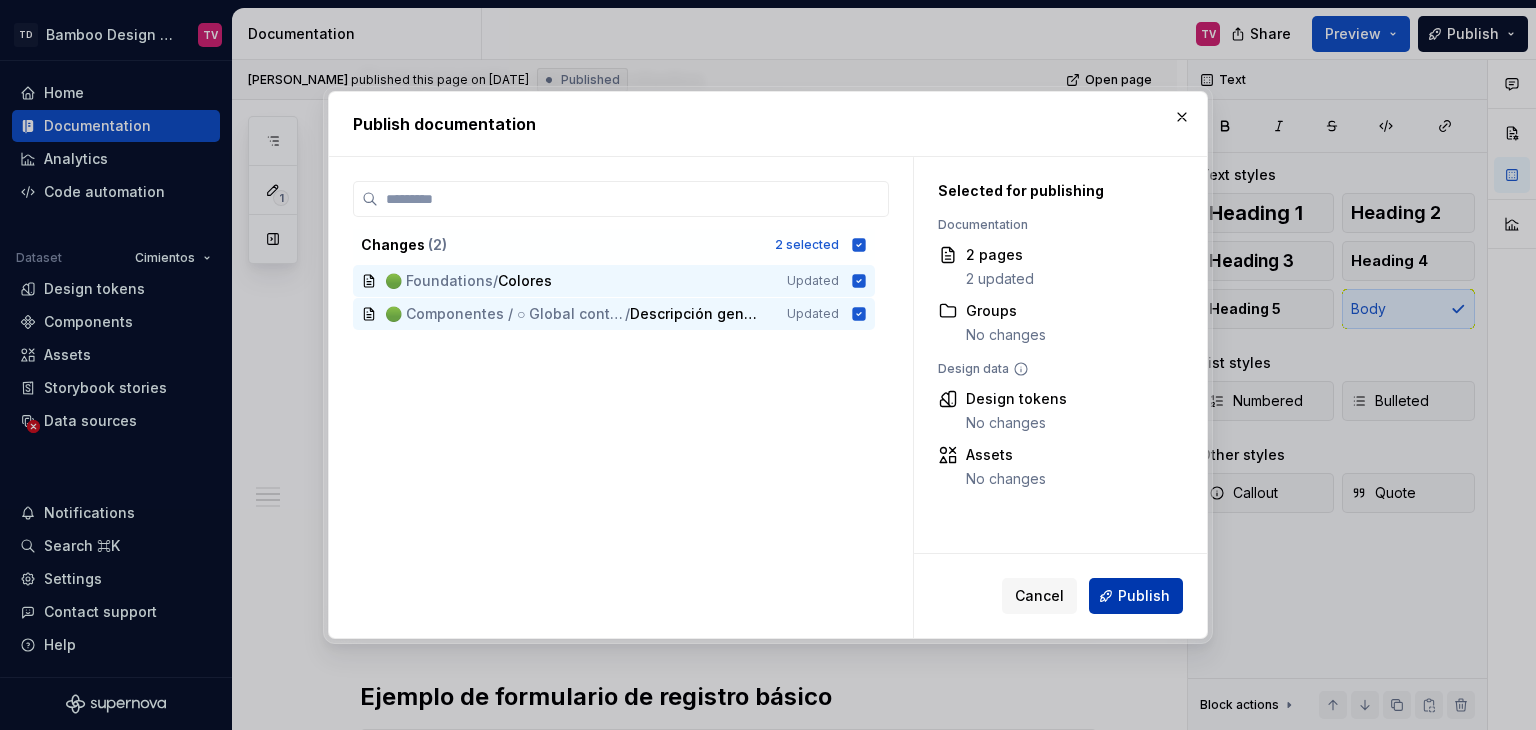 click on "Publish" at bounding box center (1136, 596) 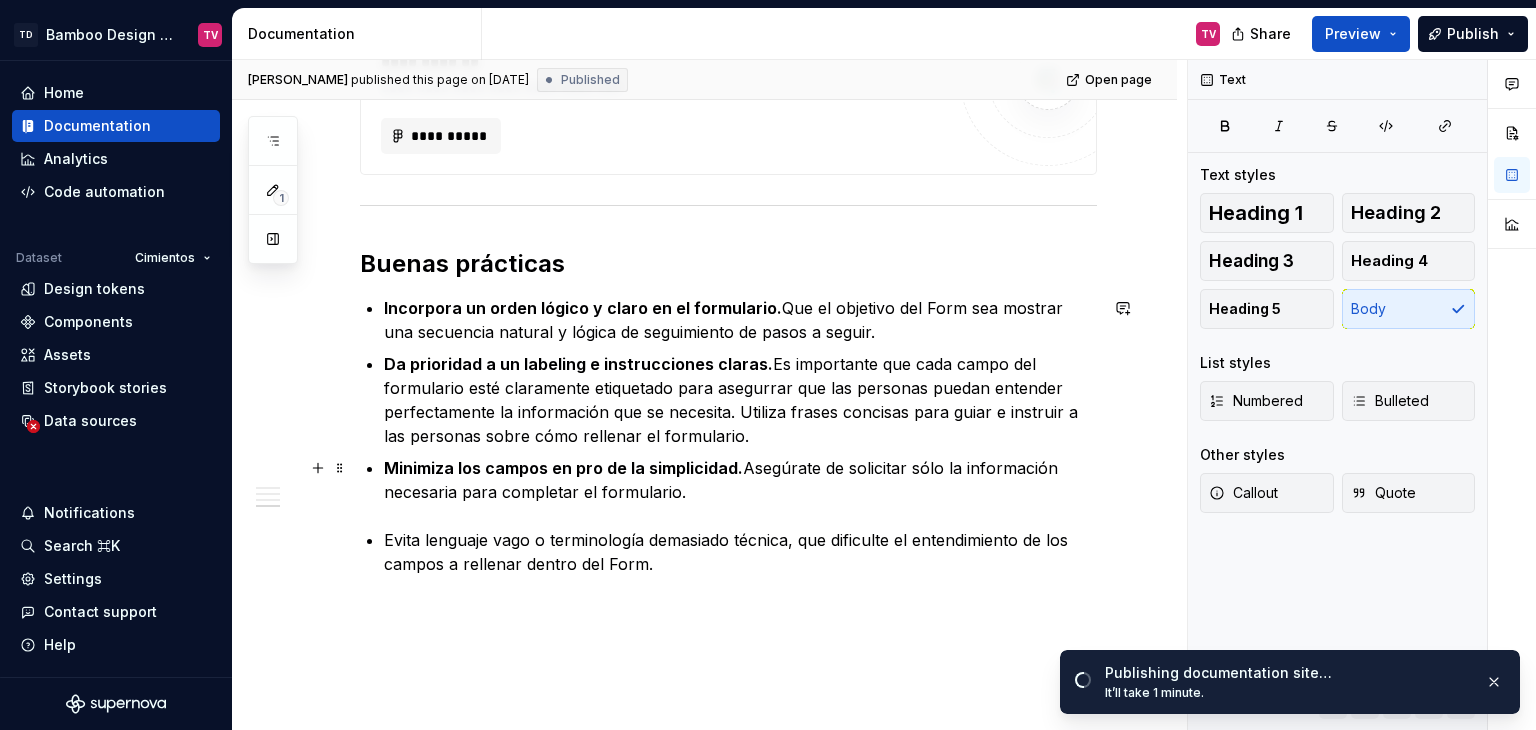 scroll, scrollTop: 2016, scrollLeft: 0, axis: vertical 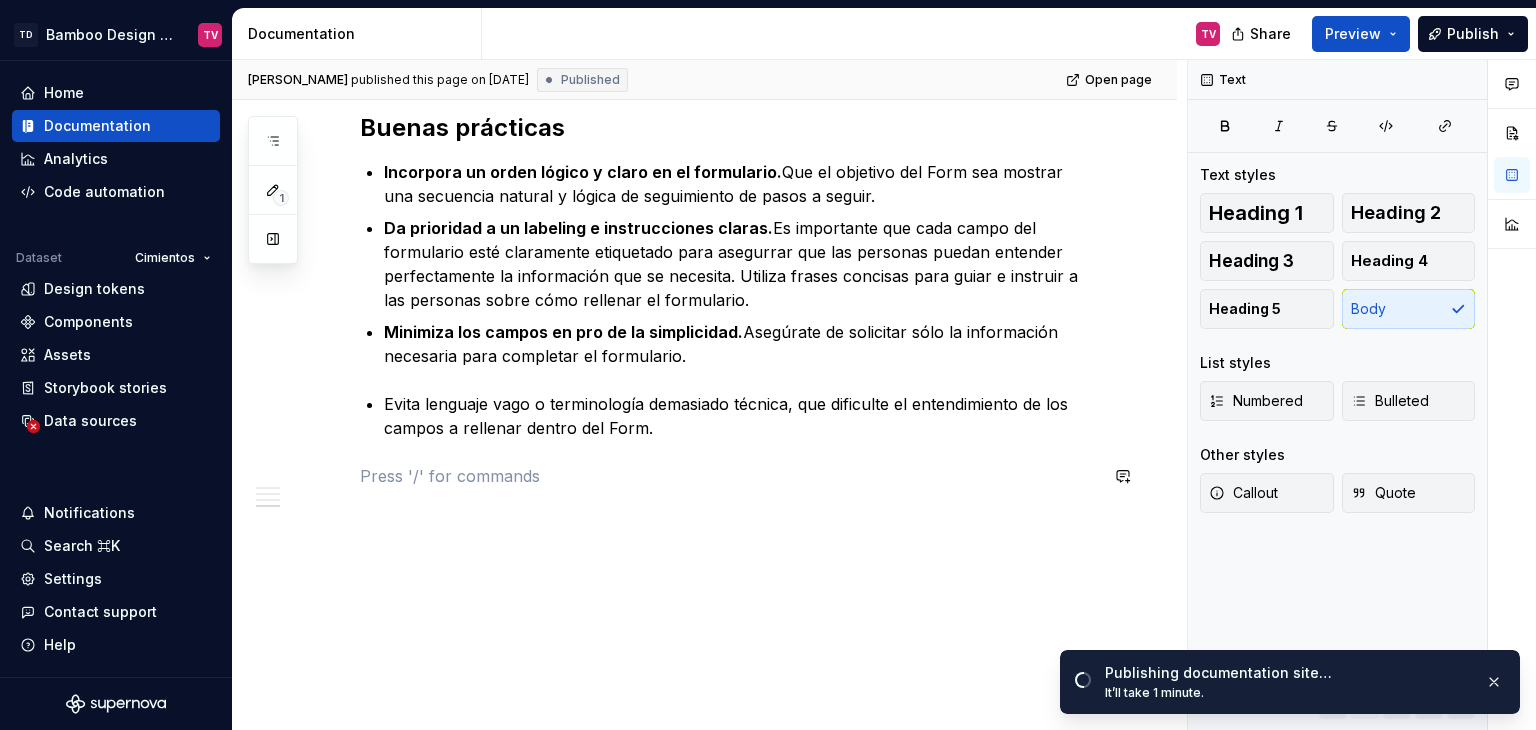 click on "Los  forms  (formularios) son un elemento que permite a las personas enviar información requerida dentro de un servidor.  Estos actúan como puentes entre la interfaz y la personas, permitiendo el ingreso de información, y básicamente se encargan de permitir interacciones. El diseño de los formularios es un aspecto sumamente importante dentro de Bamboo Design System, que, al igual que el resto de categorías de componentes, incluye sus propias guías, reglas de uso y mejores prácticas.   Principios esenciales Estructura del contenido.  Debe haber una organización de los inputs y requerimientos de manera lógica clara y simple, agrupando campos relacionados entre sí, y determinando qué tipo de información es esencial. UX Writing.  Usar labels claros, con una redacción simple y amigable, y ofreciendo instrucciones claras cuando es necesario, permite una mejor conversión e interacción con las personas. Experiencia de usuario (UX). Diseño visual (UI). Diseño interactivo. Componentes recomendados" at bounding box center [728, -555] 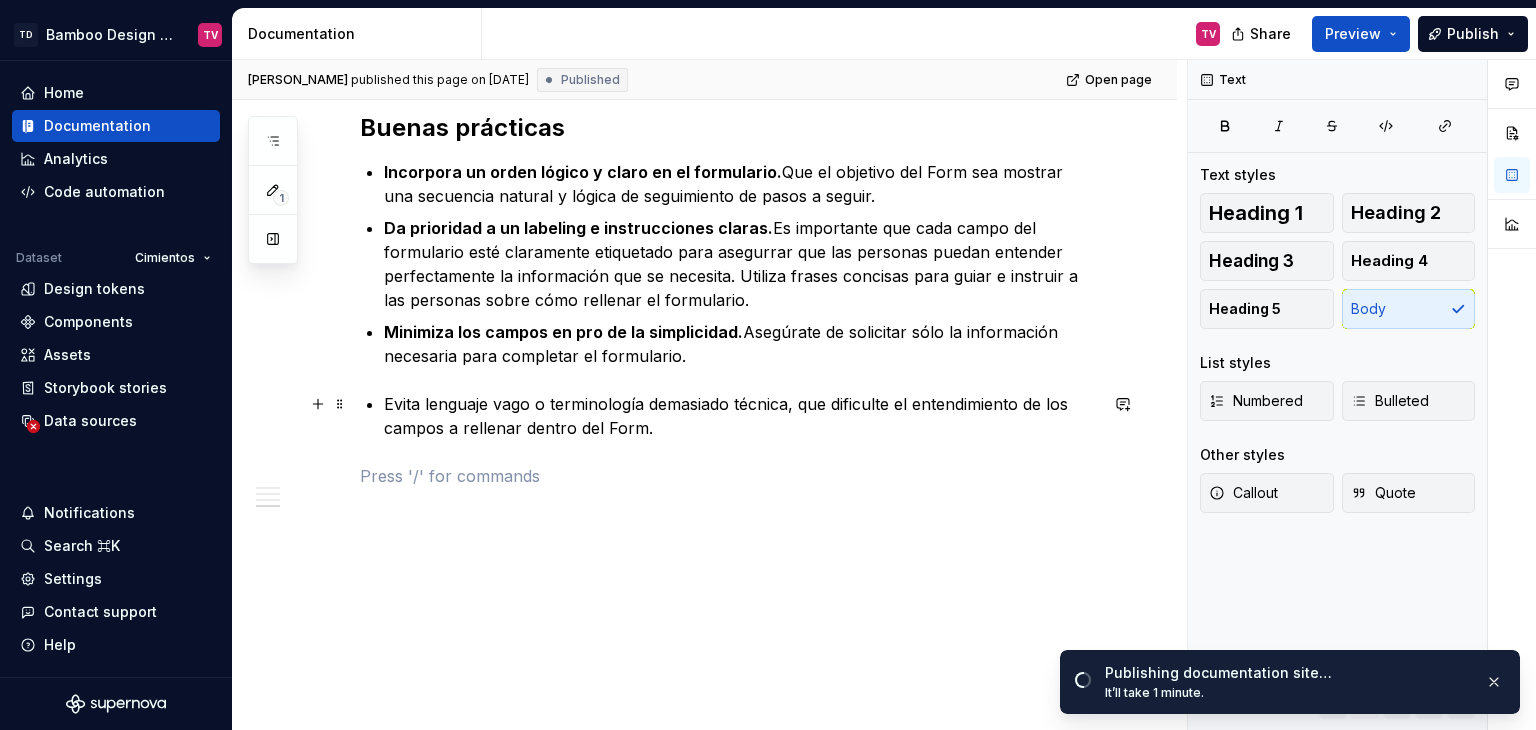 click on "Evita lenguaje vago o terminología demasiado técnica, que dificulte el entendimiento de los campos a rellenar dentro del Form." at bounding box center [740, 416] 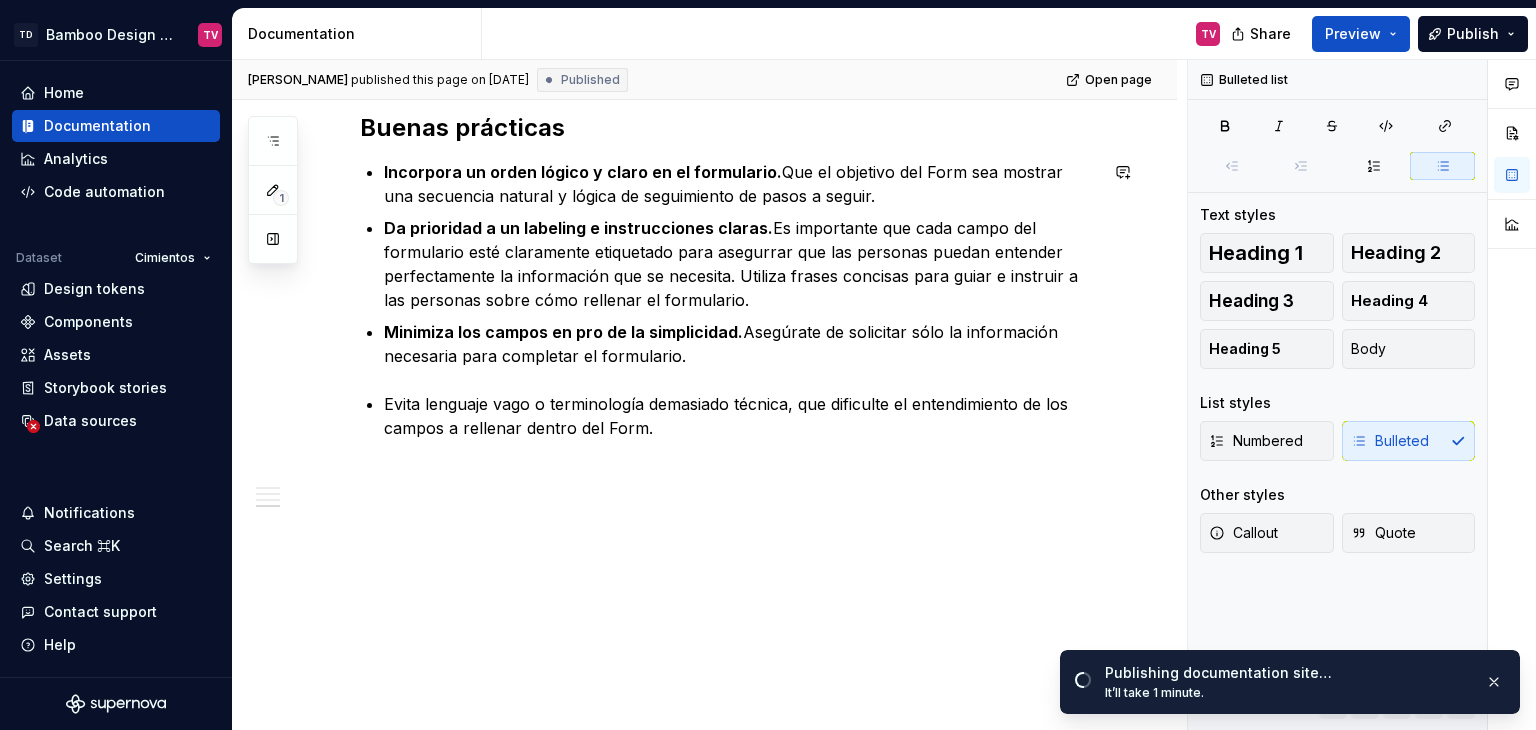 click on "Los  forms  (formularios) son un elemento que permite a las personas enviar información requerida dentro de un servidor.  Estos actúan como puentes entre la interfaz y la personas, permitiendo el ingreso de información, y básicamente se encargan de permitir interacciones. El diseño de los formularios es un aspecto sumamente importante dentro de Bamboo Design System, que, al igual que el resto de categorías de componentes, incluye sus propias guías, reglas de uso y mejores prácticas.   Principios esenciales Estructura del contenido.  Debe haber una organización de los inputs y requerimientos de manera lógica clara y simple, agrupando campos relacionados entre sí, y determinando qué tipo de información es esencial. UX Writing.  Usar labels claros, con una redacción simple y amigable, y ofreciendo instrucciones claras cuando es necesario, permite una mejor conversión e interacción con las personas. Experiencia de usuario (UX). Diseño visual (UI). Diseño interactivo. Componentes recomendados" at bounding box center [728, -567] 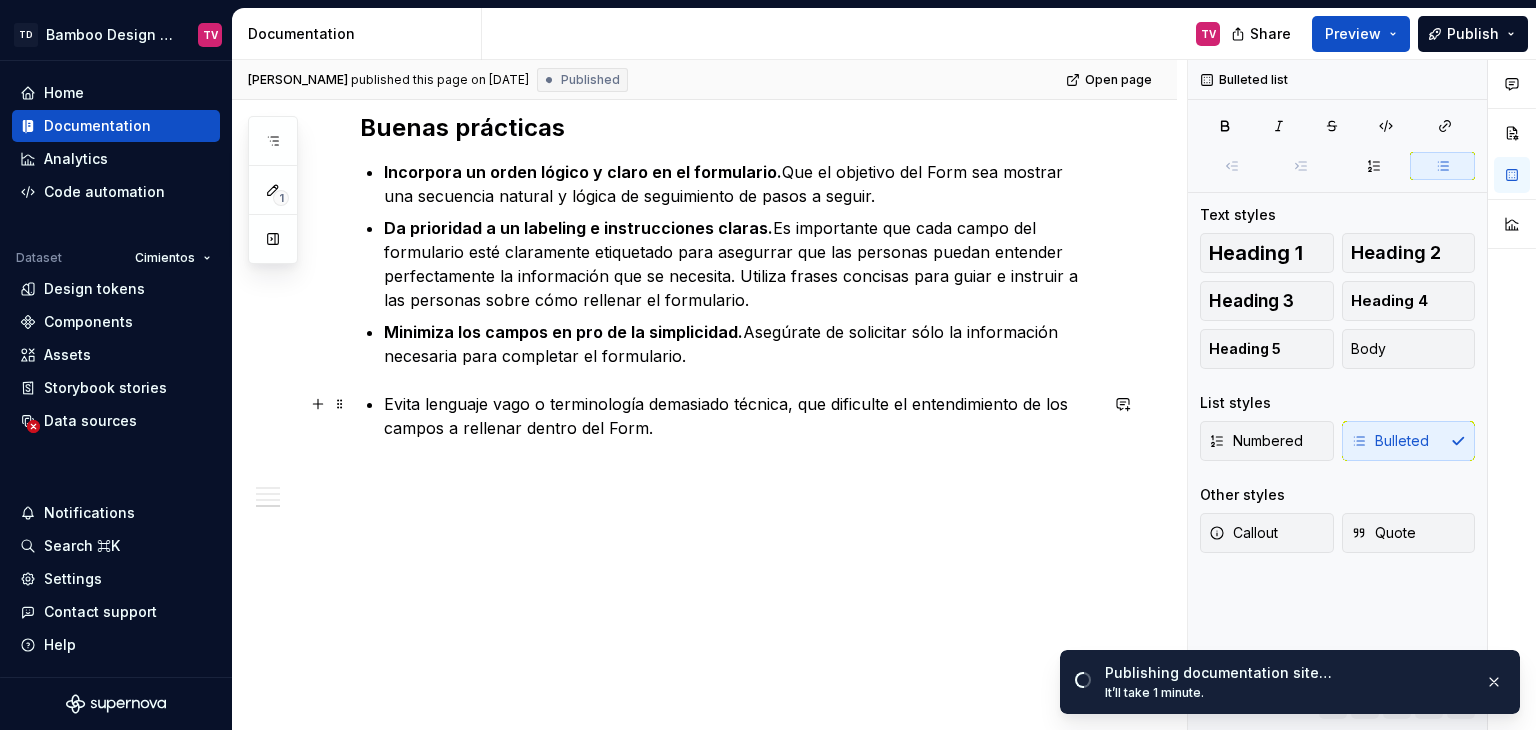 click on "Evita lenguaje vago o terminología demasiado técnica, que dificulte el entendimiento de los campos a rellenar dentro del Form." at bounding box center (740, 416) 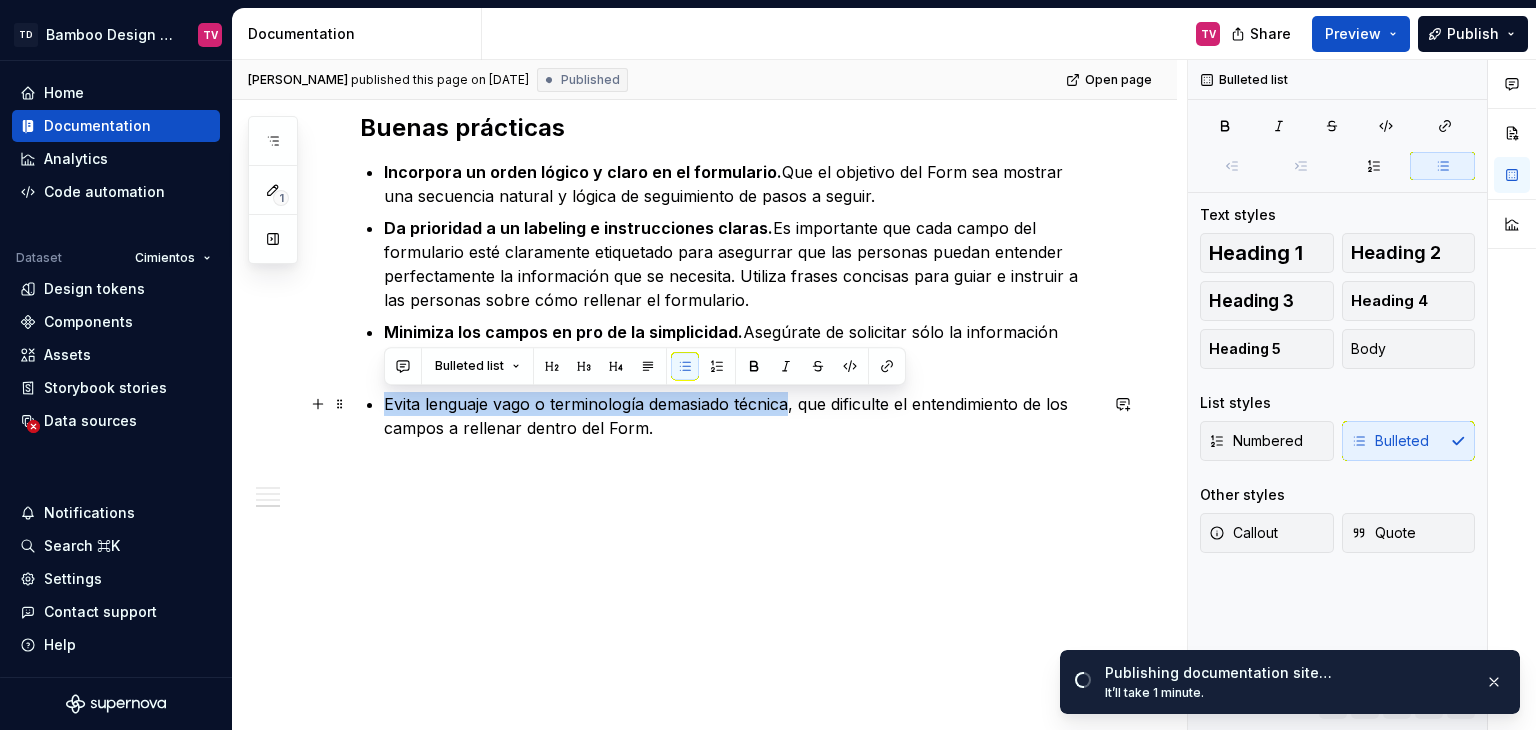 drag, startPoint x: 790, startPoint y: 395, endPoint x: 380, endPoint y: 396, distance: 410.00122 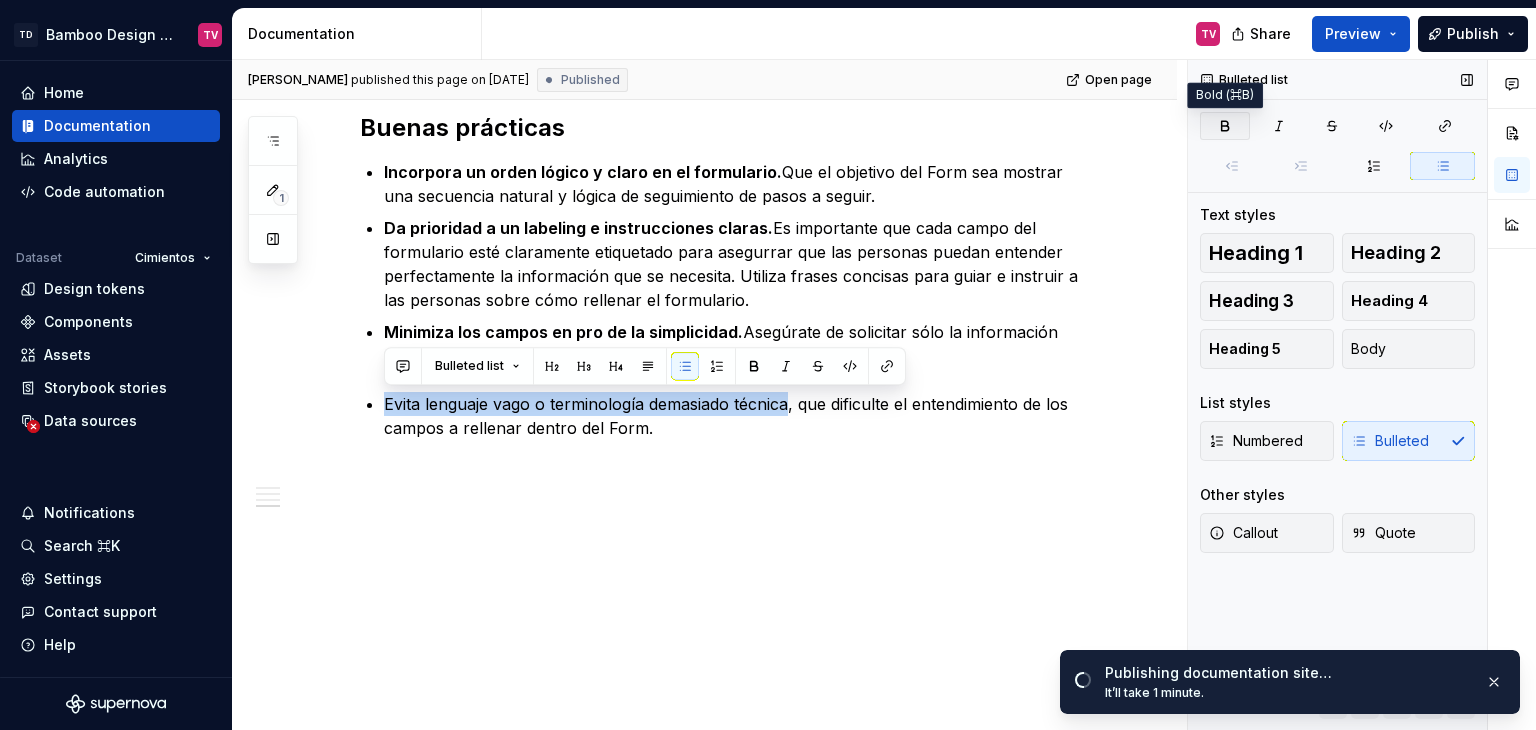 click 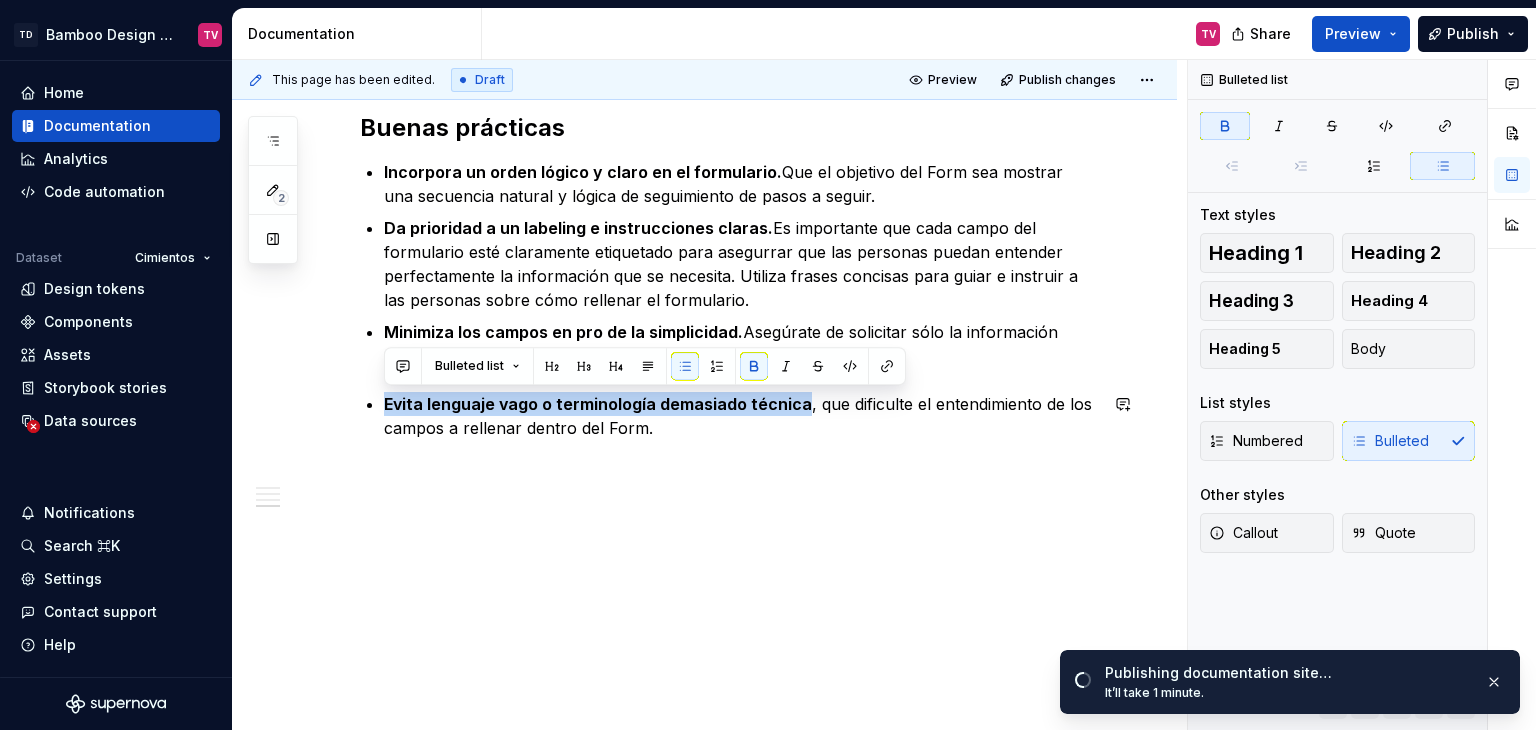 click at bounding box center [728, 476] 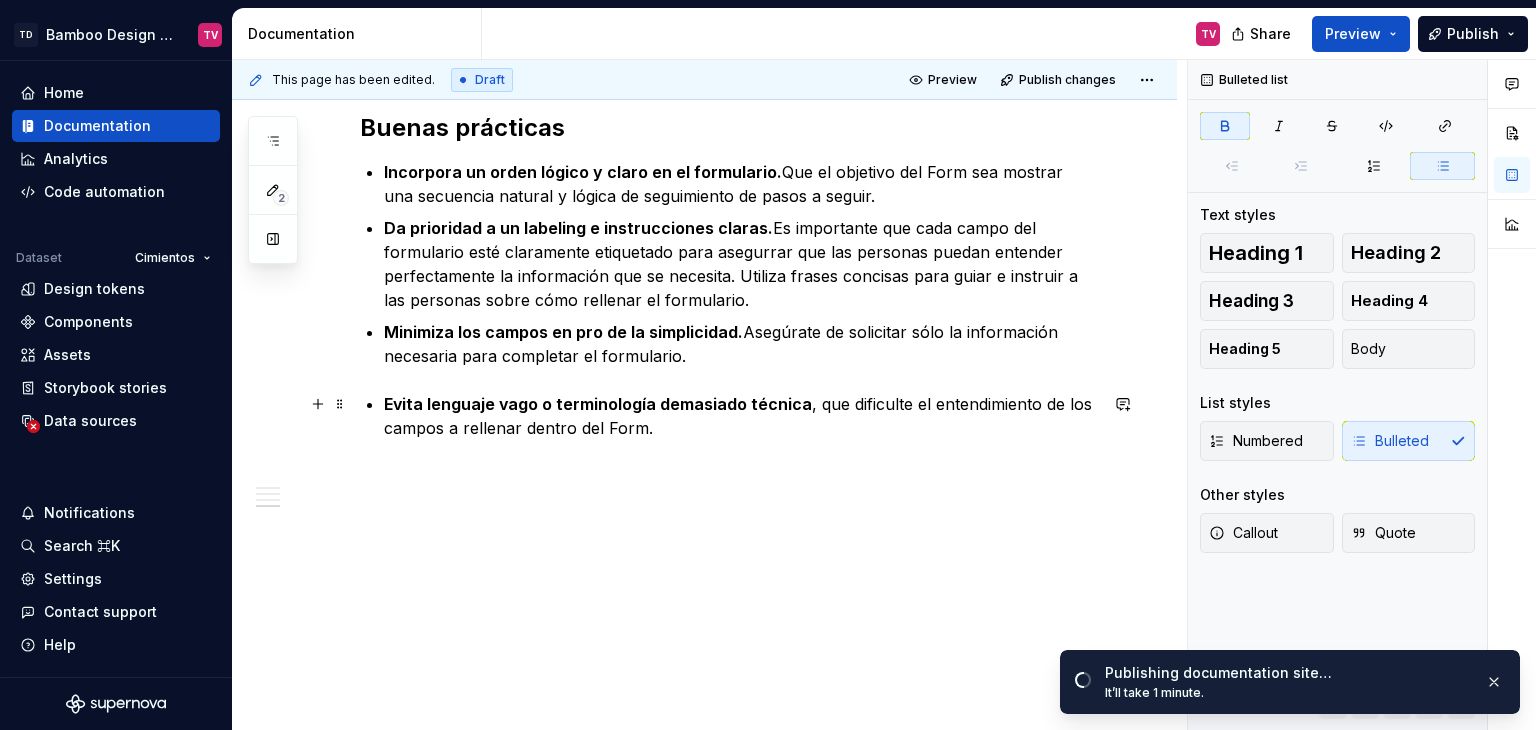 click on "Evita lenguaje vago o terminología demasiado técnica , que dificulte el entendimiento de los campos a rellenar dentro del Form." at bounding box center [740, 416] 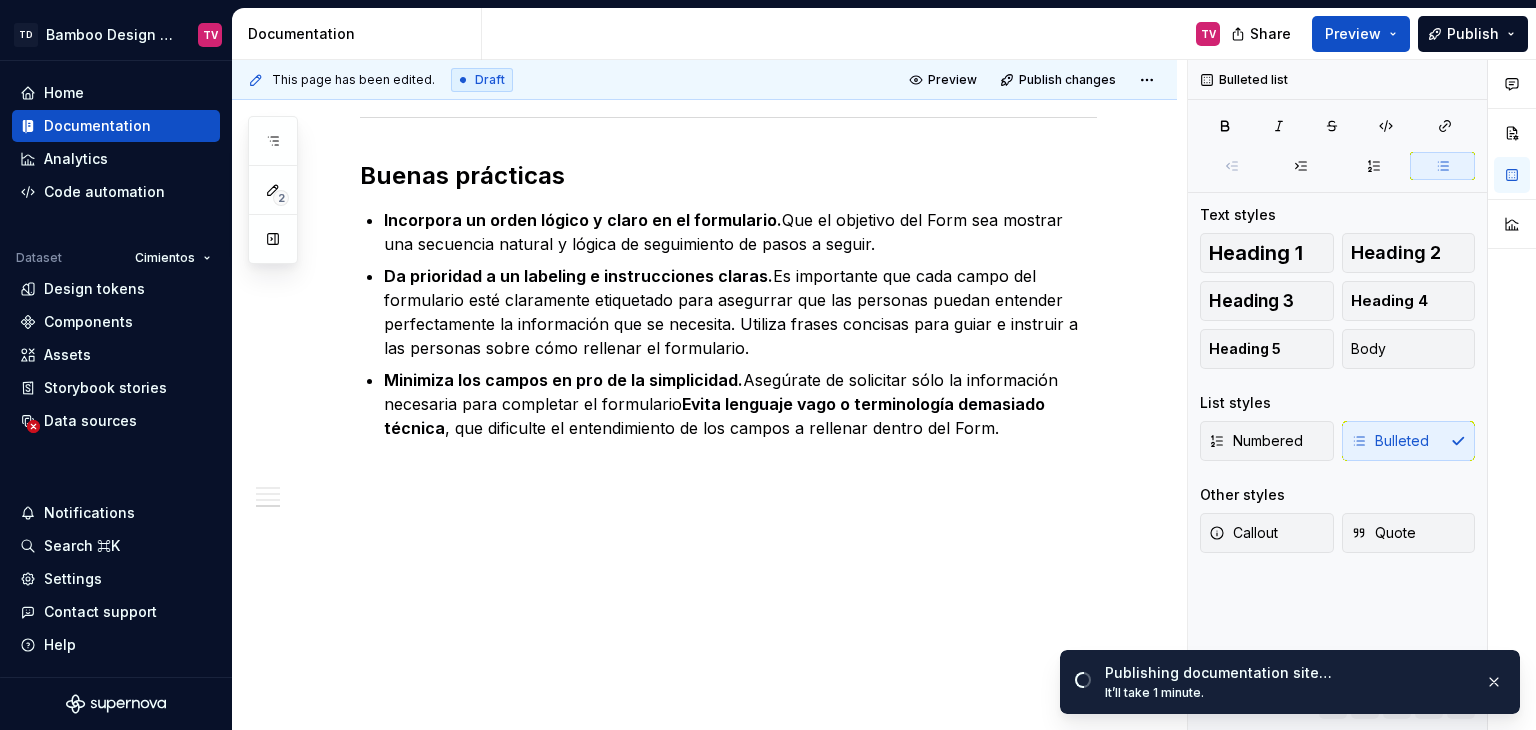 scroll, scrollTop: 2000, scrollLeft: 0, axis: vertical 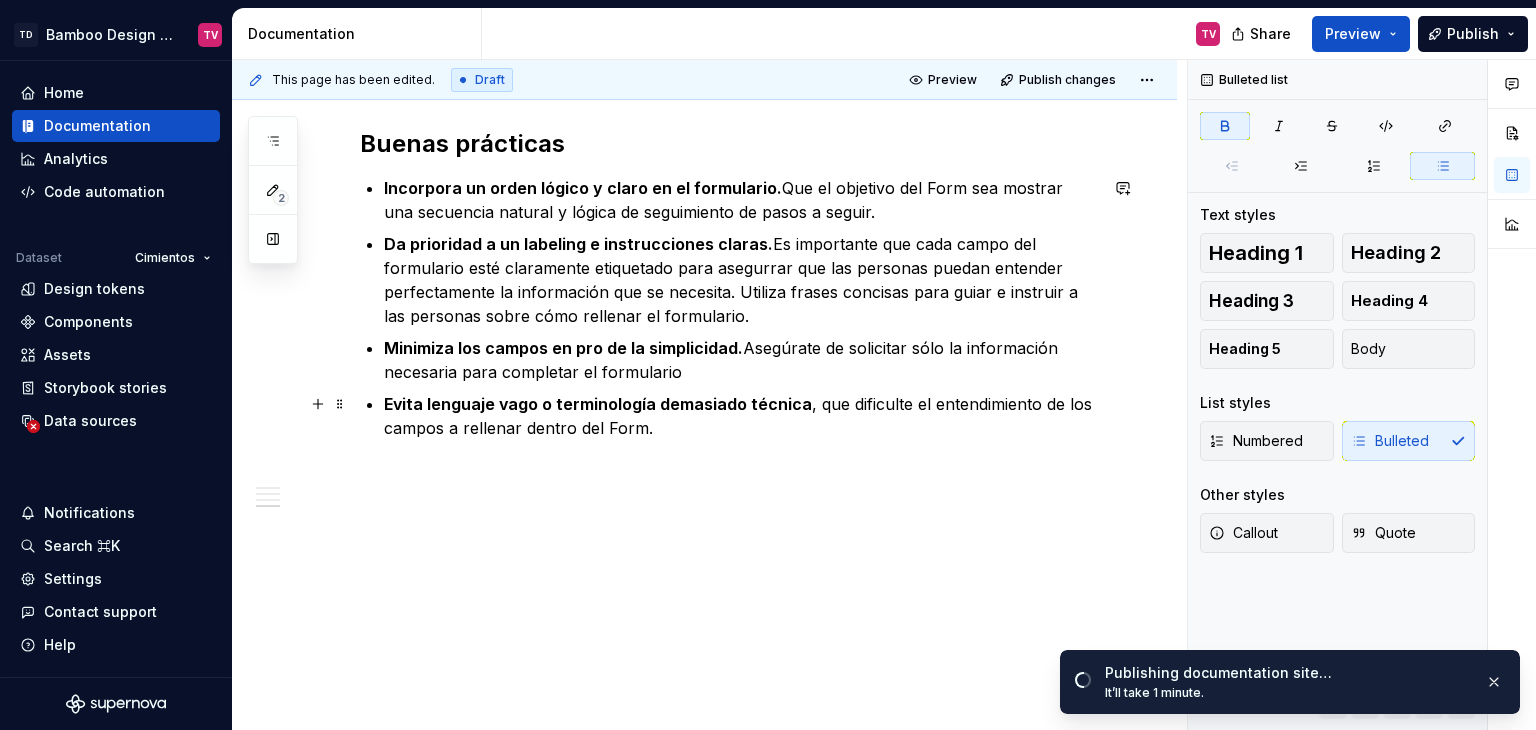 click on "Evita lenguaje vago o terminología demasiado técnica , que dificulte el entendimiento de los campos a rellenar dentro del Form." at bounding box center (740, 416) 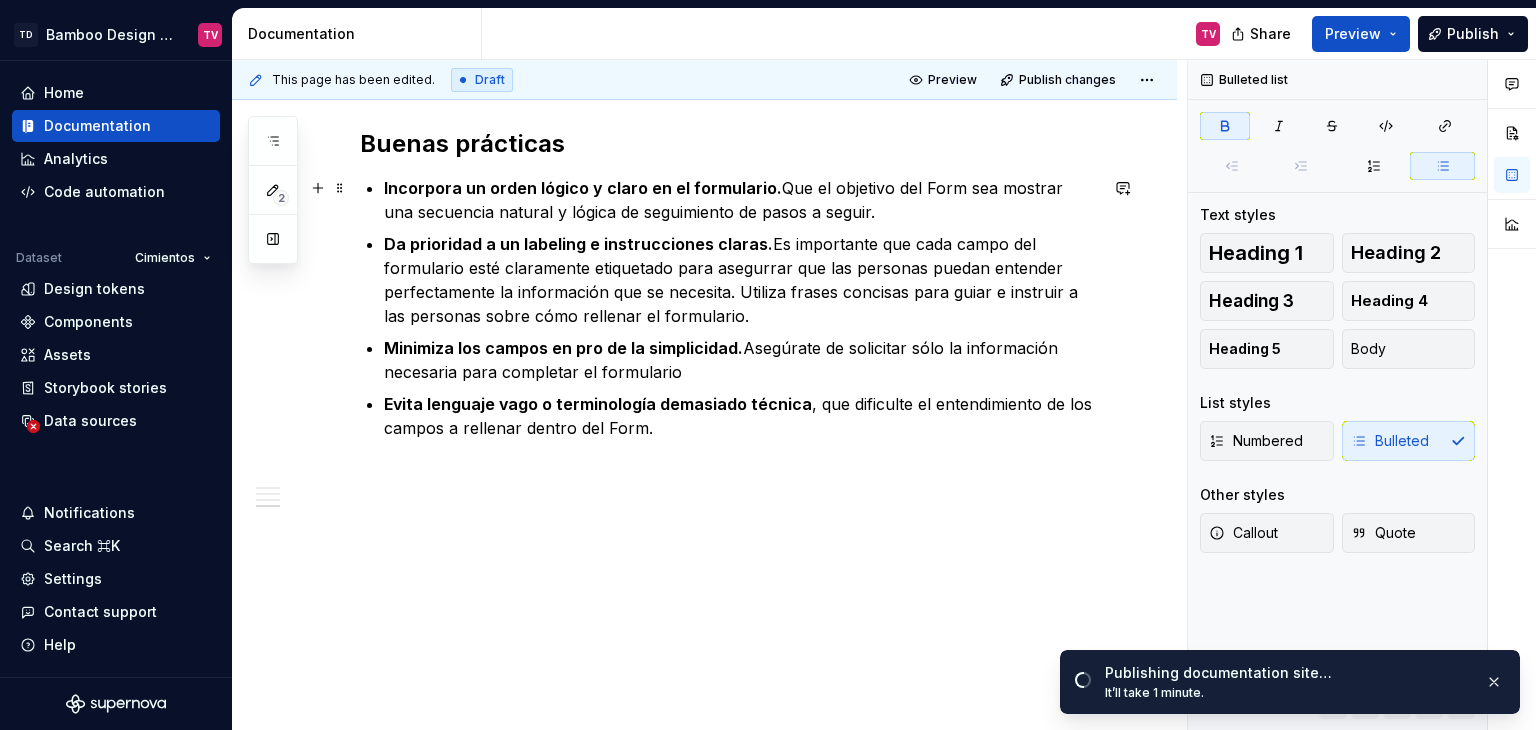 click on "Incorpora un orden lógico y claro en el formulario.  Que el objetivo del Form sea mostrar una secuencia natural y lógica de seguimiento de pasos a seguir." at bounding box center [740, 200] 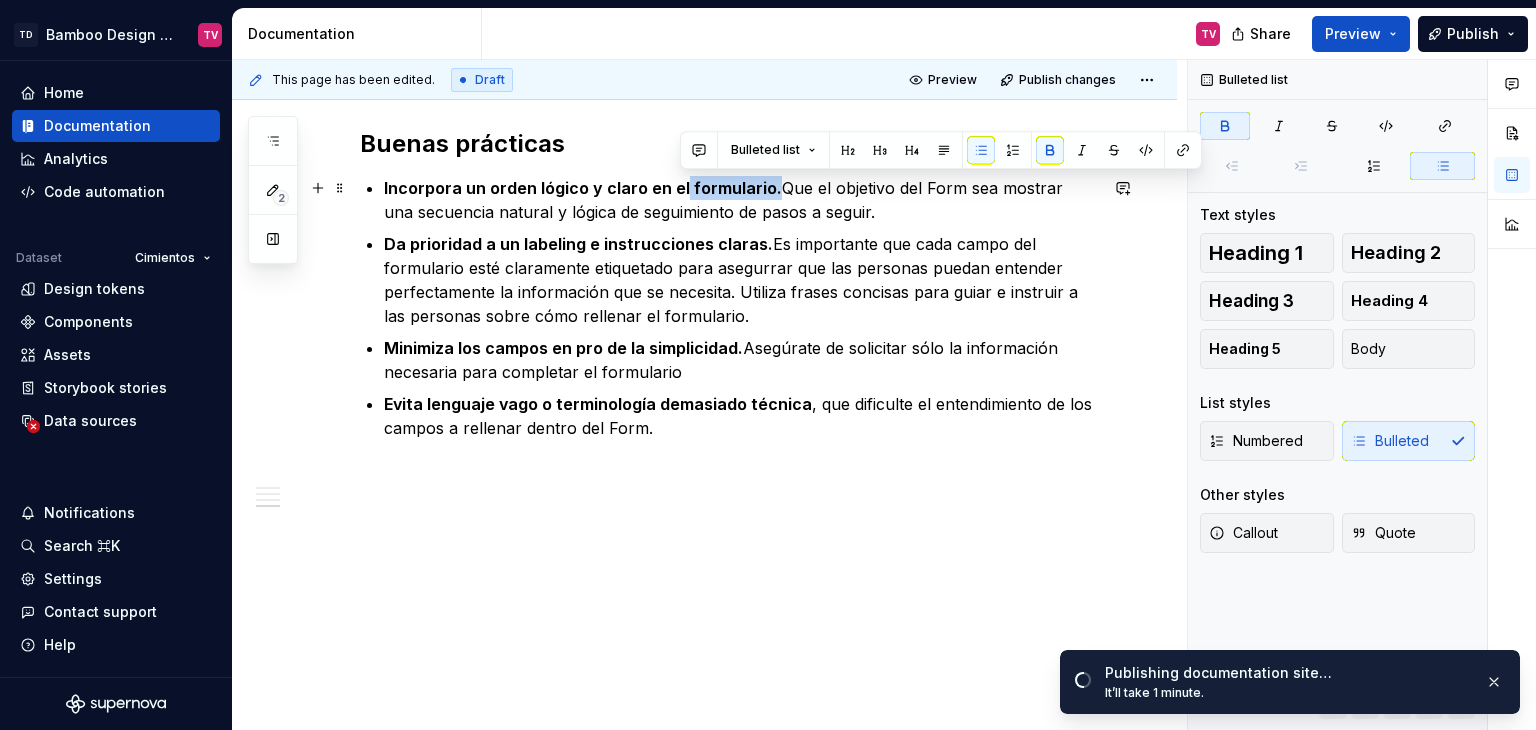 drag, startPoint x: 768, startPoint y: 189, endPoint x: 680, endPoint y: 193, distance: 88.09086 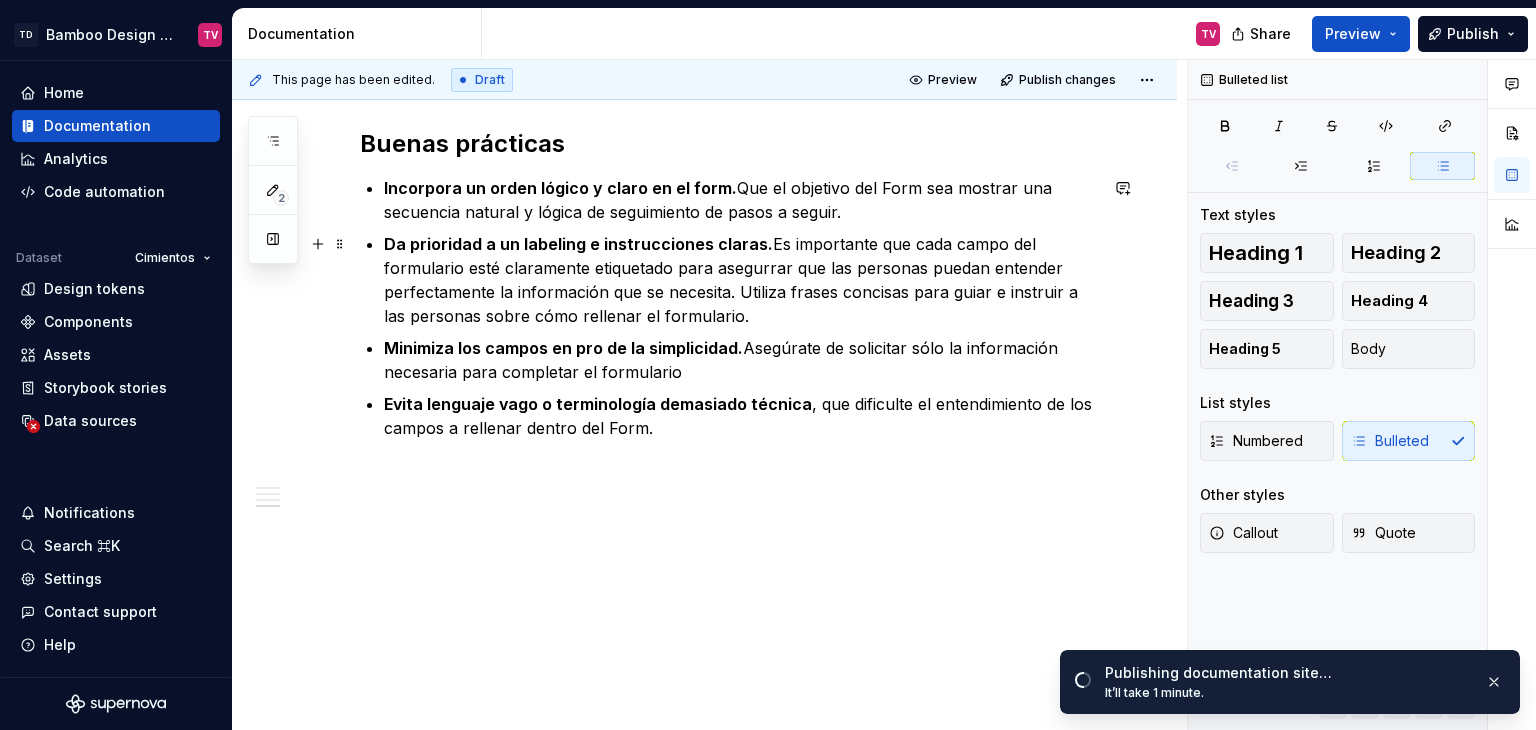 click on "Da prioridad a un labeling e instrucciones claras.  Es importante que cada campo del formulario esté claramente etiquetado para asegurrar que las personas puedan entender perfectamente la información que se necesita. Utiliza frases concisas para guiar e instruir a las personas sobre cómo rellenar el formulario." at bounding box center [740, 280] 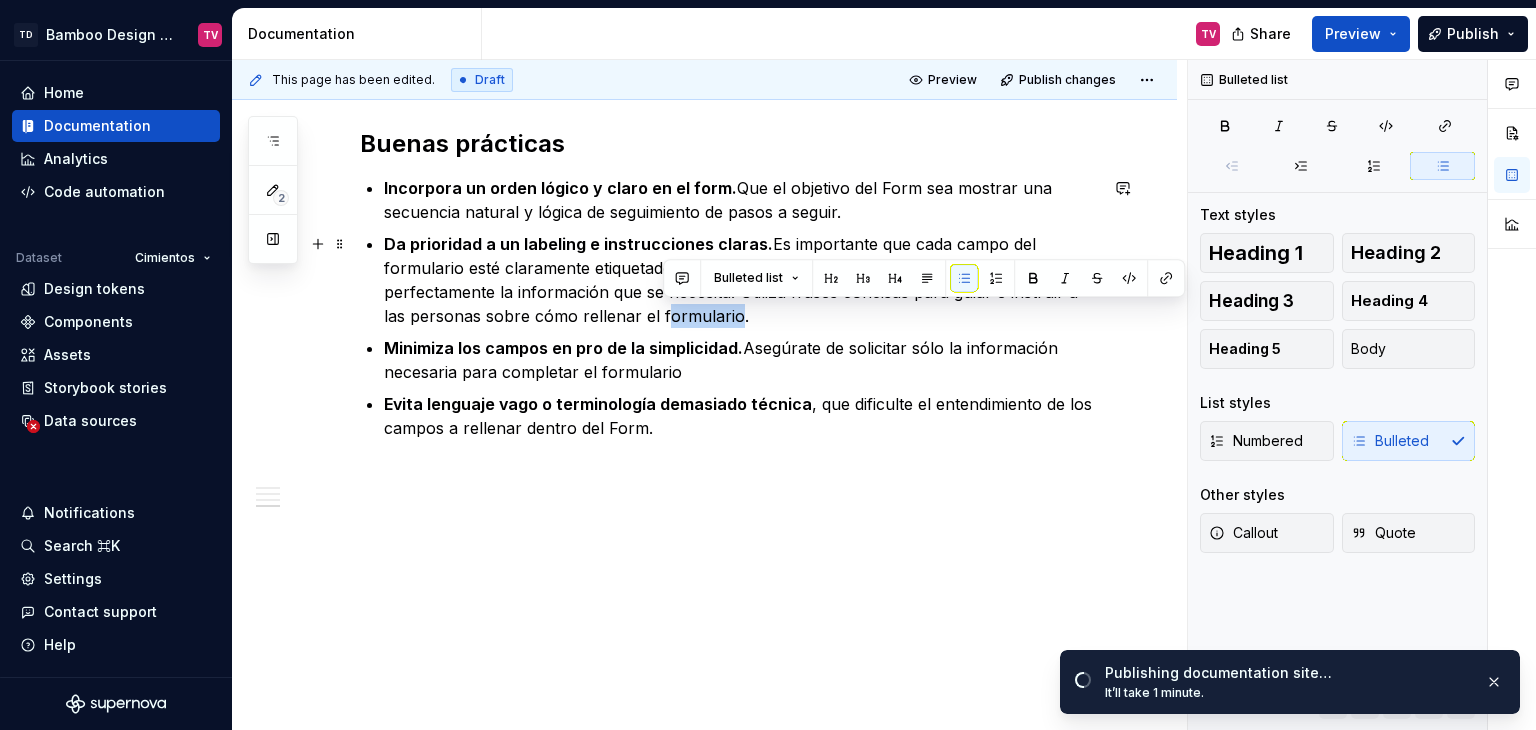 drag, startPoint x: 732, startPoint y: 314, endPoint x: 661, endPoint y: 319, distance: 71.17584 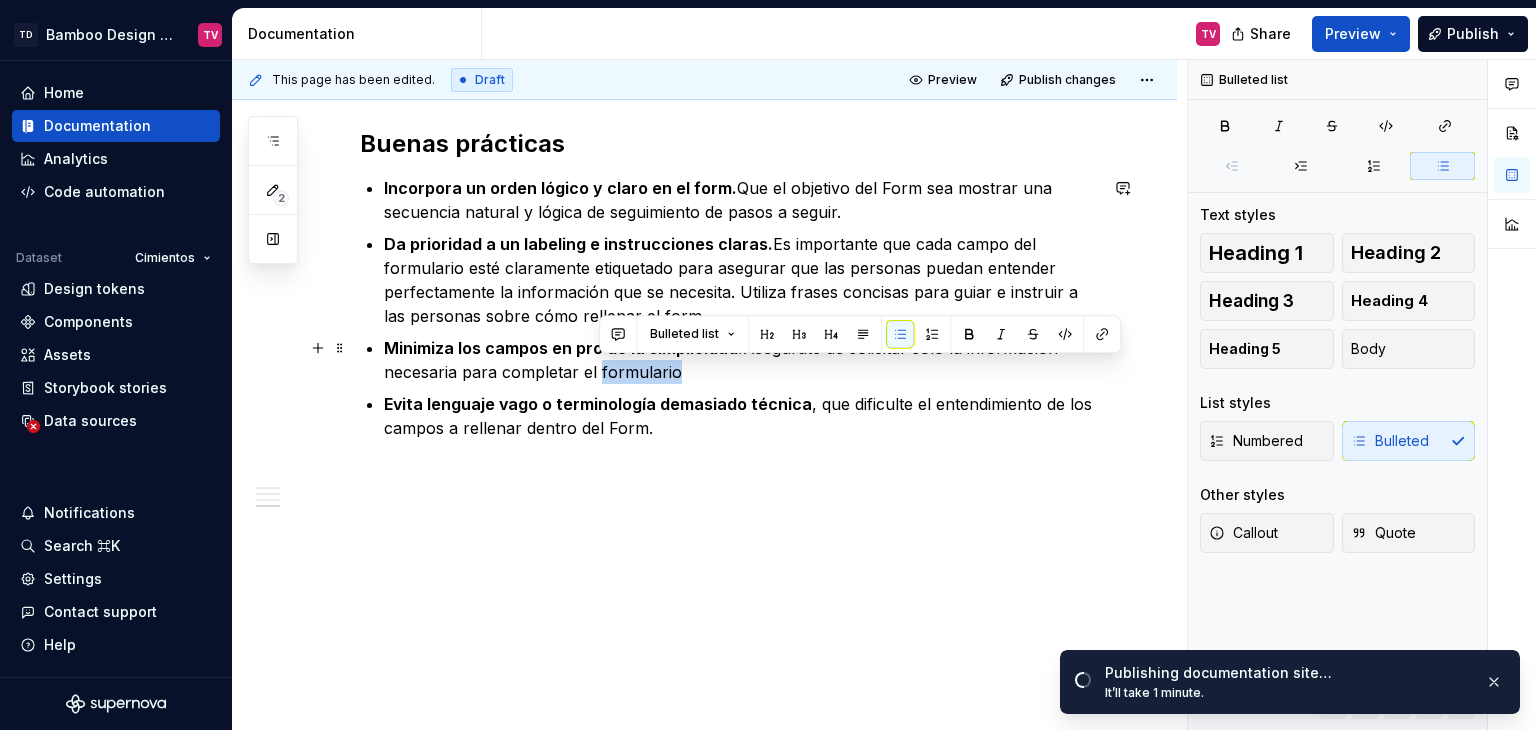 drag, startPoint x: 684, startPoint y: 375, endPoint x: 597, endPoint y: 373, distance: 87.02299 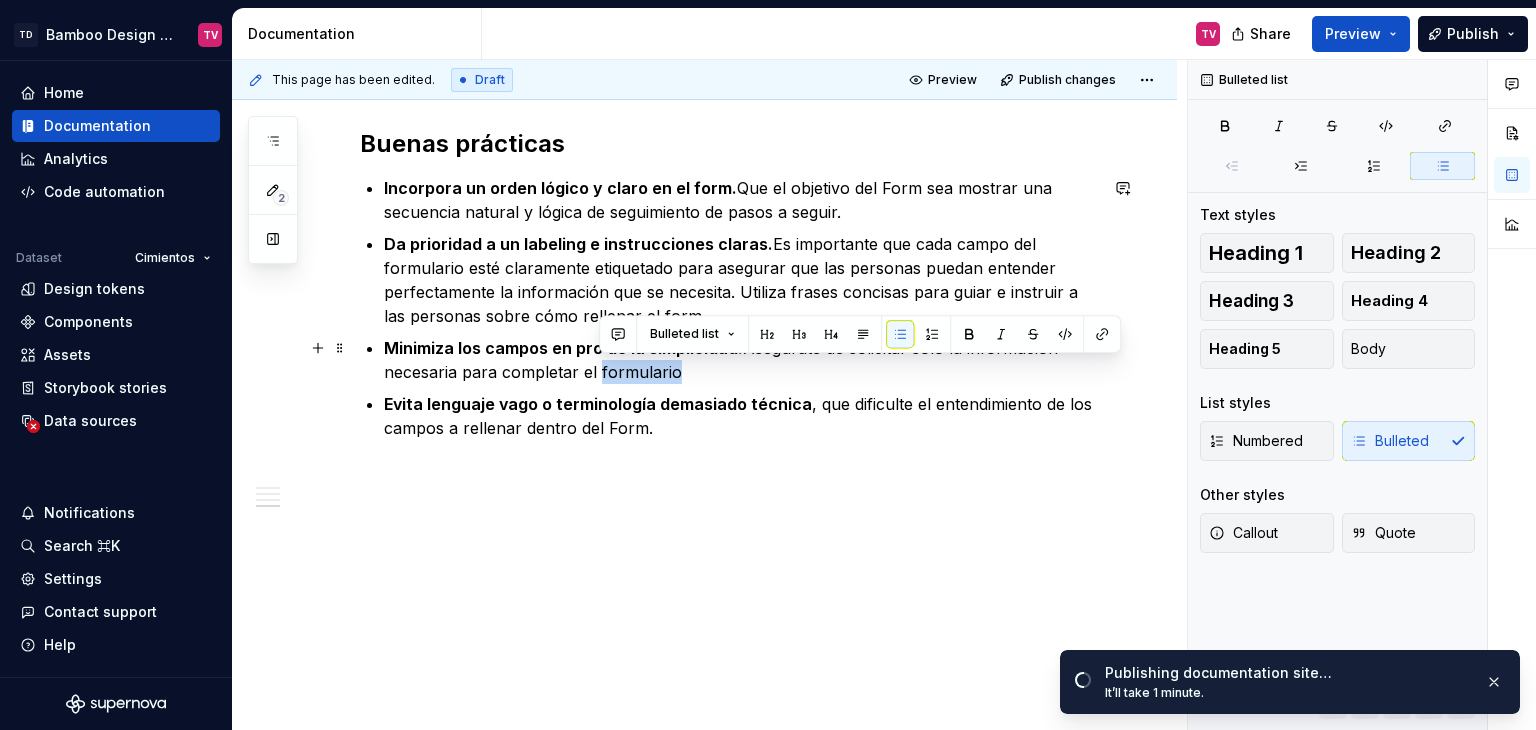 click on "Minimiza los campos en pro de la simplicidad.  Asegúrate de solicitar sólo la información necesaria para completar el formulario" at bounding box center [740, 360] 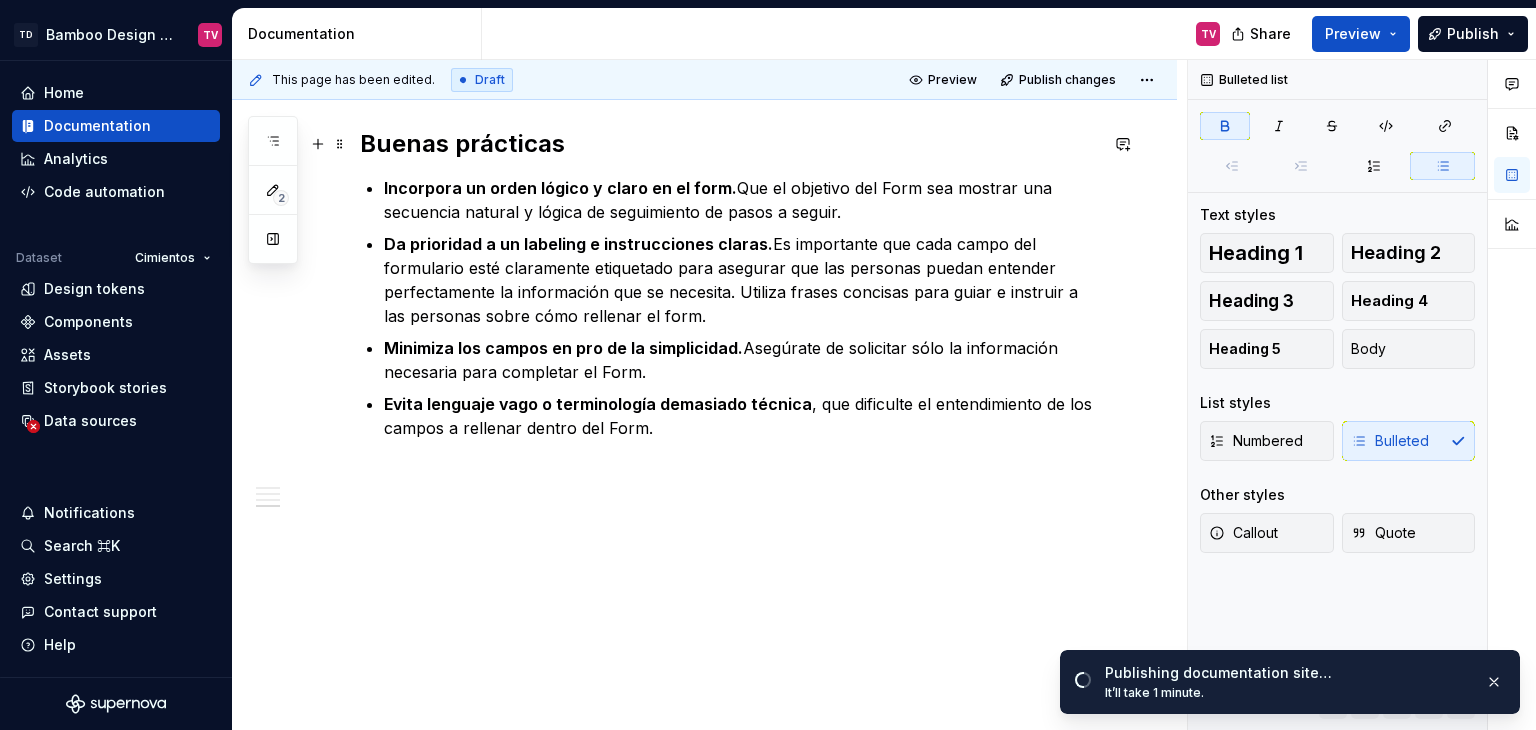 click on "Los  forms  (formularios) son un elemento que permite a las personas enviar información requerida dentro de un servidor.  Estos actúan como puentes entre la interfaz y la personas, permitiendo el ingreso de información, y básicamente se encargan de permitir interacciones. El diseño de los formularios es un aspecto sumamente importante dentro de Bamboo Design System, que, al igual que el resto de categorías de componentes, incluye sus propias guías, reglas de uso y mejores prácticas.   Principios esenciales Estructura del contenido.  Debe haber una organización de los inputs y requerimientos de manera lógica clara y simple, agrupando campos relacionados entre sí, y determinando qué tipo de información es esencial. UX Writing.  Usar labels claros, con una redacción simple y amigable, y ofreciendo instrucciones claras cuando es necesario, permite una mejor conversión e interacción con las personas. Experiencia de usuario (UX). Diseño visual (UI). Diseño interactivo. Componentes recomendados" at bounding box center [728, -559] 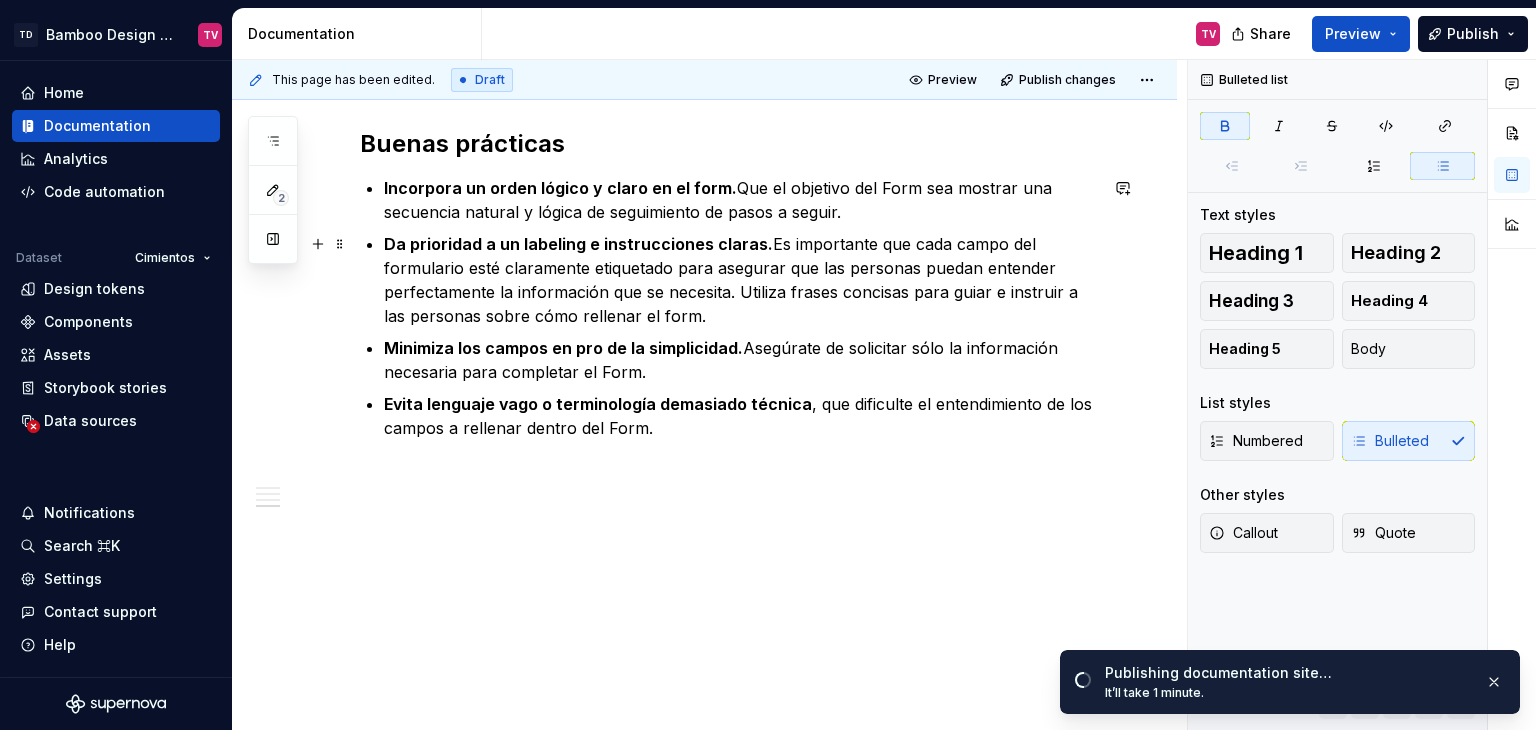 click on "Da prioridad a un labeling e instrucciones claras.  Es importante que cada campo del formulario esté claramente etiquetado para asegurar que las personas puedan entender perfectamente la información que se necesita. Utiliza frases concisas para guiar e instruir a las personas sobre cómo rellenar el form." at bounding box center (740, 280) 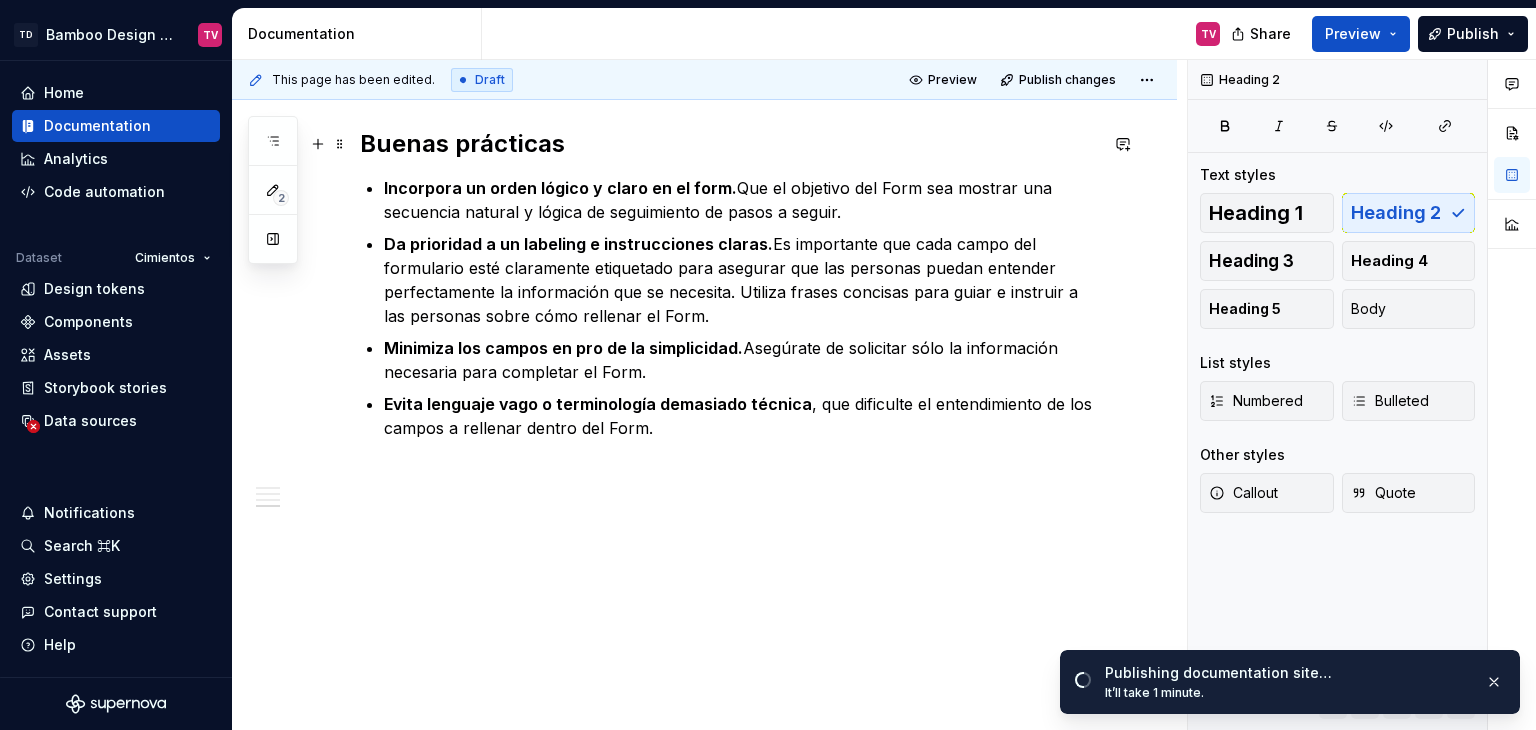 click on "Buenas prácticas" at bounding box center (728, 144) 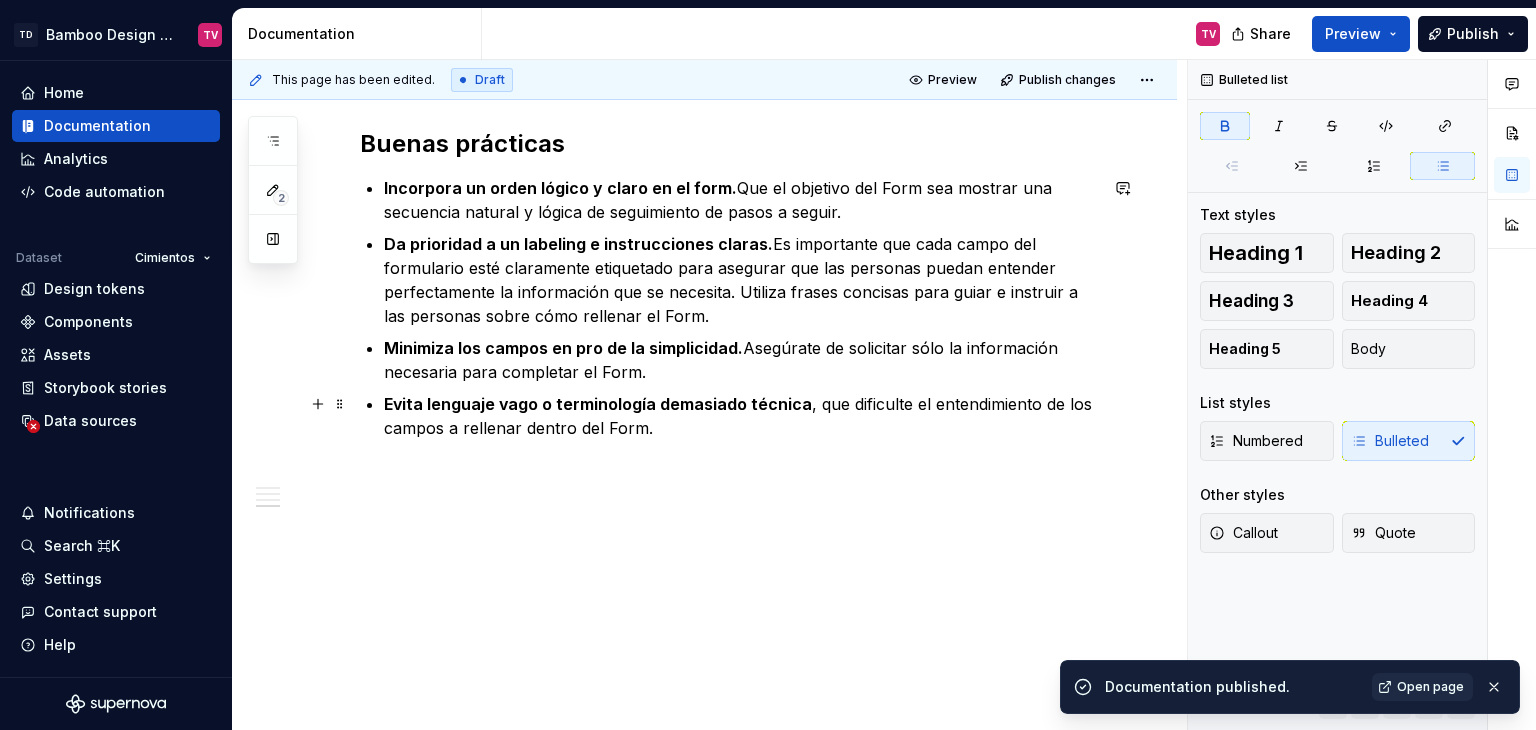 click on "Incorpora un orden lógico y claro en el form.  Que el objetivo del Form sea mostrar una secuencia natural y lógica de seguimiento de pasos a seguir. Da prioridad a un labeling e instrucciones claras.  Es importante que cada campo del formulario esté claramente etiquetado para asegurar que las personas puedan entender perfectamente la información que se necesita. Utiliza frases concisas para guiar e instruir a las personas sobre cómo rellenar el Form. Minimiza los campos en pro de la simplicidad.  Asegúrate de solicitar sólo la información necesaria para completar el Form. Evita lenguaje vago o terminología demasiado técnica , que dificulte el entendimiento de los campos a rellenar dentro del Form." at bounding box center (740, 308) 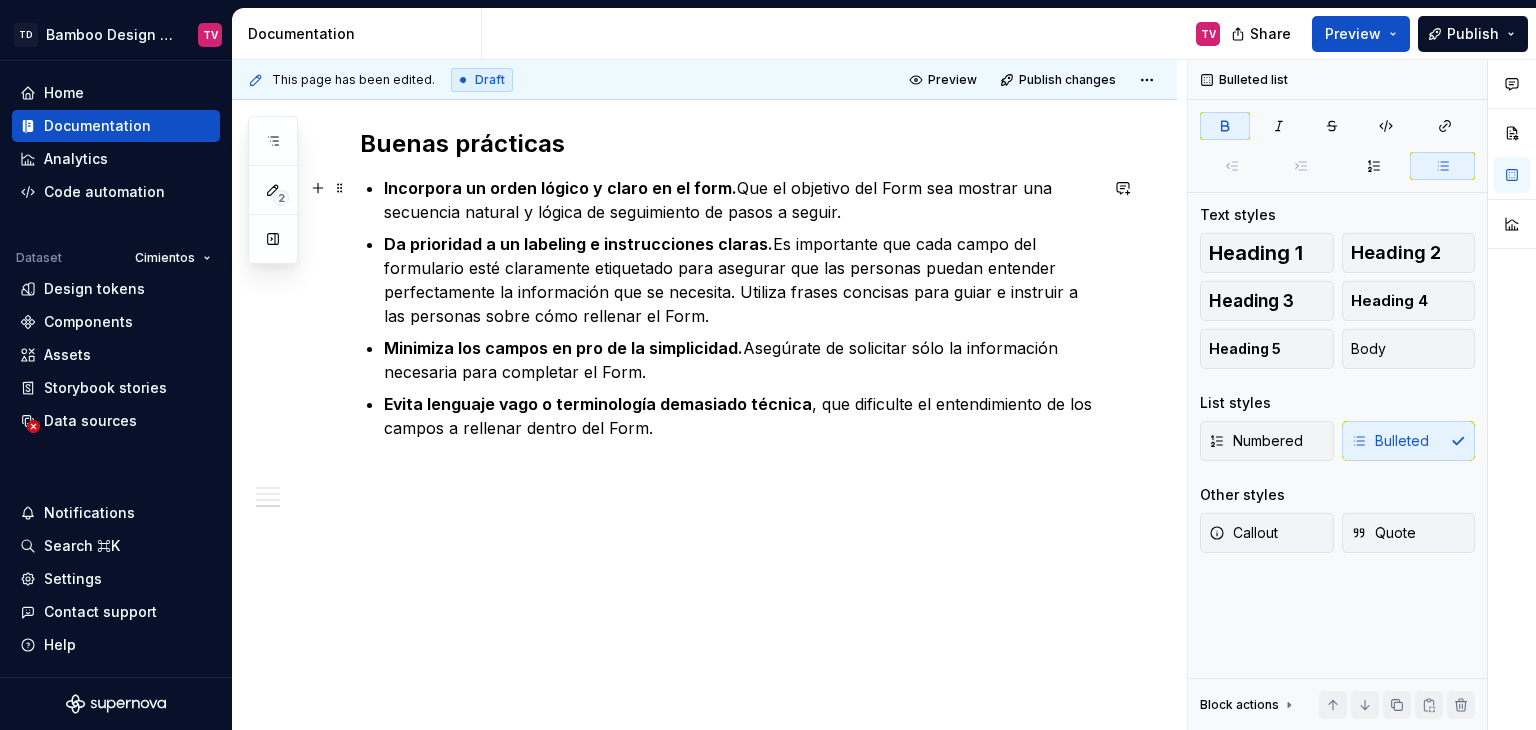 click on "Incorpora un orden lógico y claro en el form." at bounding box center (560, 188) 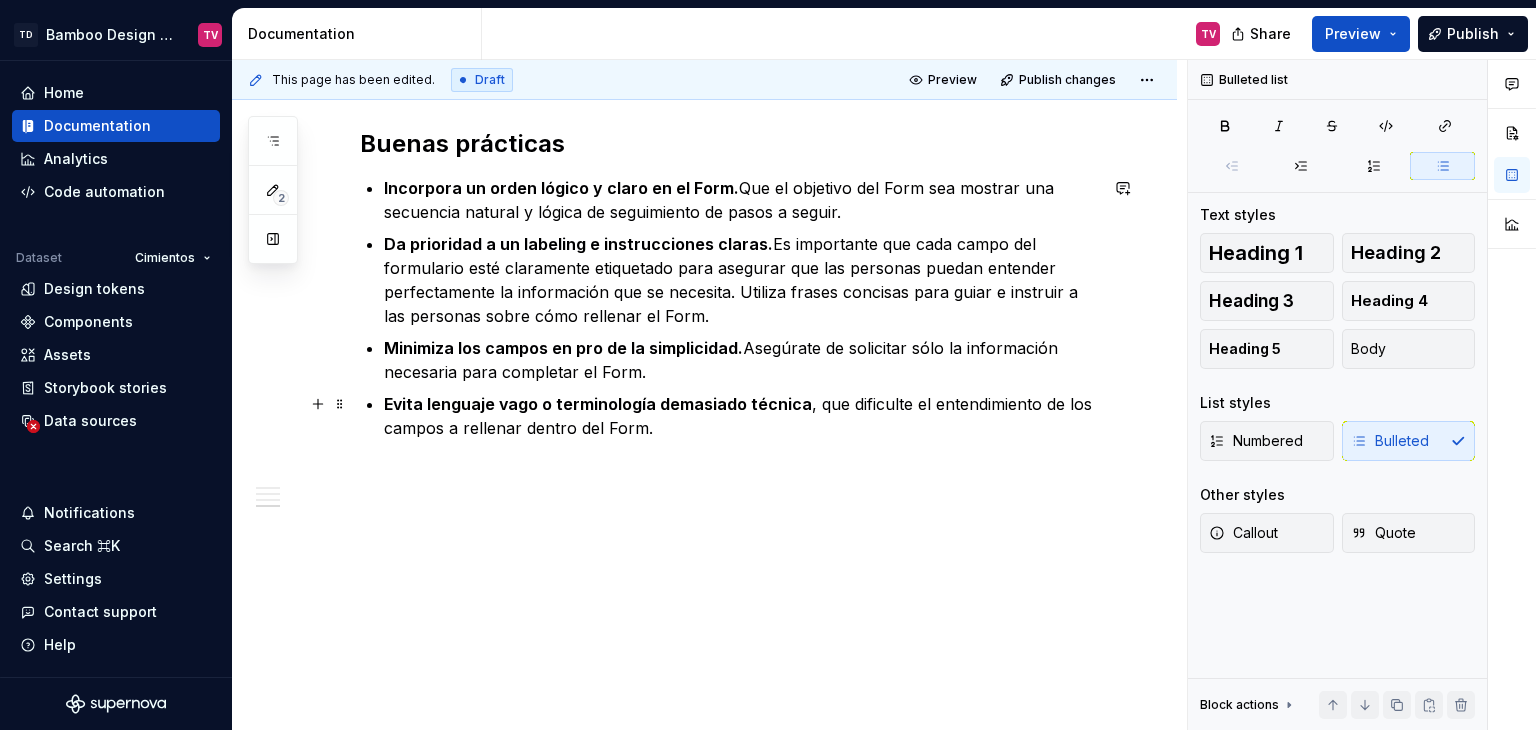 click on "Evita lenguaje vago o terminología demasiado técnica , que dificulte el entendimiento de los campos a rellenar dentro del Form." at bounding box center [740, 416] 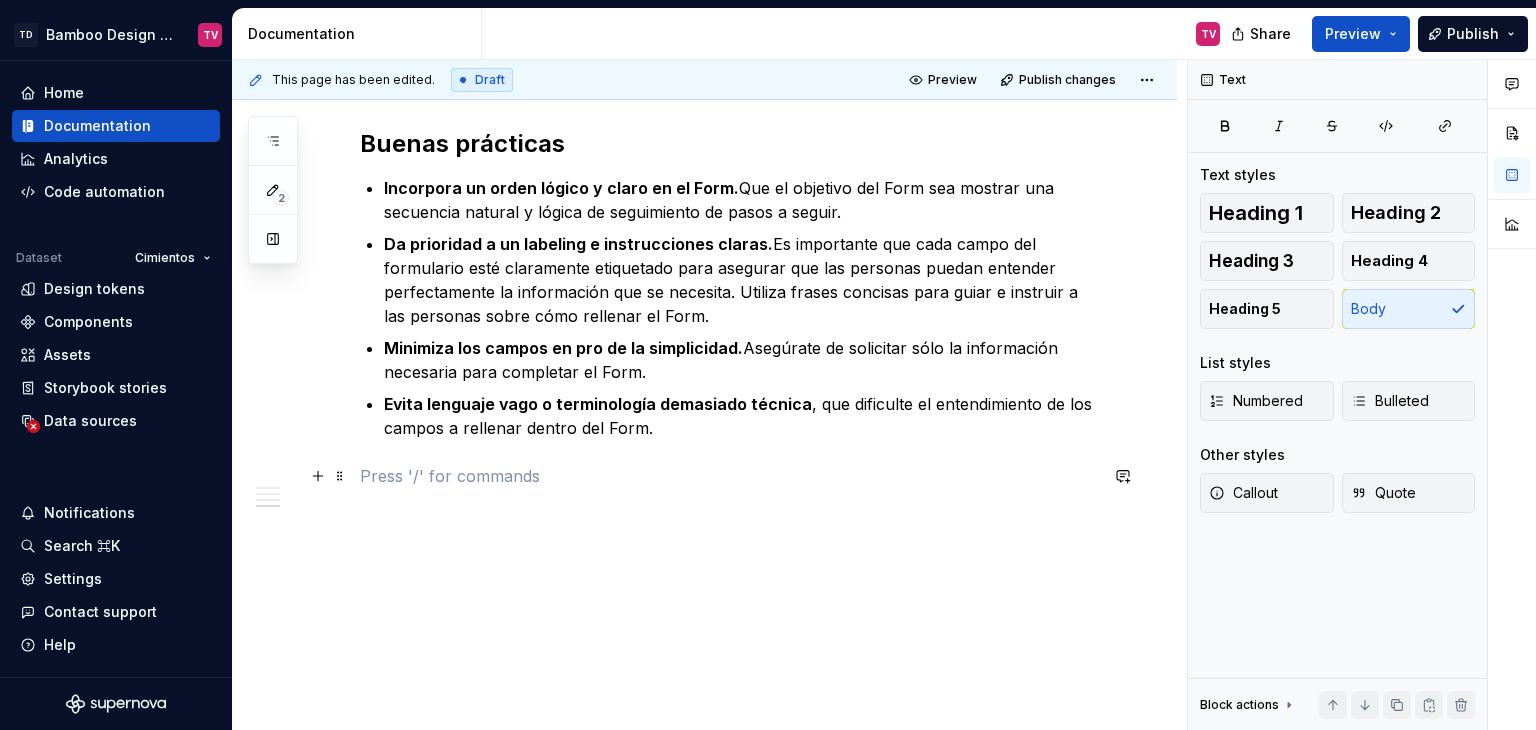 click at bounding box center [318, 476] 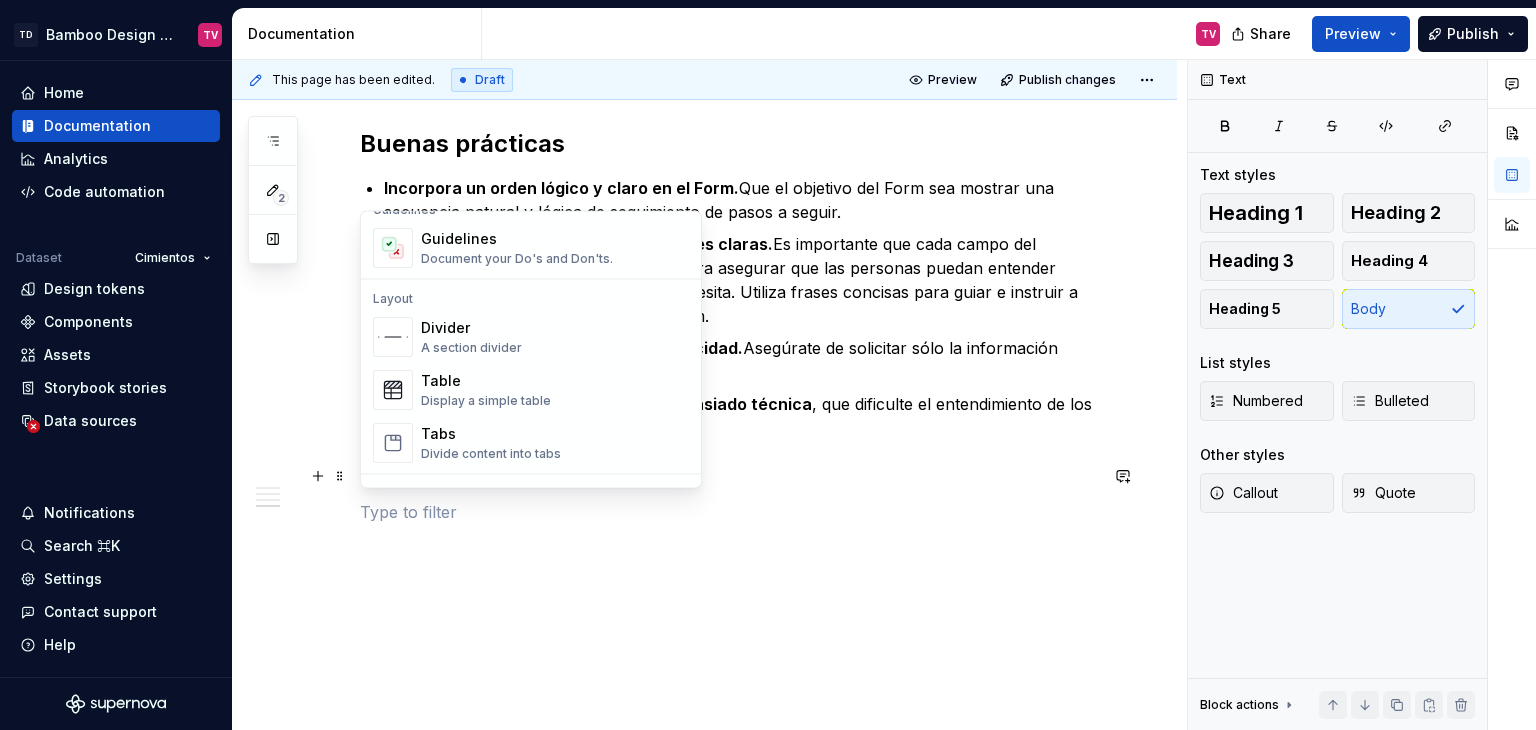 scroll, scrollTop: 700, scrollLeft: 0, axis: vertical 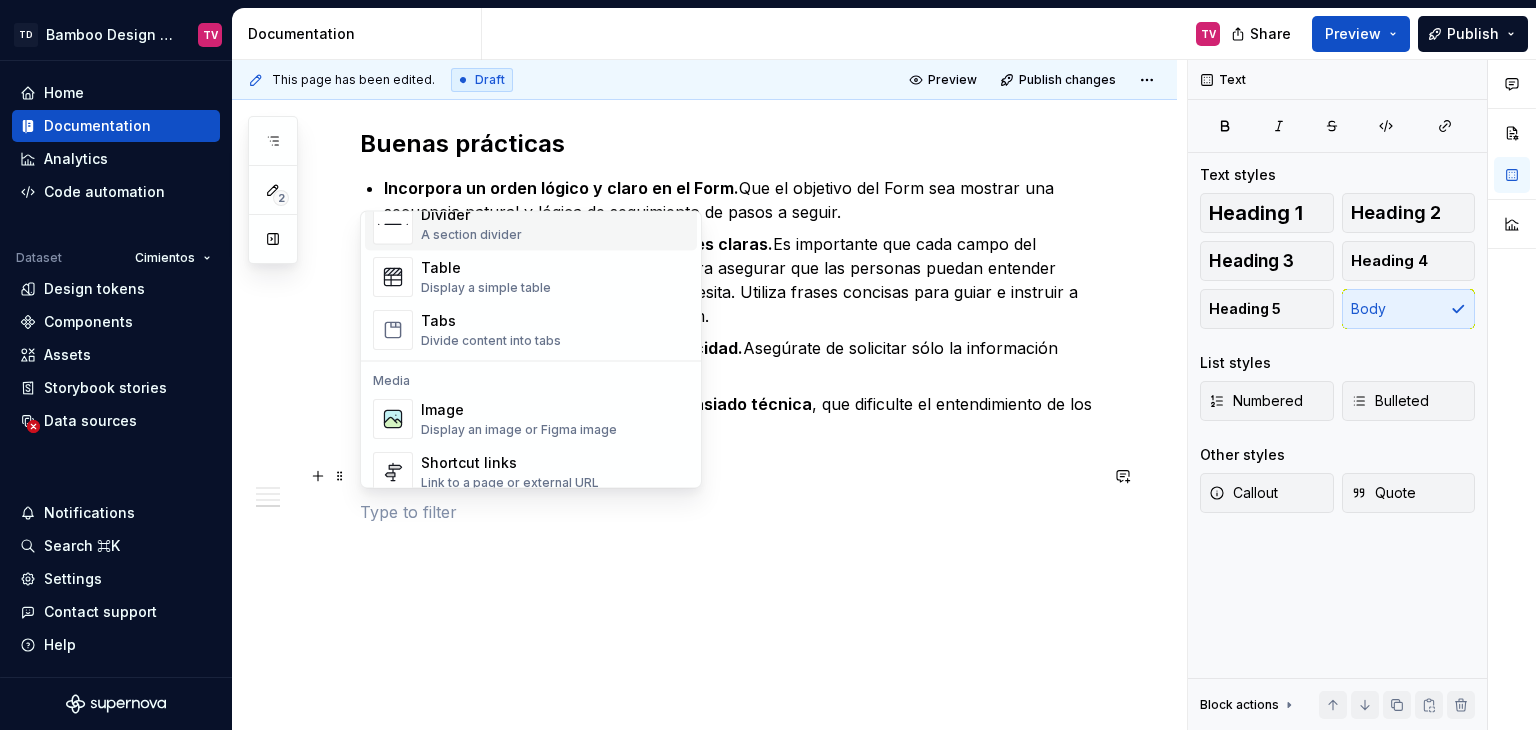 click on "Divider" at bounding box center [471, 215] 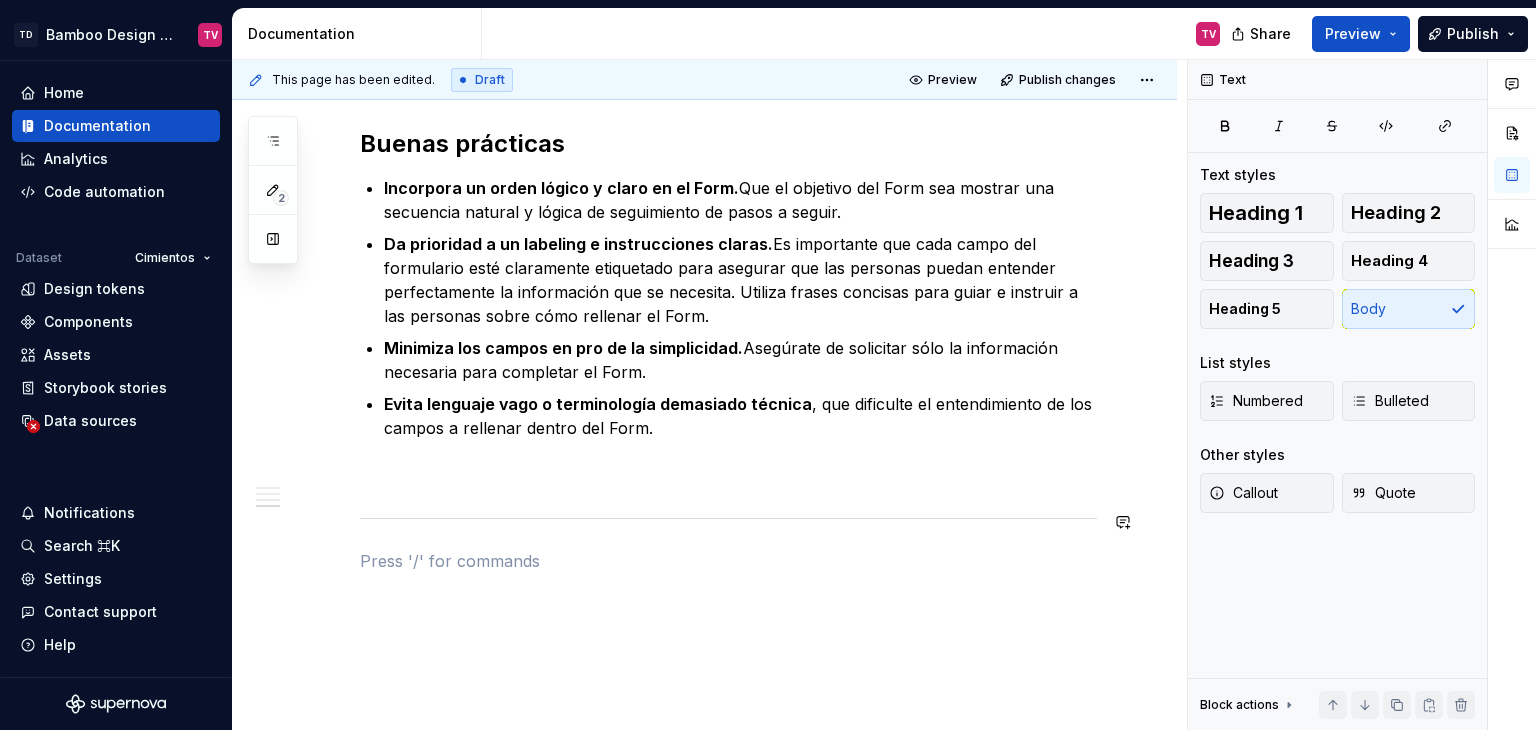 click on "Los  forms  (formularios) son un elemento que permite a las personas enviar información requerida dentro de un servidor.  Estos actúan como puentes entre la interfaz y la personas, permitiendo el ingreso de información, y básicamente se encargan de permitir interacciones. El diseño de los formularios es un aspecto sumamente importante dentro de Bamboo Design System, que, al igual que el resto de categorías de componentes, incluye sus propias guías, reglas de uso y mejores prácticas.   Principios esenciales Estructura del contenido.  Debe haber una organización de los inputs y requerimientos de manera lógica clara y simple, agrupando campos relacionados entre sí, y determinando qué tipo de información es esencial. UX Writing.  Usar labels claros, con una redacción simple y amigable, y ofreciendo instrucciones claras cuando es necesario, permite una mejor conversión e interacción con las personas. Experiencia de usuario (UX). Diseño visual (UI). Diseño interactivo. Componentes recomendados" at bounding box center [728, -499] 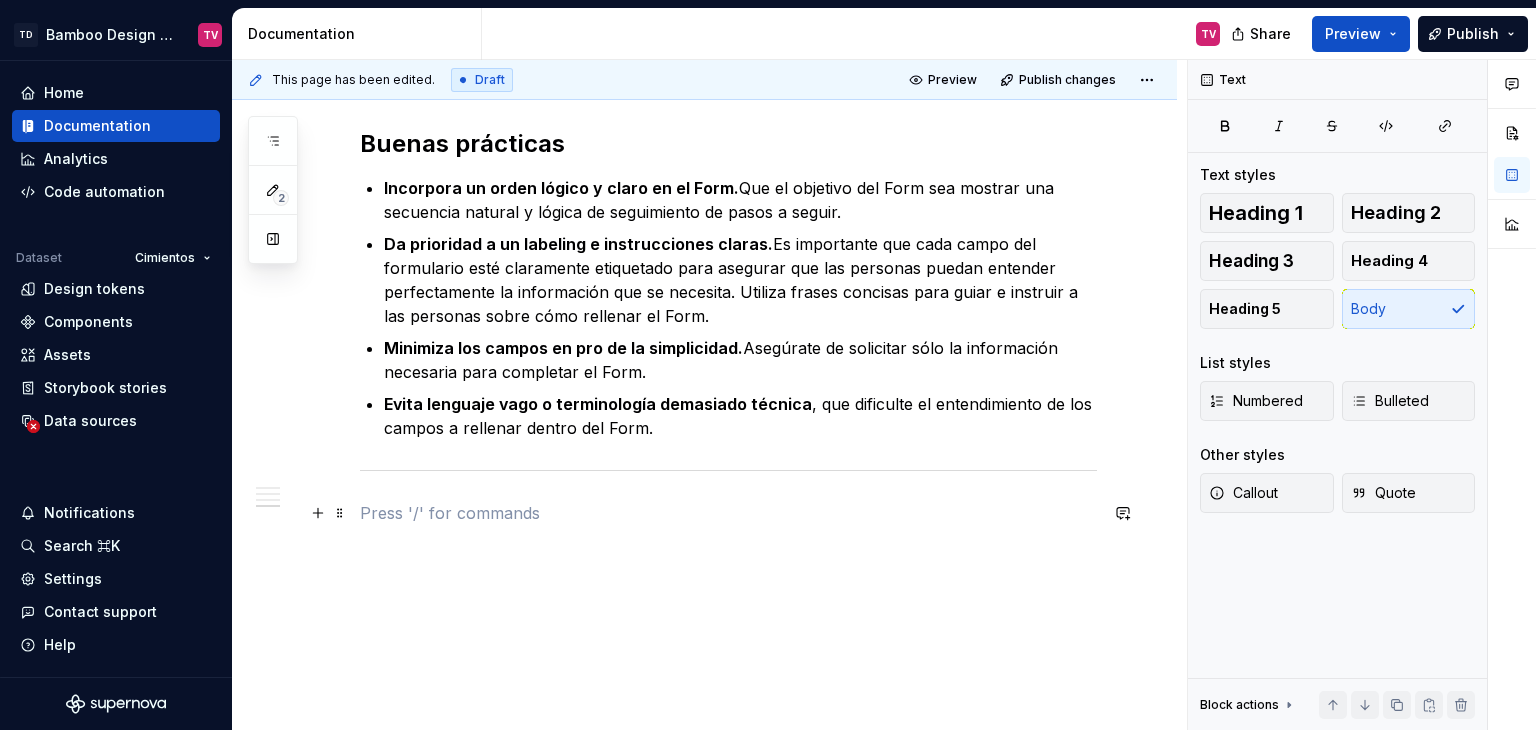 click at bounding box center [728, 513] 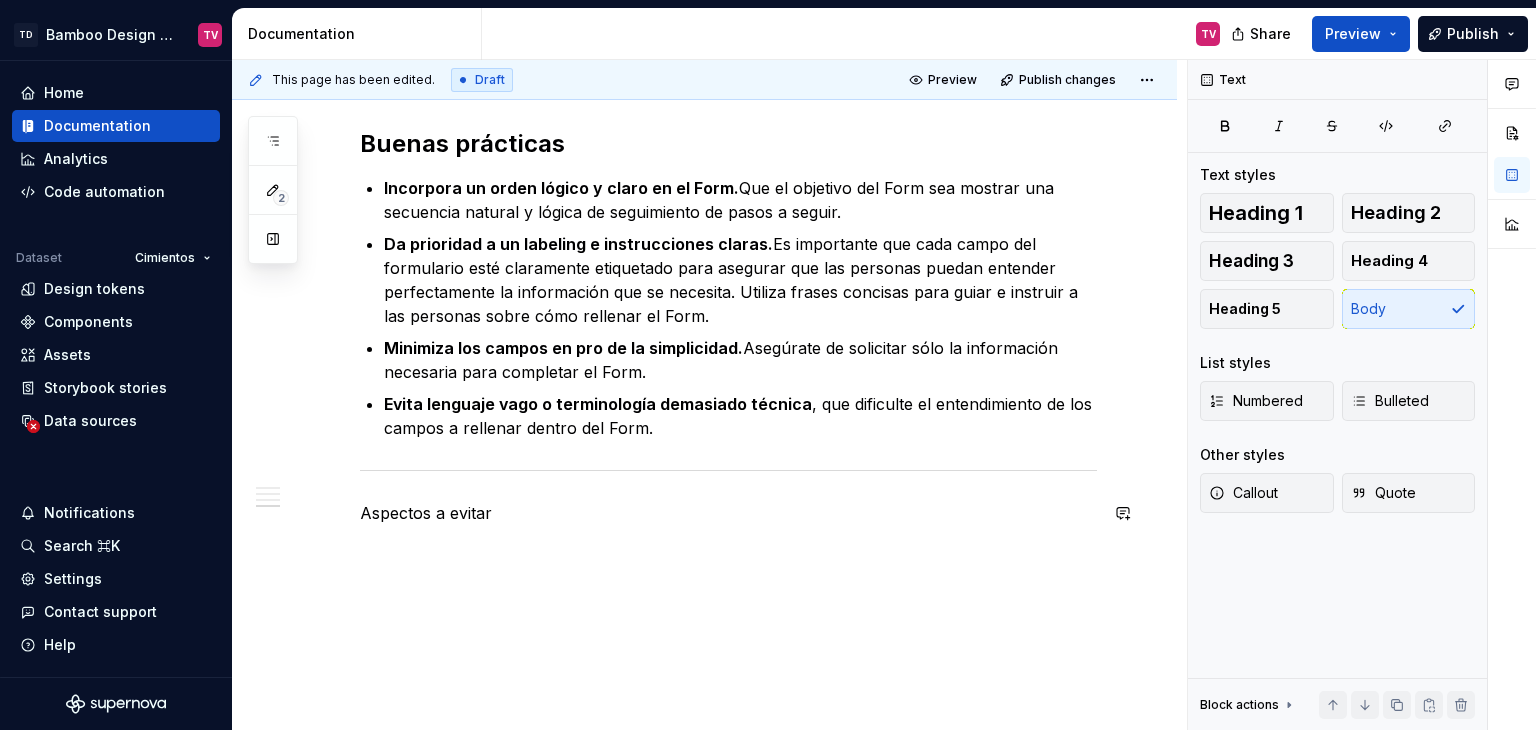 click on "Aspectos a evitar" at bounding box center (728, 513) 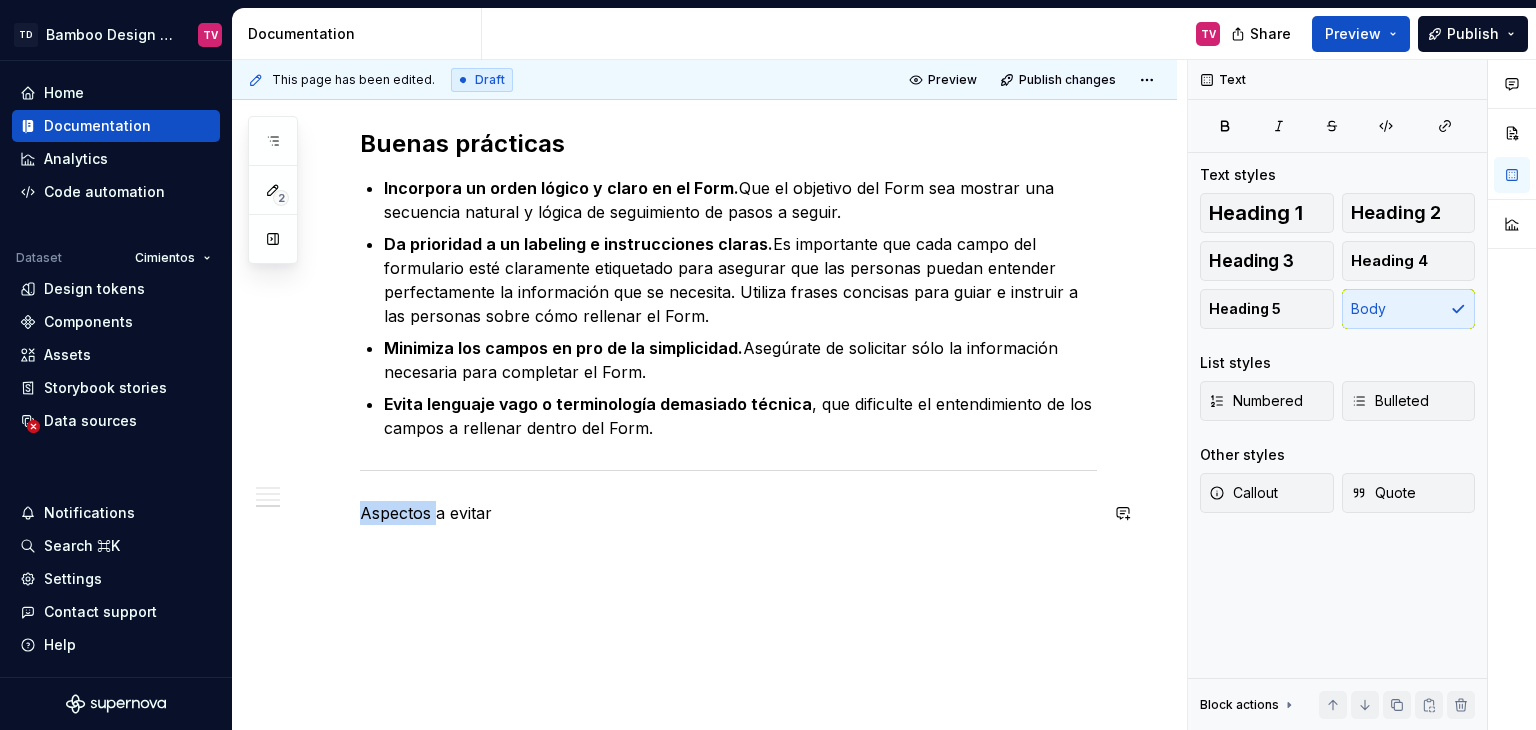 click on "Aspectos a evitar" at bounding box center [728, 513] 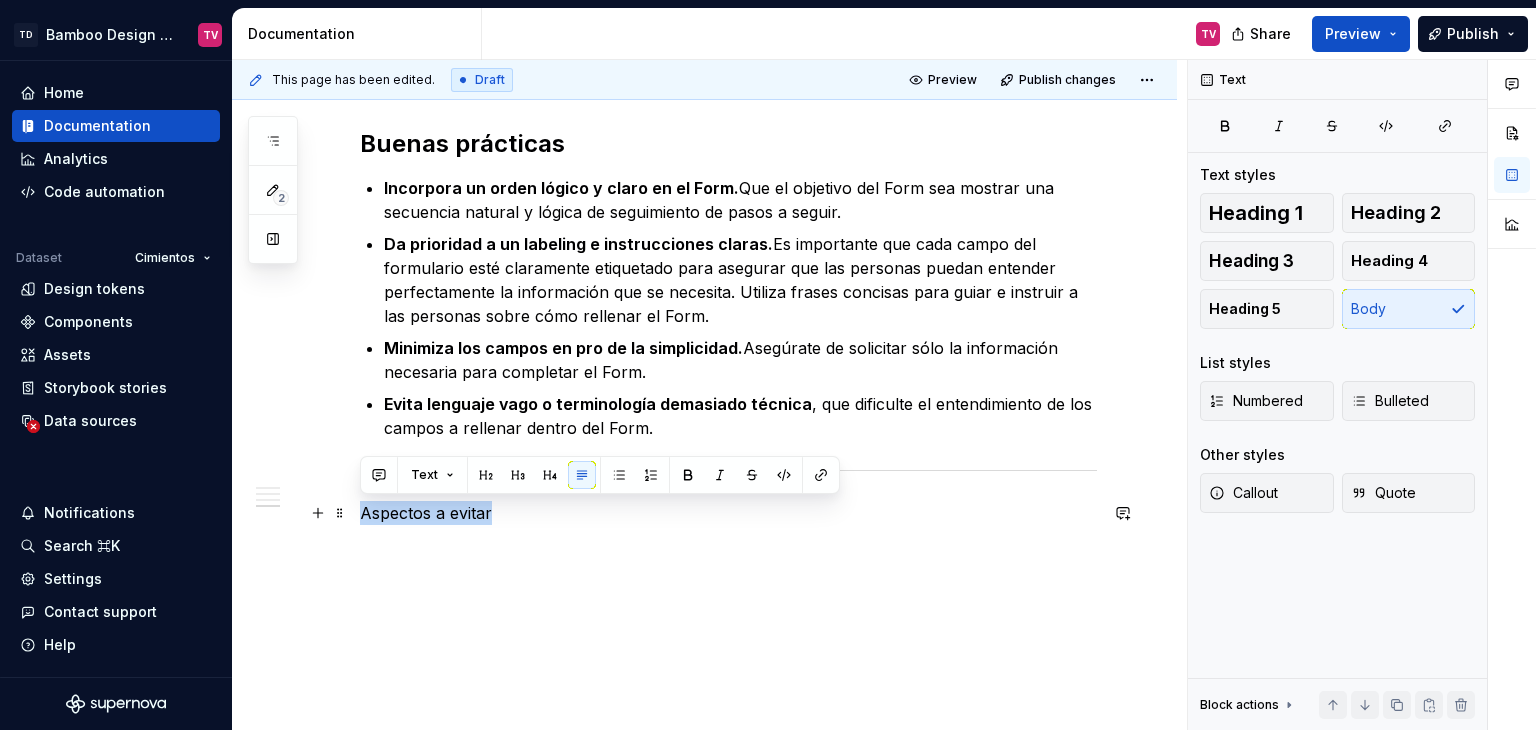 click on "Aspectos a evitar" at bounding box center [728, 513] 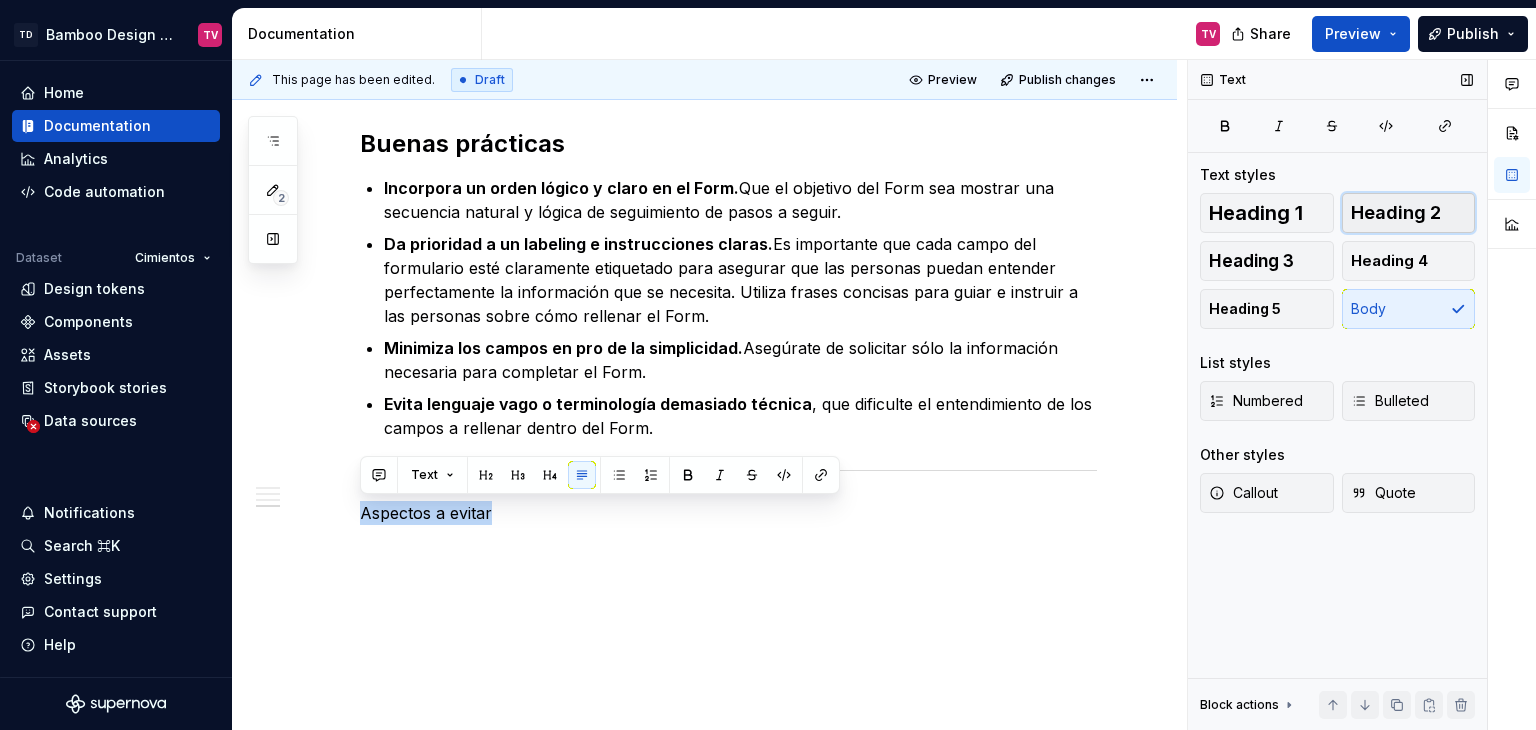 click on "Heading 2" at bounding box center (1396, 213) 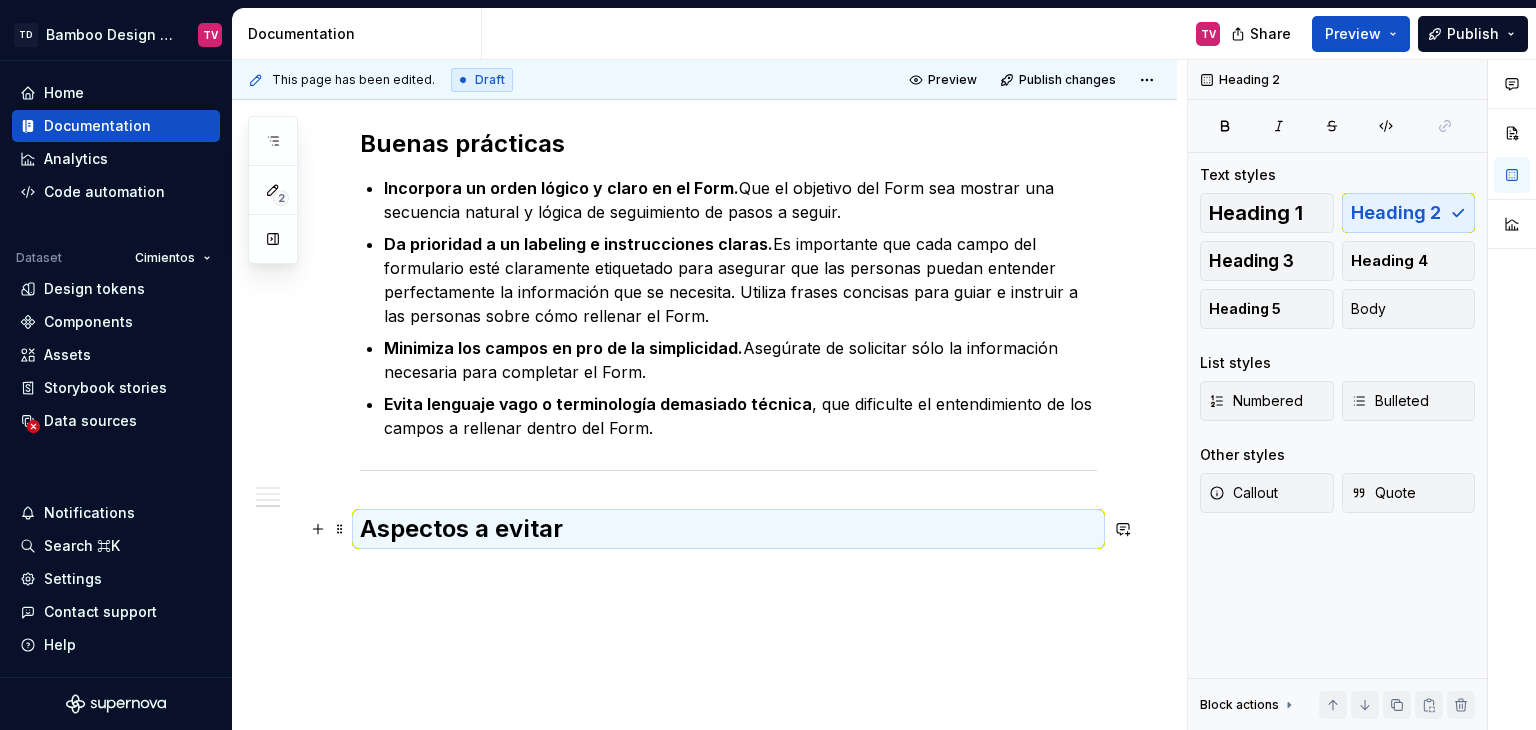 click on "Aspectos a evitar" at bounding box center [728, 529] 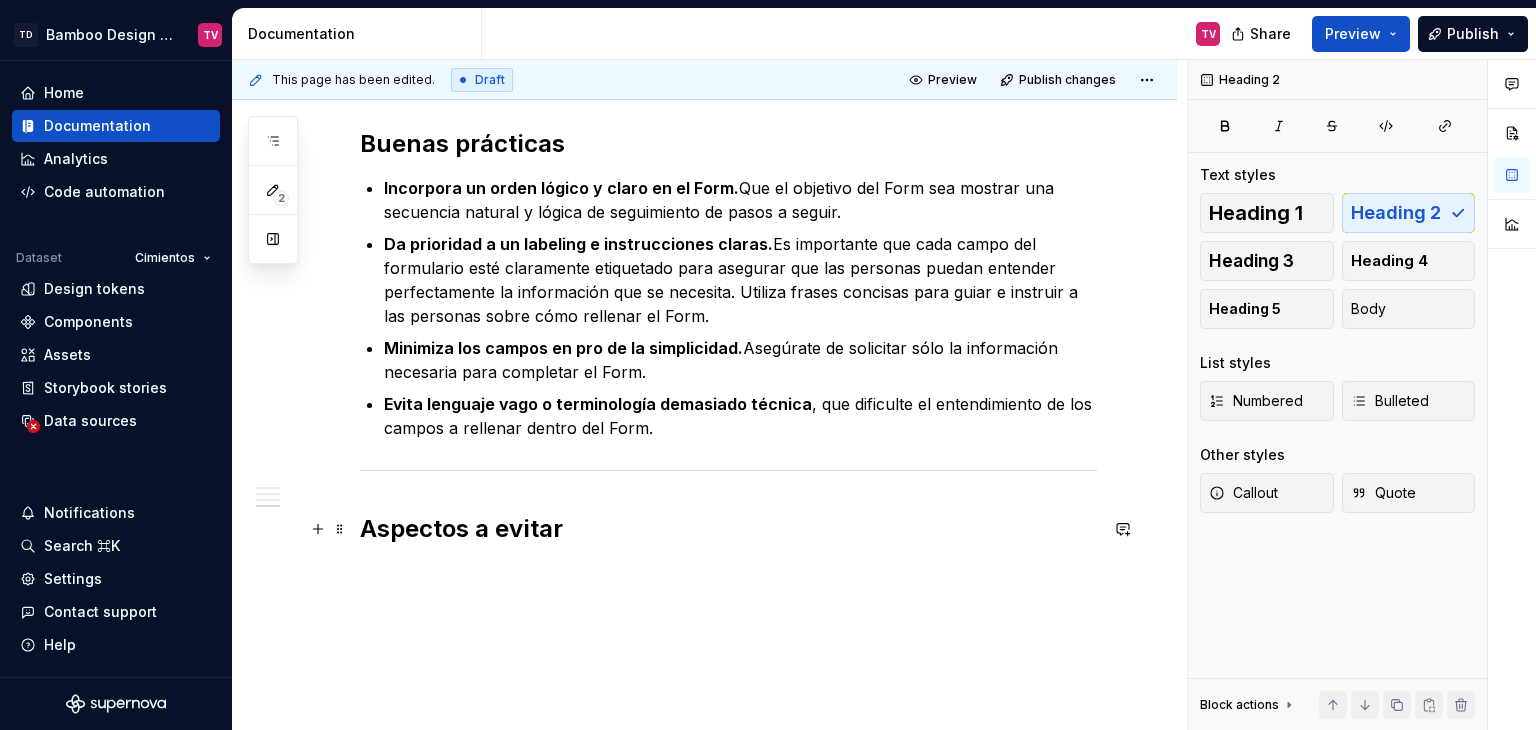 click on "Aspectos a evitar" at bounding box center (728, 529) 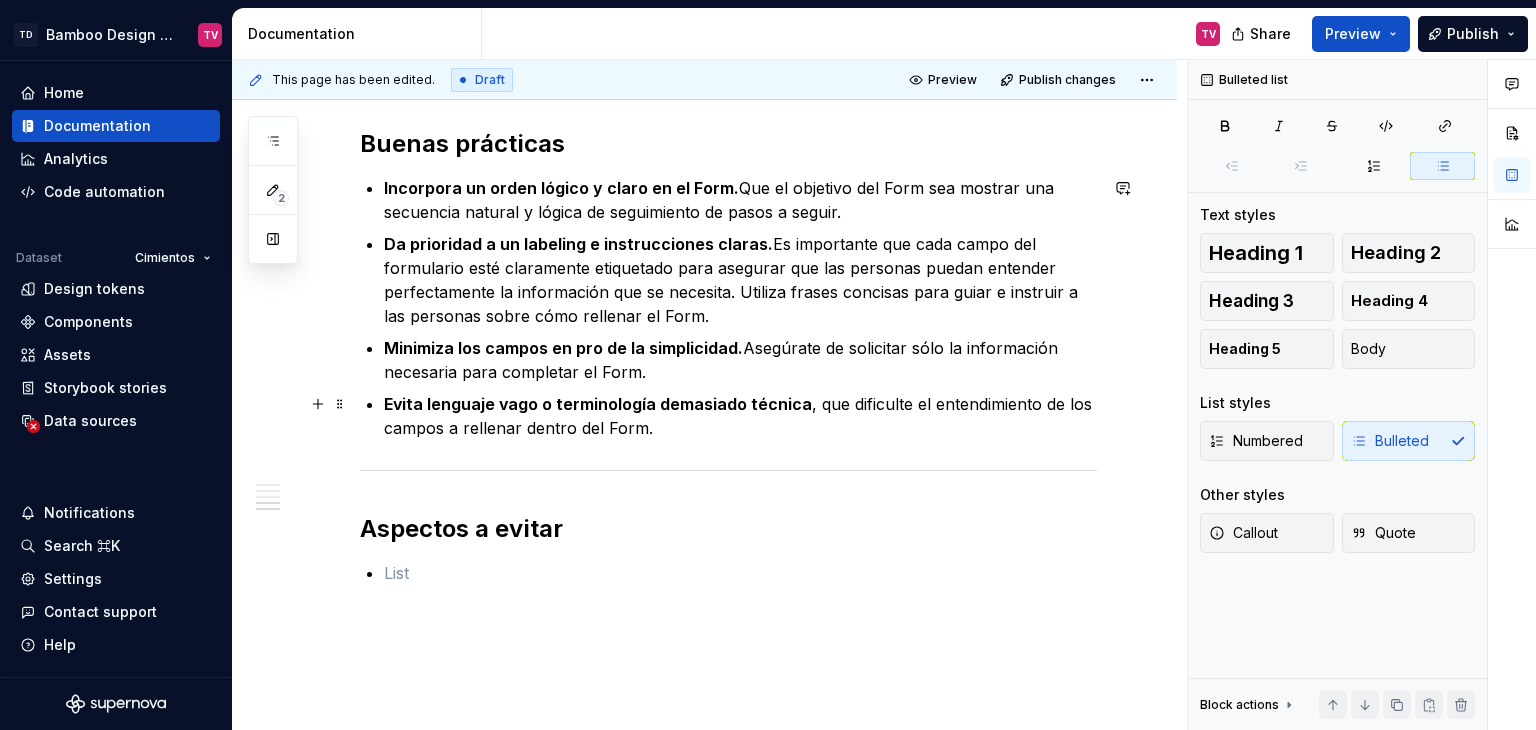 click on "Evita lenguaje vago o terminología demasiado técnica , que dificulte el entendimiento de los campos a rellenar dentro del Form." at bounding box center [740, 416] 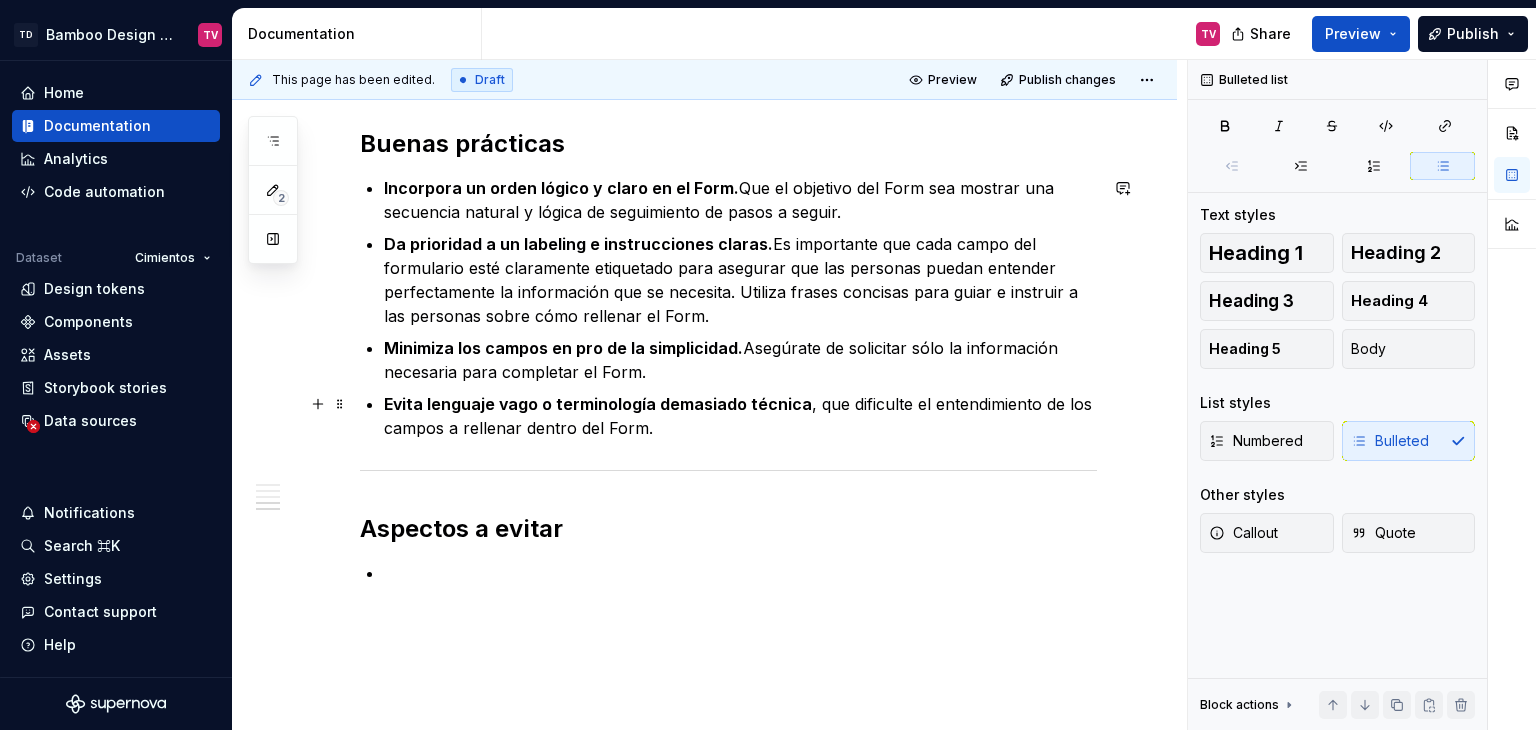 click on "Evita lenguaje vago o terminología demasiado técnica , que dificulte el entendimiento de los campos a rellenar dentro del Form." at bounding box center (740, 416) 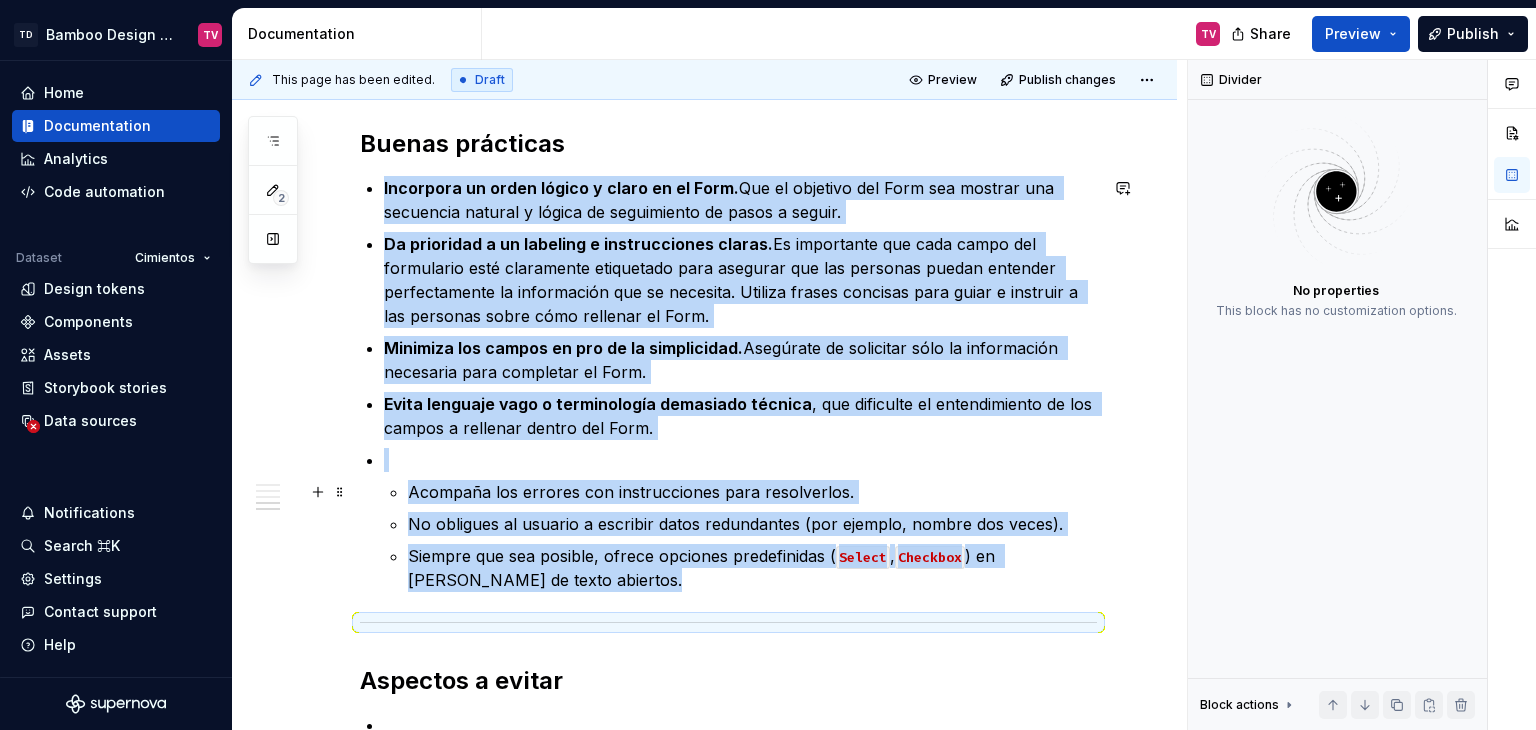 click on "Acompaña los errores con instrucciones para resolverlos." at bounding box center (752, 492) 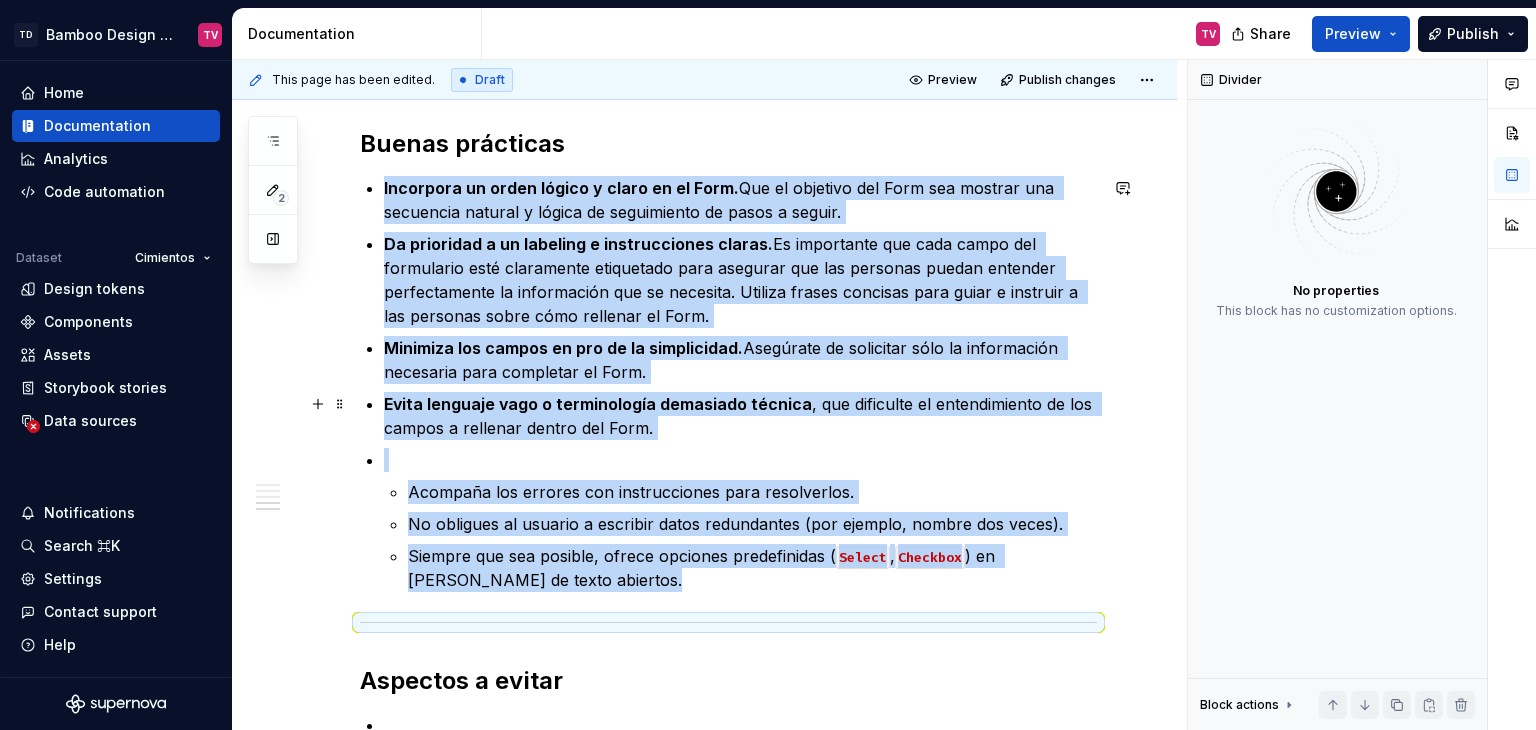 click on "Evita lenguaje vago o terminología demasiado técnica , que dificulte el entendimiento de los campos a rellenar dentro del Form." at bounding box center [740, 416] 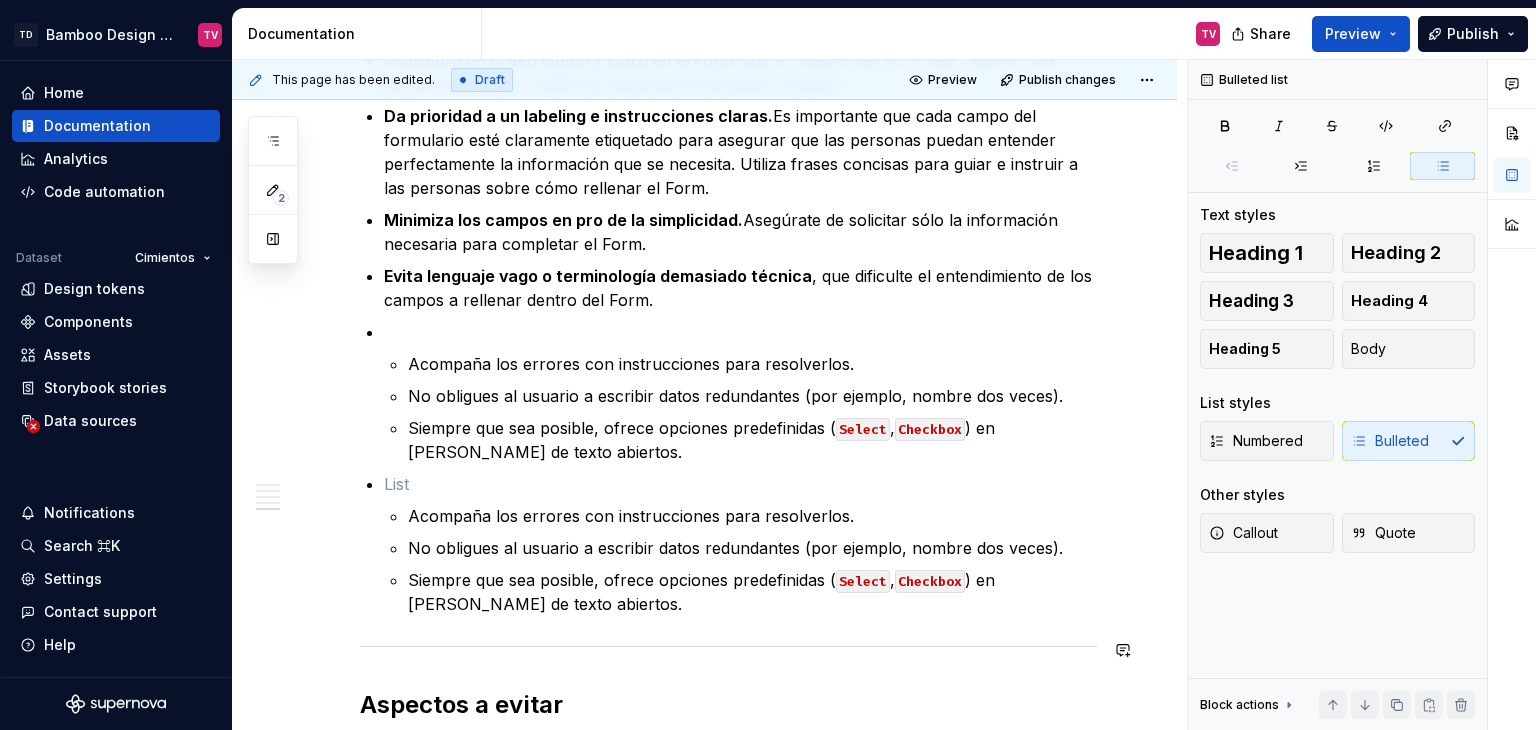scroll, scrollTop: 2300, scrollLeft: 0, axis: vertical 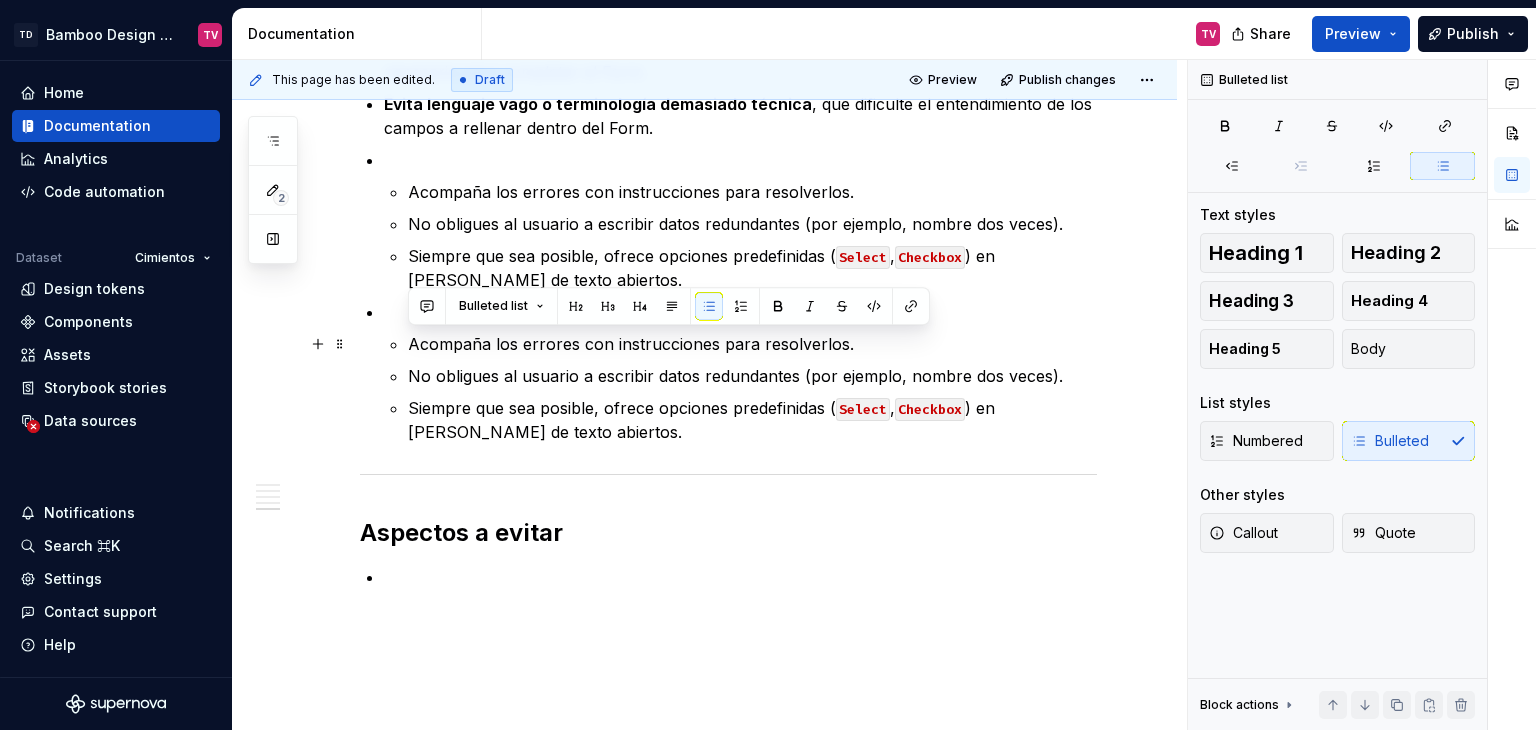 drag, startPoint x: 608, startPoint y: 442, endPoint x: 385, endPoint y: 349, distance: 241.6154 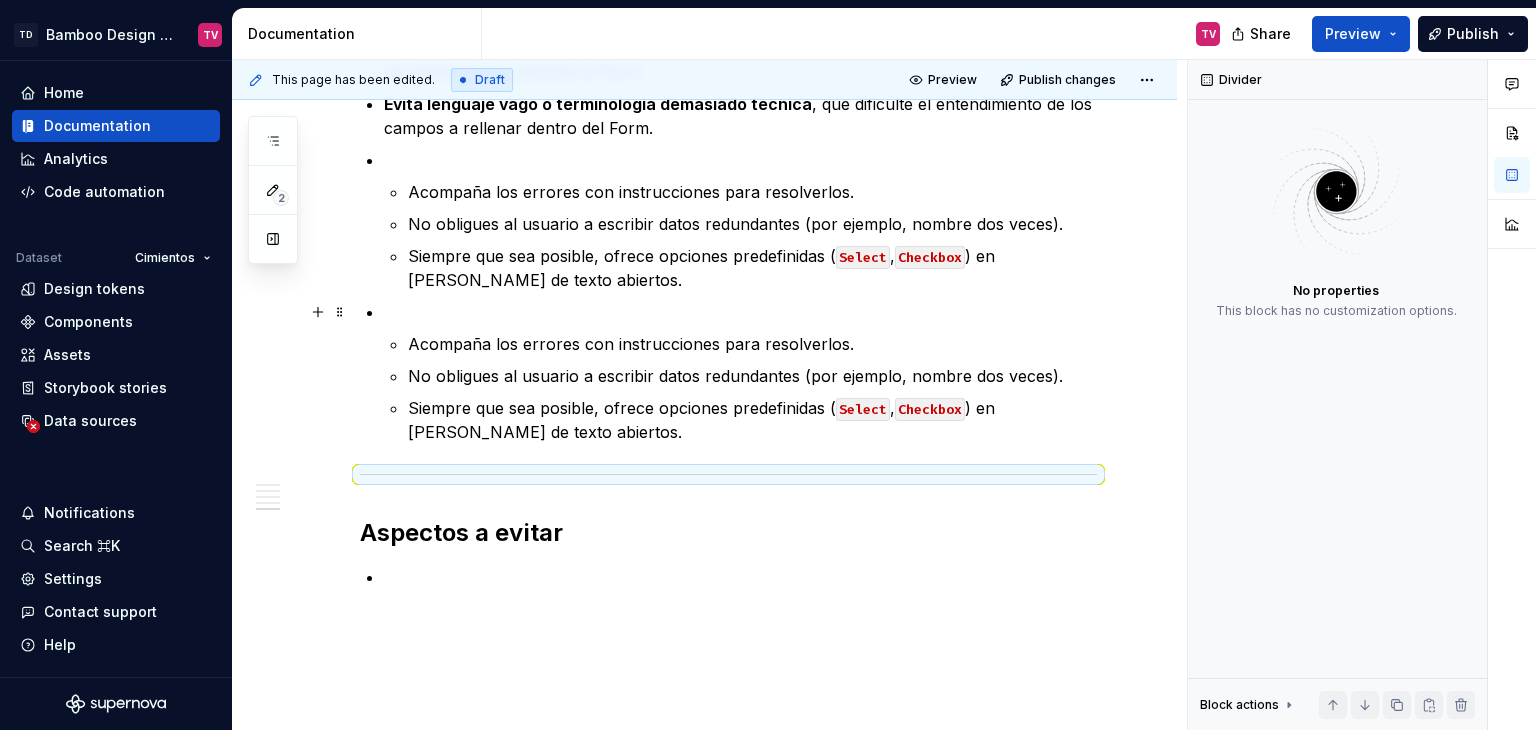 click at bounding box center (740, 312) 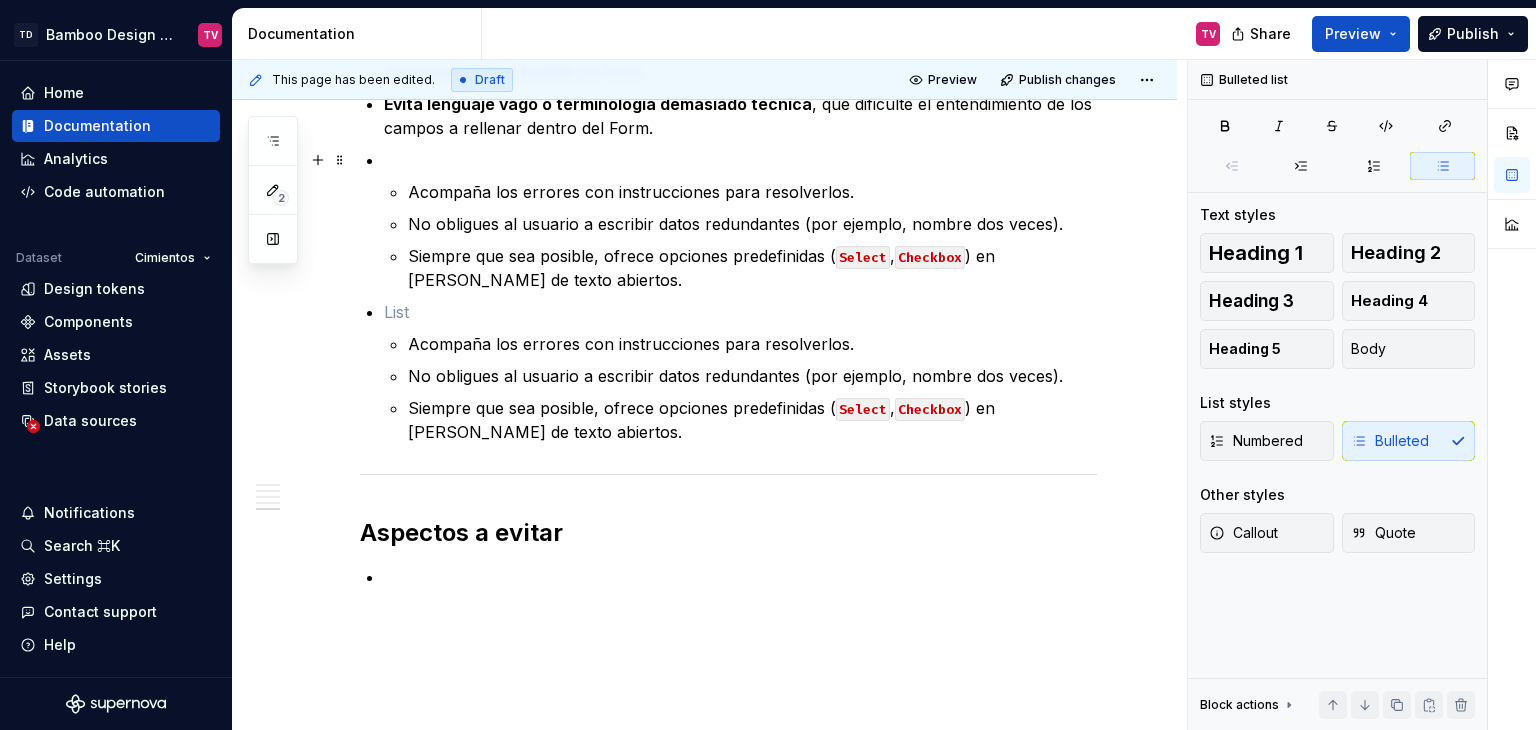 click at bounding box center (740, 160) 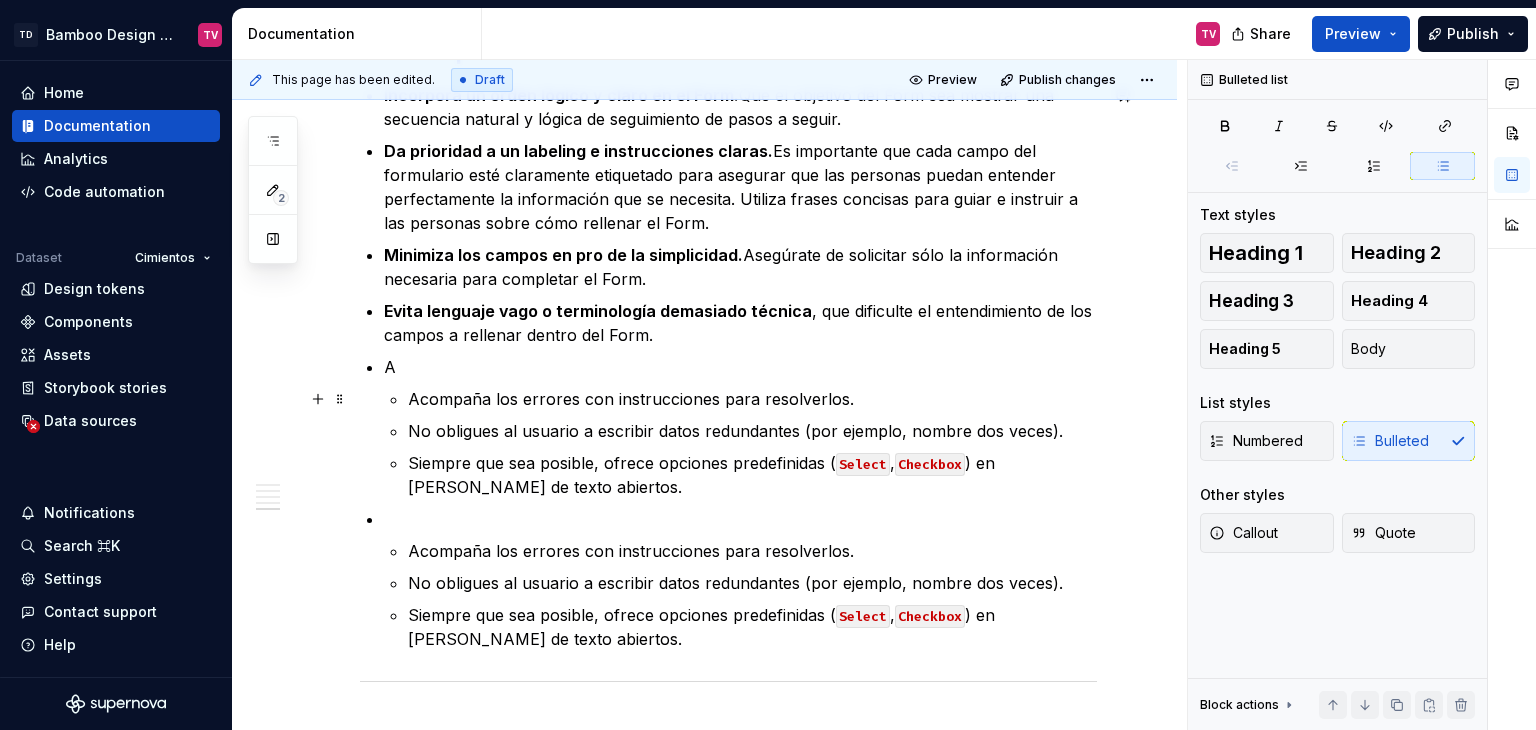 scroll, scrollTop: 2089, scrollLeft: 0, axis: vertical 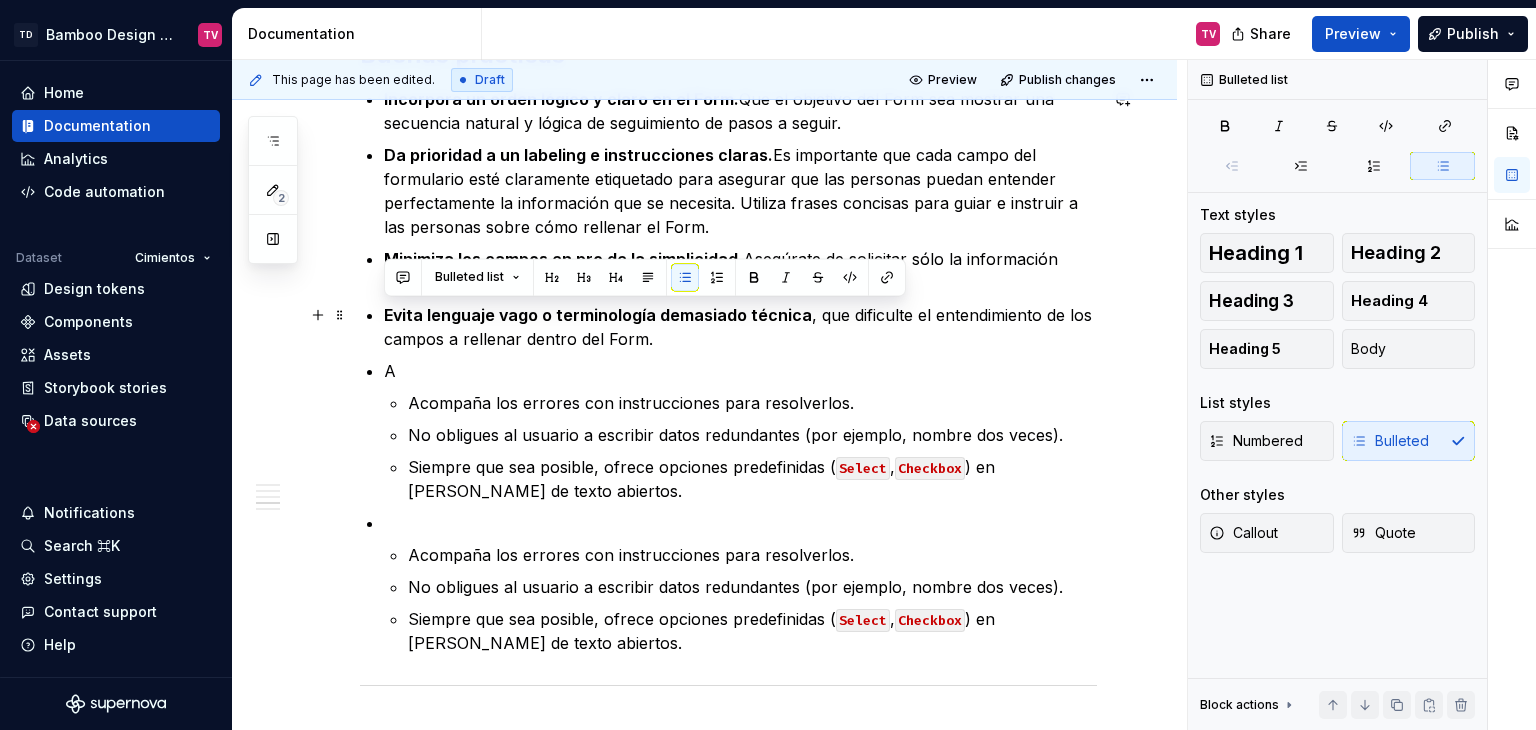 drag, startPoint x: 673, startPoint y: 344, endPoint x: 371, endPoint y: 318, distance: 303.11713 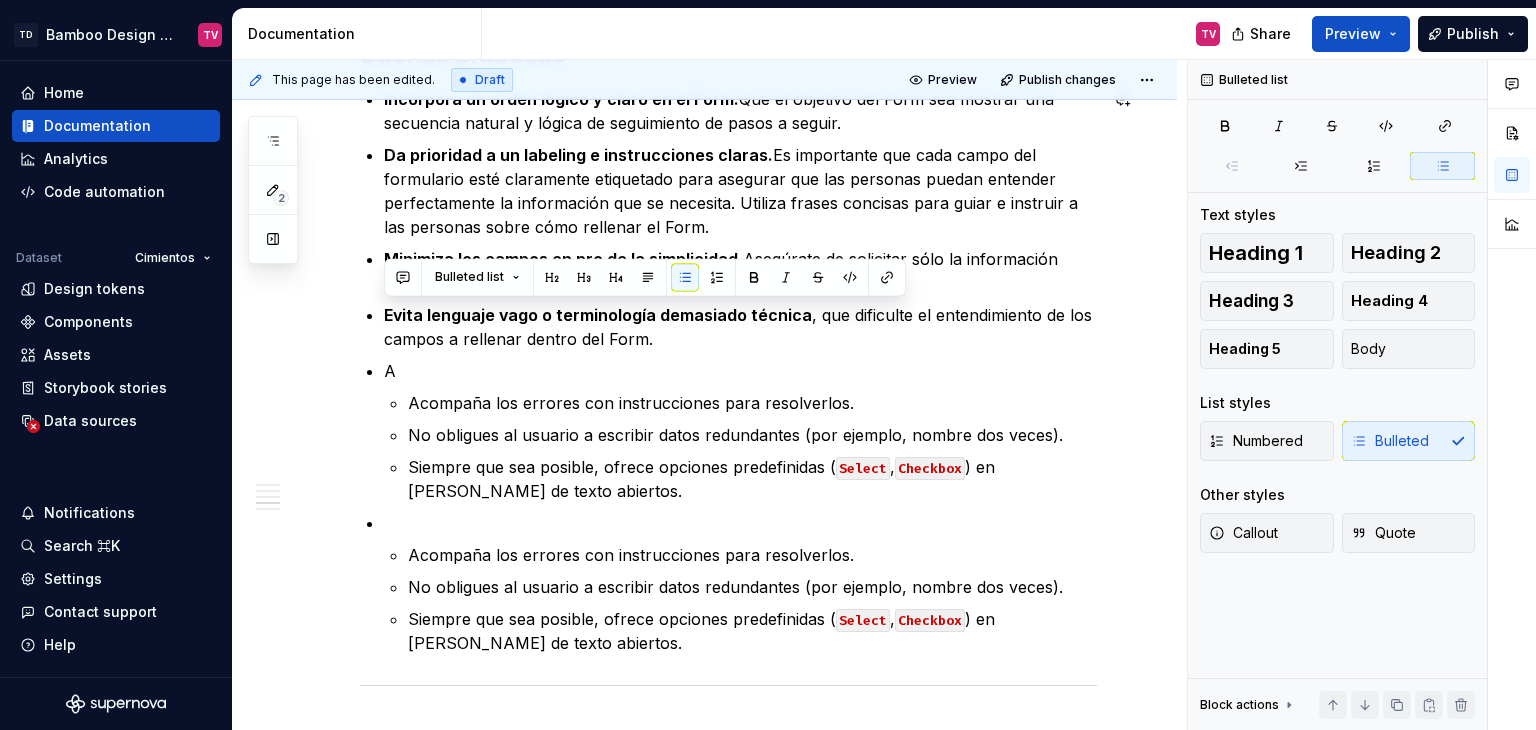 copy on "Evita lenguaje vago o terminología demasiado técnica , que dificulte el entendimiento de los campos a rellenar dentro del Form." 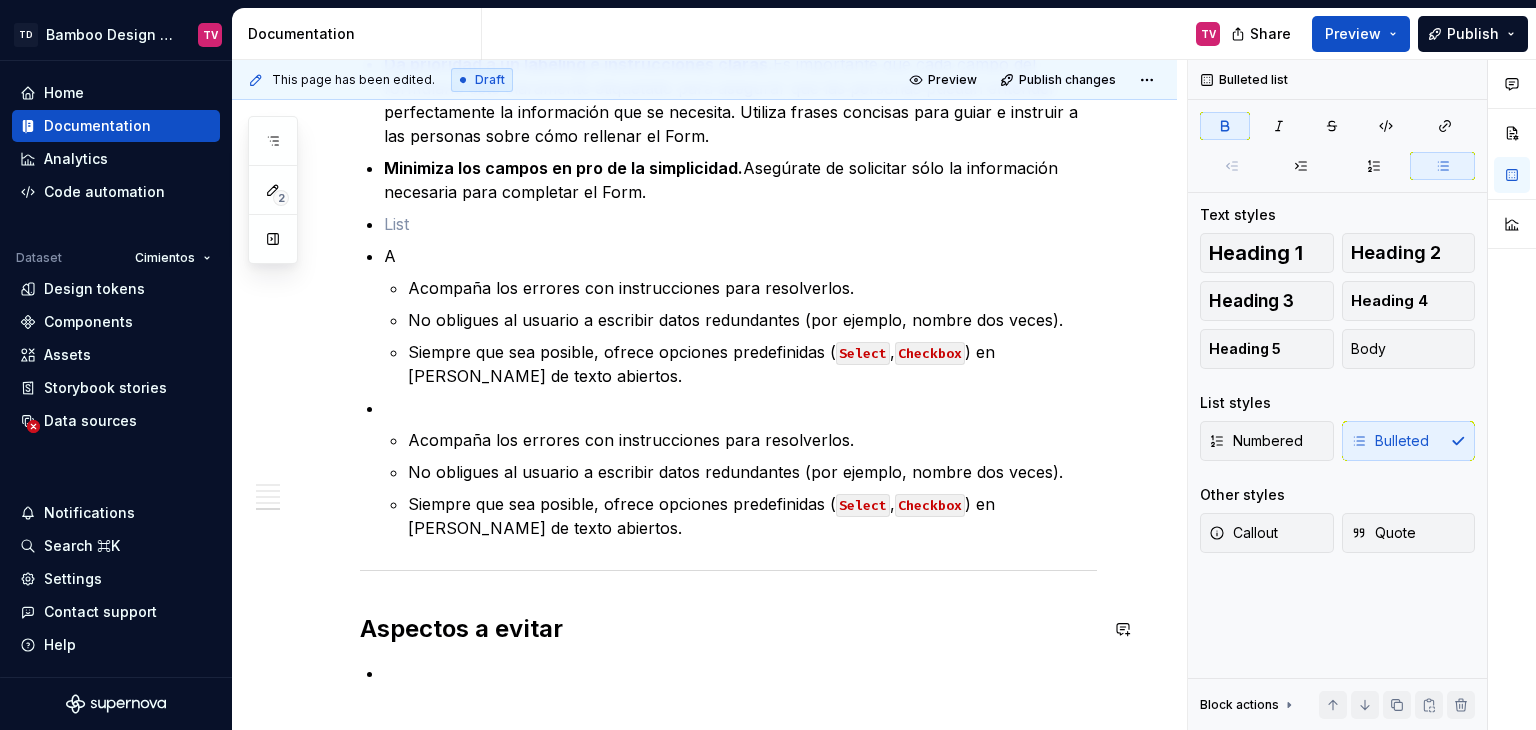 scroll, scrollTop: 2389, scrollLeft: 0, axis: vertical 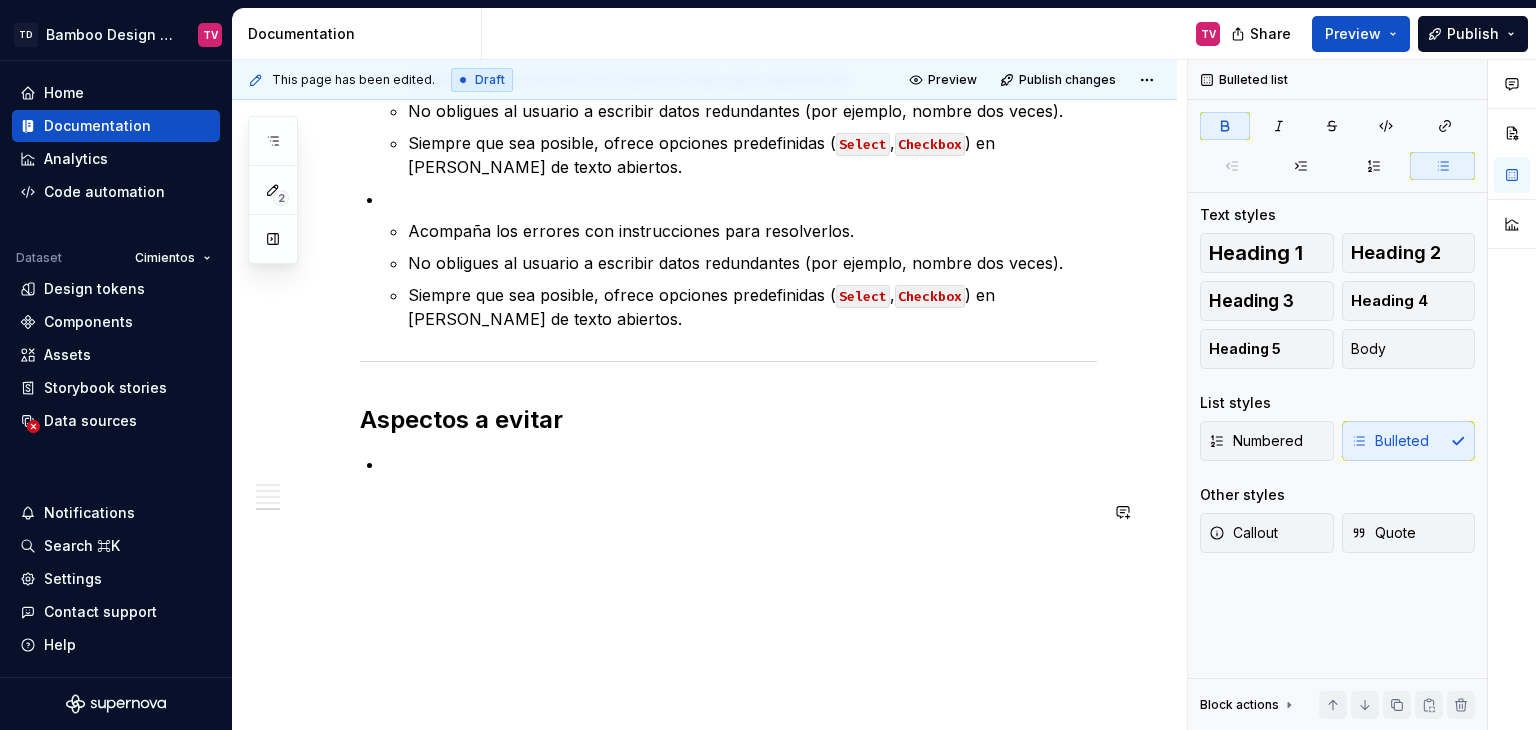 click on "Los  forms  (formularios) son un elemento que permite a las personas enviar información requerida dentro de un servidor.  Estos actúan como puentes entre la interfaz y la personas, permitiendo el ingreso de información, y básicamente se encargan de permitir interacciones. El diseño de los formularios es un aspecto sumamente importante dentro de Bamboo Design System, que, al igual que el resto de categorías de componentes, incluye sus propias guías, reglas de uso y mejores prácticas.   Principios esenciales Estructura del contenido.  Debe haber una organización de los inputs y requerimientos de manera lógica clara y simple, agrupando campos relacionados entre sí, y determinando qué tipo de información es esencial. UX Writing.  Usar labels claros, con una redacción simple y amigable, y ofreciendo instrucciones claras cuando es necesario, permite una mejor conversión e interacción con las personas. Experiencia de usuario (UX). Diseño visual (UI). Diseño interactivo. Componentes recomendados A" at bounding box center [728, -736] 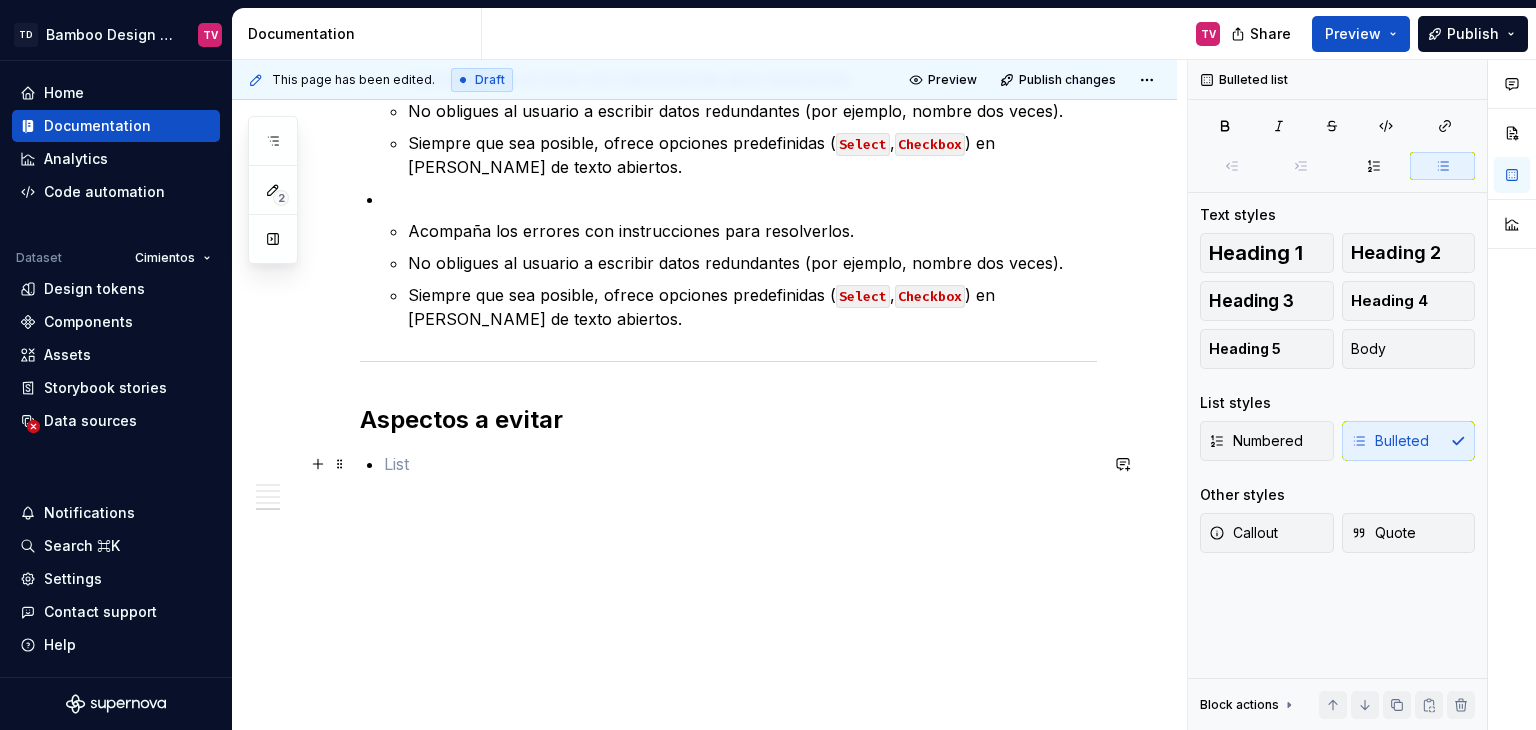 click at bounding box center [740, 464] 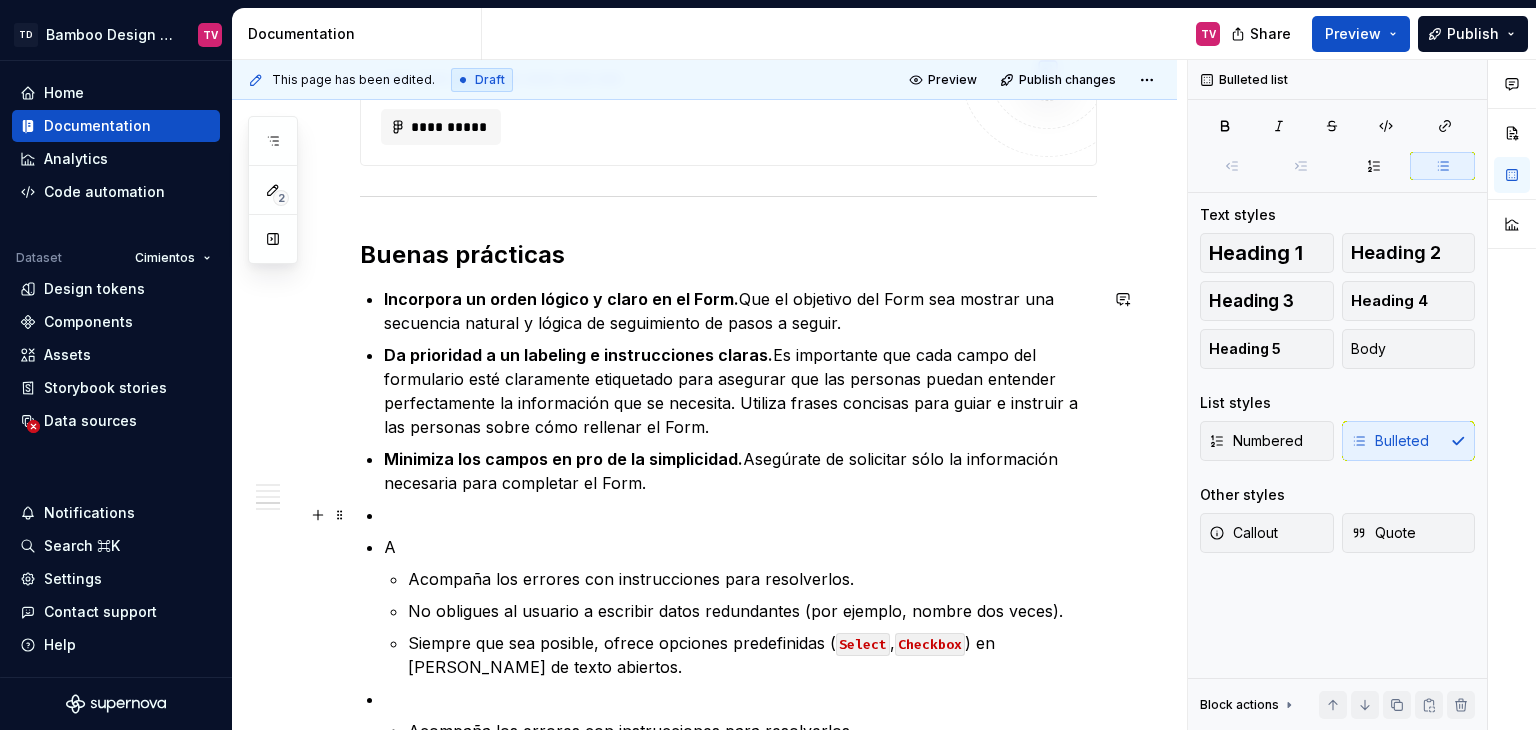 scroll, scrollTop: 2089, scrollLeft: 0, axis: vertical 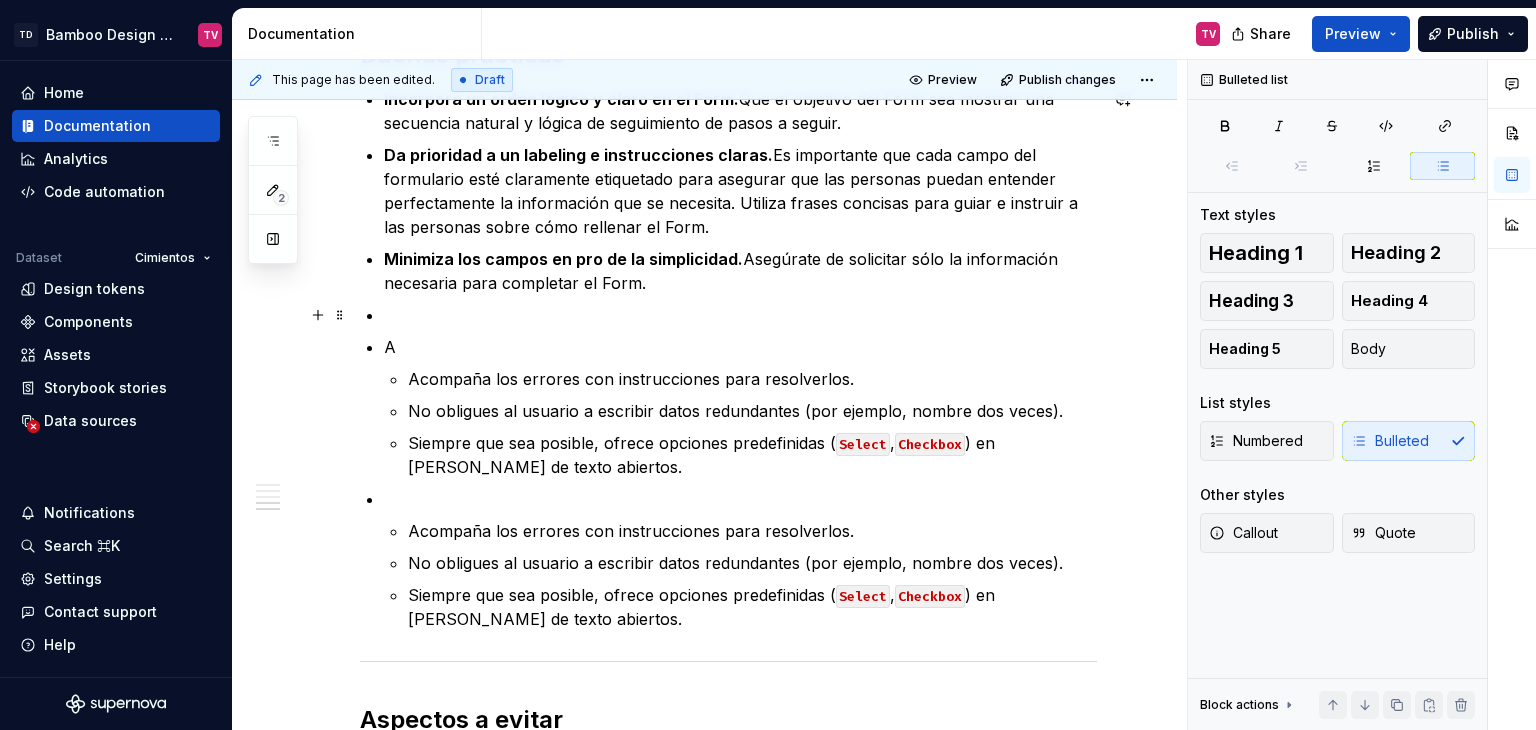 click at bounding box center (740, 315) 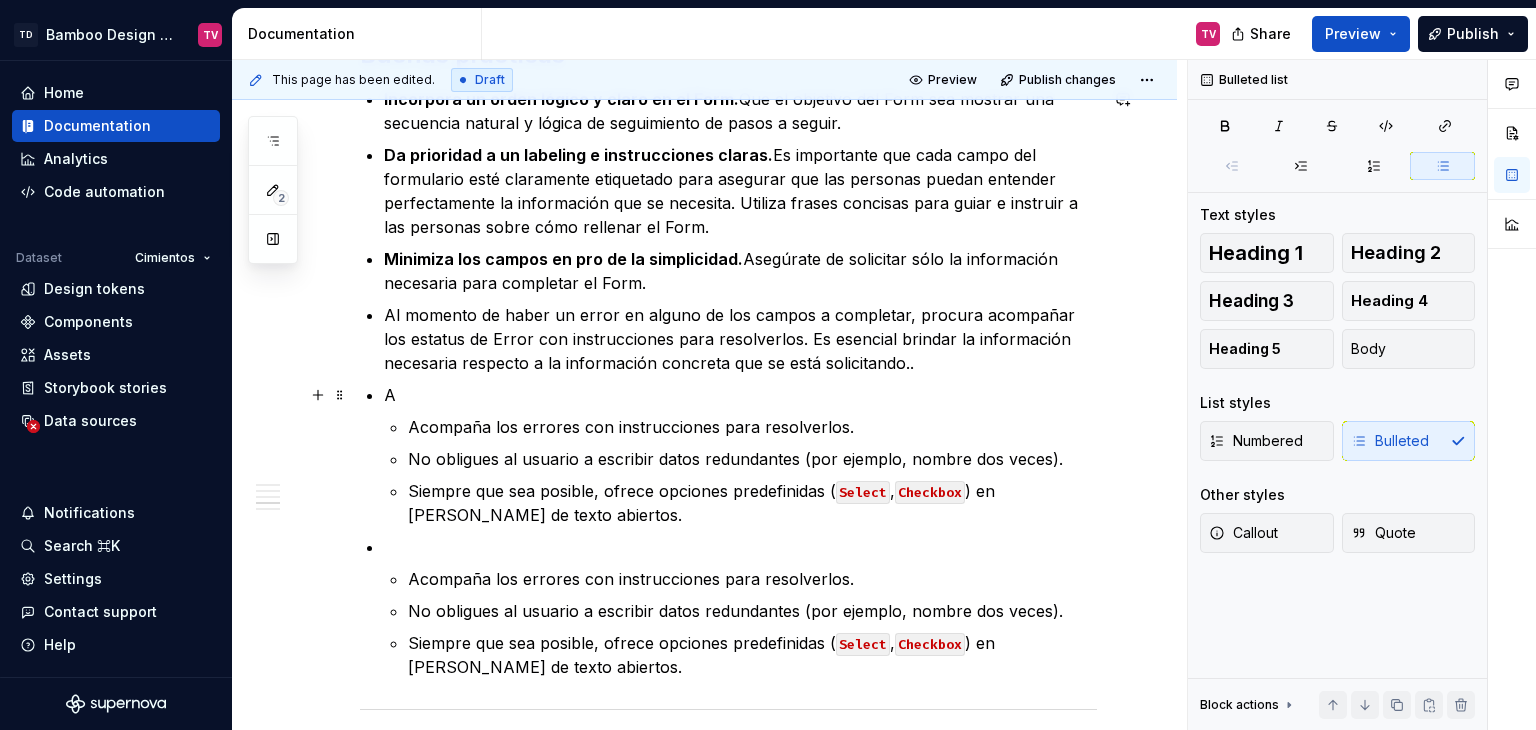 click on "A" at bounding box center [740, 395] 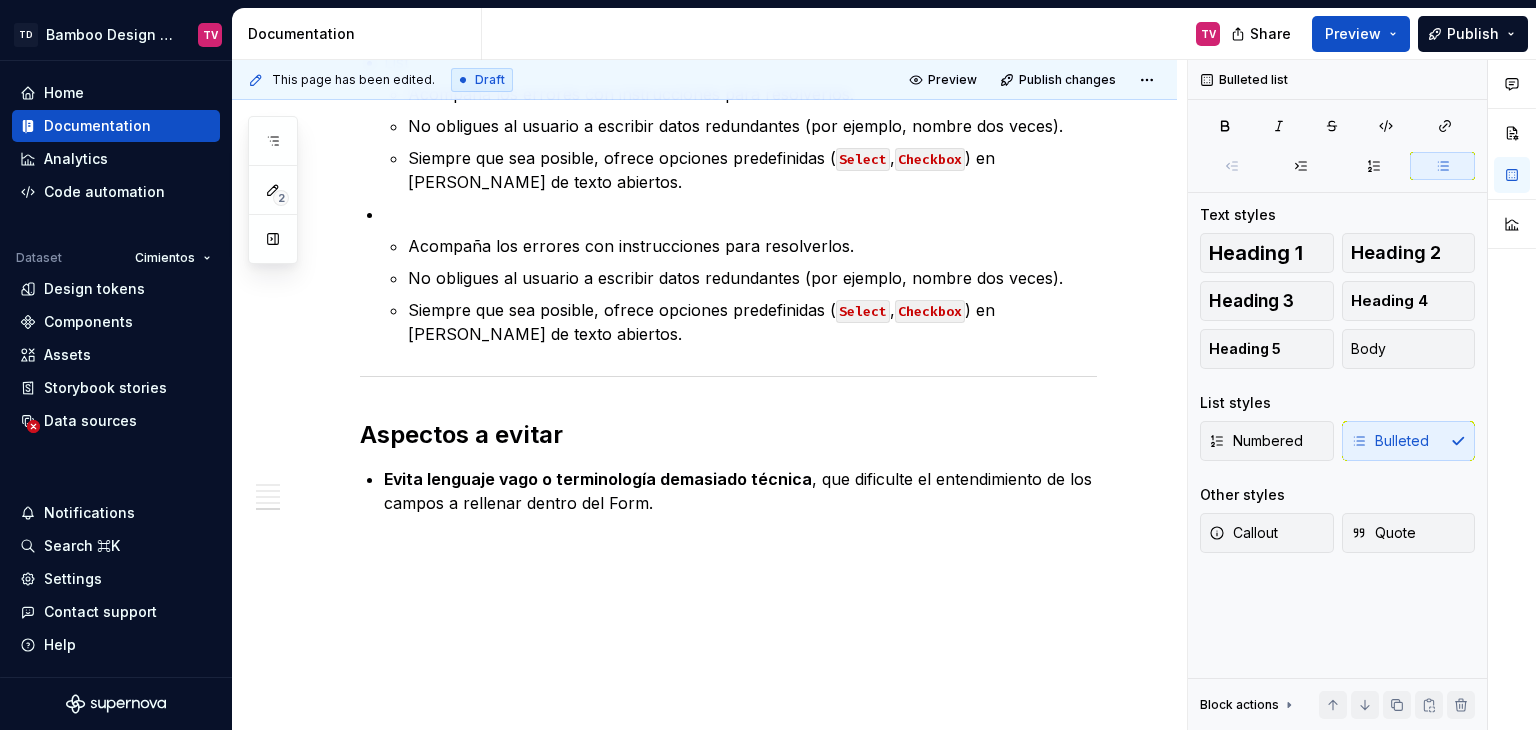 scroll, scrollTop: 2389, scrollLeft: 0, axis: vertical 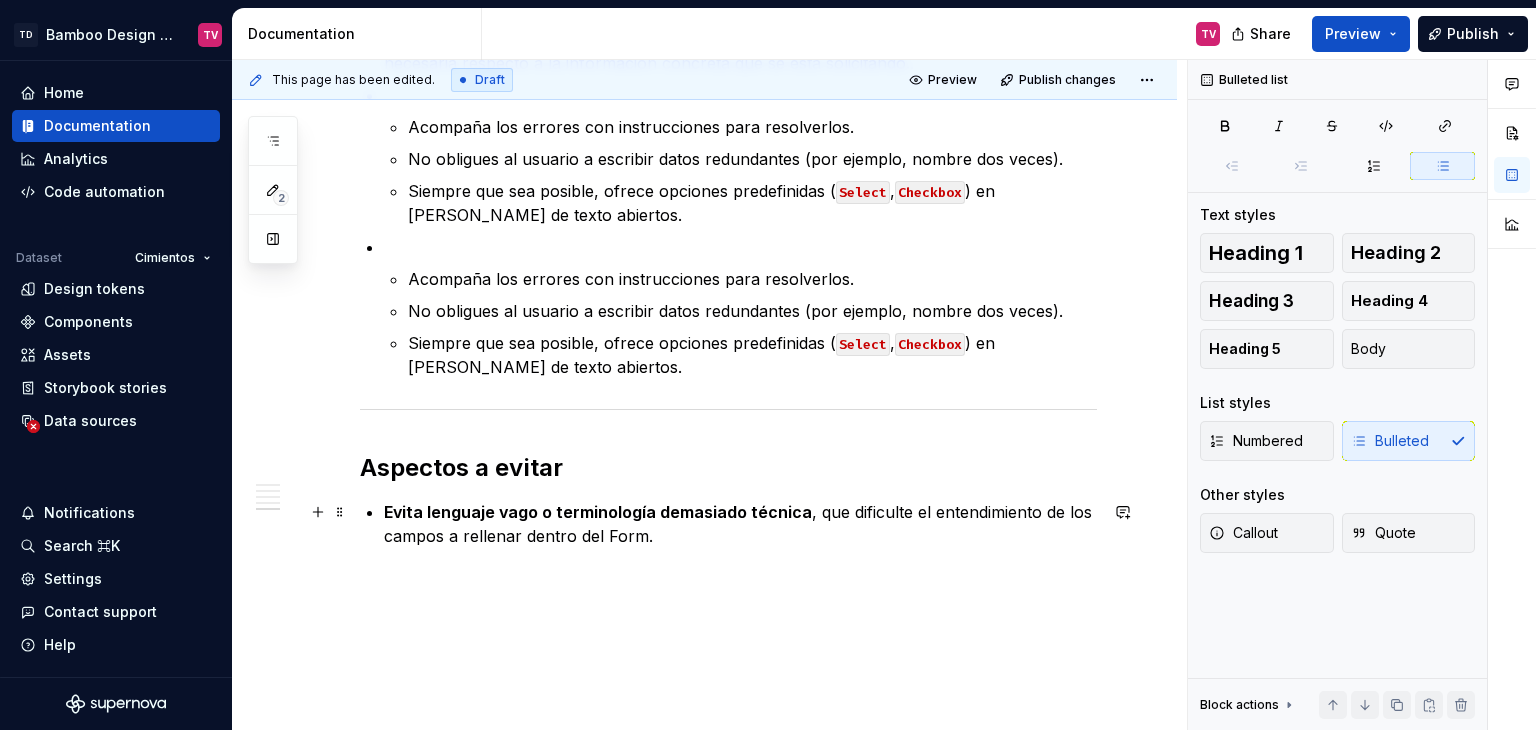 click on "Evita lenguaje vago o terminología demasiado técnica , que dificulte el entendimiento de los campos a rellenar dentro del Form." at bounding box center [740, 524] 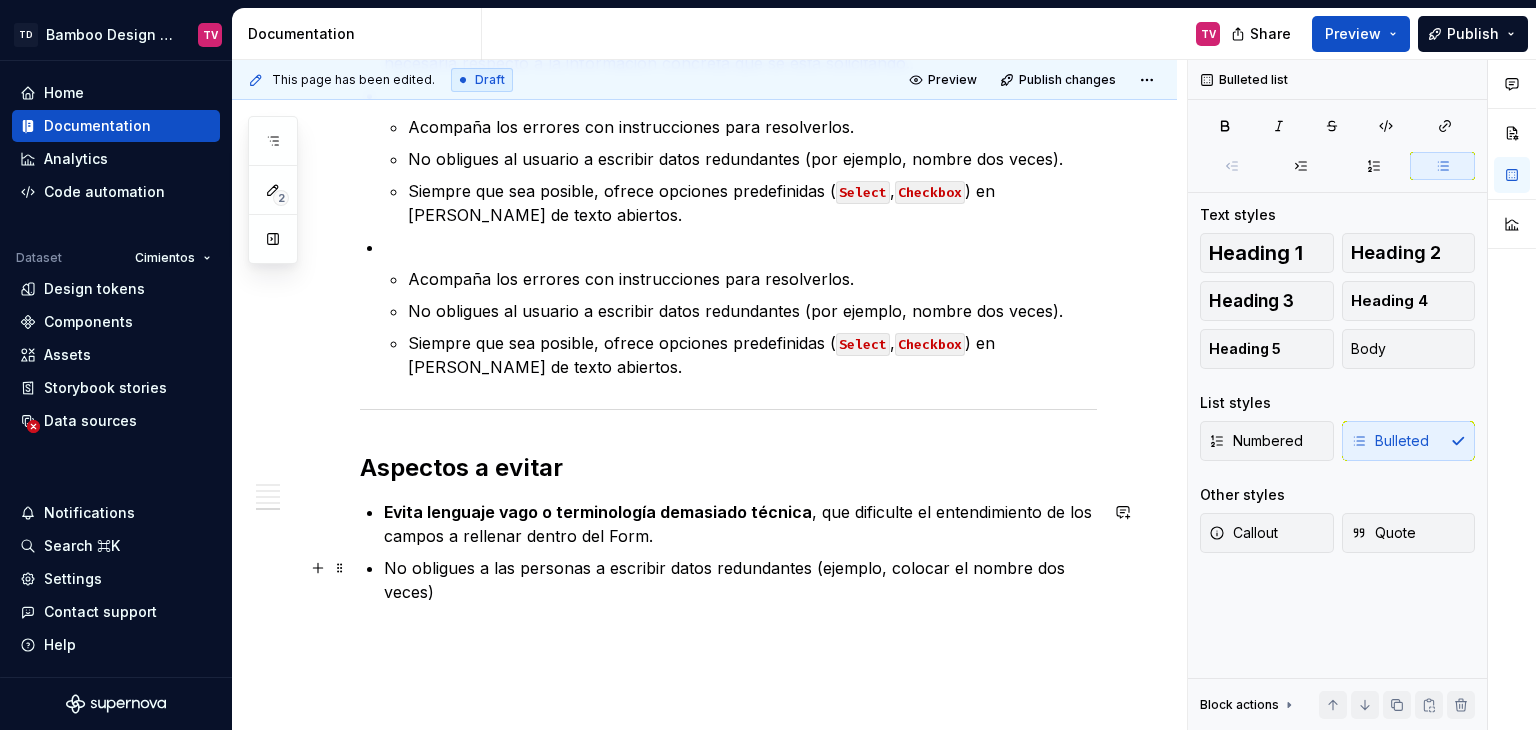 click on "No obligues a las personas a escribir datos redundantes (ejemplo, colocar el nombre dos veces)" at bounding box center (740, 580) 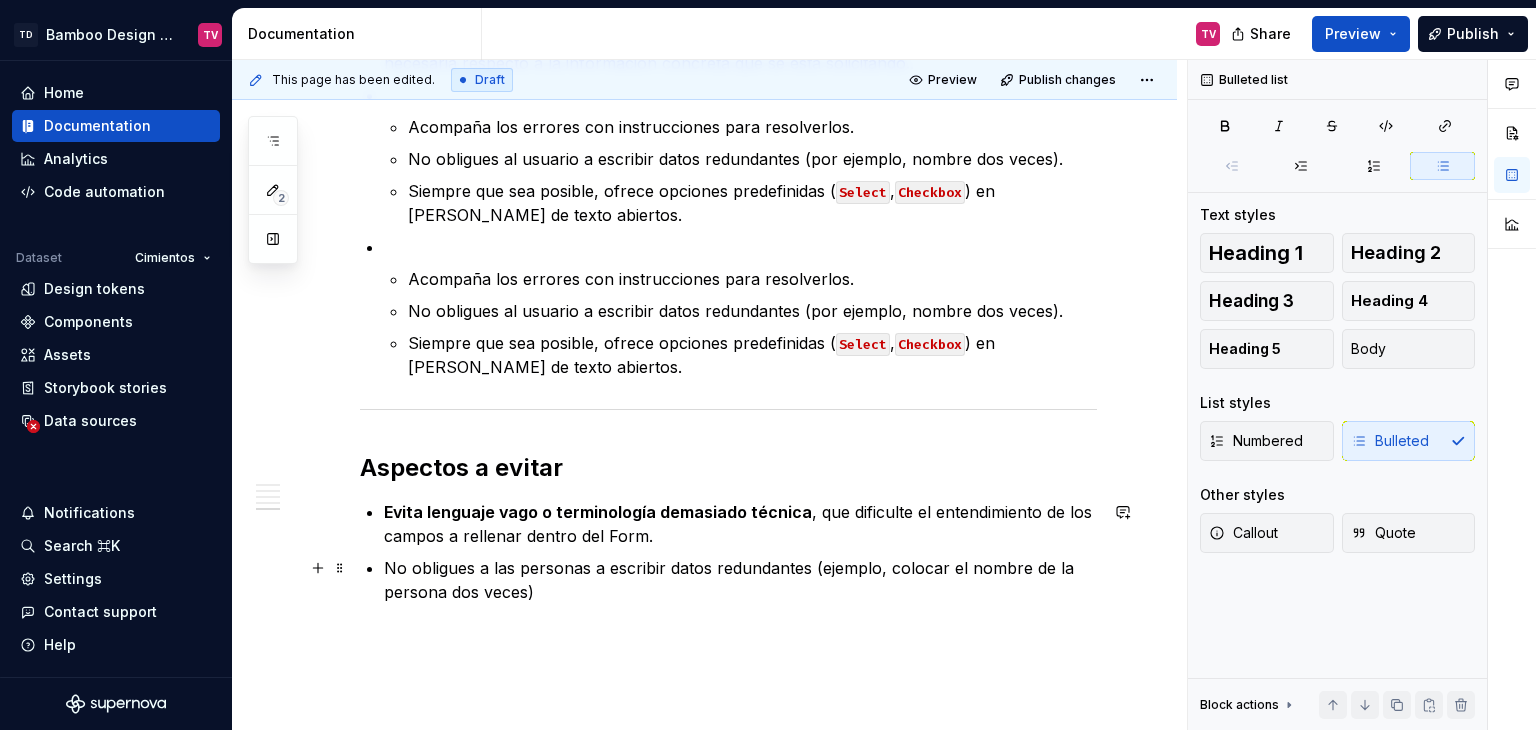 click on "No obligues a las personas a escribir datos redundantes (ejemplo, colocar el nombre de la persona dos veces)" at bounding box center [740, 580] 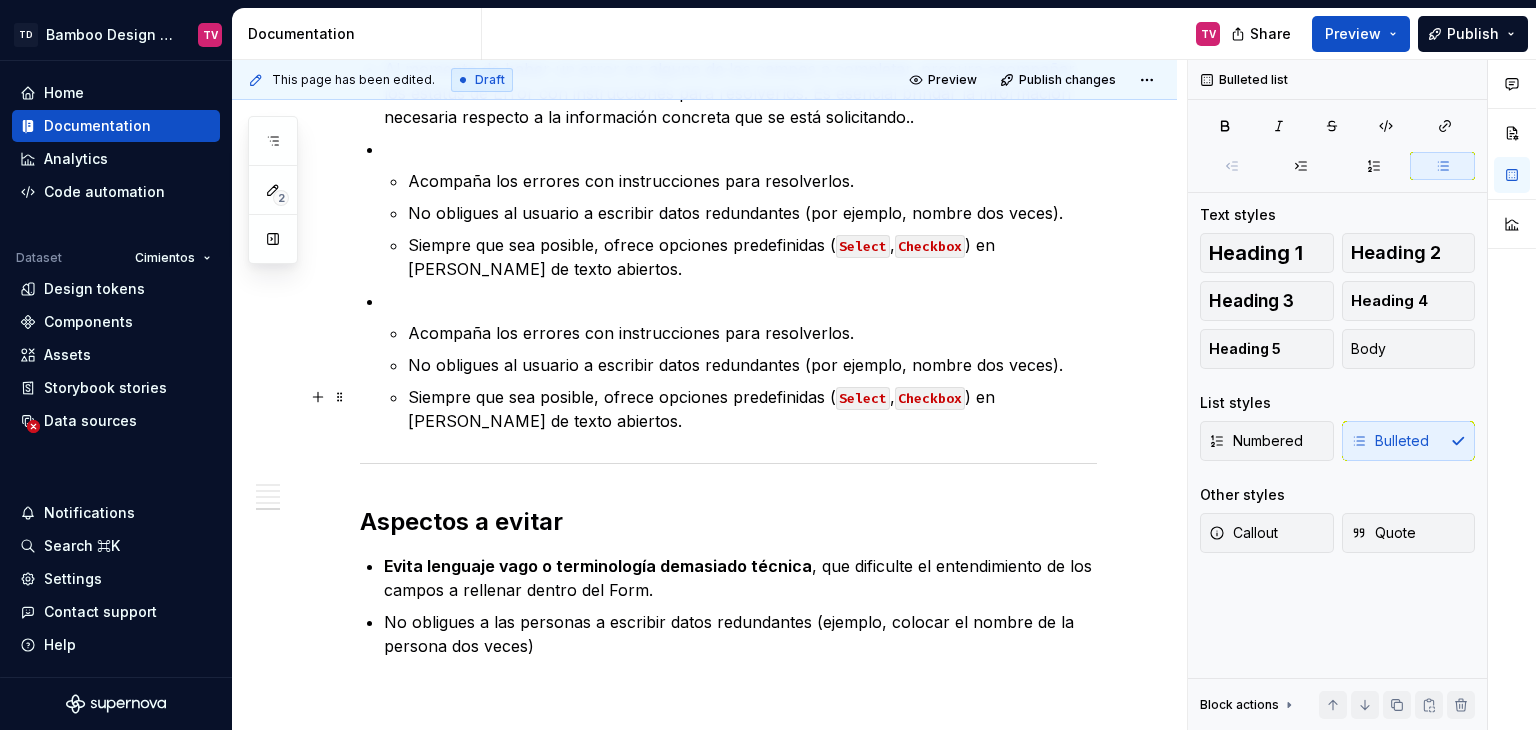scroll, scrollTop: 2289, scrollLeft: 0, axis: vertical 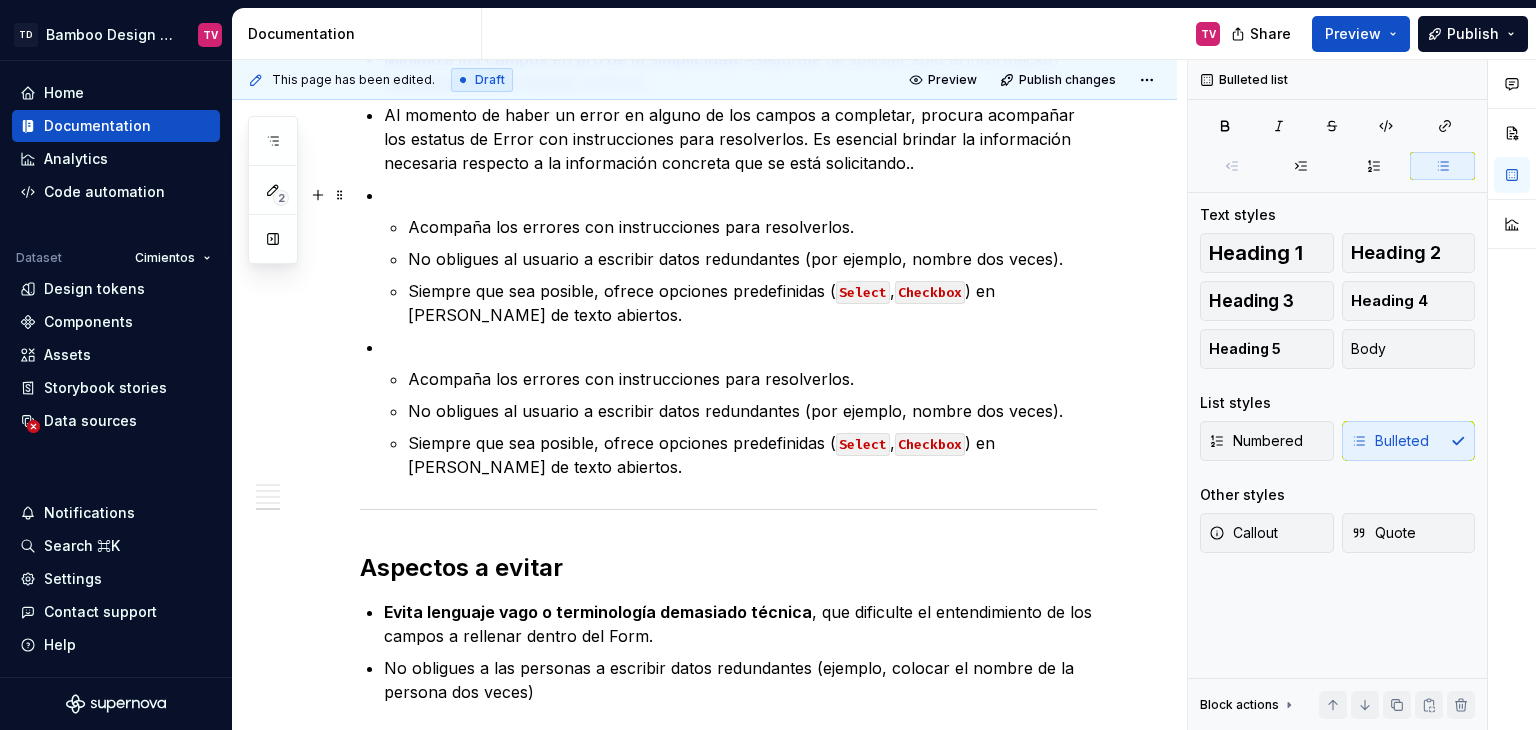 click at bounding box center [740, 195] 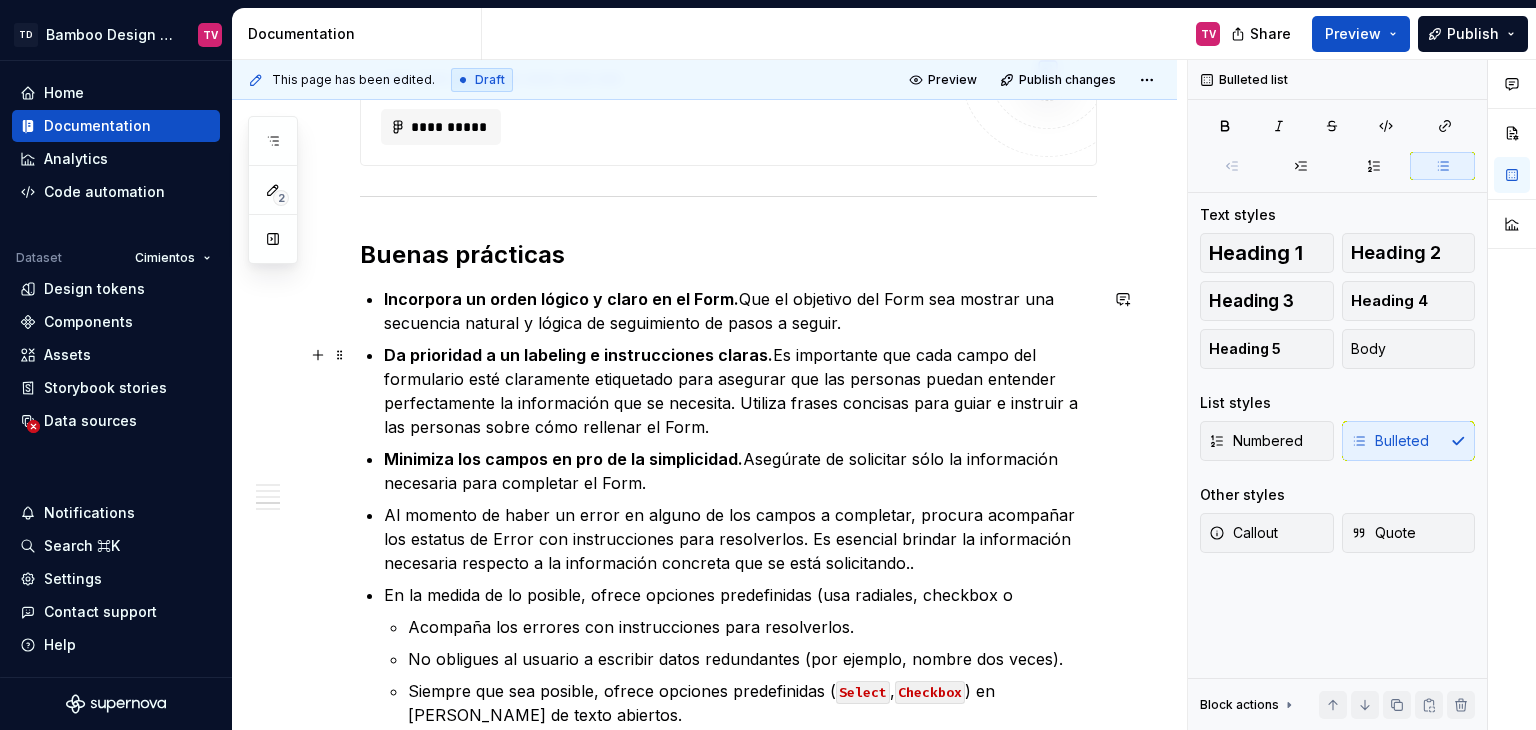 scroll, scrollTop: 2089, scrollLeft: 0, axis: vertical 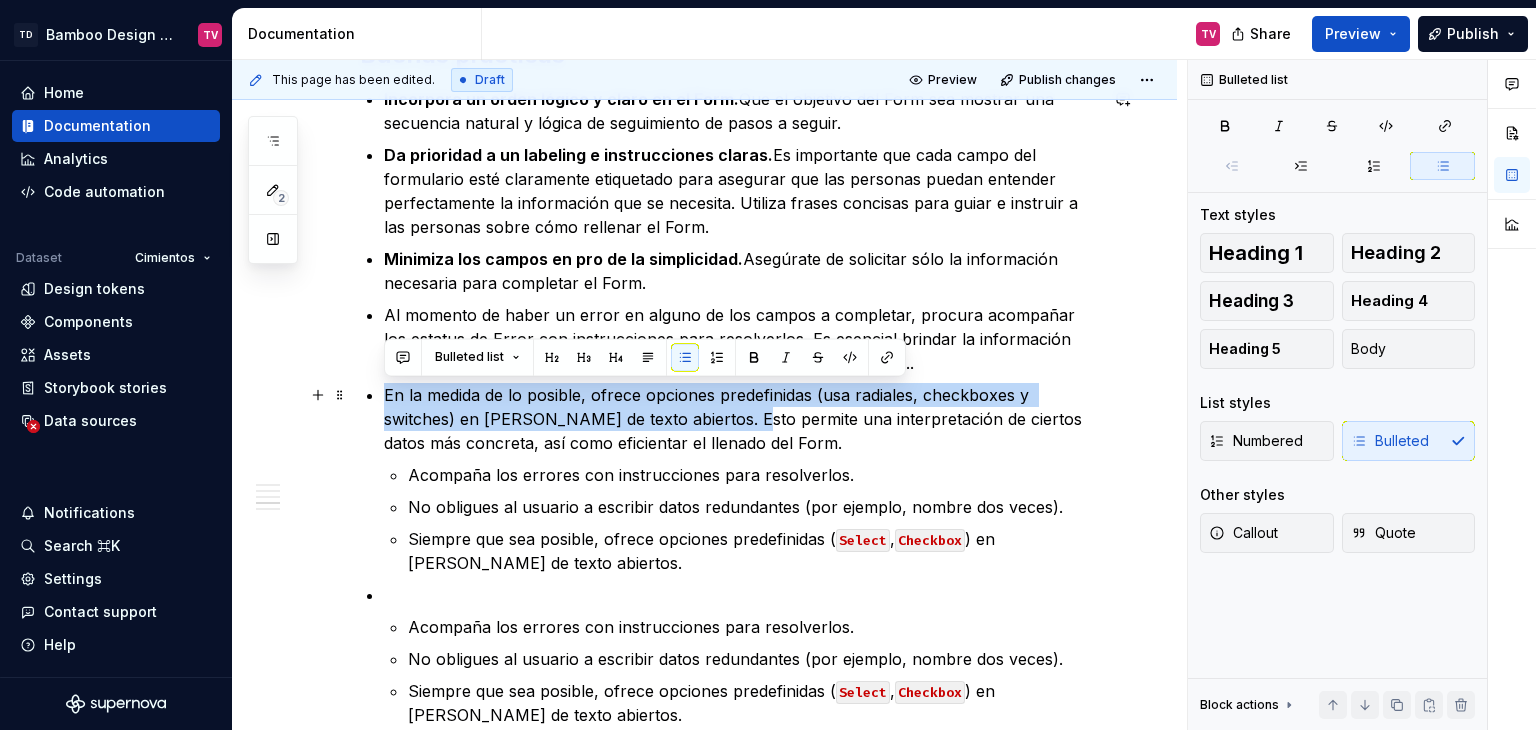 drag, startPoint x: 748, startPoint y: 414, endPoint x: 380, endPoint y: 404, distance: 368.13583 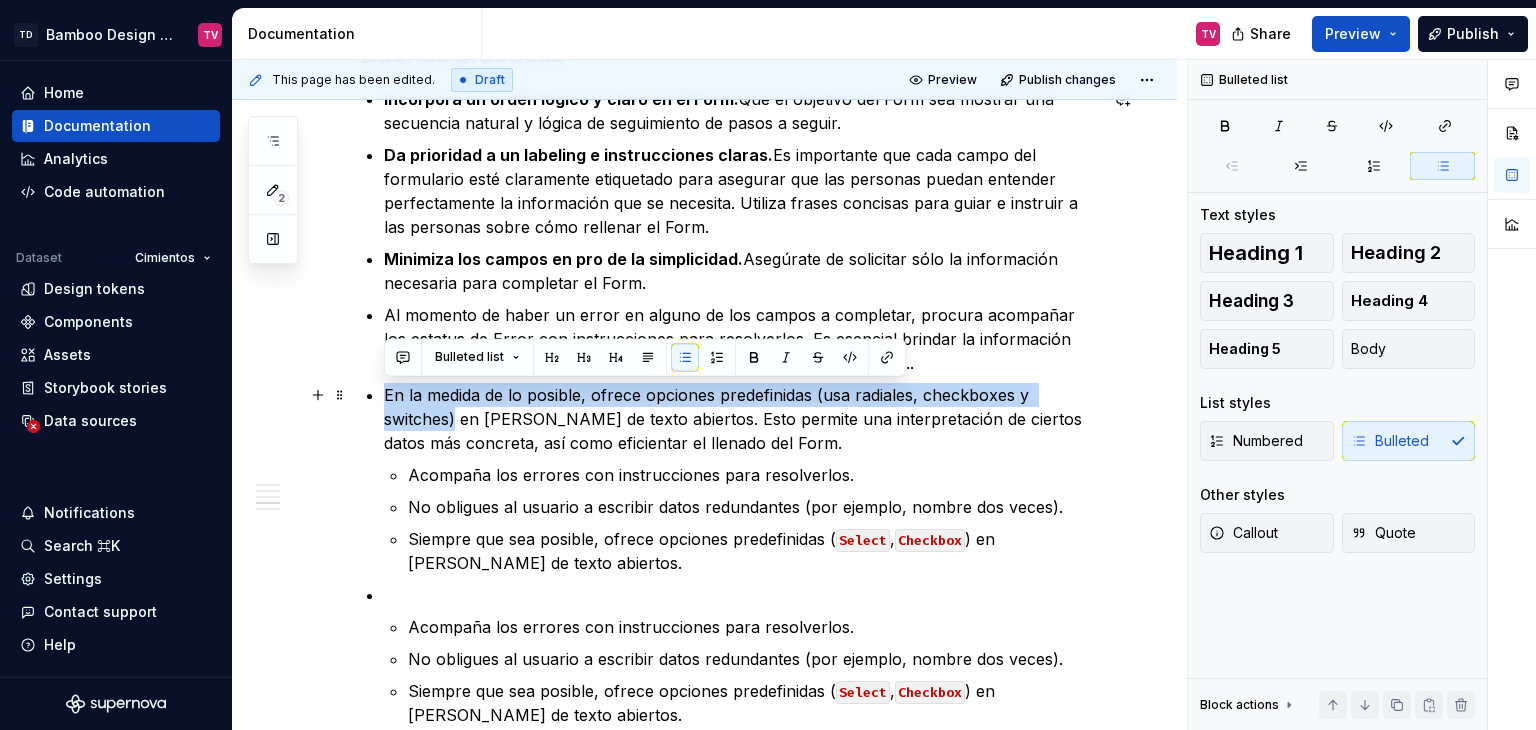 drag, startPoint x: 458, startPoint y: 415, endPoint x: 384, endPoint y: 391, distance: 77.7946 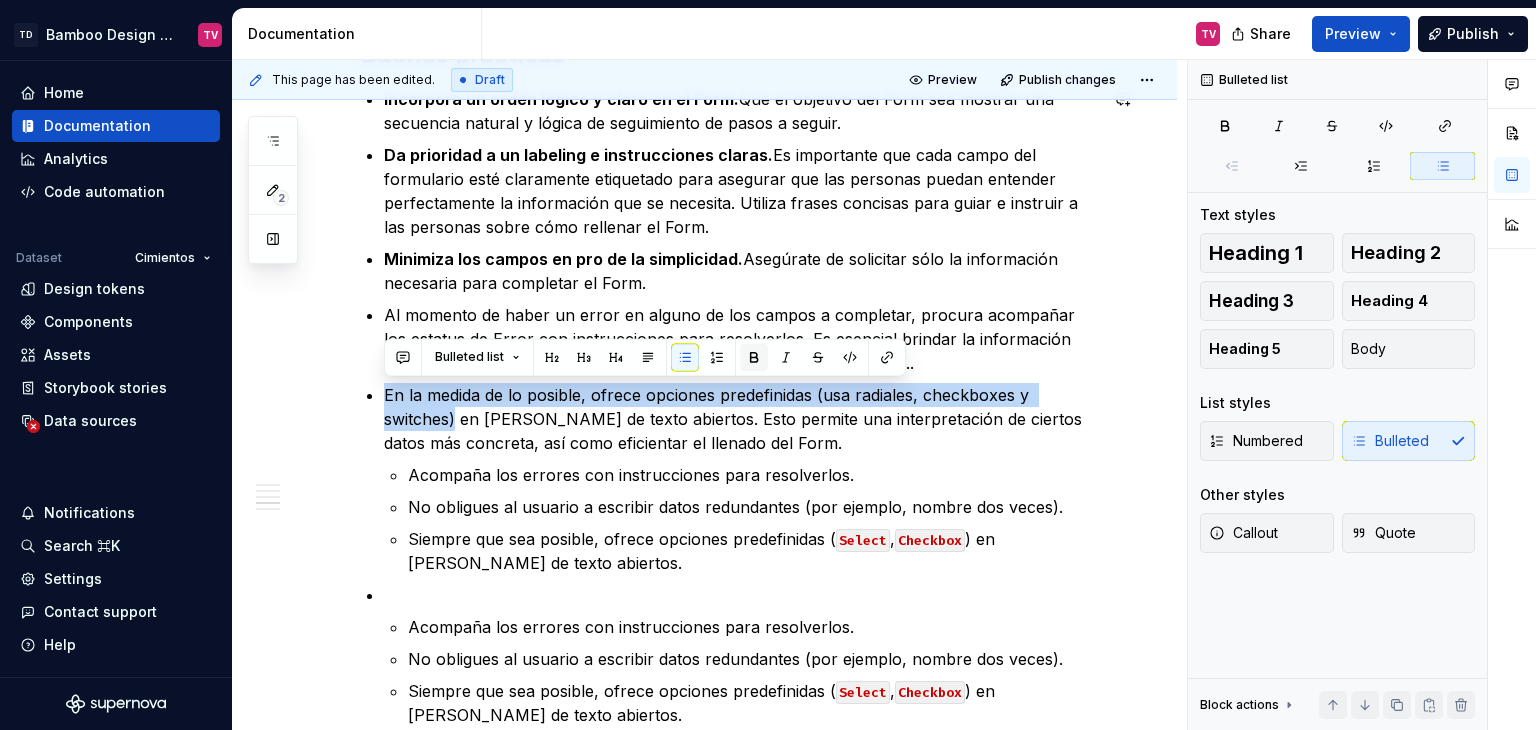 click at bounding box center [754, 357] 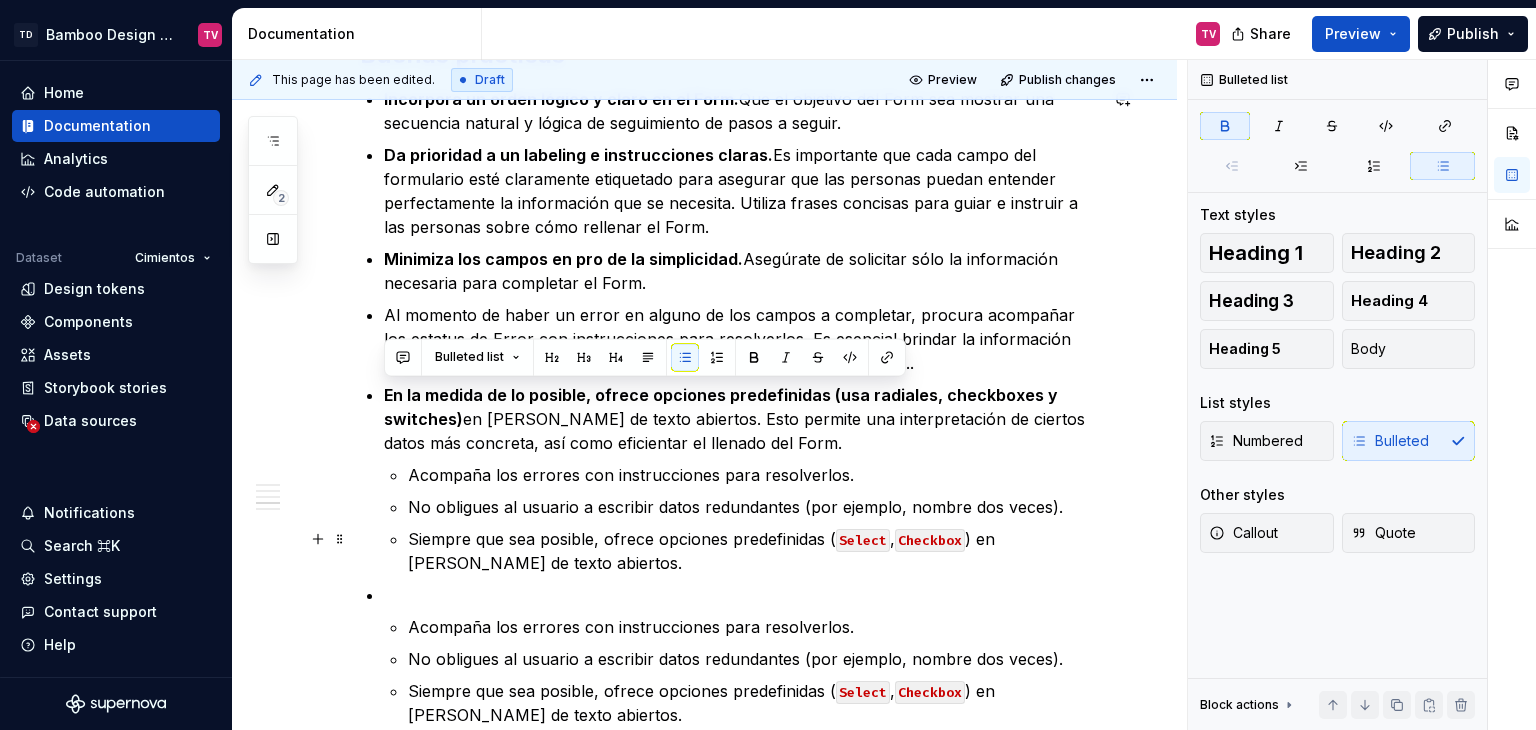 click on "Siempre que sea posible, ofrece opciones predefinidas ( Select ,  Checkbox ) en lugar de campos de texto abiertos." at bounding box center [752, 551] 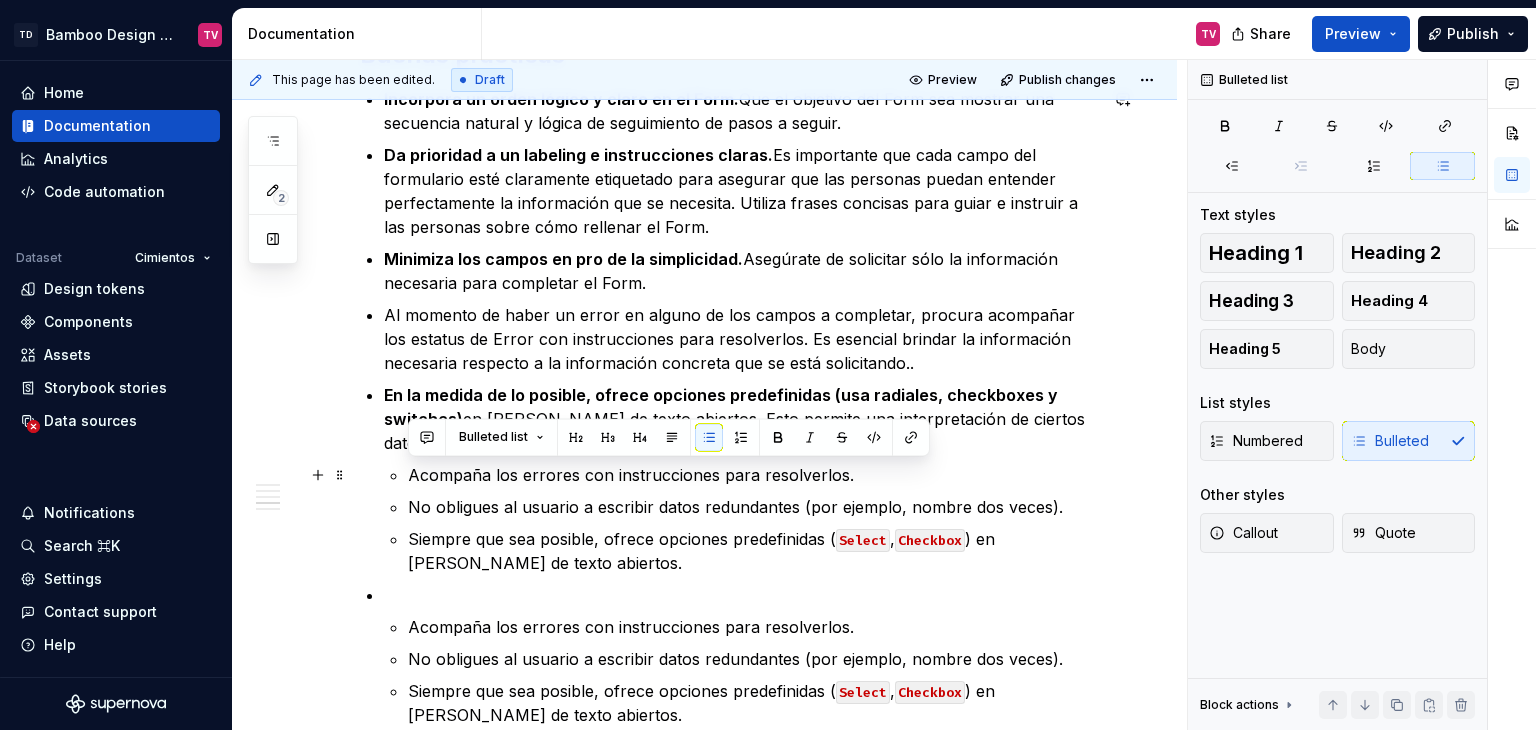 drag, startPoint x: 662, startPoint y: 566, endPoint x: 401, endPoint y: 476, distance: 276.0815 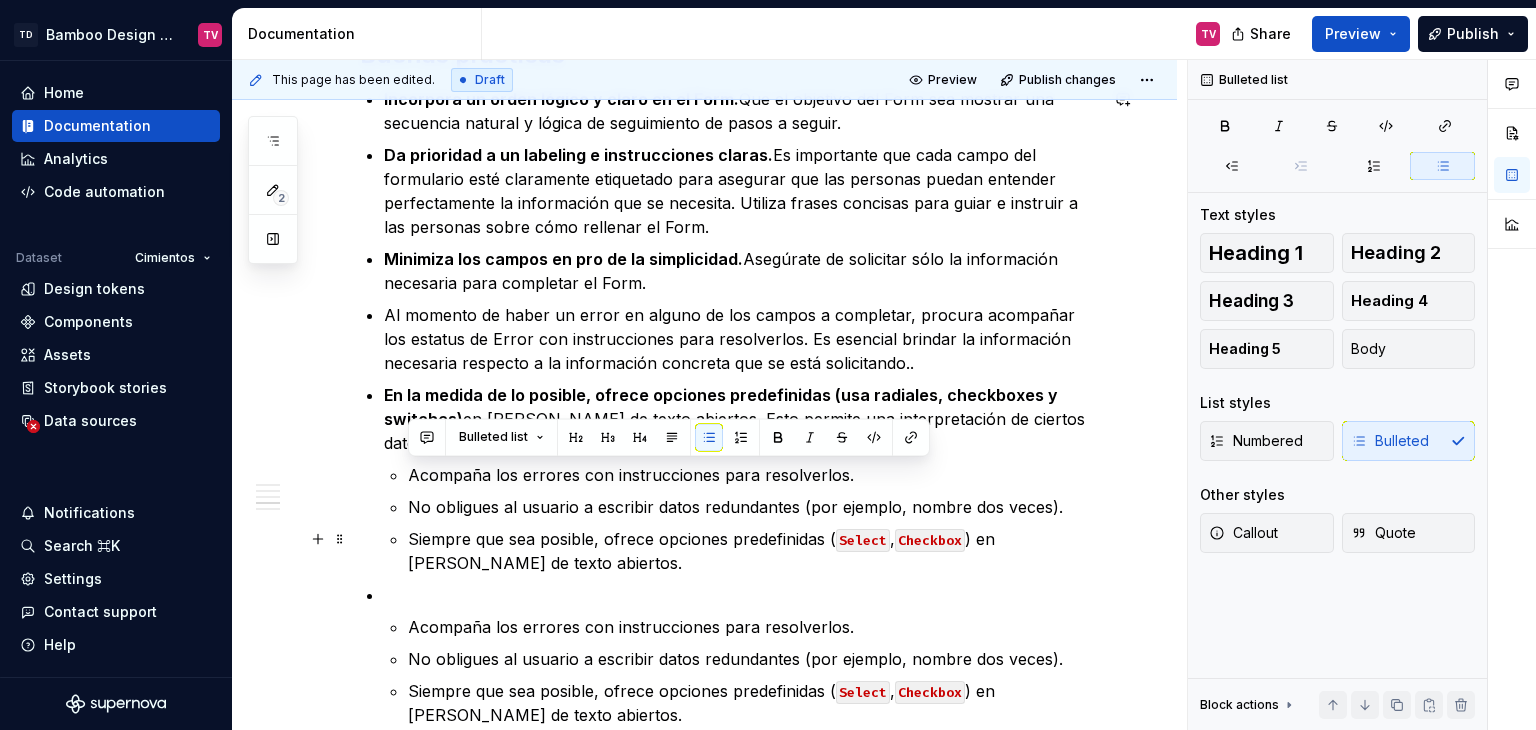 scroll, scrollTop: 2389, scrollLeft: 0, axis: vertical 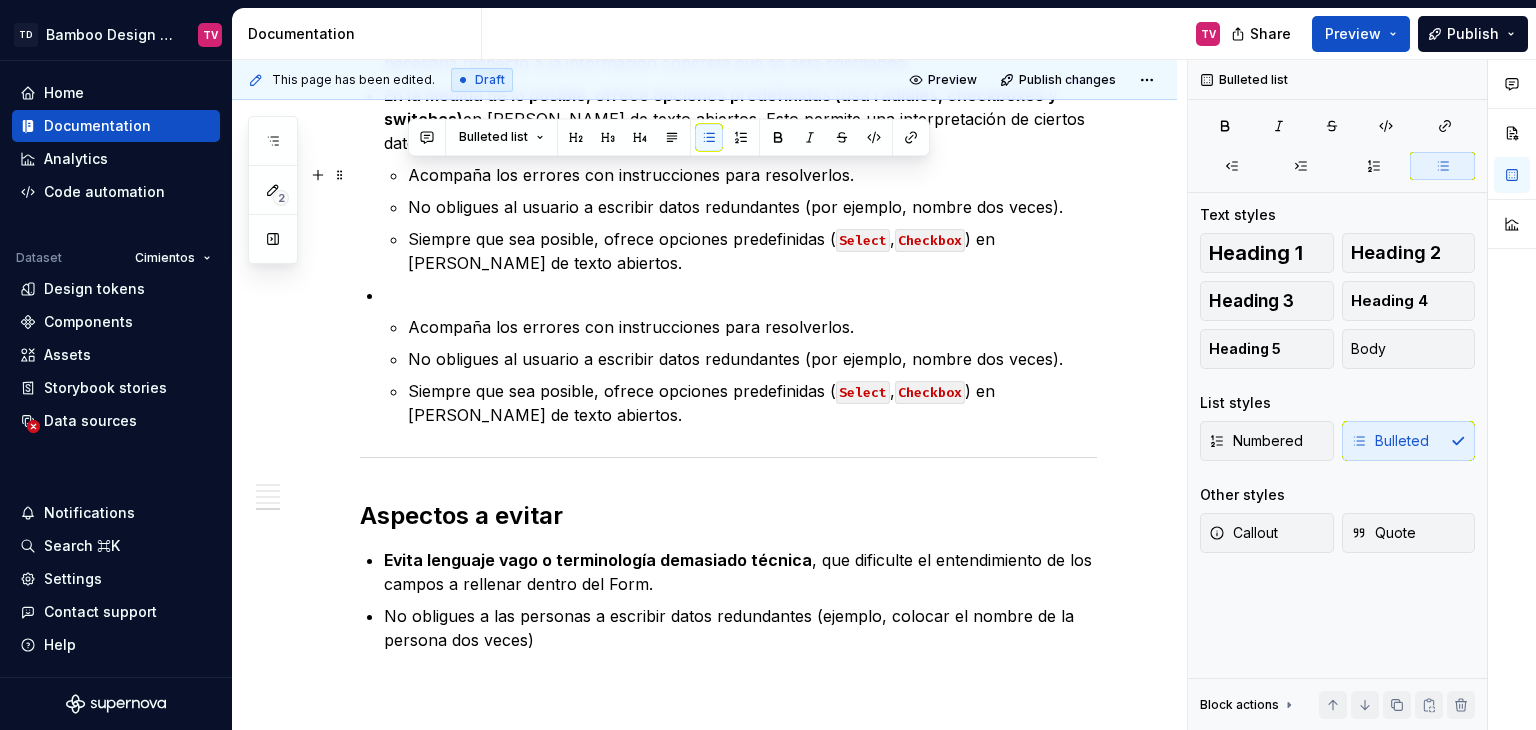 drag, startPoint x: 623, startPoint y: 412, endPoint x: 404, endPoint y: 177, distance: 321.22577 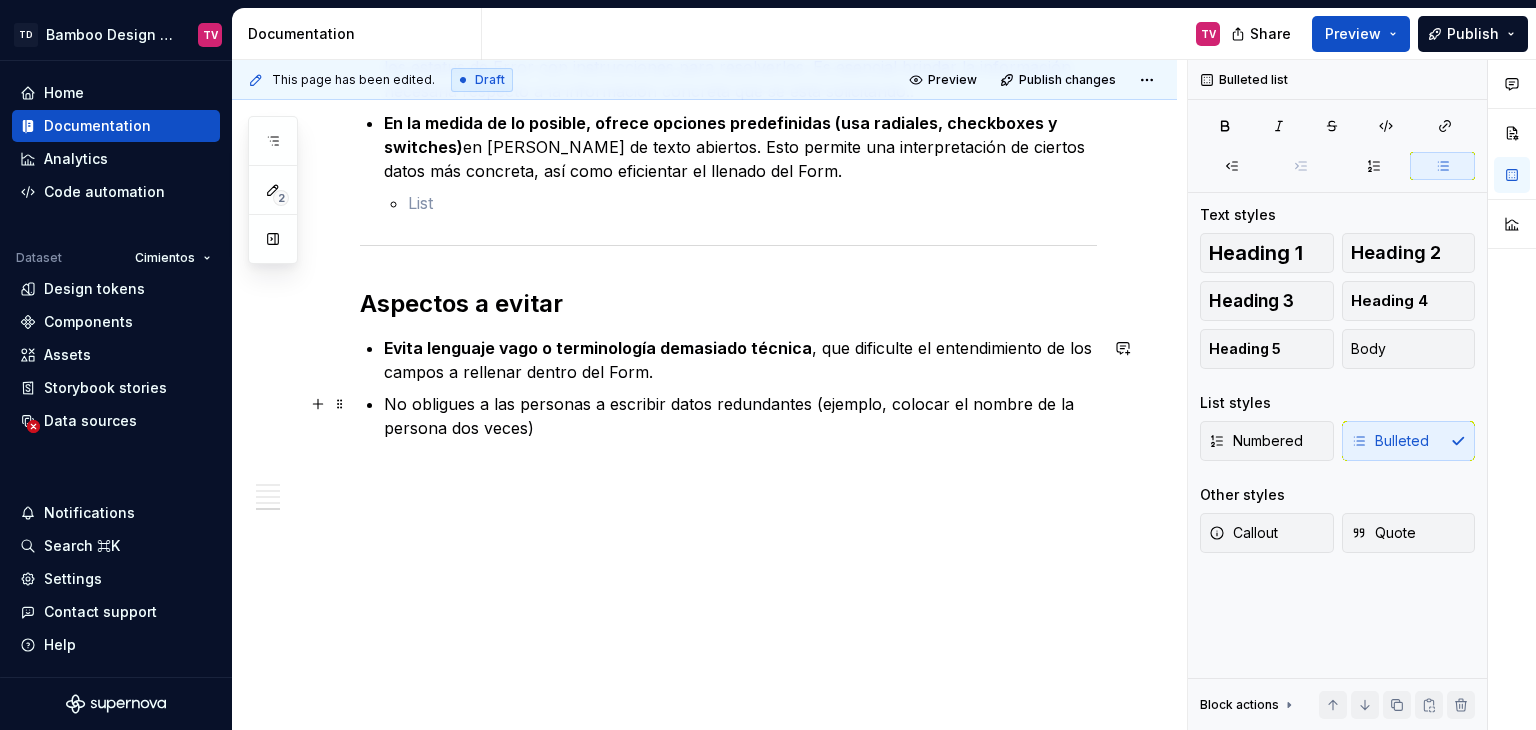 scroll, scrollTop: 2329, scrollLeft: 0, axis: vertical 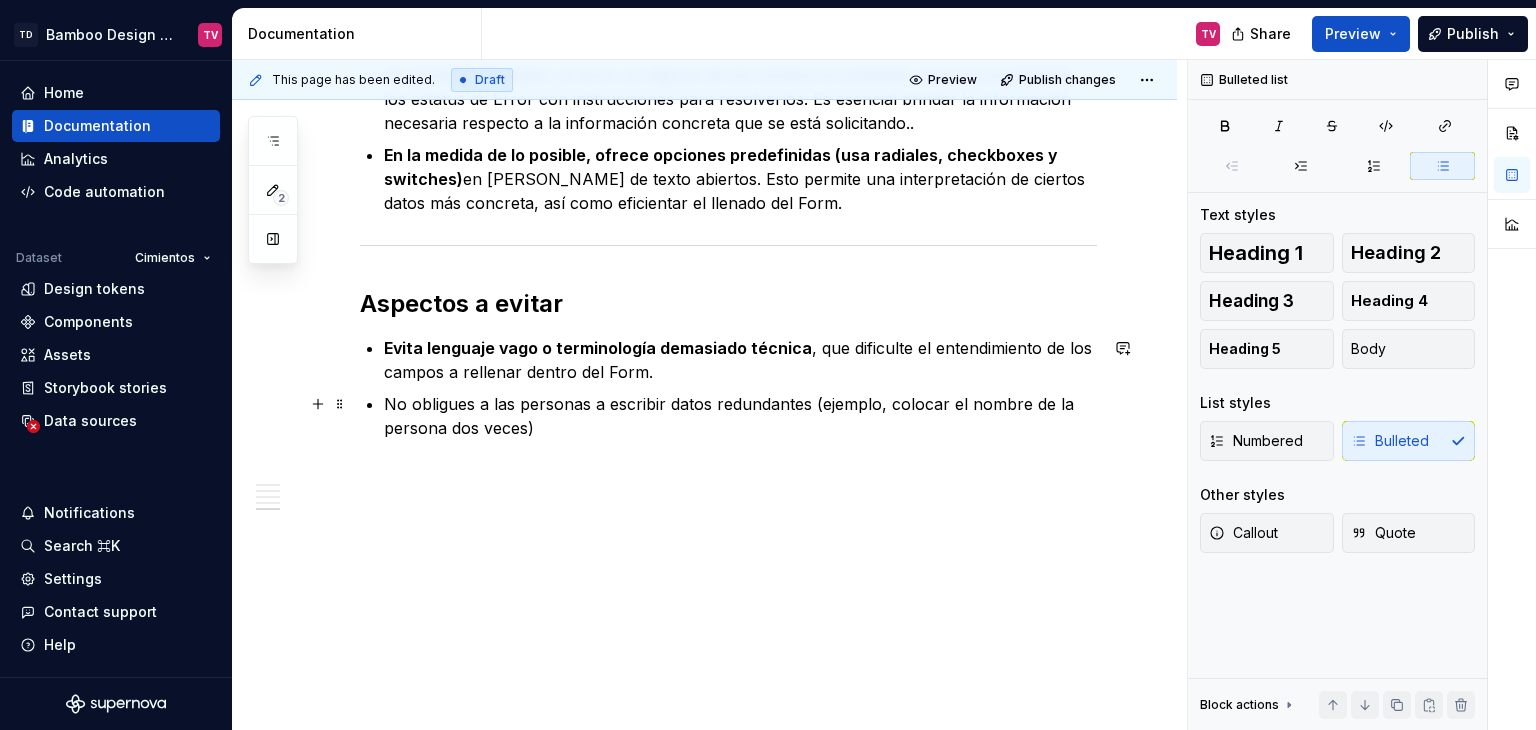 click on "No obligues a las personas a escribir datos redundantes (ejemplo, colocar el nombre de la persona dos veces)" at bounding box center (740, 416) 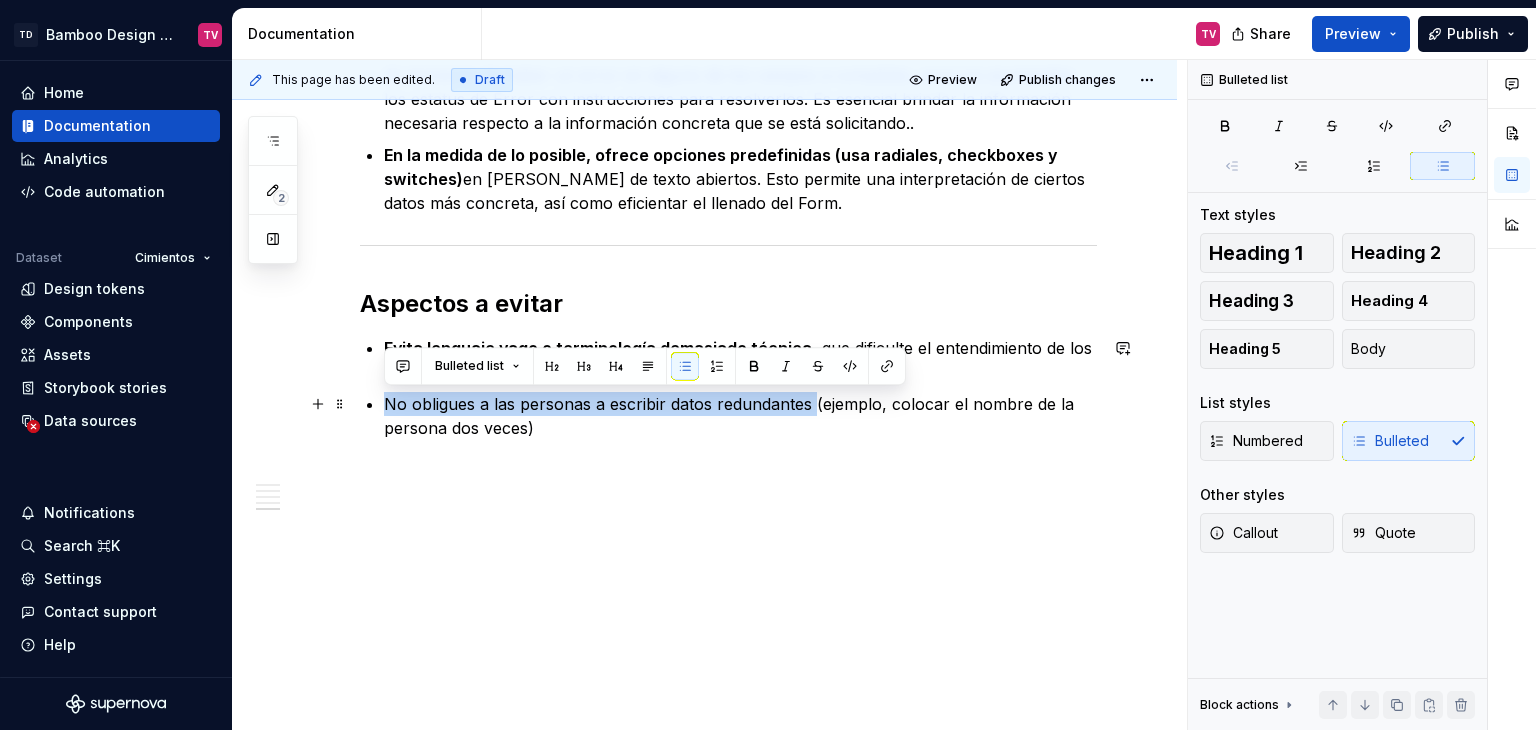 drag, startPoint x: 811, startPoint y: 404, endPoint x: 377, endPoint y: 407, distance: 434.01038 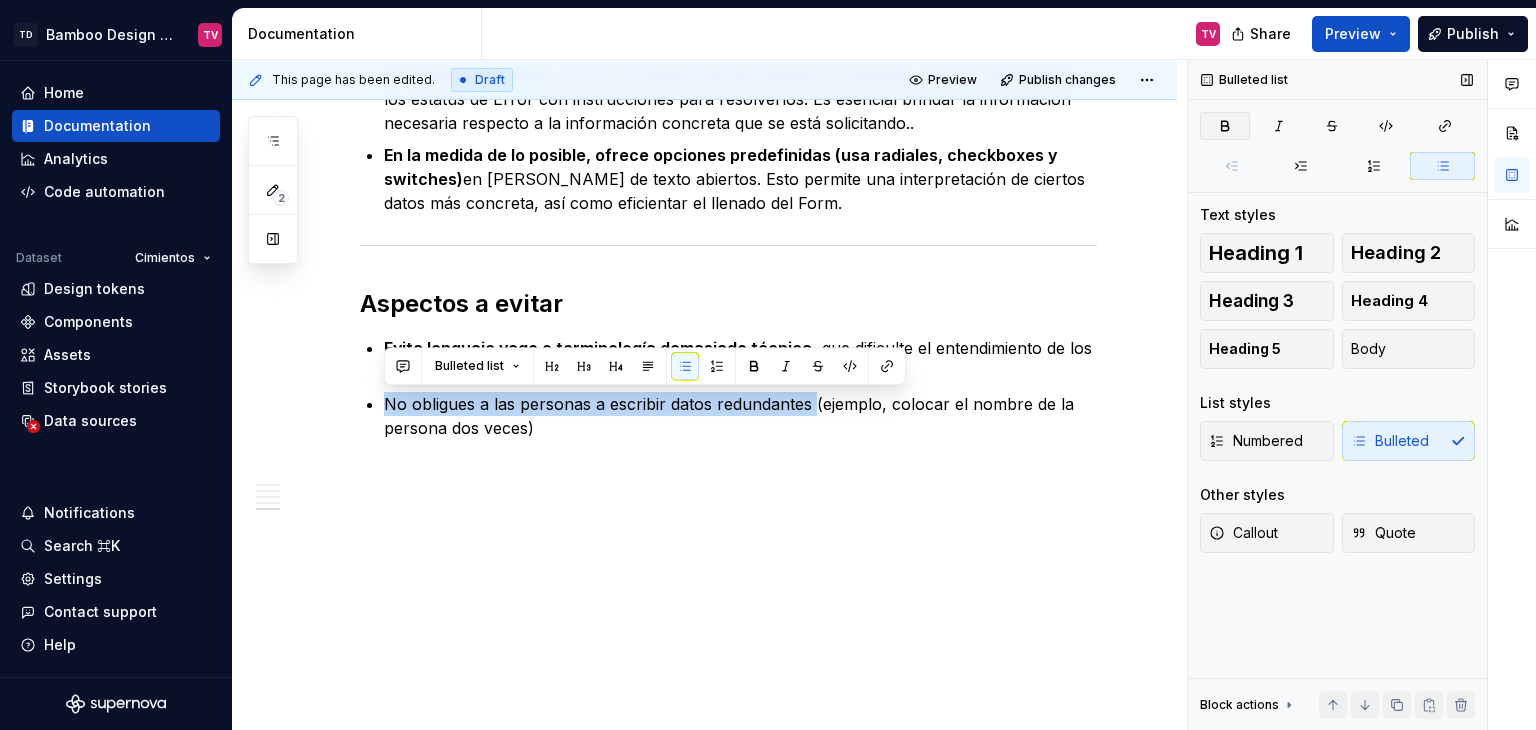 click at bounding box center [1225, 126] 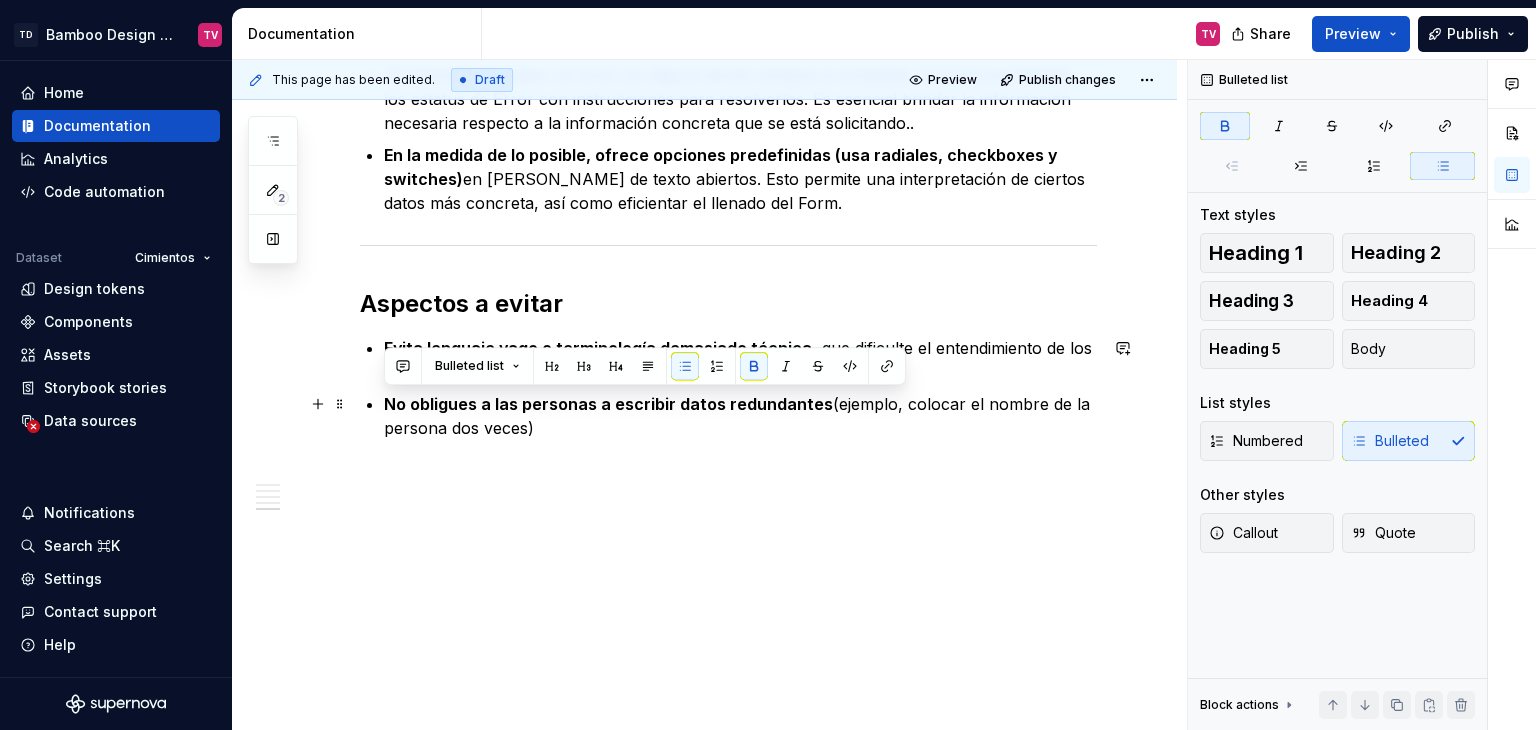 click on "No obligues a las personas a escribir datos redundantes" at bounding box center [608, 404] 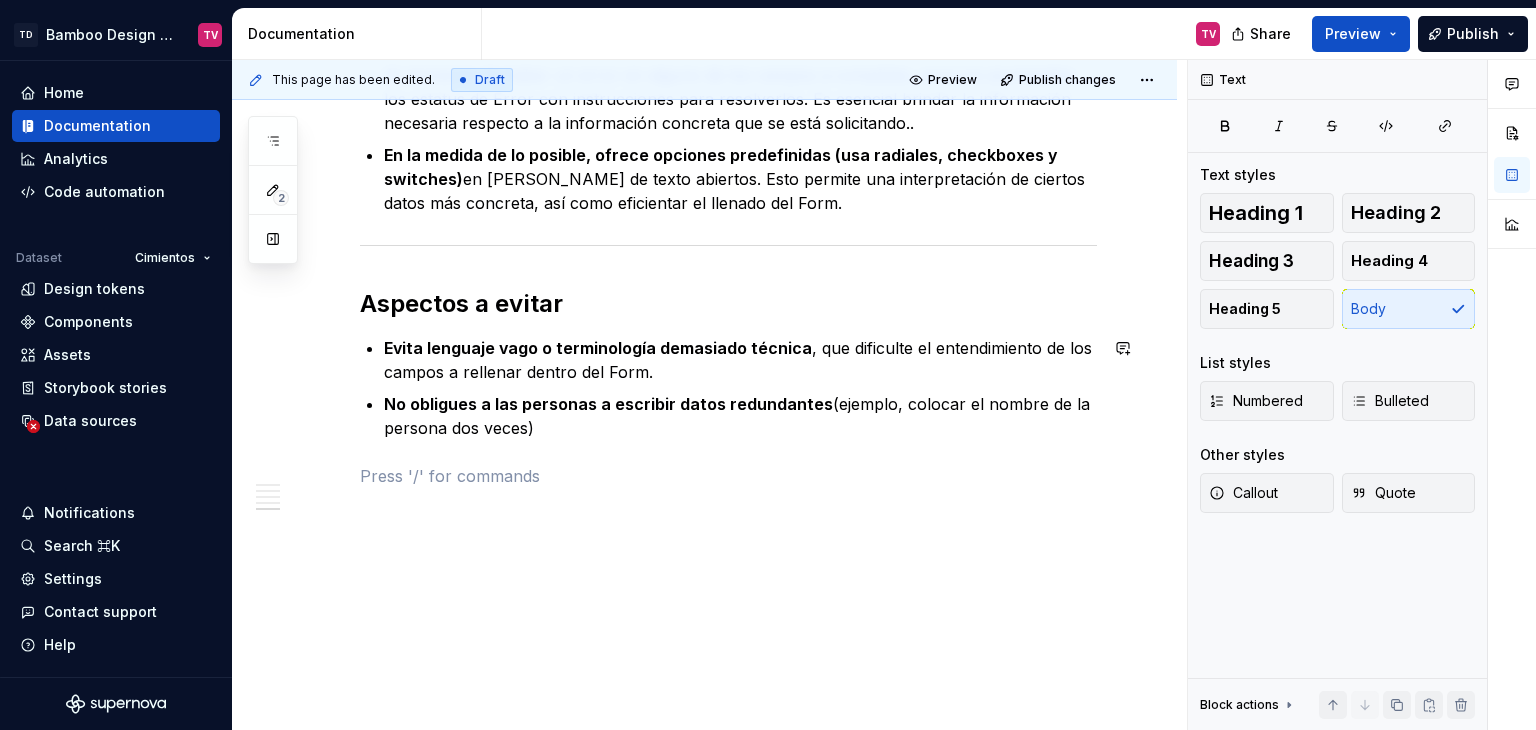 click on "Los  forms  (formularios) son un elemento que permite a las personas enviar información requerida dentro de un servidor.  Estos actúan como puentes entre la interfaz y la personas, permitiendo el ingreso de información, y básicamente se encargan de permitir interacciones. El diseño de los formularios es un aspecto sumamente importante dentro de Bamboo Design System, que, al igual que el resto de categorías de componentes, incluye sus propias guías, reglas de uso y mejores prácticas.   Principios esenciales Estructura del contenido.  Debe haber una organización de los inputs y requerimientos de manera lógica clara y simple, agrupando campos relacionados entre sí, y determinando qué tipo de información es esencial. UX Writing.  Usar labels claros, con una redacción simple y amigable, y ofreciendo instrucciones claras cuando es necesario, permite una mejor conversión e interacción con las personas. Experiencia de usuario (UX). Diseño visual (UI). Diseño interactivo. Componentes recomendados" at bounding box center (728, -724) 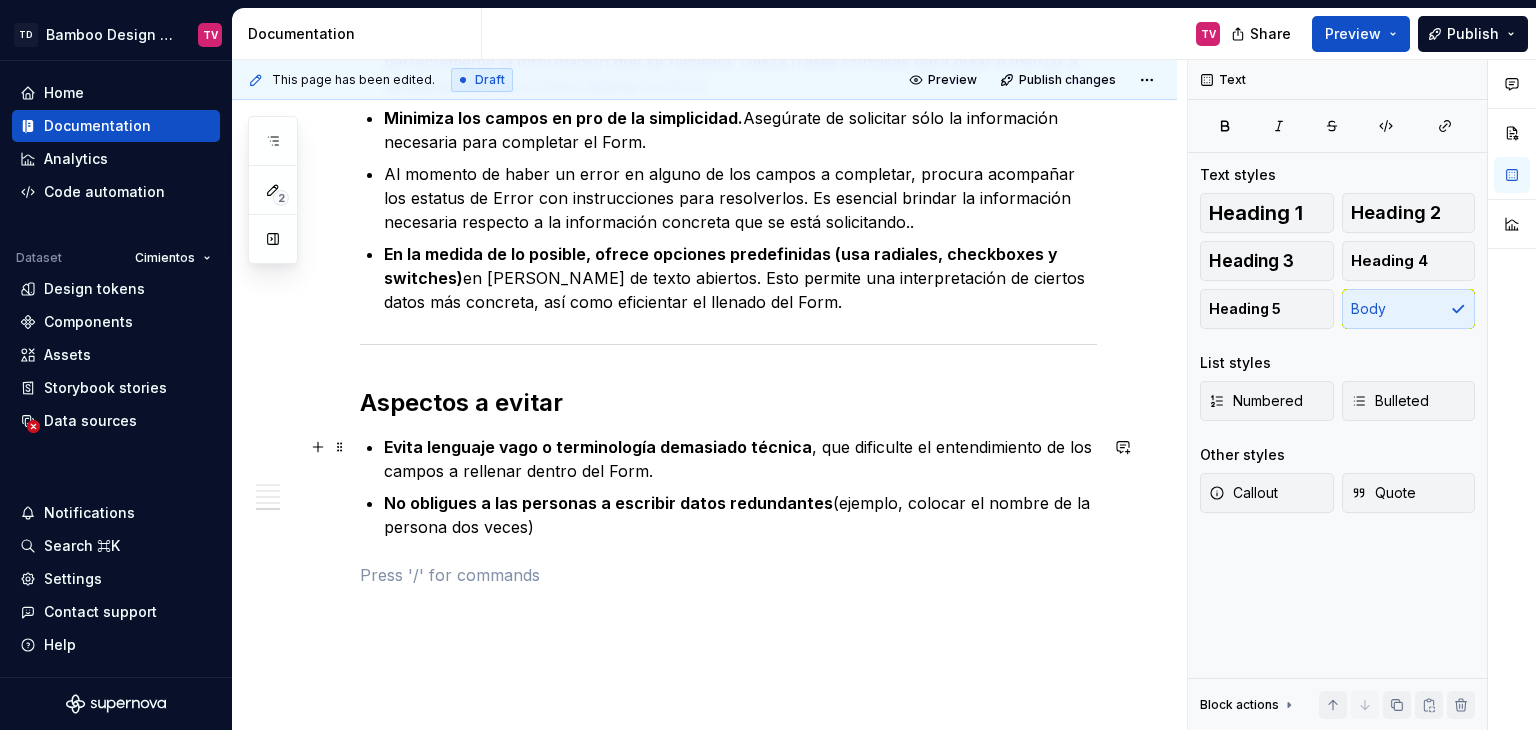 scroll, scrollTop: 2229, scrollLeft: 0, axis: vertical 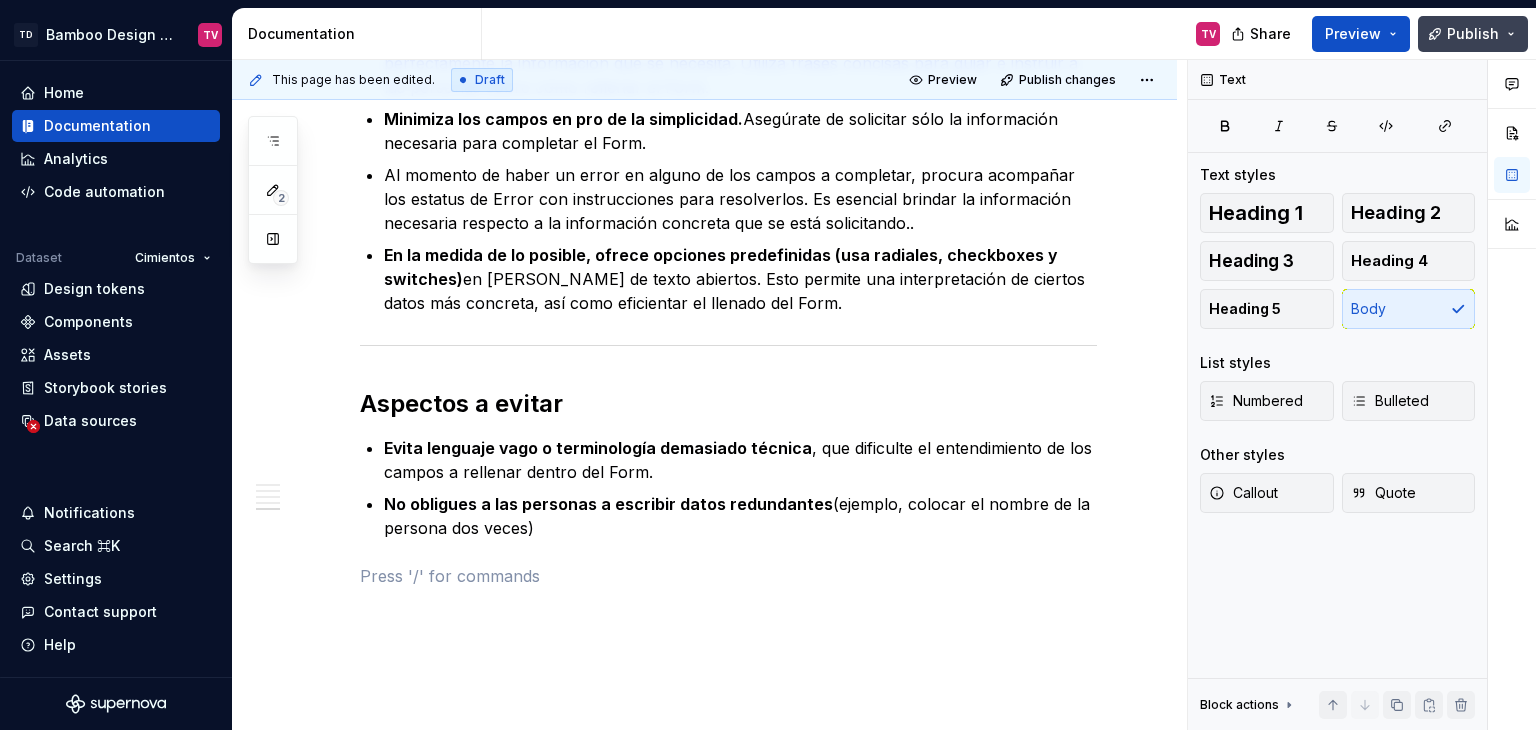 click on "Publish" at bounding box center (1473, 34) 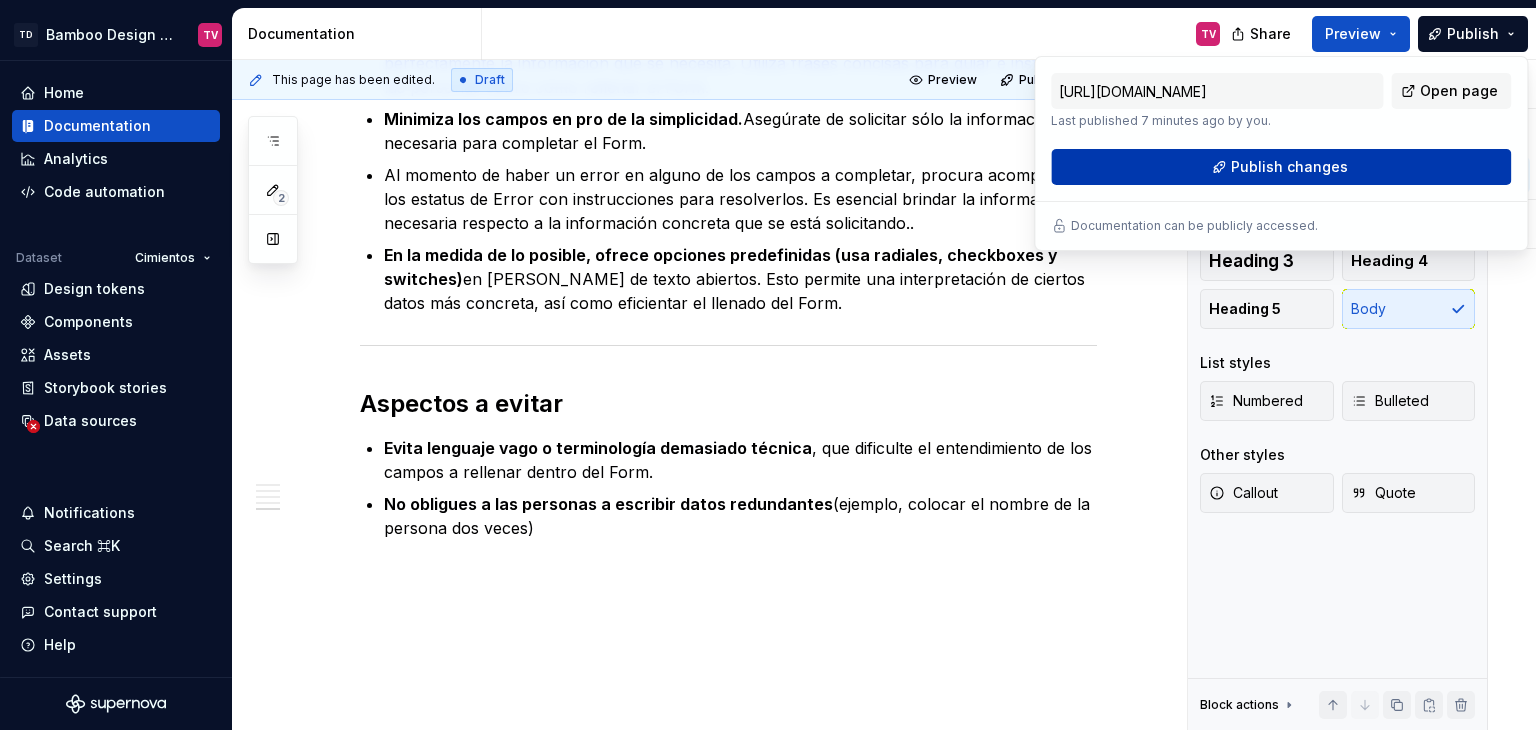 click on "Publish changes" at bounding box center (1281, 167) 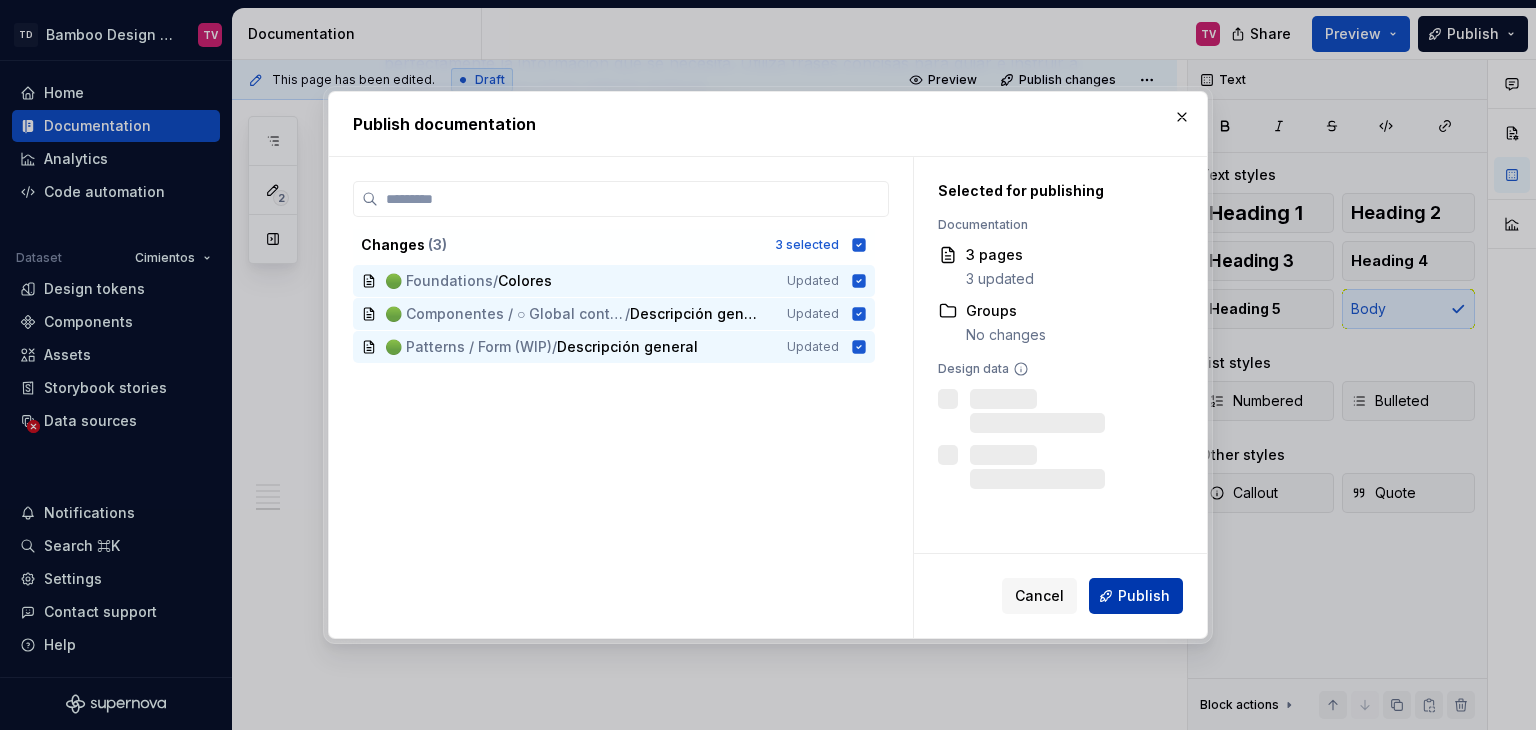click on "Publish" at bounding box center (1144, 596) 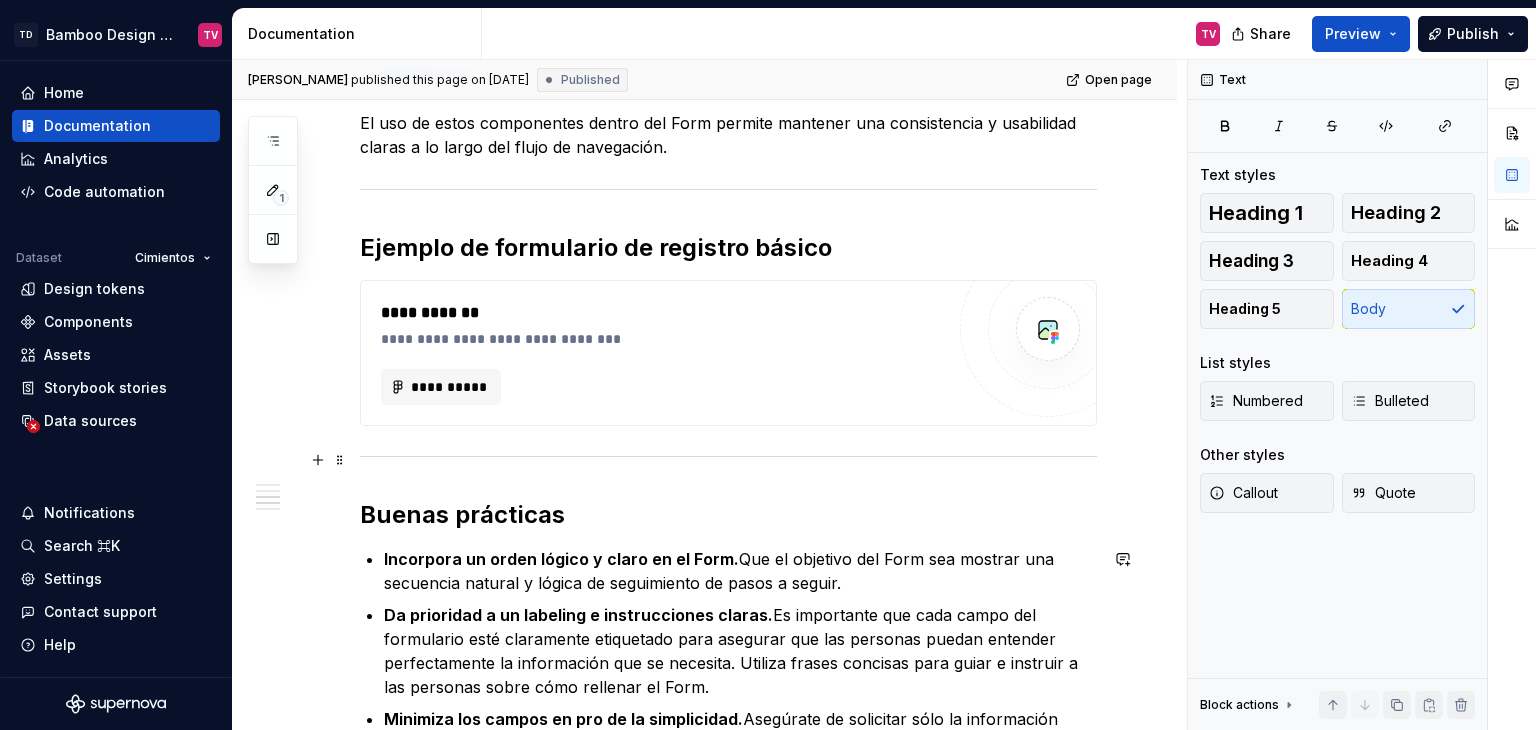 scroll, scrollTop: 2129, scrollLeft: 0, axis: vertical 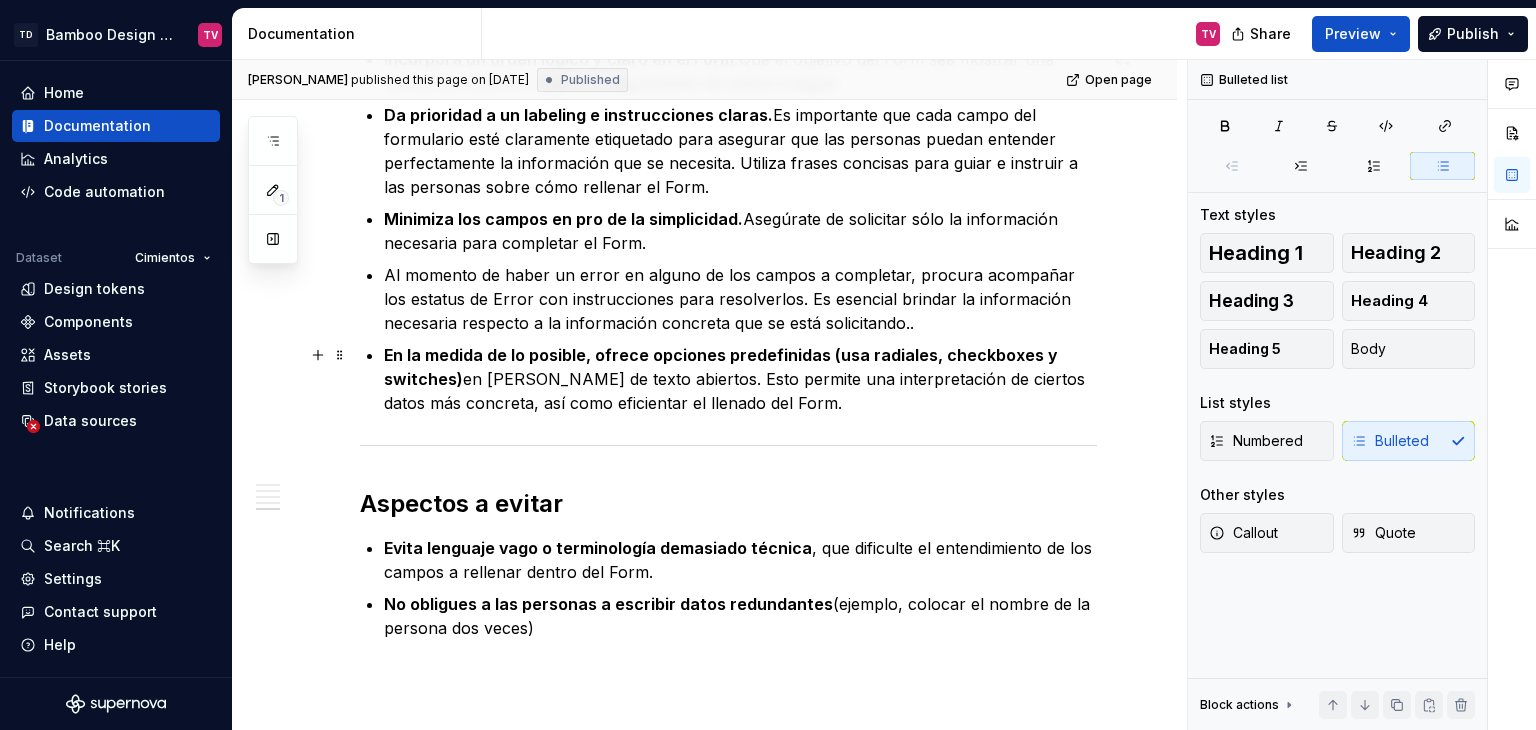 click on "En la medida de lo posible, ofrece opciones predefinidas (usa radiales, checkboxes y switches)  en lugar de campos de texto abiertos. Esto permite una interpretación de ciertos datos más concreta, así como eficientar el llenado del Form." at bounding box center (740, 379) 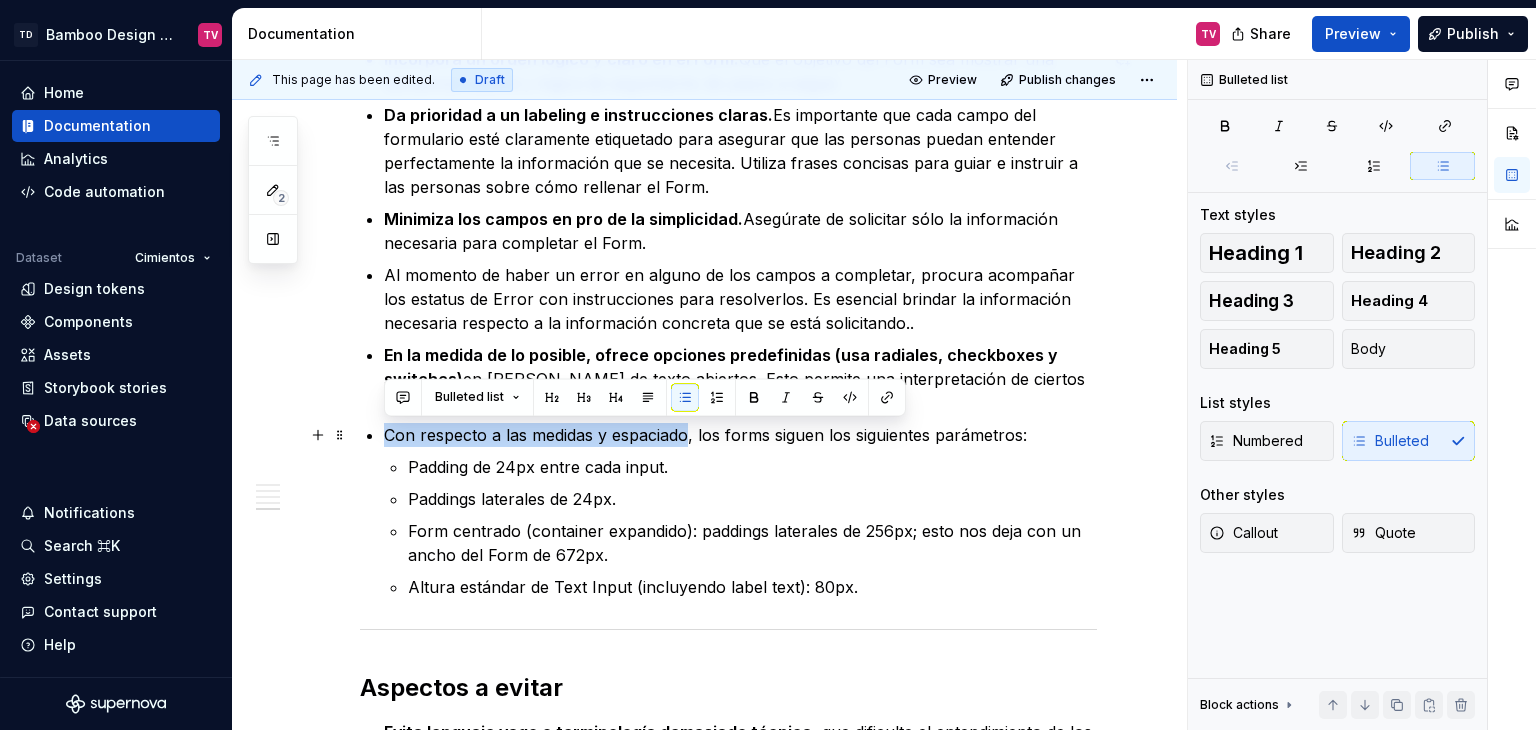 drag, startPoint x: 688, startPoint y: 433, endPoint x: 385, endPoint y: 433, distance: 303 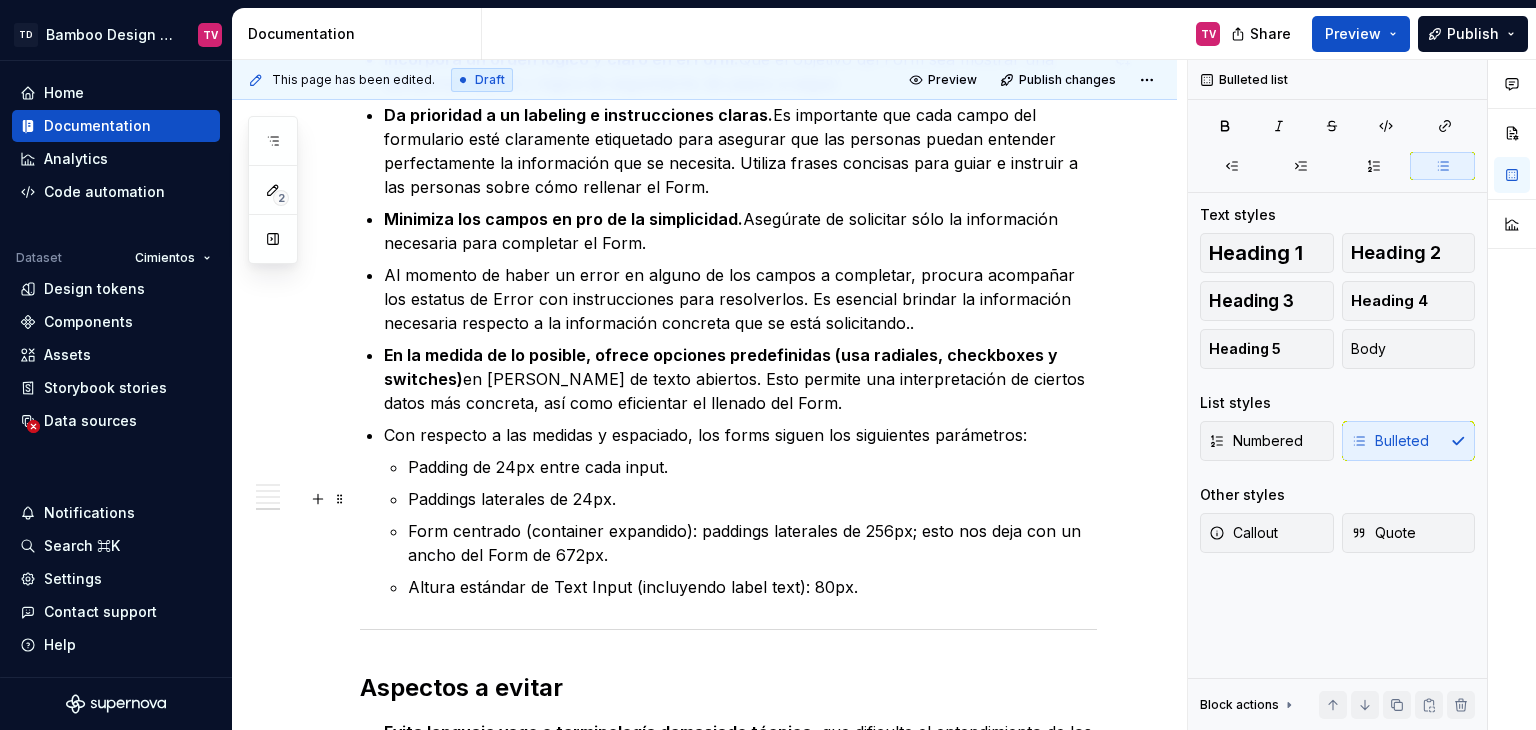 click on "Paddings laterales de 24px." at bounding box center [752, 499] 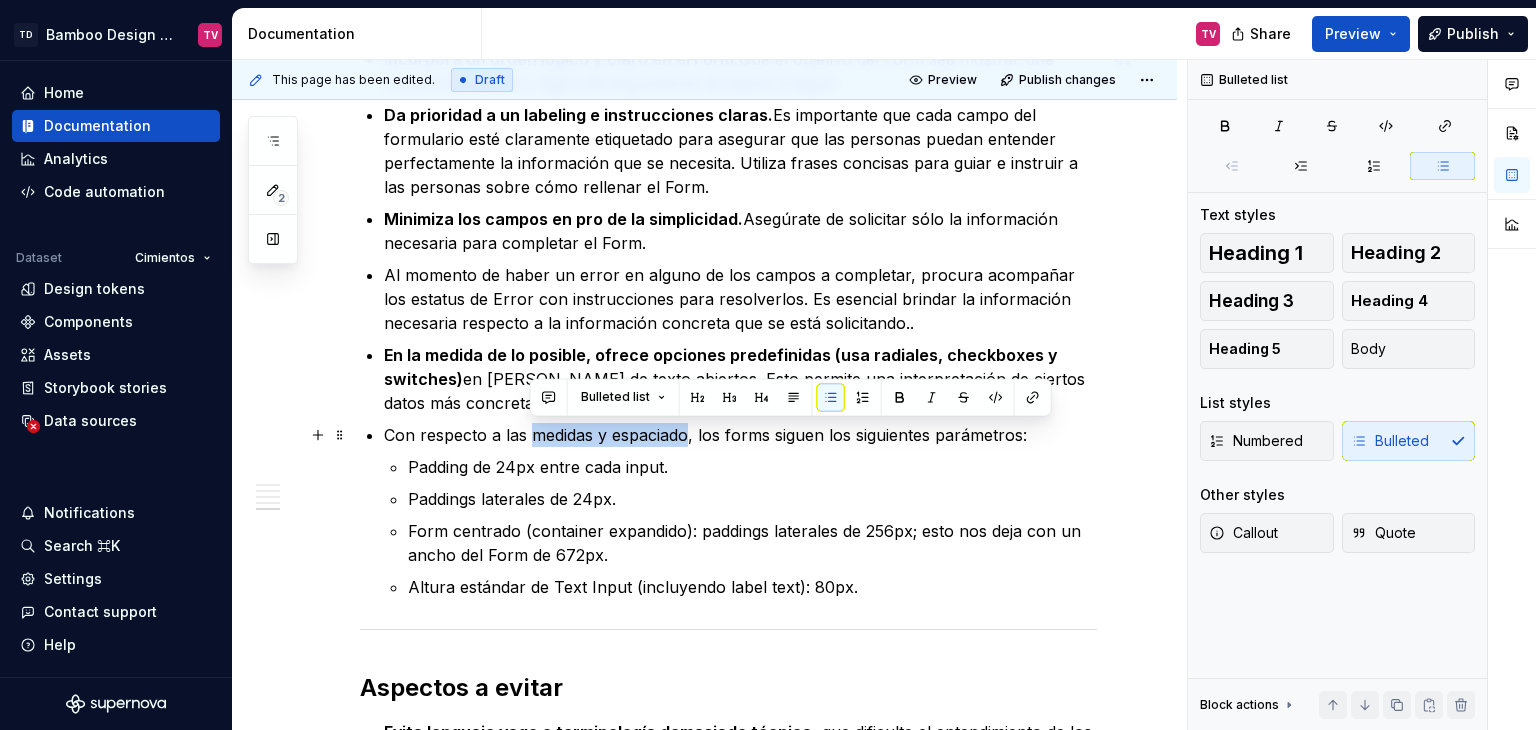 drag, startPoint x: 688, startPoint y: 433, endPoint x: 535, endPoint y: 438, distance: 153.08168 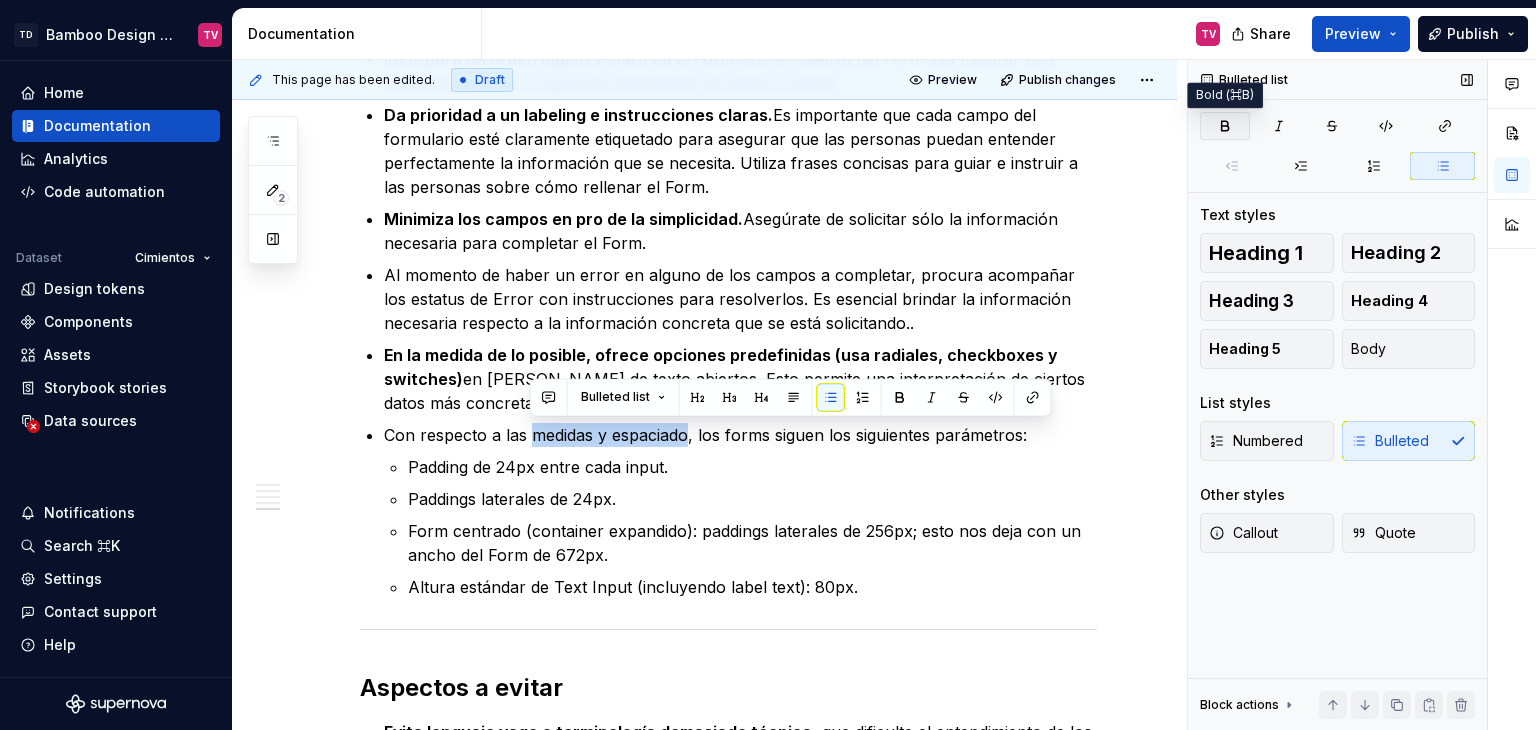 click at bounding box center [1225, 126] 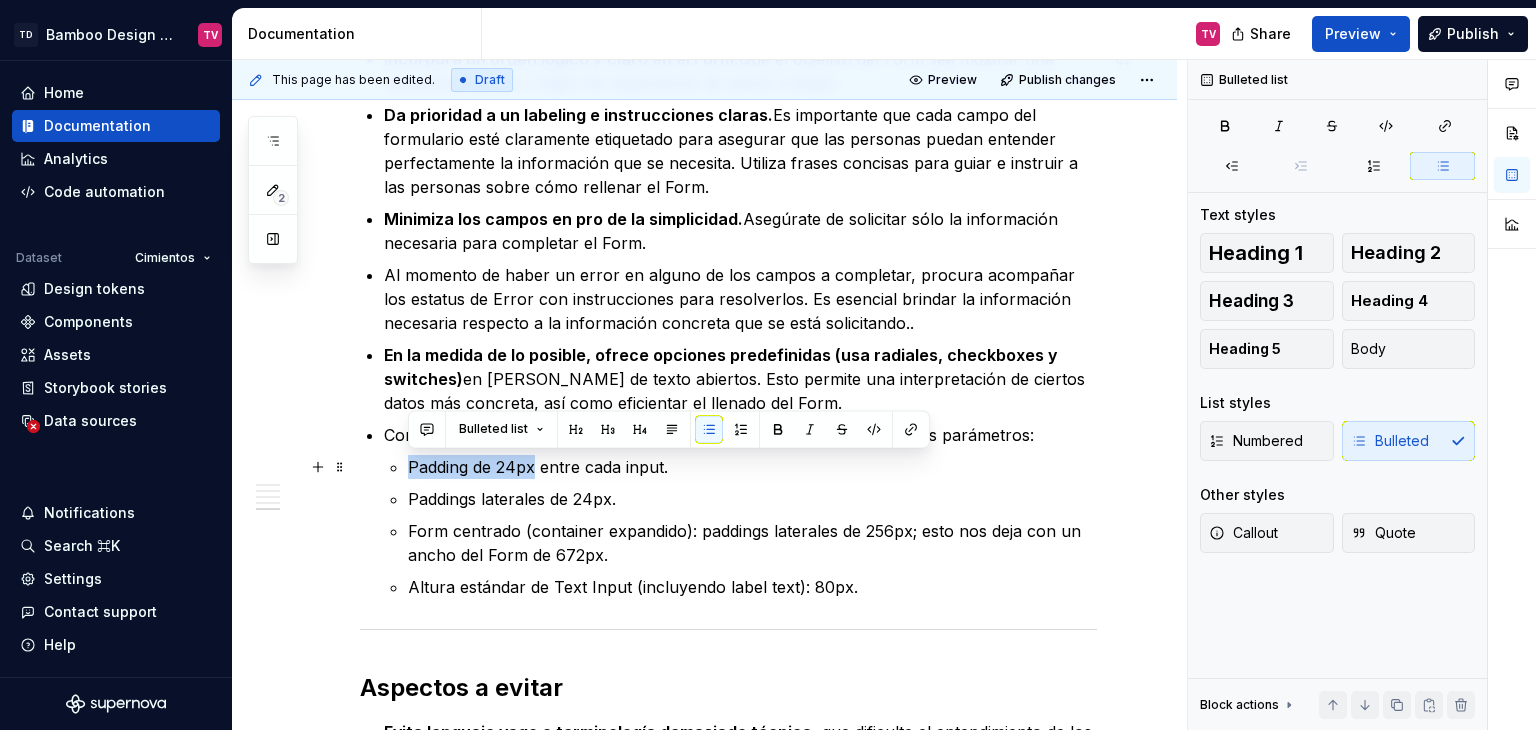 drag, startPoint x: 534, startPoint y: 465, endPoint x: 409, endPoint y: 465, distance: 125 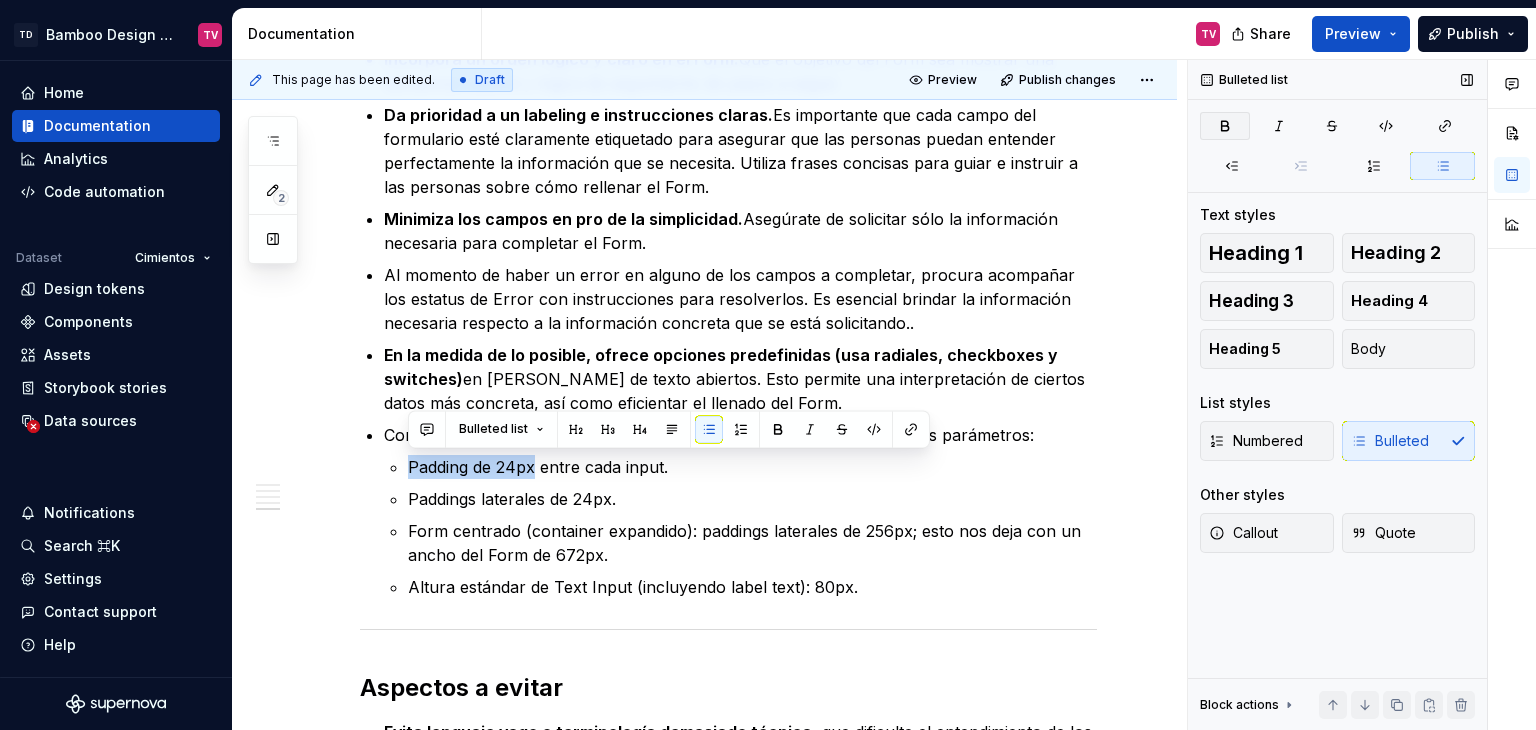 click 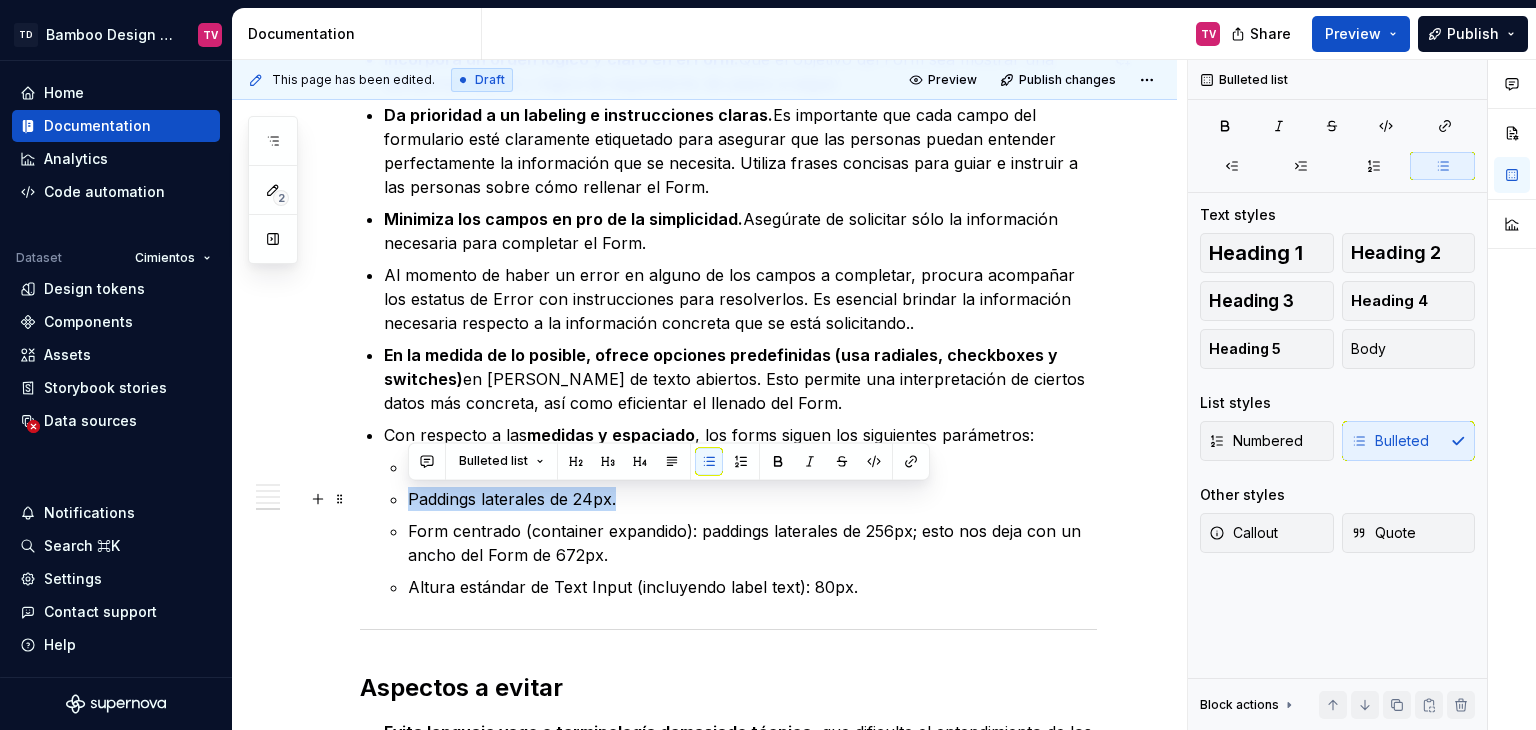 drag, startPoint x: 625, startPoint y: 497, endPoint x: 409, endPoint y: 503, distance: 216.08331 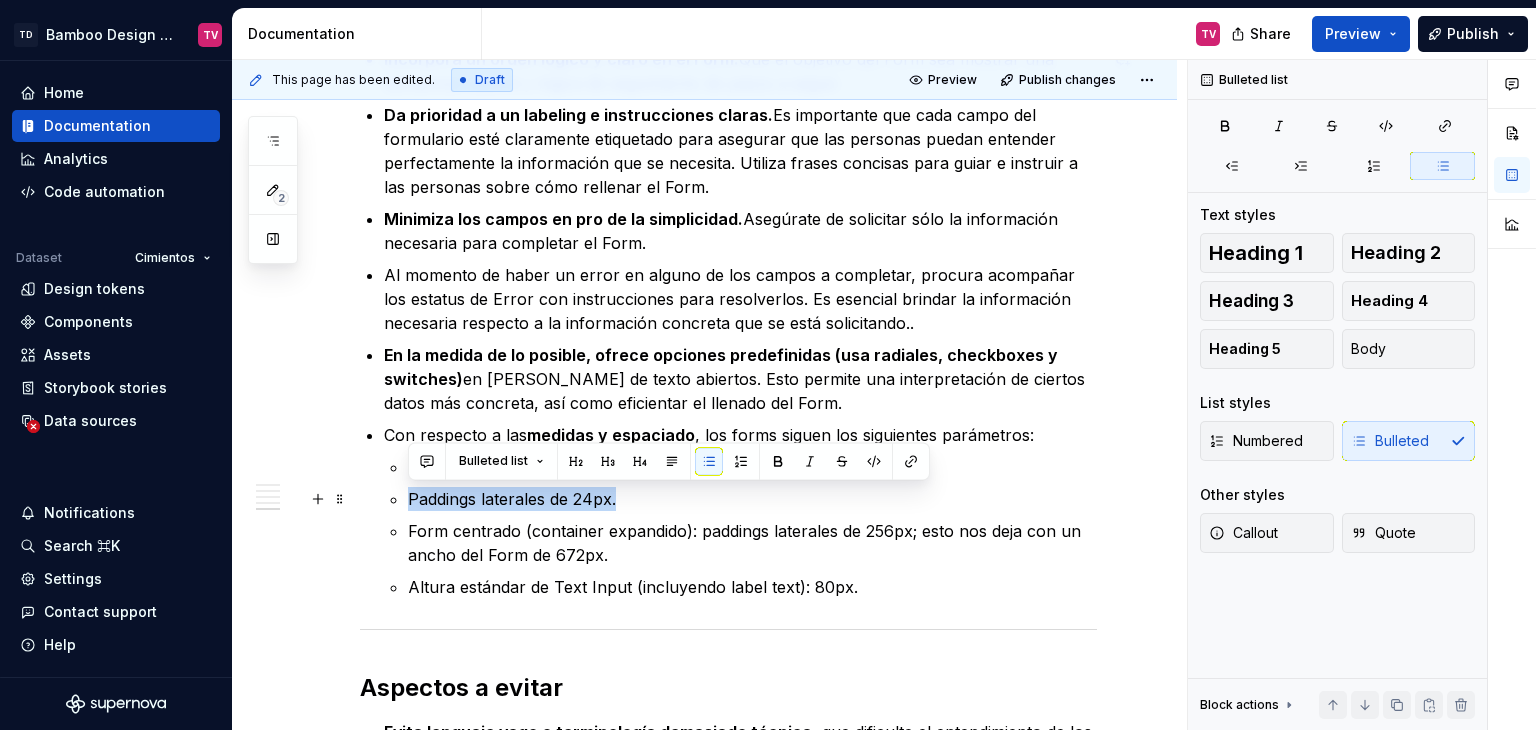 click on "Paddings laterales de 24px." at bounding box center [752, 499] 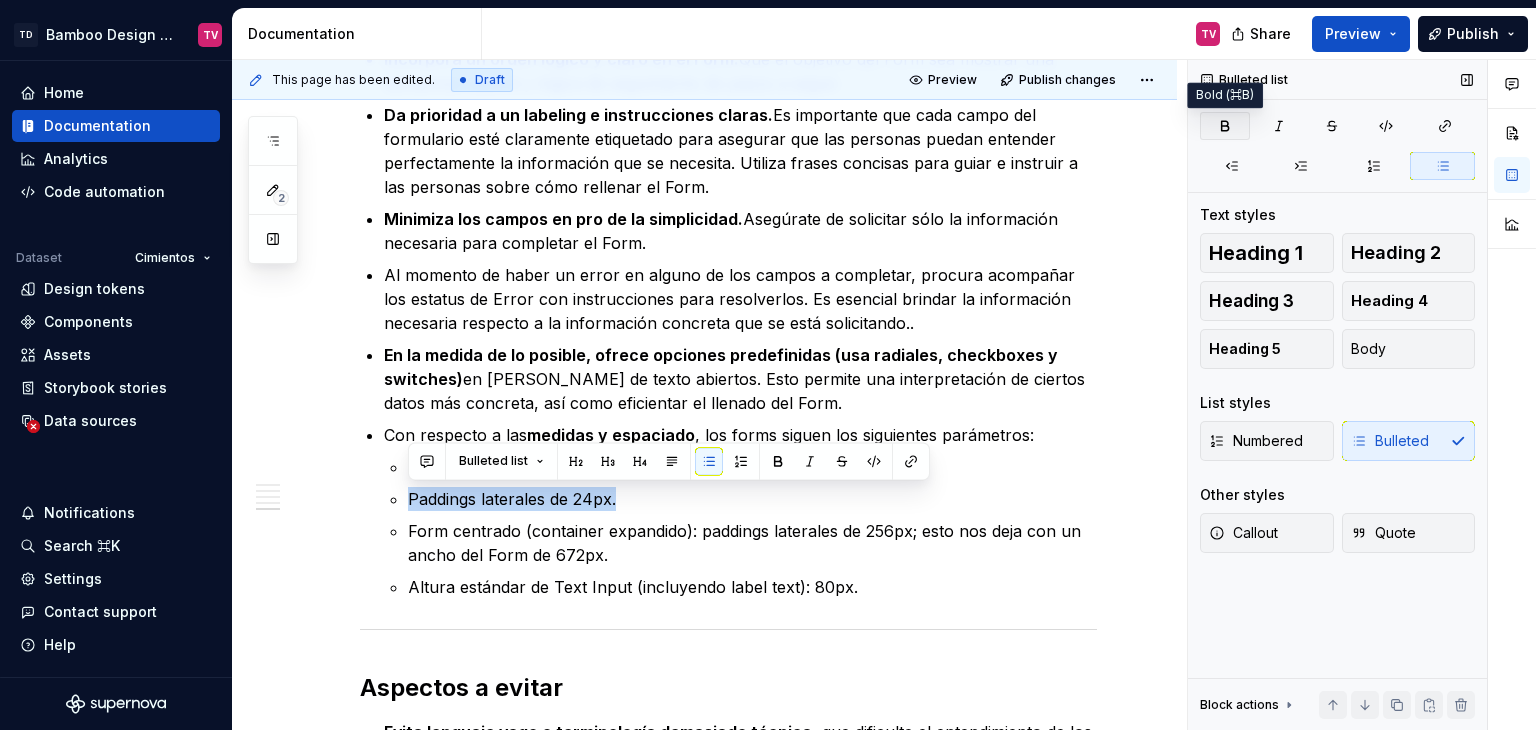 click at bounding box center [1225, 126] 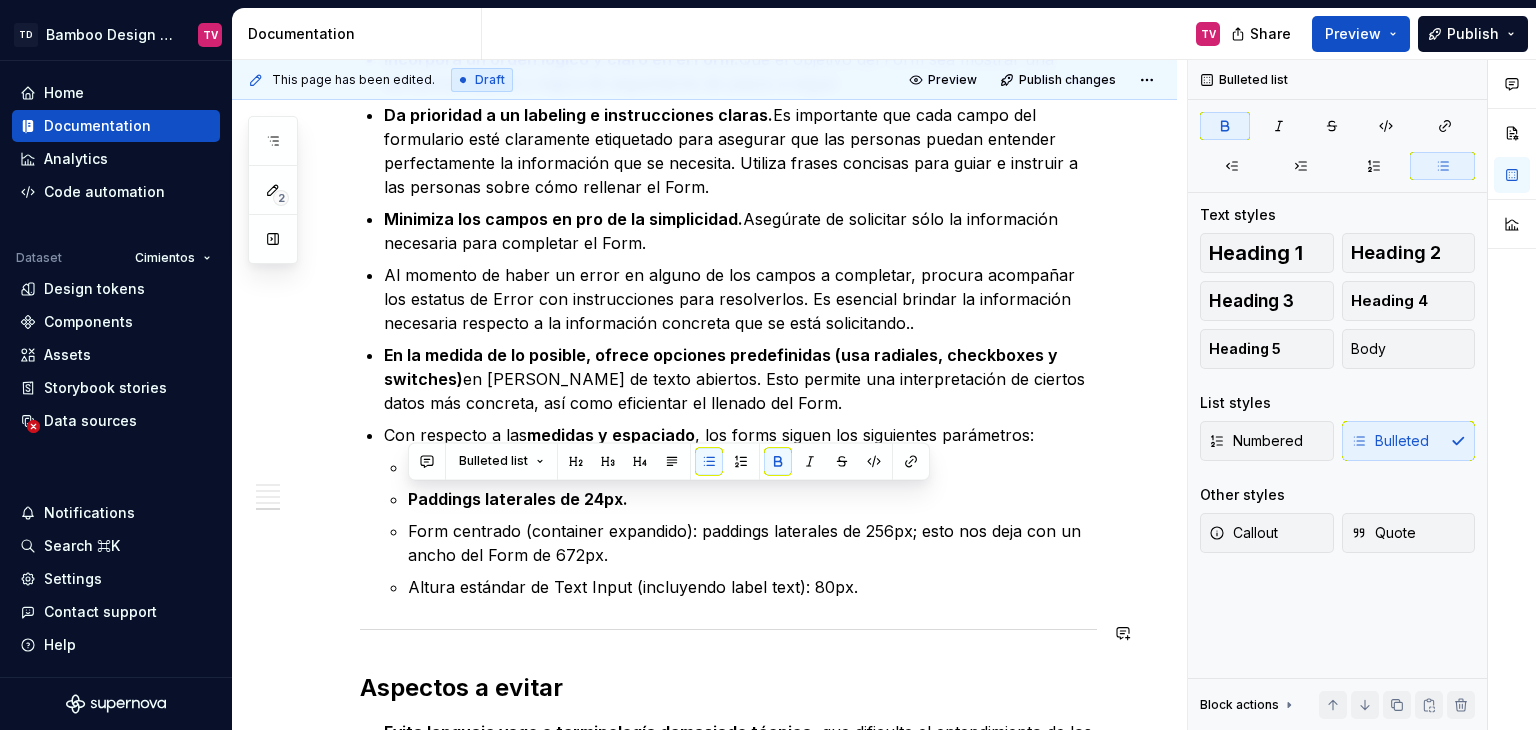 click on "Los  forms  (formularios) son un elemento que permite a las personas enviar información requerida dentro de un servidor.  Estos actúan como puentes entre la interfaz y la personas, permitiendo el ingreso de información, y básicamente se encargan de permitir interacciones. El diseño de los formularios es un aspecto sumamente importante dentro de Bamboo Design System, que, al igual que el resto de categorías de componentes, incluye sus propias guías, reglas de uso y mejores prácticas.   Principios esenciales Estructura del contenido.  Debe haber una organización de los inputs y requerimientos de manera lógica clara y simple, agrupando campos relacionados entre sí, y determinando qué tipo de información es esencial. UX Writing.  Usar labels claros, con una redacción simple y amigable, y ofreciendo instrucciones claras cuando es necesario, permite una mejor conversión e interacción con las personas. Experiencia de usuario (UX). Diseño visual (UI). Diseño interactivo. Componentes recomendados" at bounding box center [728, -432] 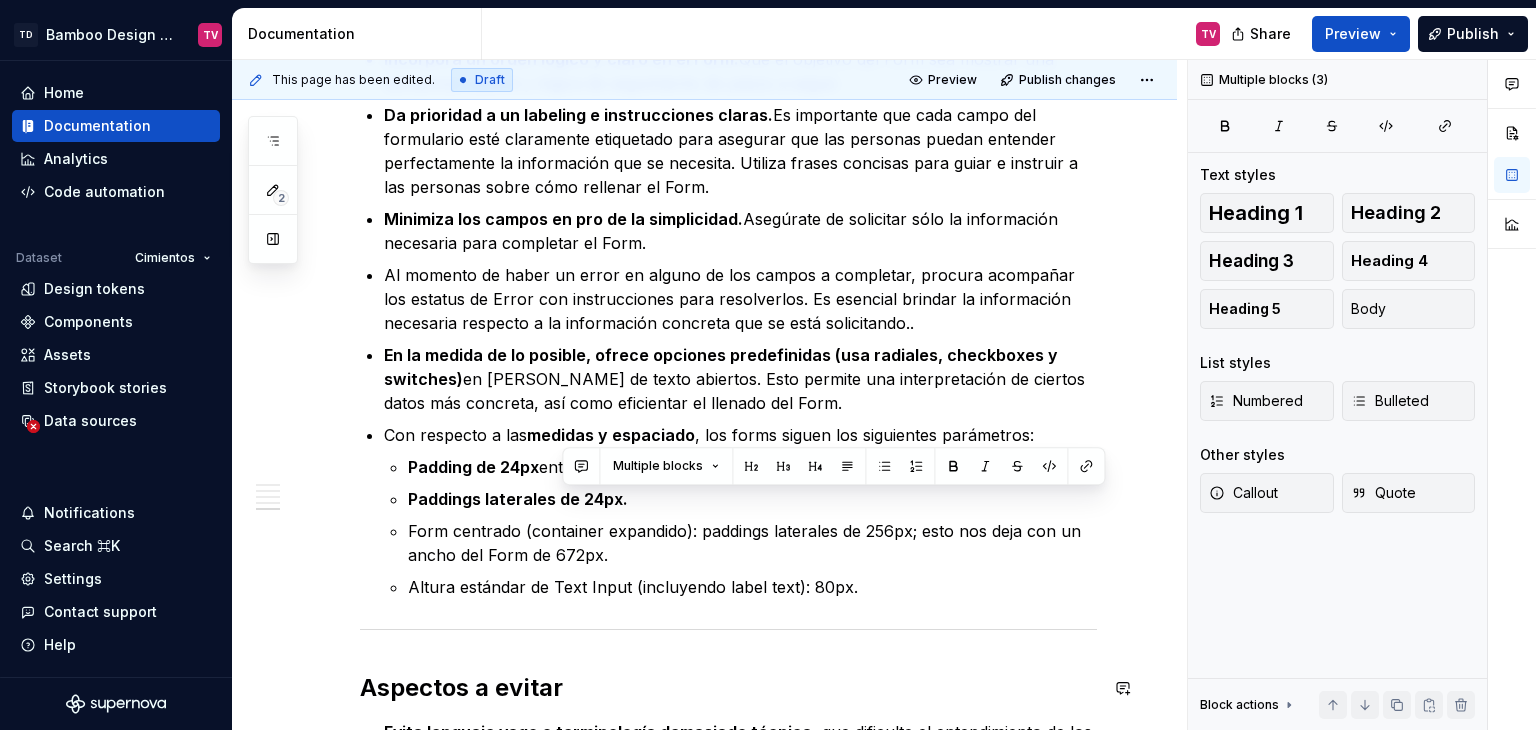 scroll, scrollTop: 2231, scrollLeft: 0, axis: vertical 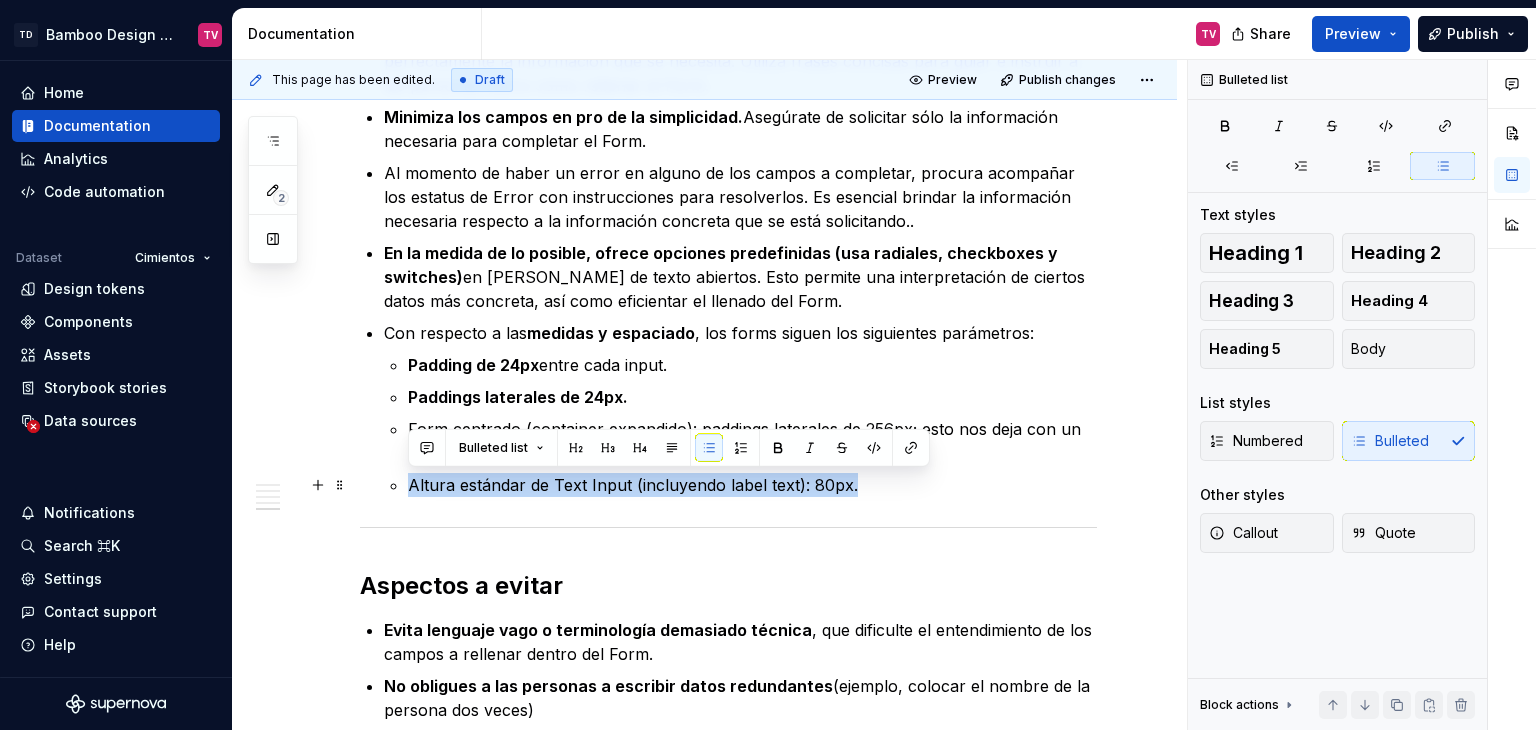 drag, startPoint x: 856, startPoint y: 597, endPoint x: 404, endPoint y: 480, distance: 466.89722 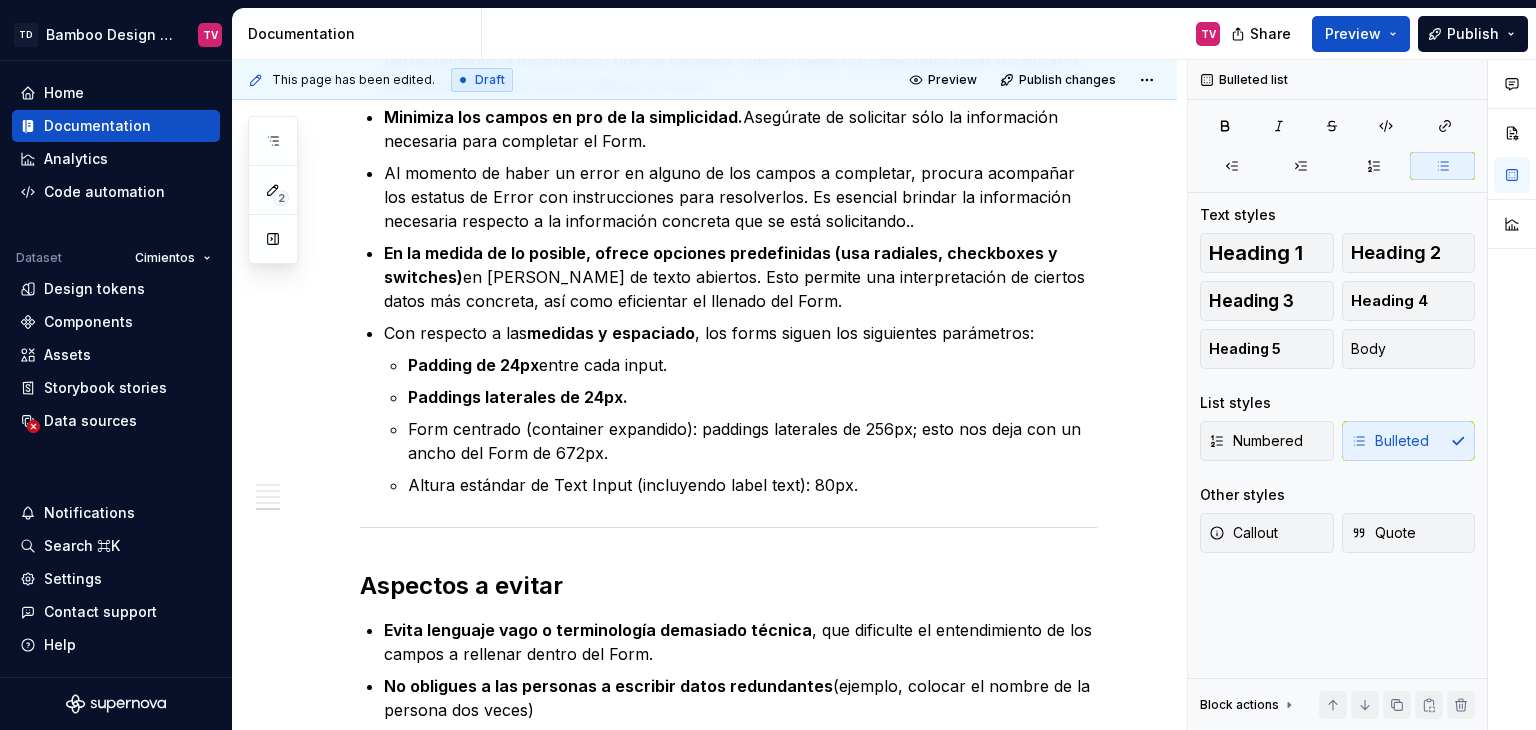 click on "Los  forms  (formularios) son un elemento que permite a las personas enviar información requerida dentro de un servidor.  Estos actúan como puentes entre la interfaz y la personas, permitiendo el ingreso de información, y básicamente se encargan de permitir interacciones. El diseño de los formularios es un aspecto sumamente importante dentro de Bamboo Design System, que, al igual que el resto de categorías de componentes, incluye sus propias guías, reglas de uso y mejores prácticas.   Principios esenciales Estructura del contenido.  Debe haber una organización de los inputs y requerimientos de manera lógica clara y simple, agrupando campos relacionados entre sí, y determinando qué tipo de información es esencial. UX Writing.  Usar labels claros, con una redacción simple y amigable, y ofreciendo instrucciones claras cuando es necesario, permite una mejor conversión e interacción con las personas. Experiencia de usuario (UX). Diseño visual (UI). Diseño interactivo. Componentes recomendados" at bounding box center (728, -534) 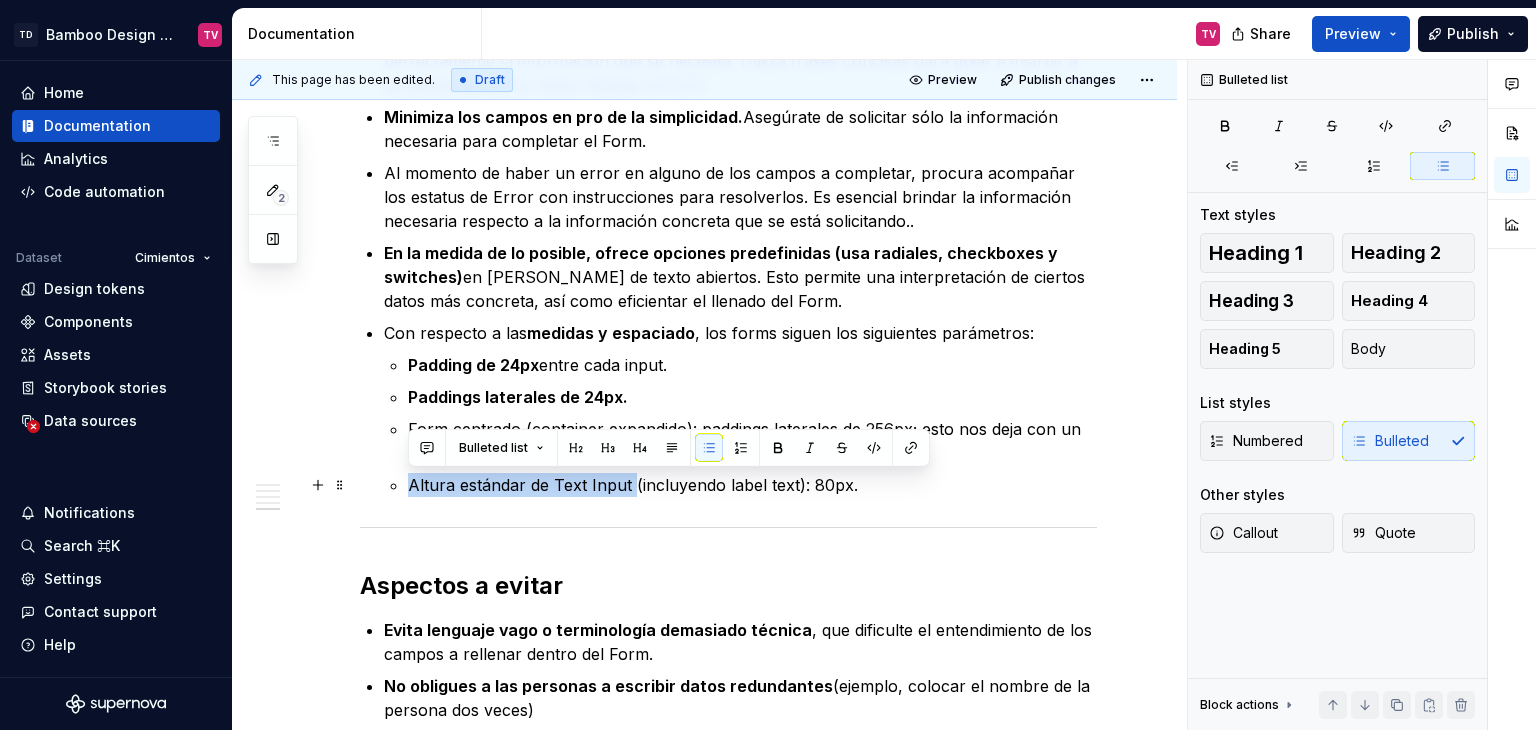 drag, startPoint x: 629, startPoint y: 485, endPoint x: 410, endPoint y: 485, distance: 219 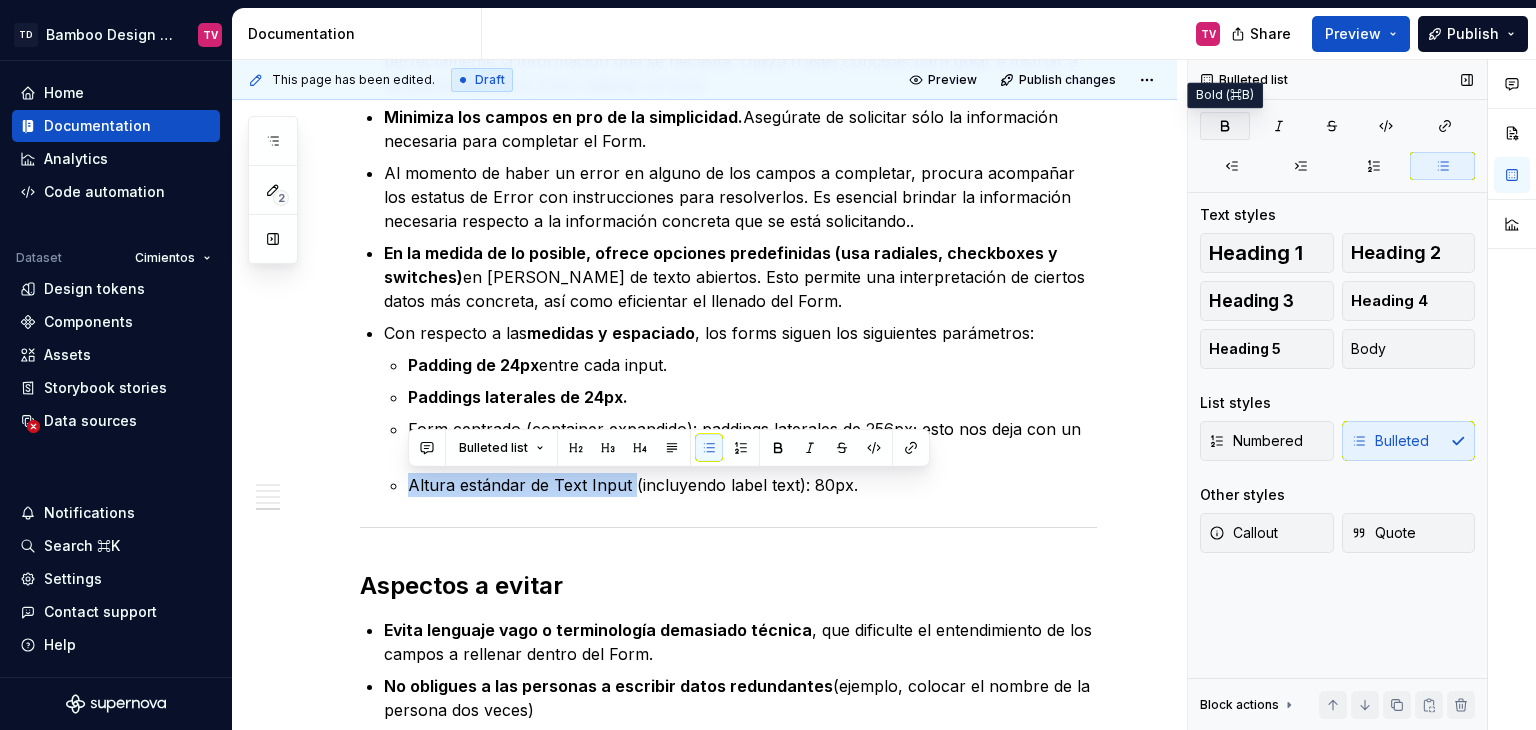 click 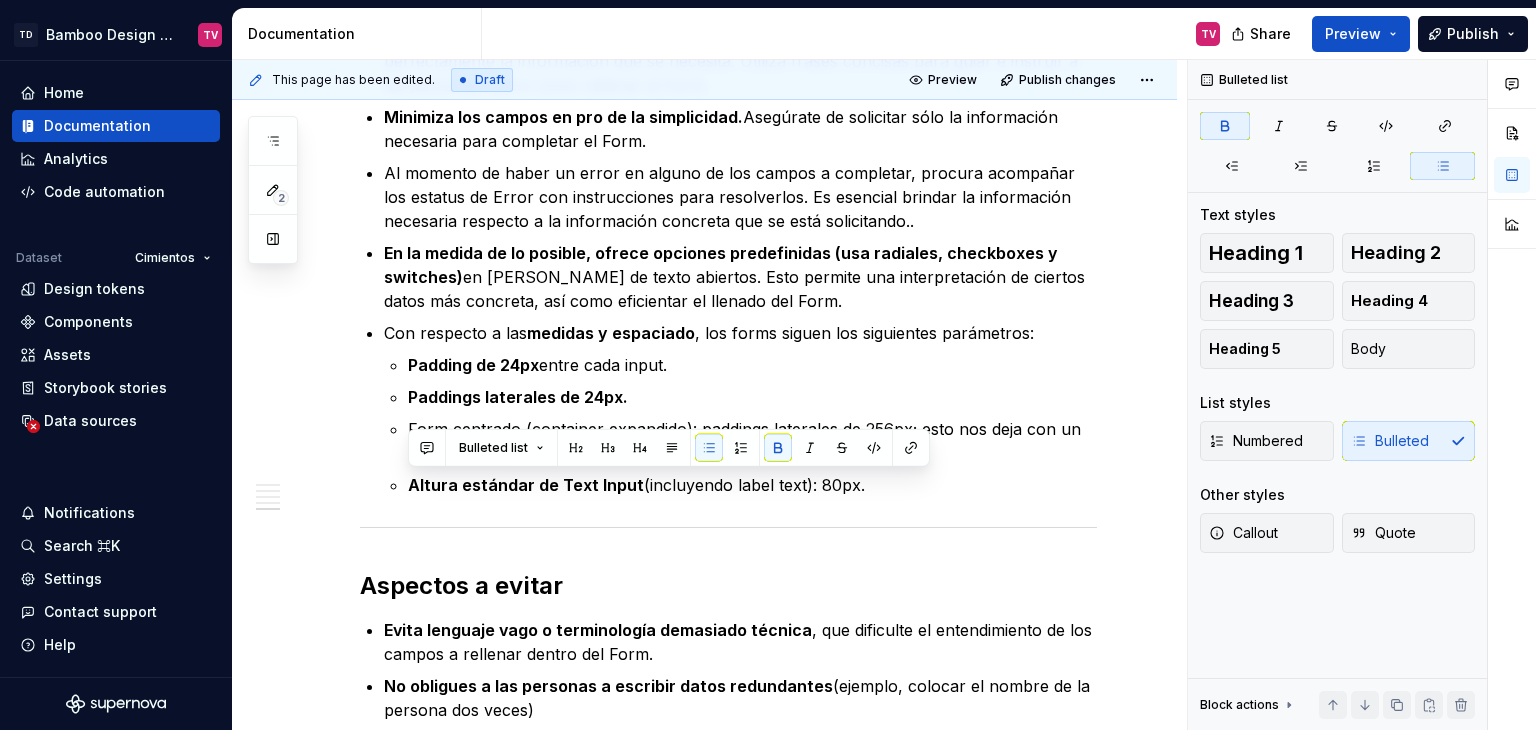 click on "Los  forms  (formularios) son un elemento que permite a las personas enviar información requerida dentro de un servidor.  Estos actúan como puentes entre la interfaz y la personas, permitiendo el ingreso de información, y básicamente se encargan de permitir interacciones. El diseño de los formularios es un aspecto sumamente importante dentro de Bamboo Design System, que, al igual que el resto de categorías de componentes, incluye sus propias guías, reglas de uso y mejores prácticas.   Principios esenciales Estructura del contenido.  Debe haber una organización de los inputs y requerimientos de manera lógica clara y simple, agrupando campos relacionados entre sí, y determinando qué tipo de información es esencial. UX Writing.  Usar labels claros, con una redacción simple y amigable, y ofreciendo instrucciones claras cuando es necesario, permite una mejor conversión e interacción con las personas. Experiencia de usuario (UX). Diseño visual (UI). Diseño interactivo. Componentes recomendados" at bounding box center [728, -534] 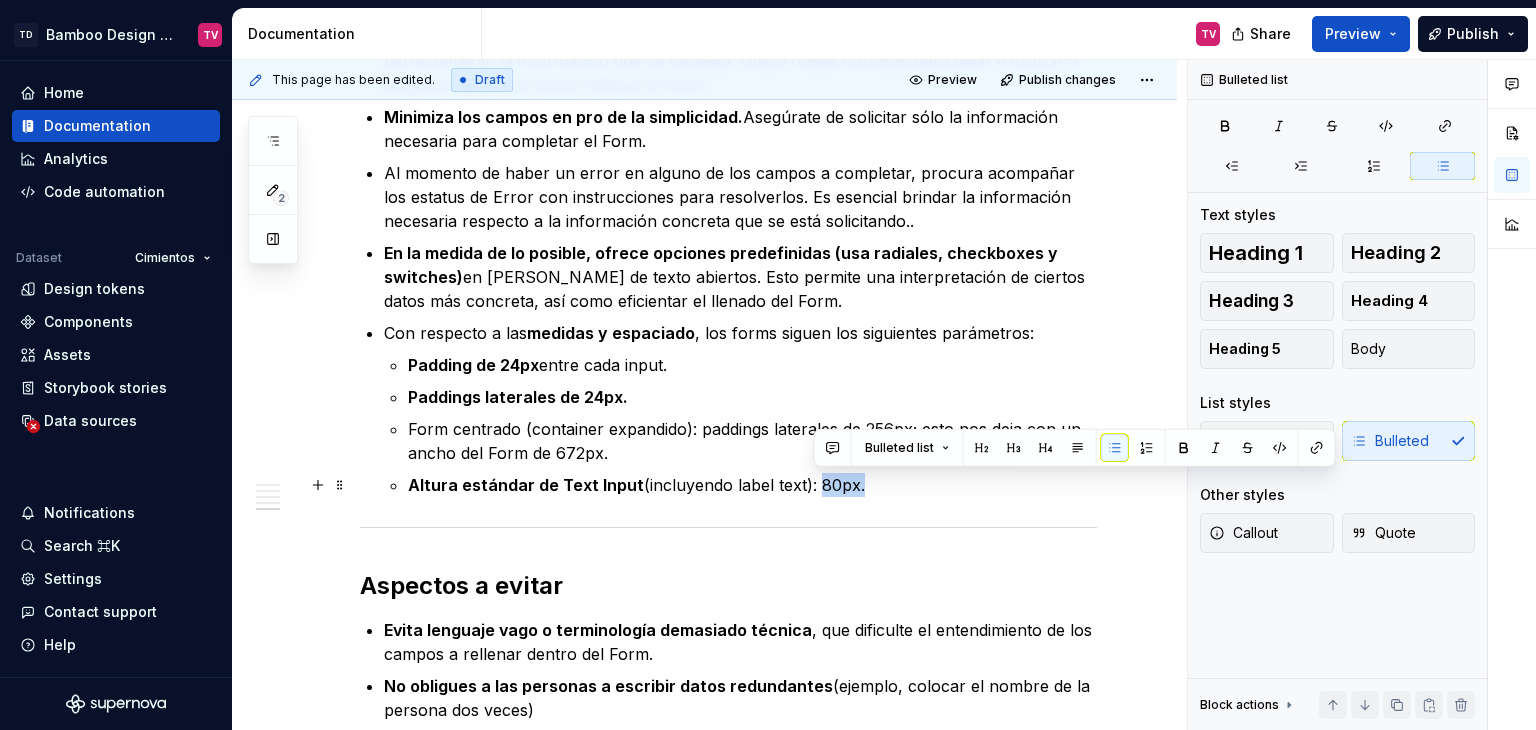 drag, startPoint x: 859, startPoint y: 489, endPoint x: 814, endPoint y: 486, distance: 45.099888 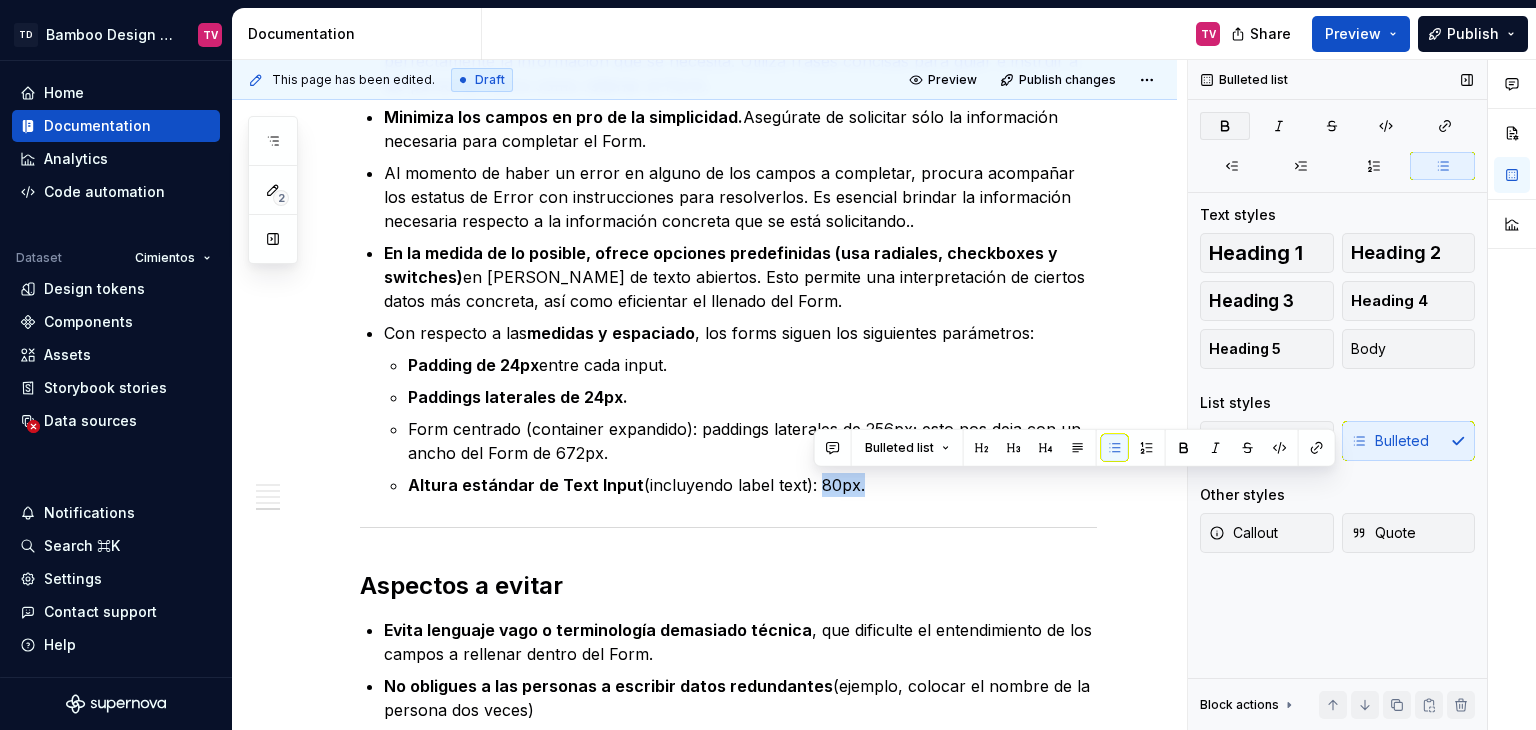 click 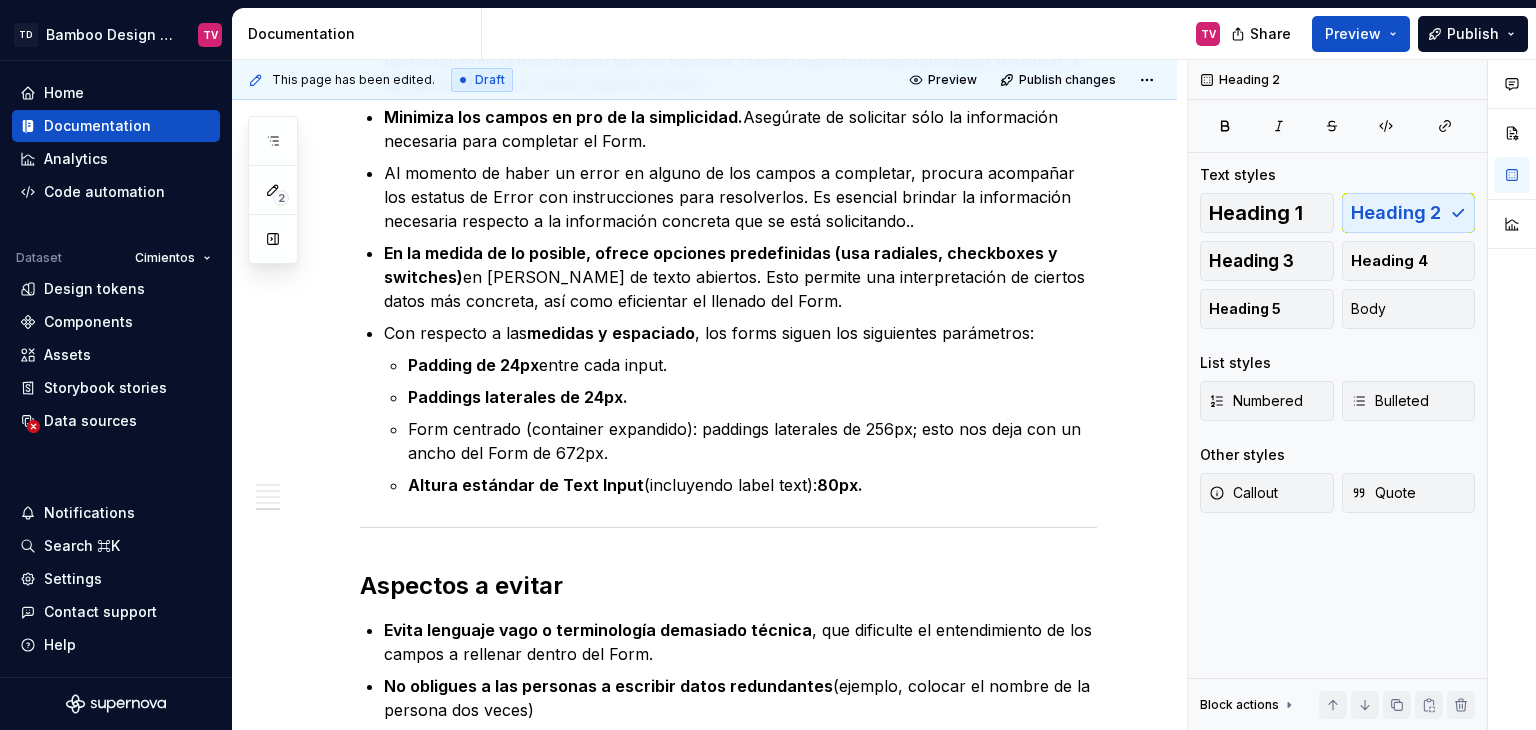 click on "Los  forms  (formularios) son un elemento que permite a las personas enviar información requerida dentro de un servidor.  Estos actúan como puentes entre la interfaz y la personas, permitiendo el ingreso de información, y básicamente se encargan de permitir interacciones. El diseño de los formularios es un aspecto sumamente importante dentro de Bamboo Design System, que, al igual que el resto de categorías de componentes, incluye sus propias guías, reglas de uso y mejores prácticas.   Principios esenciales Estructura del contenido.  Debe haber una organización de los inputs y requerimientos de manera lógica clara y simple, agrupando campos relacionados entre sí, y determinando qué tipo de información es esencial. UX Writing.  Usar labels claros, con una redacción simple y amigable, y ofreciendo instrucciones claras cuando es necesario, permite una mejor conversión e interacción con las personas. Experiencia de usuario (UX). Diseño visual (UI). Diseño interactivo. Componentes recomendados" at bounding box center [728, -534] 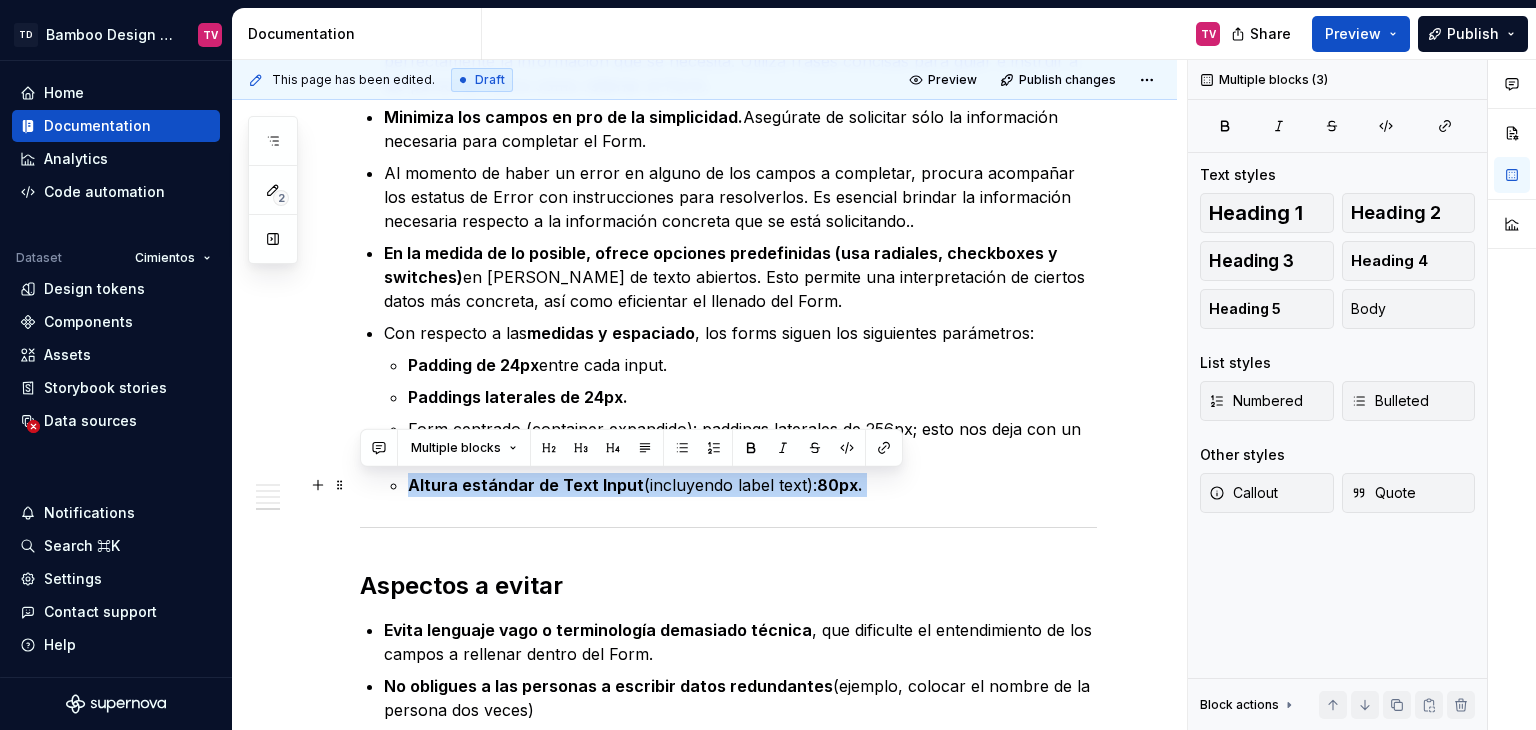 drag, startPoint x: 920, startPoint y: 497, endPoint x: 392, endPoint y: 491, distance: 528.0341 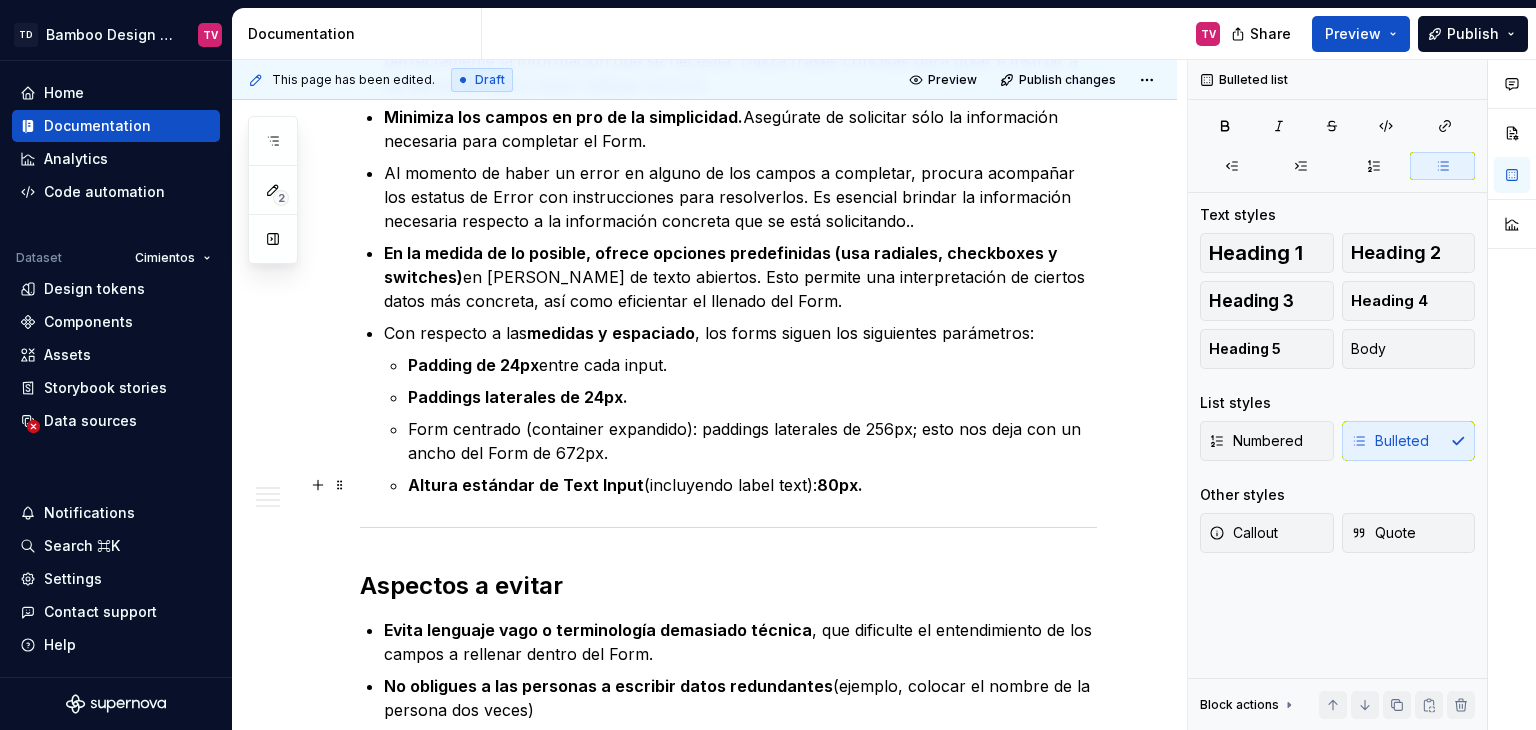 click on "Altura estándar de Text Input  (incluyendo label text):  80px." at bounding box center (752, 485) 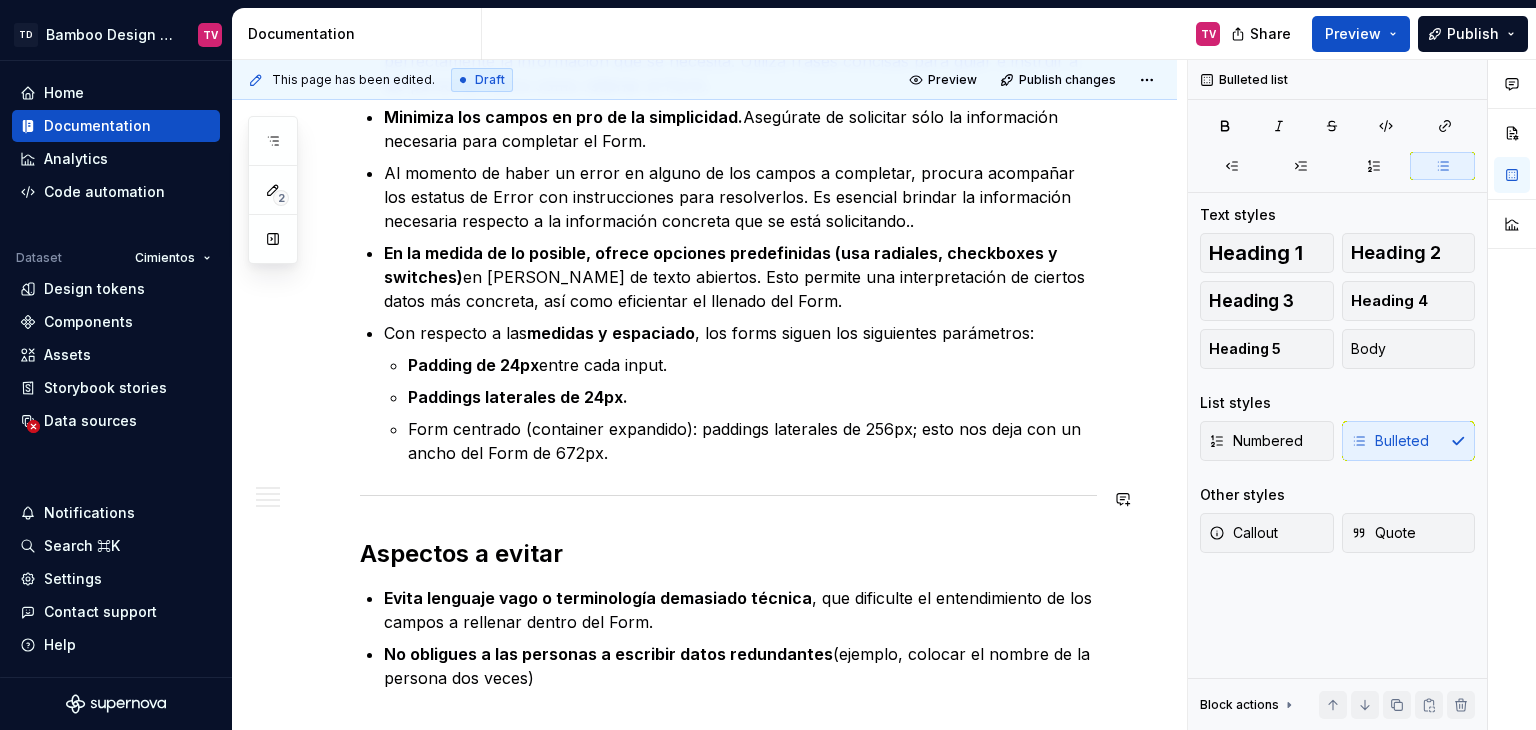 scroll, scrollTop: 2431, scrollLeft: 0, axis: vertical 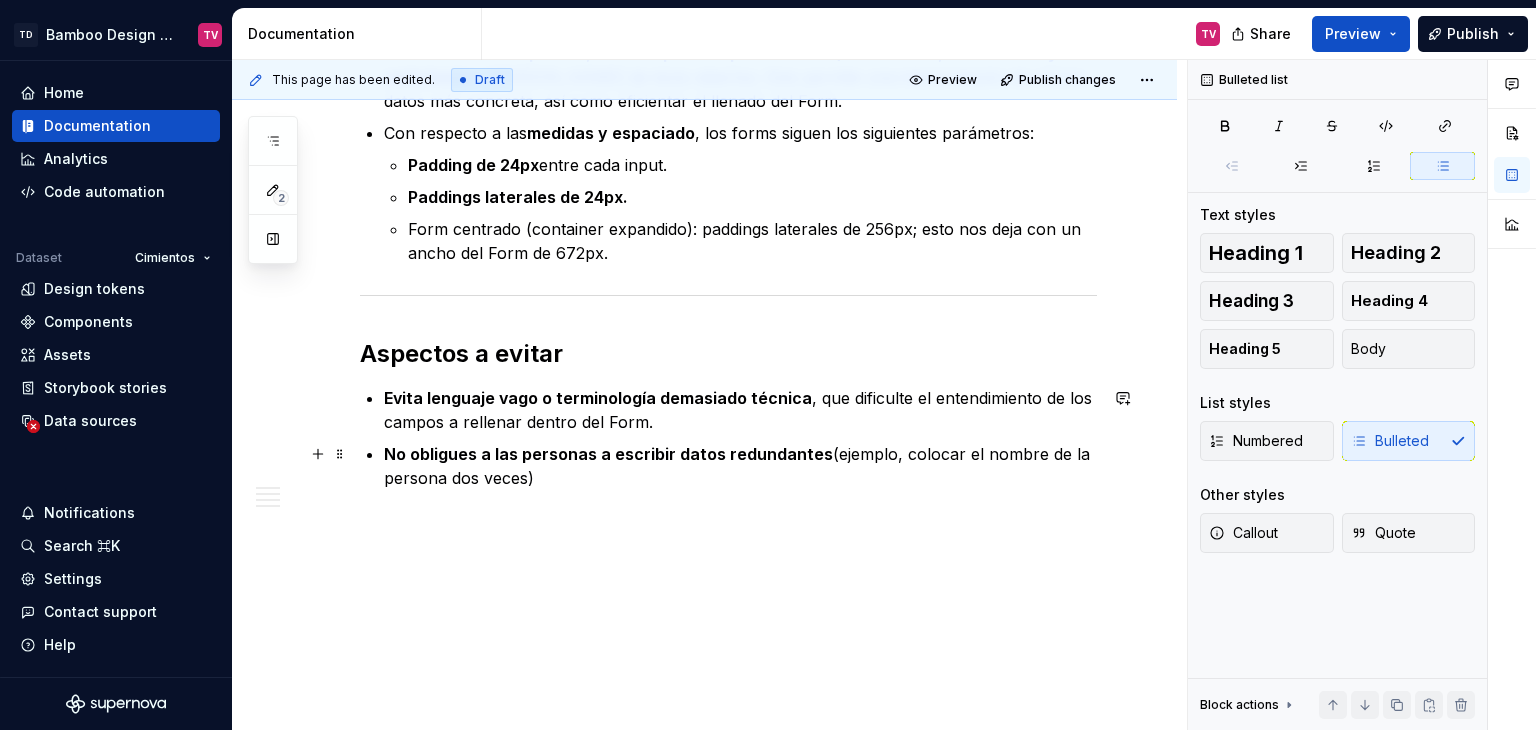 click on "No obligues a las personas a escribir datos redundantes  (ejemplo, colocar el nombre de la persona dos veces)" at bounding box center (740, 466) 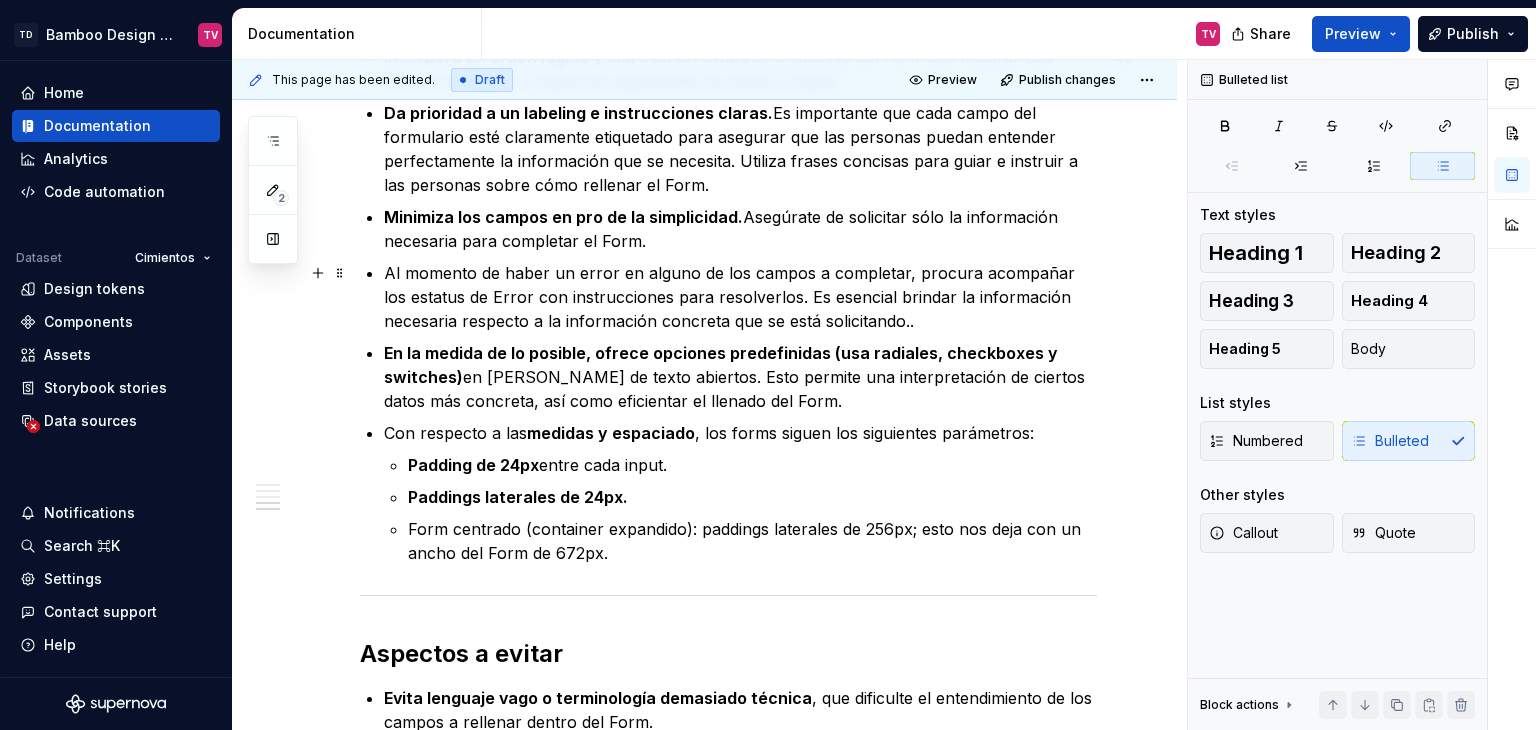 scroll, scrollTop: 1931, scrollLeft: 0, axis: vertical 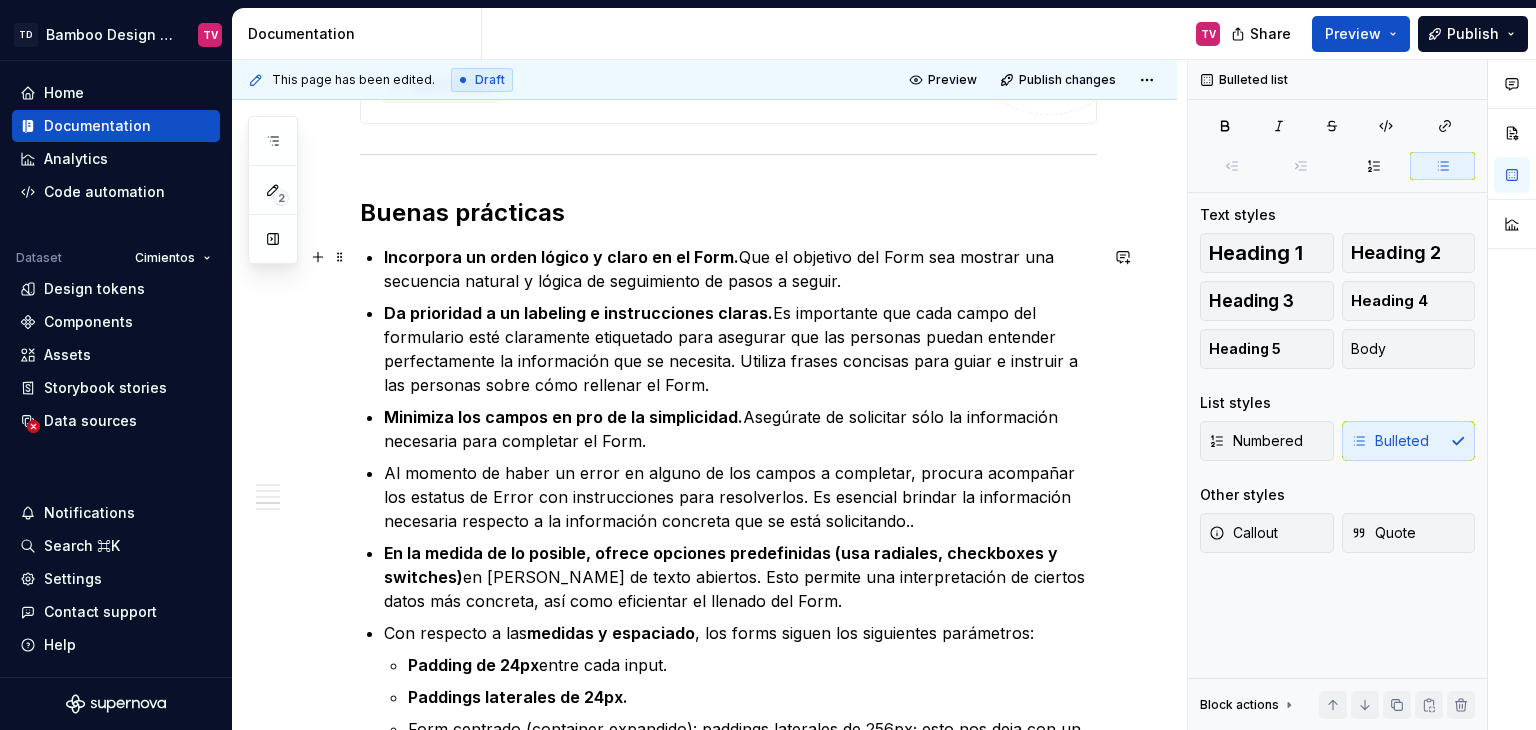 click on "Incorpora un orden lógico y claro en el Form.  Que el objetivo del Form sea mostrar una secuencia natural y lógica de seguimiento de pasos a seguir." at bounding box center (740, 269) 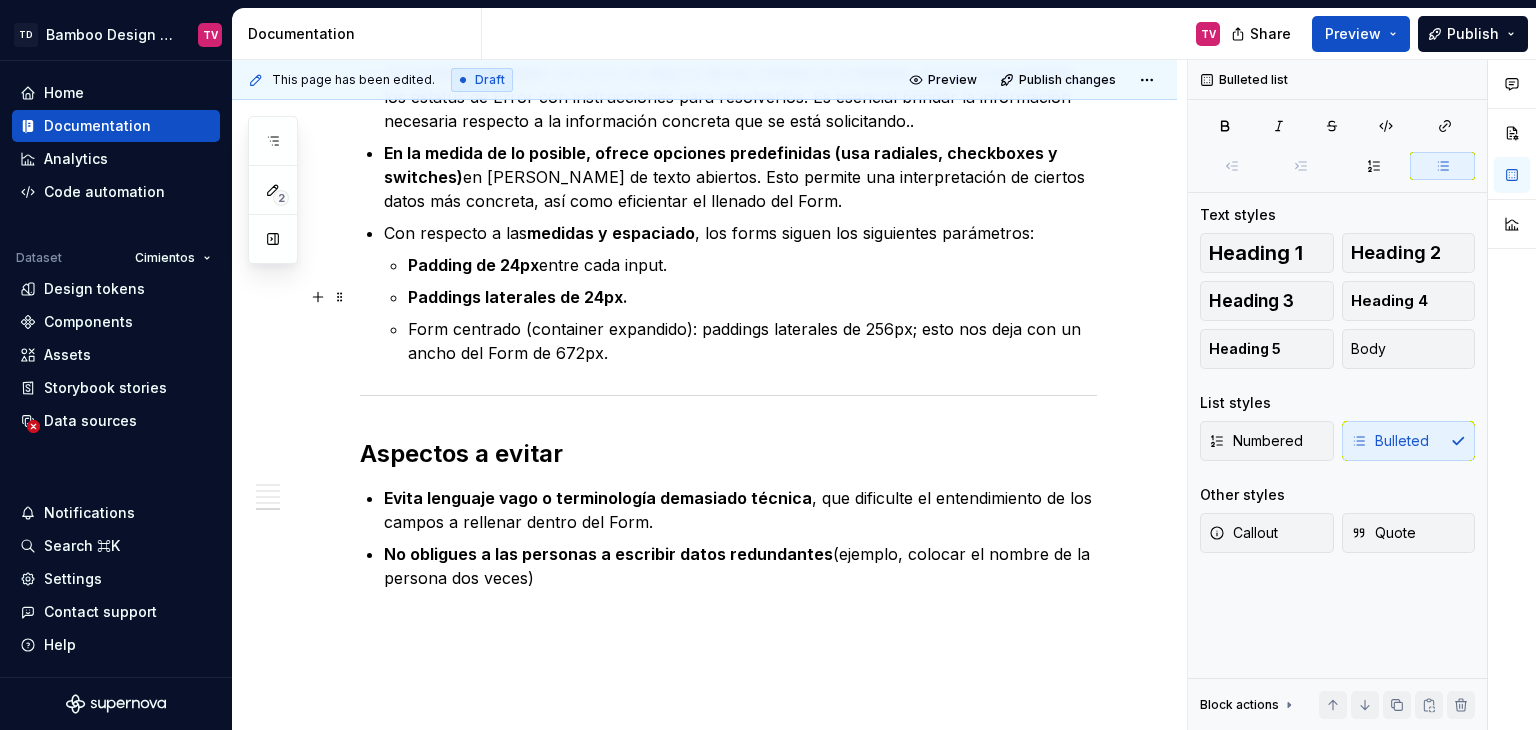 scroll, scrollTop: 2131, scrollLeft: 0, axis: vertical 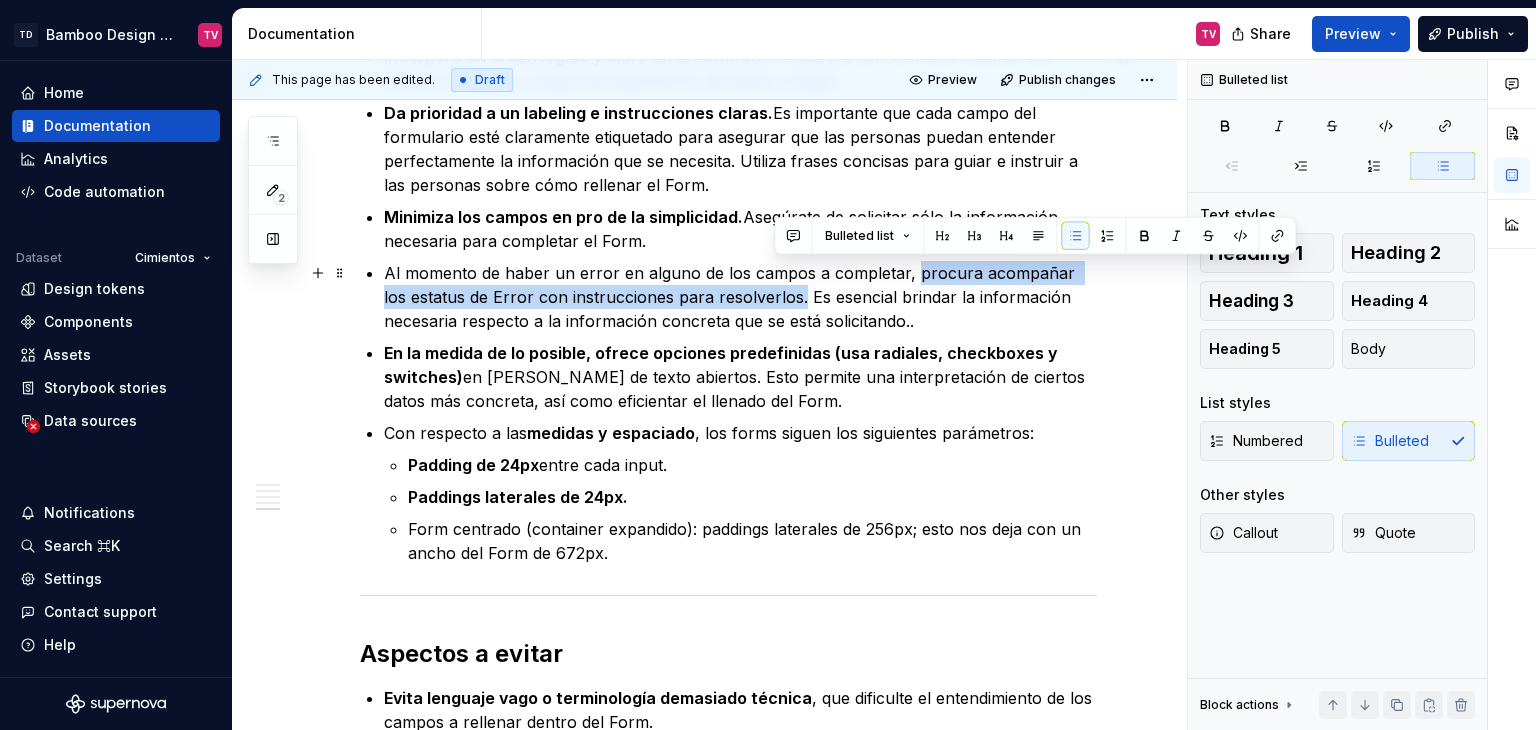 drag, startPoint x: 908, startPoint y: 273, endPoint x: 773, endPoint y: 301, distance: 137.87312 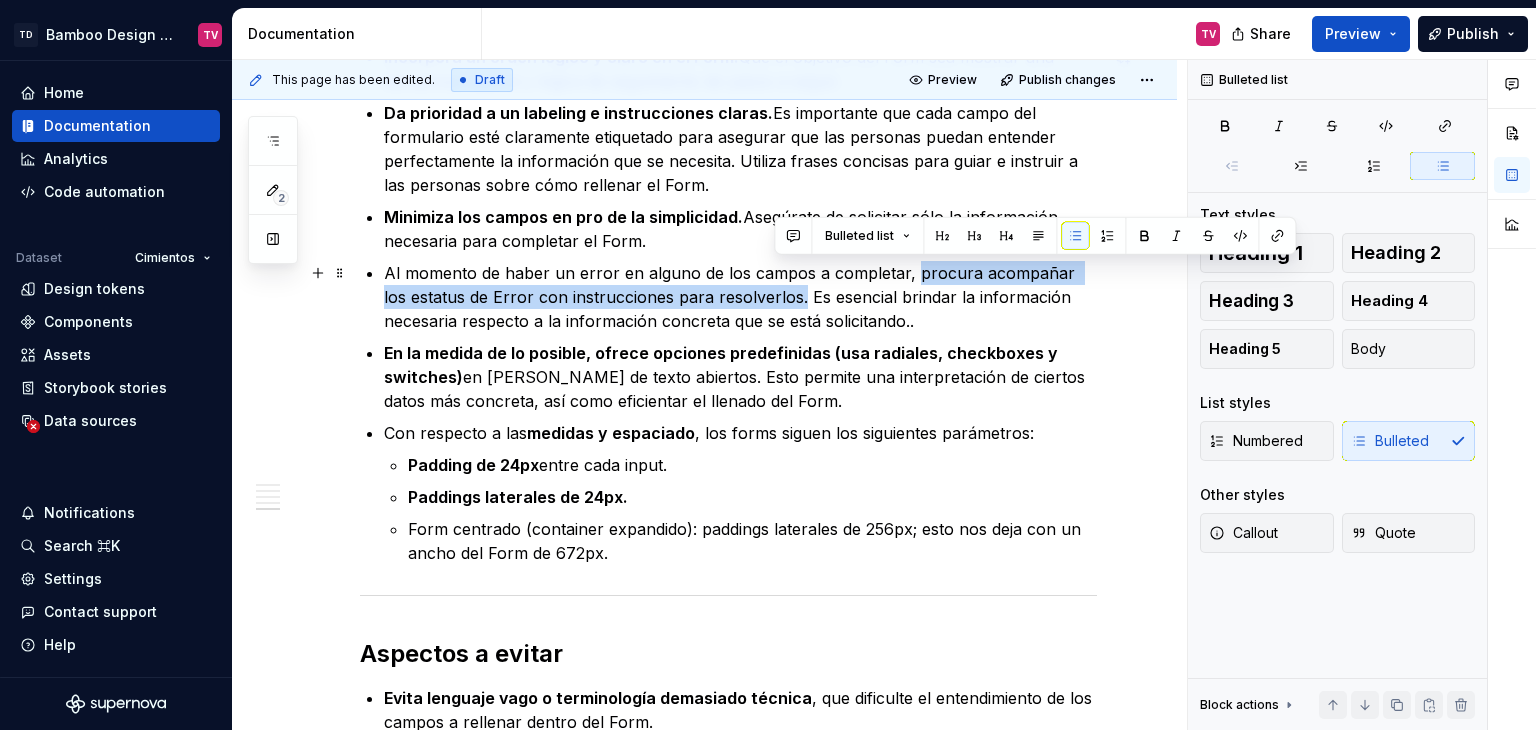 click on "Al momento de haber un error en alguno de los campos a completar, procura acompañar los estatus de Error con instrucciones para resolverlos. Es esencial brindar la información necesaria respecto a la información concreta que se está solicitando.." at bounding box center (740, 297) 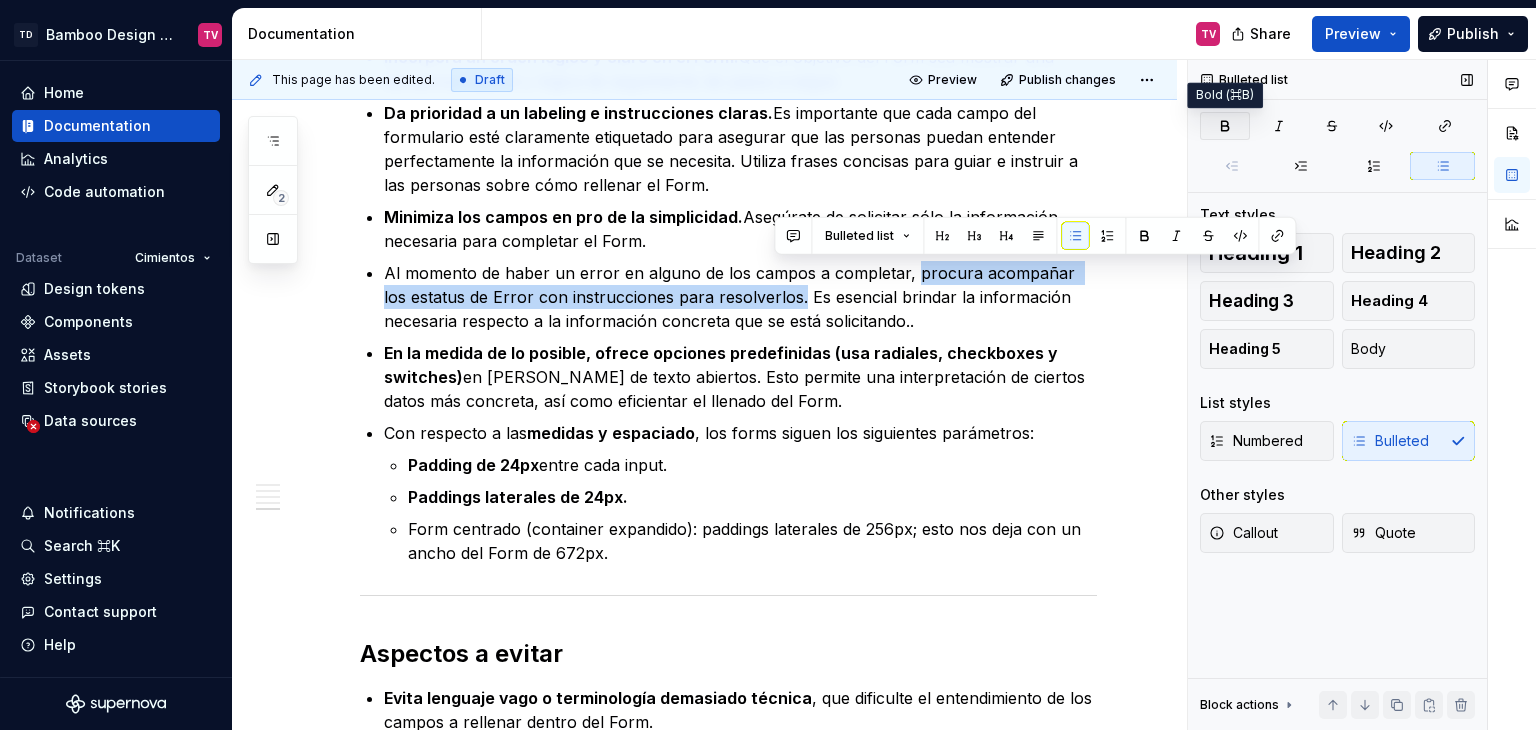 click at bounding box center [1225, 126] 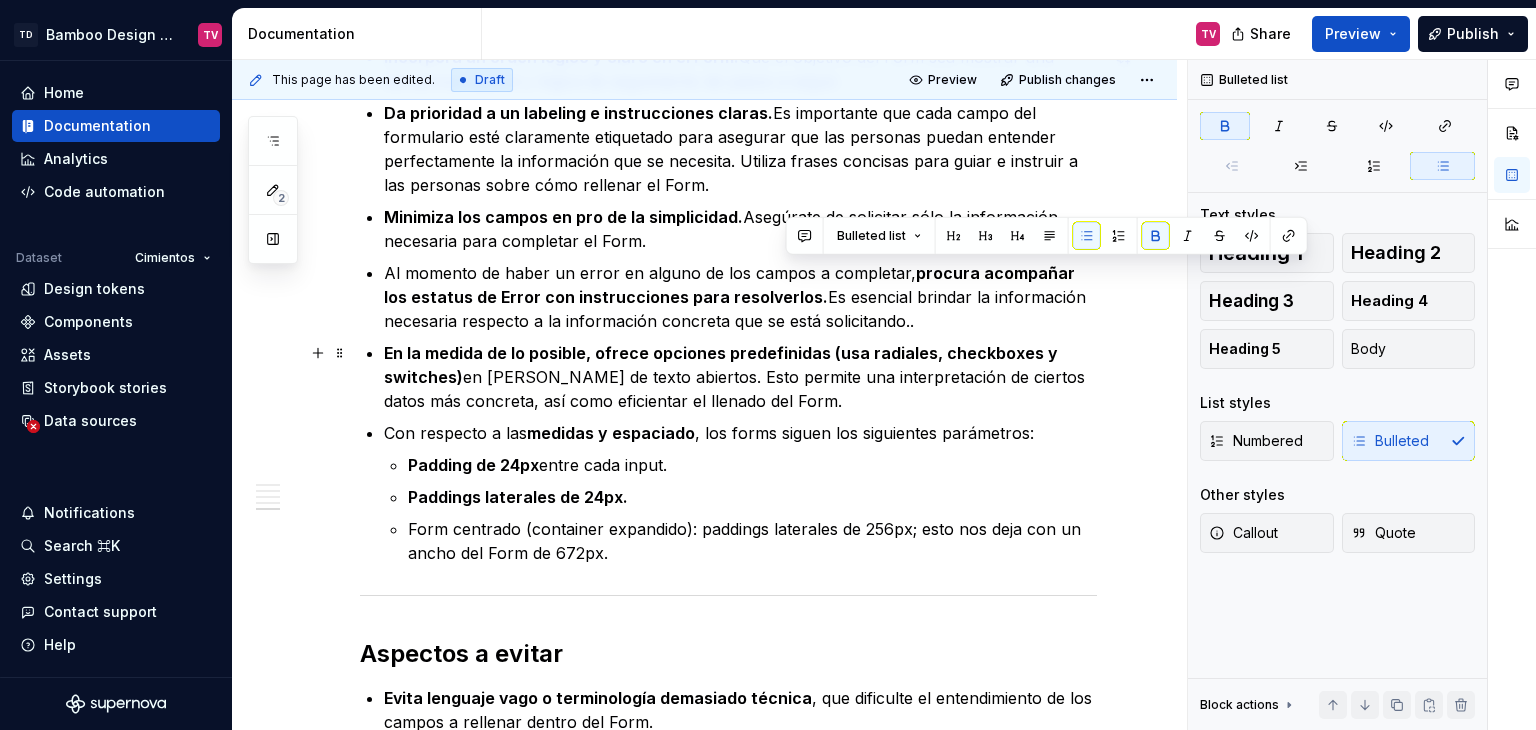 click on "En la medida de lo posible, ofrece opciones predefinidas (usa radiales, checkboxes y switches)  en lugar de campos de texto abiertos. Esto permite una interpretación de ciertos datos más concreta, así como eficientar el llenado del Form." at bounding box center (740, 377) 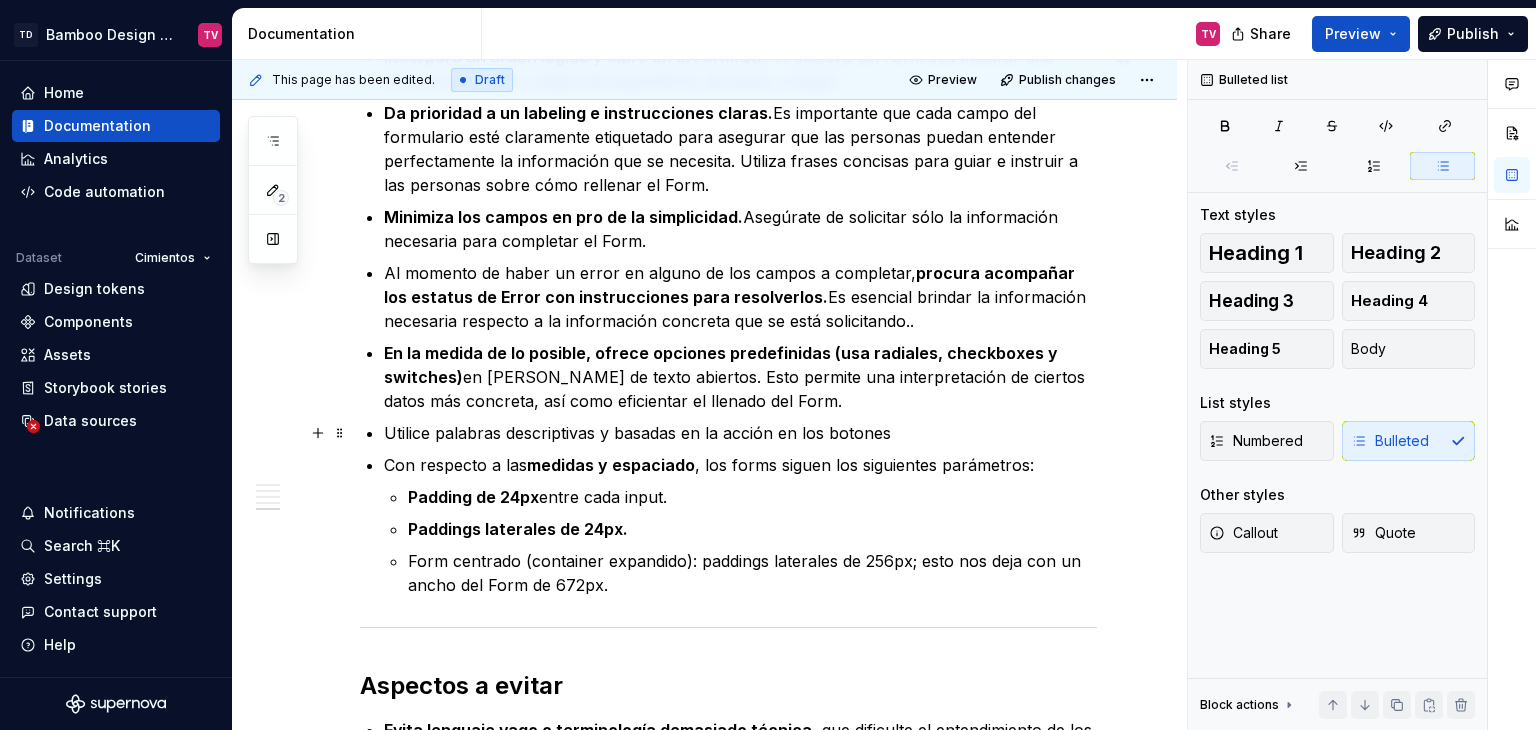 click on "Utilice palabras descriptivas y basadas en la acción en los botones" at bounding box center [740, 433] 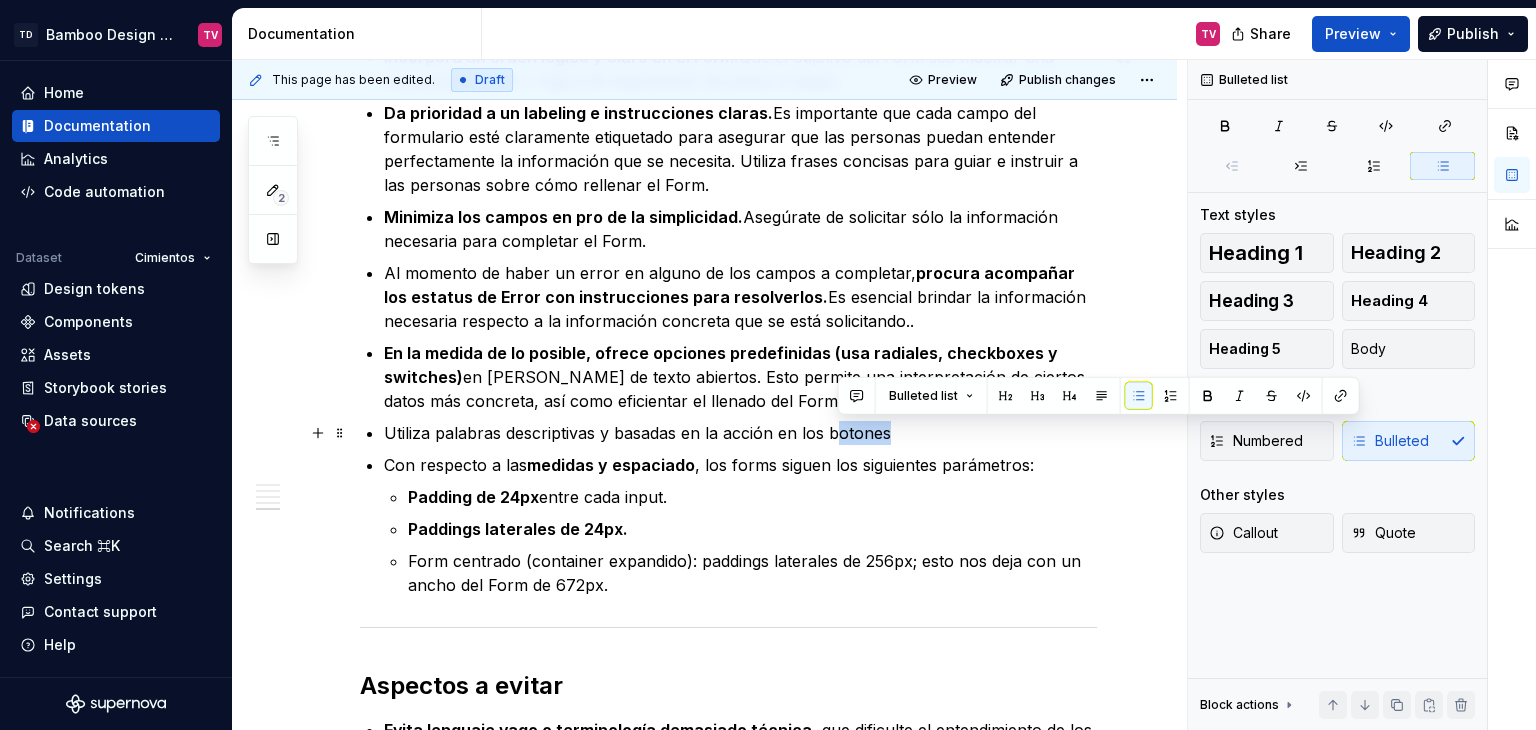 drag, startPoint x: 908, startPoint y: 437, endPoint x: 835, endPoint y: 433, distance: 73.109505 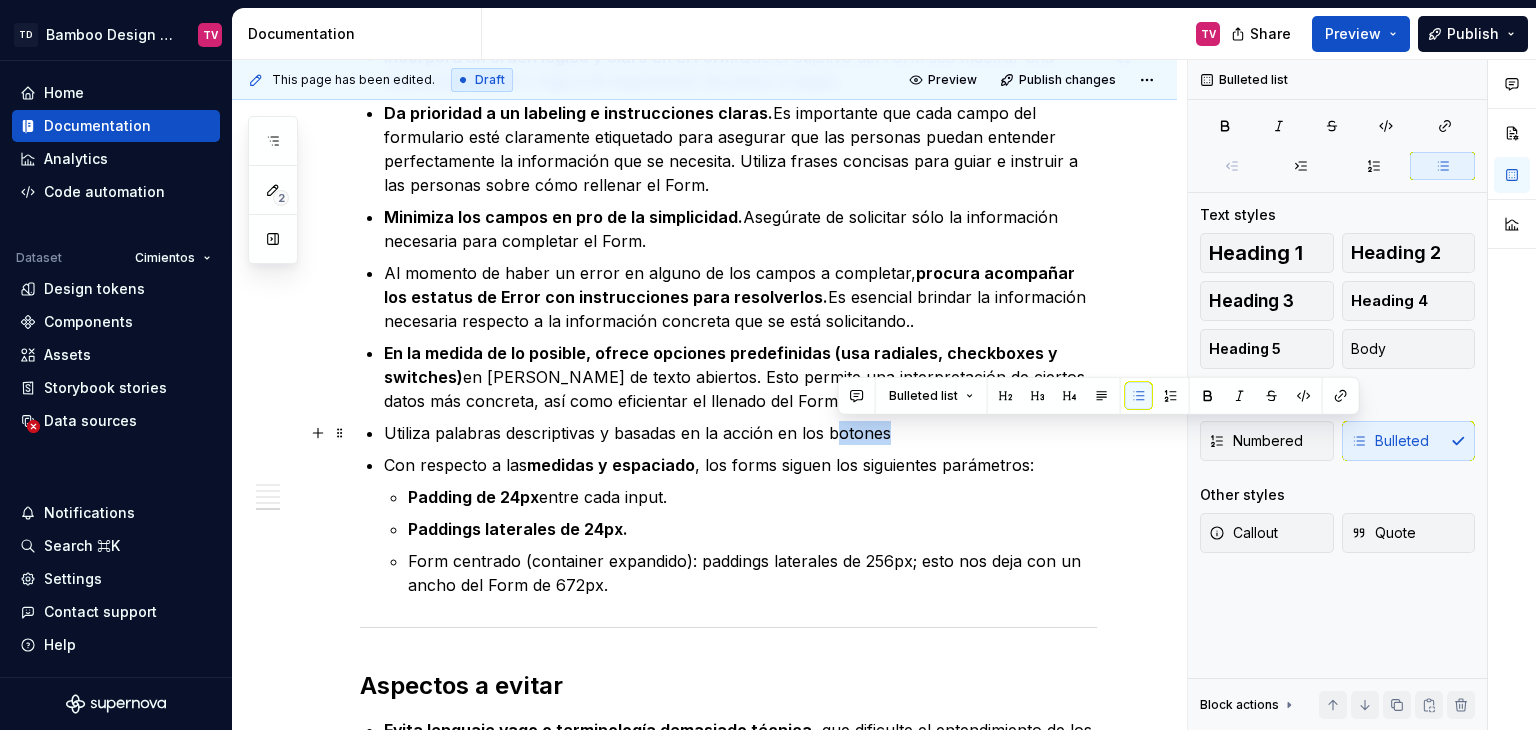 click on "Utiliza palabras descriptivas y basadas en la acción en los botones" at bounding box center [740, 433] 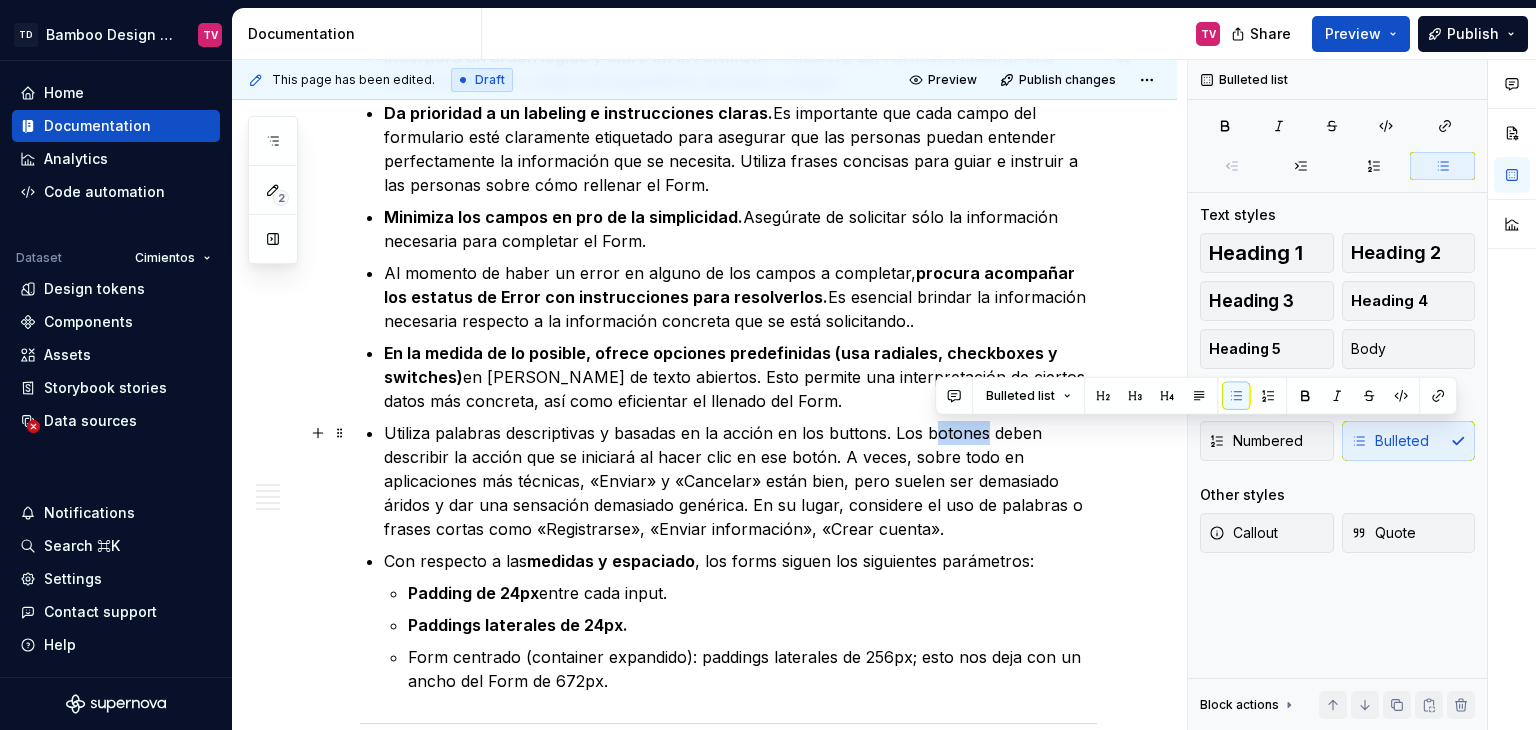drag, startPoint x: 984, startPoint y: 435, endPoint x: 937, endPoint y: 438, distance: 47.095646 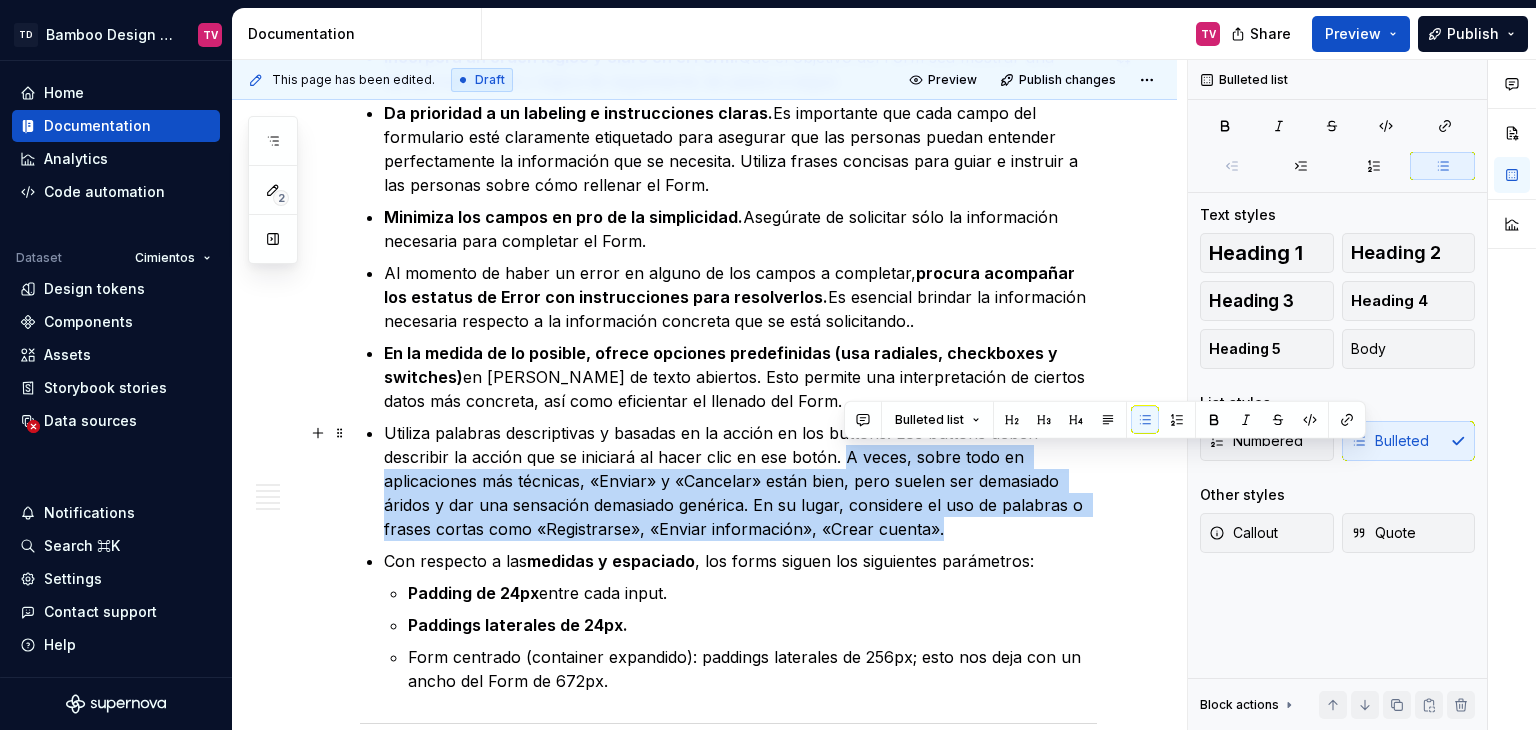 drag, startPoint x: 845, startPoint y: 458, endPoint x: 970, endPoint y: 537, distance: 147.87157 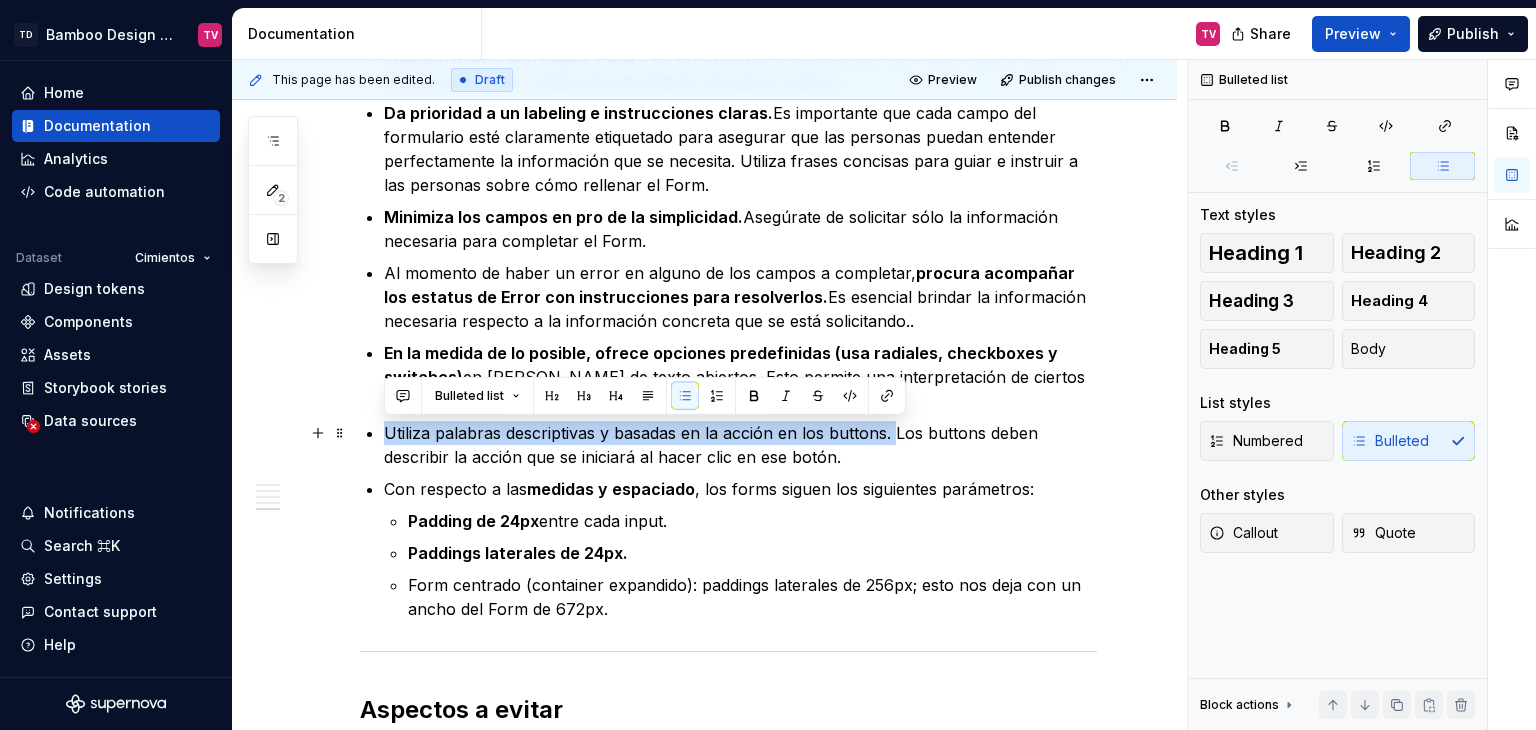 drag, startPoint x: 893, startPoint y: 430, endPoint x: 380, endPoint y: 433, distance: 513.0088 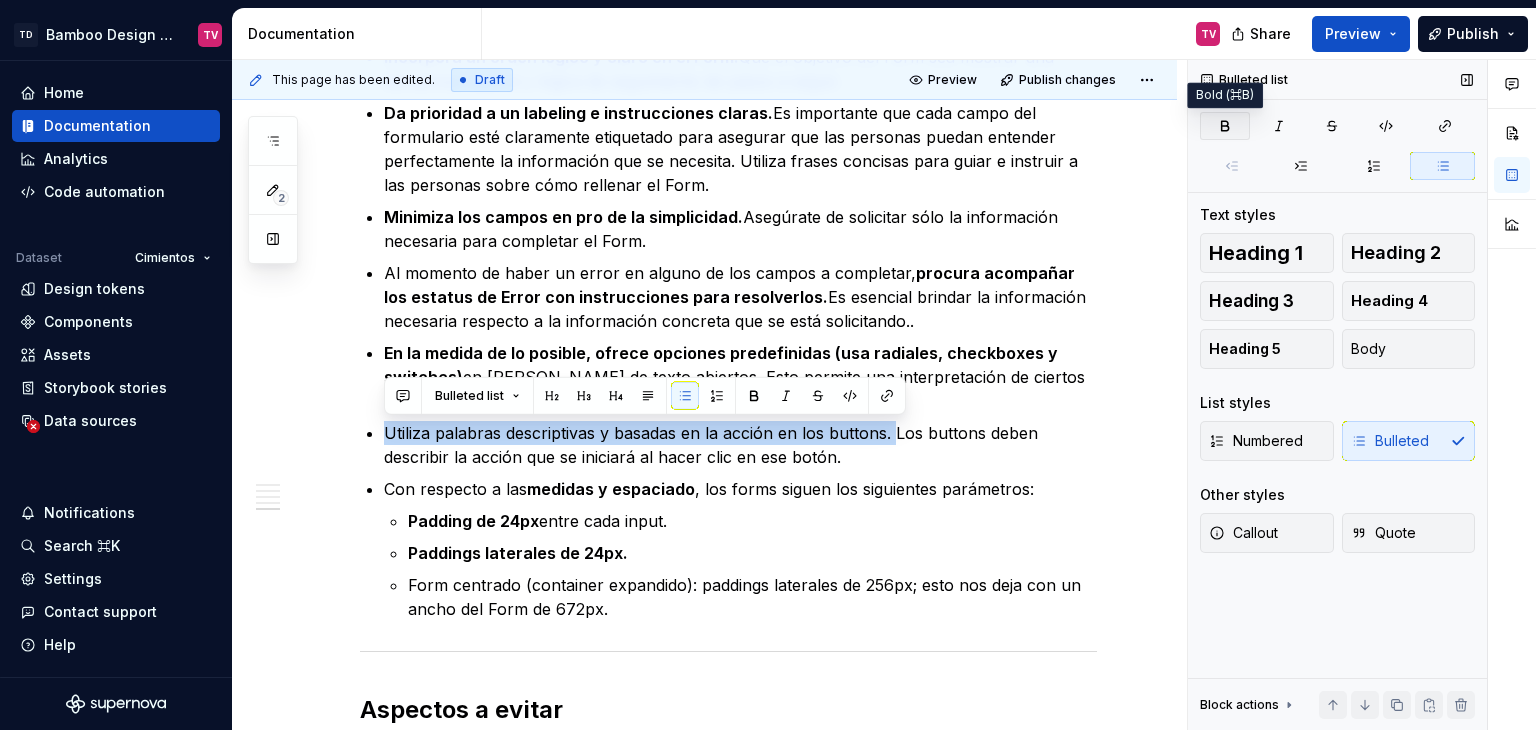 click 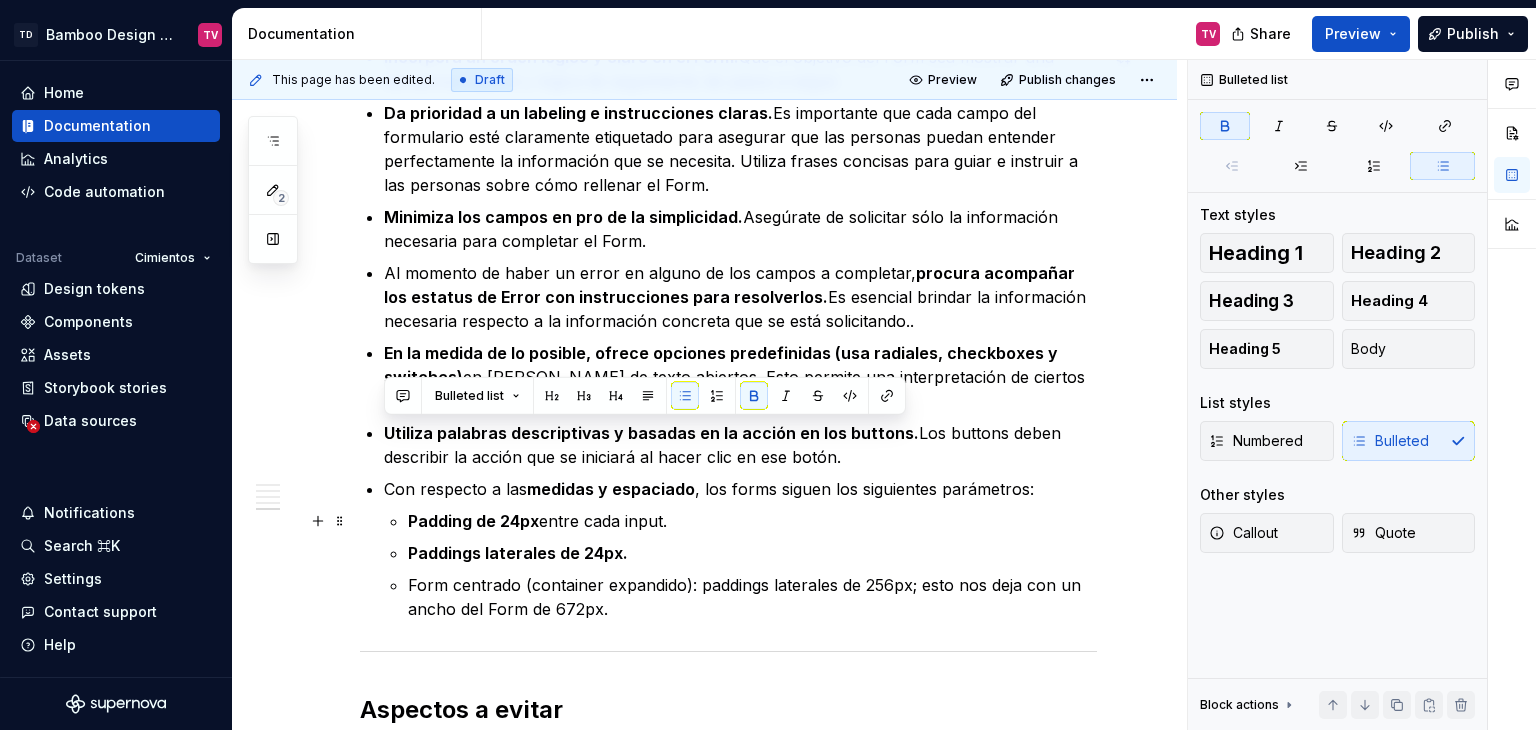 click on "Padding de 24px  entre cada input." at bounding box center (752, 521) 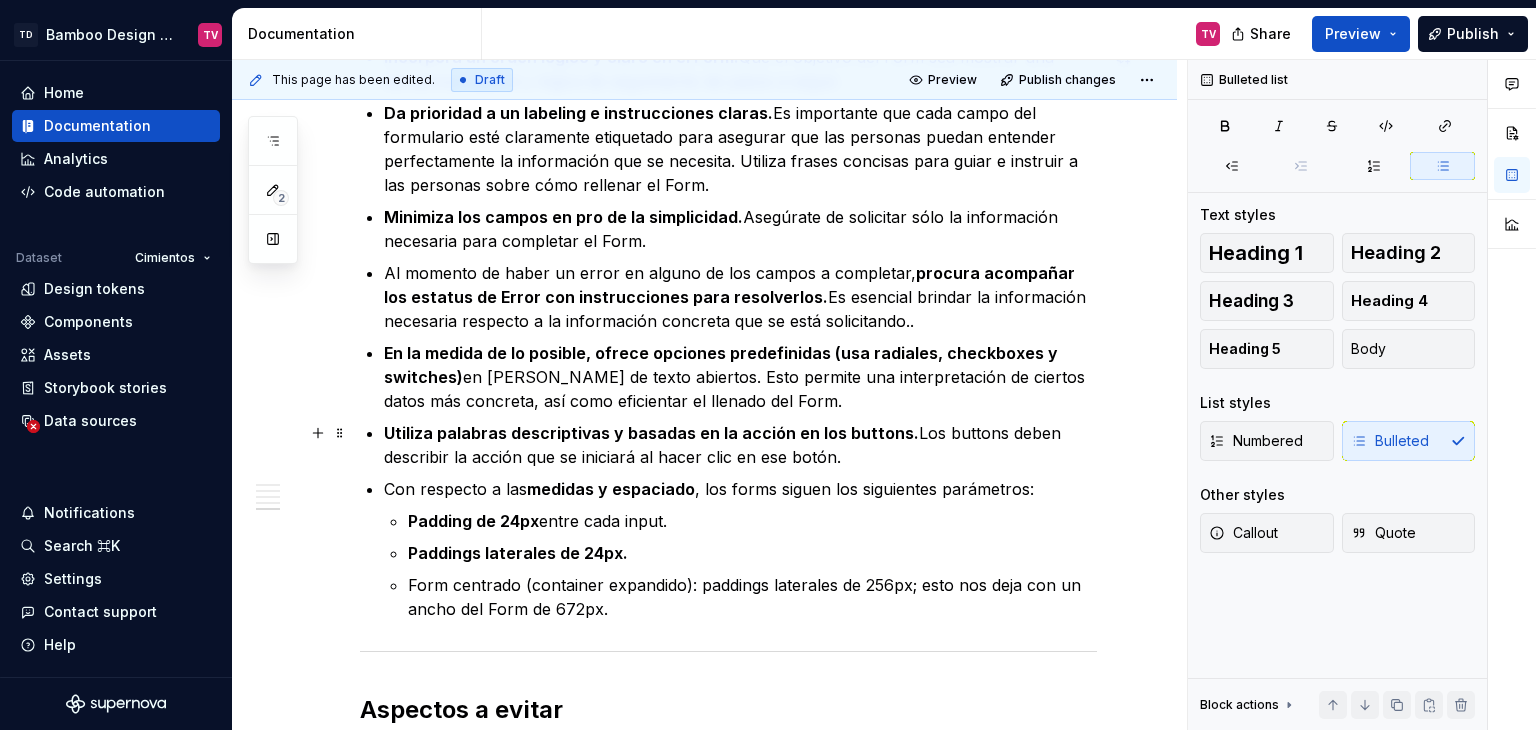 scroll, scrollTop: 2331, scrollLeft: 0, axis: vertical 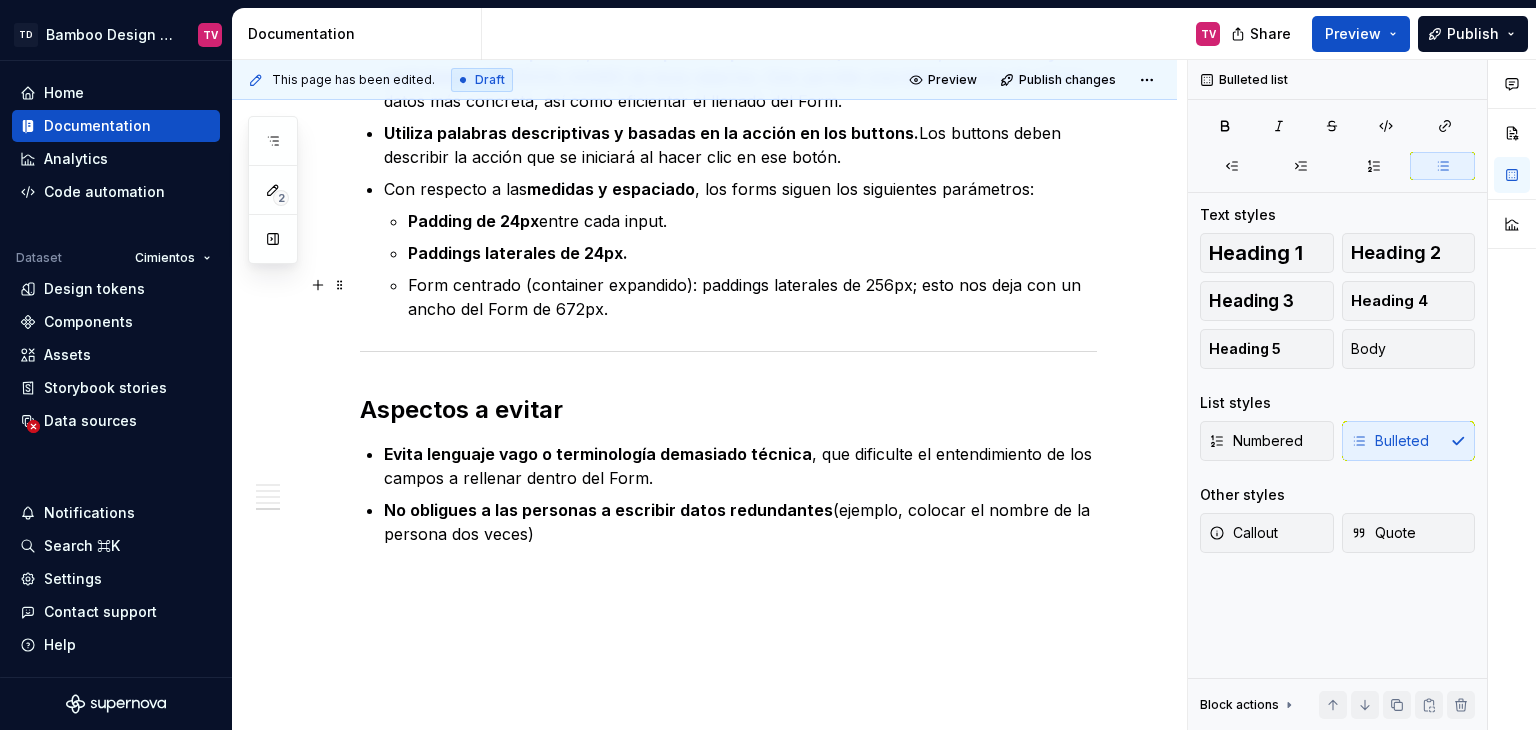 click on "Form centrado (container expandido): paddings laterales de 256px; esto nos deja con un ancho del Form de 672px." at bounding box center [752, 297] 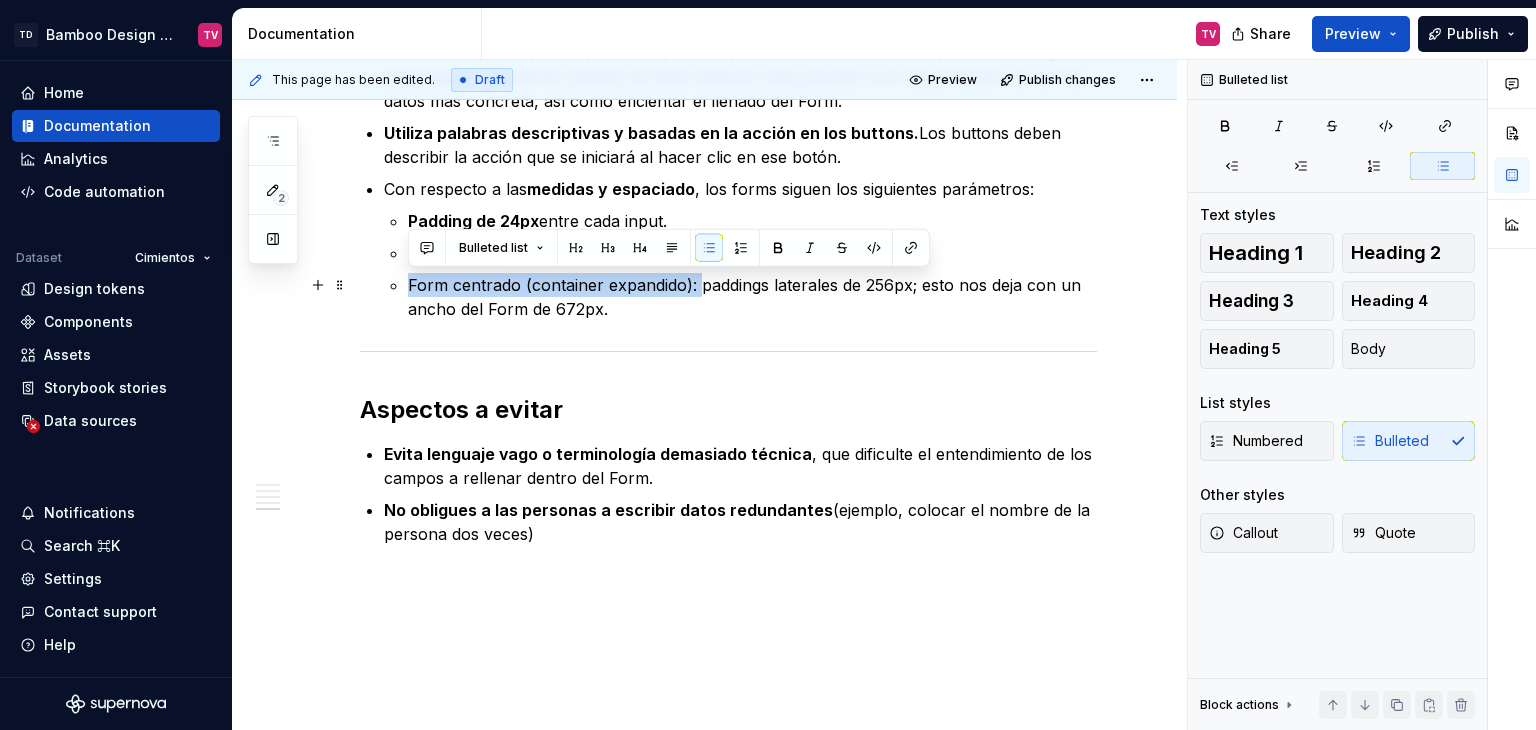 drag, startPoint x: 696, startPoint y: 282, endPoint x: 410, endPoint y: 273, distance: 286.14157 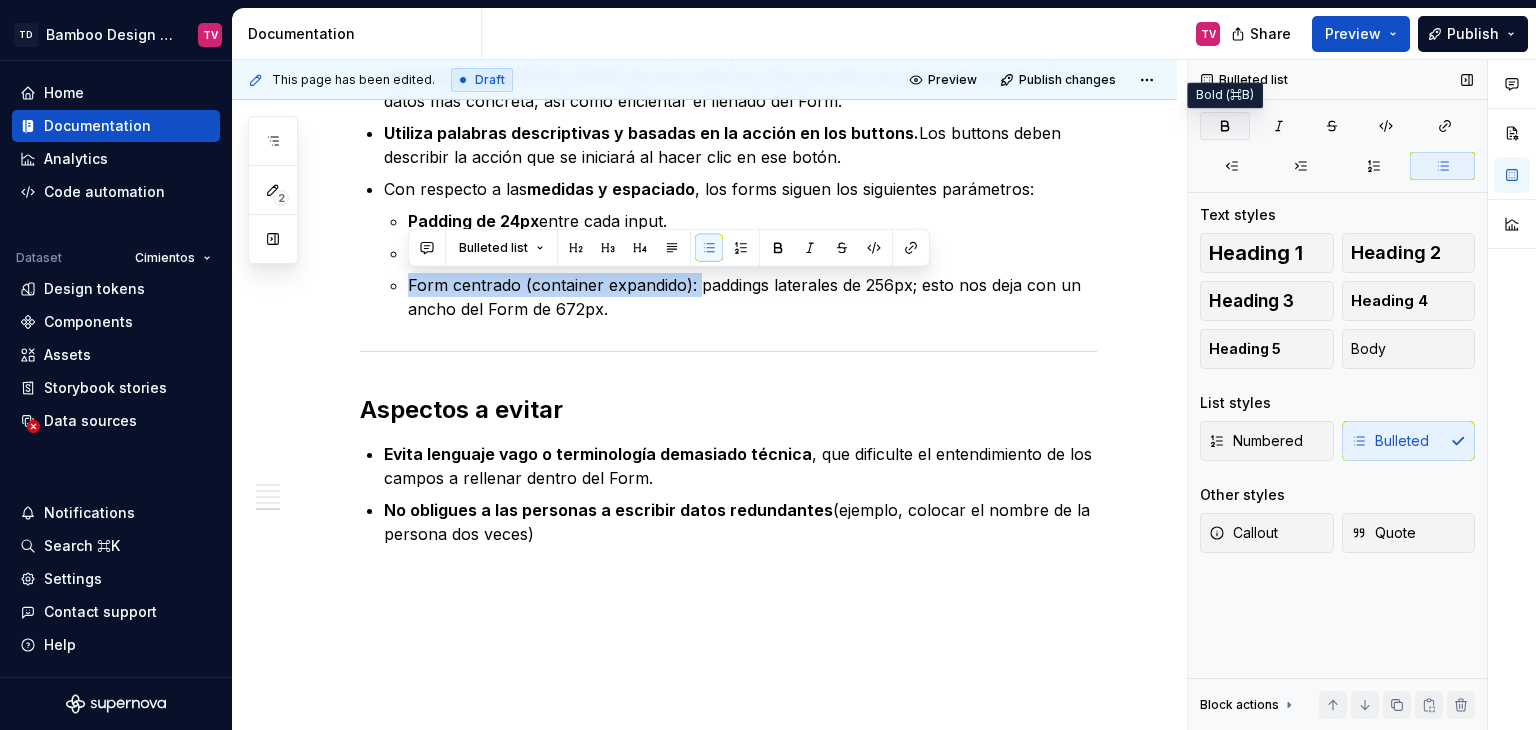 click 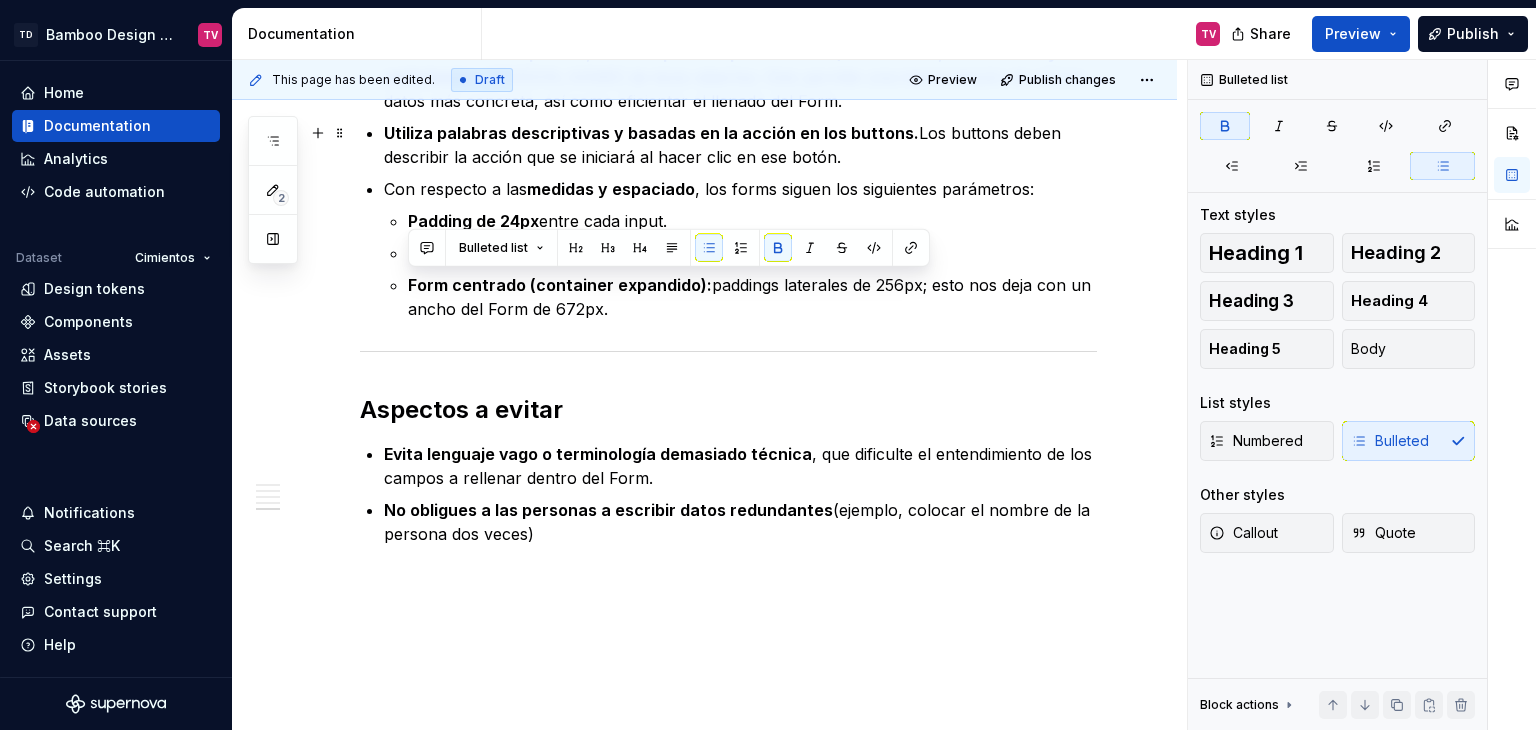 click on "Utiliza palabras descriptivas y basadas en la acción en los buttons.  Los buttons deben describir la acción que se iniciará al hacer clic en ese botón." at bounding box center (740, 145) 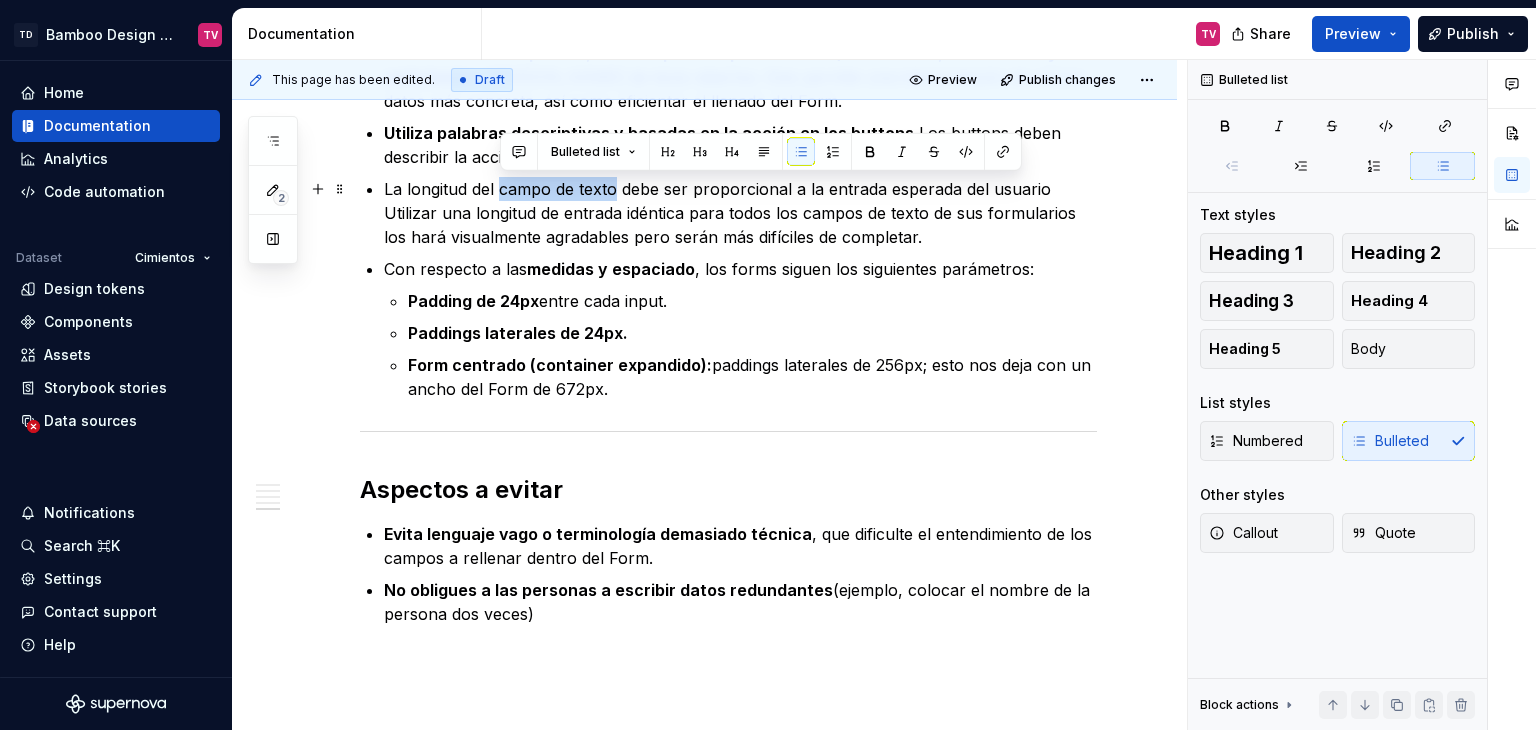 drag, startPoint x: 614, startPoint y: 185, endPoint x: 500, endPoint y: 192, distance: 114.21471 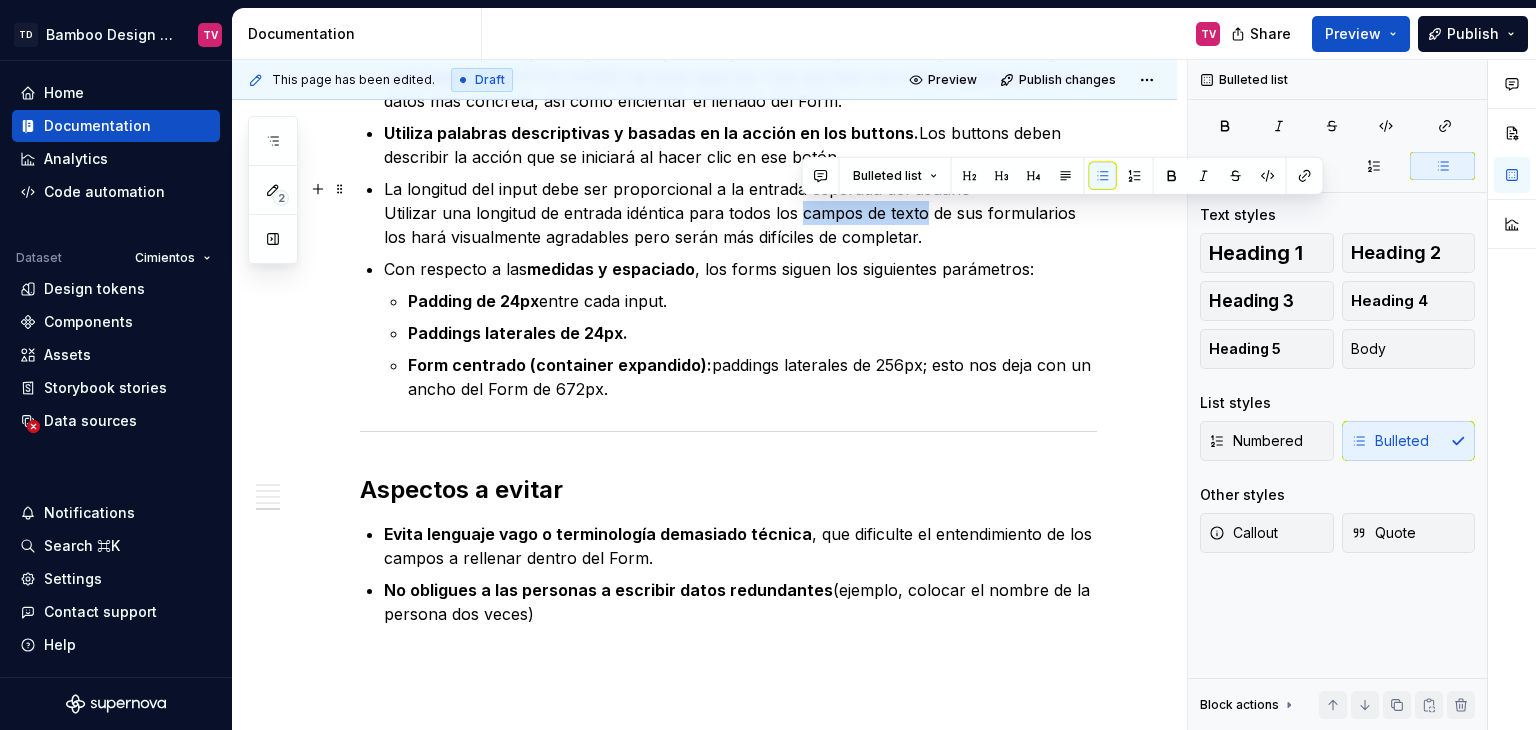 drag, startPoint x: 927, startPoint y: 217, endPoint x: 800, endPoint y: 205, distance: 127.56567 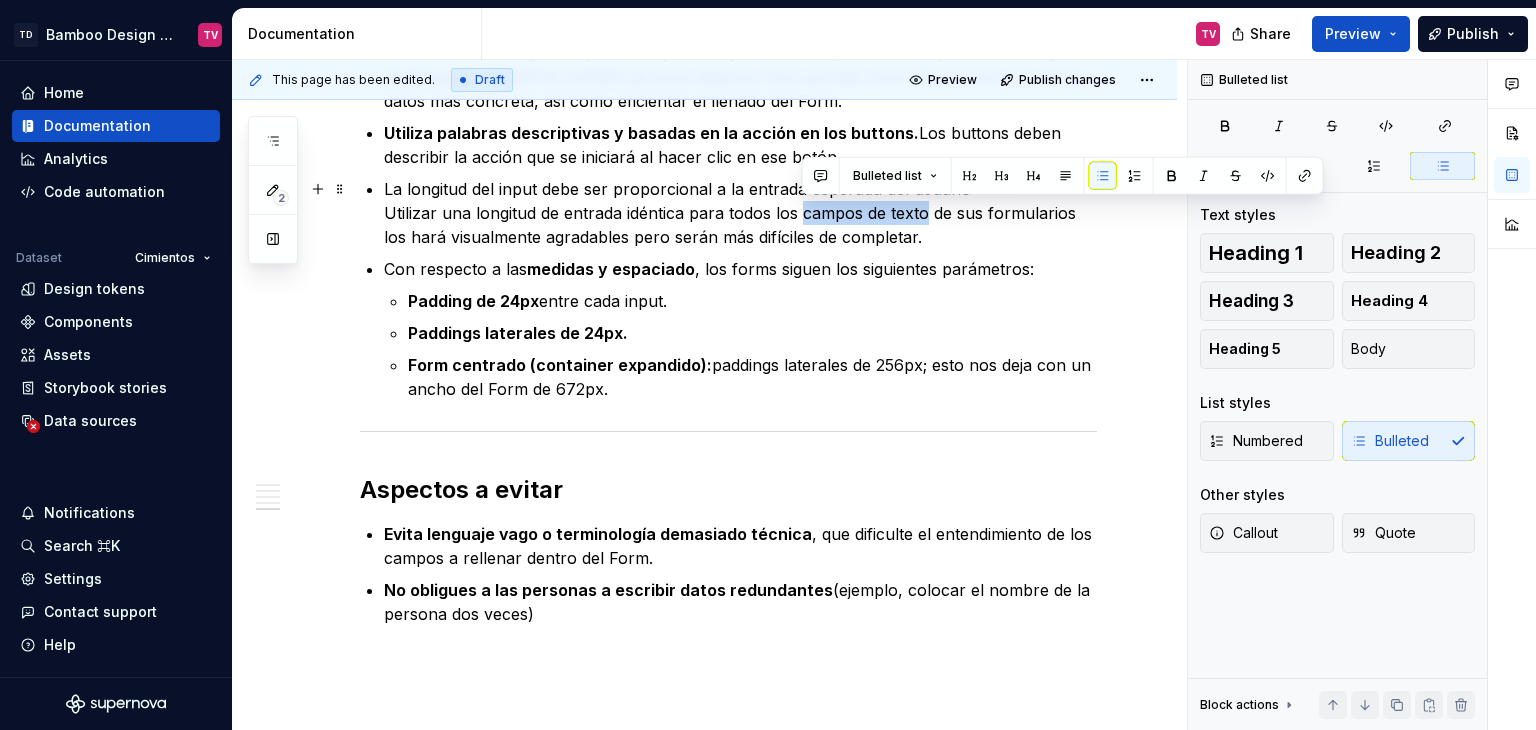click on "La longitud del input debe ser proporcional a la entrada esperada del usuario Utilizar una longitud de entrada idéntica para todos los campos de texto de sus formularios los hará visualmente agradables pero serán más difíciles de completar." at bounding box center (740, 213) 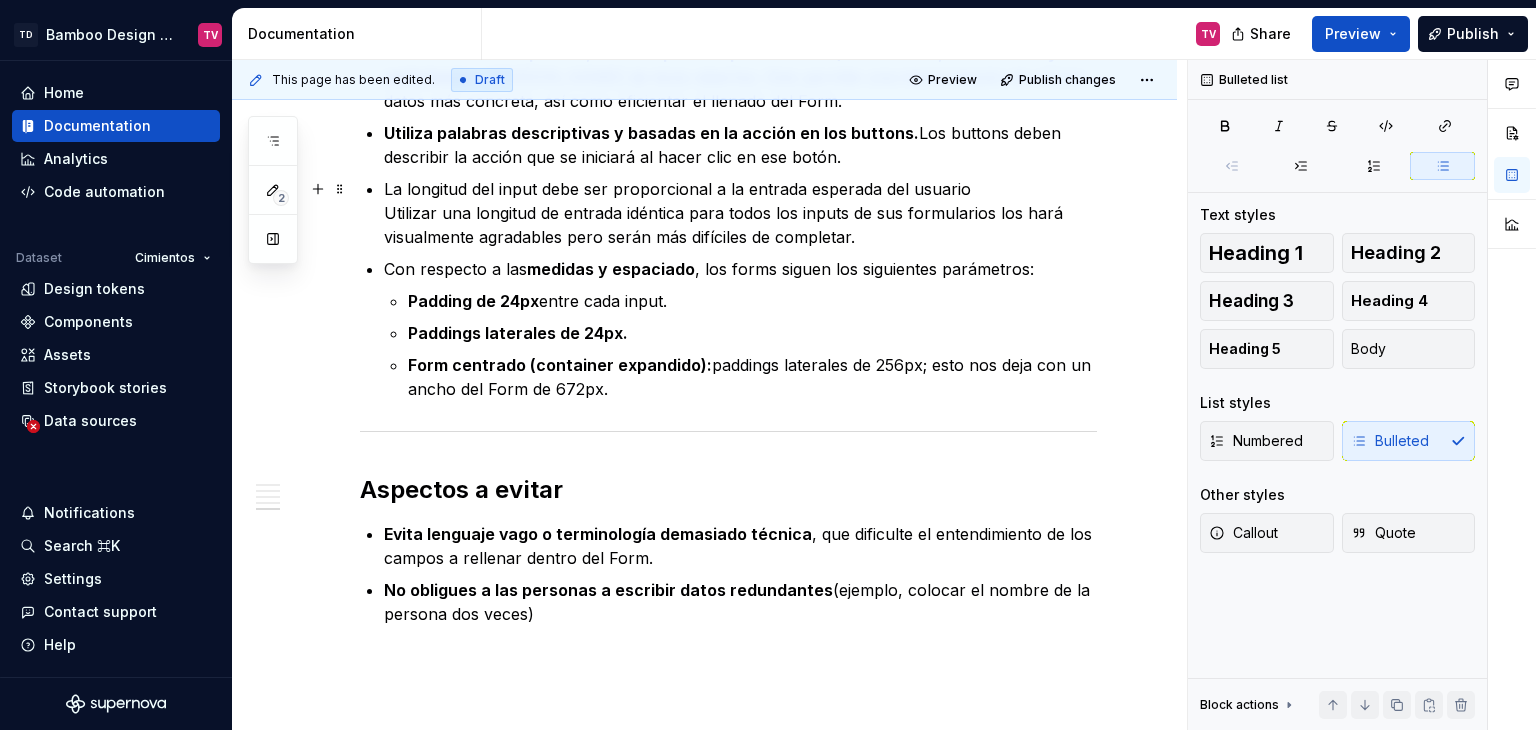 click on "La longitud del input debe ser proporcional a la entrada esperada del usuario Utilizar una longitud de entrada idéntica para todos los inputs de sus formularios los hará visualmente agradables pero serán más difíciles de completar." at bounding box center [740, 213] 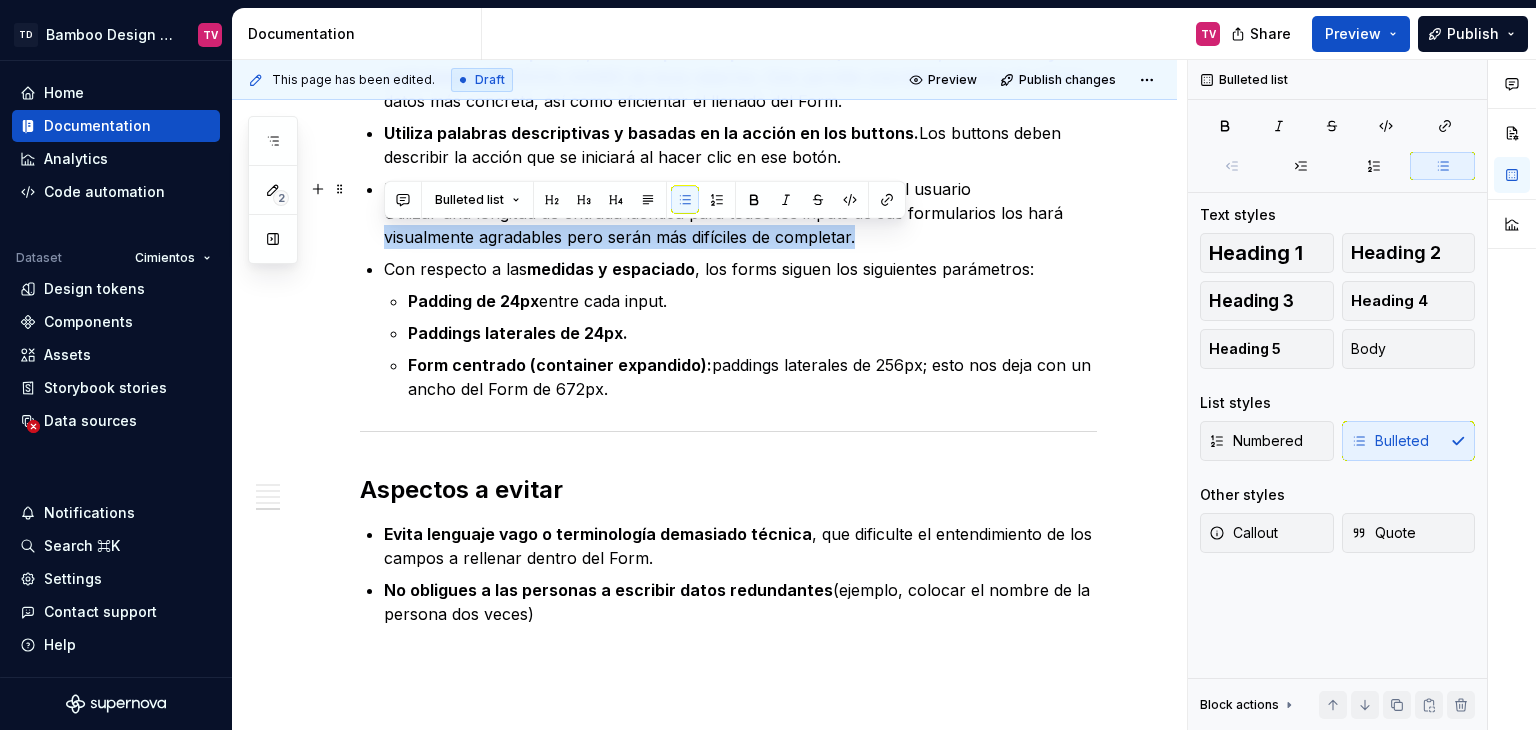 drag, startPoint x: 894, startPoint y: 239, endPoint x: 384, endPoint y: 233, distance: 510.03528 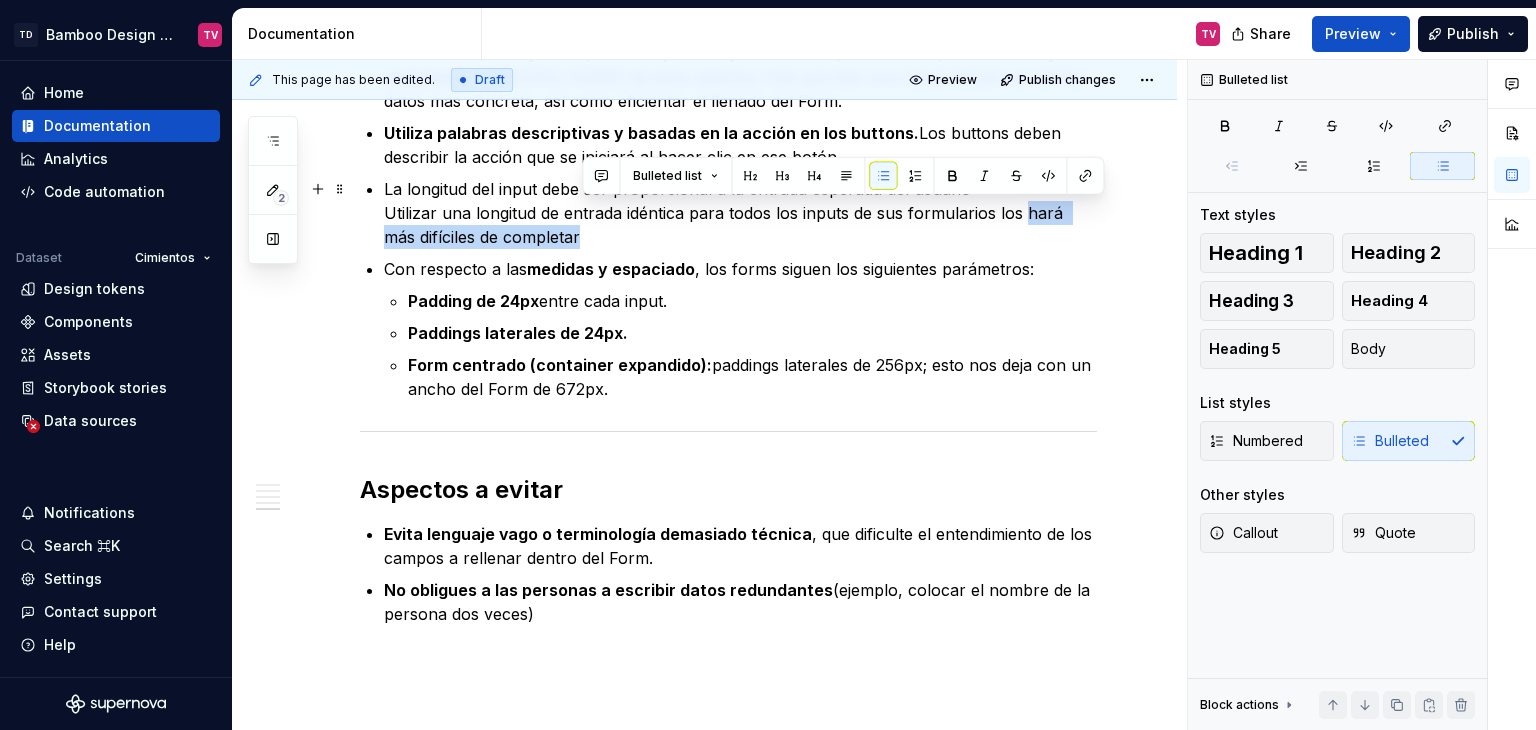 drag, startPoint x: 598, startPoint y: 234, endPoint x: 1020, endPoint y: 213, distance: 422.5222 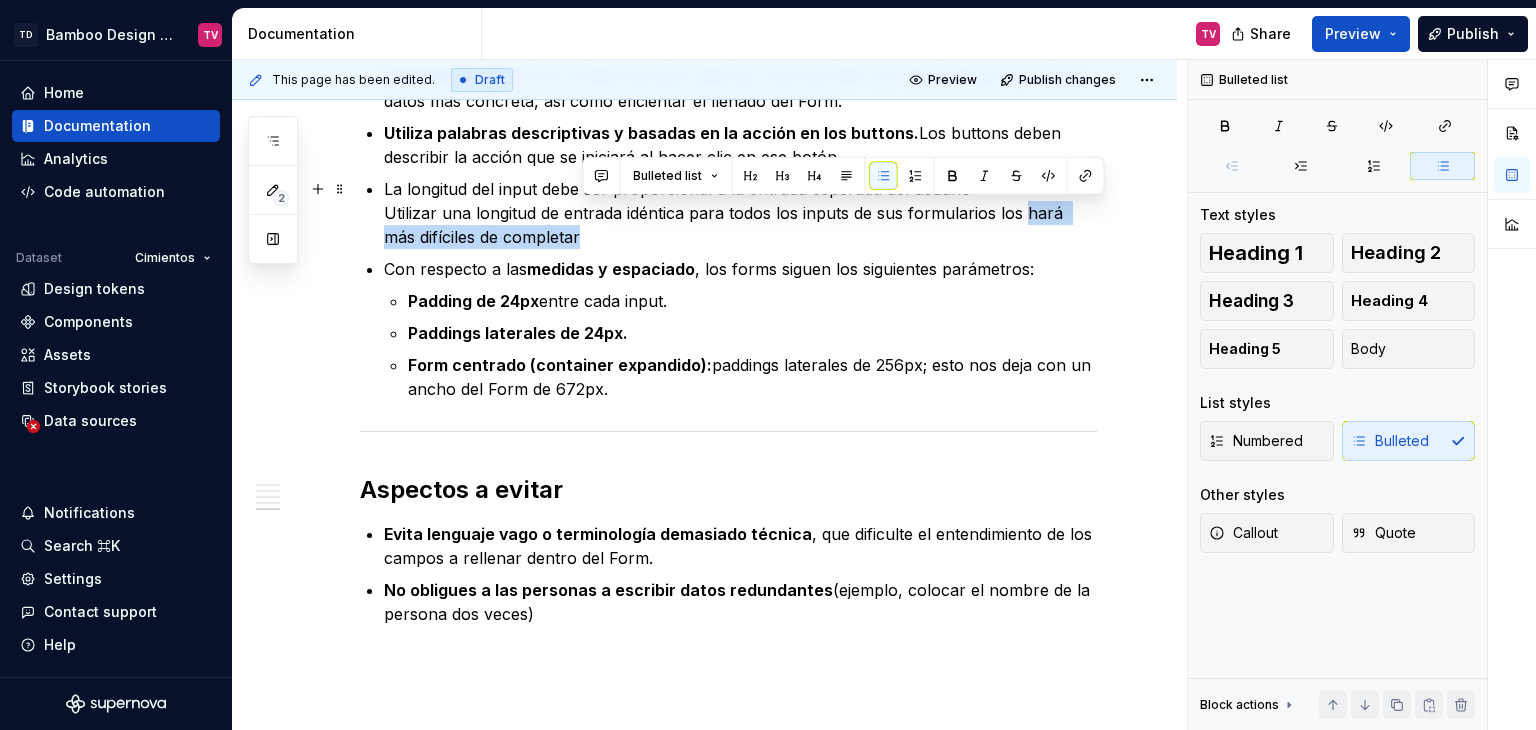 click on "La longitud del input debe ser proporcional a la entrada esperada del usuario Utilizar una longitud de entrada idéntica para todos los inputs de sus formularios los hará más difíciles de completar" at bounding box center [740, 213] 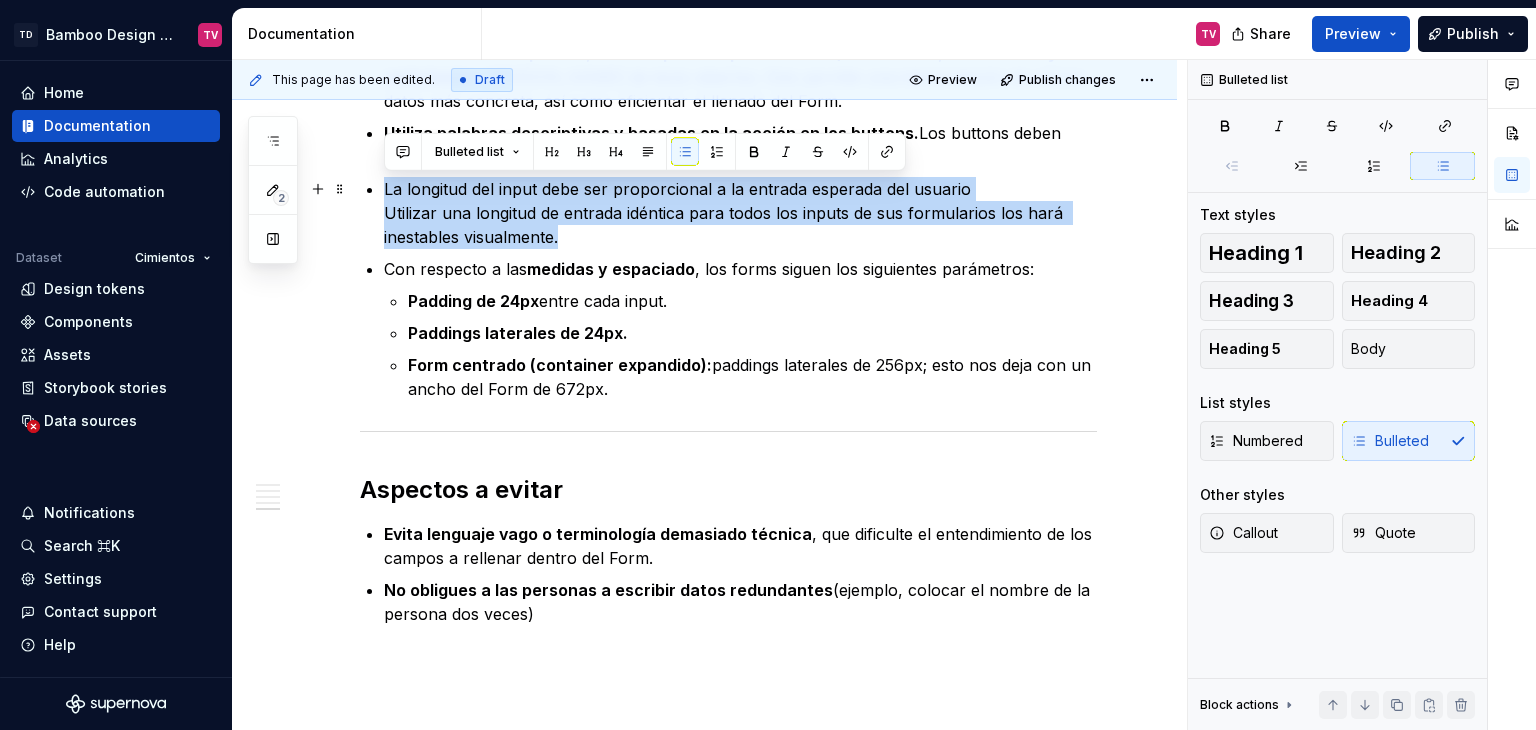 drag, startPoint x: 577, startPoint y: 233, endPoint x: 379, endPoint y: 181, distance: 204.71443 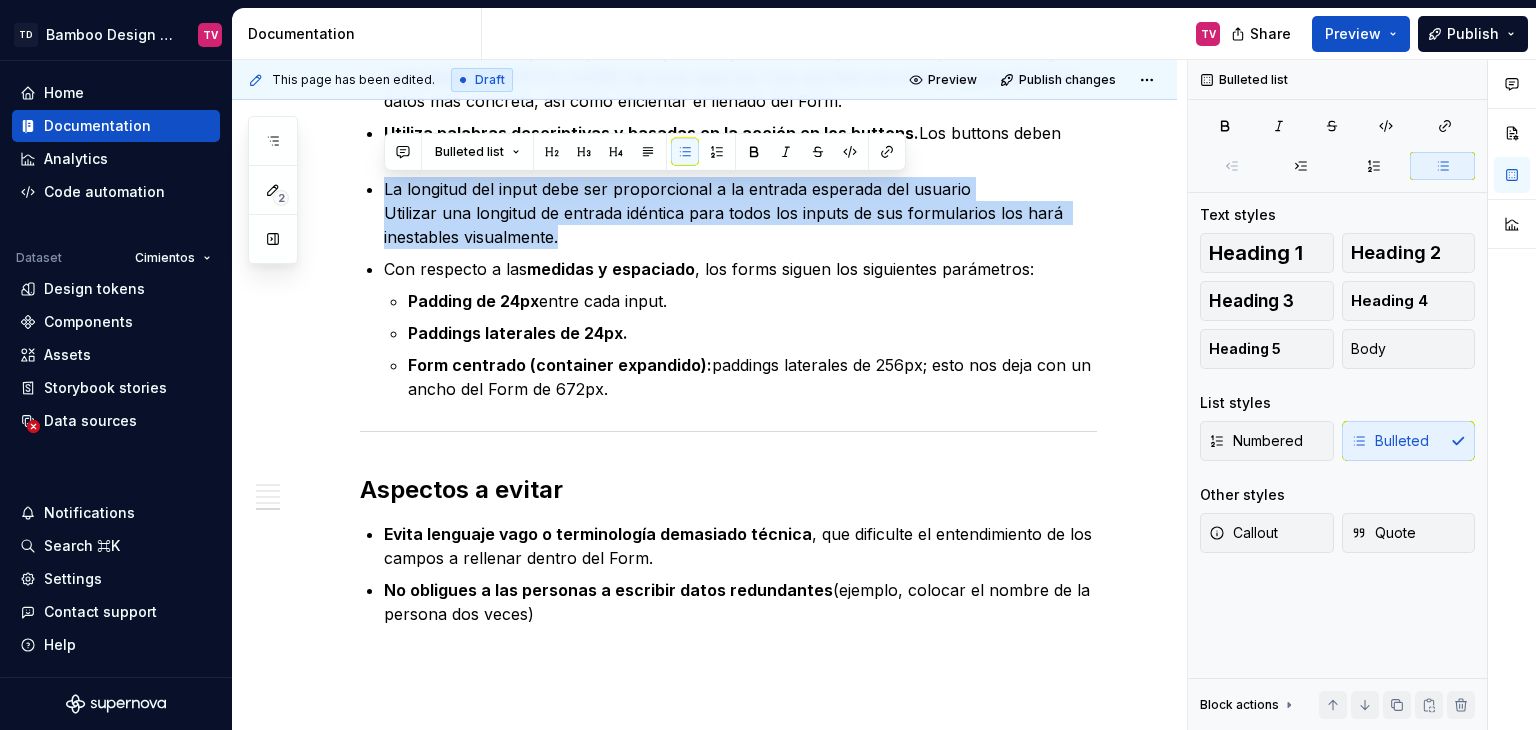 copy on "La longitud del input debe ser proporcional a la entrada esperada del usuario Utilizar una longitud de entrada idéntica para todos los inputs de sus formularios los hará inestables visualmente." 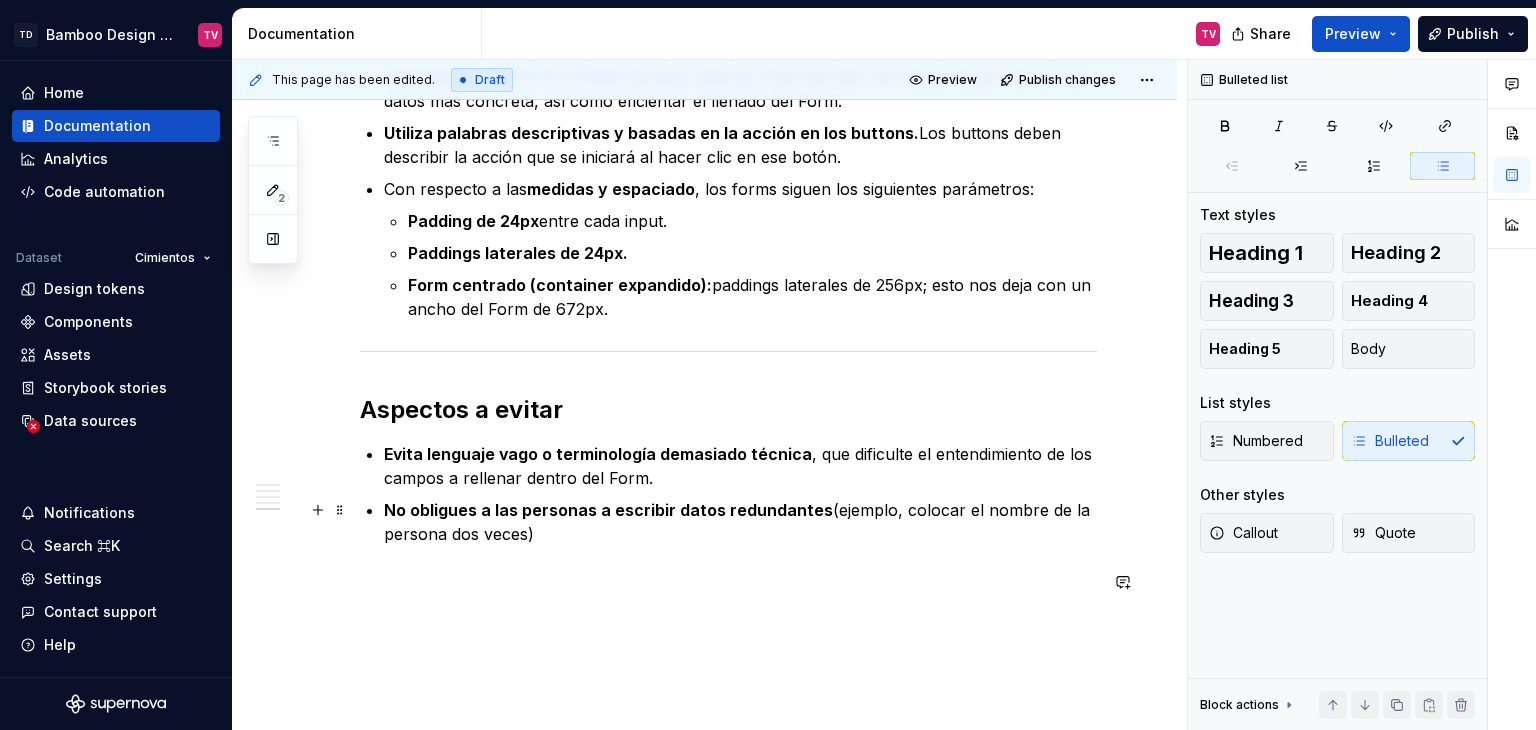 click on "No obligues a las personas a escribir datos redundantes  (ejemplo, colocar el nombre de la persona dos veces)" at bounding box center (740, 522) 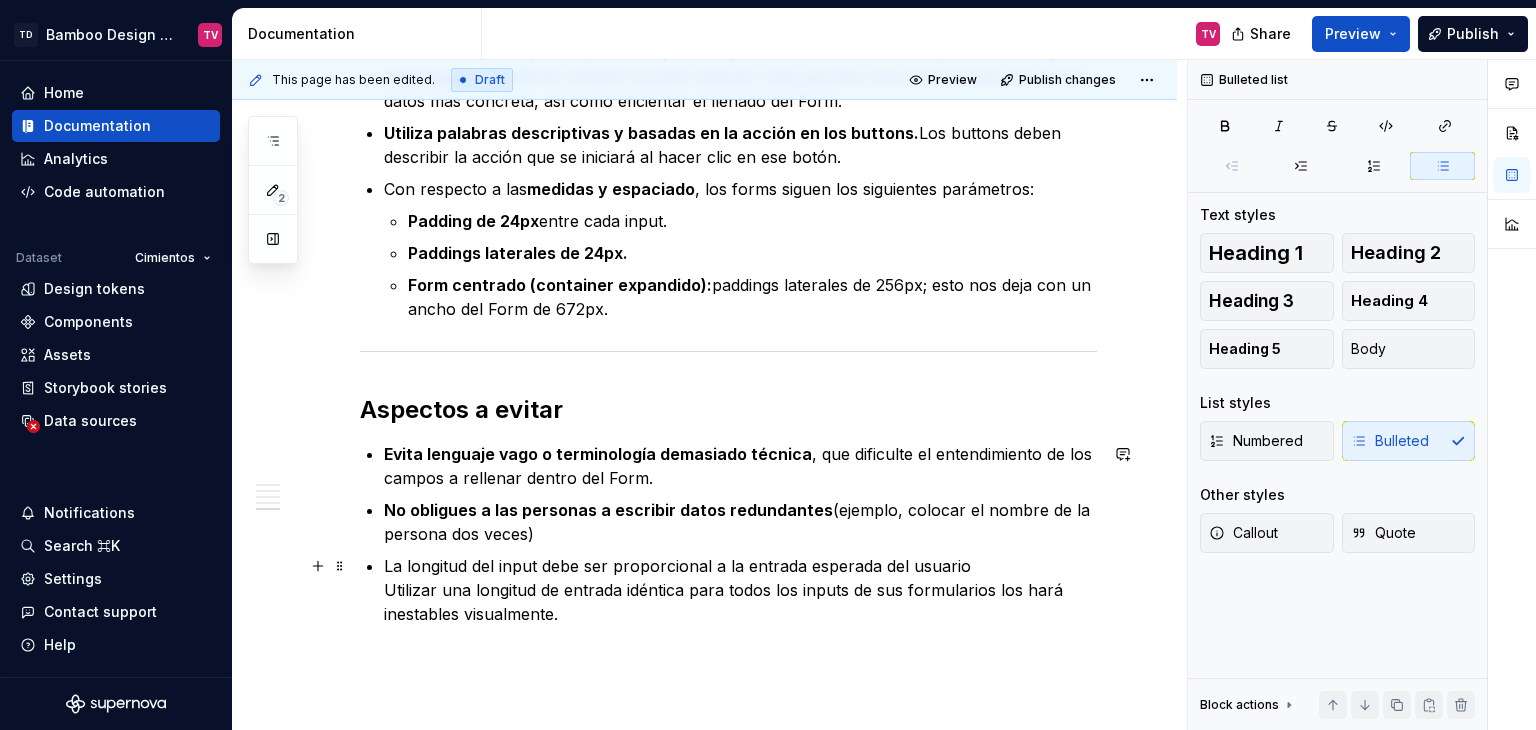 click on "Los  forms  (formularios) son un elemento que permite a las personas enviar información requerida dentro de un servidor.  Estos actúan como puentes entre la interfaz y la personas, permitiendo el ingreso de información, y básicamente se encargan de permitir interacciones. El diseño de los formularios es un aspecto sumamente importante dentro de Bamboo Design System, que, al igual que el resto de categorías de componentes, incluye sus propias guías, reglas de uso y mejores prácticas.   Principios esenciales Estructura del contenido.  Debe haber una organización de los inputs y requerimientos de manera lógica clara y simple, agrupando campos relacionados entre sí, y determinando qué tipo de información es esencial. UX Writing.  Usar labels claros, con una redacción simple y amigable, y ofreciendo instrucciones claras cuando es necesario, permite una mejor conversión e interacción con las personas. Experiencia de usuario (UX). Diseño visual (UI). Diseño interactivo. Componentes recomendados" at bounding box center (728, -682) 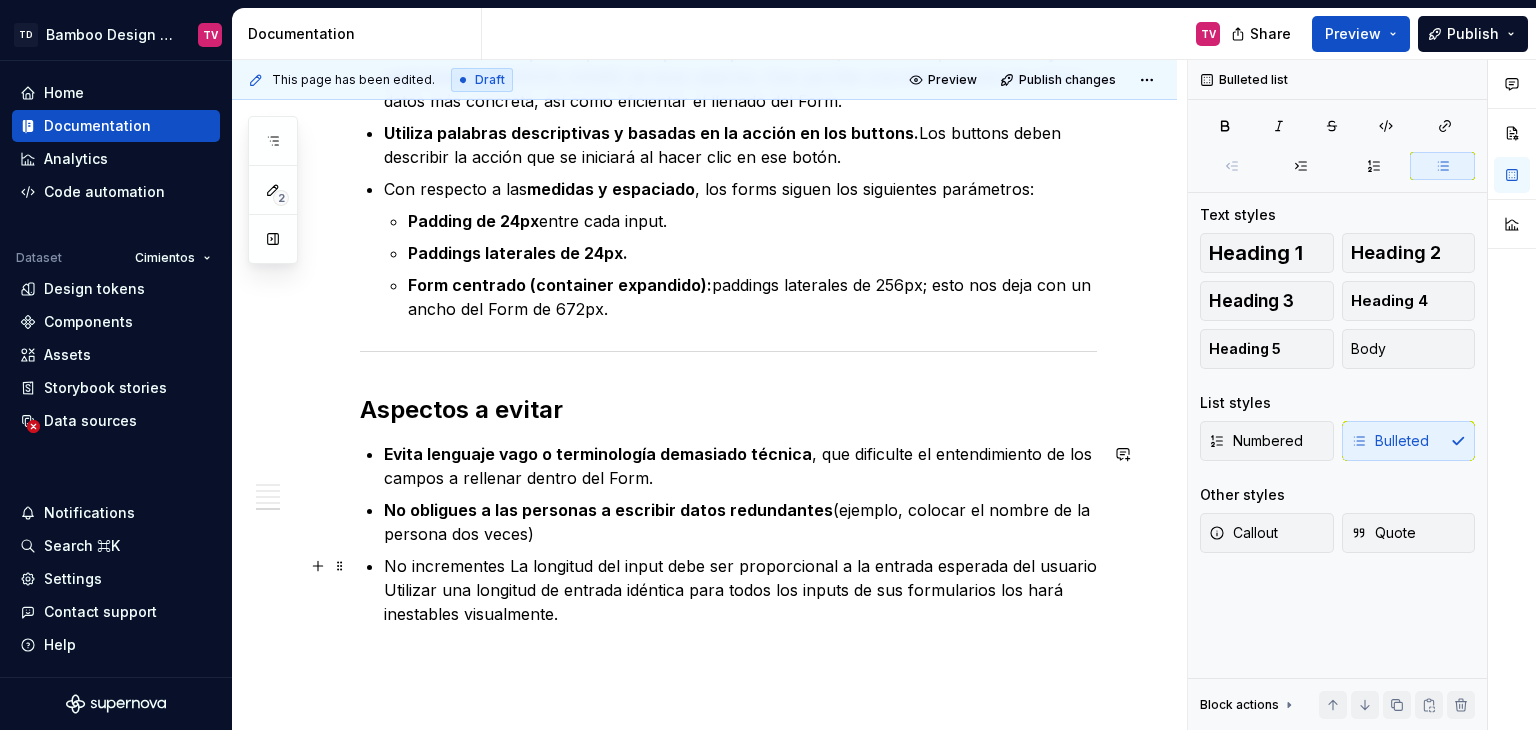 click on "No incrementes La longitud del input debe ser proporcional a la entrada esperada del usuario Utilizar una longitud de entrada idéntica para todos los inputs de sus formularios los hará inestables visualmente." at bounding box center (740, 590) 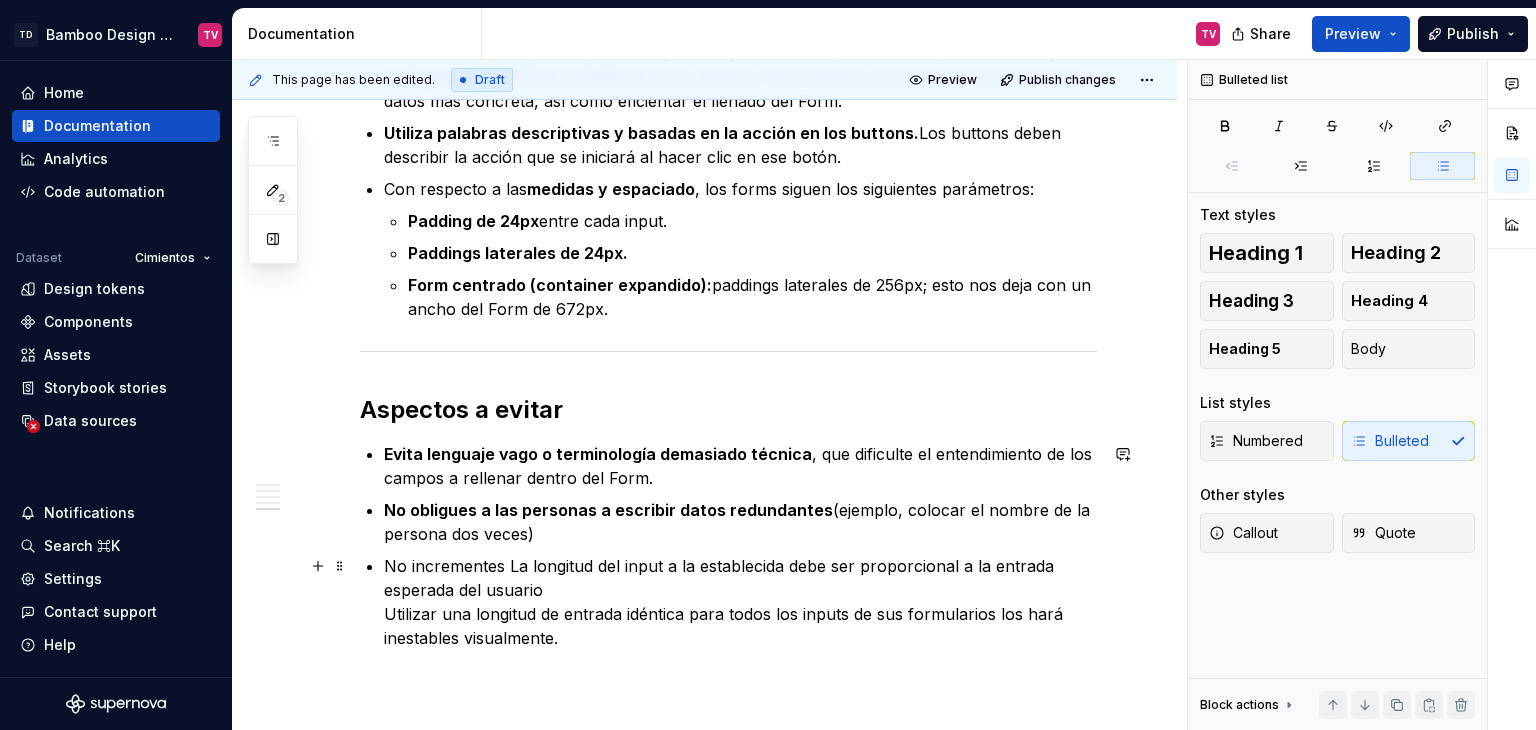 click on "No incrementes La longitud del input a la establecida debe ser proporcional a la entrada esperada del usuario Utilizar una longitud de entrada idéntica para todos los inputs de sus formularios los hará inestables visualmente." at bounding box center [740, 602] 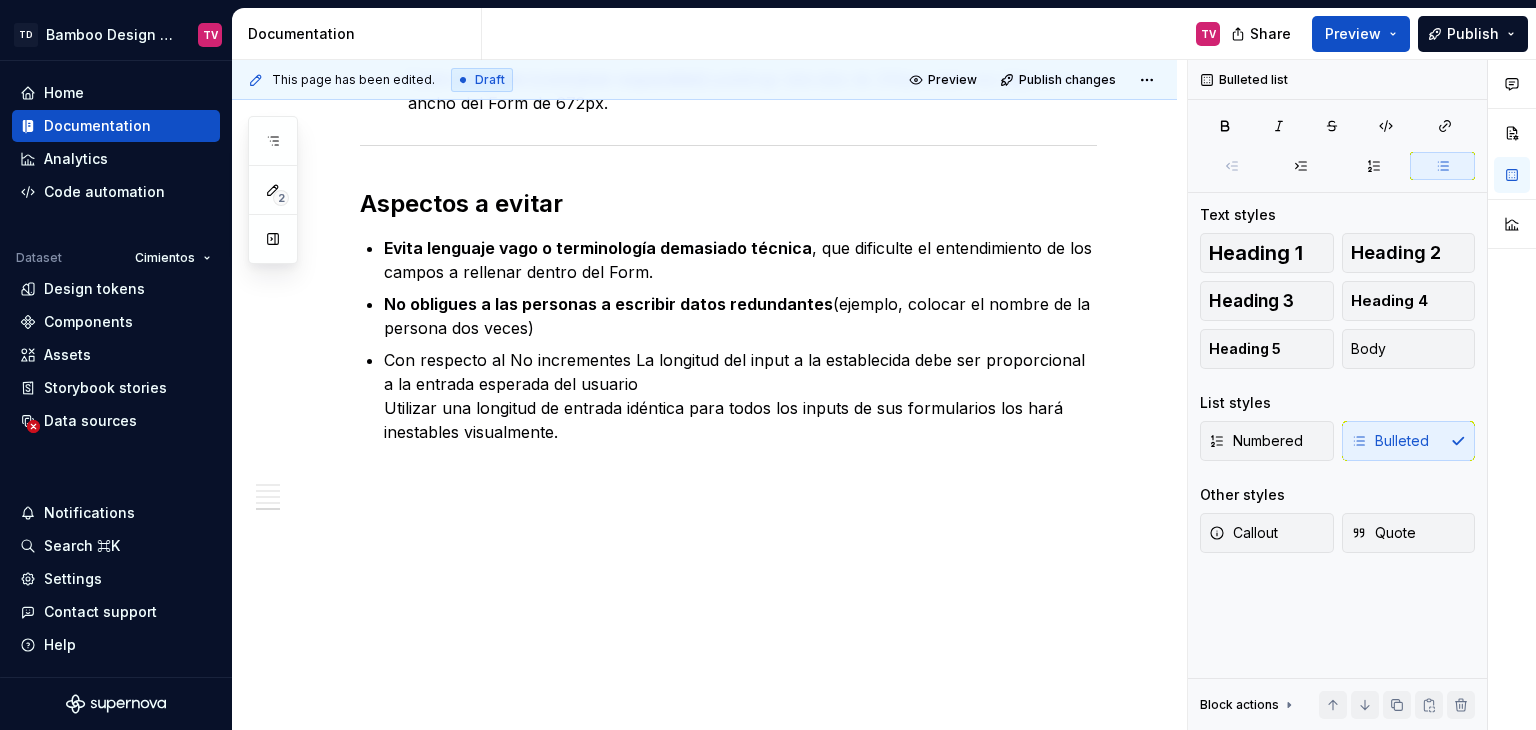 scroll, scrollTop: 2641, scrollLeft: 0, axis: vertical 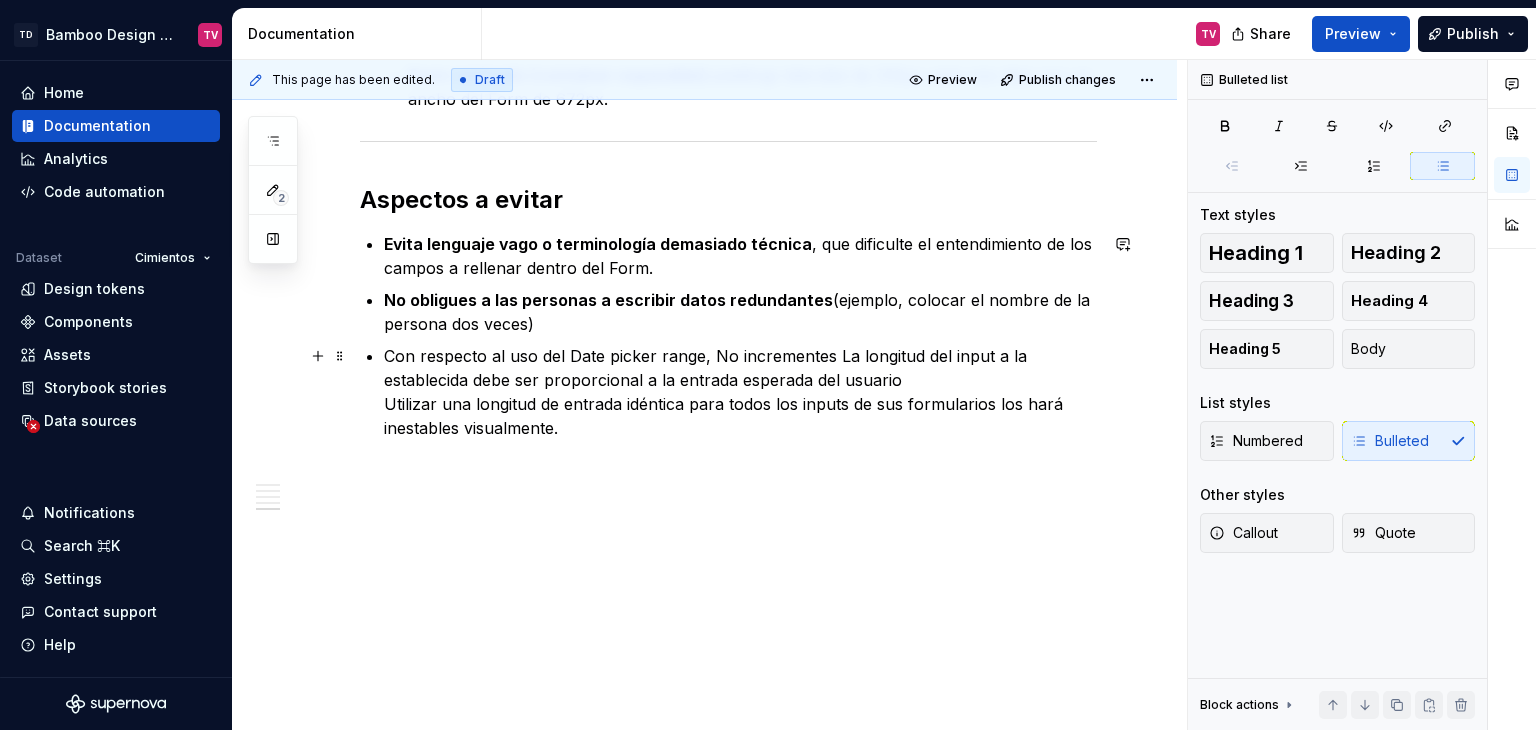 click on "Con respecto al uso del Date picker range, No incrementes La longitud del input a la establecida debe ser proporcional a la entrada esperada del usuario Utilizar una longitud de entrada idéntica para todos los inputs de sus formularios los hará inestables visualmente." at bounding box center (740, 392) 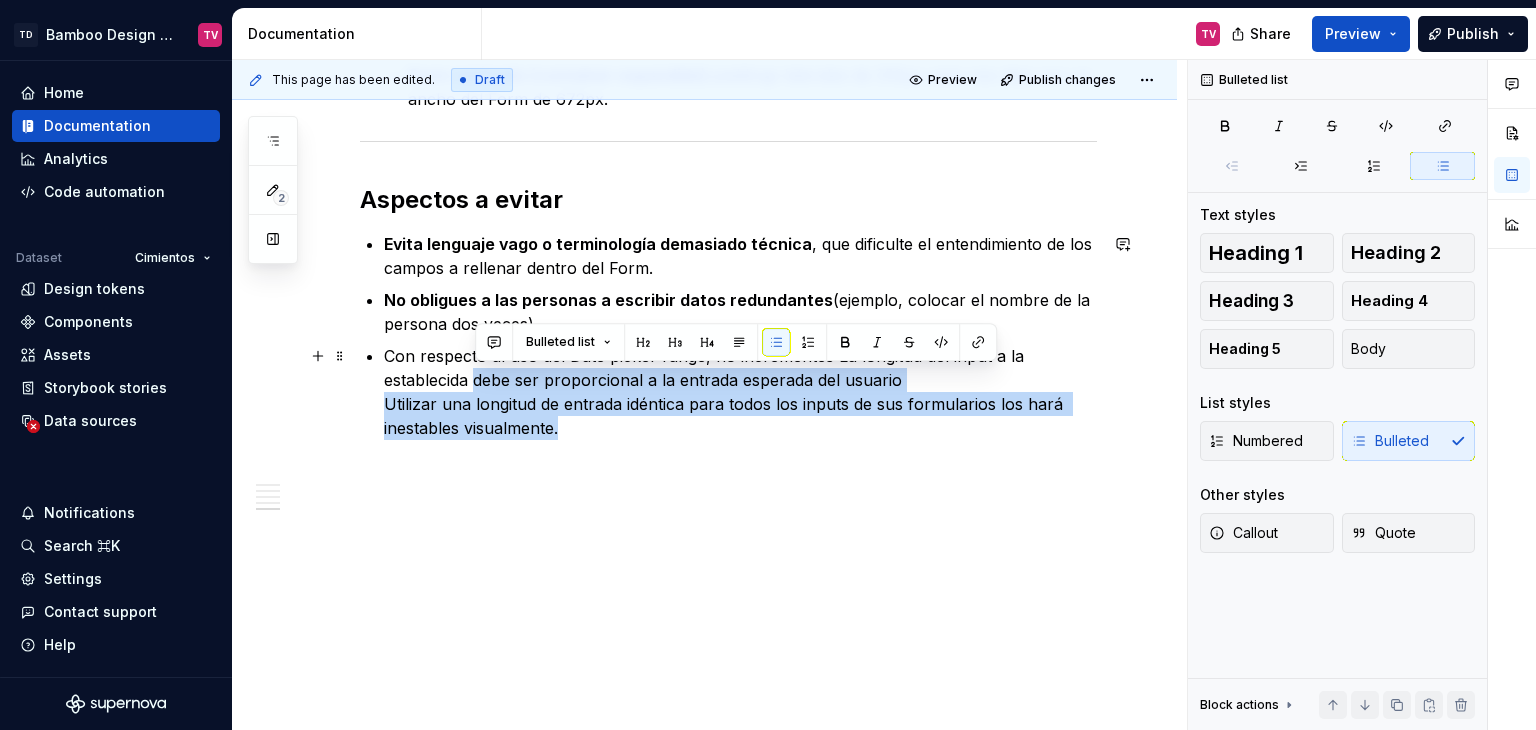 drag, startPoint x: 588, startPoint y: 428, endPoint x: 479, endPoint y: 375, distance: 121.20231 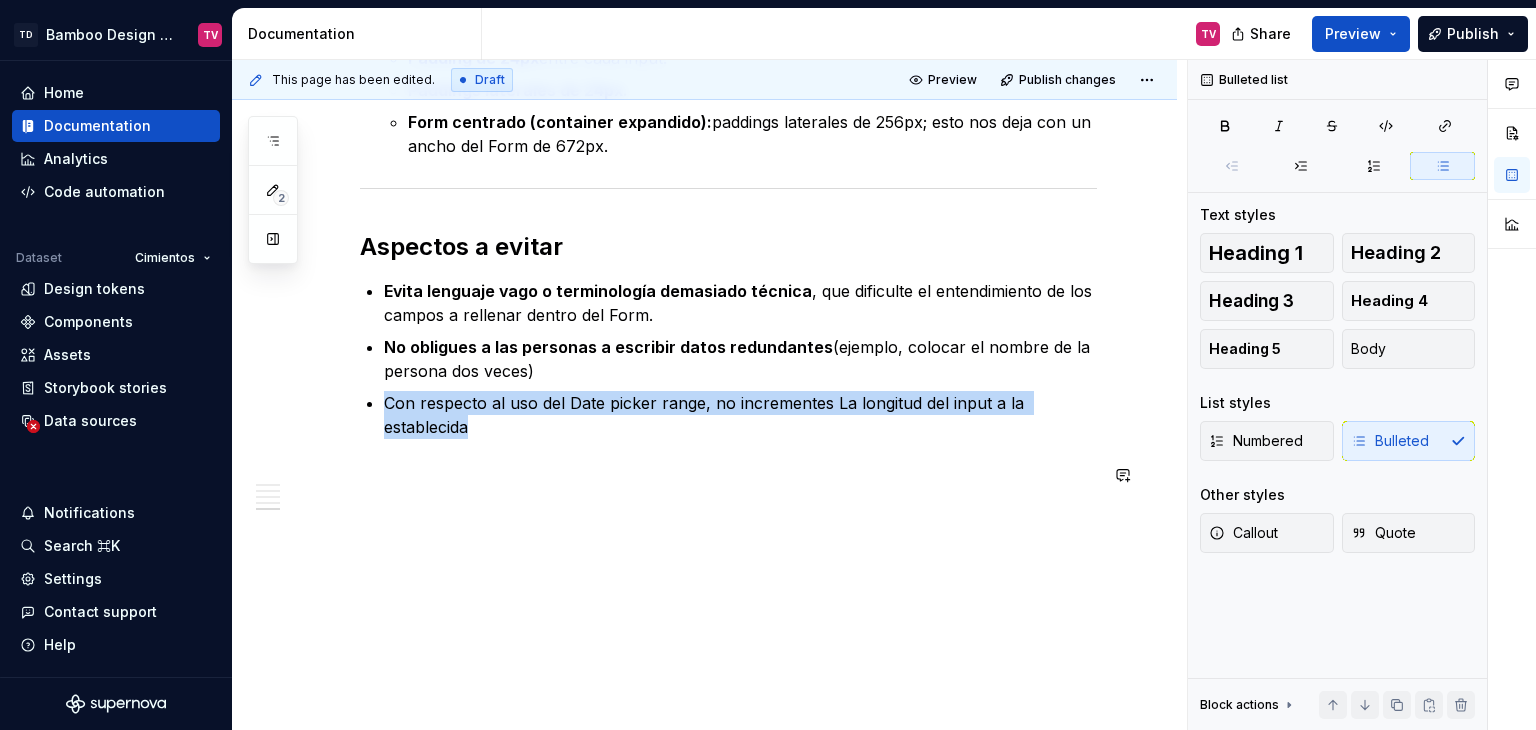 scroll, scrollTop: 2593, scrollLeft: 0, axis: vertical 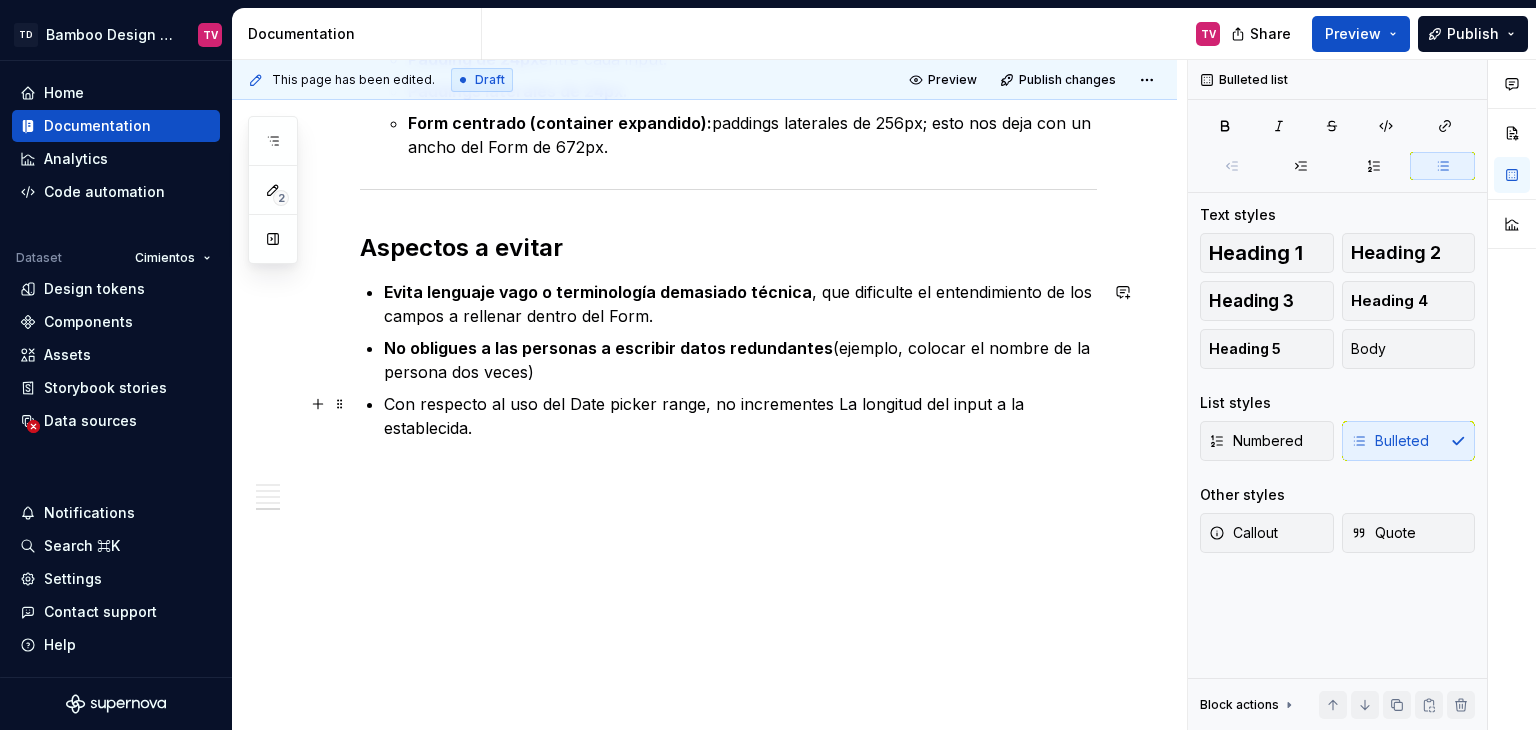 click on "Con respecto al uso del Date picker range, no incrementes La longitud del input a la establecida." at bounding box center (740, 416) 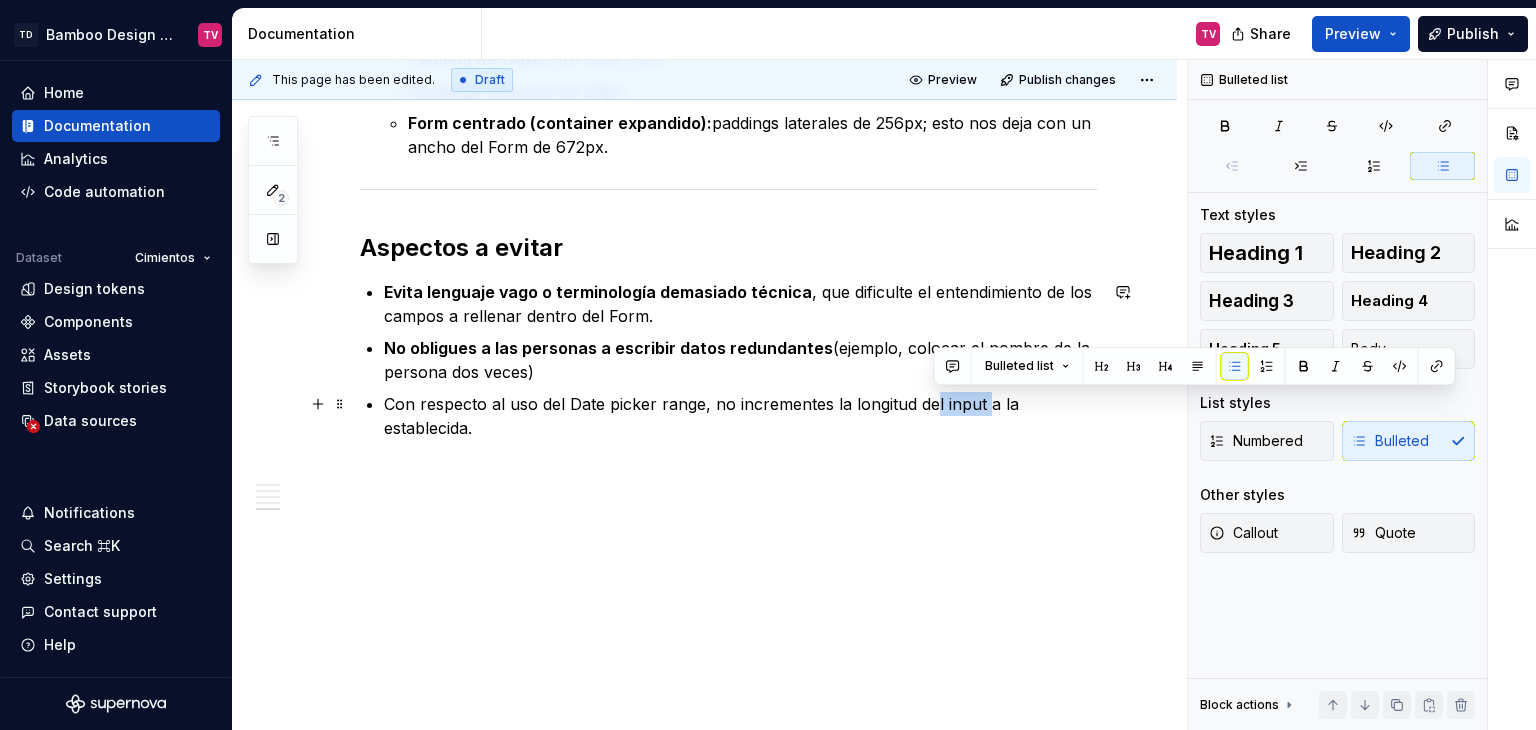 drag, startPoint x: 932, startPoint y: 402, endPoint x: 982, endPoint y: 405, distance: 50.08992 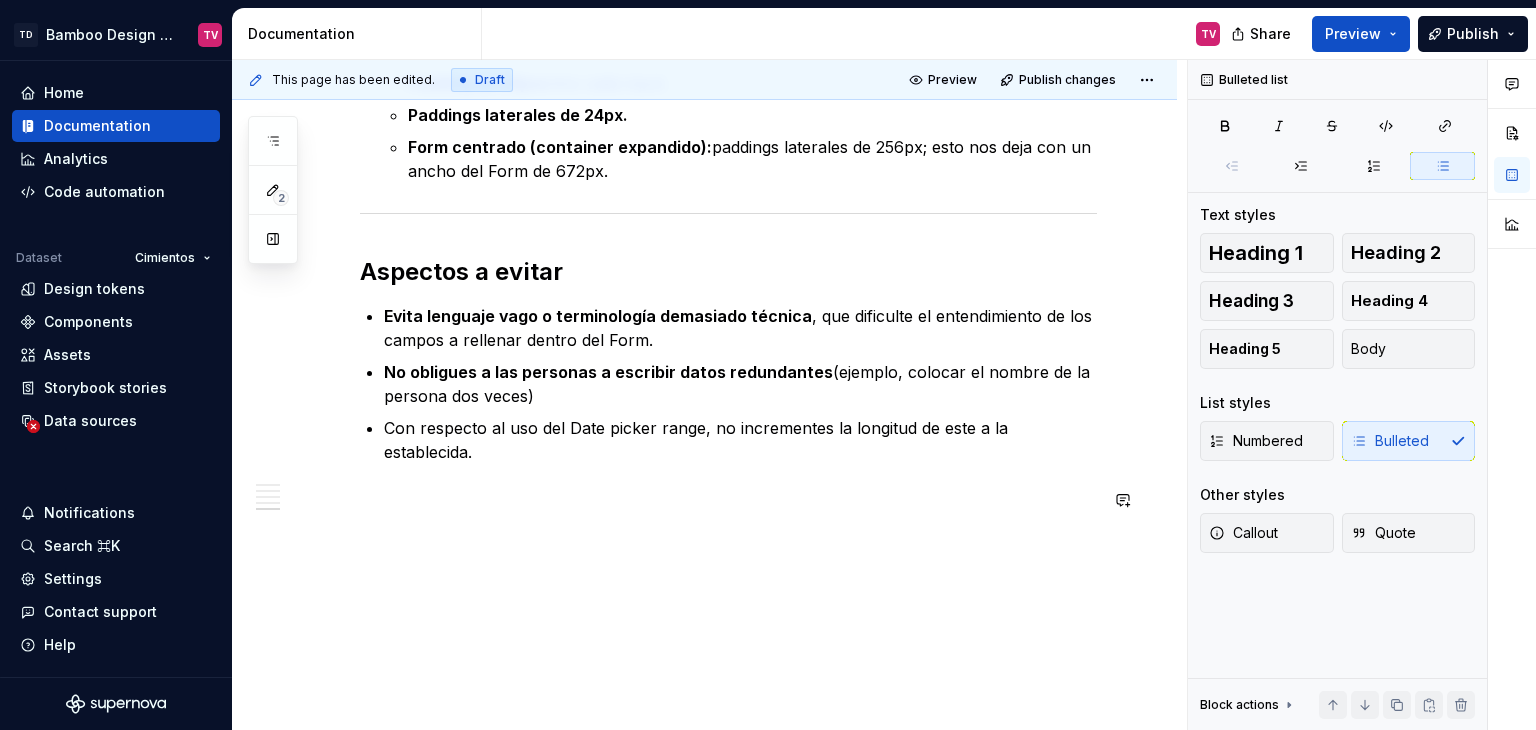 scroll, scrollTop: 2593, scrollLeft: 0, axis: vertical 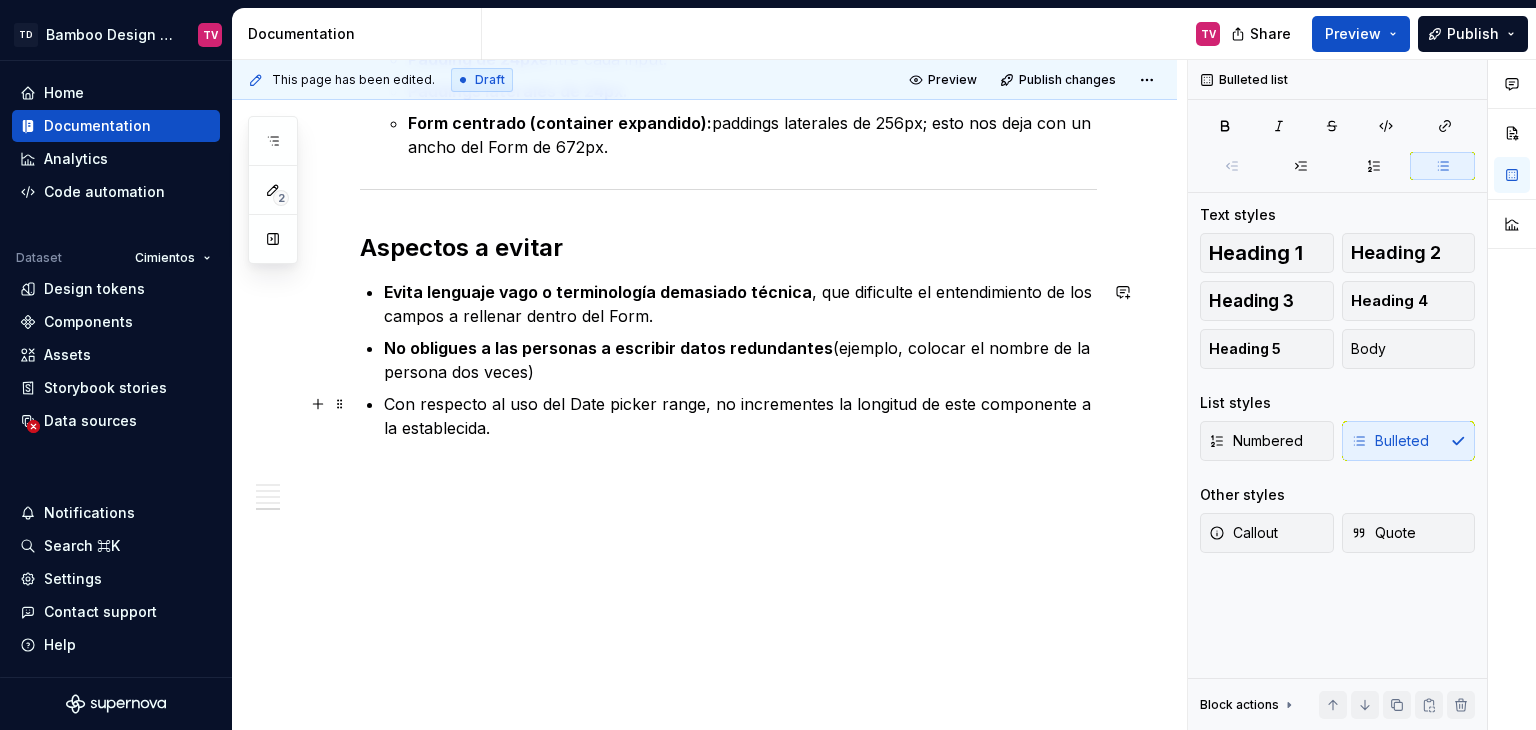 click on "Con respecto al uso del Date picker range, no incrementes la longitud de este componente a la establecida." at bounding box center [740, 416] 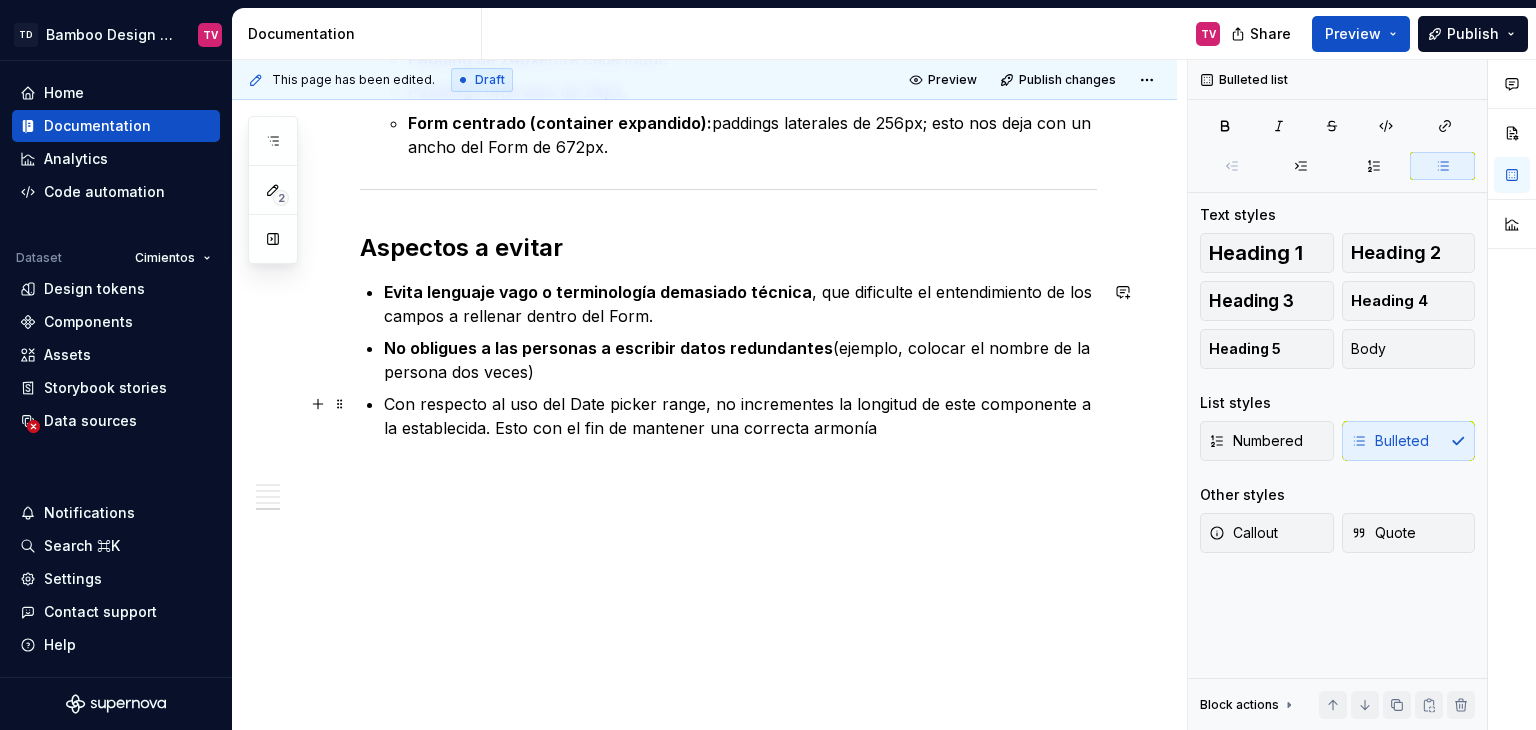 click on "Con respecto al uso del Date picker range, no incrementes la longitud de este componente a la establecida. Esto con el fin de mantener una correcta armonía" at bounding box center [740, 416] 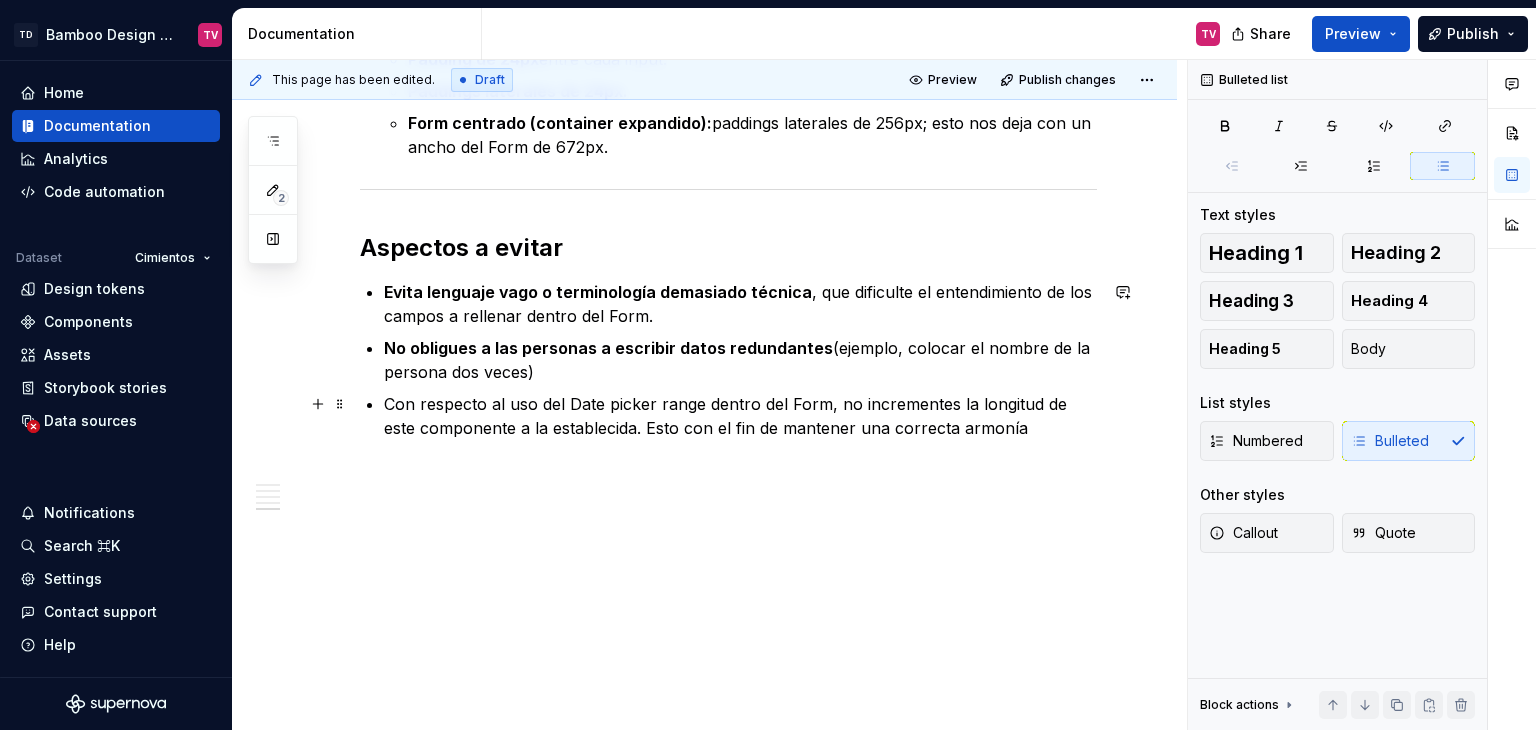 click on "Con respecto al uso del Date picker range dentro del Form, no incrementes la longitud de este componente a la establecida. Esto con el fin de mantener una correcta armonía" at bounding box center (740, 416) 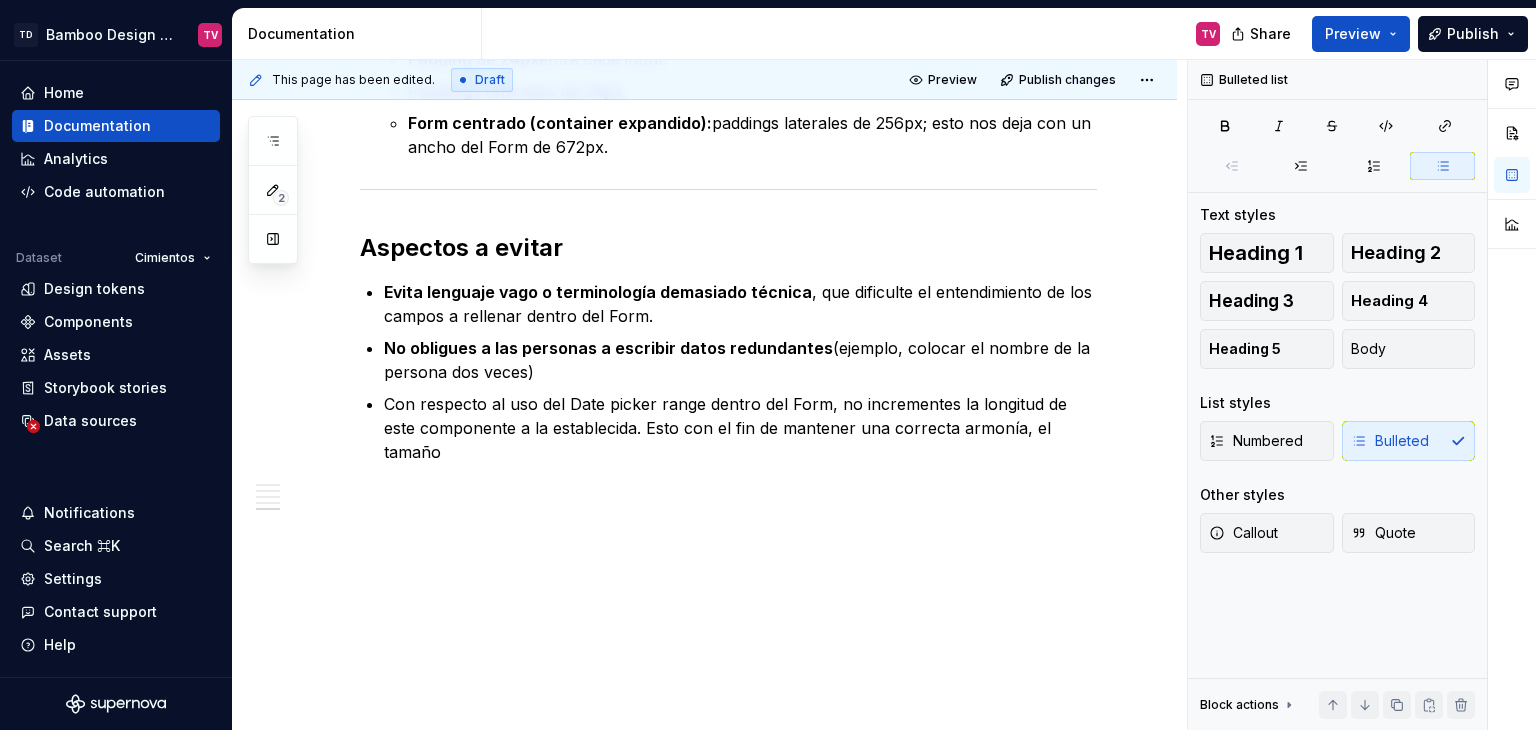 scroll, scrollTop: 2617, scrollLeft: 0, axis: vertical 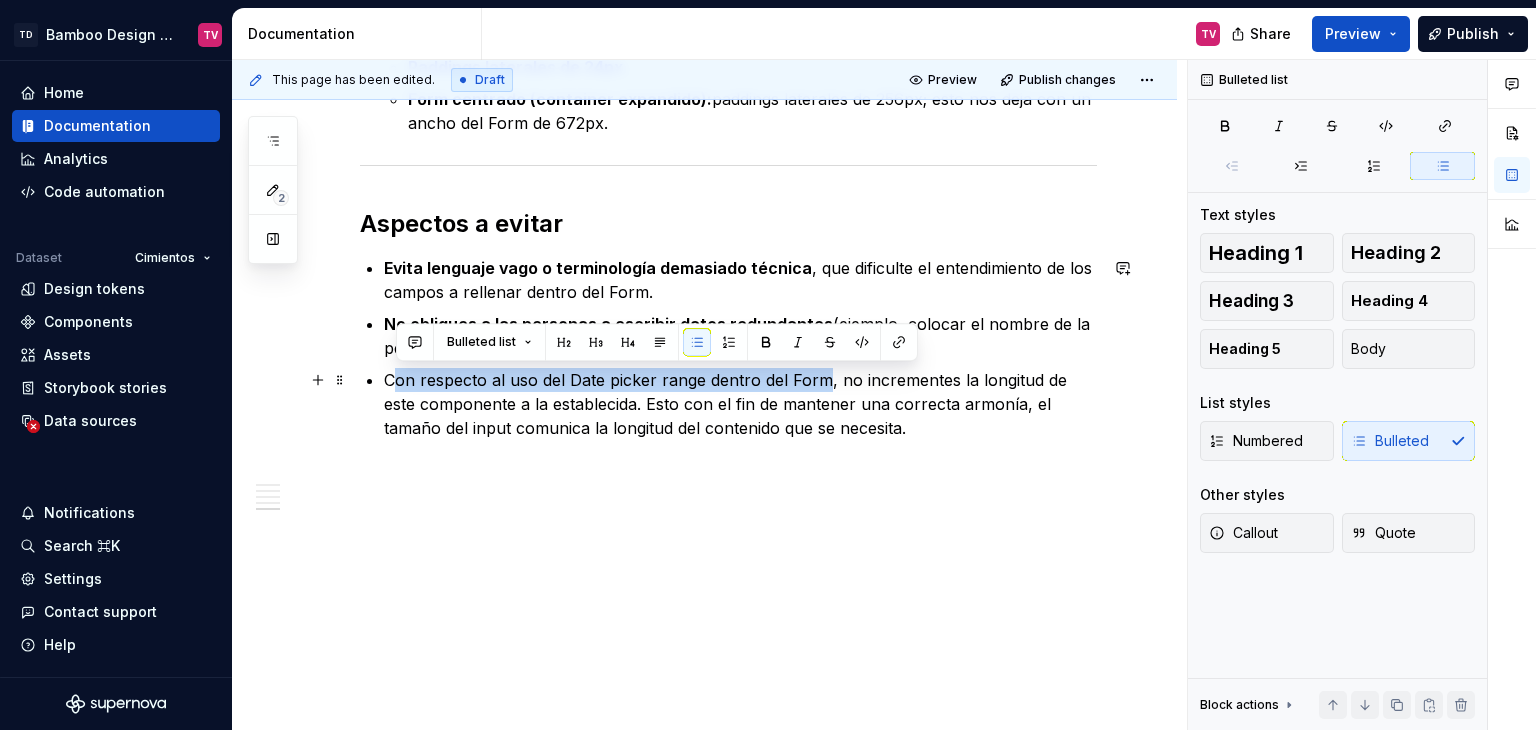 drag, startPoint x: 824, startPoint y: 378, endPoint x: 399, endPoint y: 378, distance: 425 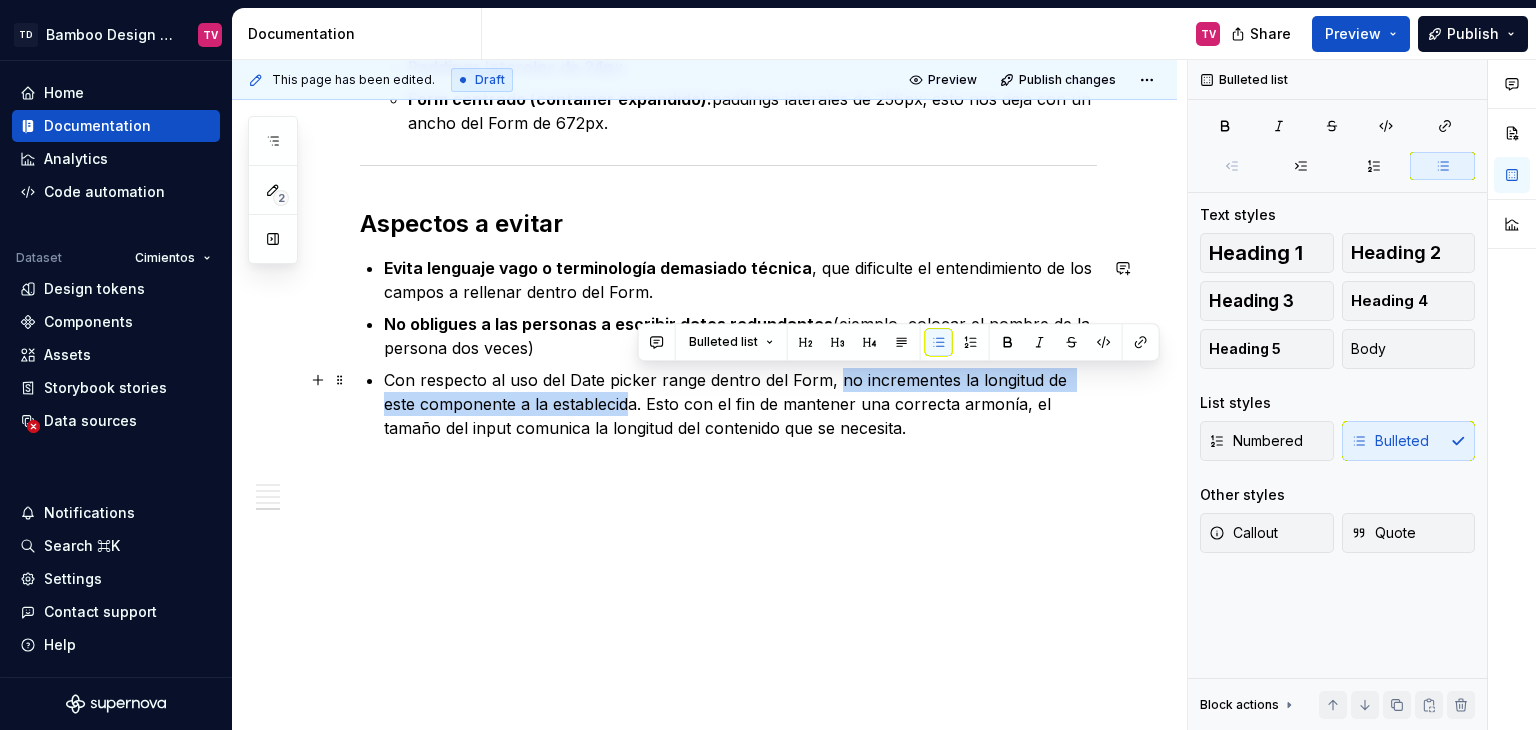 drag, startPoint x: 835, startPoint y: 379, endPoint x: 632, endPoint y: 404, distance: 204.53362 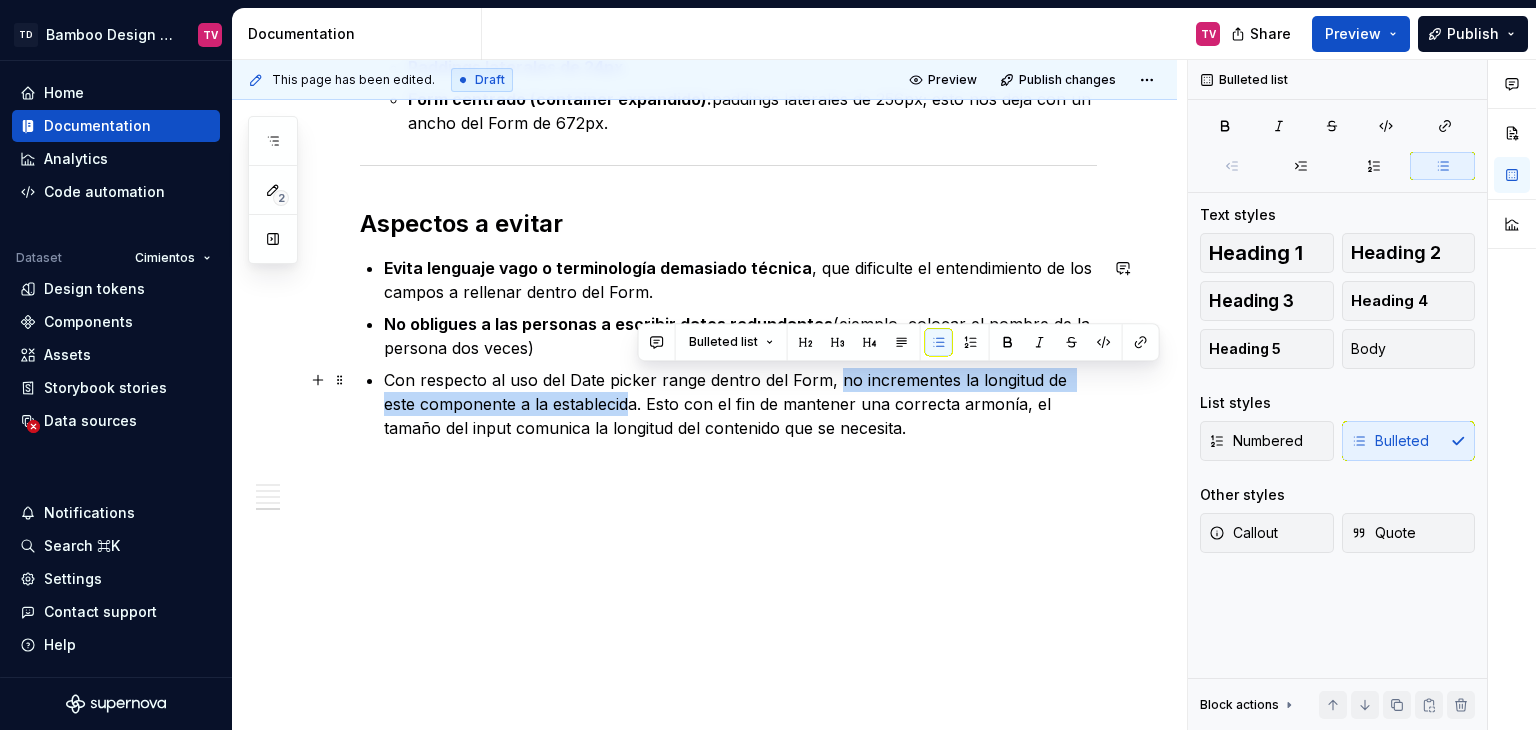 click on "Con respecto al uso del Date picker range dentro del Form, no incrementes la longitud de este componente a la establecida. Esto con el fin de mantener una correcta armonía, el tamaño del input comunica la longitud del contenido que se necesita." at bounding box center (740, 404) 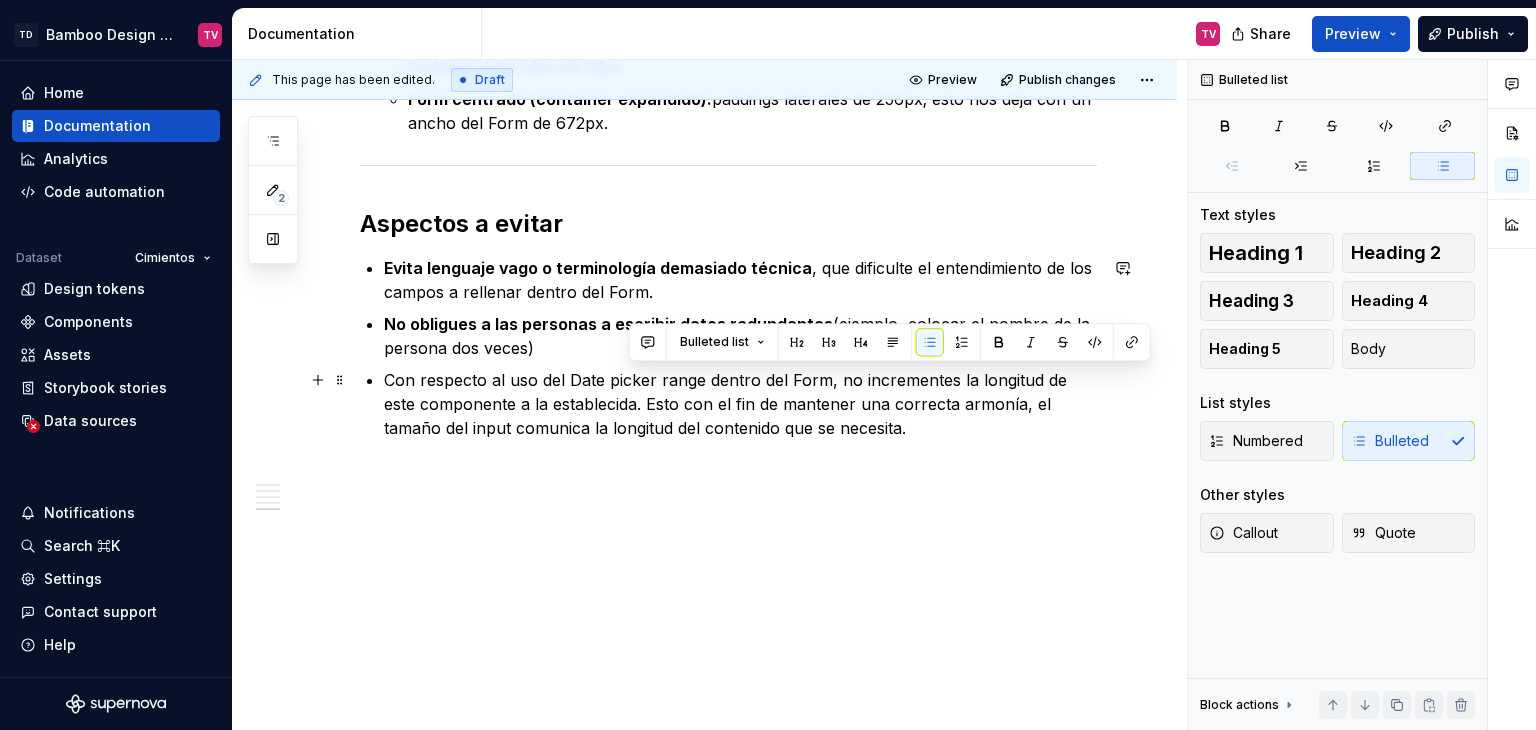 click on "Con respecto al uso del Date picker range dentro del Form, no incrementes la longitud de este componente a la establecida. Esto con el fin de mantener una correcta armonía, el tamaño del input comunica la longitud del contenido que se necesita." at bounding box center (740, 404) 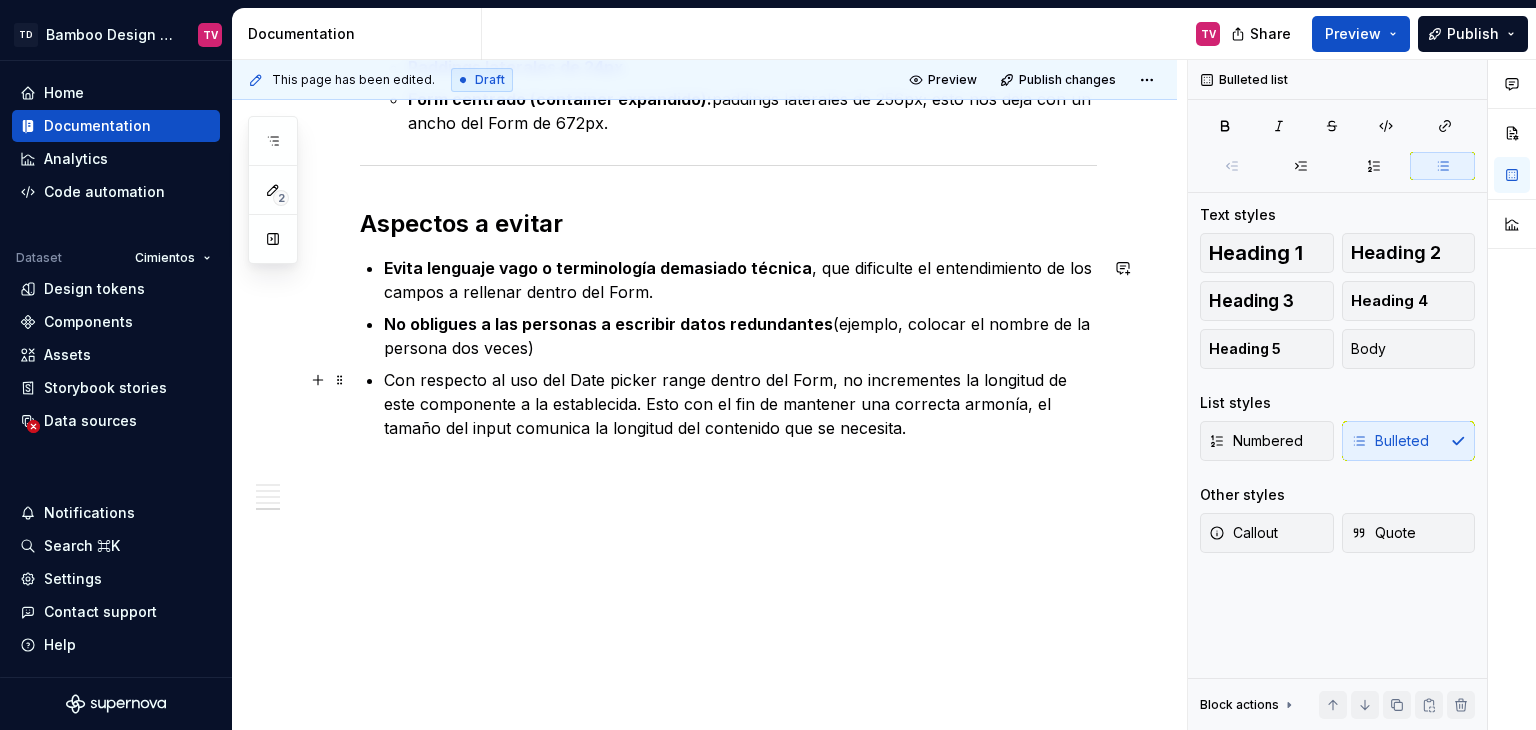 click on "Con respecto al uso del Date picker range dentro del Form, no incrementes la longitud de este componente a la establecida. Esto con el fin de mantener una correcta armonía, el tamaño del input comunica la longitud del contenido que se necesita." at bounding box center [740, 404] 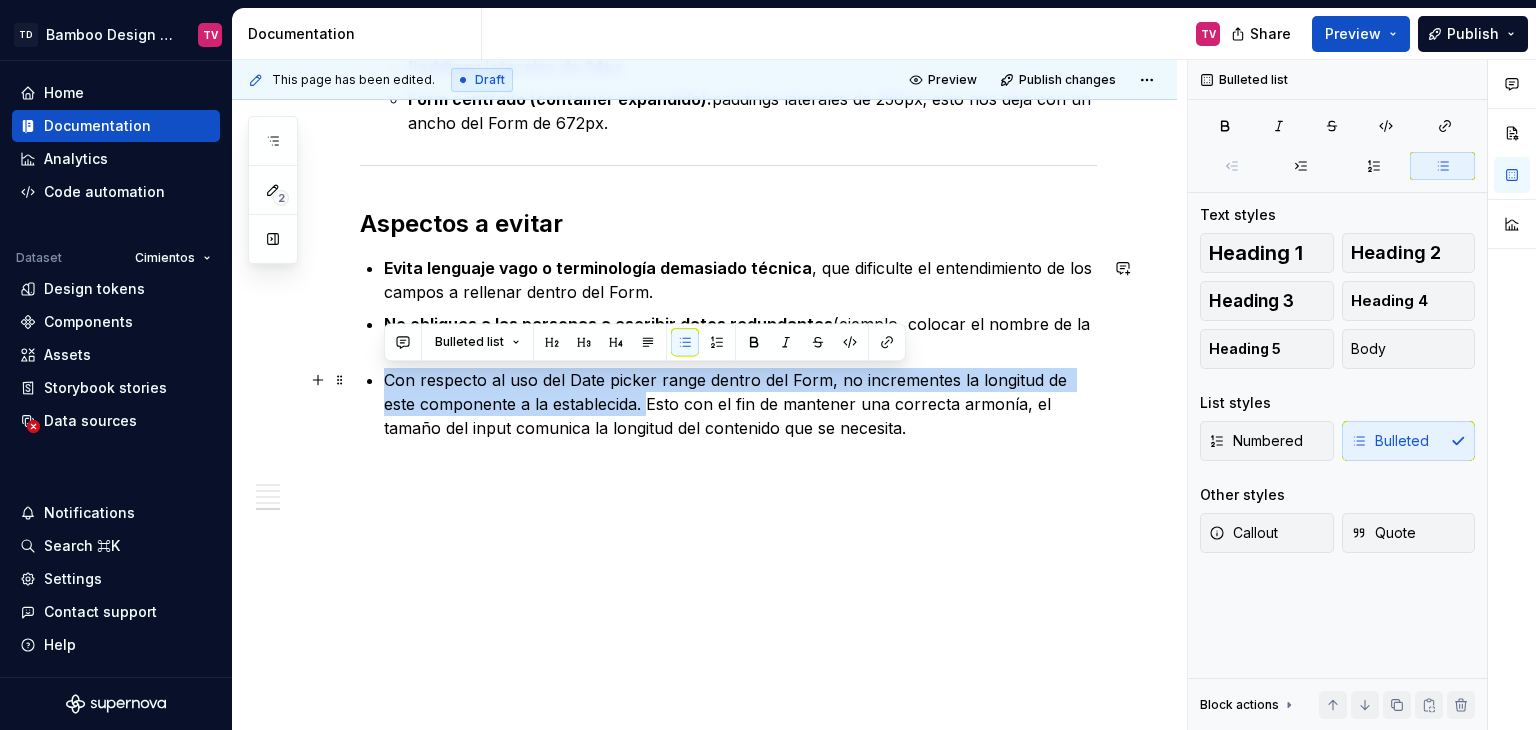 drag, startPoint x: 384, startPoint y: 374, endPoint x: 646, endPoint y: 409, distance: 264.32745 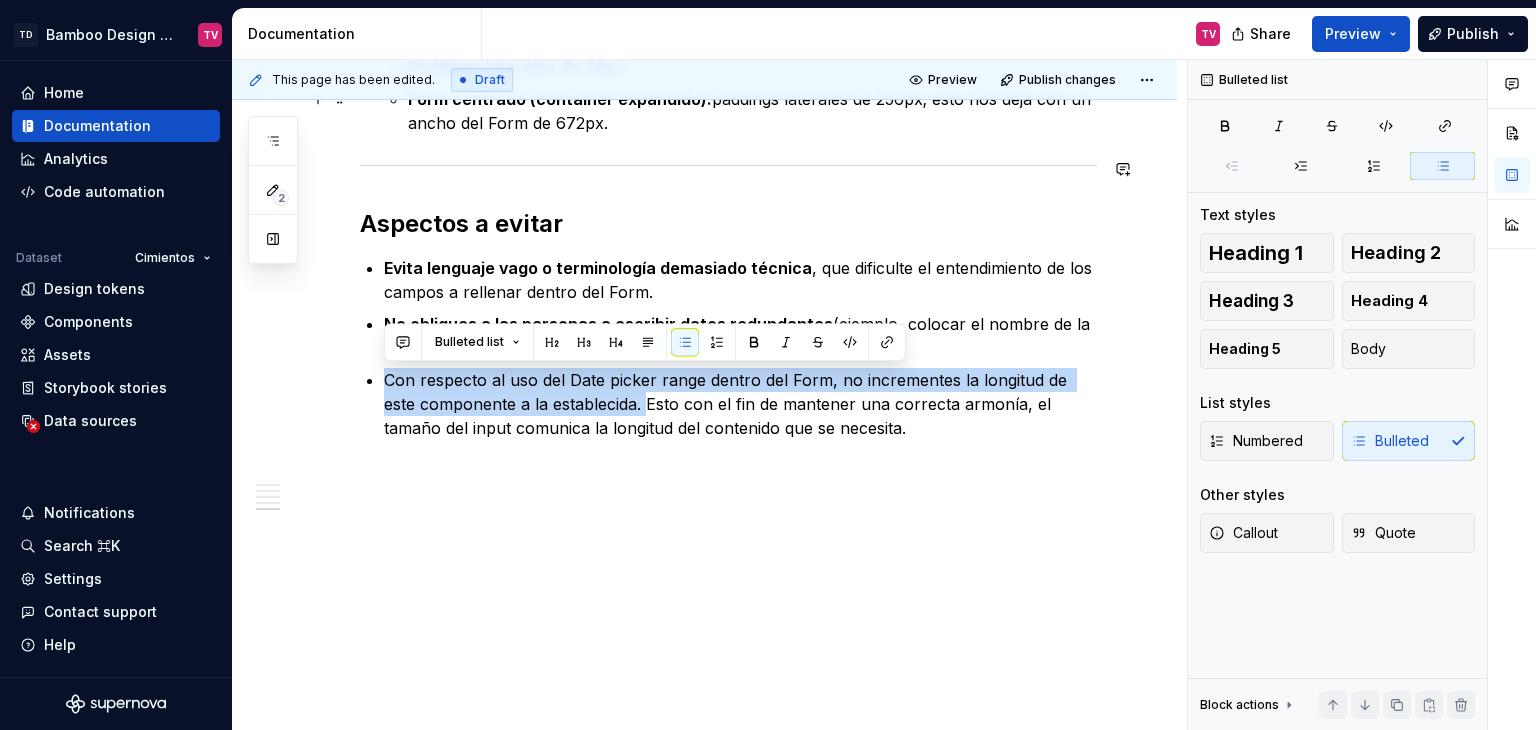 click 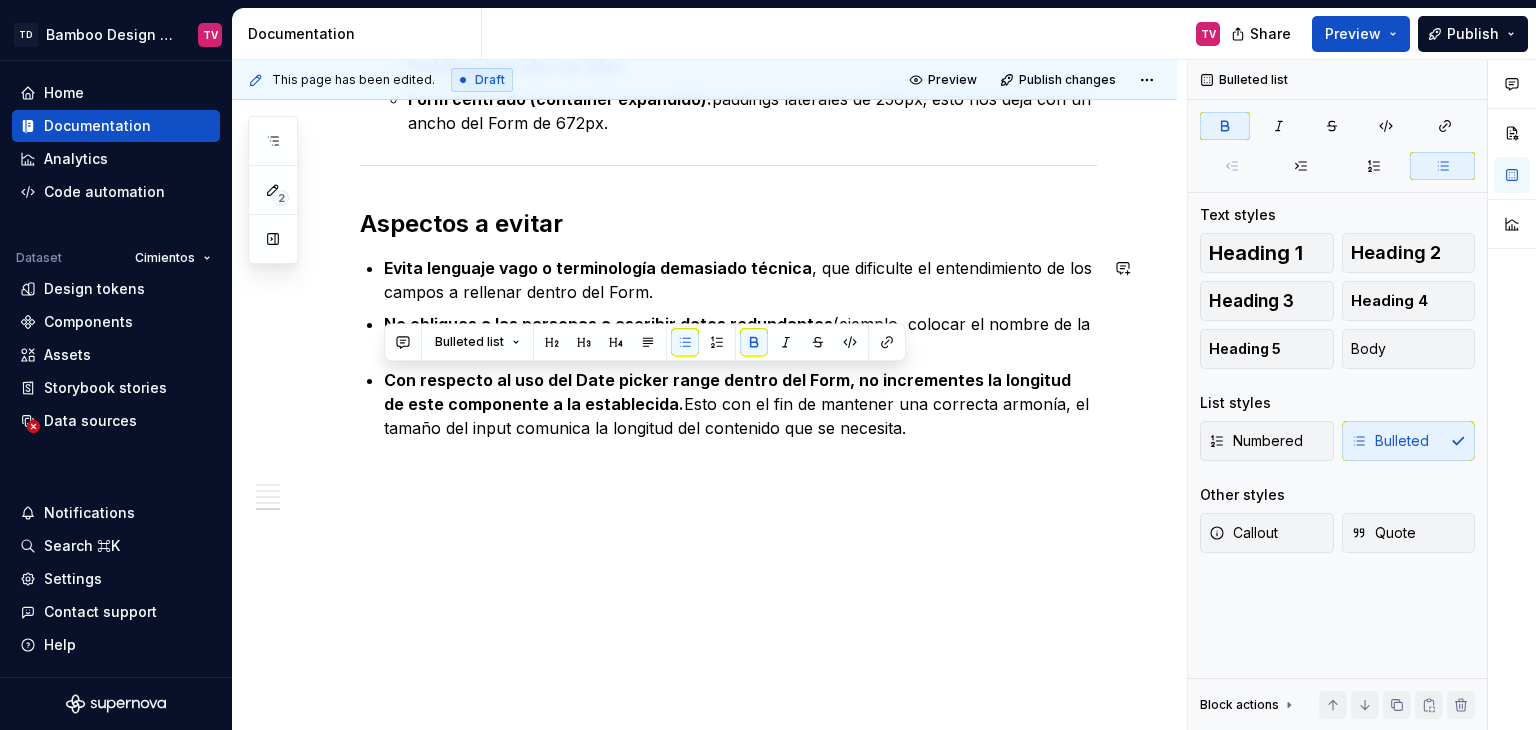 click on "Los  forms  (formularios) son un elemento que permite a las personas enviar información requerida dentro de un servidor.  Estos actúan como puentes entre la interfaz y la personas, permitiendo el ingreso de información, y básicamente se encargan de permitir interacciones. El diseño de los formularios es un aspecto sumamente importante dentro de Bamboo Design System, que, al igual que el resto de categorías de componentes, incluye sus propias guías, reglas de uso y mejores prácticas.   Principios esenciales Estructura del contenido.  Debe haber una organización de los inputs y requerimientos de manera lógica clara y simple, agrupando campos relacionados entre sí, y determinando qué tipo de información es esencial. UX Writing.  Usar labels claros, con una redacción simple y amigable, y ofreciendo instrucciones claras cuando es necesario, permite una mejor conversión e interacción con las personas. Experiencia de usuario (UX). Diseño visual (UI). Diseño interactivo. Componentes recomendados" at bounding box center [704, -770] 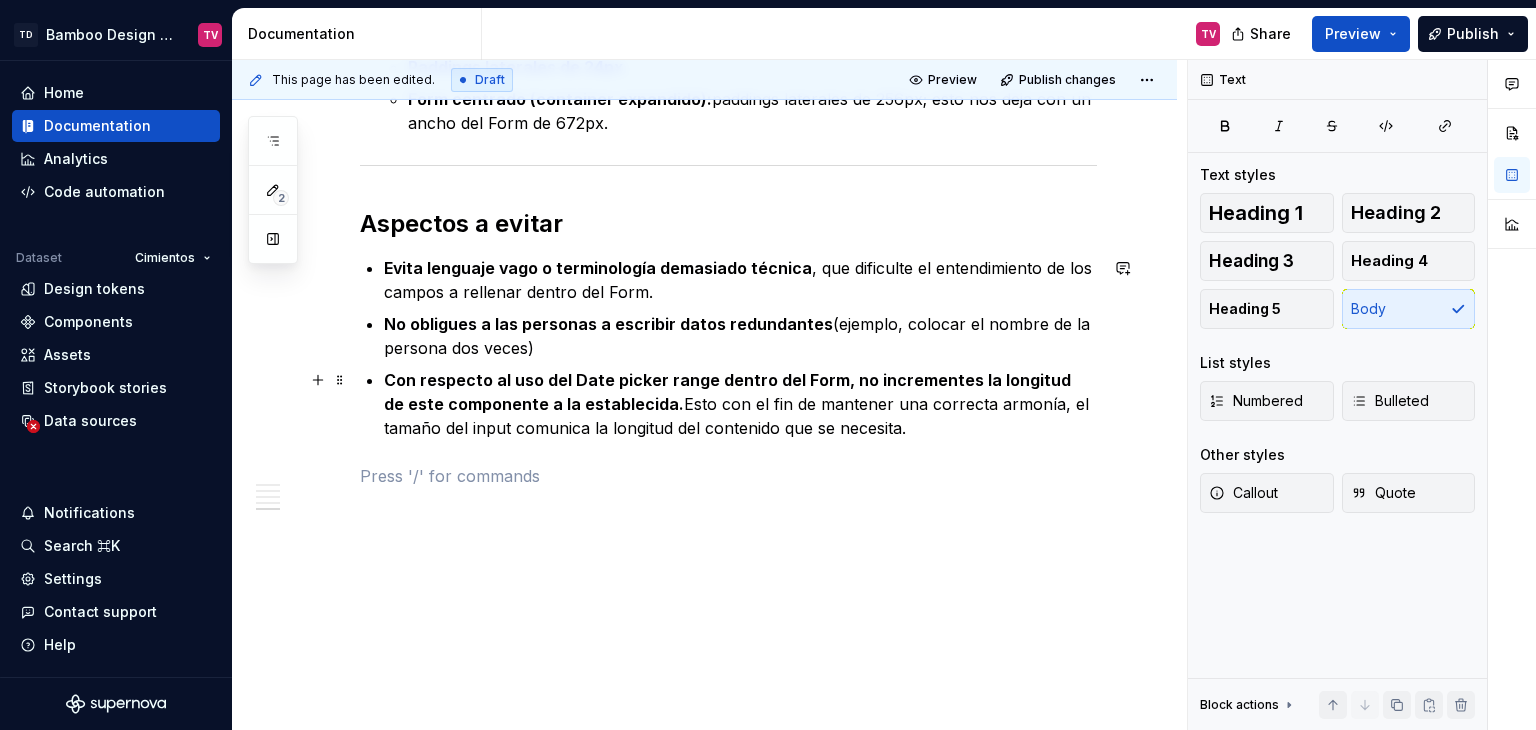 click on "Con respecto al uso del Date picker range dentro del Form, no incrementes la longitud de este componente a la establecida.  Esto con el fin de mantener una correcta armonía, el tamaño del input comunica la longitud del contenido que se necesita." at bounding box center (740, 404) 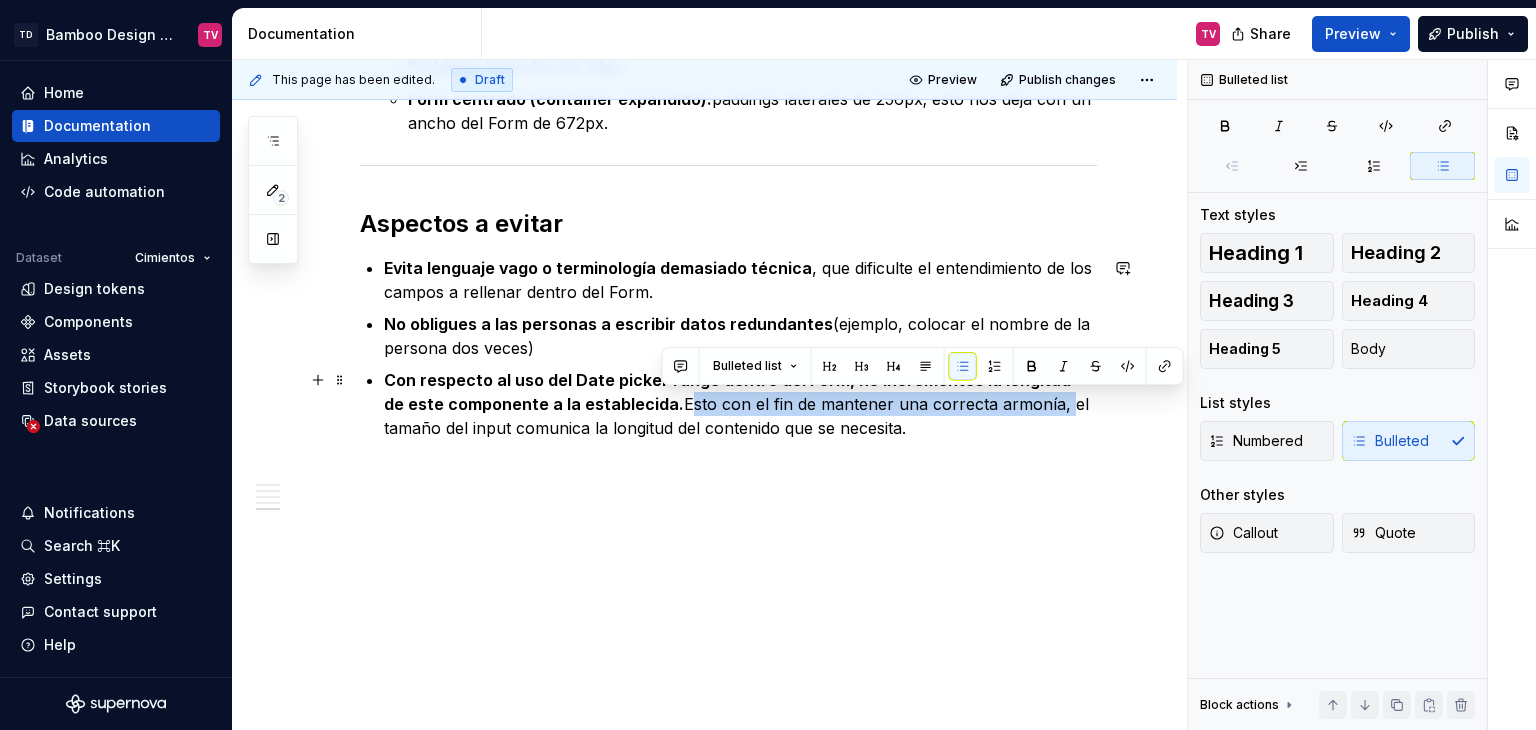 drag, startPoint x: 1035, startPoint y: 404, endPoint x: 657, endPoint y: 403, distance: 378.0013 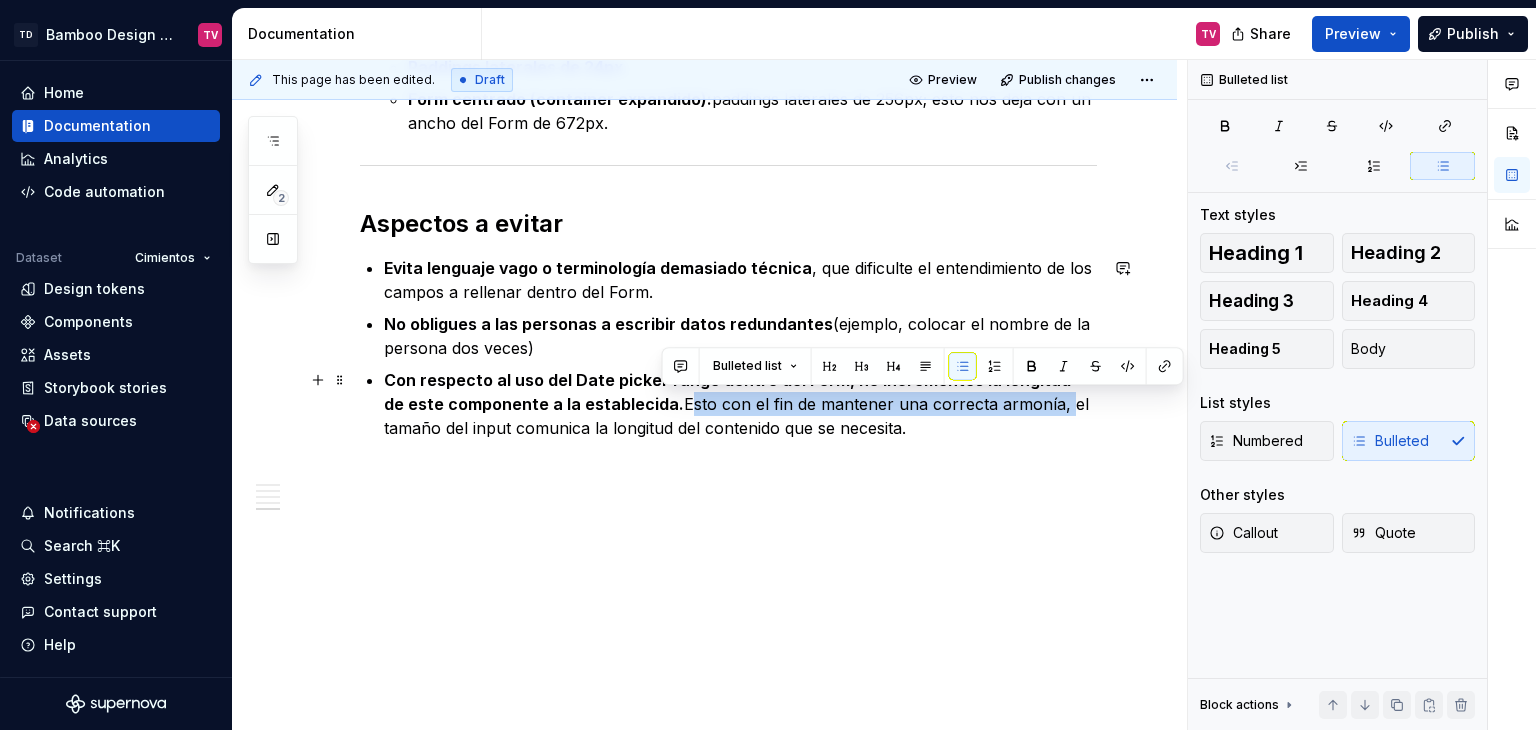 click on "Con respecto al uso del Date picker range dentro del Form, no incrementes la longitud de este componente a la establecida.  Esto con el fin de mantener una correcta armonía, el tamaño del input comunica la longitud del contenido que se necesita." at bounding box center [740, 404] 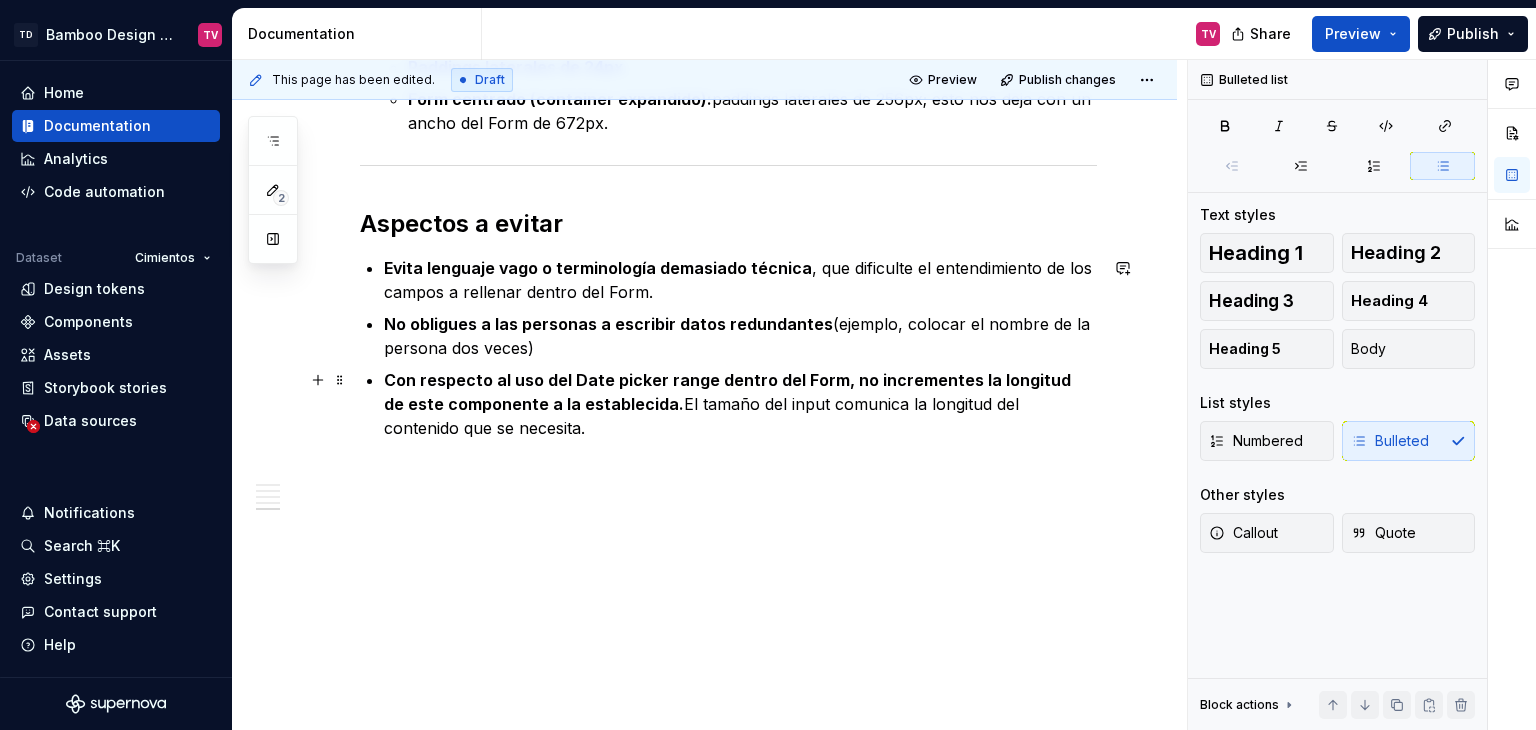 click on "Con respecto al uso del Date picker range dentro del Form, no incrementes la longitud de este componente a la establecida.  El tamaño del input comunica la longitud del contenido que se necesita." at bounding box center [740, 404] 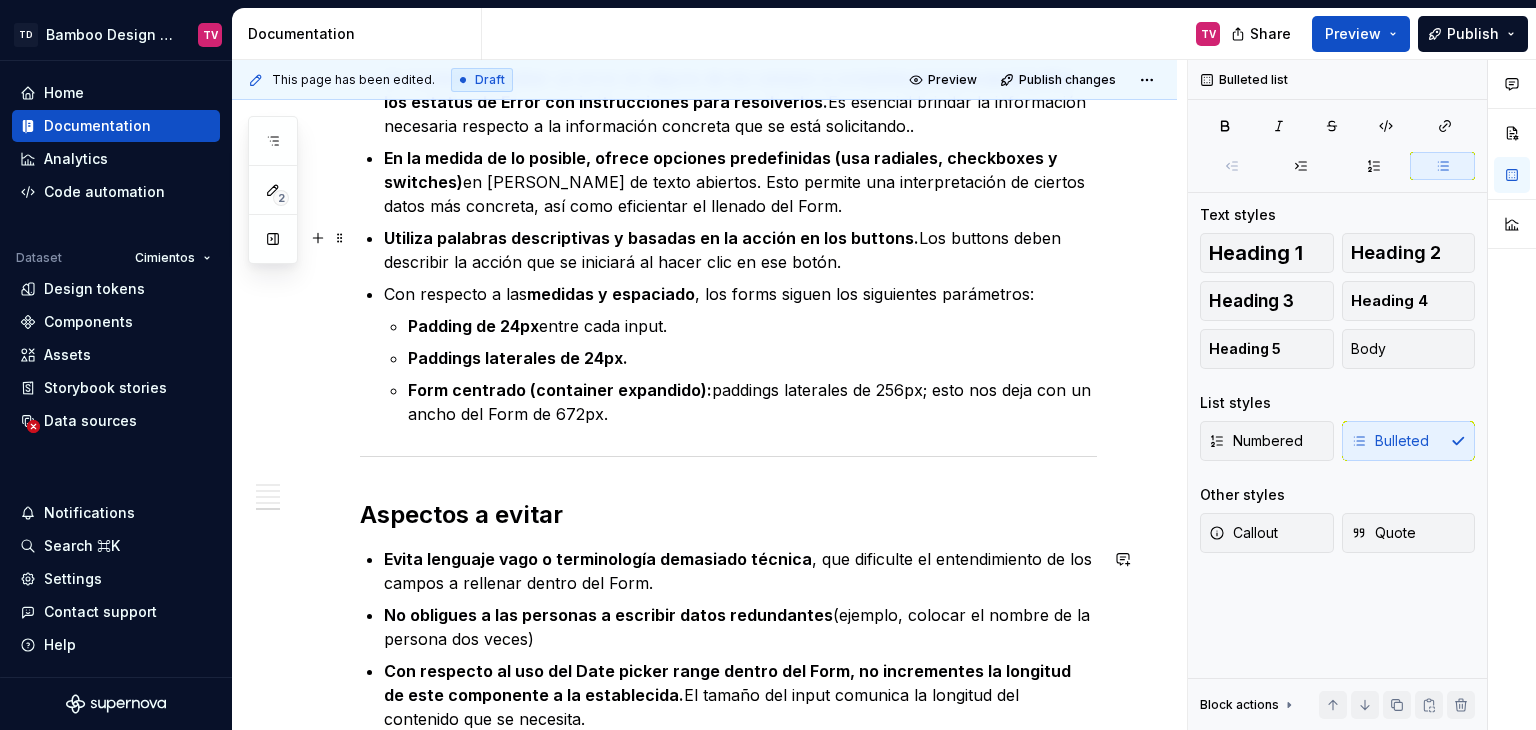 scroll, scrollTop: 2217, scrollLeft: 0, axis: vertical 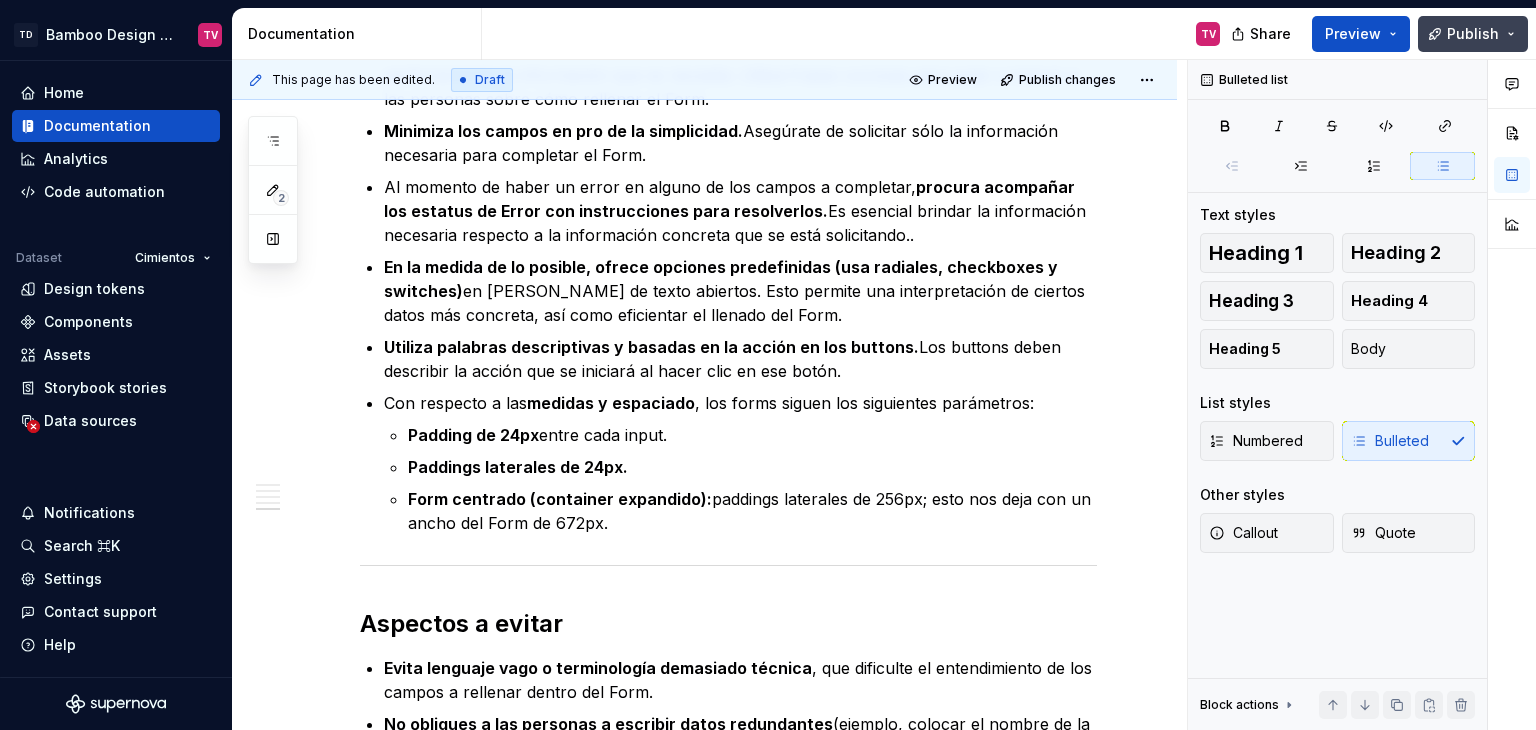 click on "Publish" at bounding box center [1473, 34] 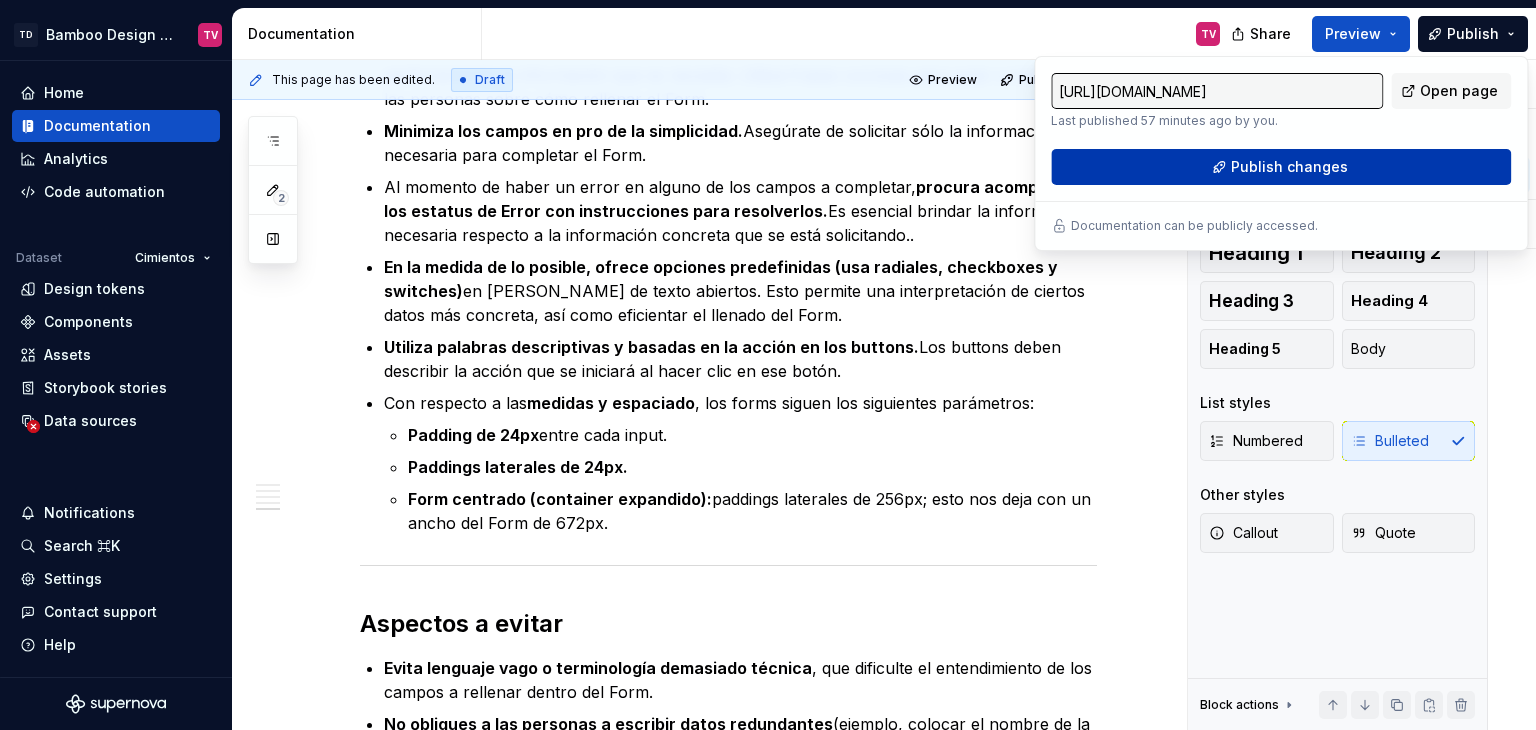 click on "Publish changes" at bounding box center (1289, 167) 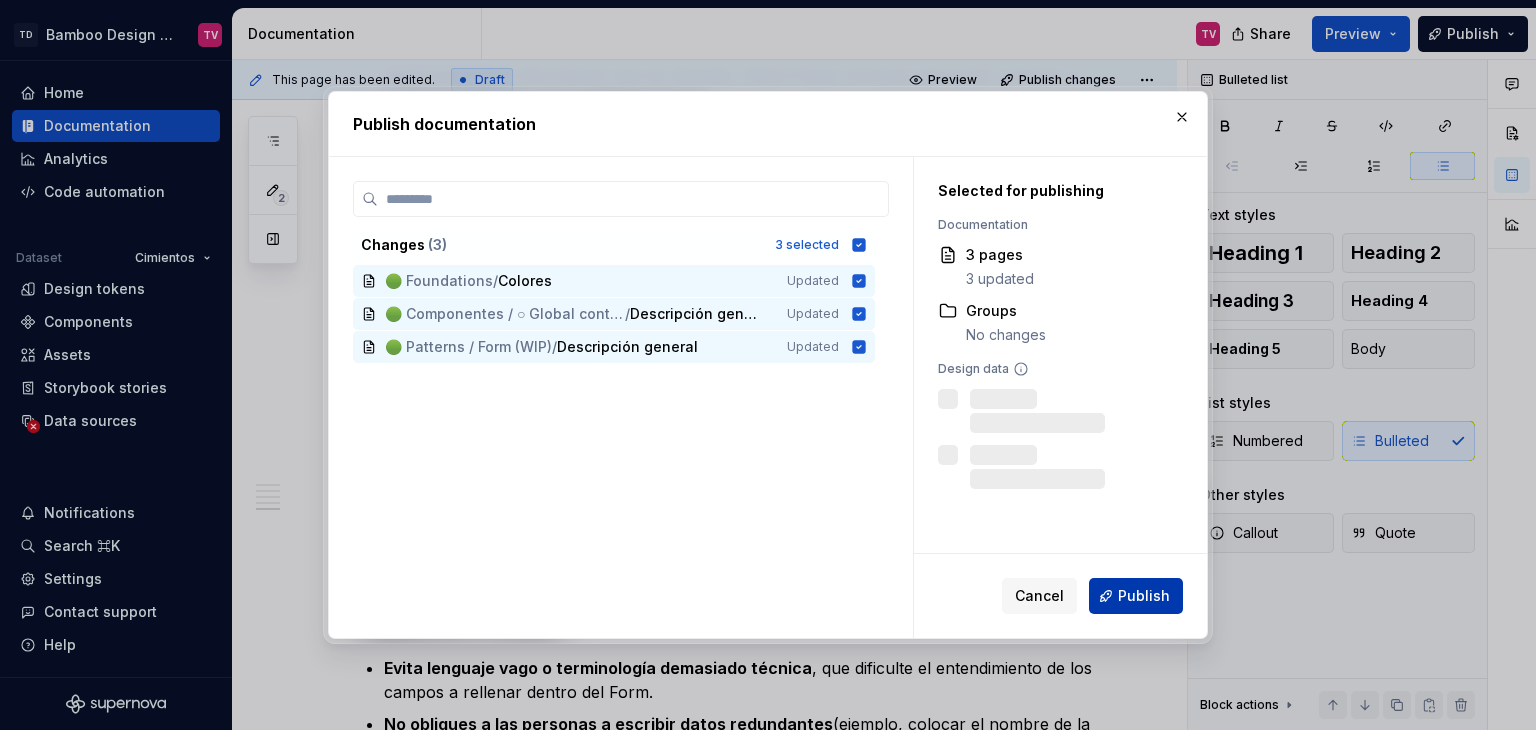 click on "Publish" at bounding box center [1144, 596] 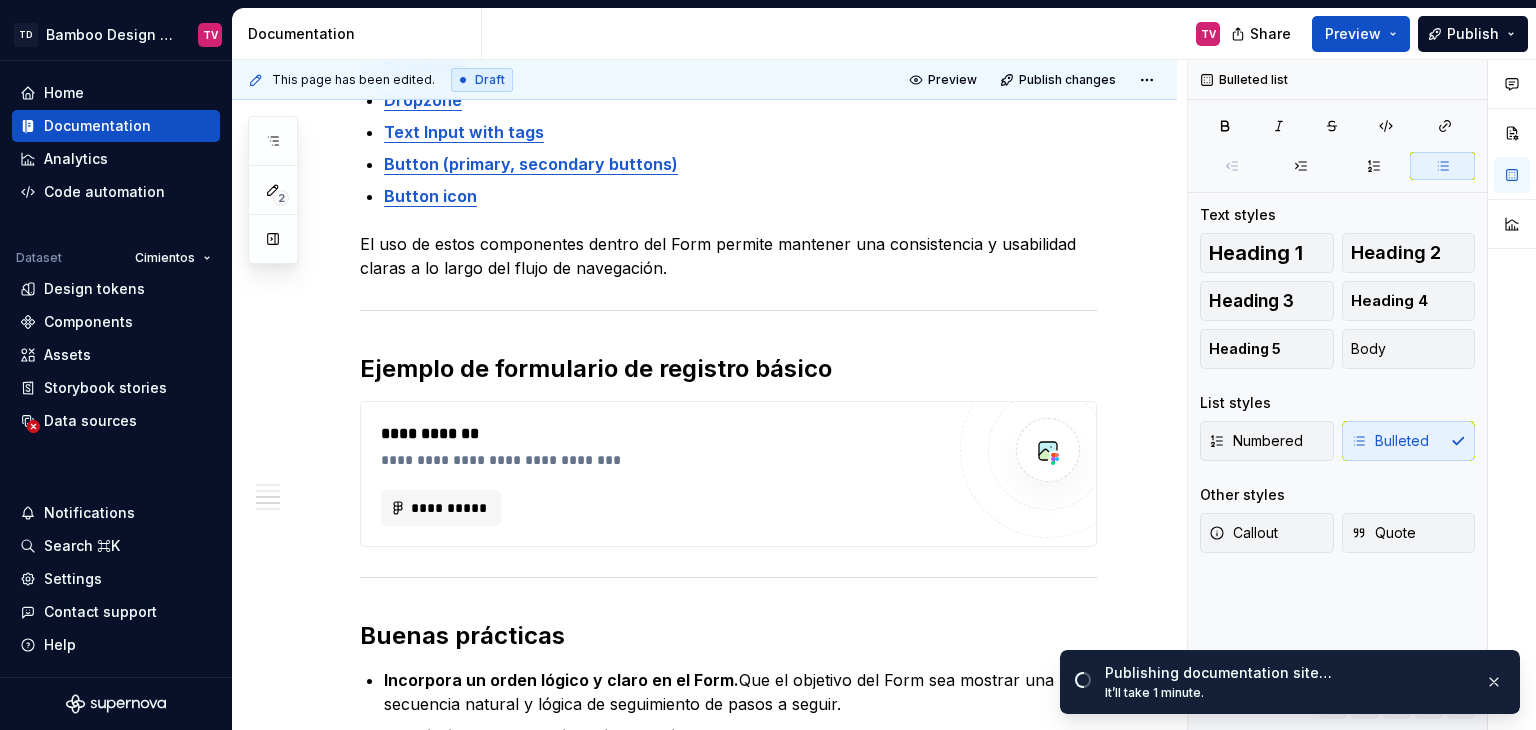 scroll, scrollTop: 1617, scrollLeft: 0, axis: vertical 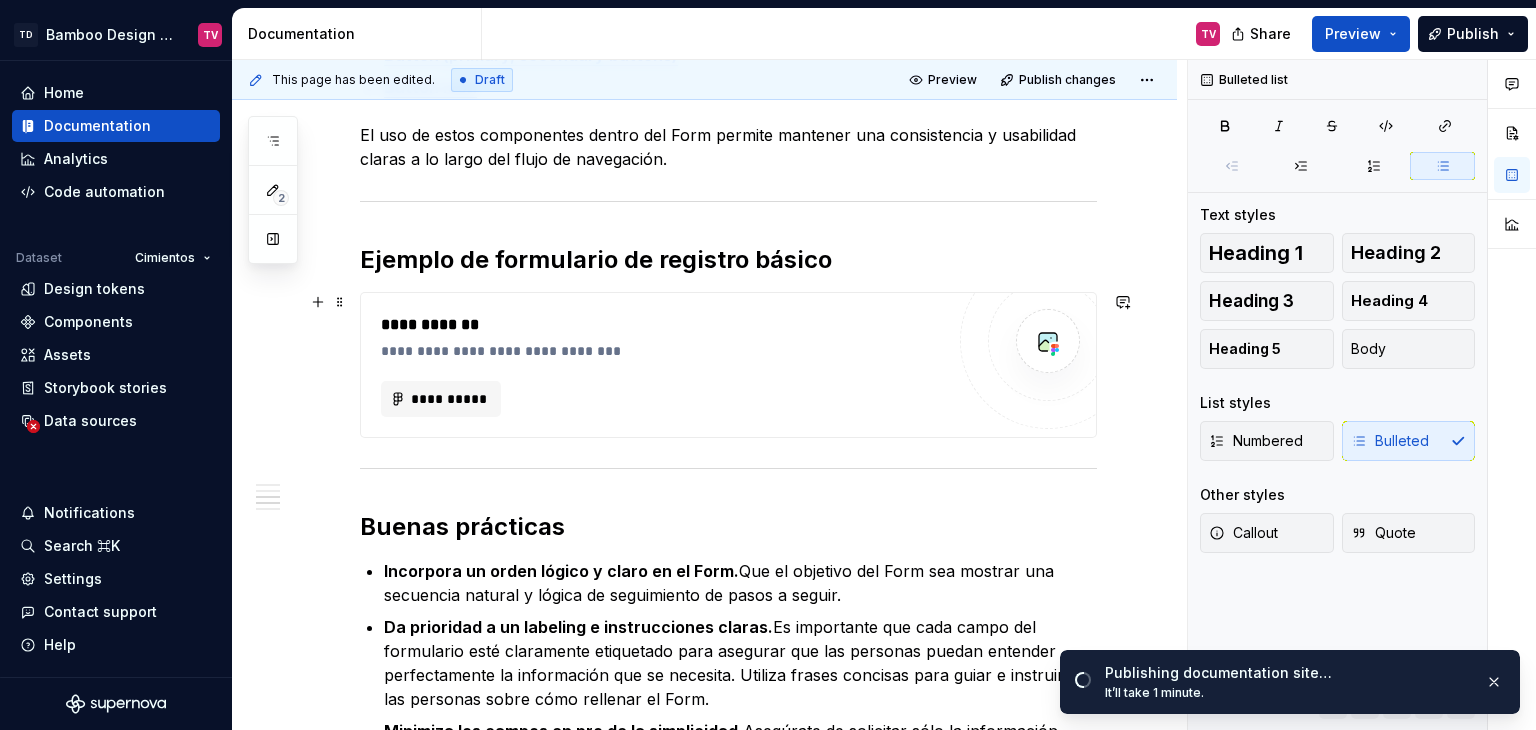 click on "**********" at bounding box center [662, 337] 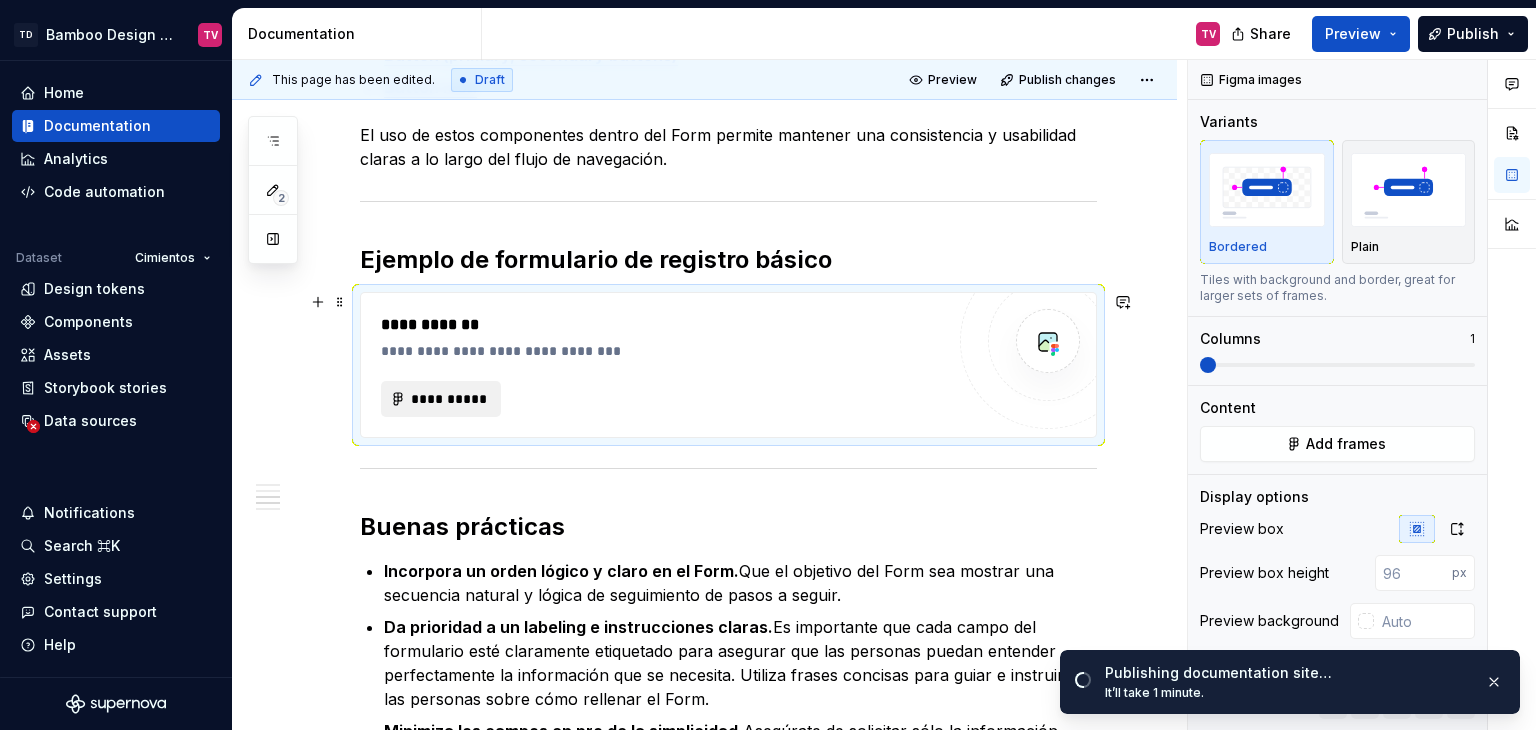 click on "**********" at bounding box center [449, 399] 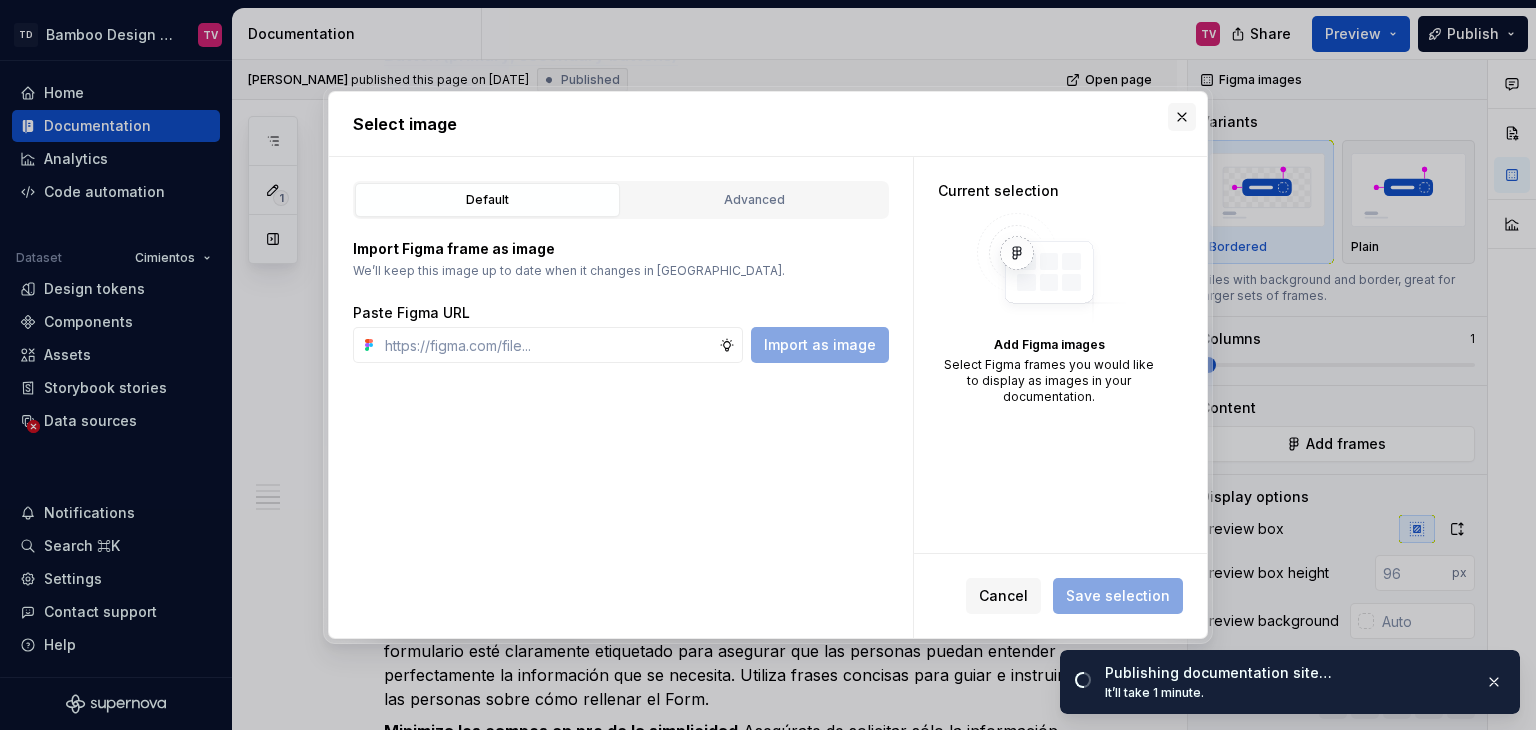 click at bounding box center (1182, 117) 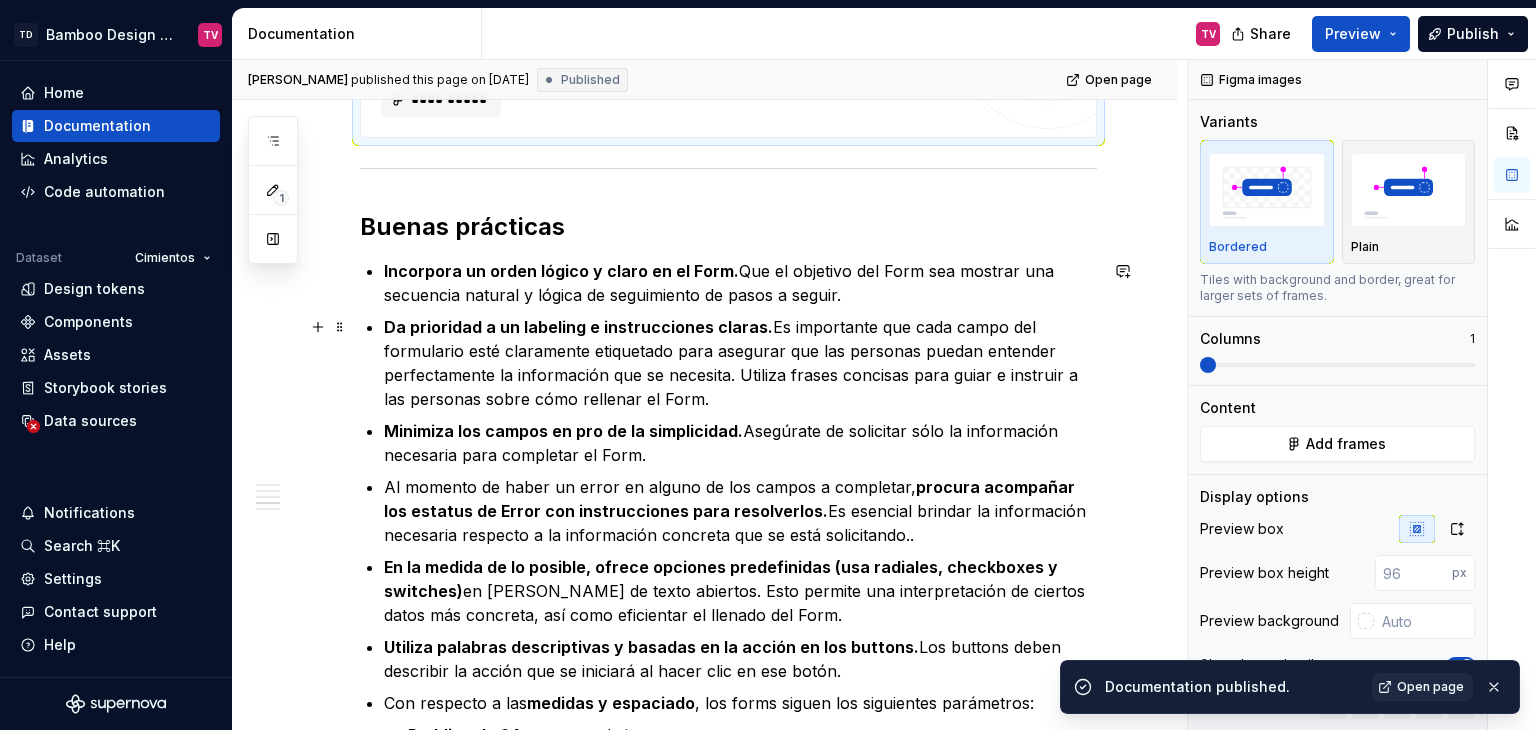 scroll, scrollTop: 2617, scrollLeft: 0, axis: vertical 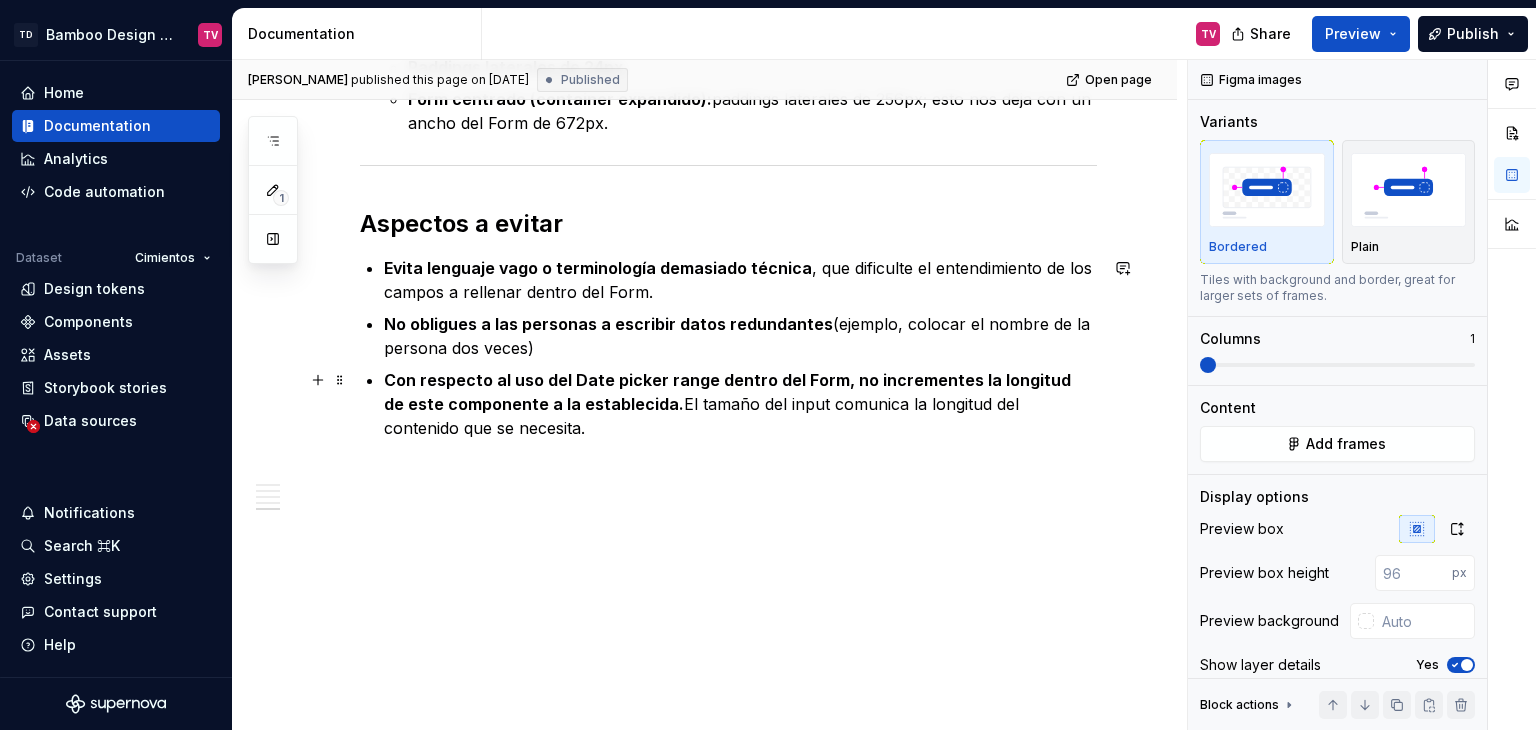 click on "Con respecto al uso del Date picker range dentro del Form, no incrementes la longitud de este componente a la establecida.  El tamaño del input comunica la longitud del contenido que se necesita." at bounding box center (740, 404) 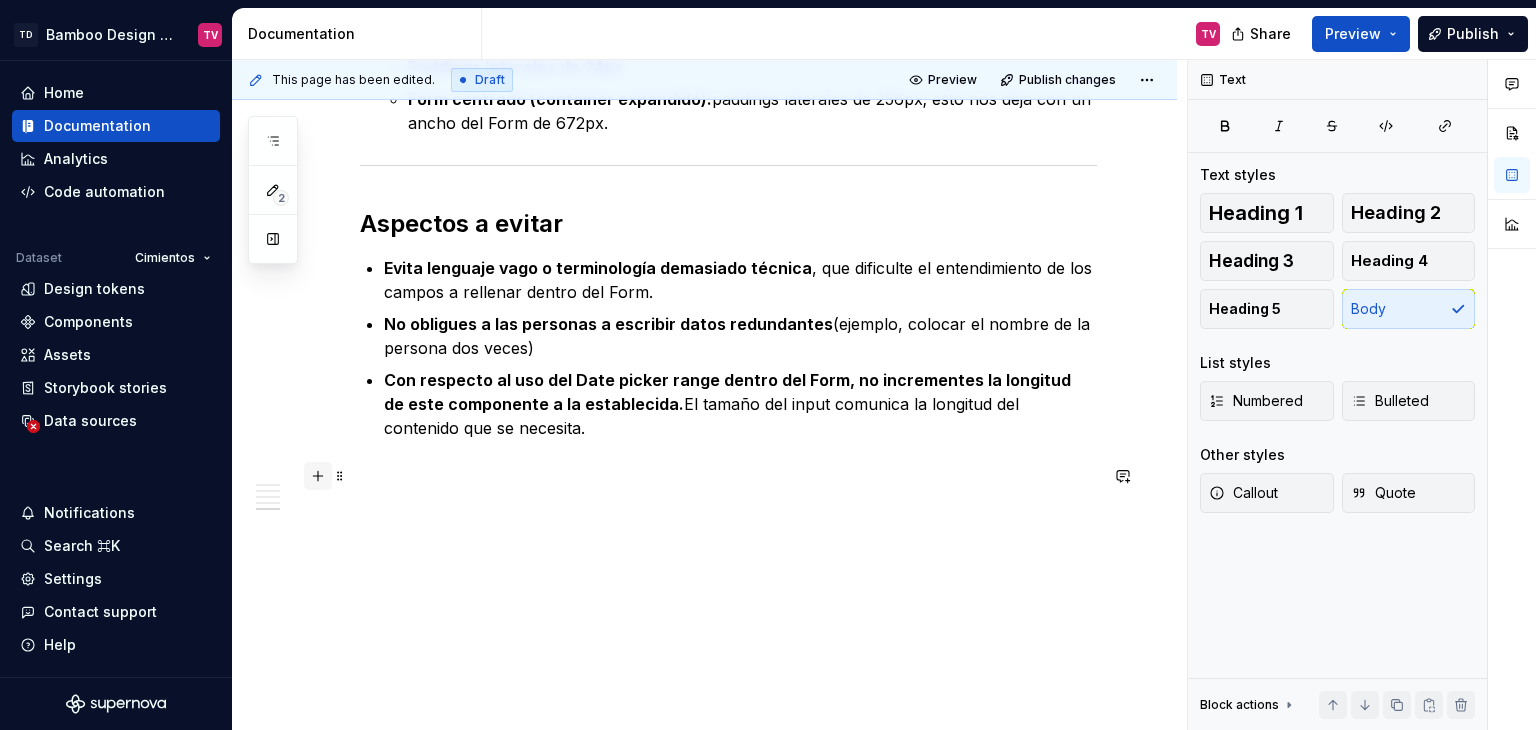 click at bounding box center (318, 476) 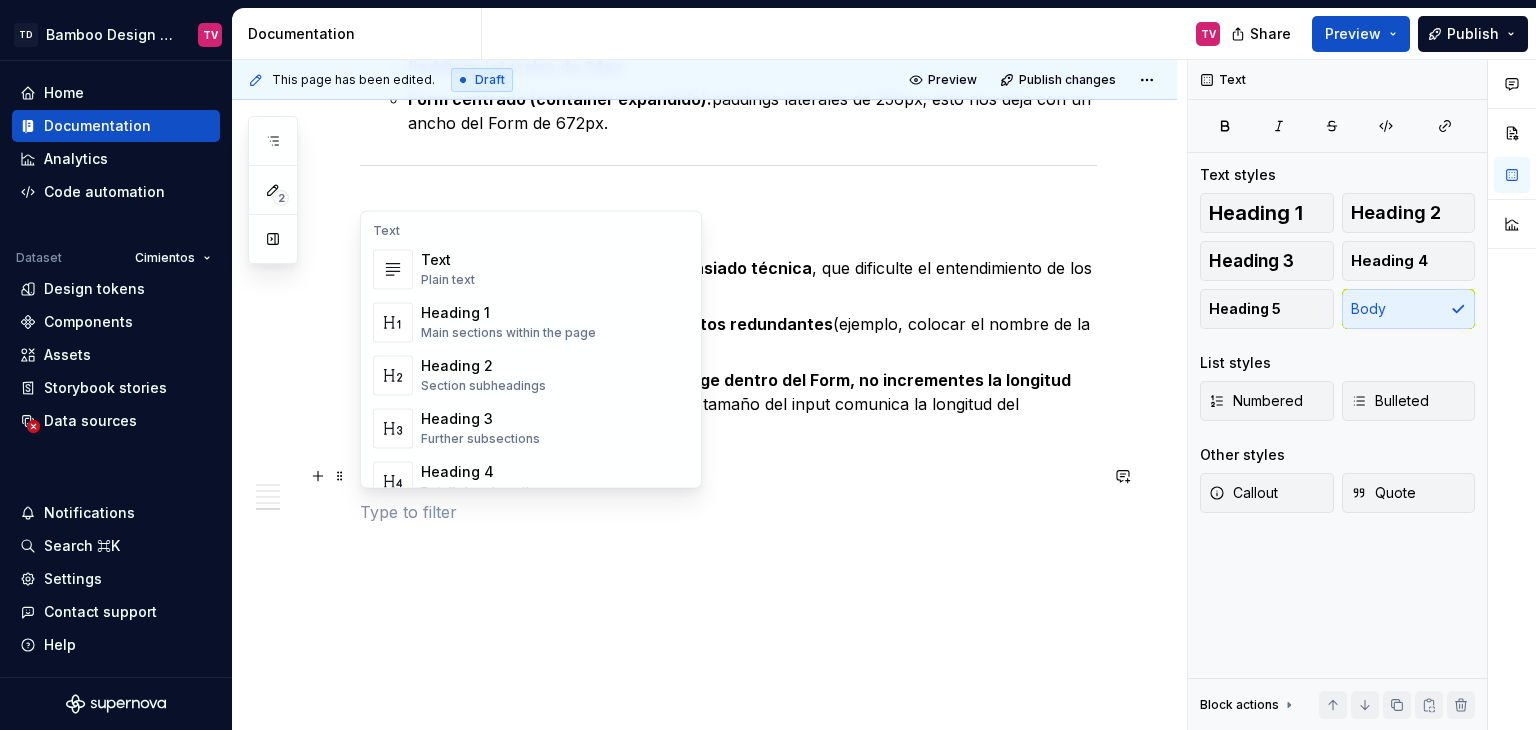 scroll, scrollTop: 600, scrollLeft: 0, axis: vertical 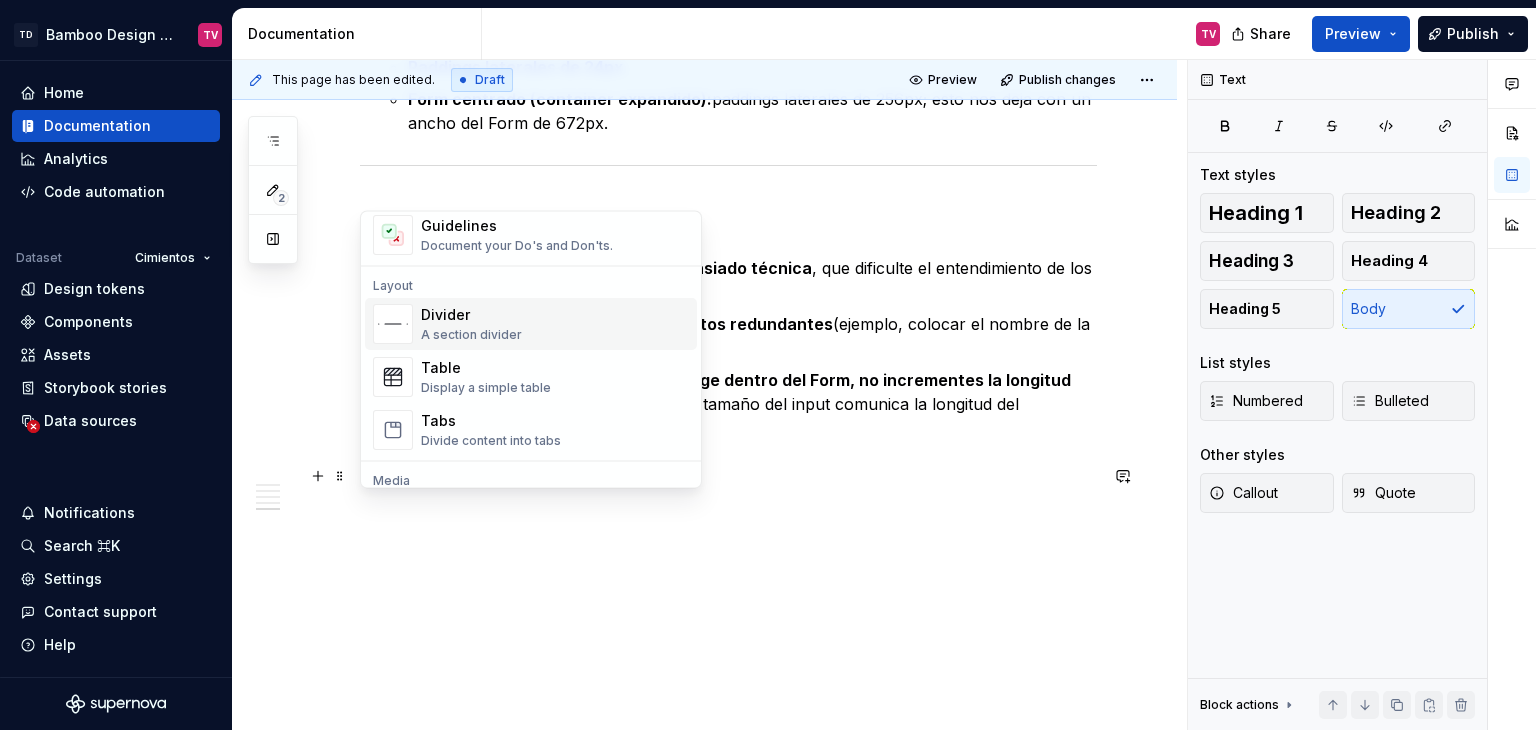click on "Divider" at bounding box center [471, 315] 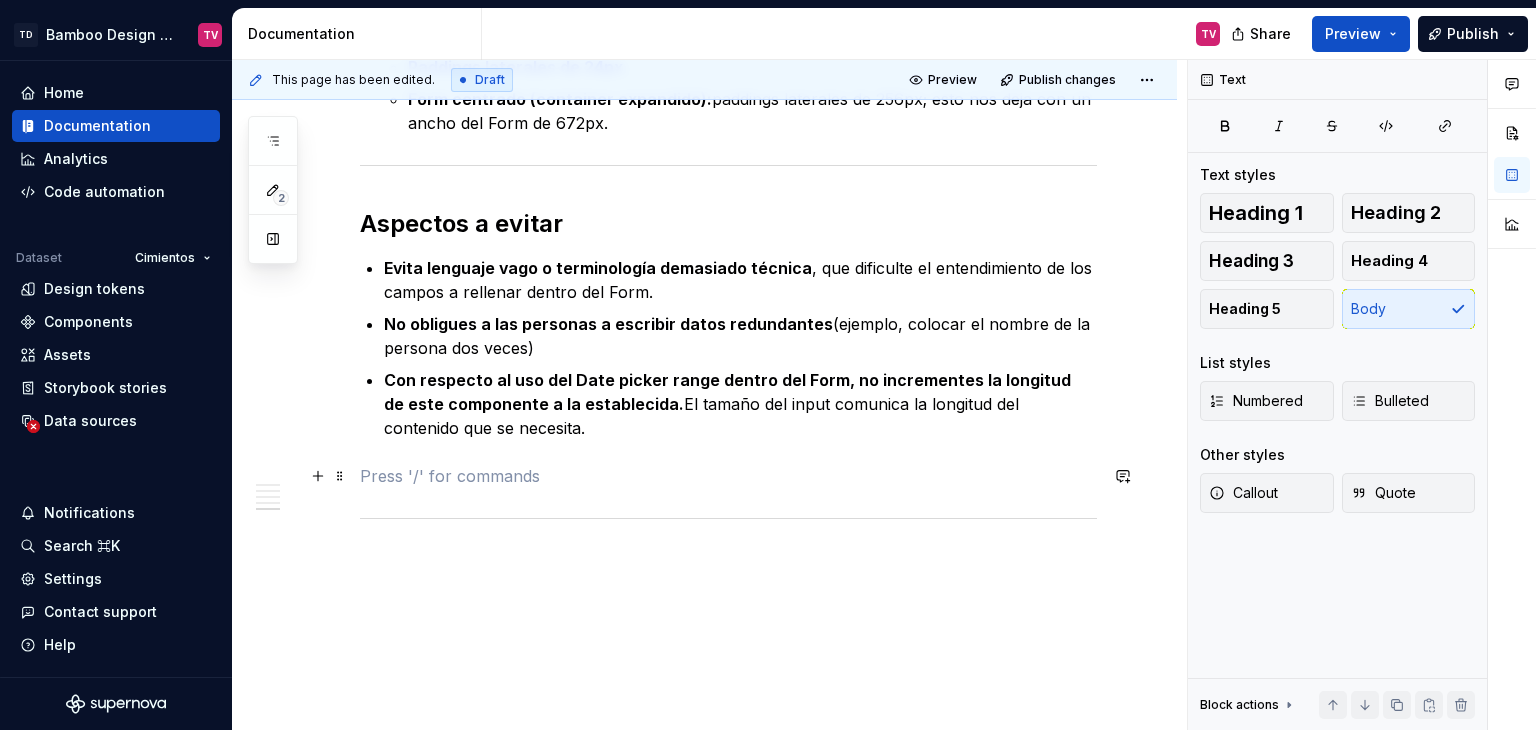 click at bounding box center (728, 476) 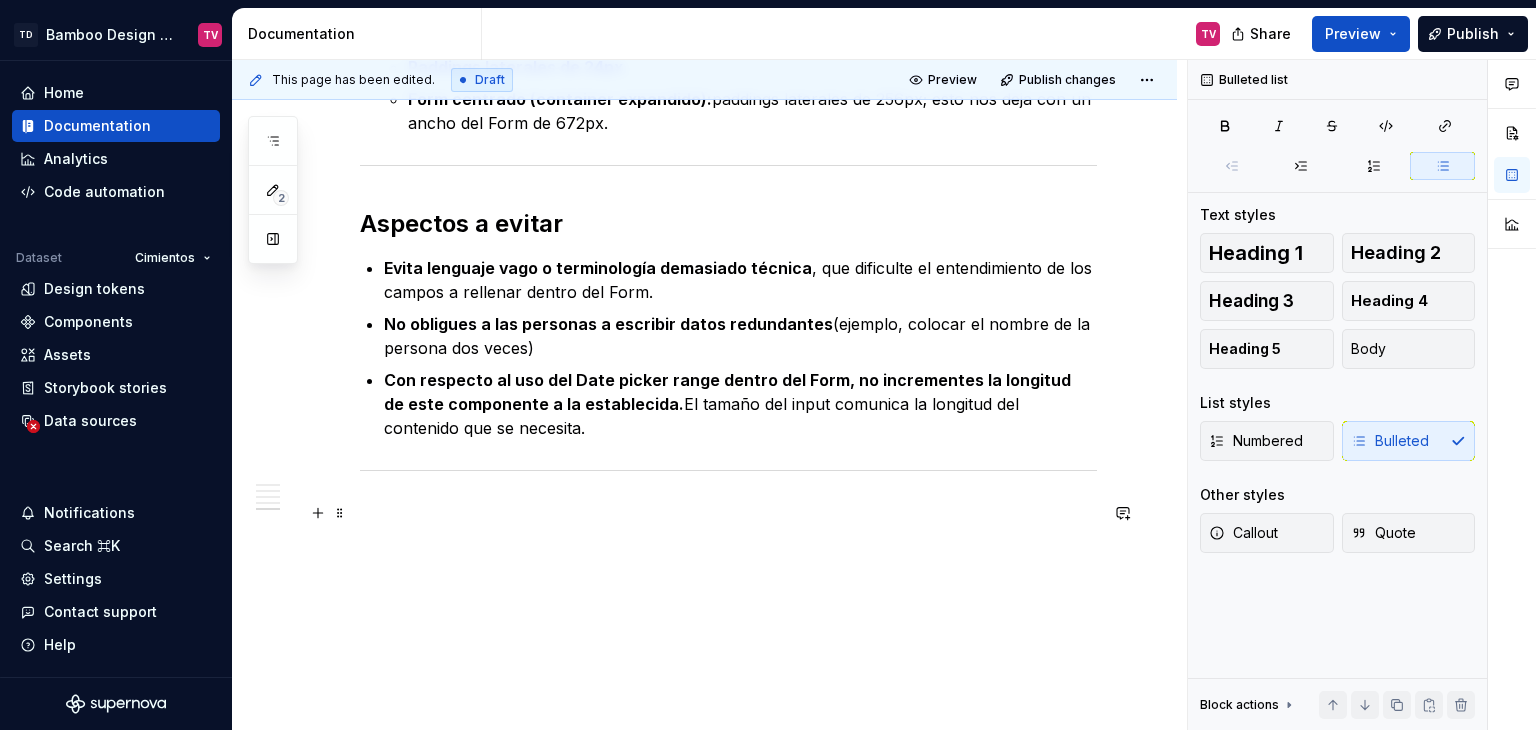 click at bounding box center (728, 513) 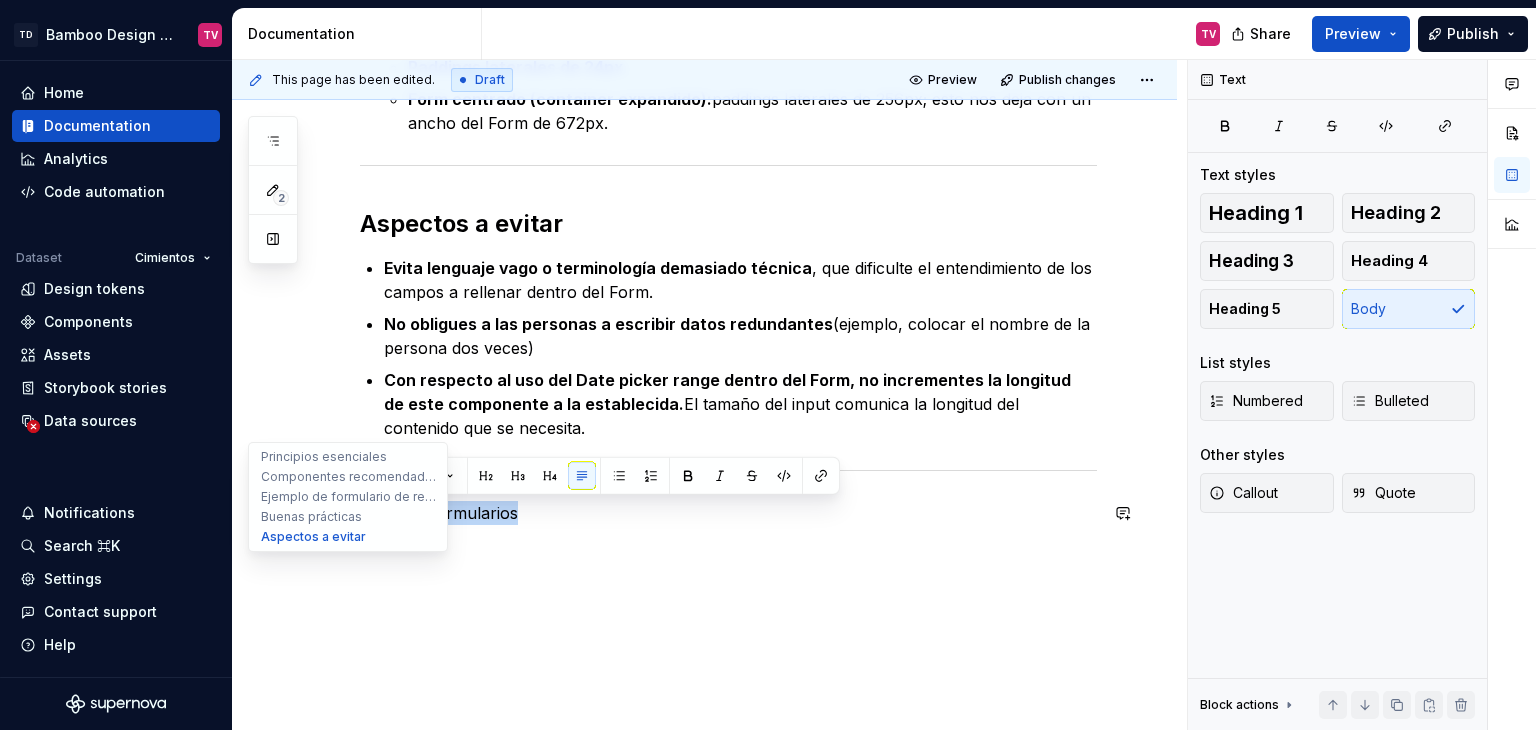 drag, startPoint x: 528, startPoint y: 513, endPoint x: 248, endPoint y: 485, distance: 281.3965 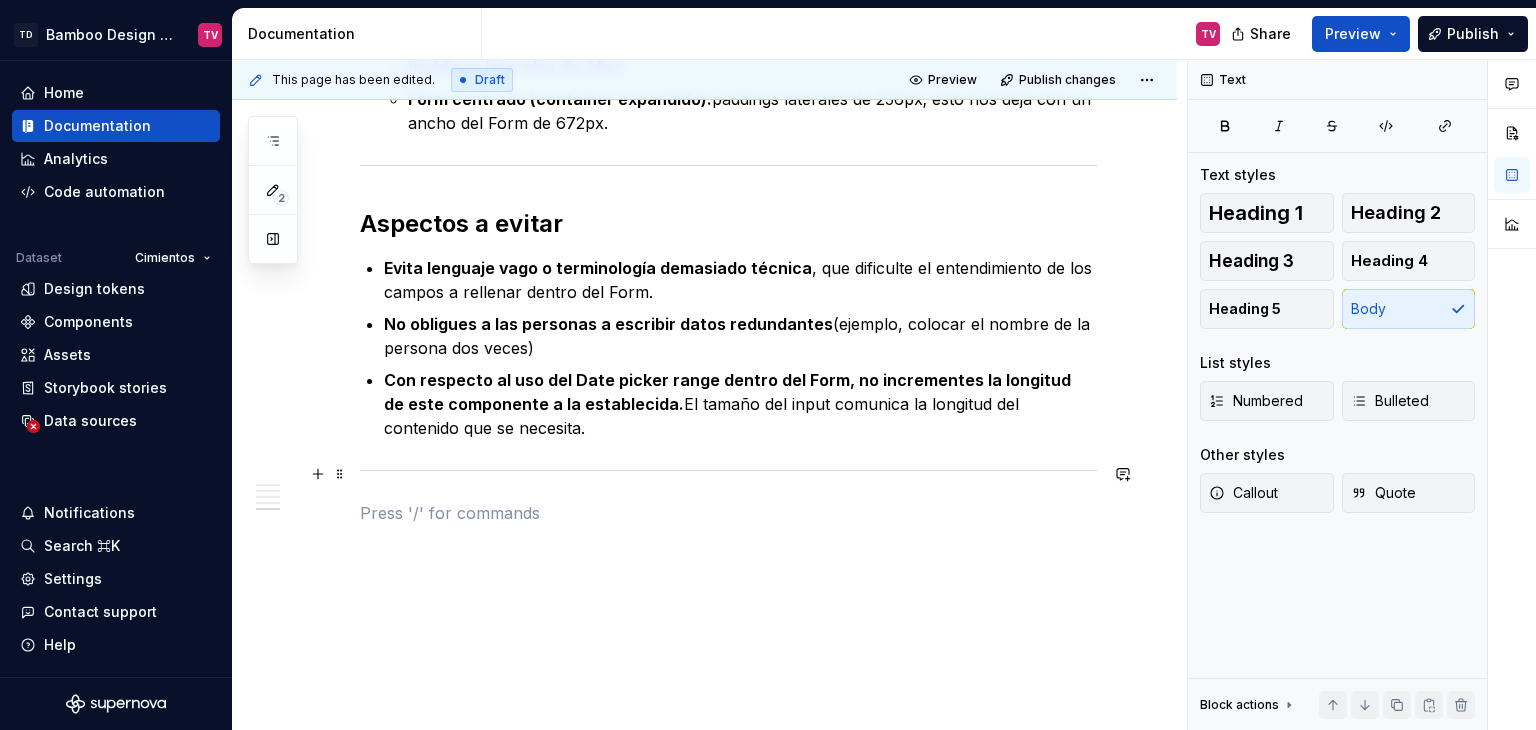 click at bounding box center [728, 470] 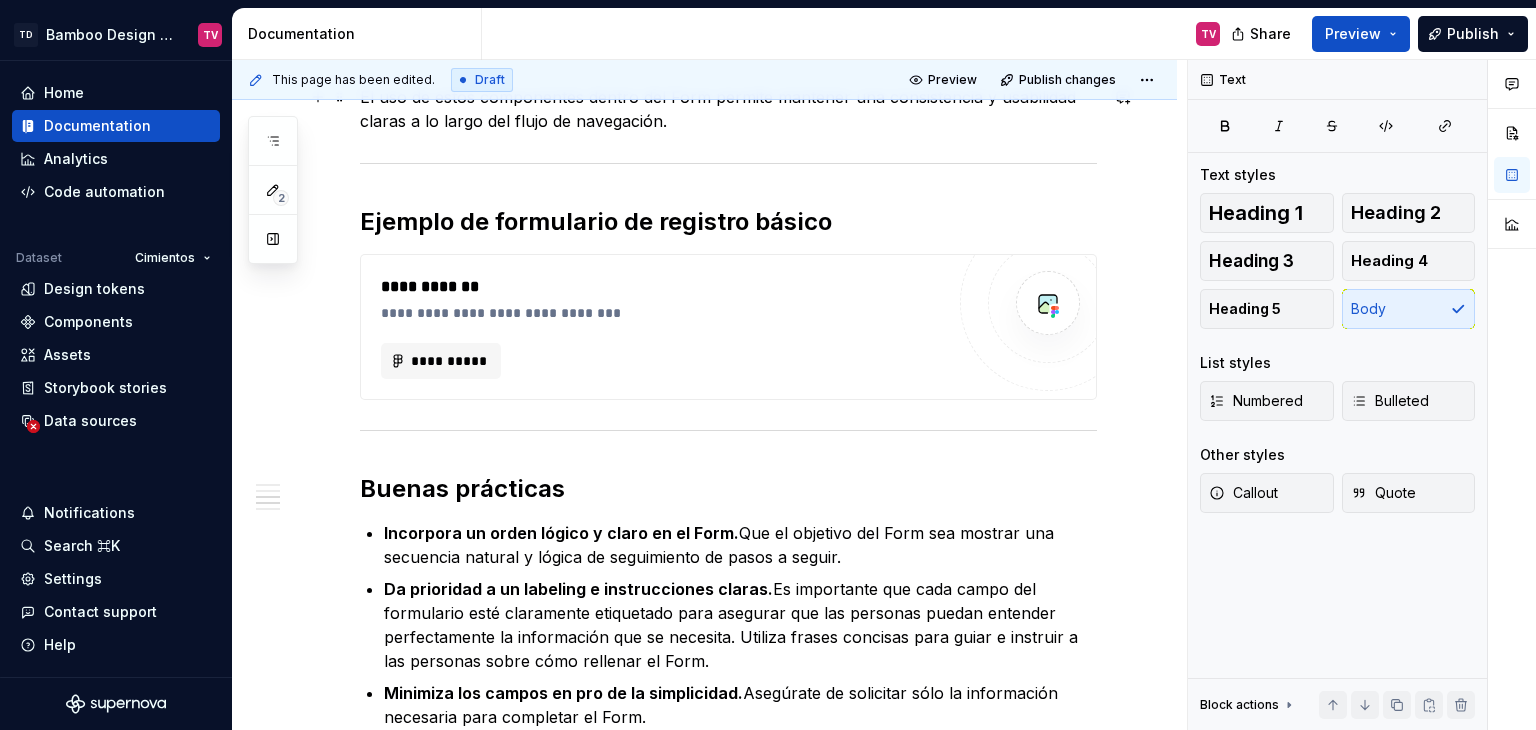 scroll, scrollTop: 1717, scrollLeft: 0, axis: vertical 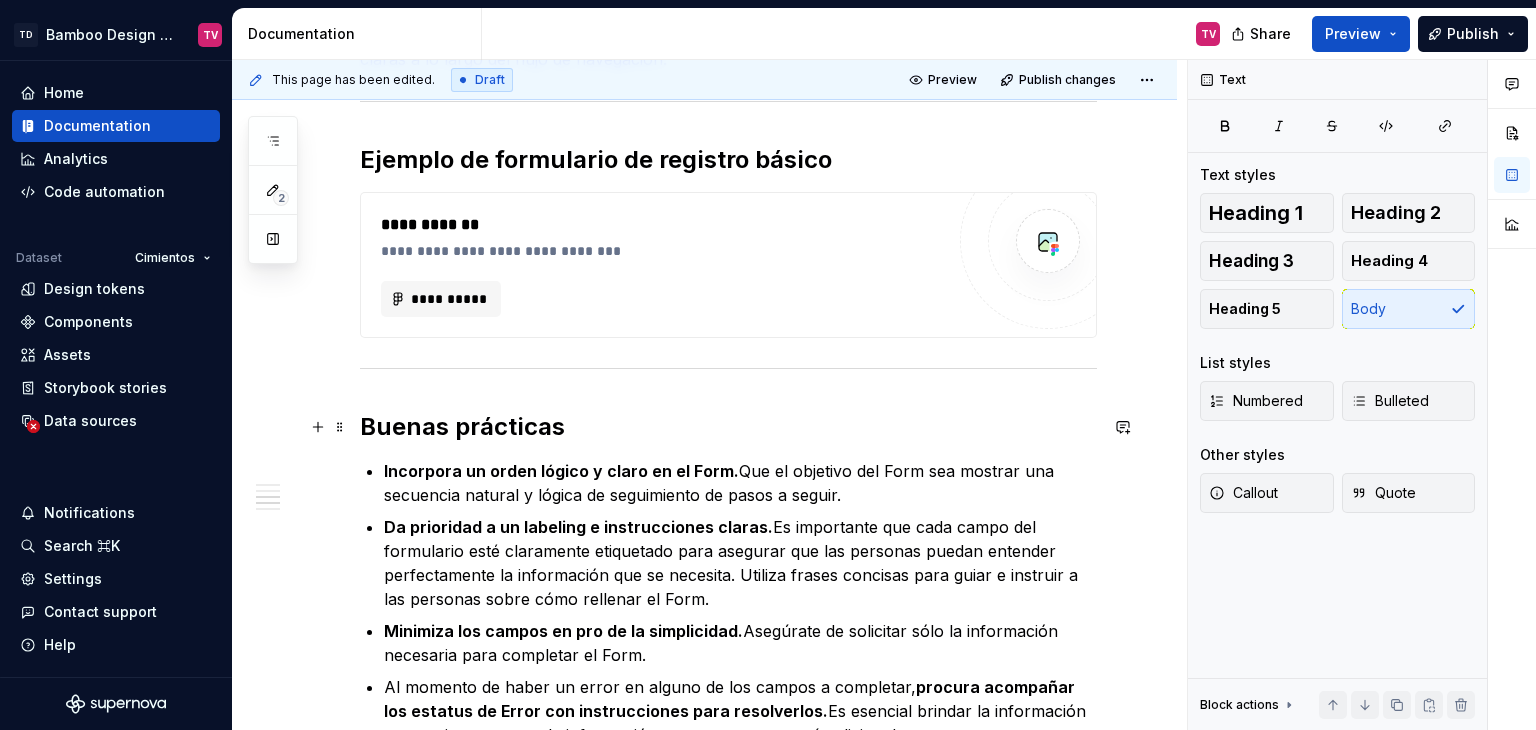 click on "Buenas prácticas" at bounding box center (728, 427) 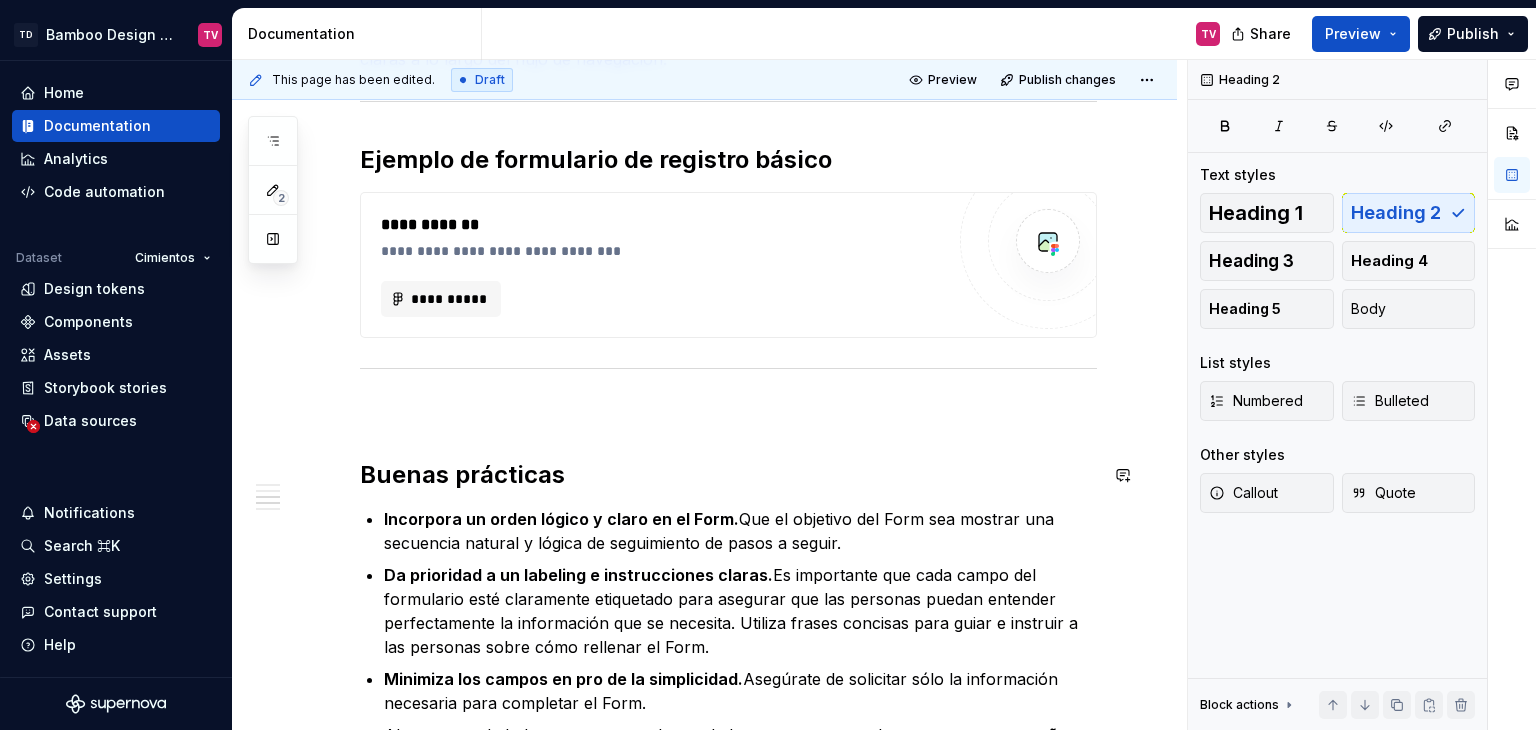click at bounding box center (728, 411) 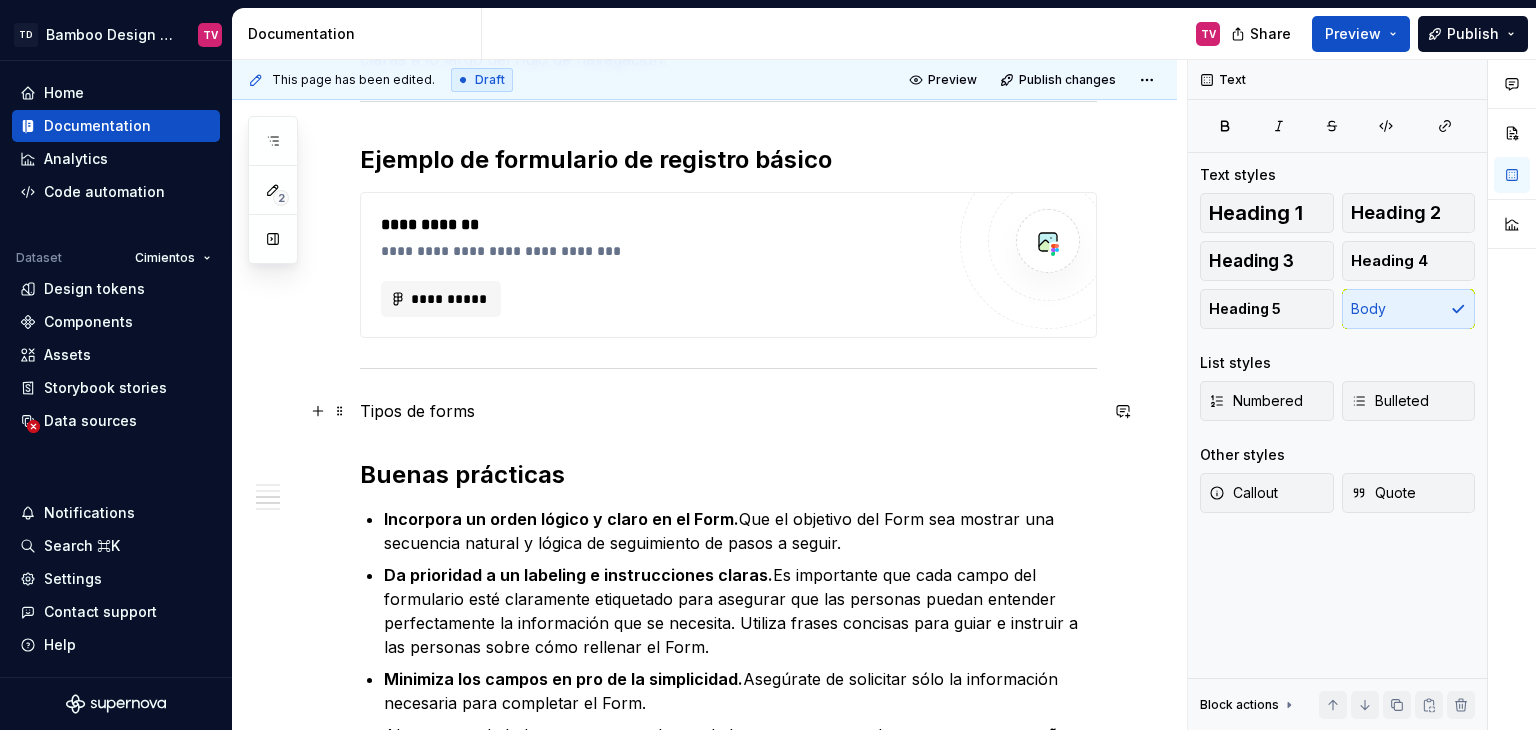 click on "Tipos de forms" at bounding box center [728, 411] 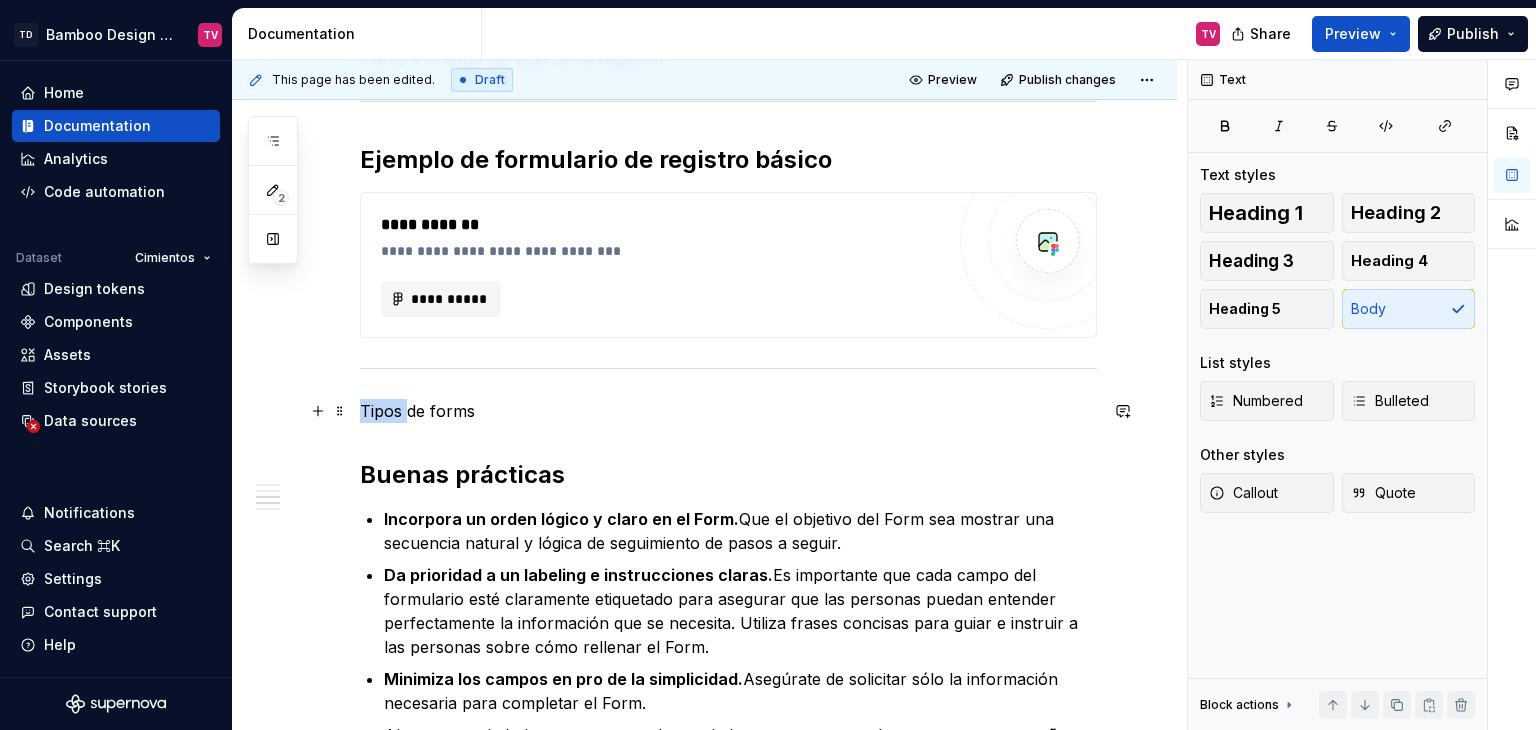 click on "Tipos de forms" at bounding box center (728, 411) 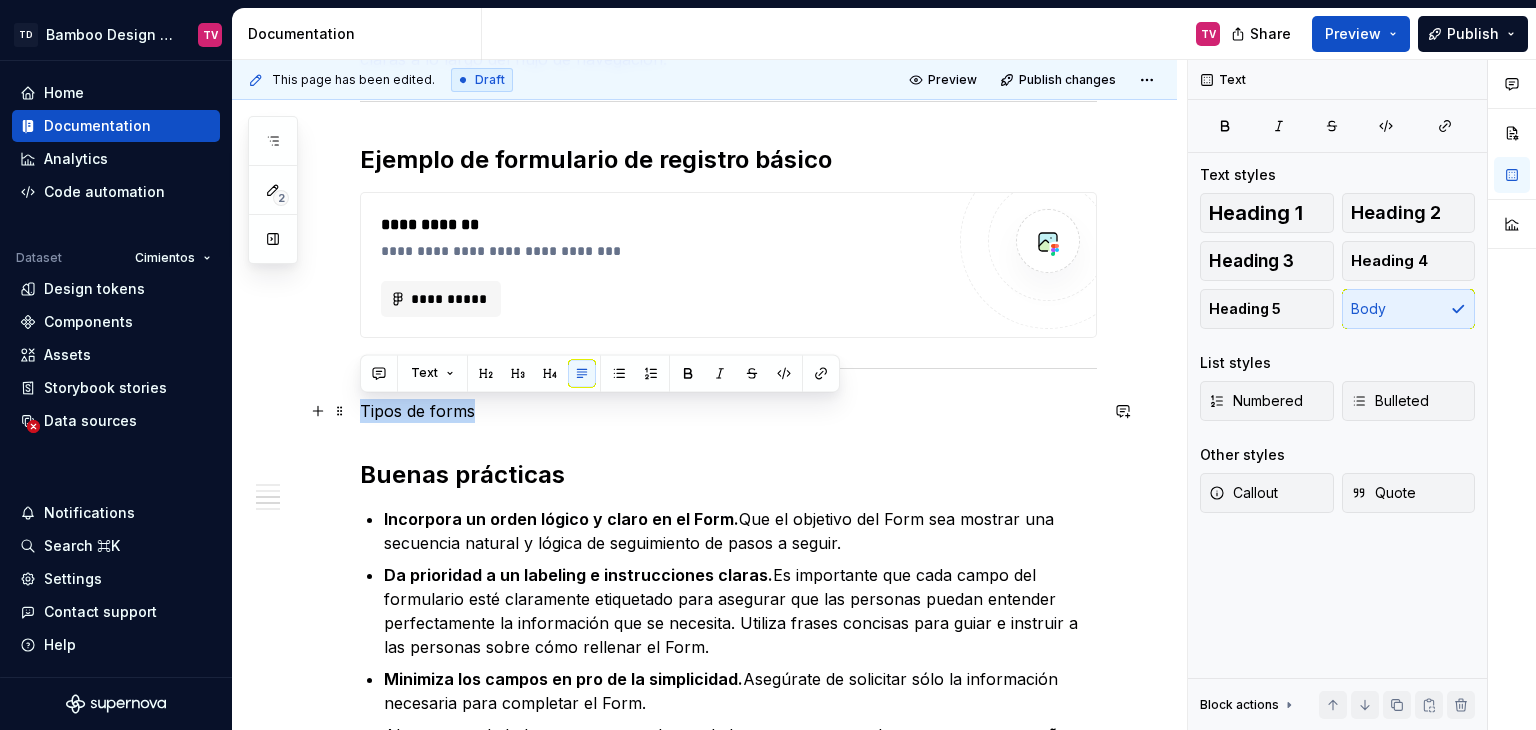 click on "Tipos de forms" at bounding box center [728, 411] 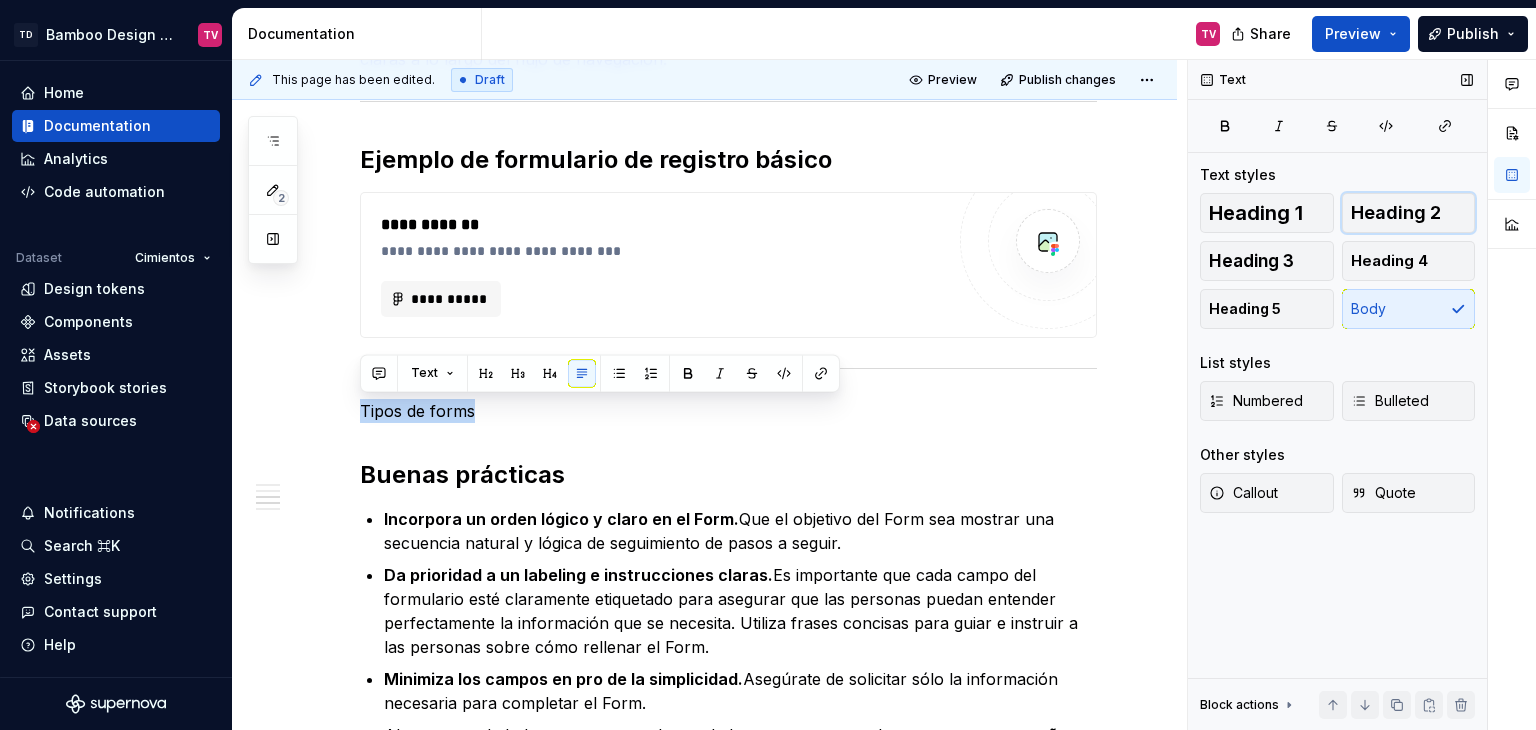 click on "Heading 2" at bounding box center (1396, 213) 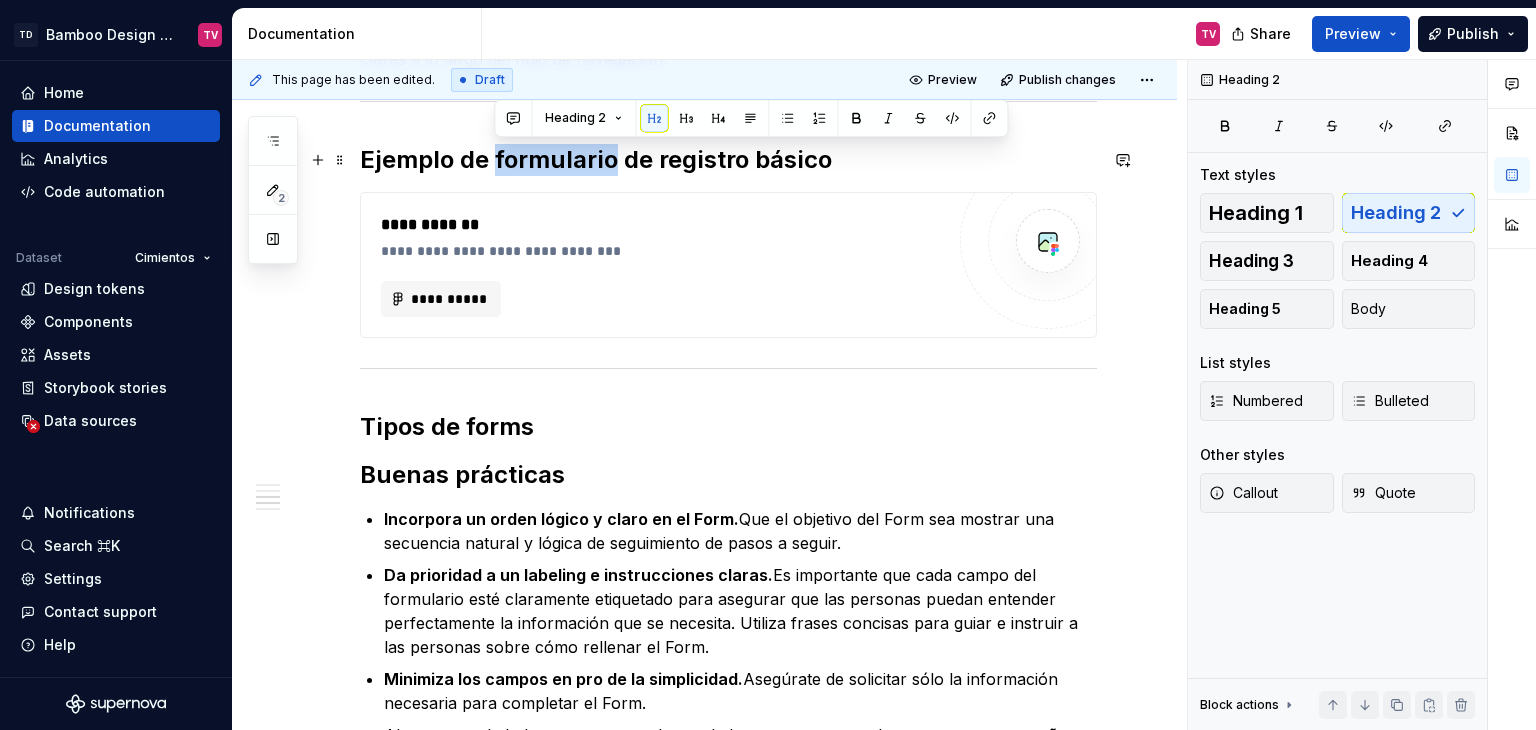 drag, startPoint x: 612, startPoint y: 161, endPoint x: 495, endPoint y: 173, distance: 117.61378 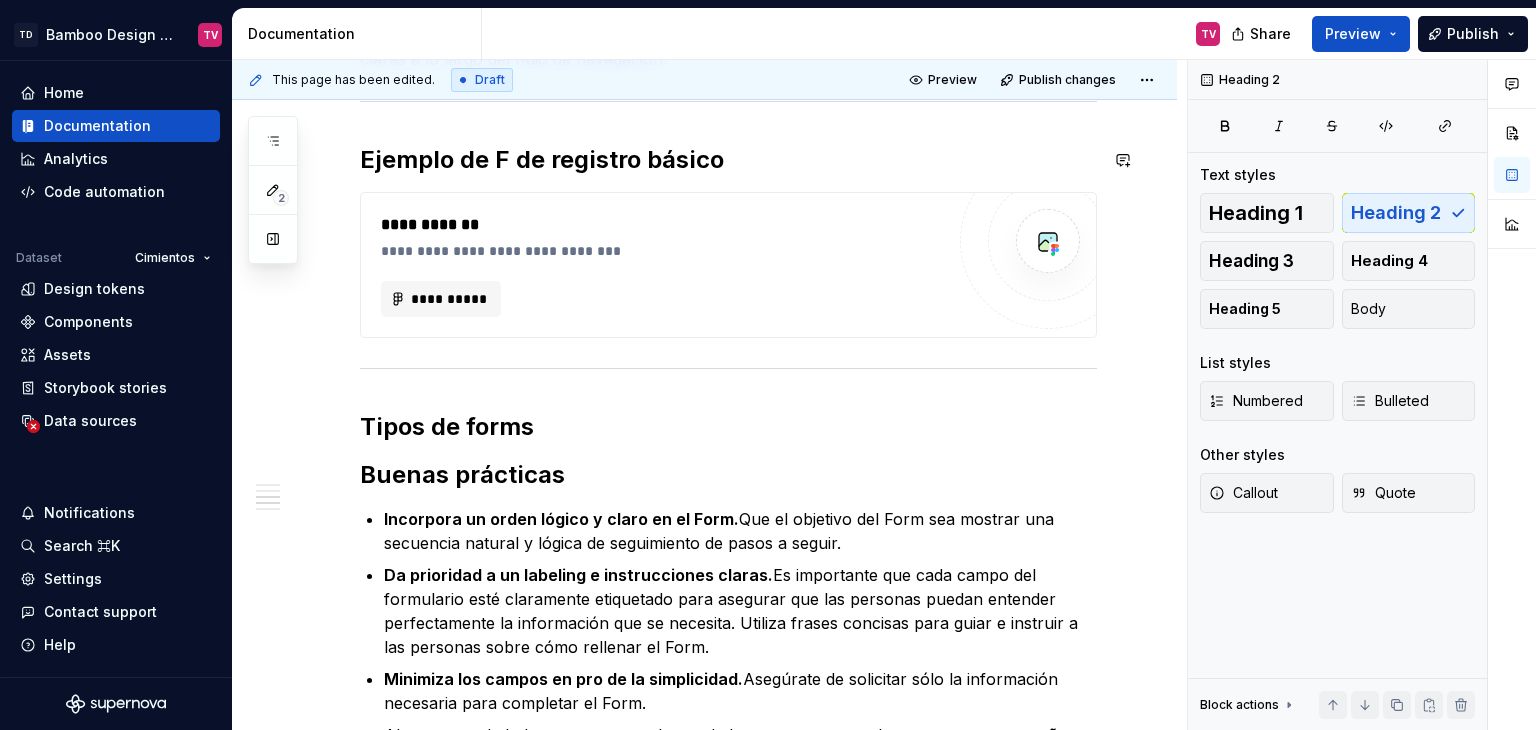 scroll, scrollTop: 1701, scrollLeft: 0, axis: vertical 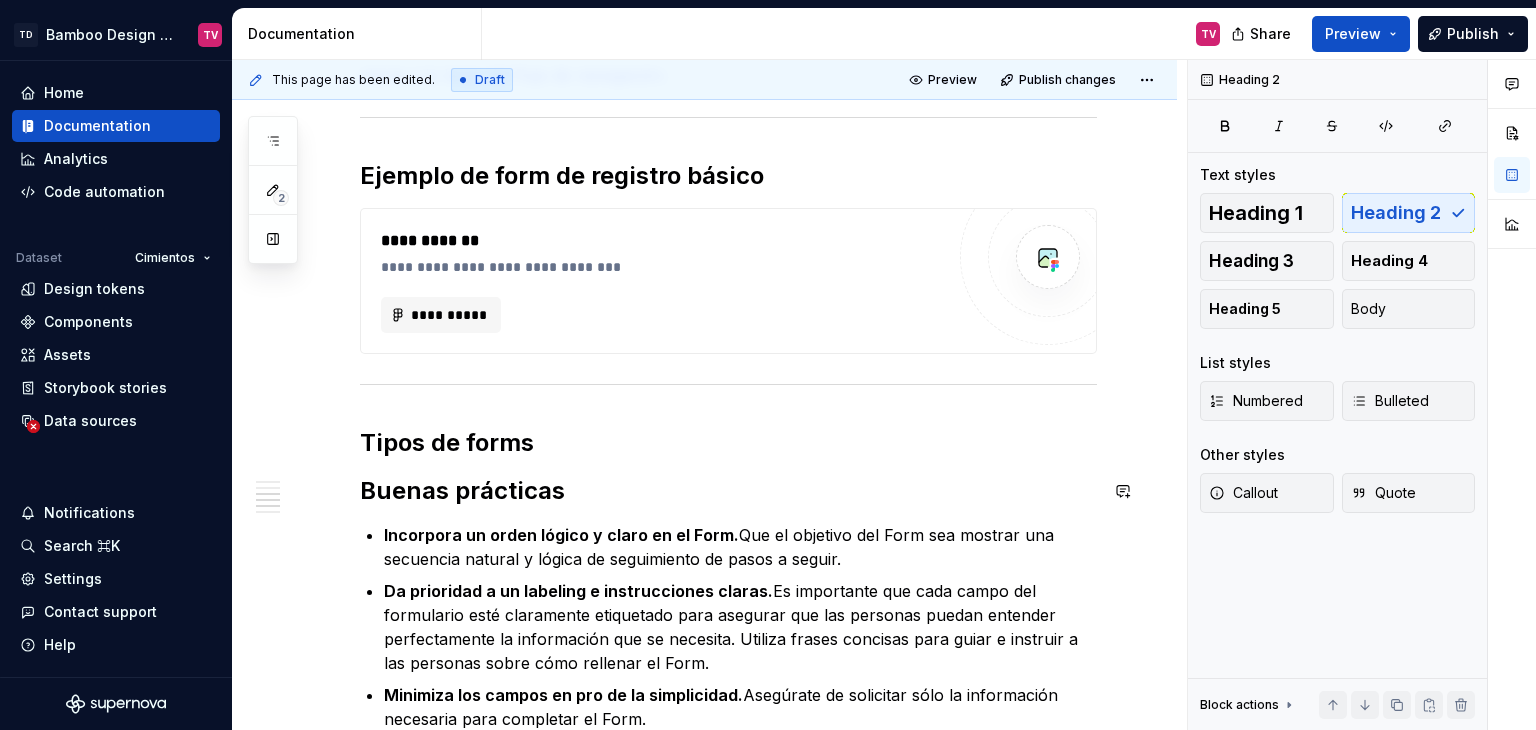click on "Tipos de forms" at bounding box center (728, 443) 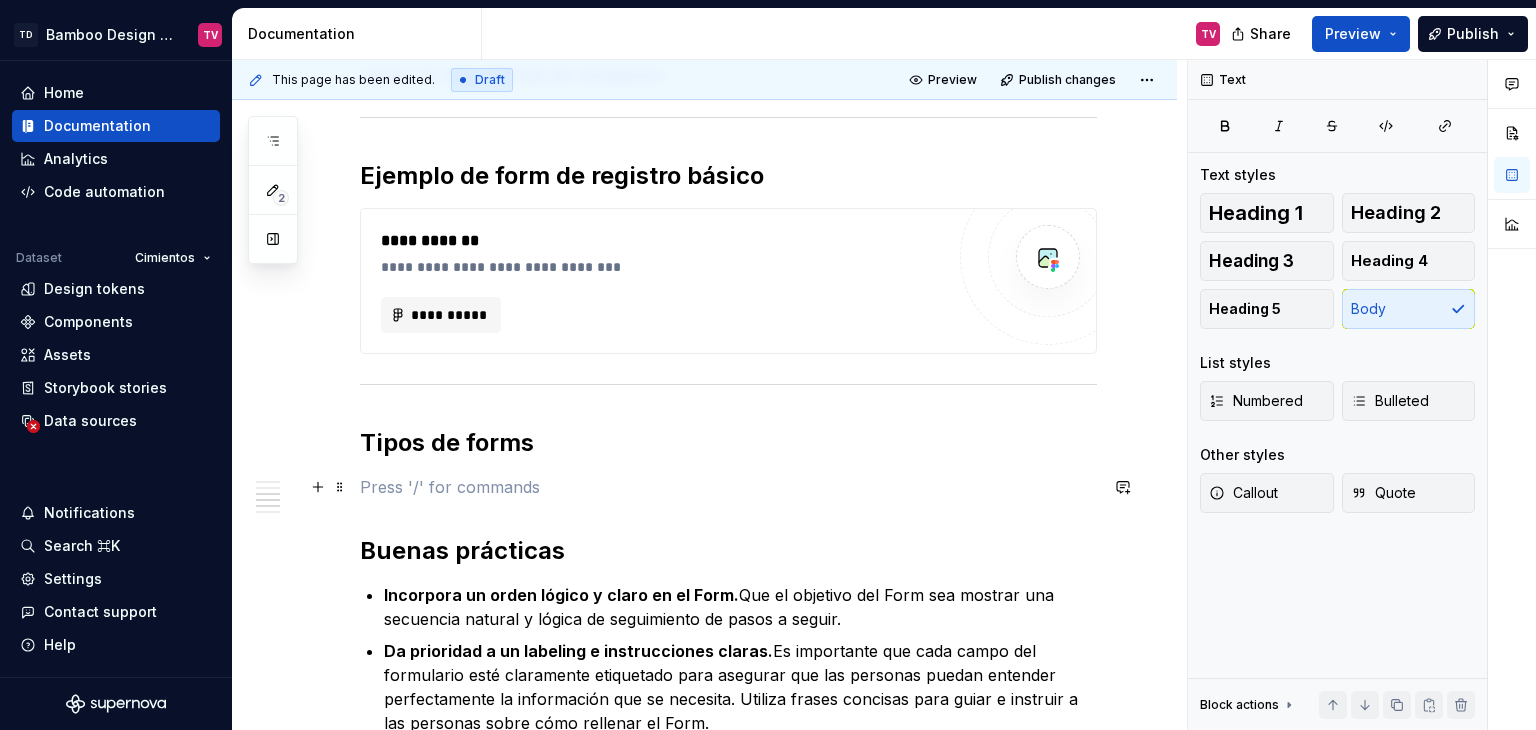 click at bounding box center [318, 487] 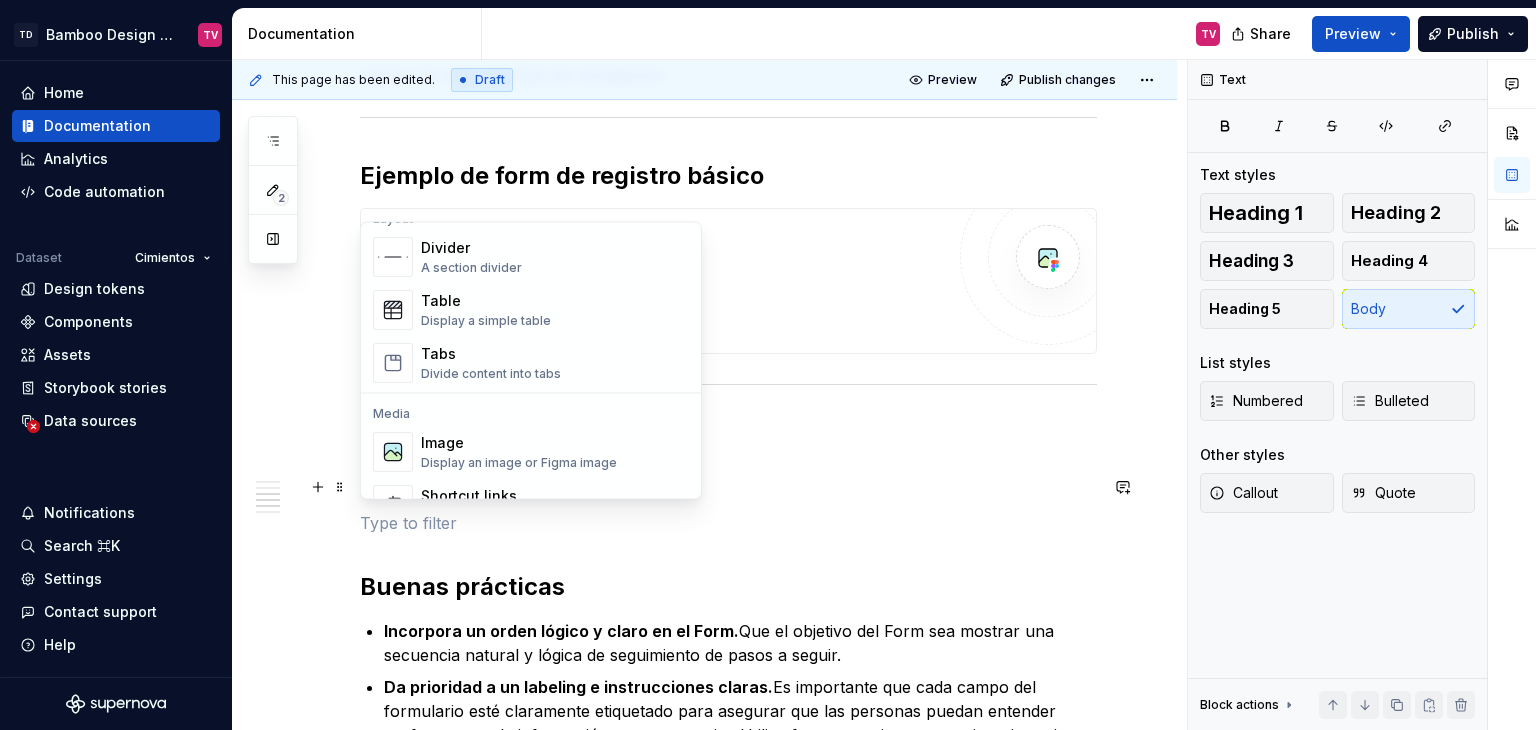scroll, scrollTop: 700, scrollLeft: 0, axis: vertical 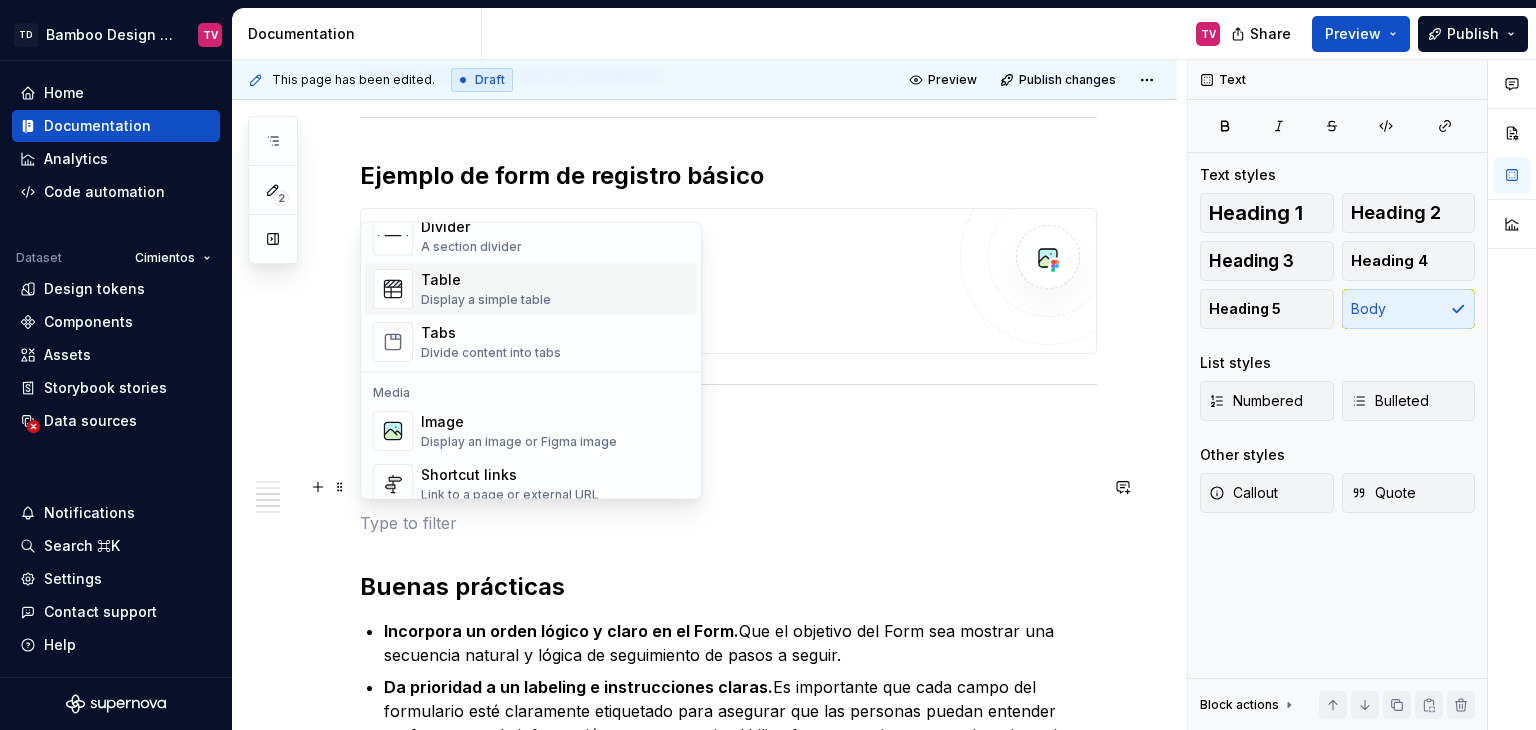click on "Table" at bounding box center (486, 280) 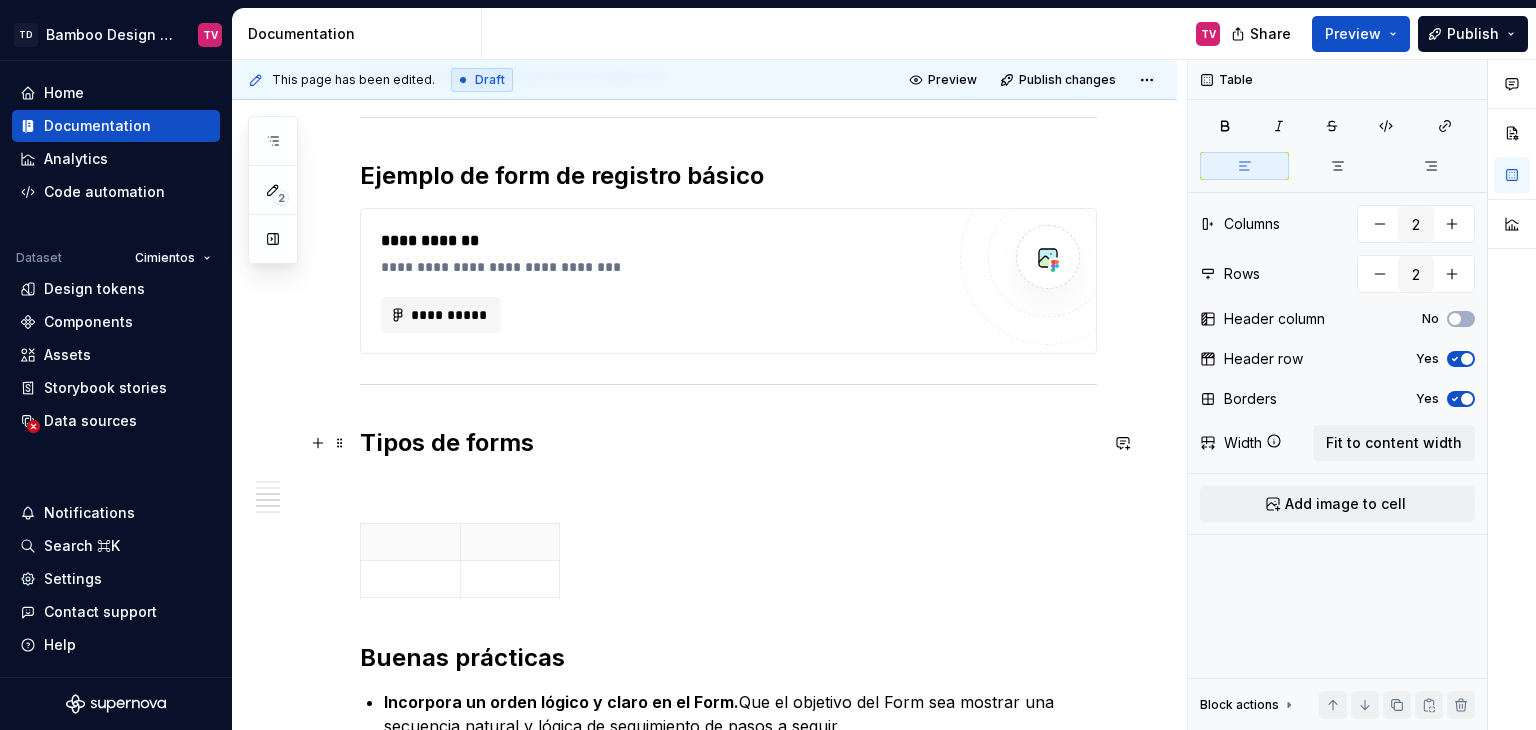 scroll, scrollTop: 1901, scrollLeft: 0, axis: vertical 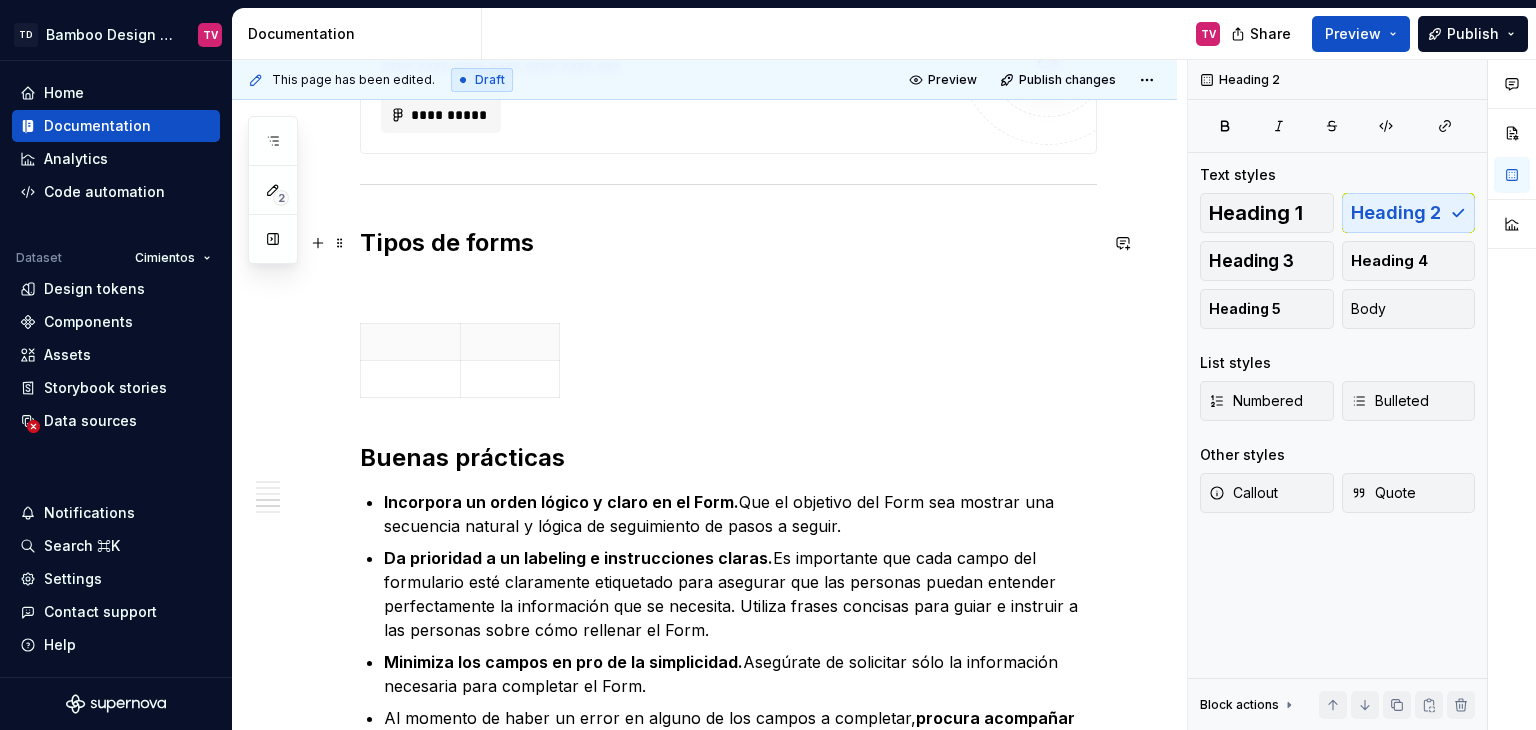 click on "Tipos de forms" at bounding box center [728, 243] 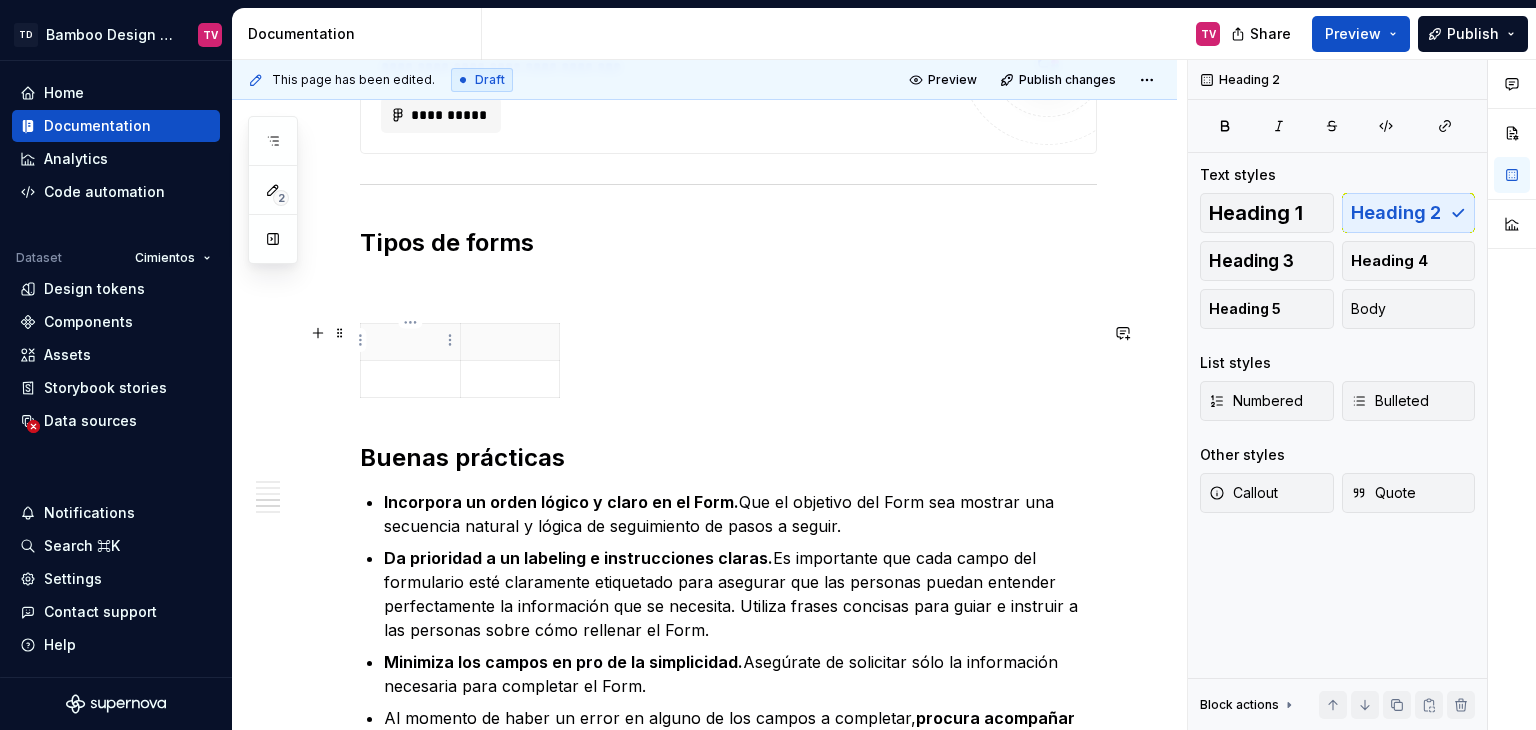 click at bounding box center (410, 342) 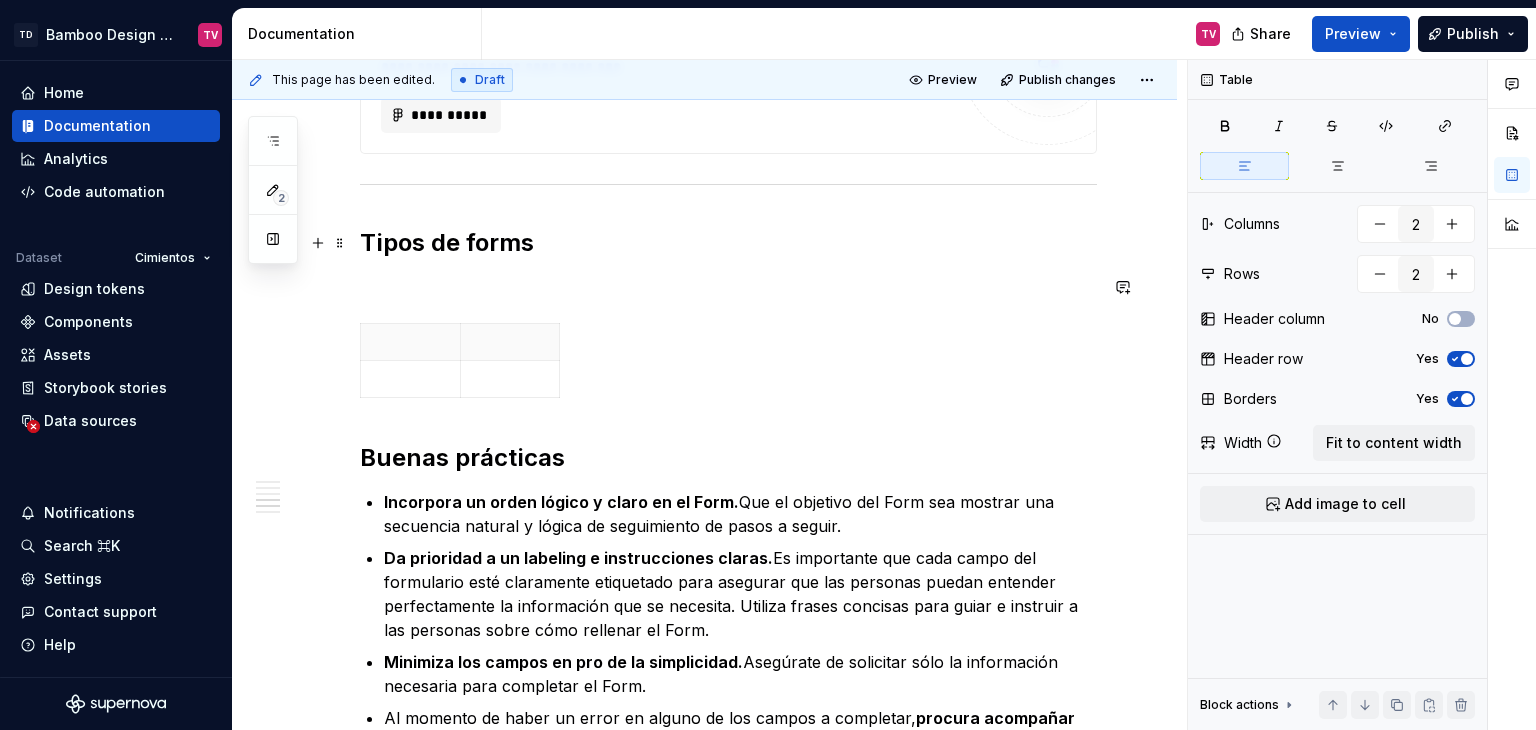click on "Tipos de forms" at bounding box center [728, 243] 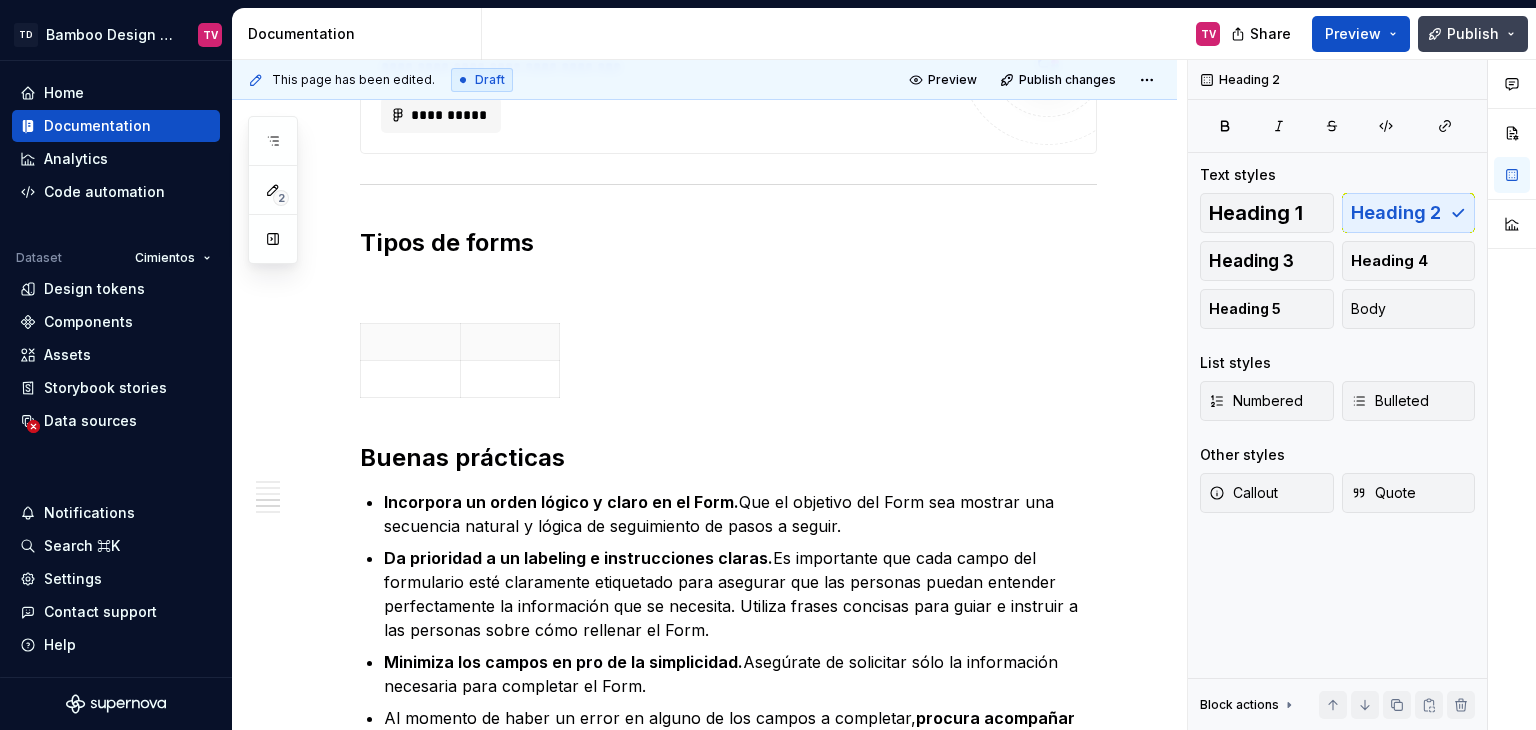 click on "Publish" at bounding box center (1473, 34) 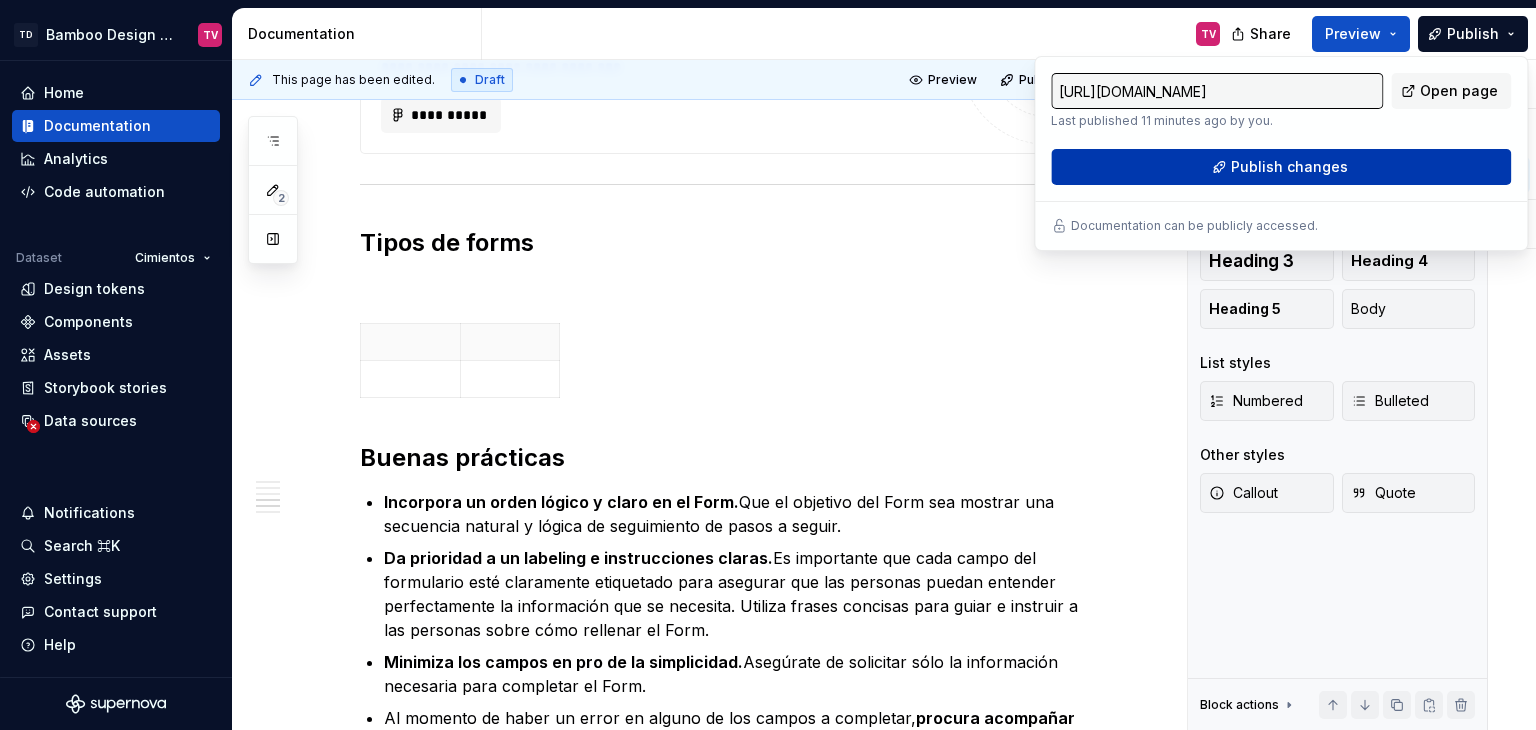 click on "Publish changes" at bounding box center [1289, 167] 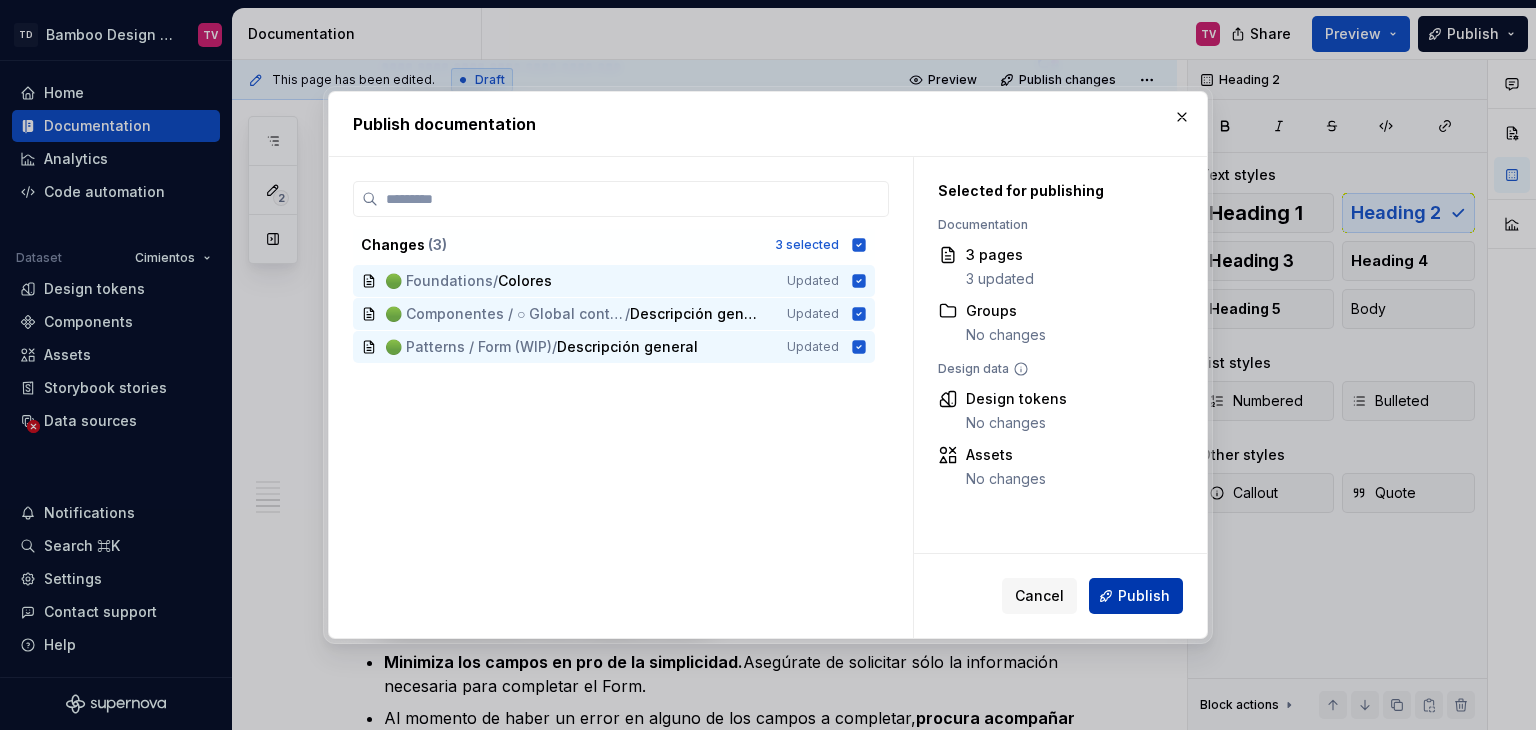 click on "Publish" at bounding box center (1144, 596) 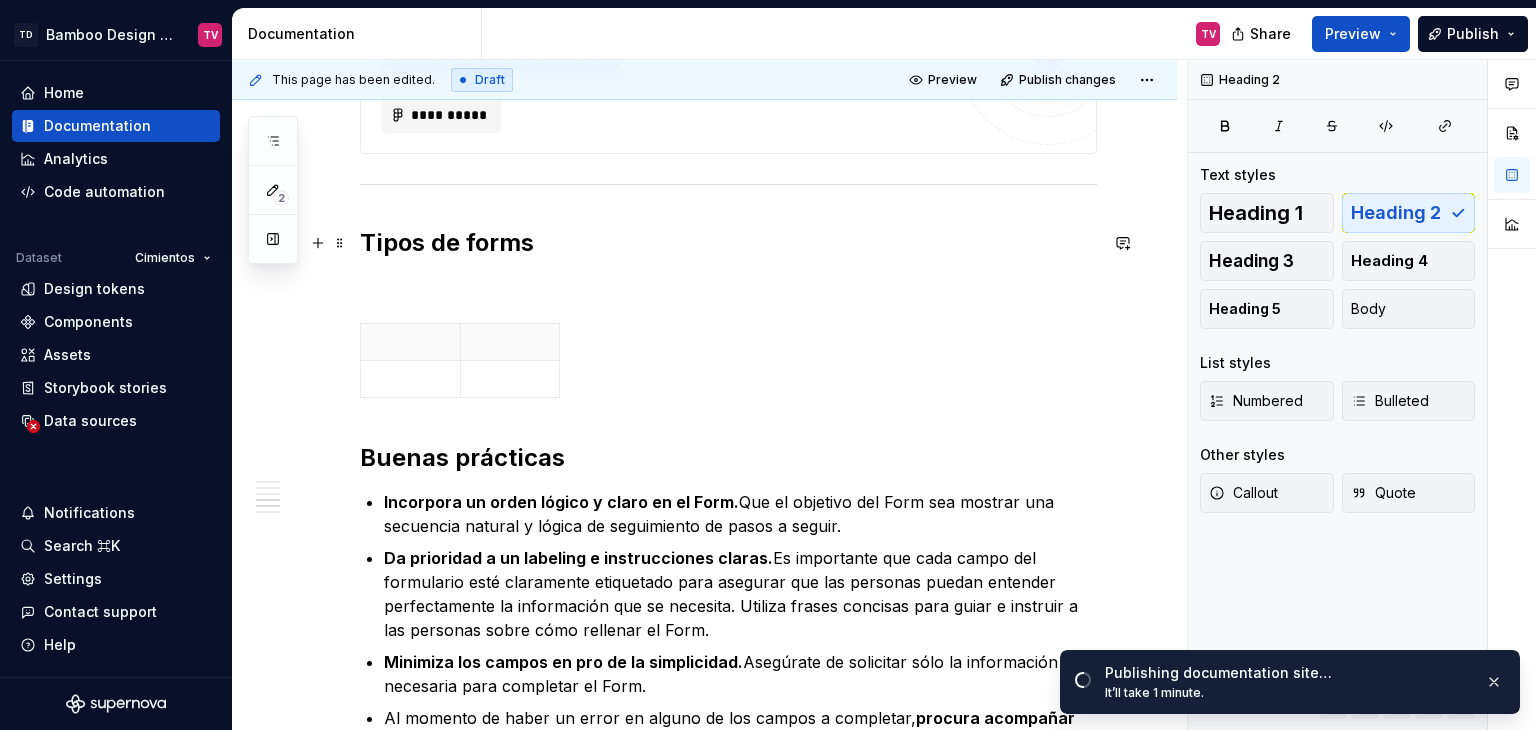 click on "Tipos de forms" at bounding box center [728, 243] 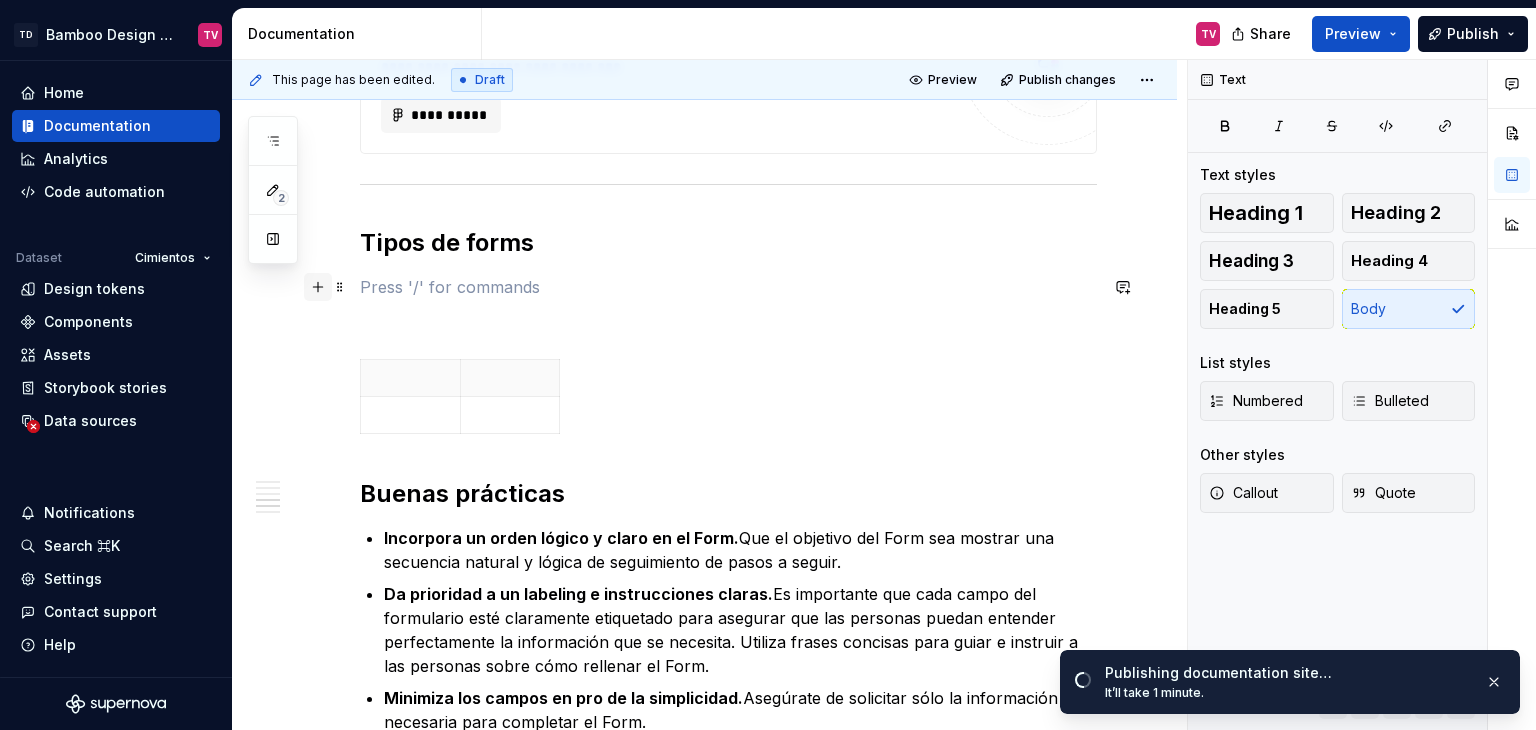click at bounding box center (318, 287) 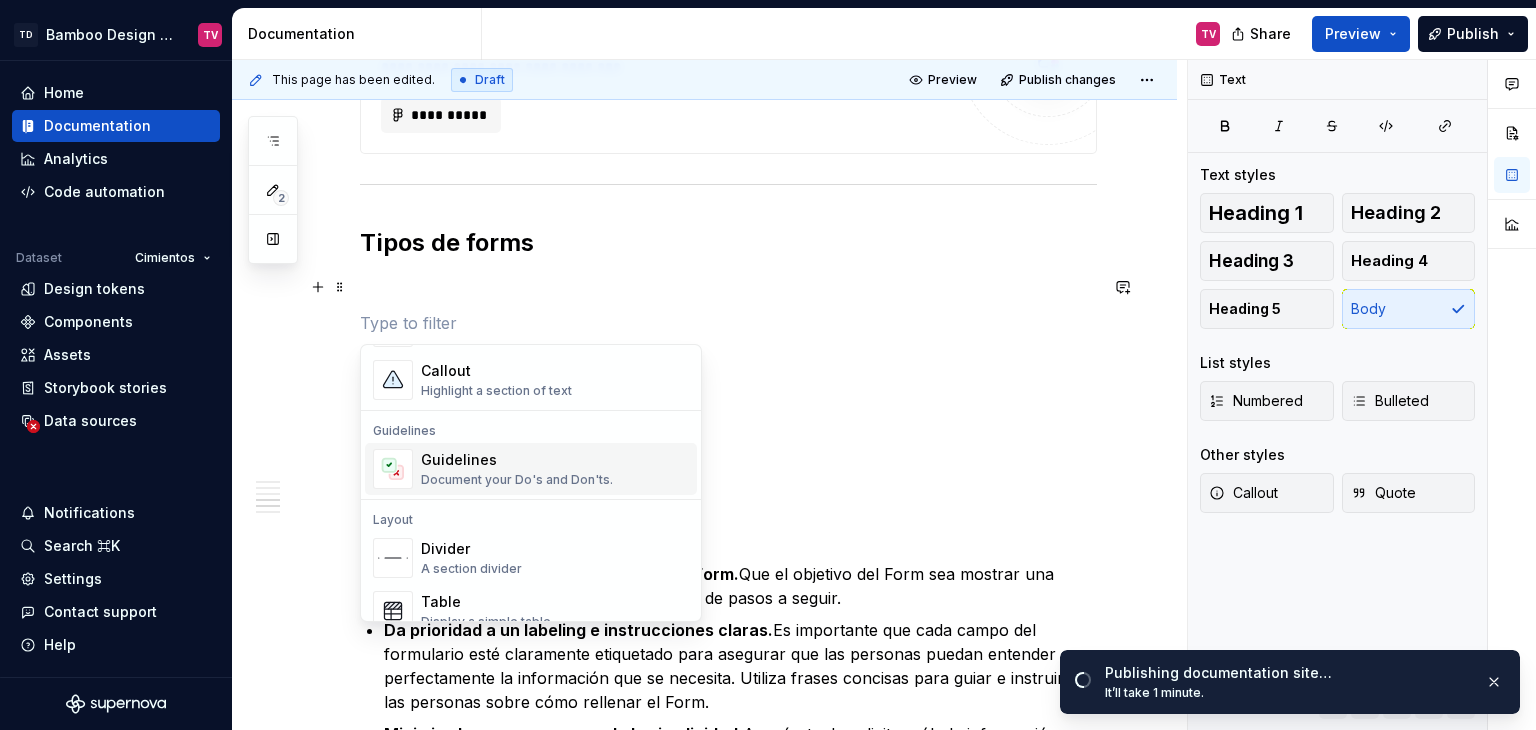 scroll, scrollTop: 700, scrollLeft: 0, axis: vertical 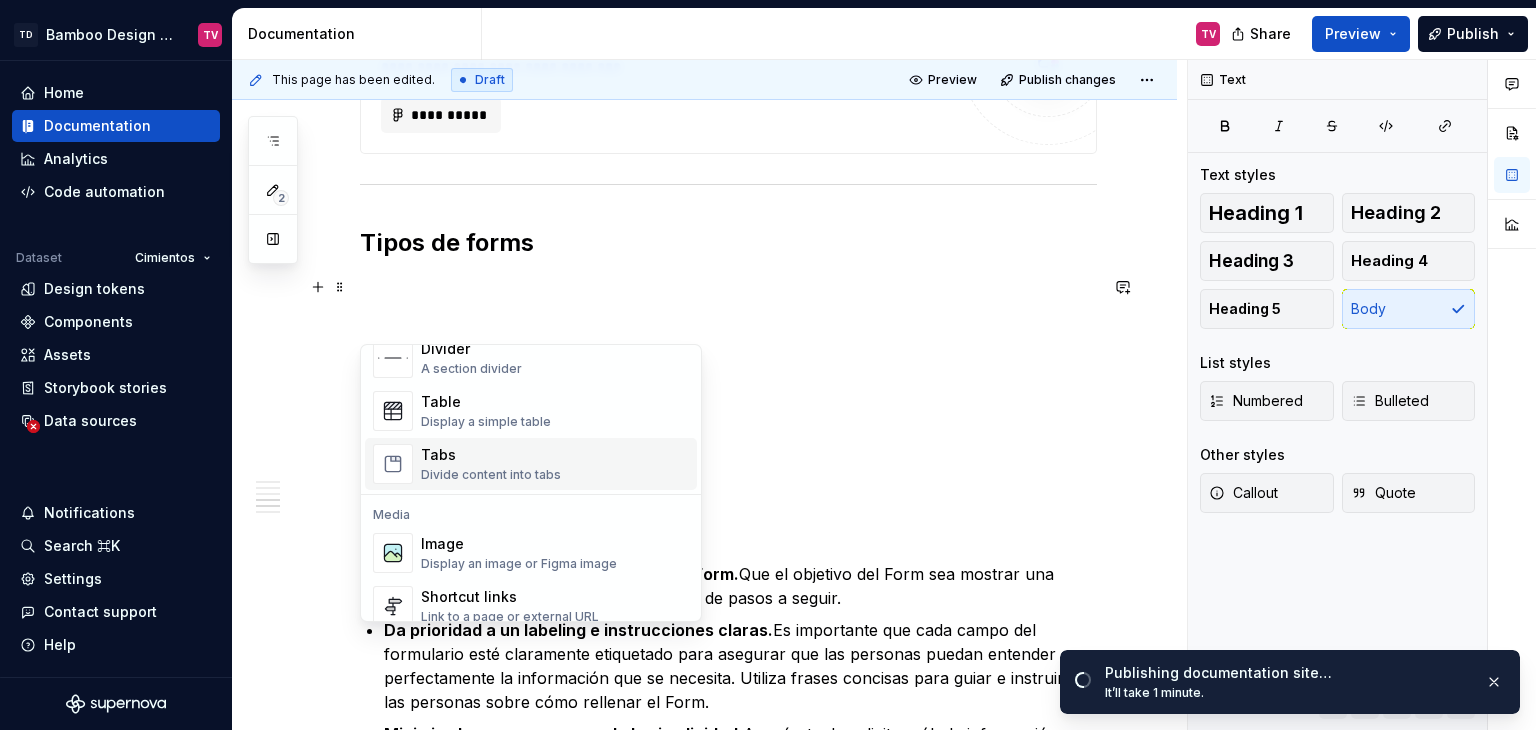 click on "Tabs" at bounding box center (491, 455) 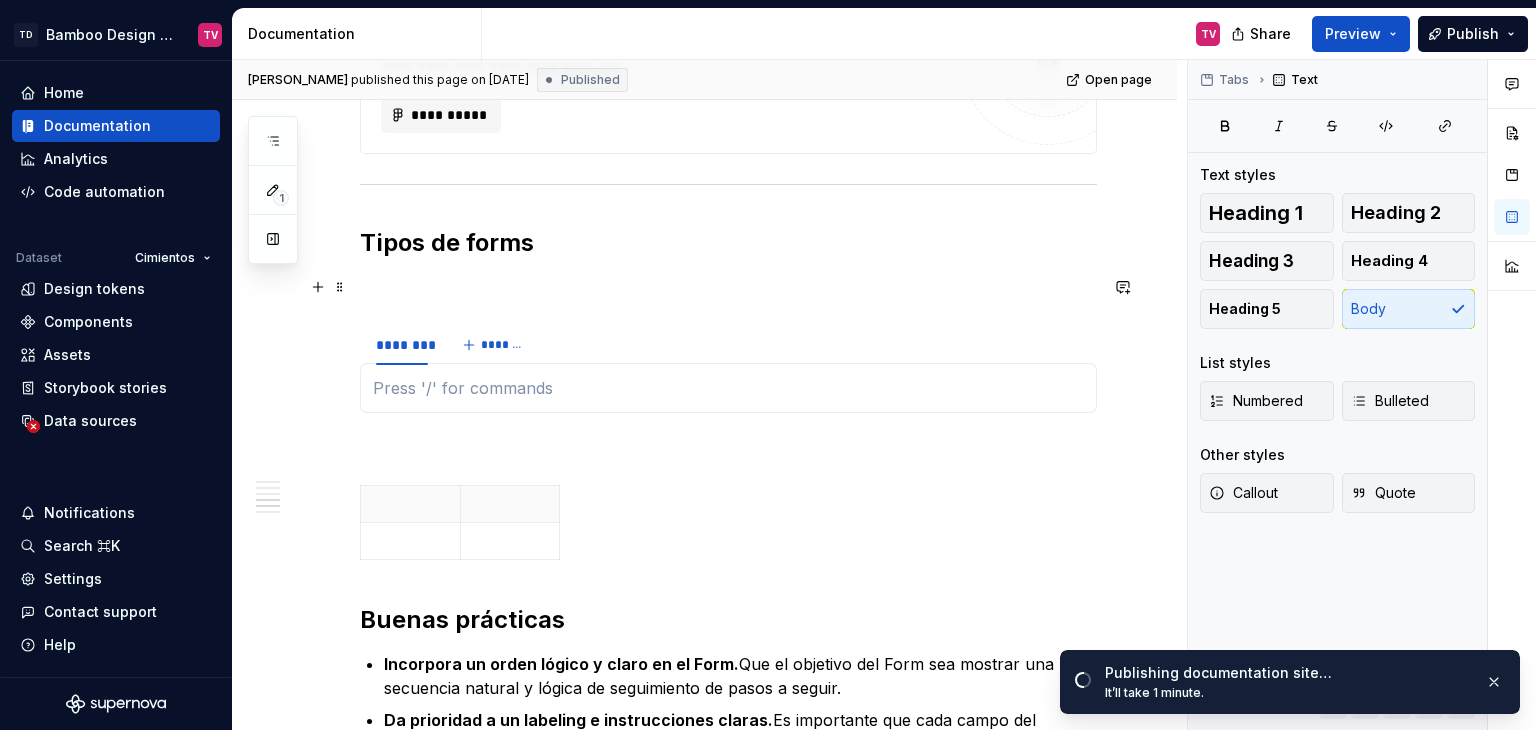 click at bounding box center [728, 287] 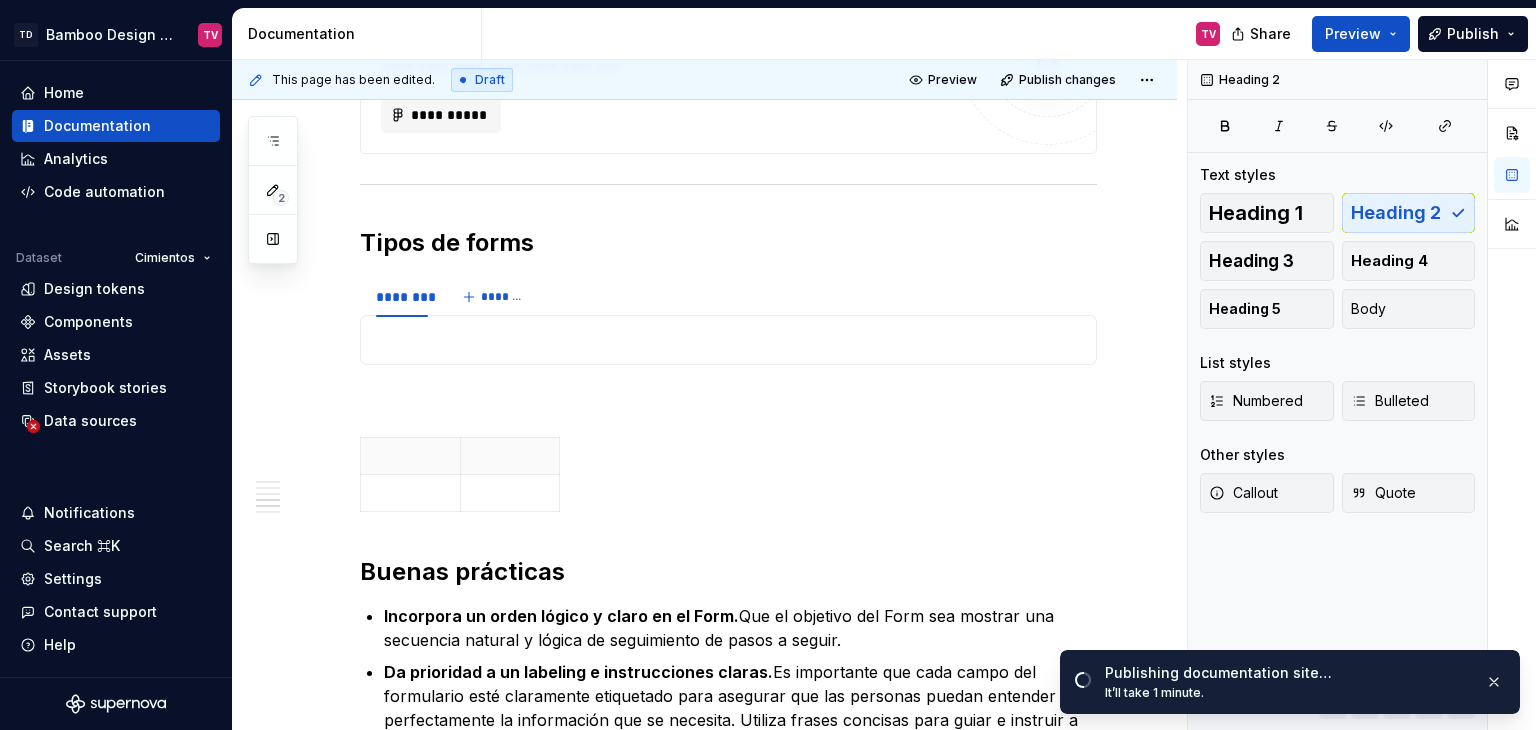 click on "Los  forms  (formularios) son un elemento que permite a las personas enviar información requerida dentro de un servidor.  Estos actúan como puentes entre la interfaz y la personas, permitiendo el ingreso de información, y básicamente se encargan de permitir interacciones. El diseño de los formularios es un aspecto sumamente importante dentro de Bamboo Design System, que, al igual que el resto de categorías de componentes, incluye sus propias guías, reglas de uso y mejores prácticas.   Principios esenciales Estructura del contenido.  Debe haber una organización de los inputs y requerimientos de manera lógica clara y simple, agrupando campos relacionados entre sí, y determinando qué tipo de información es esencial. UX Writing.  Usar labels claros, con una redacción simple y amigable, y ofreciendo instrucciones claras cuando es necesario, permite una mejor conversión e interacción con las personas. Experiencia de usuario (UX). Diseño visual (UI). Diseño interactivo. Componentes recomendados" at bounding box center [728, 31] 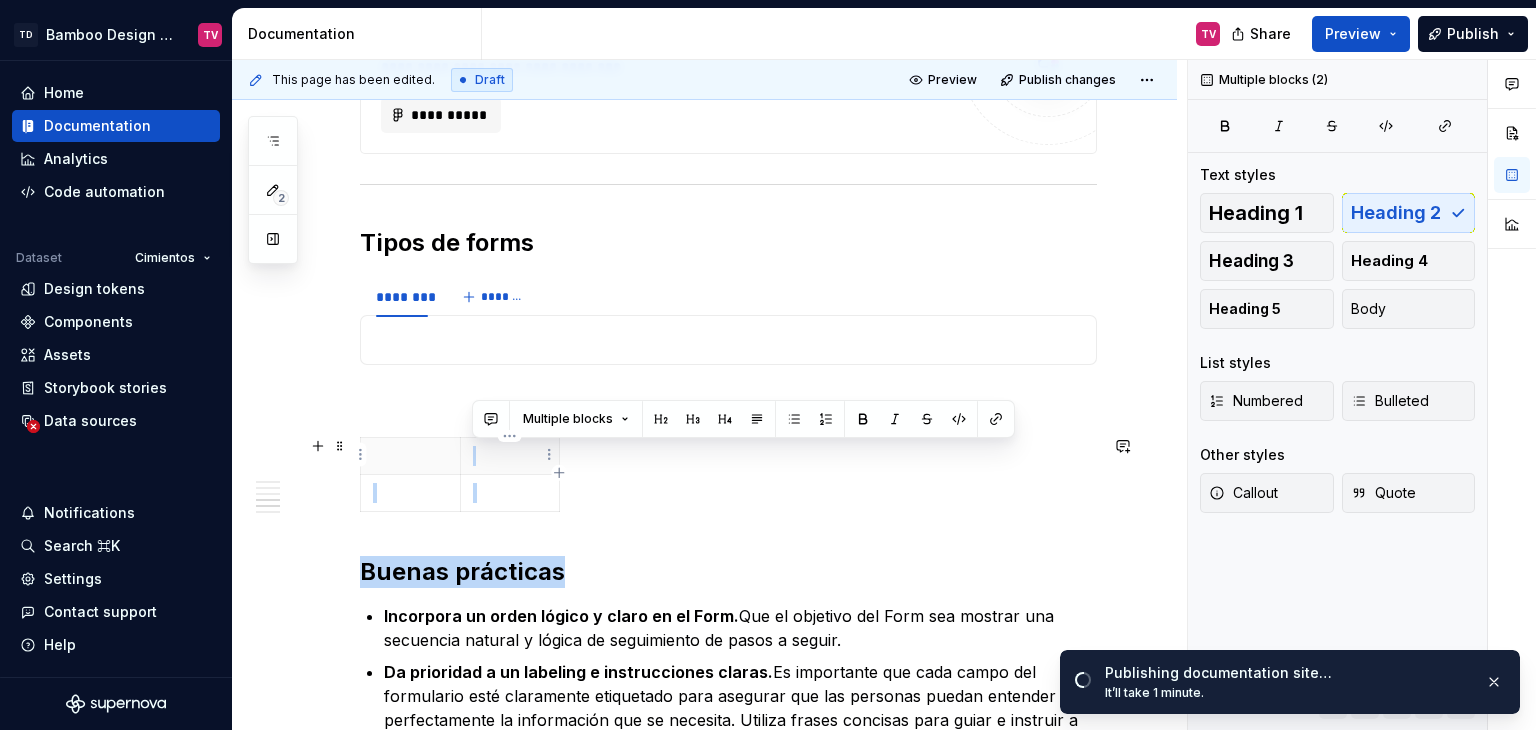 drag, startPoint x: 679, startPoint y: 549, endPoint x: 500, endPoint y: 442, distance: 208.54256 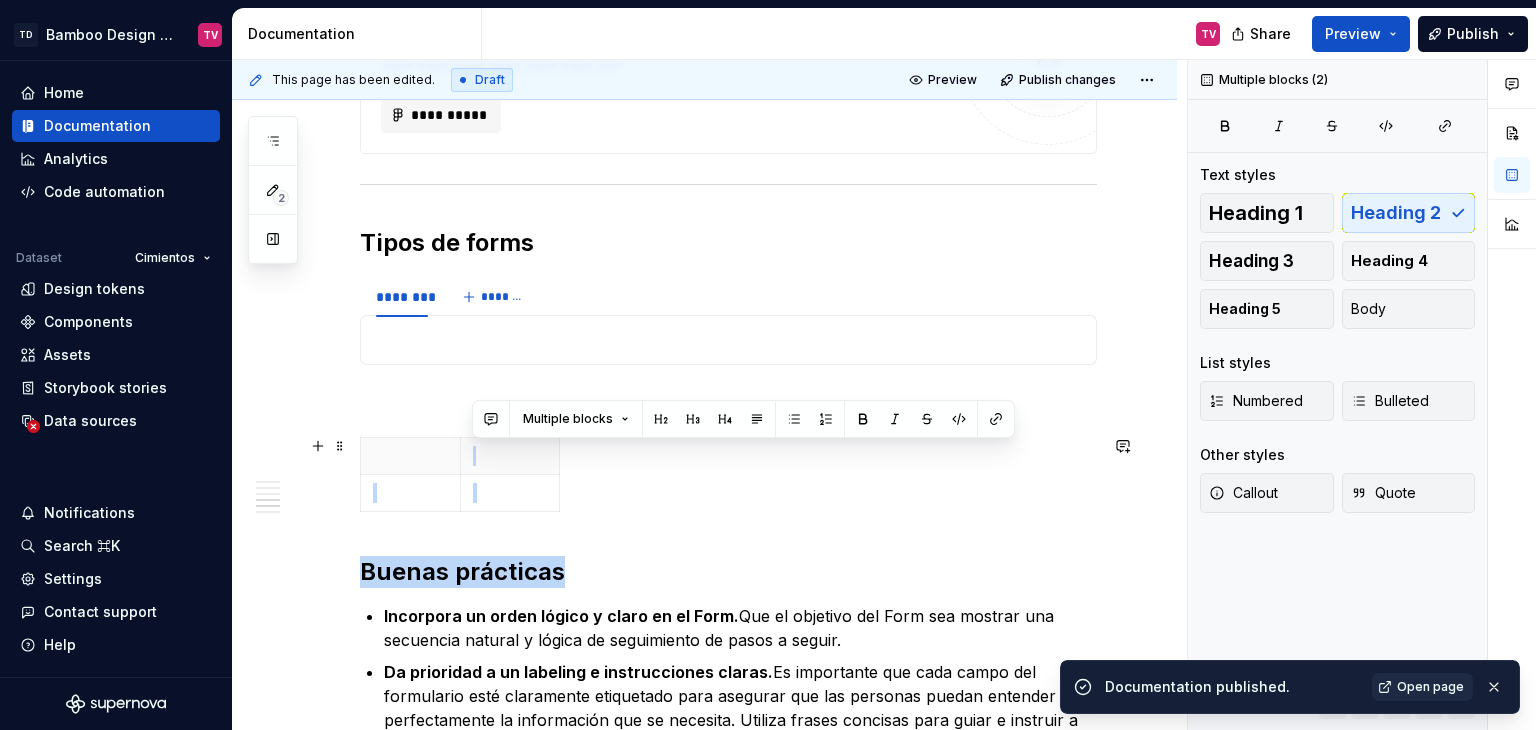 click at bounding box center [728, 478] 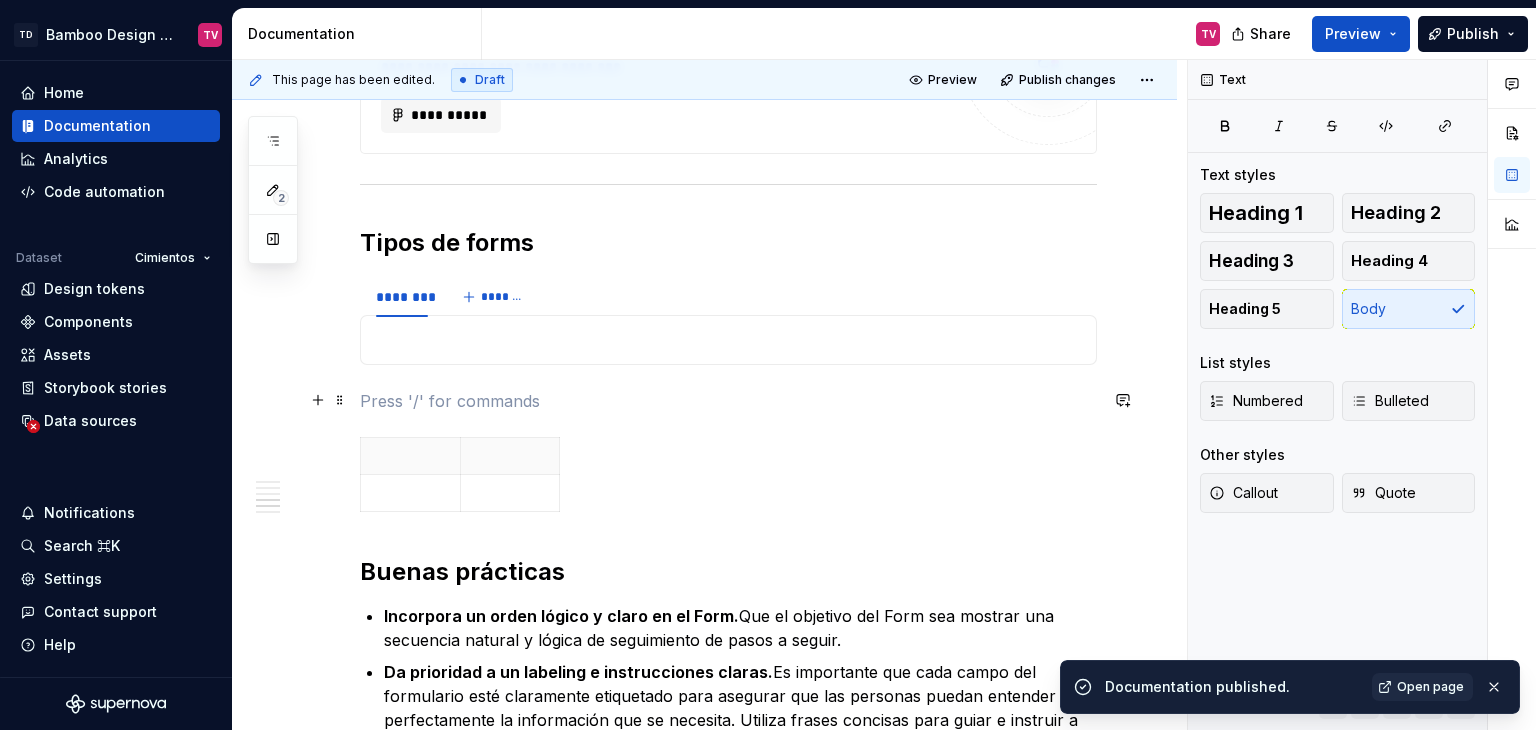 drag, startPoint x: 674, startPoint y: 497, endPoint x: 460, endPoint y: 407, distance: 232.15512 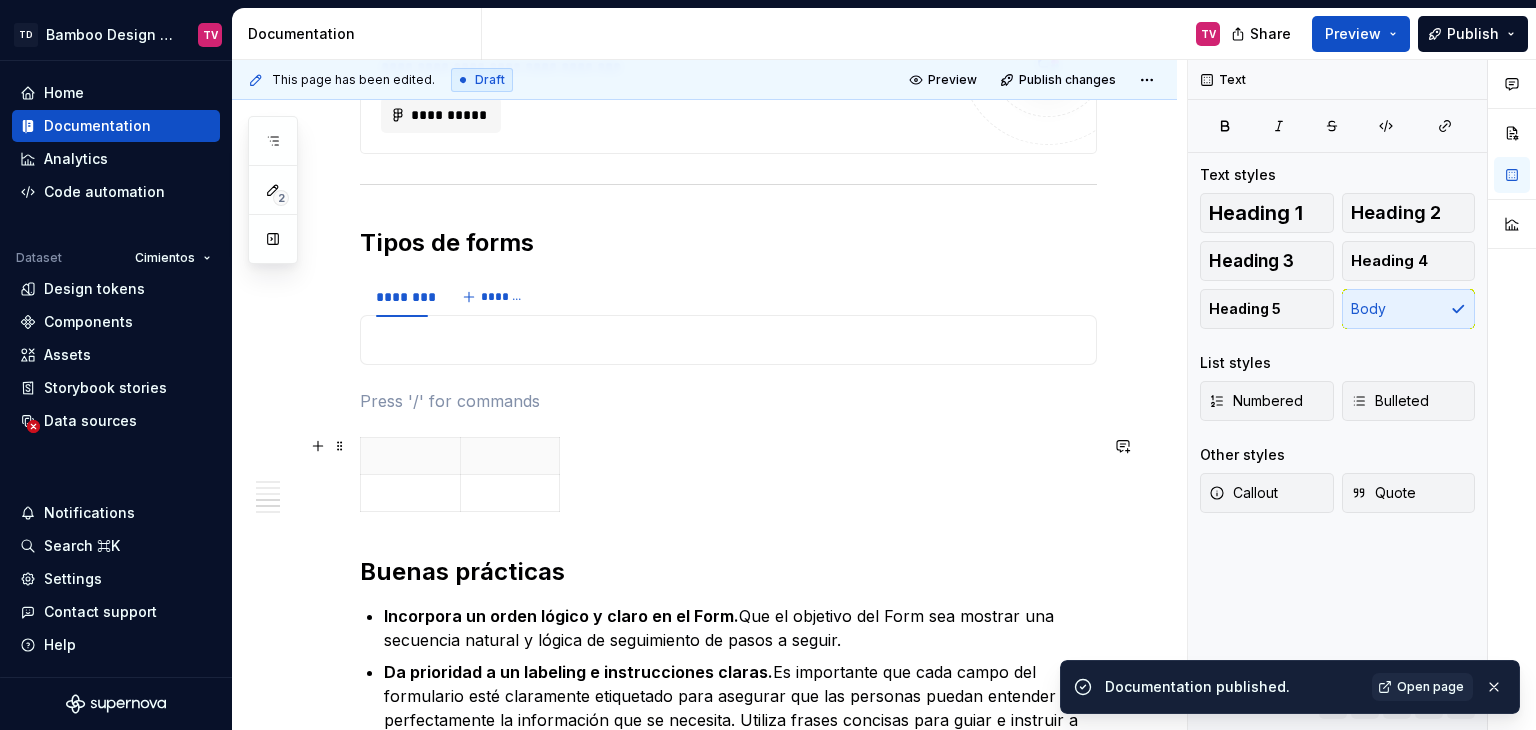click at bounding box center [728, 478] 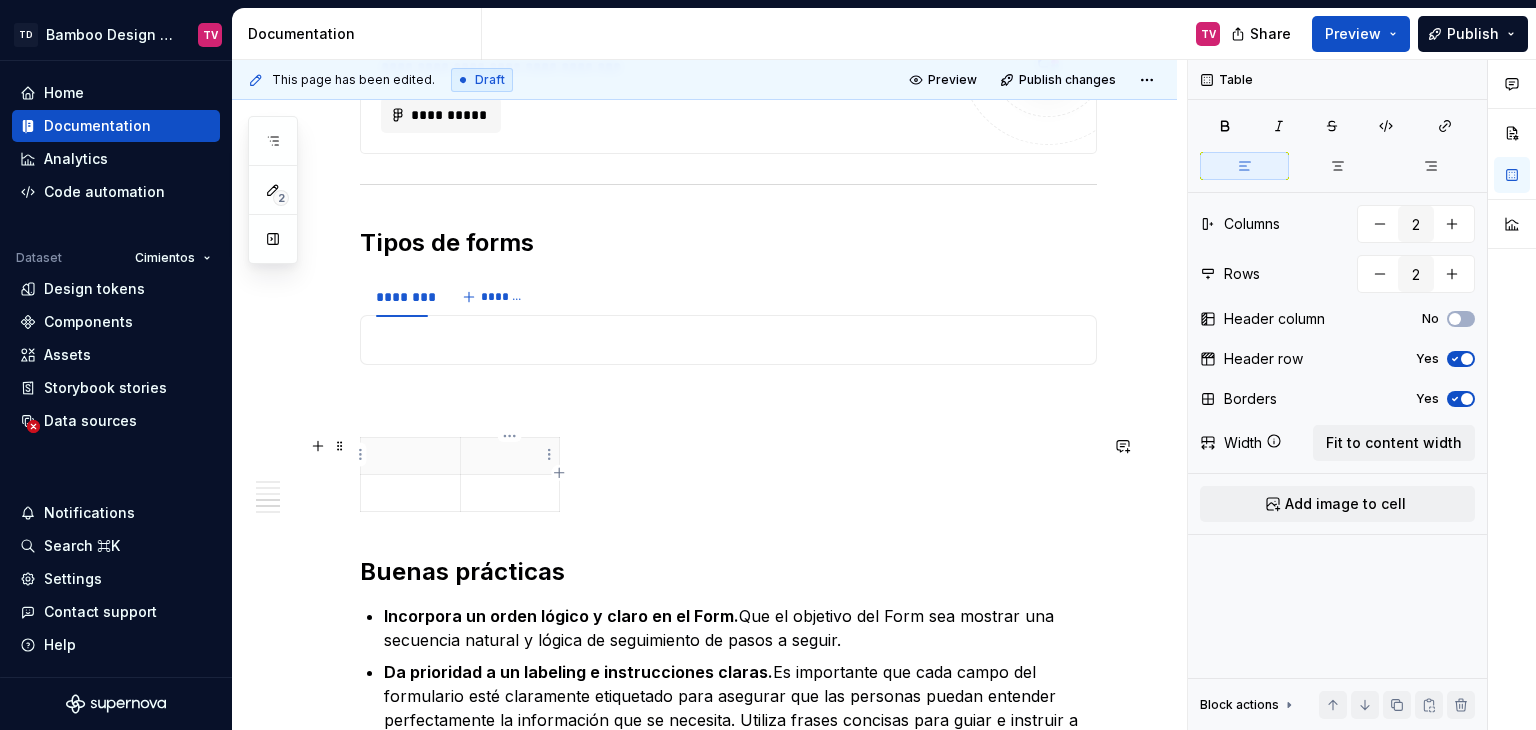click at bounding box center [510, 456] 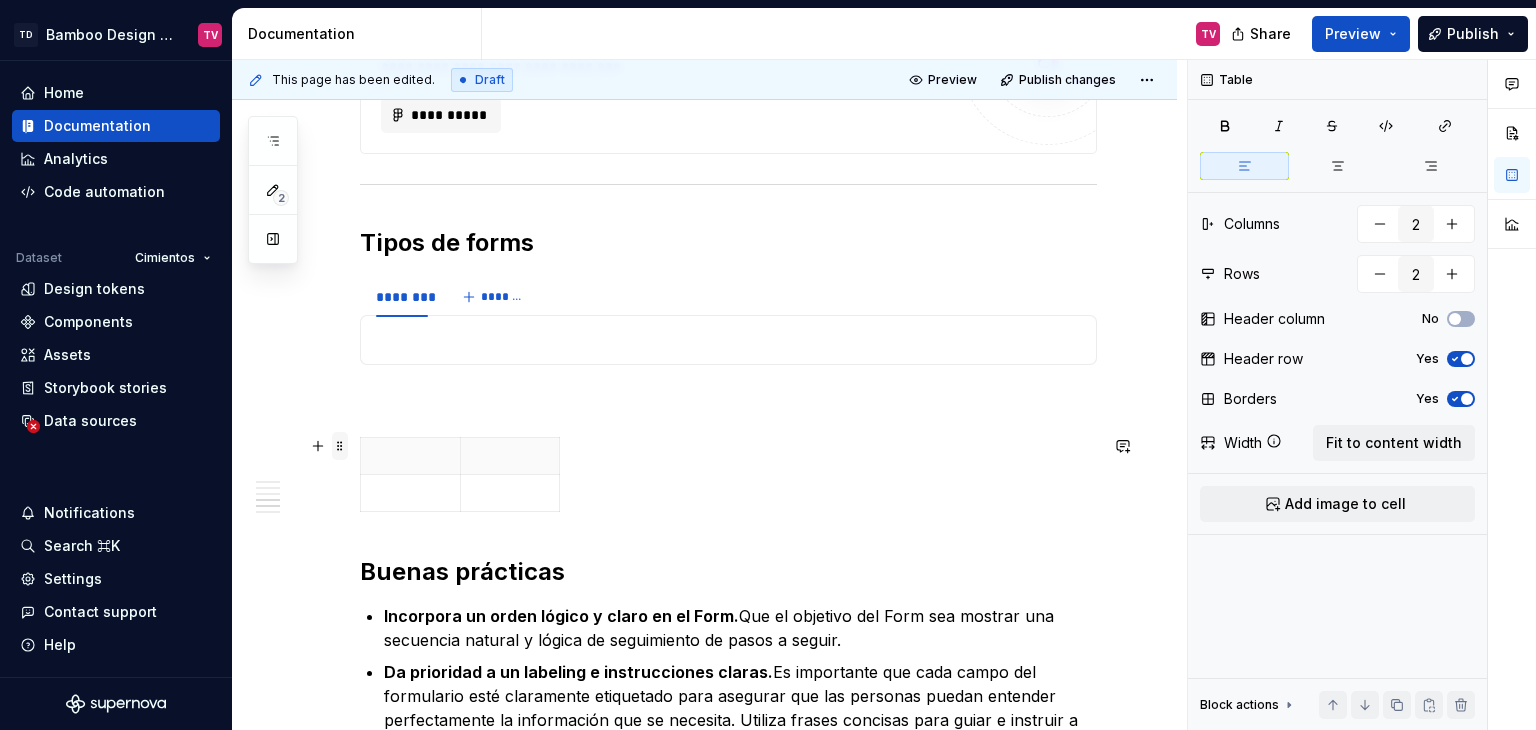 click at bounding box center (340, 446) 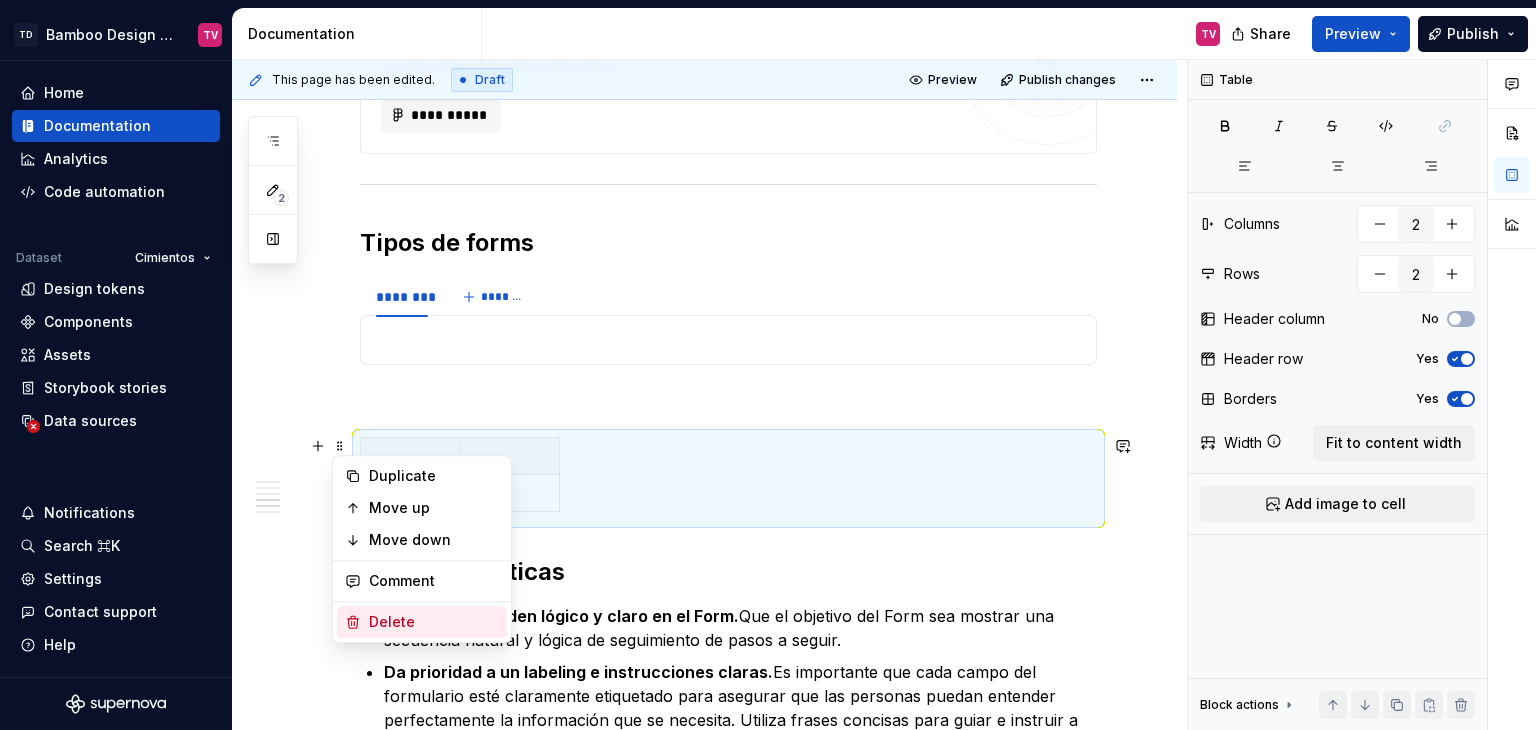 click on "Delete" at bounding box center (434, 622) 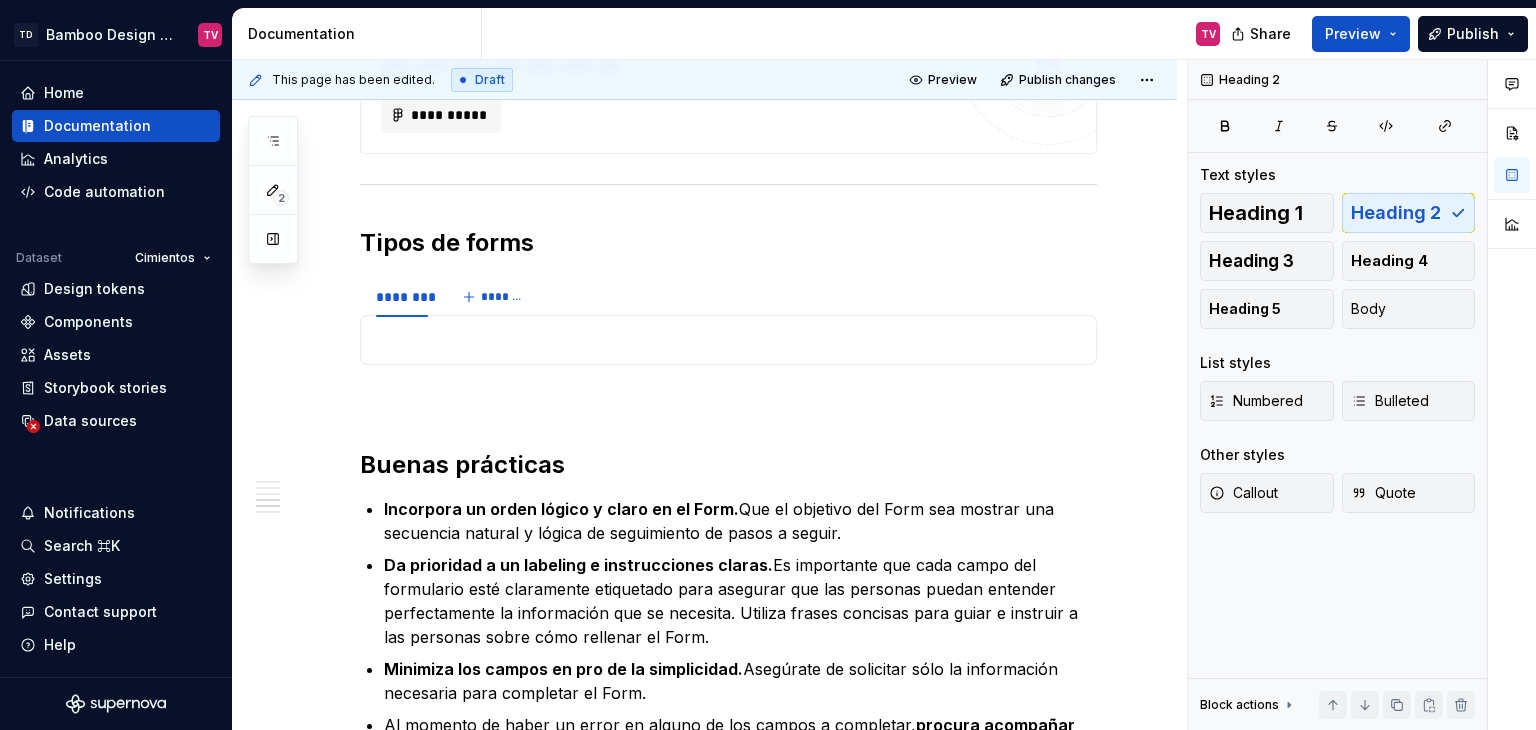 type on "*" 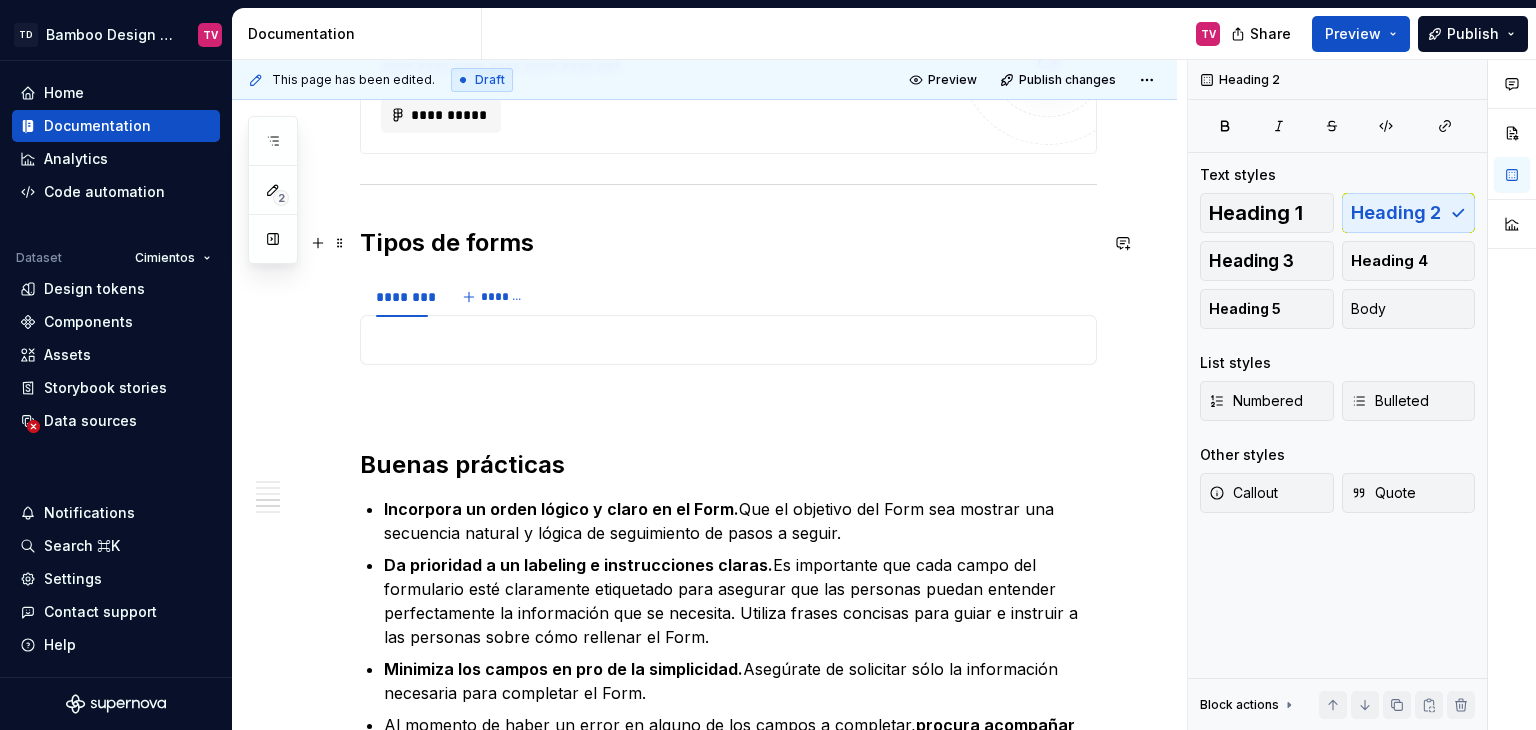 click on "Tipos de forms" at bounding box center (728, 243) 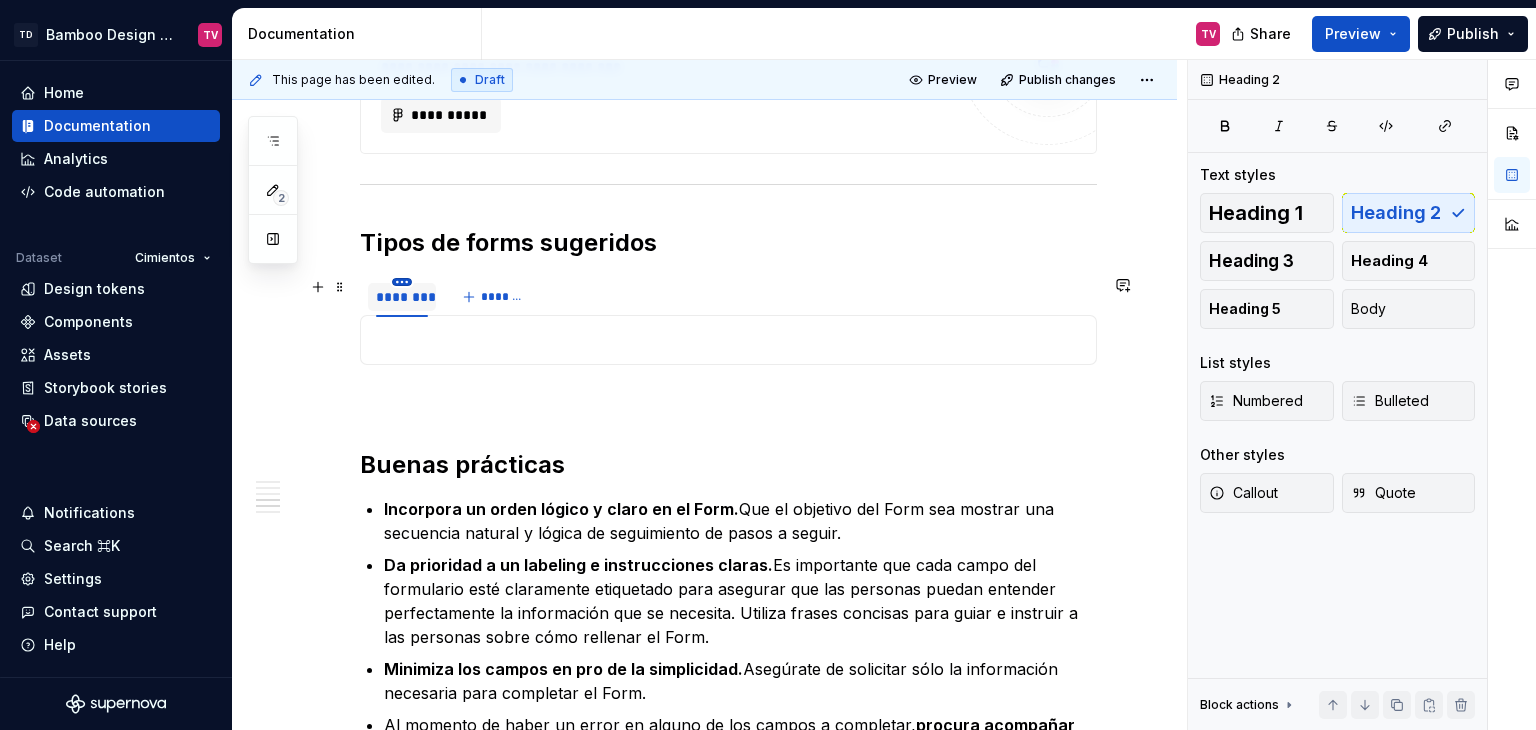 click on "TD Bamboo Design System TV Home Documentation Analytics Code automation Dataset Cimientos Design tokens Components Assets Storybook stories Data sources Notifications Search ⌘K Settings Contact support Help Documentation TV Share Preview Publish 2 Pages Add
Accessibility guide for tree Page tree.
Navigate the tree with the arrow keys. Common tree hotkeys apply. Further keybindings are available:
enter to execute primary action on focused item
f2 to start renaming the focused item
escape to abort renaming an item
control+d to start dragging selected items
Te damos la bienvenida a Bamboo Bamboo Formas de colaboración Librerías Herramientas Equipo 🟢 Principios y objetivos 🟢 Releases Releases Versión 1.5.X v1.5.X Nuevos Actualizaciones Versión 1.2.X v1.2.X Nuevos Actualizaciones En proceso Versión 1.0.X v1.0.X Nuevos Actualizaciones En proceso 🟢 Instalación Angular | Guía de instalación de Bamboo Patrones UI/UX  Charts Web" at bounding box center (768, 365) 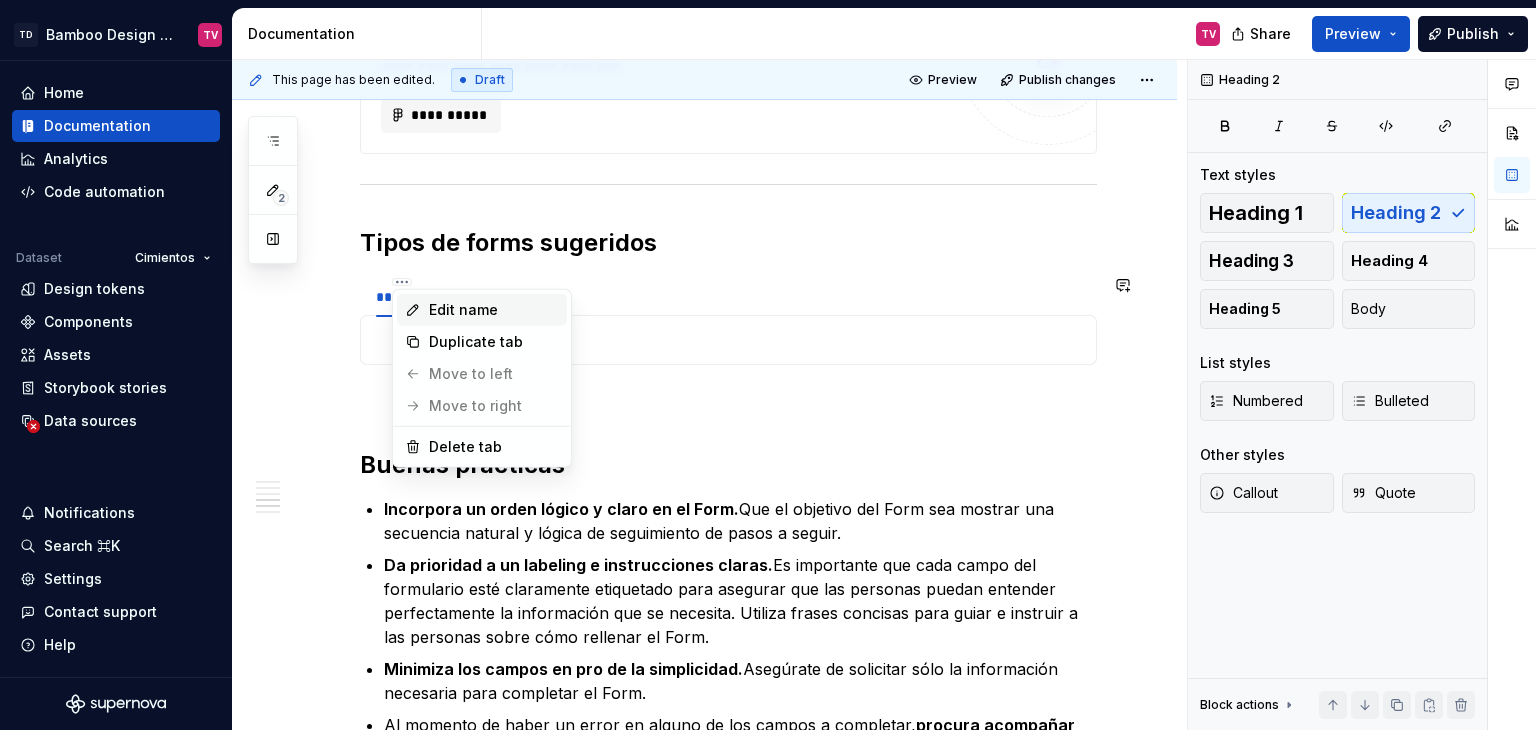 click on "Edit name" at bounding box center (494, 310) 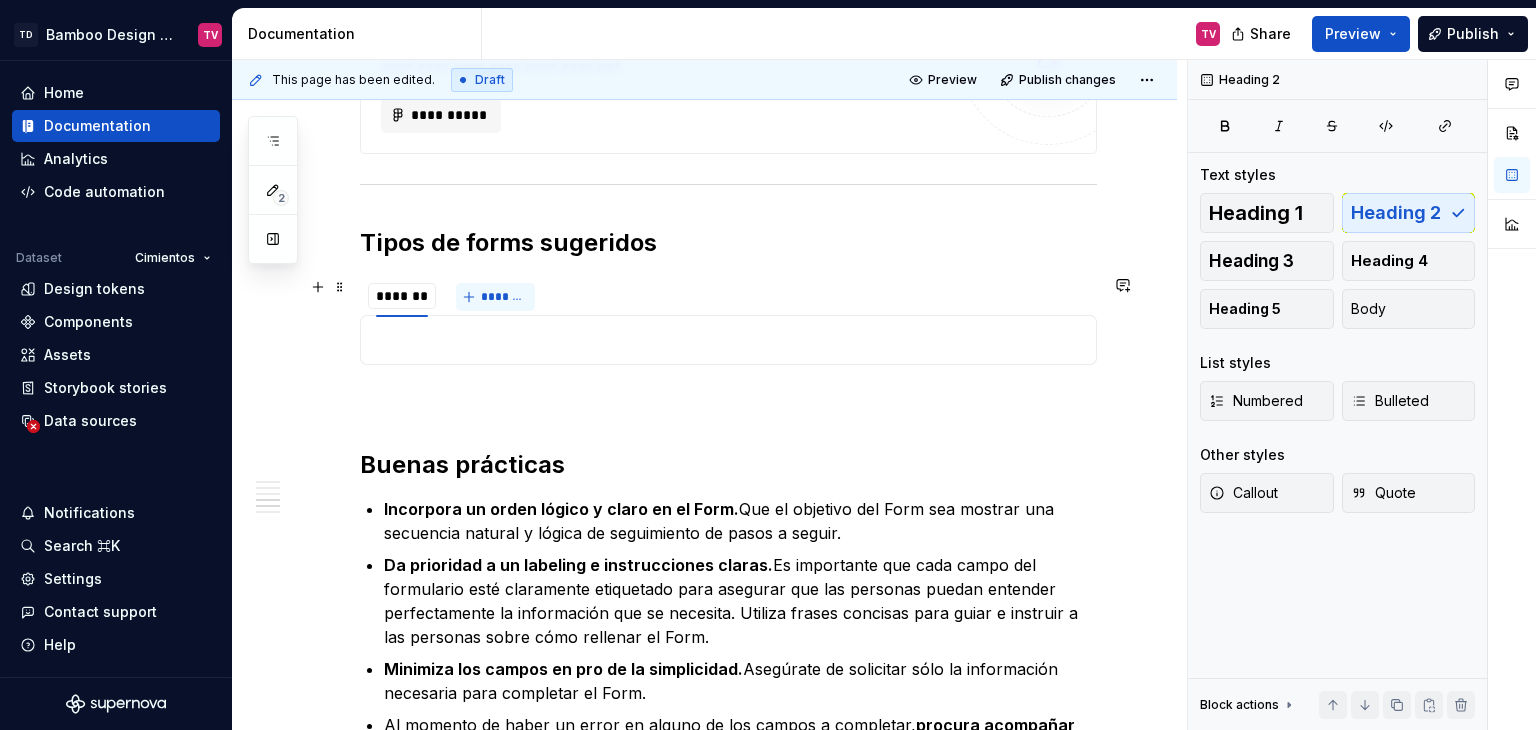 type on "**********" 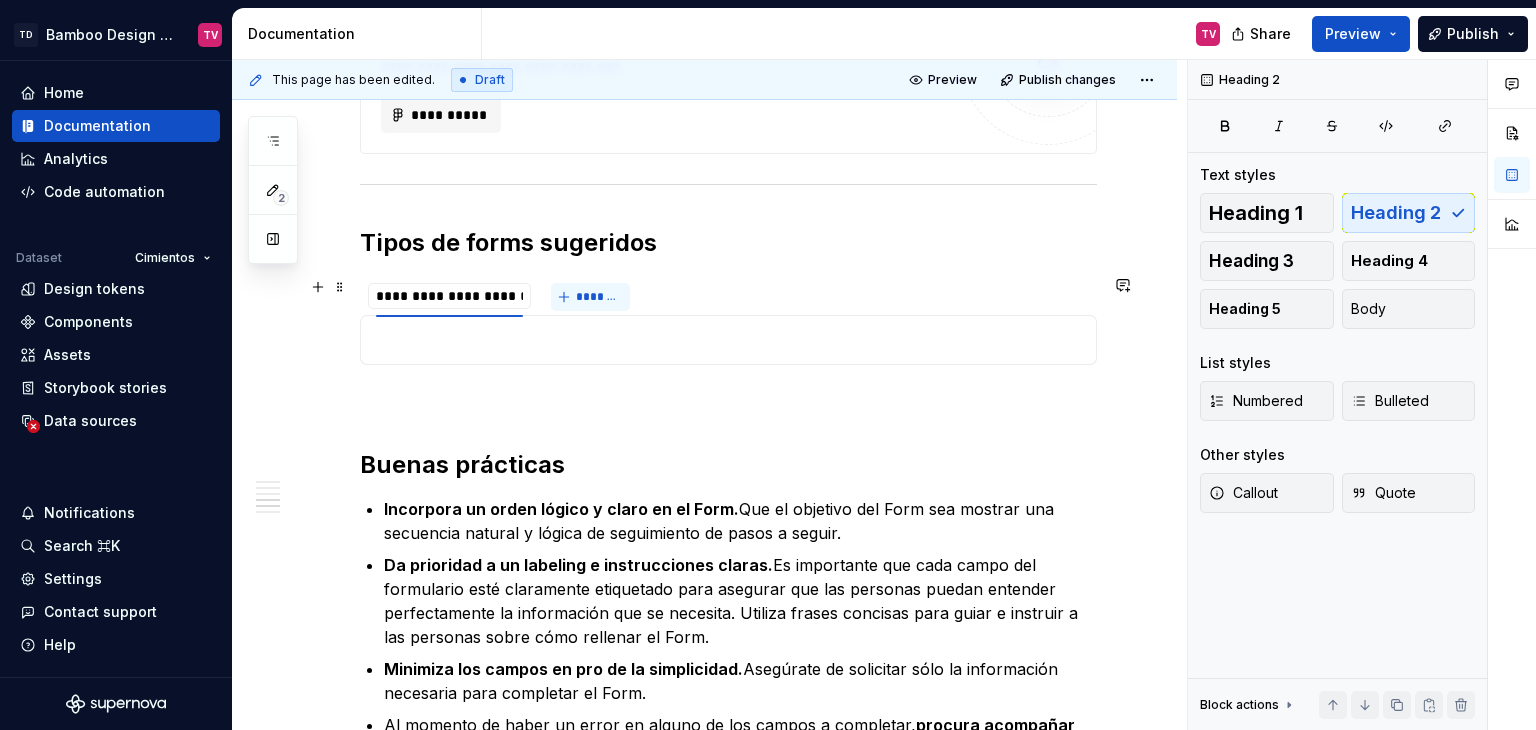 scroll, scrollTop: 0, scrollLeft: 0, axis: both 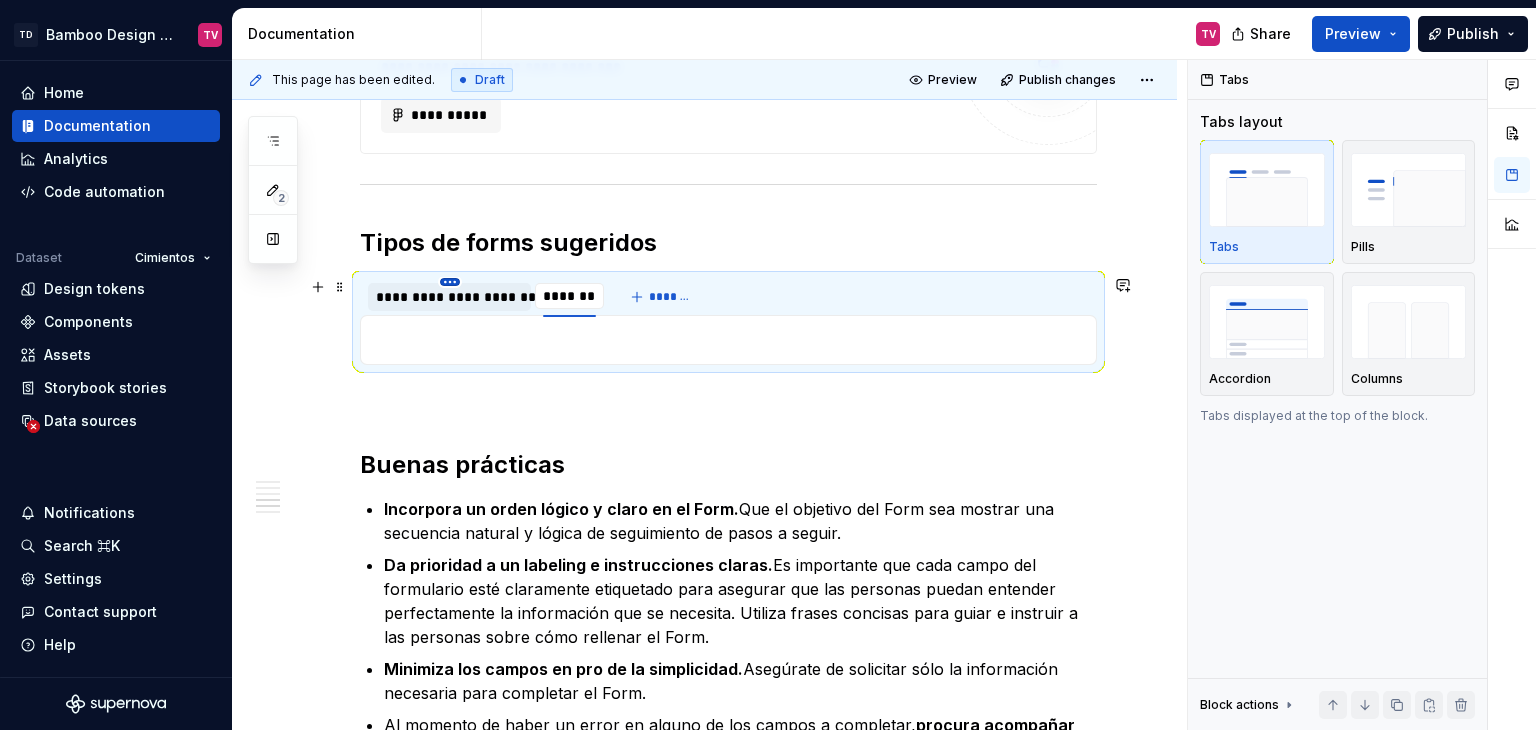 click on "TD Bamboo Design System TV Home Documentation Analytics Code automation Dataset Cimientos Design tokens Components Assets Storybook stories Data sources Notifications Search ⌘K Settings Contact support Help Documentation TV Share Preview Publish 2 Pages Add
Accessibility guide for tree Page tree.
Navigate the tree with the arrow keys. Common tree hotkeys apply. Further keybindings are available:
enter to execute primary action on focused item
f2 to start renaming the focused item
escape to abort renaming an item
control+d to start dragging selected items
Te damos la bienvenida a Bamboo Bamboo Formas de colaboración Librerías Herramientas Equipo 🟢 Principios y objetivos 🟢 Releases Releases Versión 1.5.X v1.5.X Nuevos Actualizaciones Versión 1.2.X v1.2.X Nuevos Actualizaciones En proceso Versión 1.0.X v1.0.X Nuevos Actualizaciones En proceso 🟢 Instalación Angular | Guía de instalación de Bamboo Patrones UI/UX  Charts Web" at bounding box center [768, 365] 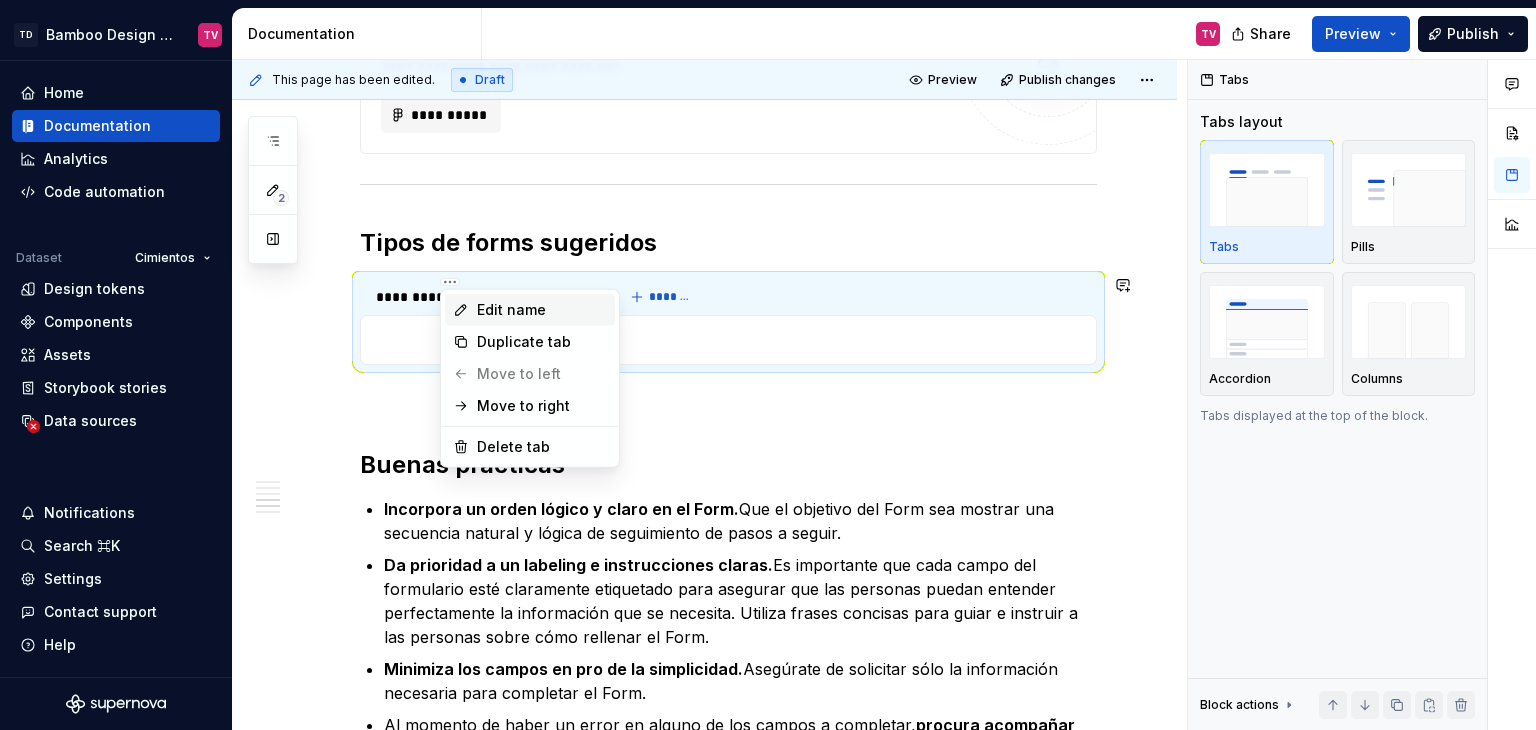 click on "Edit name" at bounding box center (542, 310) 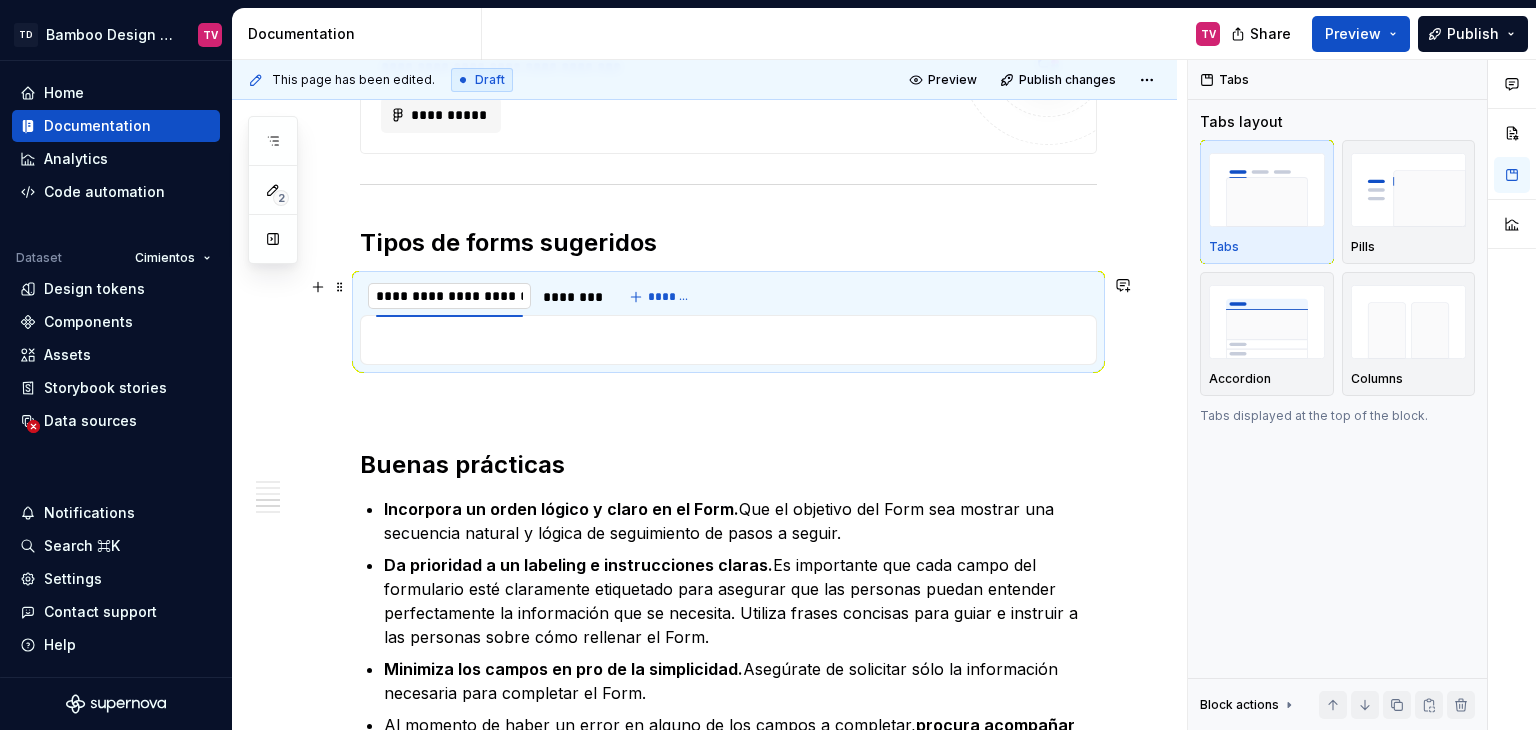click on "**********" at bounding box center (449, 296) 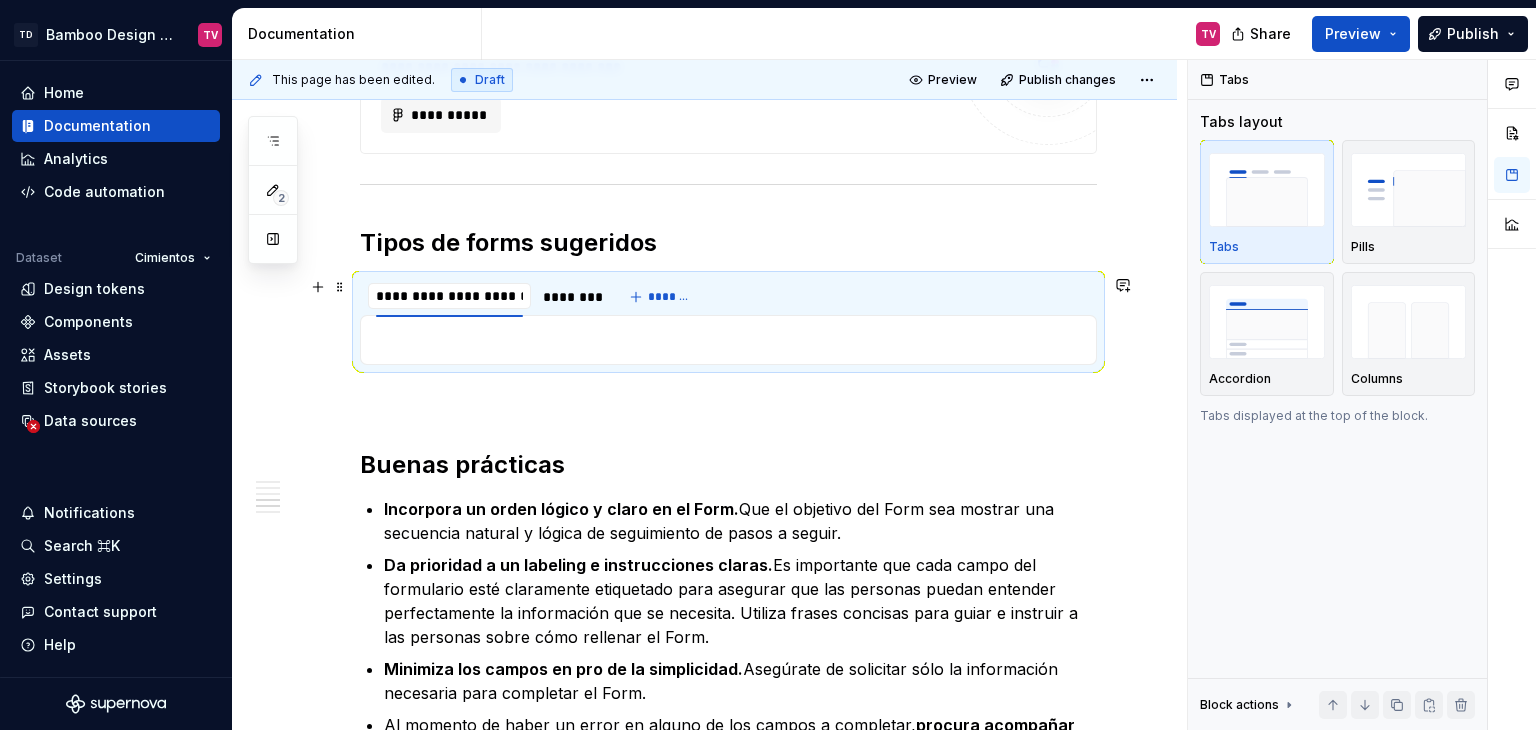 drag, startPoint x: 473, startPoint y: 293, endPoint x: 354, endPoint y: 291, distance: 119.01681 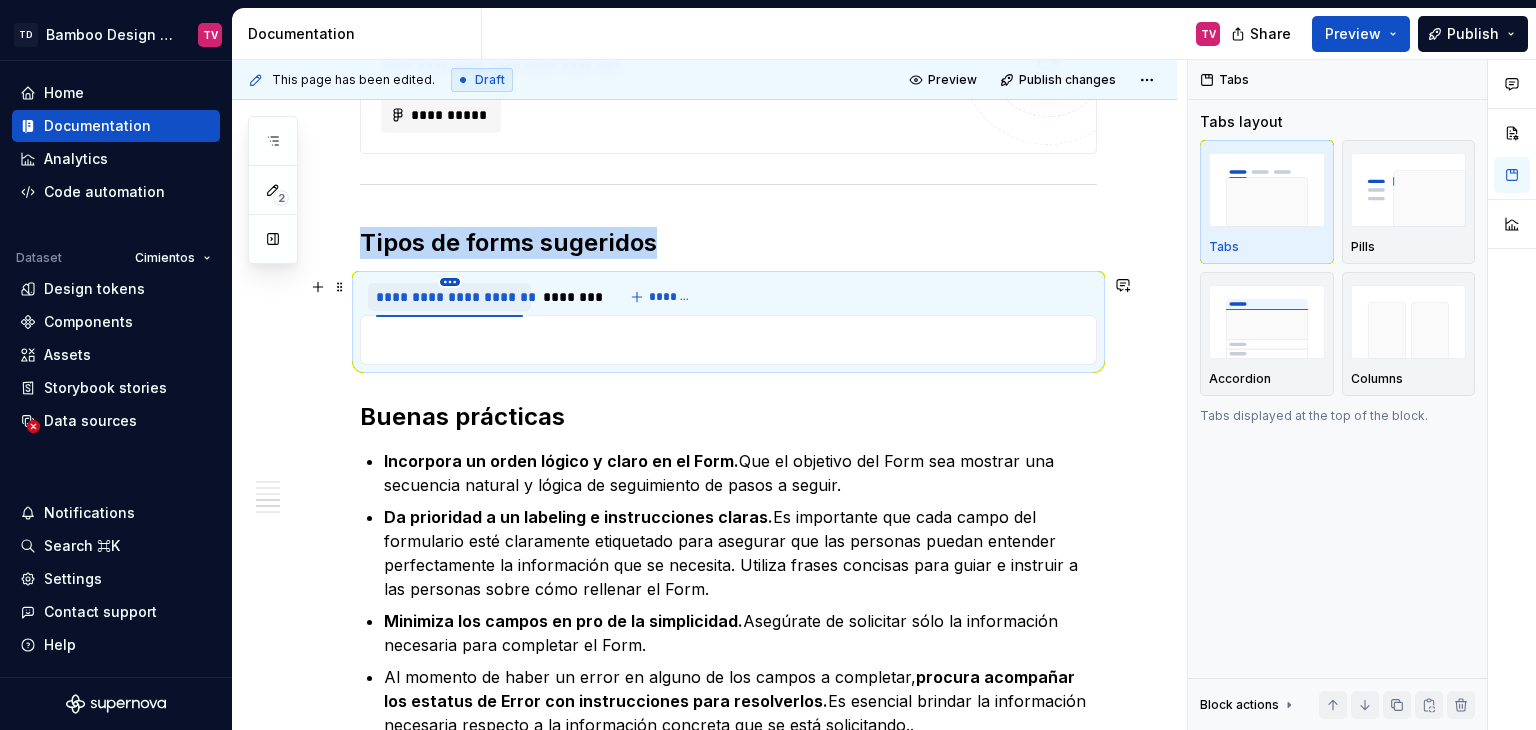 click on "TD Bamboo Design System TV Home Documentation Analytics Code automation Dataset Cimientos Design tokens Components Assets Storybook stories Data sources Notifications Search ⌘K Settings Contact support Help Documentation TV Share Preview Publish 2 Pages Add
Accessibility guide for tree Page tree.
Navigate the tree with the arrow keys. Common tree hotkeys apply. Further keybindings are available:
enter to execute primary action on focused item
f2 to start renaming the focused item
escape to abort renaming an item
control+d to start dragging selected items
Te damos la bienvenida a Bamboo Bamboo Formas de colaboración Librerías Herramientas Equipo 🟢 Principios y objetivos 🟢 Releases Releases Versión 1.5.X v1.5.X Nuevos Actualizaciones Versión 1.2.X v1.2.X Nuevos Actualizaciones En proceso Versión 1.0.X v1.0.X Nuevos Actualizaciones En proceso 🟢 Instalación Angular | Guía de instalación de Bamboo Patrones UI/UX  Charts Web" at bounding box center (768, 365) 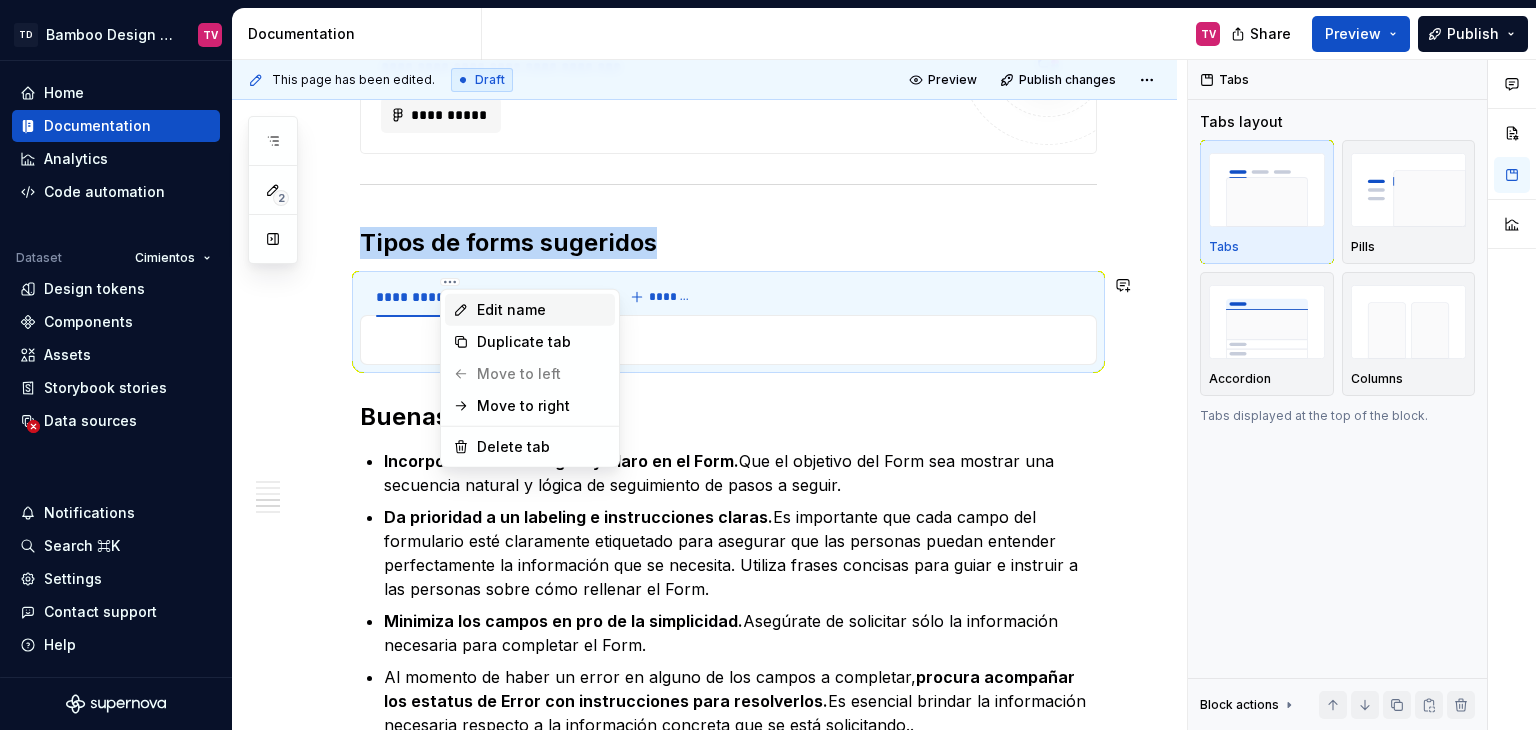 click on "Edit name" at bounding box center [530, 310] 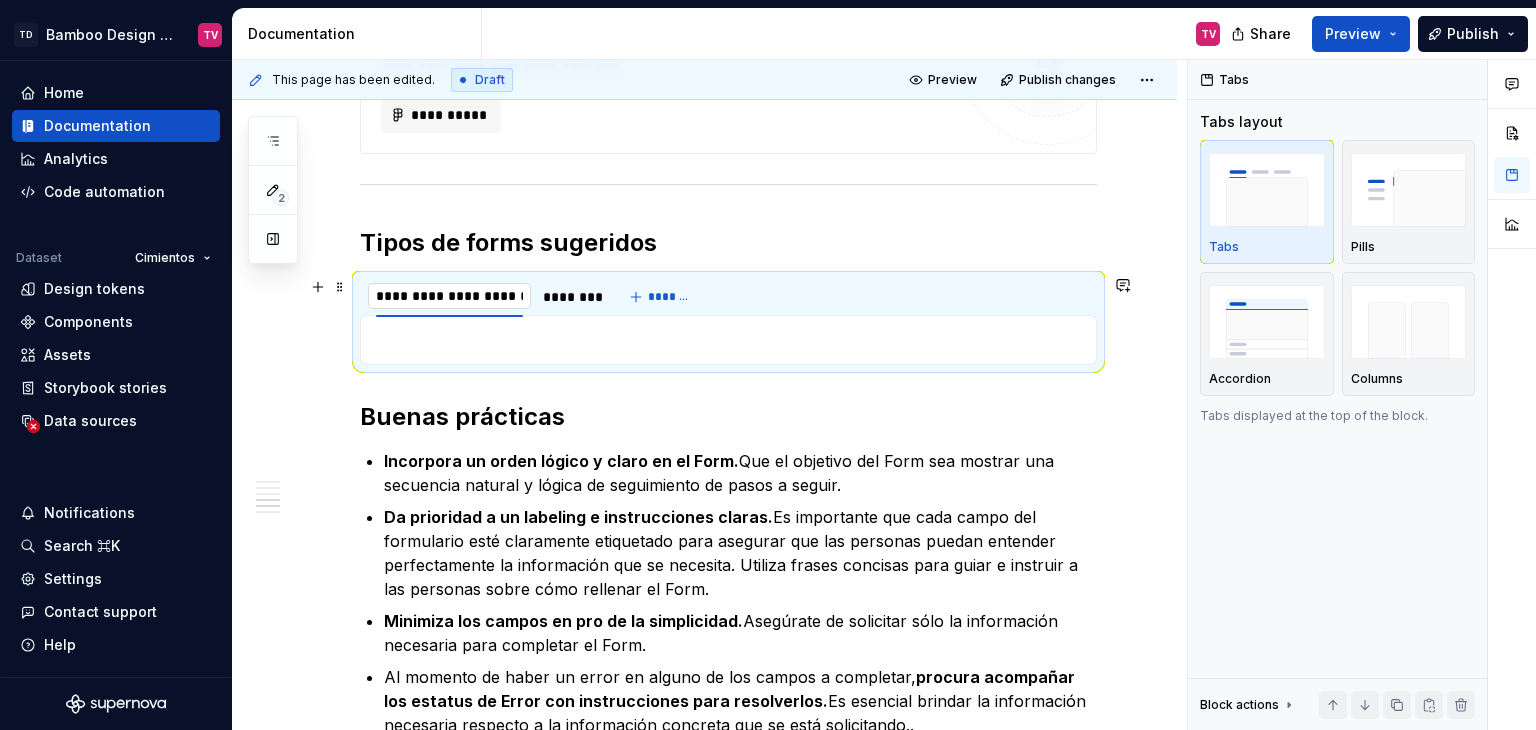 click on "**********" at bounding box center [449, 296] 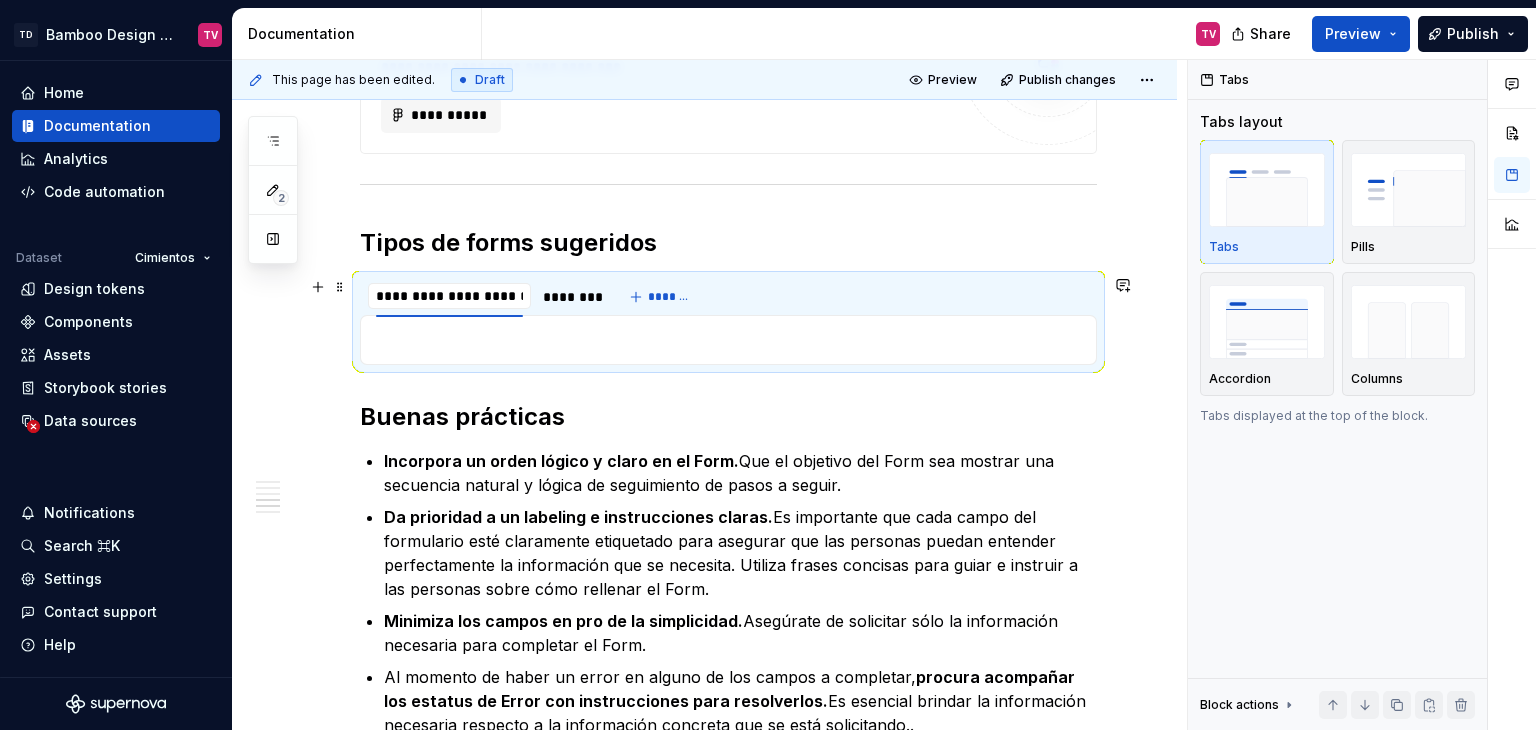 drag, startPoint x: 476, startPoint y: 291, endPoint x: 350, endPoint y: 292, distance: 126.00397 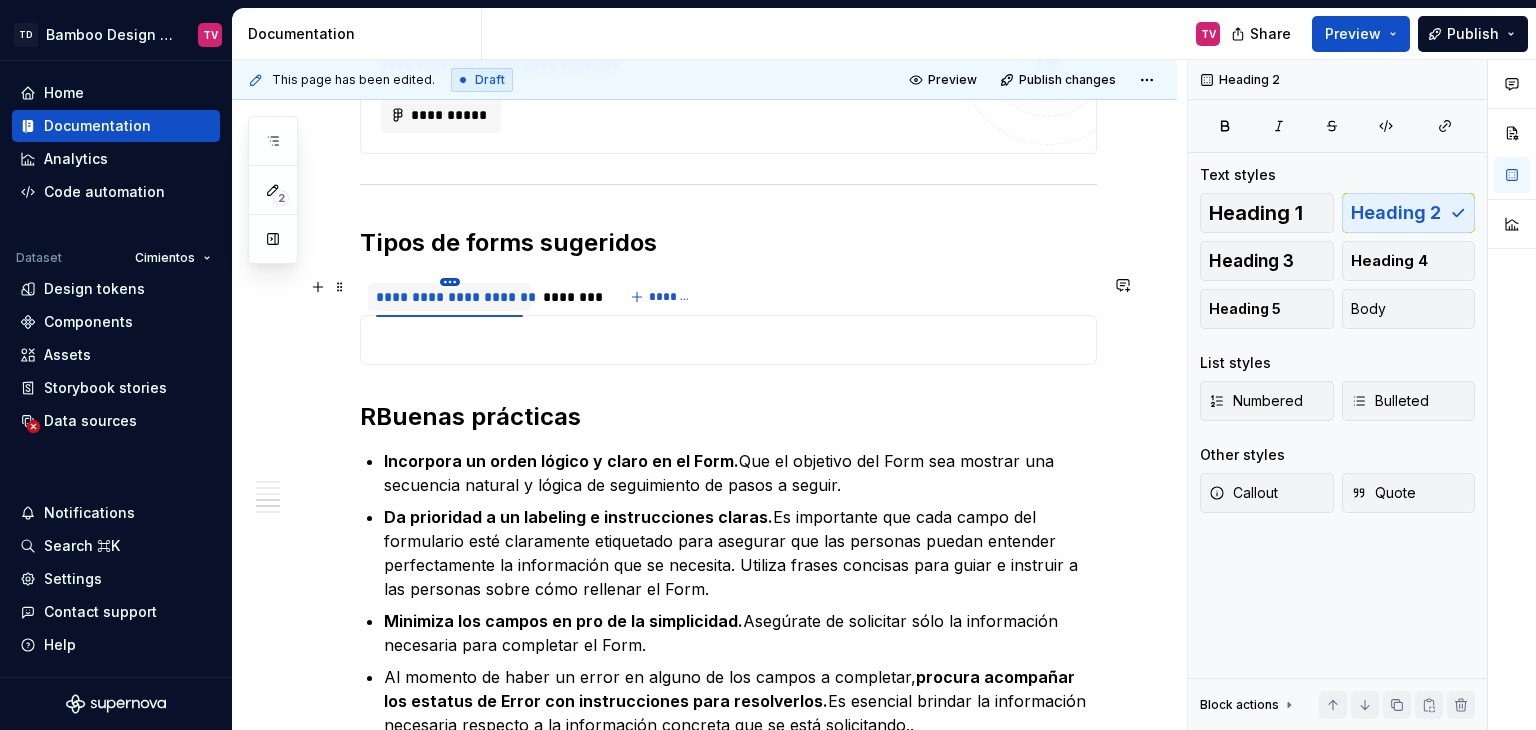 click on "TD Bamboo Design System TV Home Documentation Analytics Code automation Dataset Cimientos Design tokens Components Assets Storybook stories Data sources Notifications Search ⌘K Settings Contact support Help Documentation TV Share Preview Publish 2 Pages Add
Accessibility guide for tree Page tree.
Navigate the tree with the arrow keys. Common tree hotkeys apply. Further keybindings are available:
enter to execute primary action on focused item
f2 to start renaming the focused item
escape to abort renaming an item
control+d to start dragging selected items
Te damos la bienvenida a Bamboo Bamboo Formas de colaboración Librerías Herramientas Equipo 🟢 Principios y objetivos 🟢 Releases Releases Versión 1.5.X v1.5.X Nuevos Actualizaciones Versión 1.2.X v1.2.X Nuevos Actualizaciones En proceso Versión 1.0.X v1.0.X Nuevos Actualizaciones En proceso 🟢 Instalación Angular | Guía de instalación de Bamboo Patrones UI/UX  Charts Web" at bounding box center [768, 365] 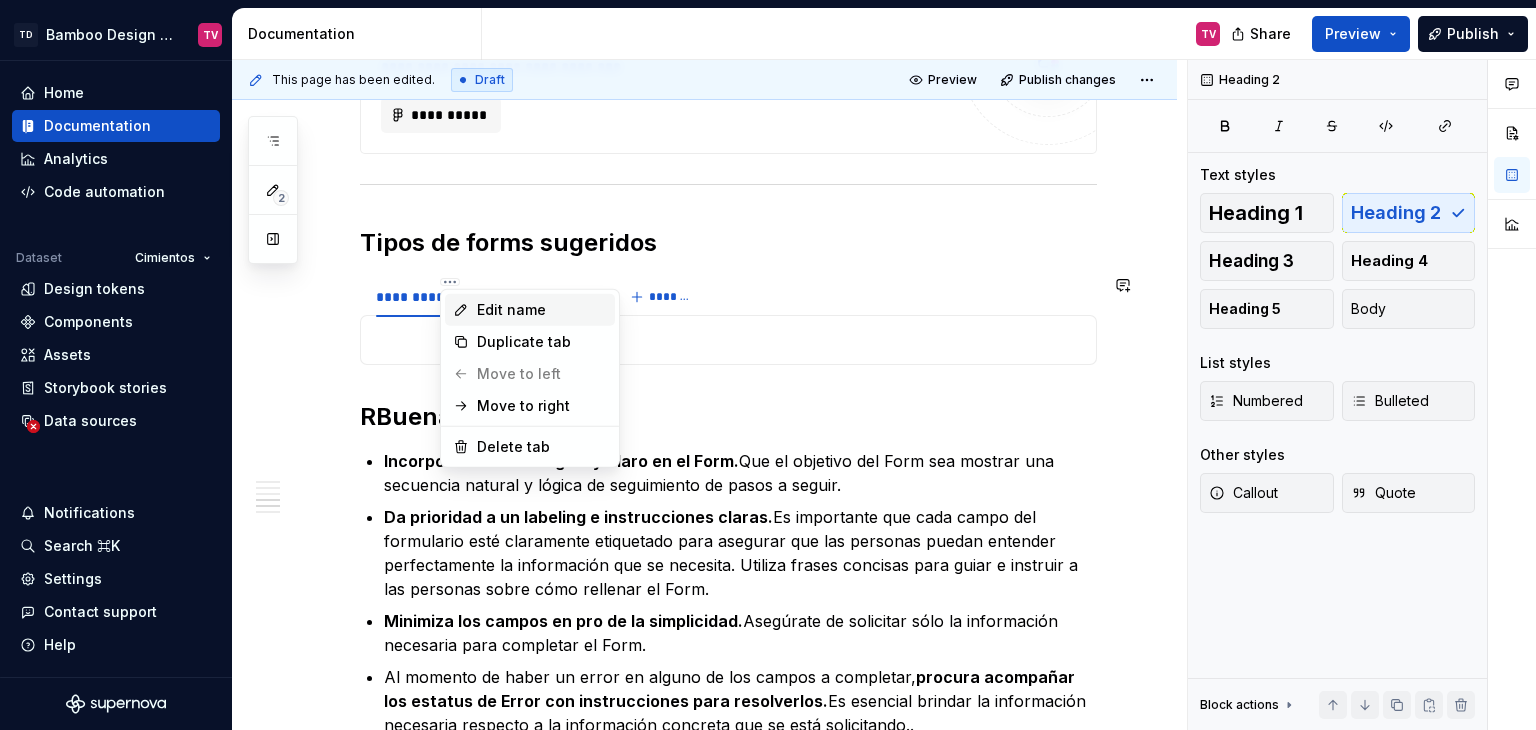 click on "Edit name" at bounding box center (542, 310) 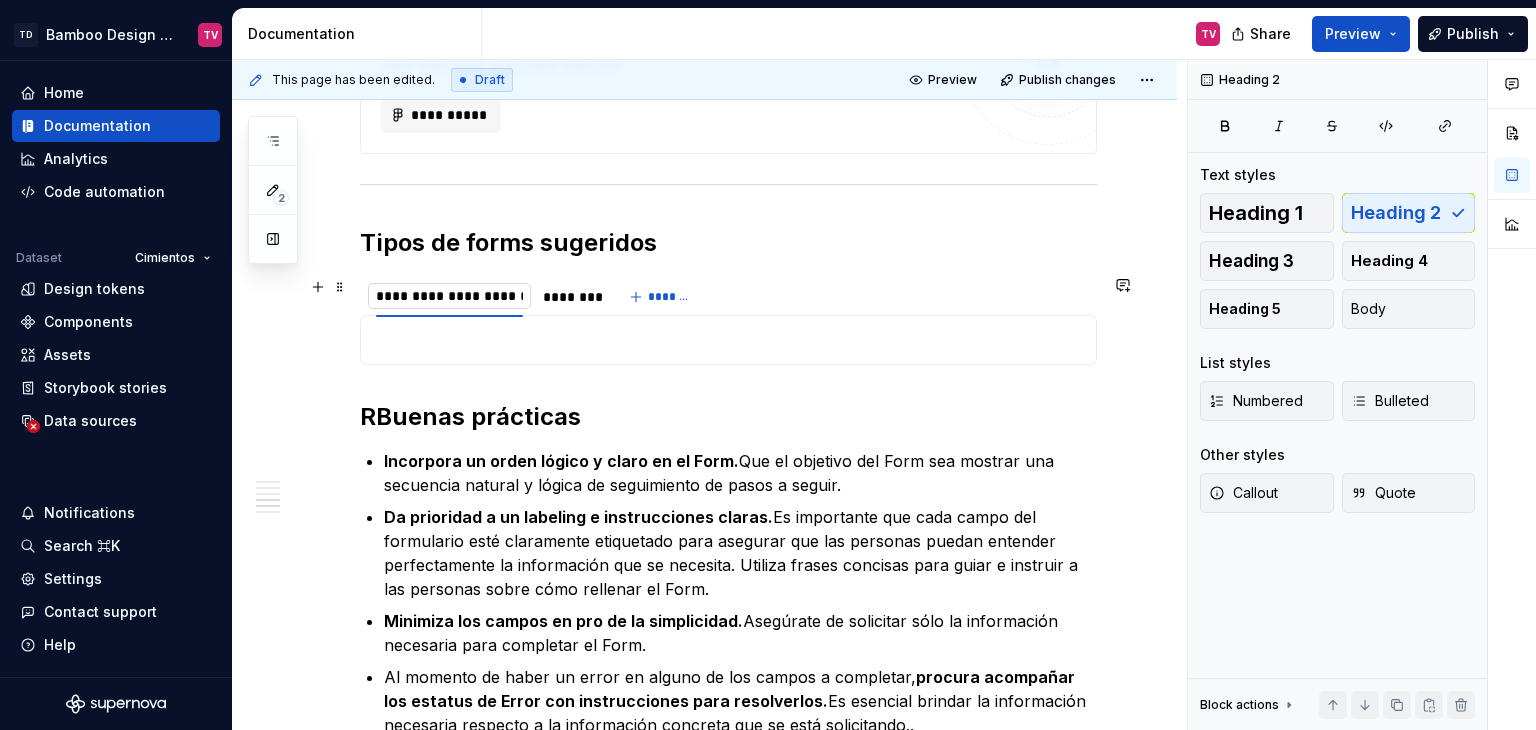 click on "**********" at bounding box center [449, 296] 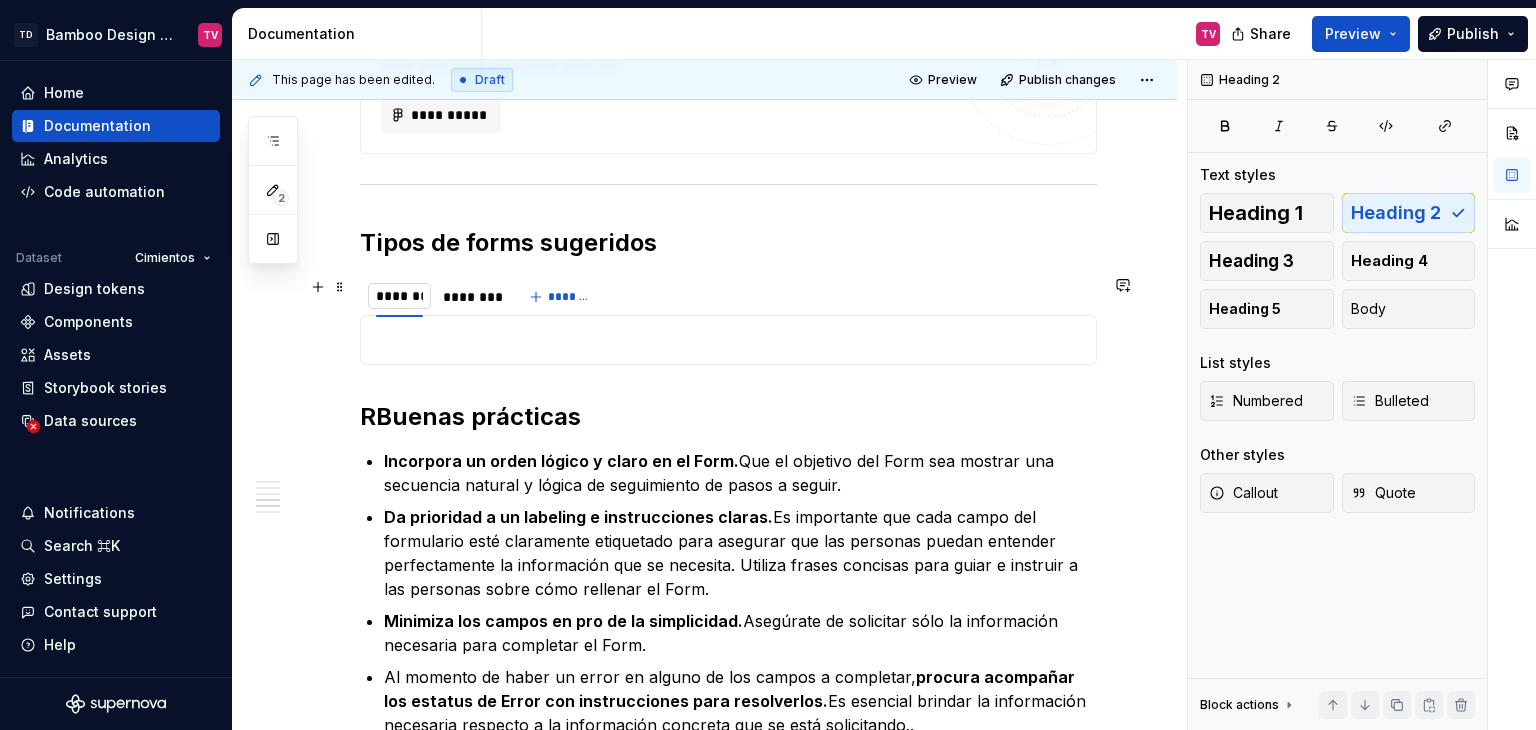 type on "********" 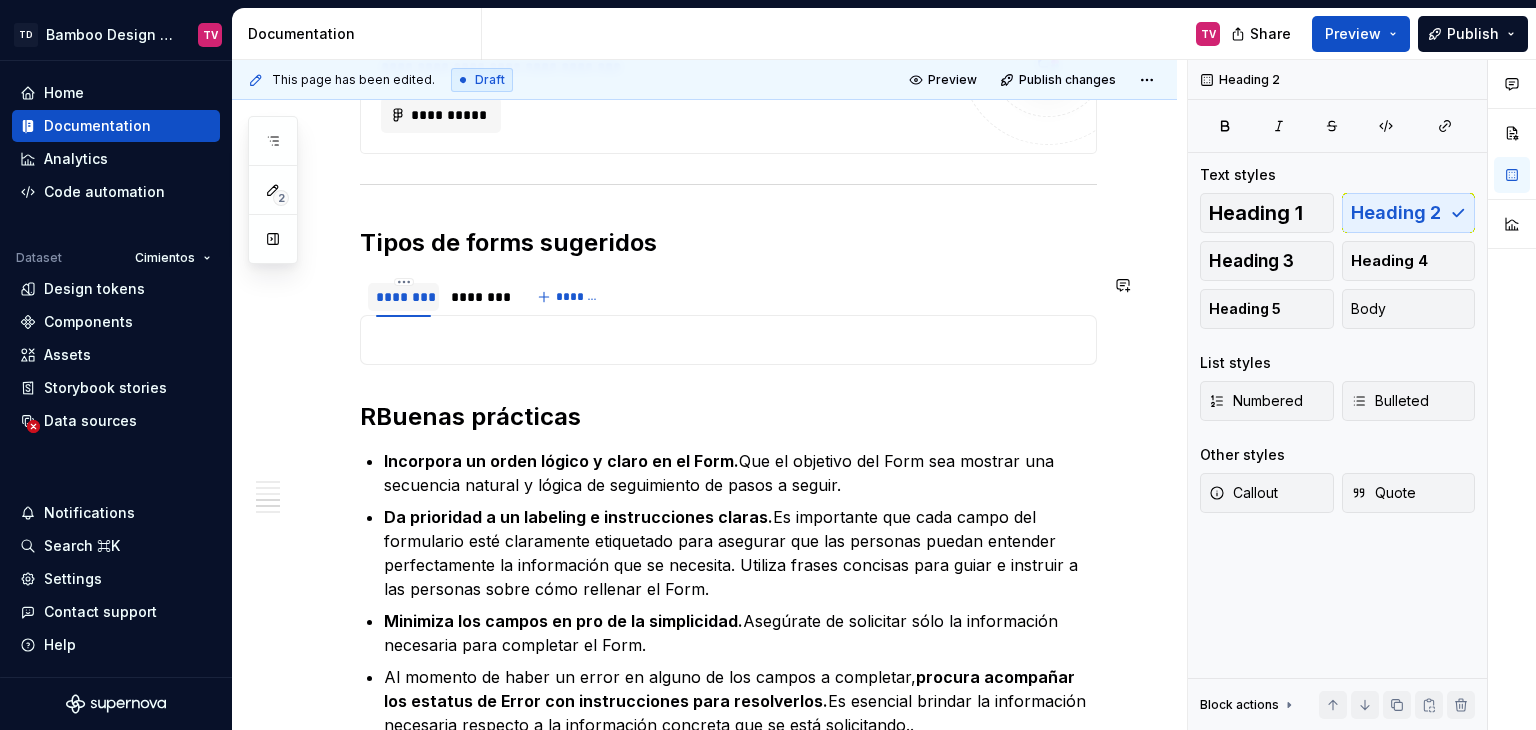 type on "*" 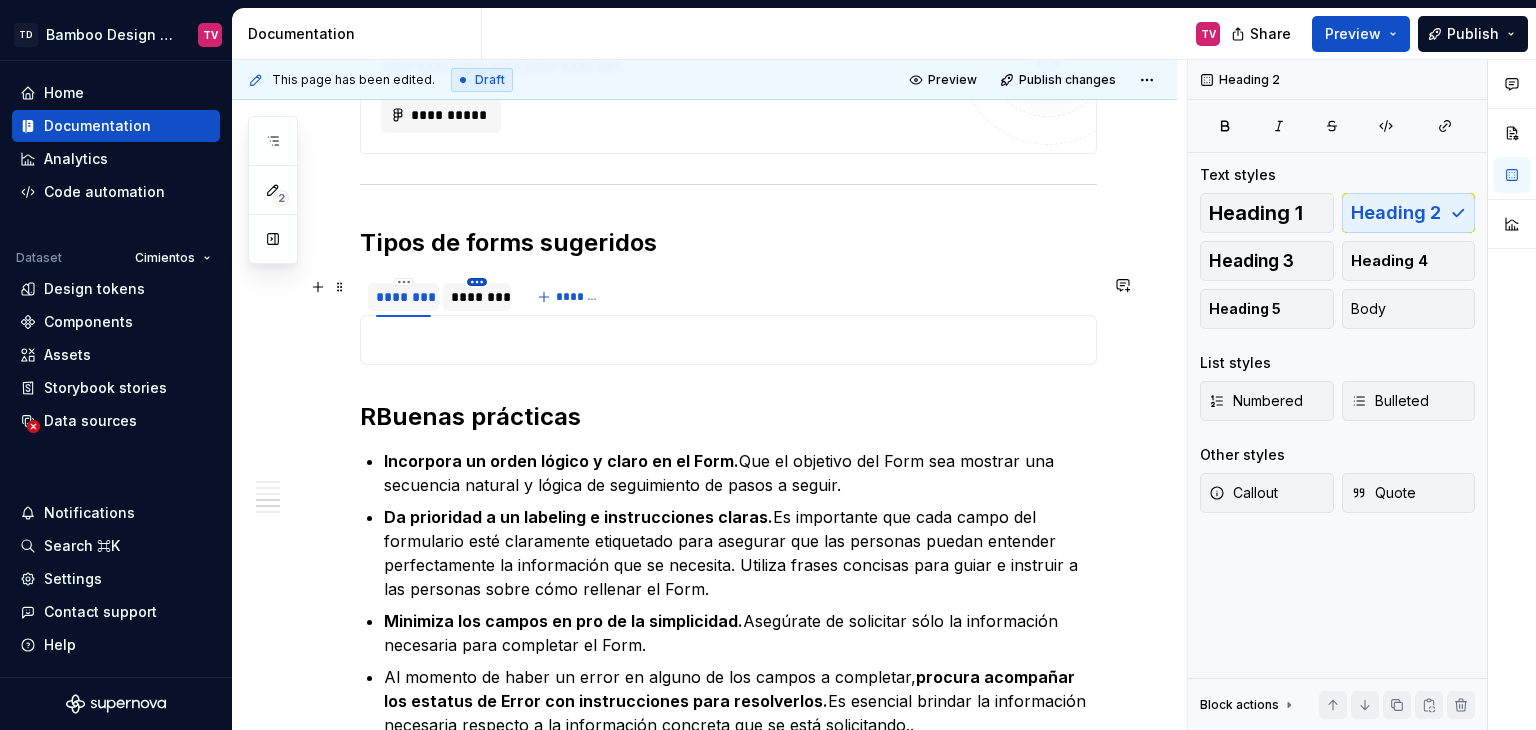 click on "TD Bamboo Design System TV Home Documentation Analytics Code automation Dataset Cimientos Design tokens Components Assets Storybook stories Data sources Notifications Search ⌘K Settings Contact support Help Documentation TV Share Preview Publish 2 Pages Add
Accessibility guide for tree Page tree.
Navigate the tree with the arrow keys. Common tree hotkeys apply. Further keybindings are available:
enter to execute primary action on focused item
f2 to start renaming the focused item
escape to abort renaming an item
control+d to start dragging selected items
Te damos la bienvenida a Bamboo Bamboo Formas de colaboración Librerías Herramientas Equipo 🟢 Principios y objetivos 🟢 Releases Releases Versión 1.5.X v1.5.X Nuevos Actualizaciones Versión 1.2.X v1.2.X Nuevos Actualizaciones En proceso Versión 1.0.X v1.0.X Nuevos Actualizaciones En proceso 🟢 Instalación Angular | Guía de instalación de Bamboo Patrones UI/UX  Charts Web" at bounding box center [768, 365] 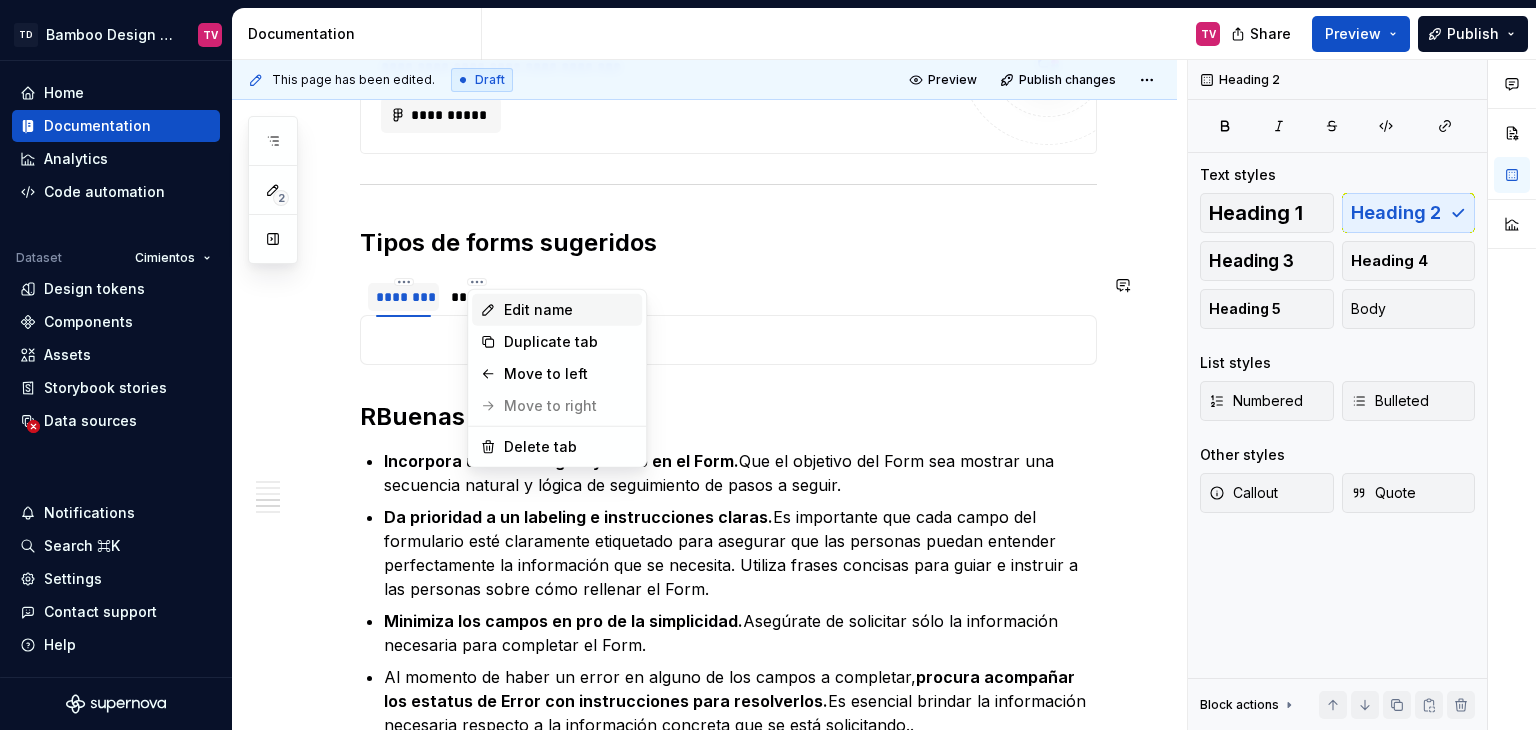 click on "Edit name" at bounding box center [569, 310] 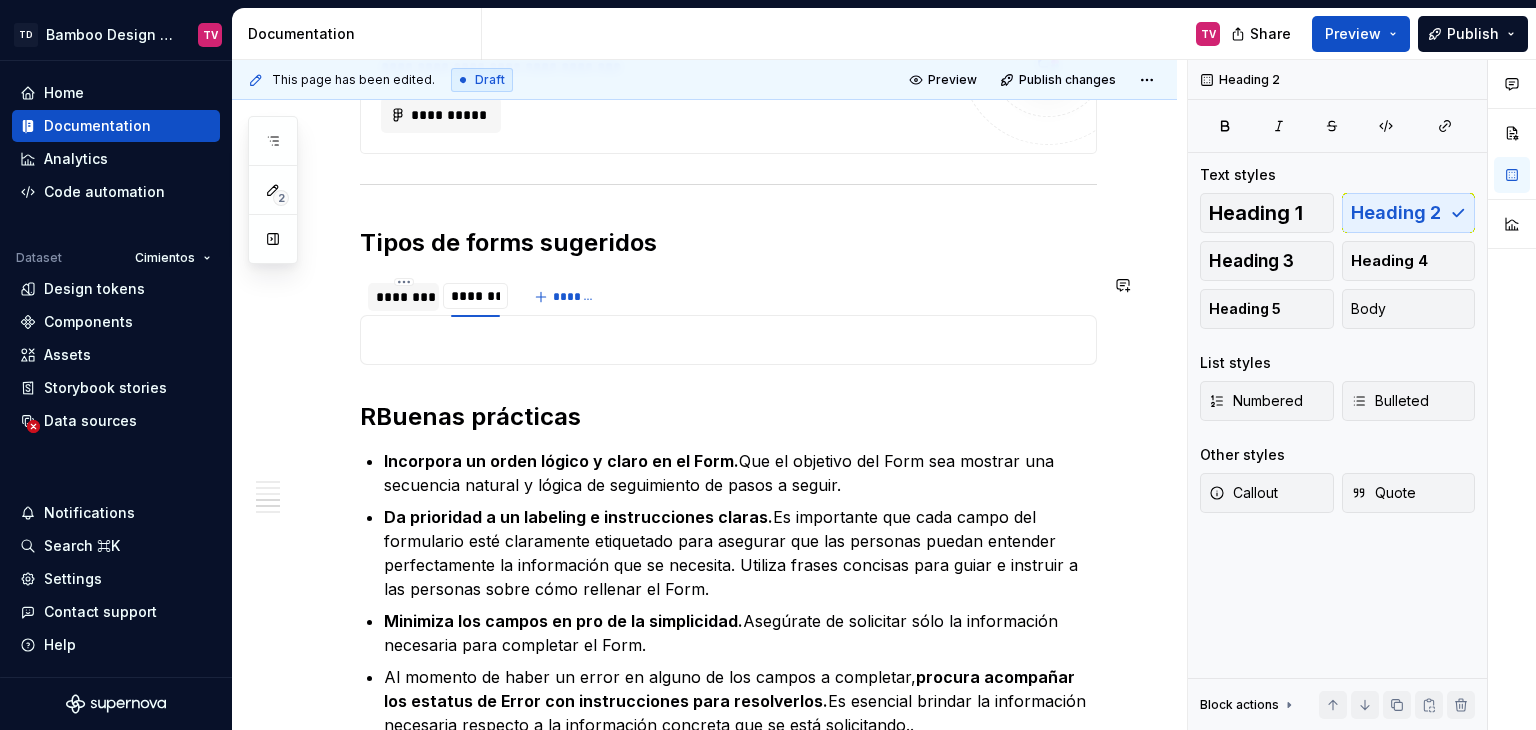 type on "********" 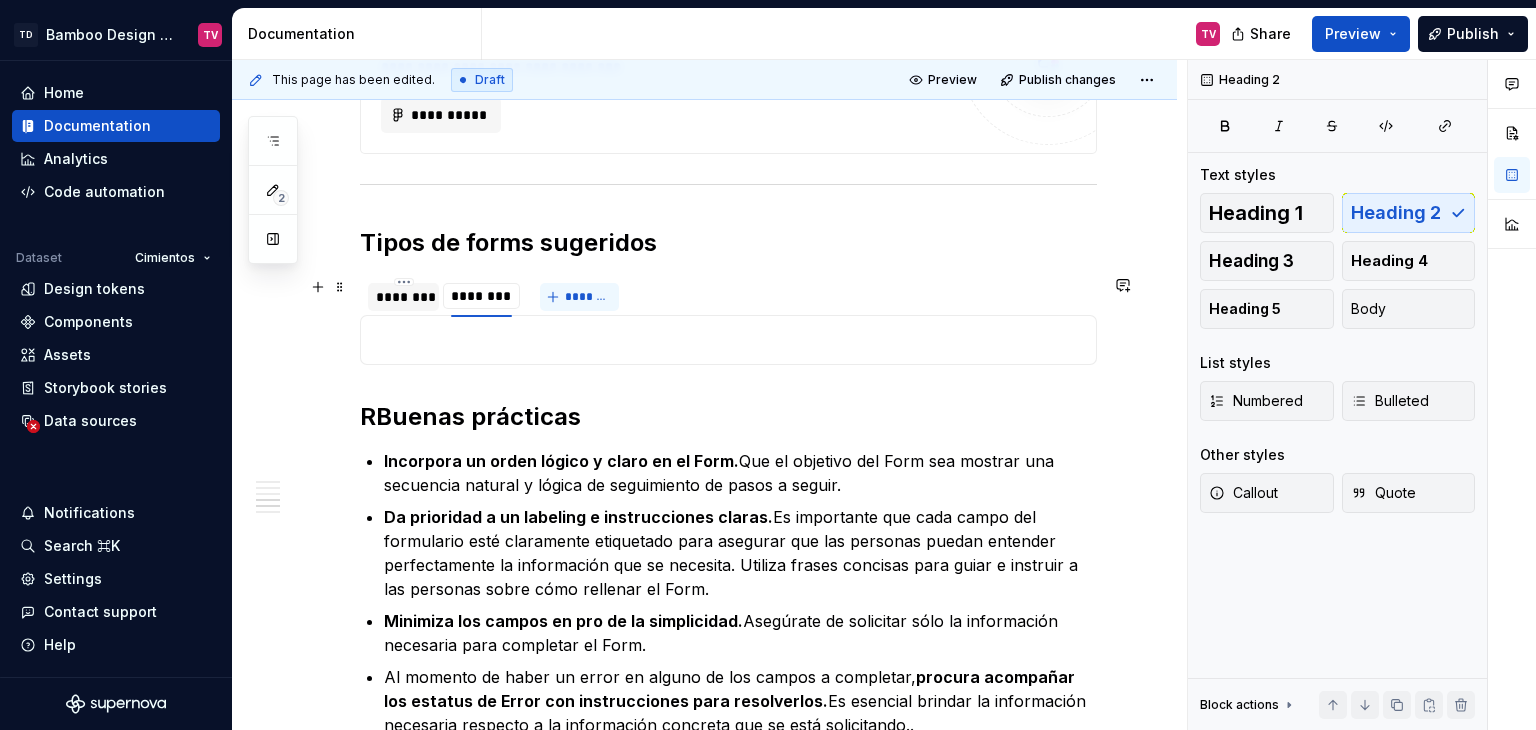 click on "*******" at bounding box center [579, 297] 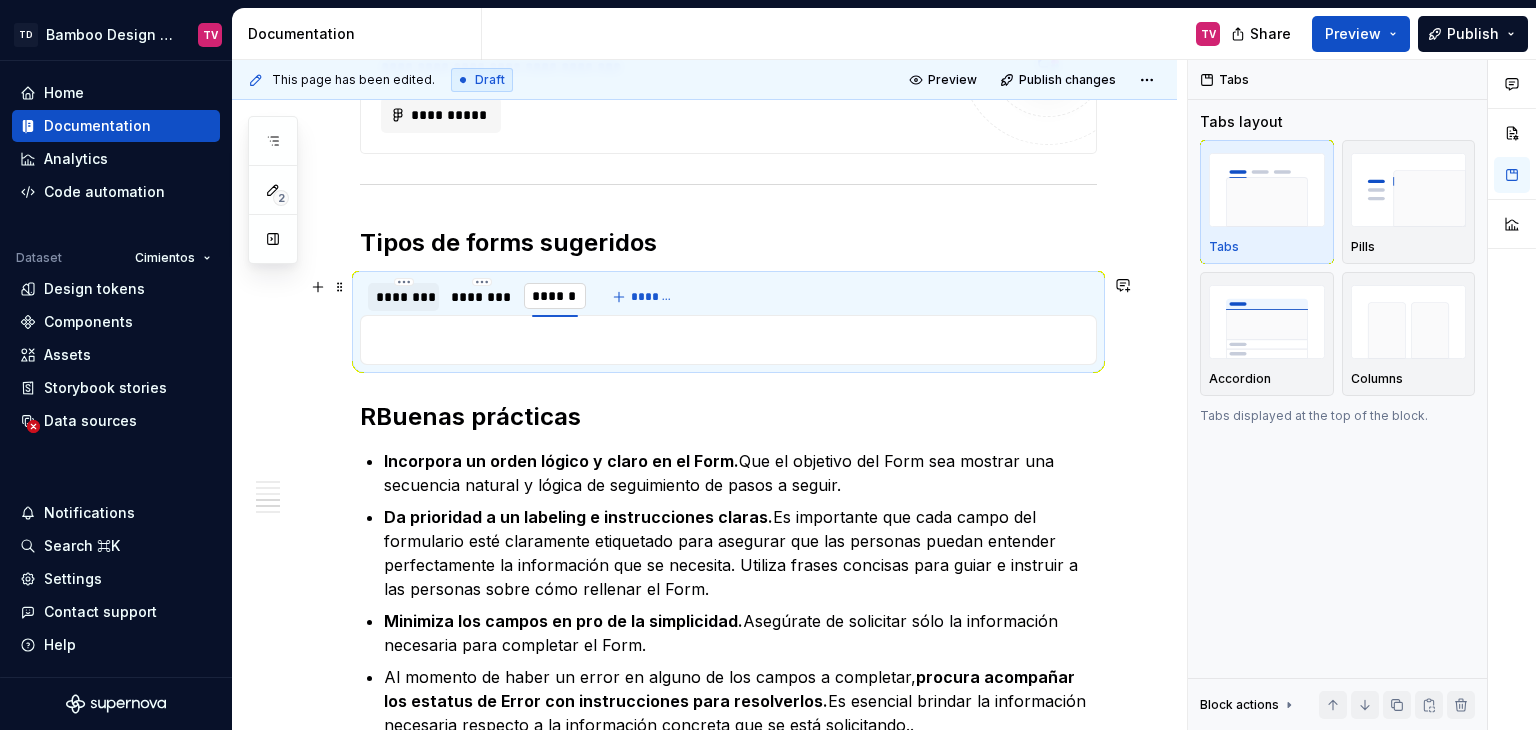 type on "*******" 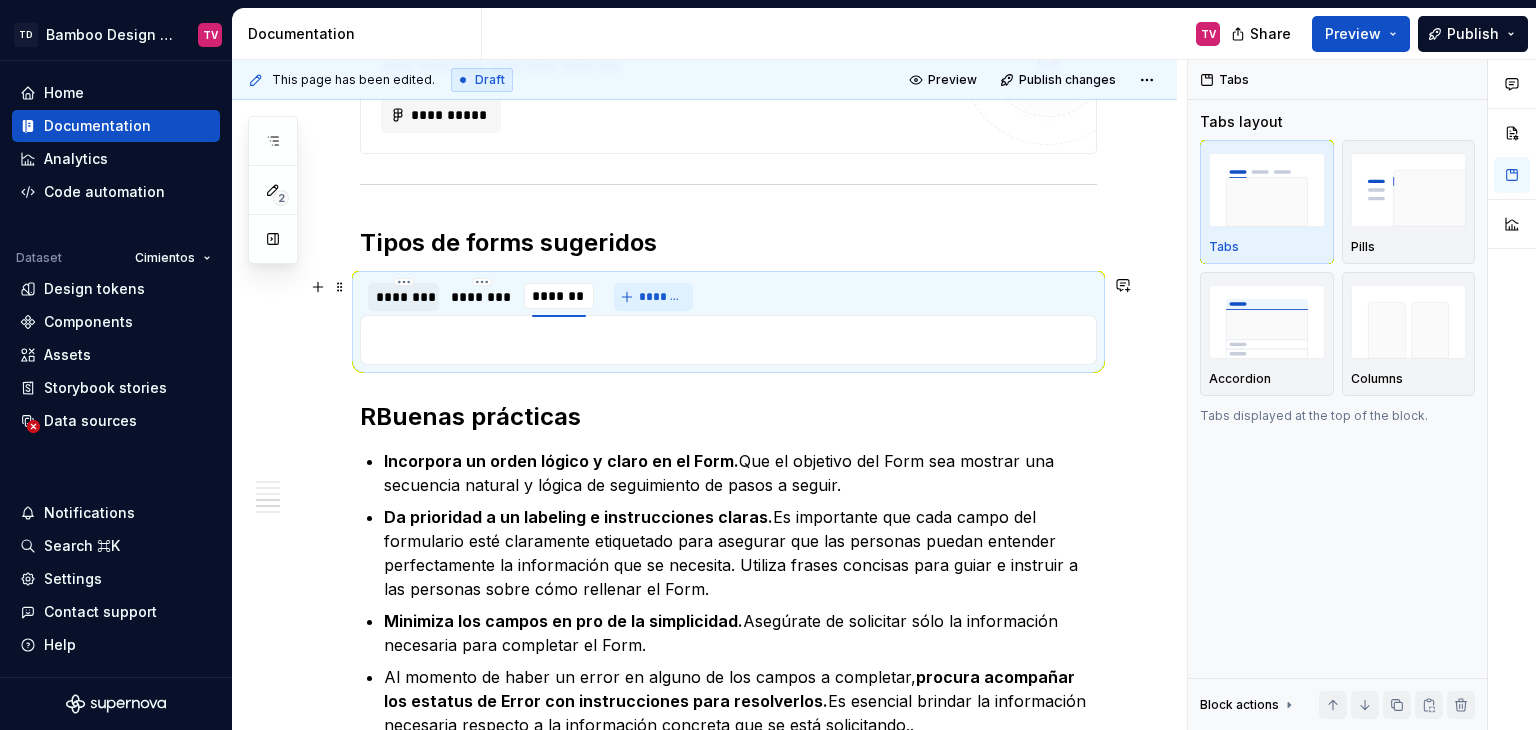 click on "*******" at bounding box center [661, 297] 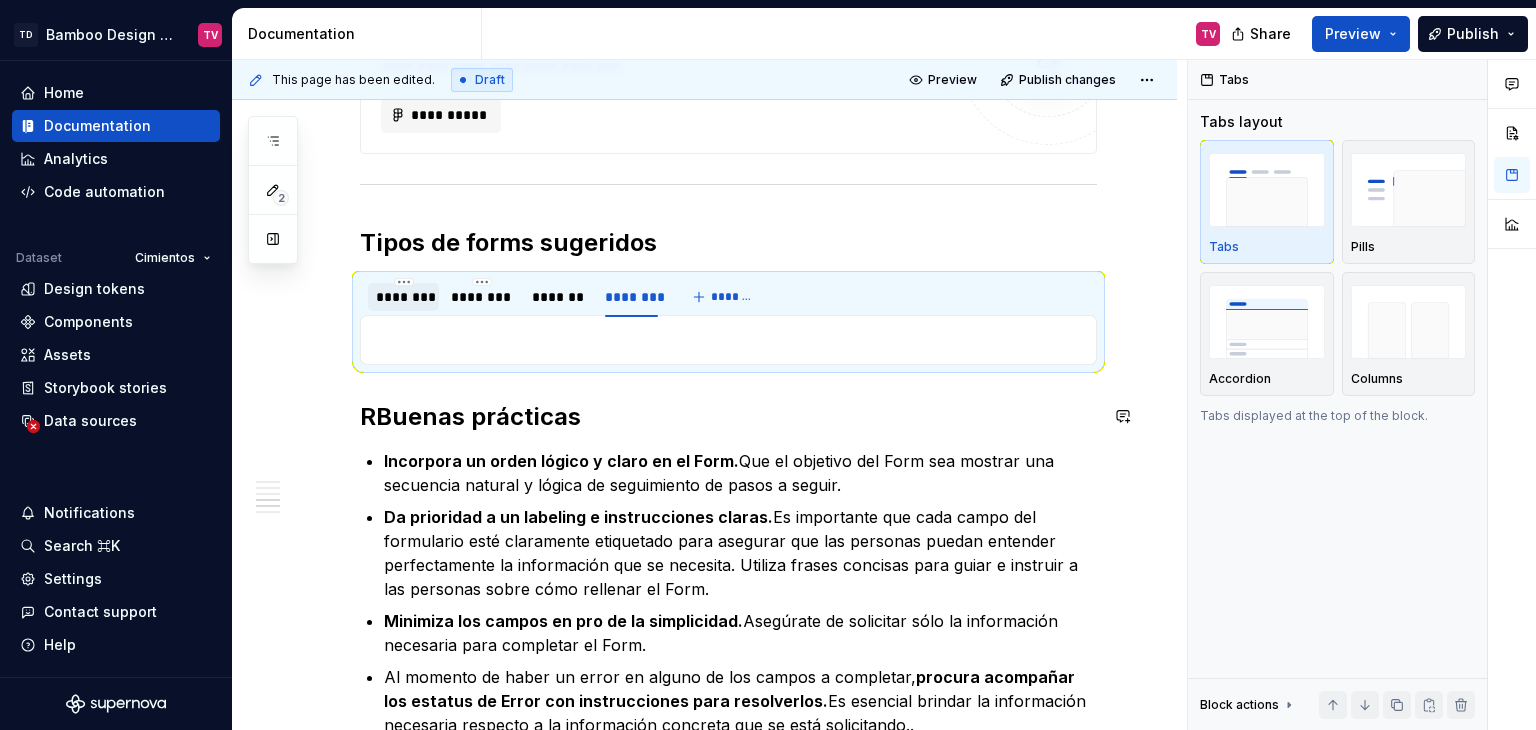 type on "*" 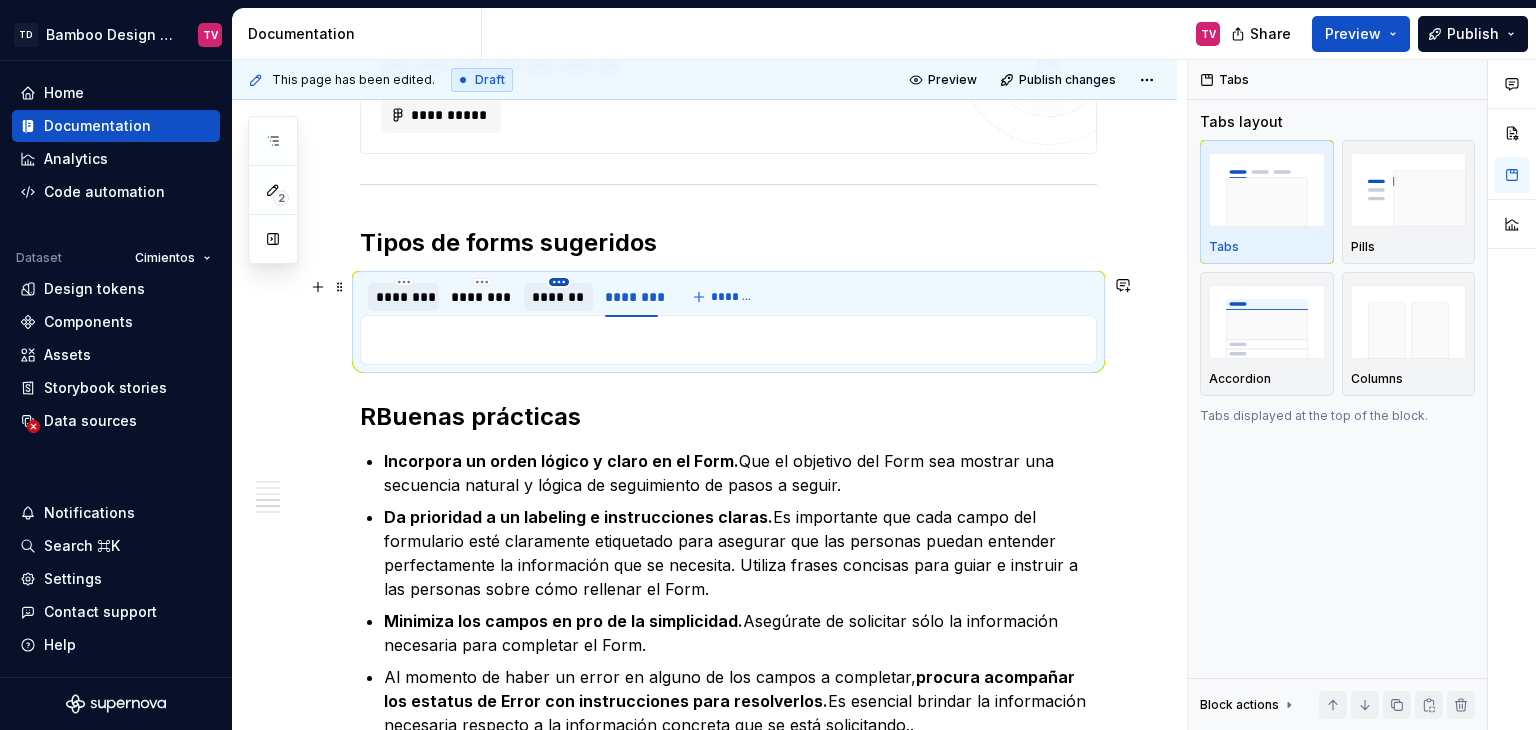 click on "TD Bamboo Design System TV Home Documentation Analytics Code automation Dataset Cimientos Design tokens Components Assets Storybook stories Data sources Notifications Search ⌘K Settings Contact support Help Documentation TV Share Preview Publish 2 Pages Add
Accessibility guide for tree Page tree.
Navigate the tree with the arrow keys. Common tree hotkeys apply. Further keybindings are available:
enter to execute primary action on focused item
f2 to start renaming the focused item
escape to abort renaming an item
control+d to start dragging selected items
Te damos la bienvenida a Bamboo Bamboo Formas de colaboración Librerías Herramientas Equipo 🟢 Principios y objetivos 🟢 Releases Releases Versión 1.5.X v1.5.X Nuevos Actualizaciones Versión 1.2.X v1.2.X Nuevos Actualizaciones En proceso Versión 1.0.X v1.0.X Nuevos Actualizaciones En proceso 🟢 Instalación Angular | Guía de instalación de Bamboo Patrones UI/UX  Charts Web" at bounding box center (768, 365) 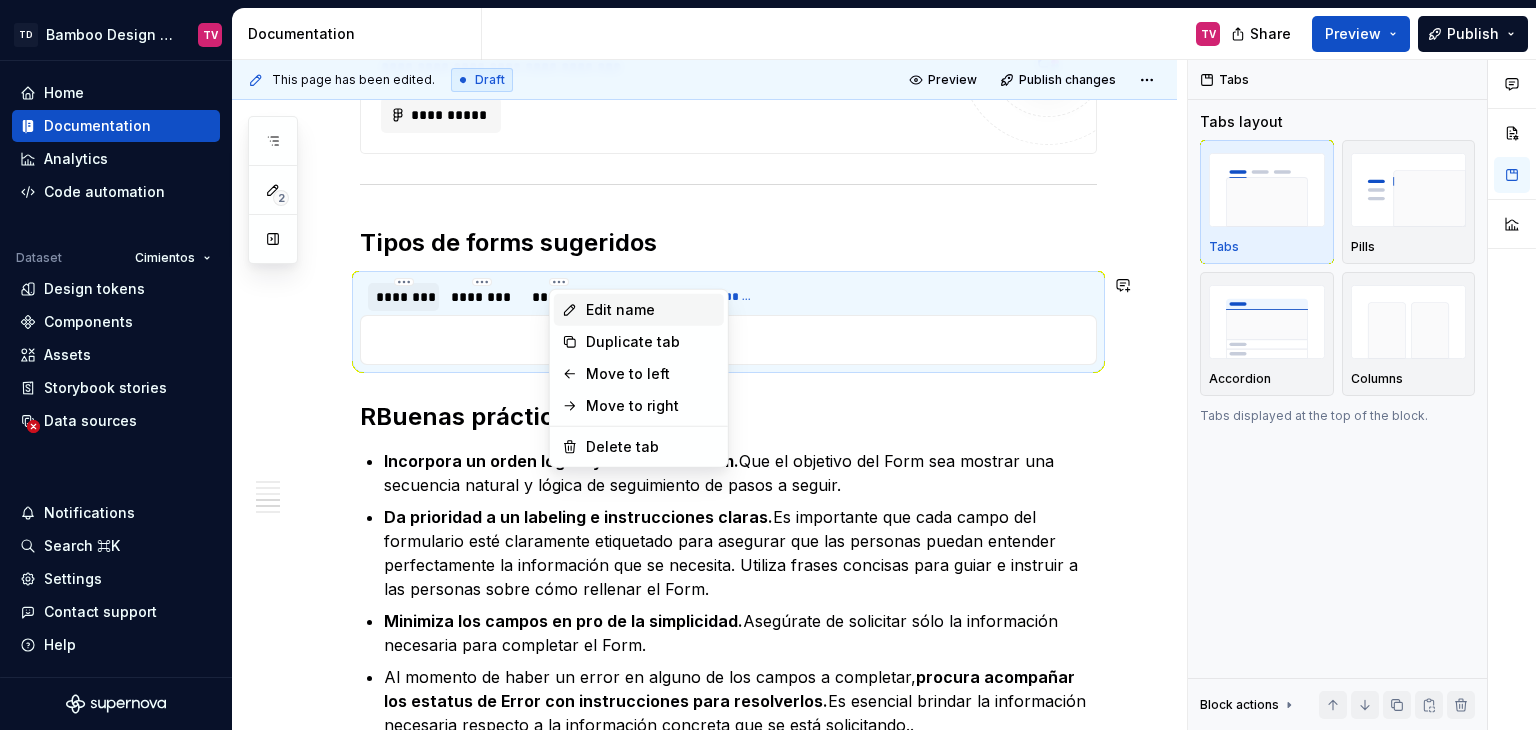 click on "Edit name" at bounding box center [639, 310] 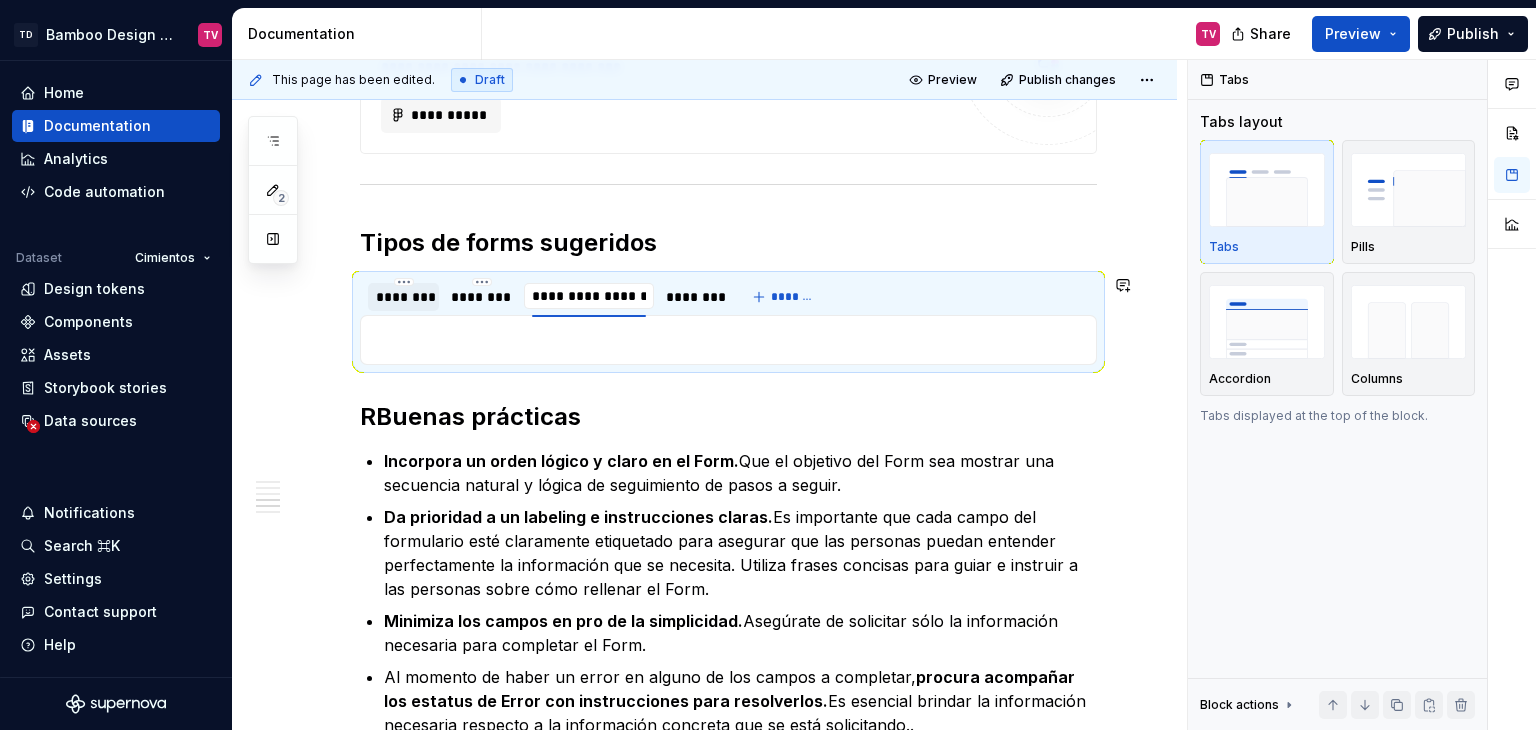 type on "**********" 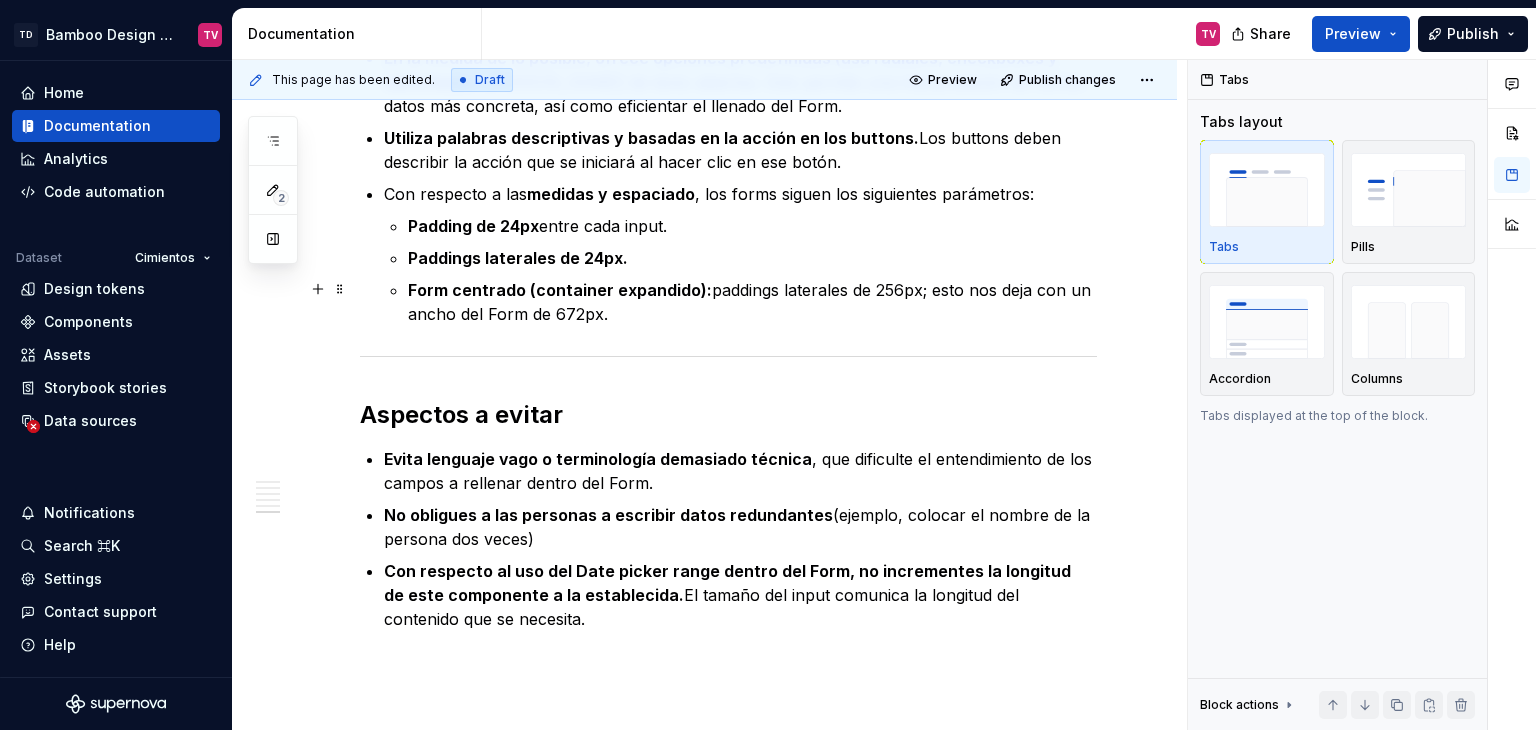 scroll, scrollTop: 2601, scrollLeft: 0, axis: vertical 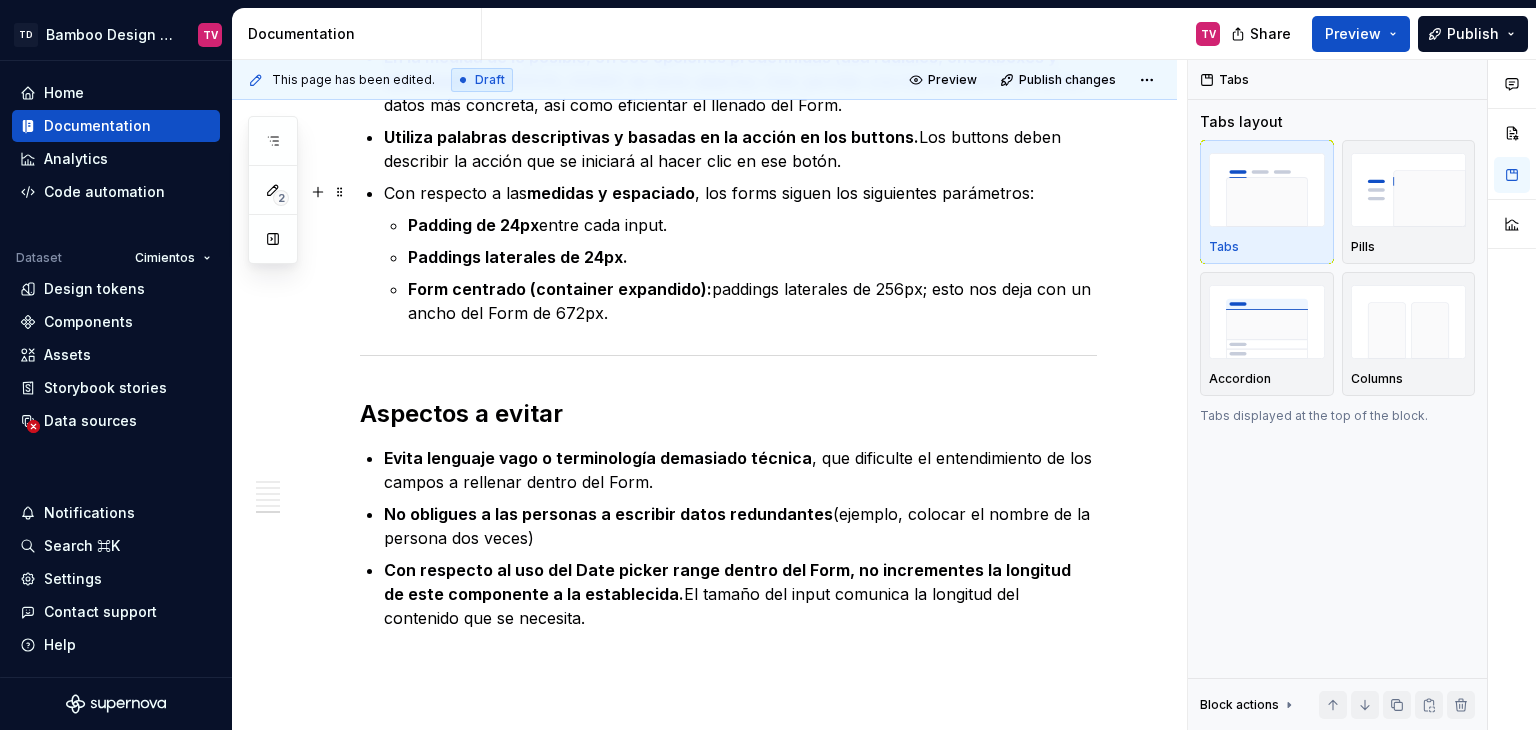 click on "Con respecto a las  medidas y espaciado , los forms siguen los siguientes parámetros:" at bounding box center (740, 193) 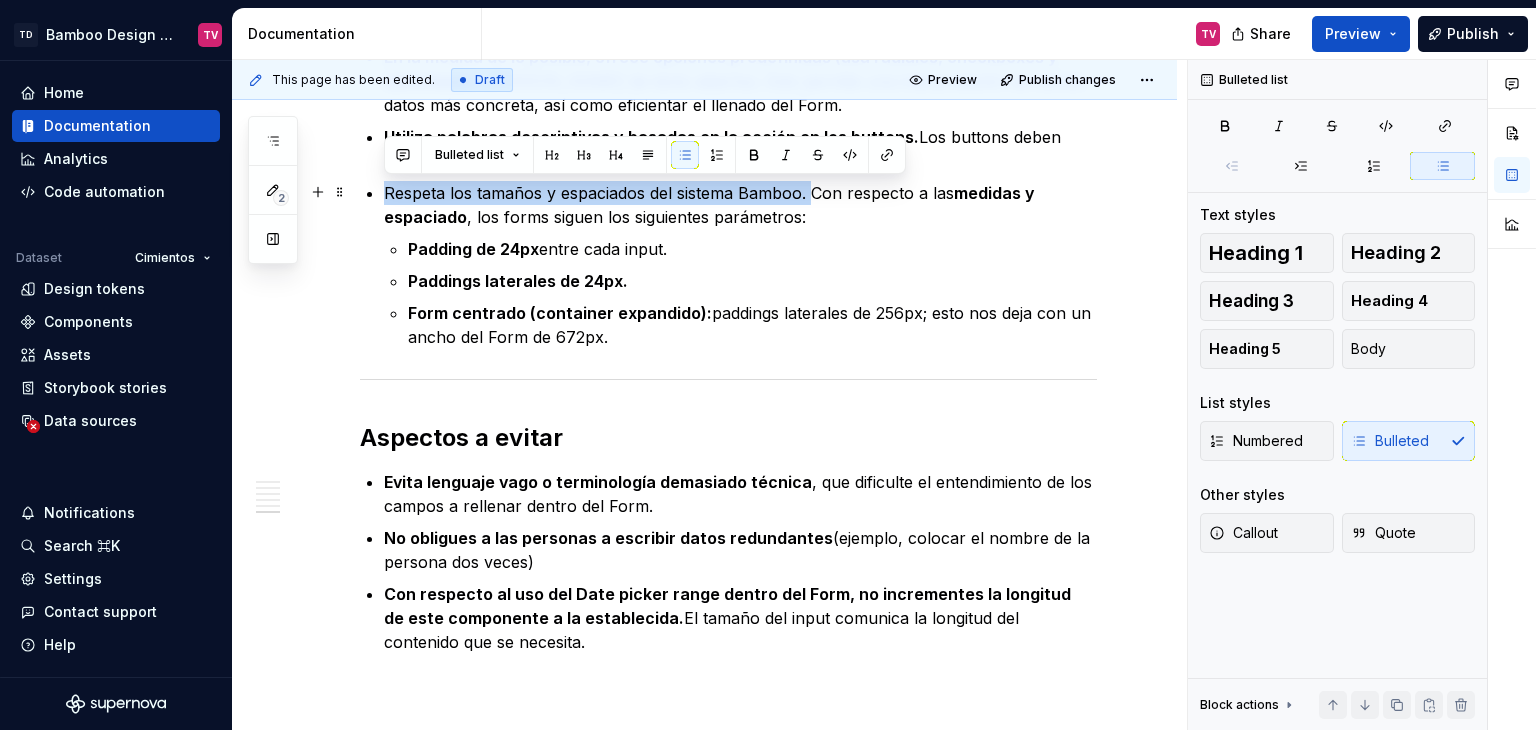 drag, startPoint x: 812, startPoint y: 193, endPoint x: 372, endPoint y: 191, distance: 440.00455 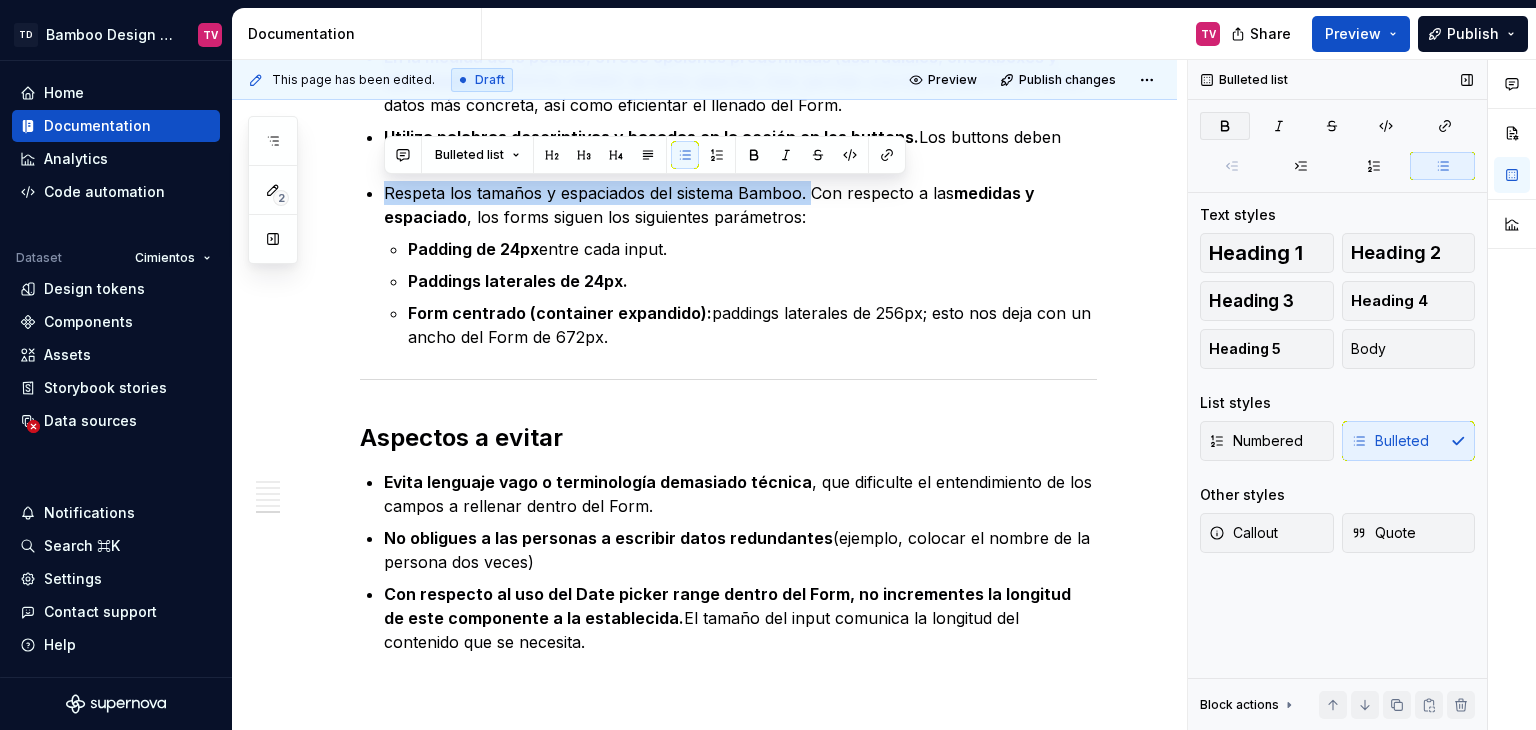click 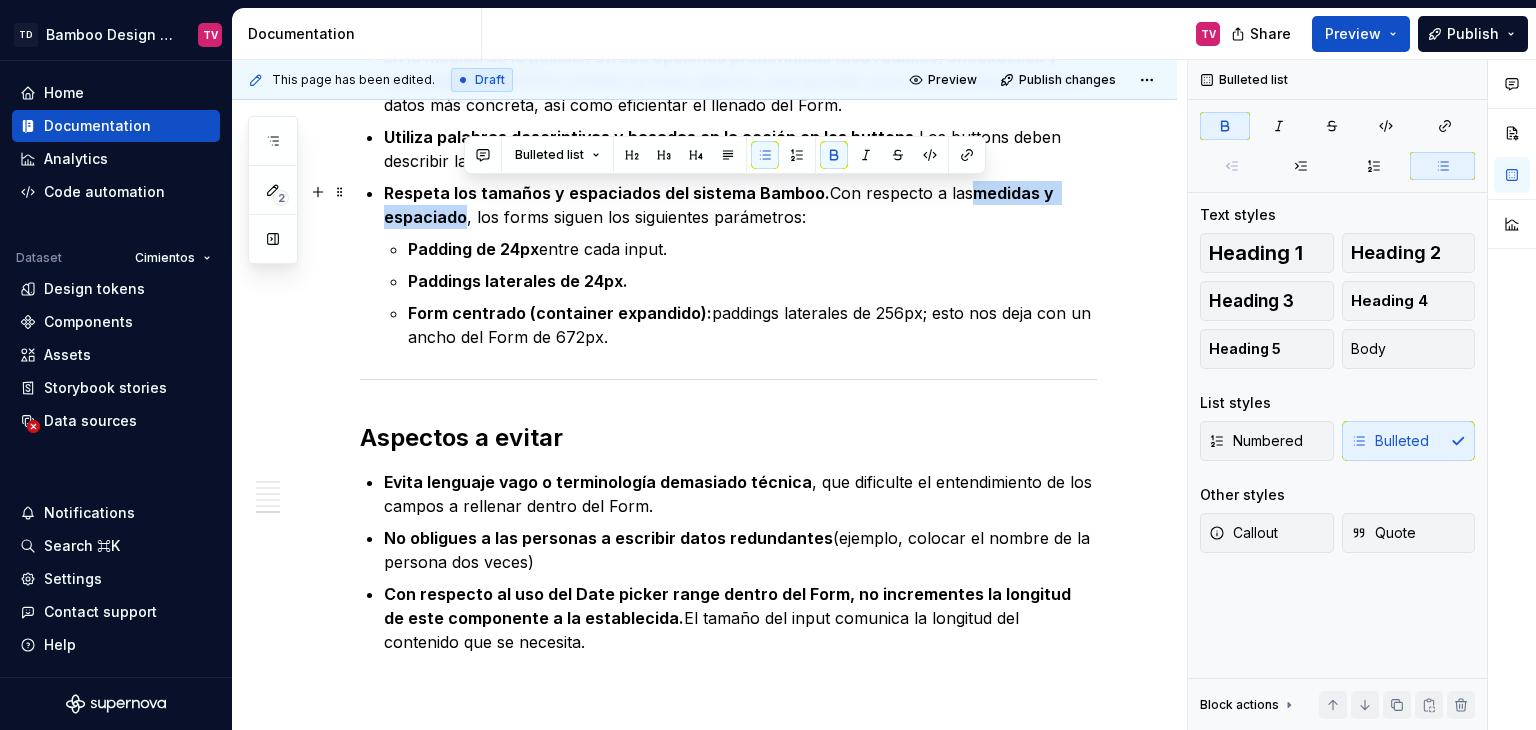 drag, startPoint x: 966, startPoint y: 191, endPoint x: 463, endPoint y: 213, distance: 503.4809 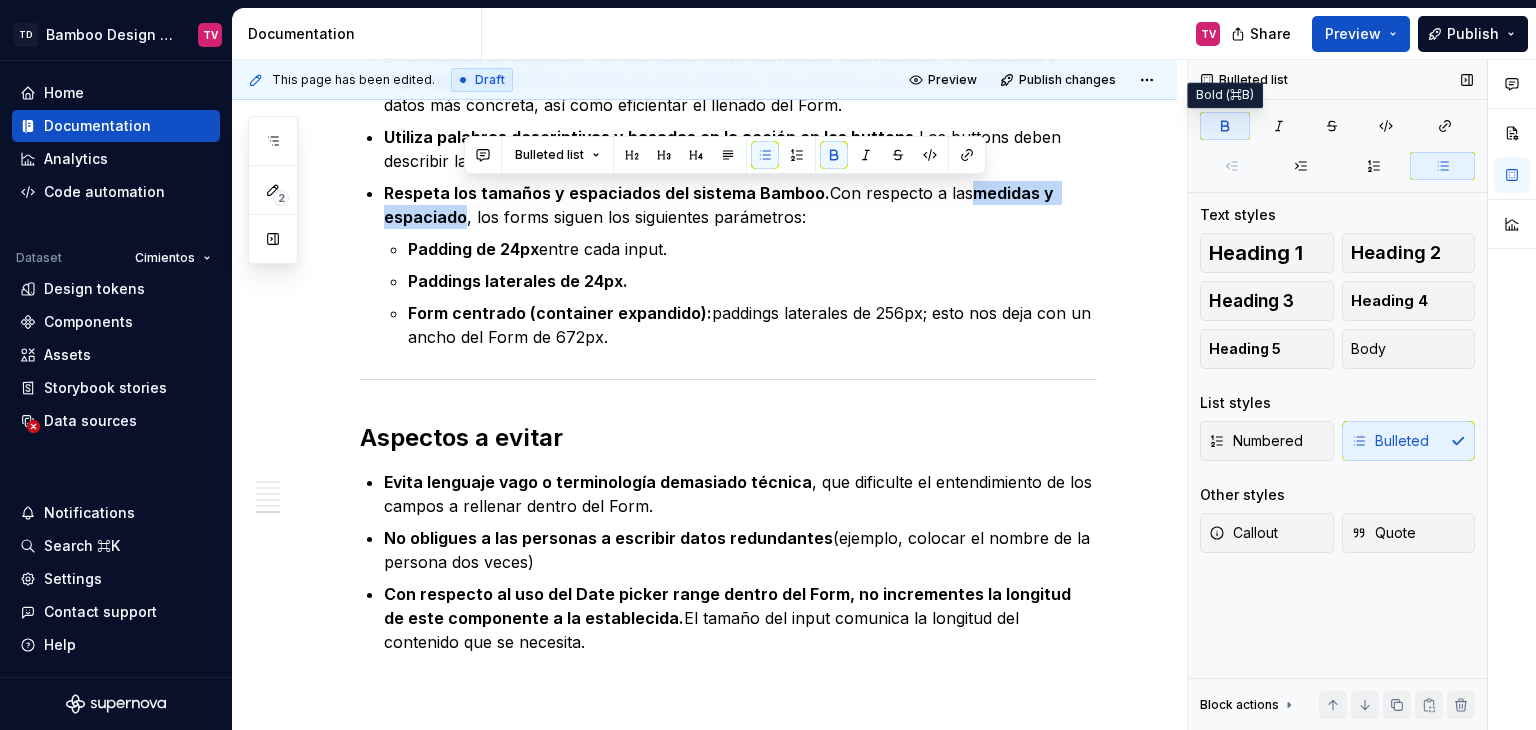 click 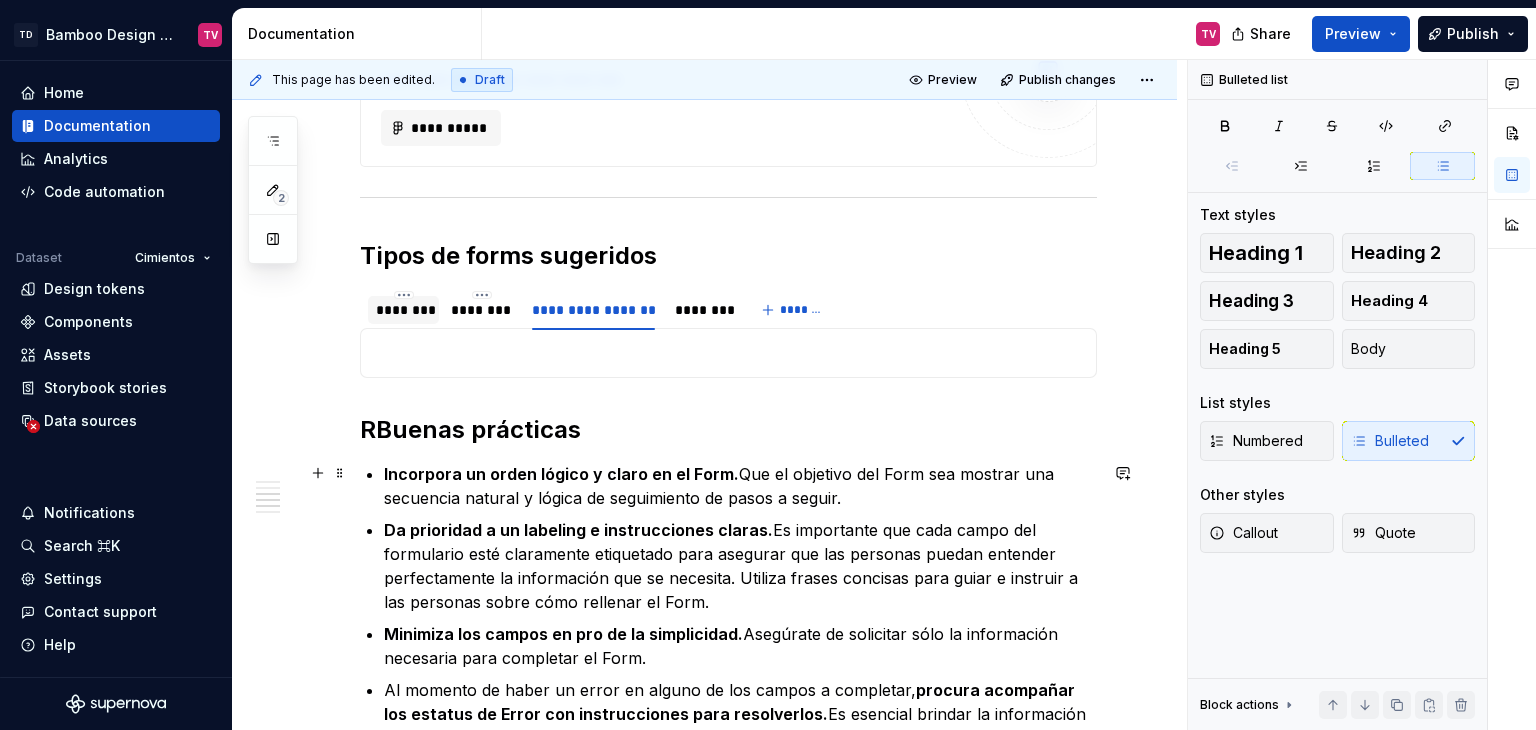 scroll, scrollTop: 1801, scrollLeft: 0, axis: vertical 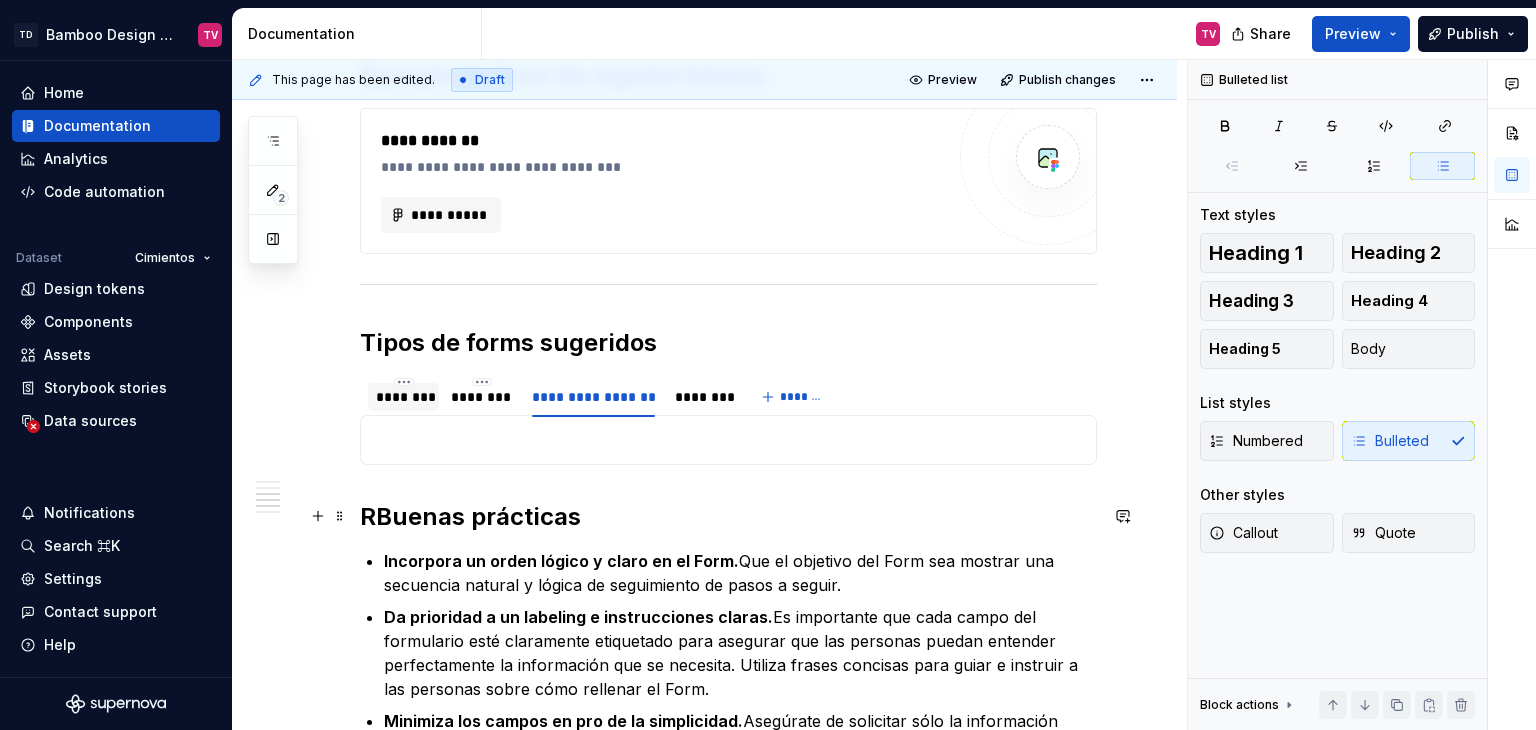 click on "RBuenas prácticas" at bounding box center (728, 517) 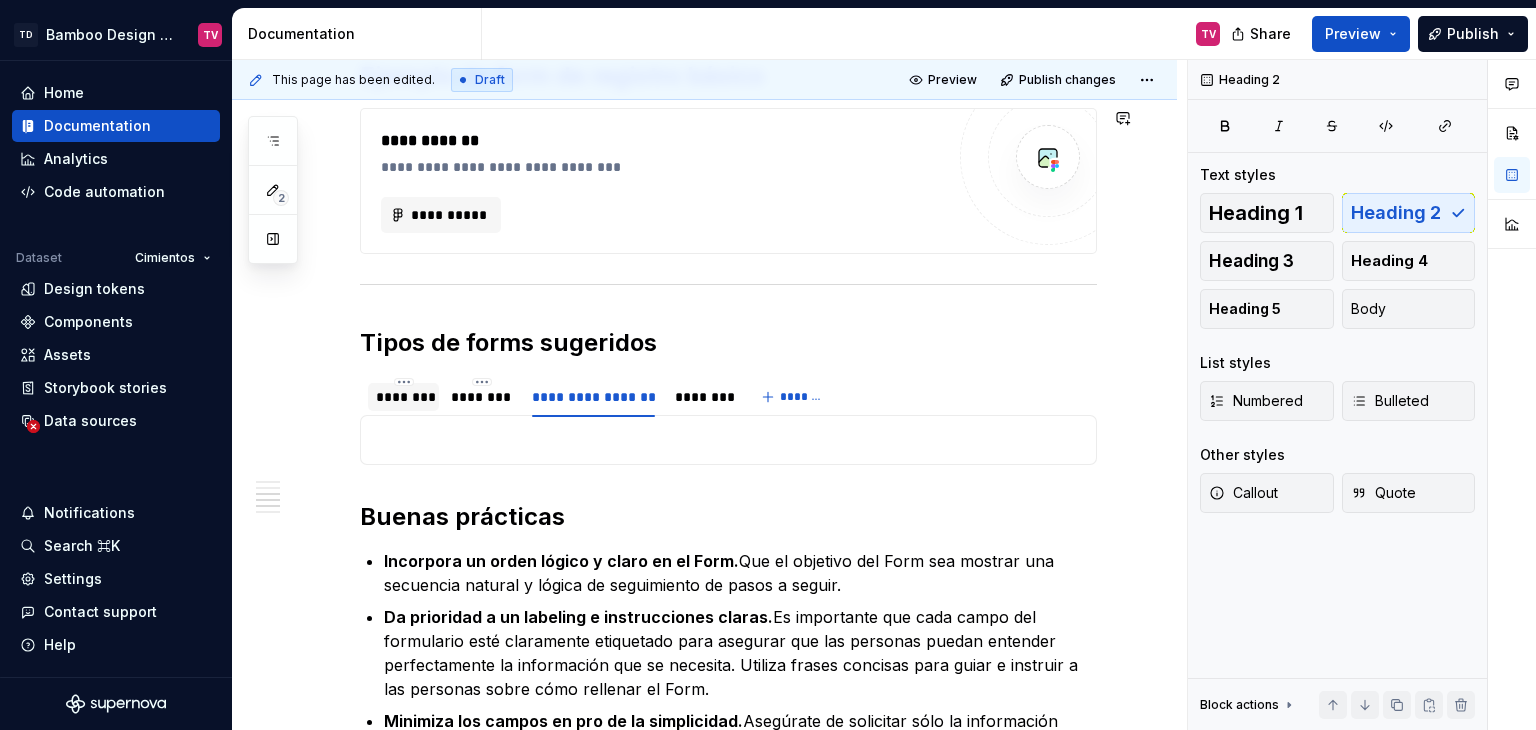 type on "*" 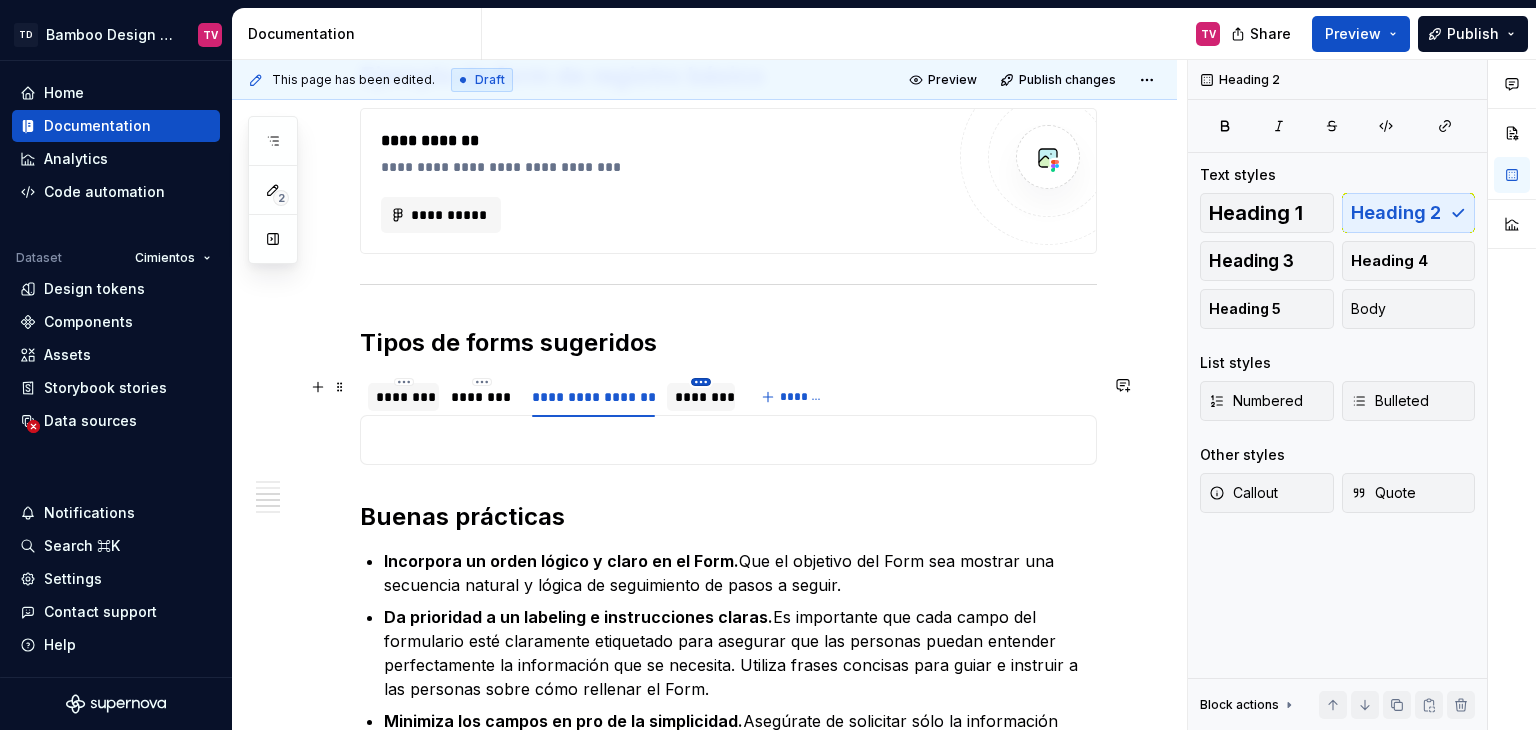 click on "TD Bamboo Design System TV Home Documentation Analytics Code automation Dataset Cimientos Design tokens Components Assets Storybook stories Data sources Notifications Search ⌘K Settings Contact support Help Documentation TV Share Preview Publish 2 Pages Add
Accessibility guide for tree Page tree.
Navigate the tree with the arrow keys. Common tree hotkeys apply. Further keybindings are available:
enter to execute primary action on focused item
f2 to start renaming the focused item
escape to abort renaming an item
control+d to start dragging selected items
Te damos la bienvenida a Bamboo Bamboo Formas de colaboración Librerías Herramientas Equipo 🟢 Principios y objetivos 🟢 Releases Releases Versión 1.5.X v1.5.X Nuevos Actualizaciones Versión 1.2.X v1.2.X Nuevos Actualizaciones En proceso Versión 1.0.X v1.0.X Nuevos Actualizaciones En proceso 🟢 Instalación Angular | Guía de instalación de Bamboo Patrones UI/UX  Charts Web" at bounding box center (768, 365) 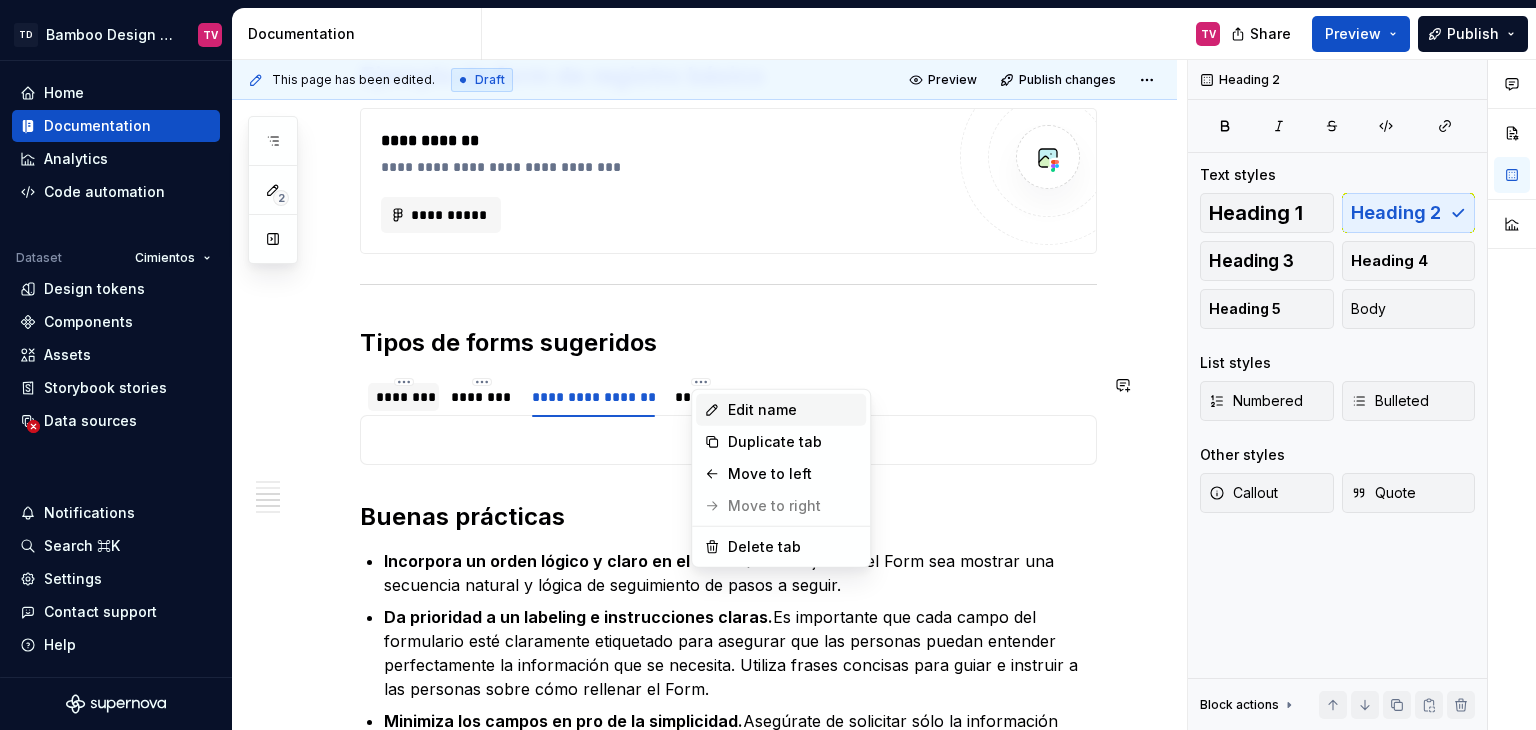 click on "Edit name" at bounding box center [793, 410] 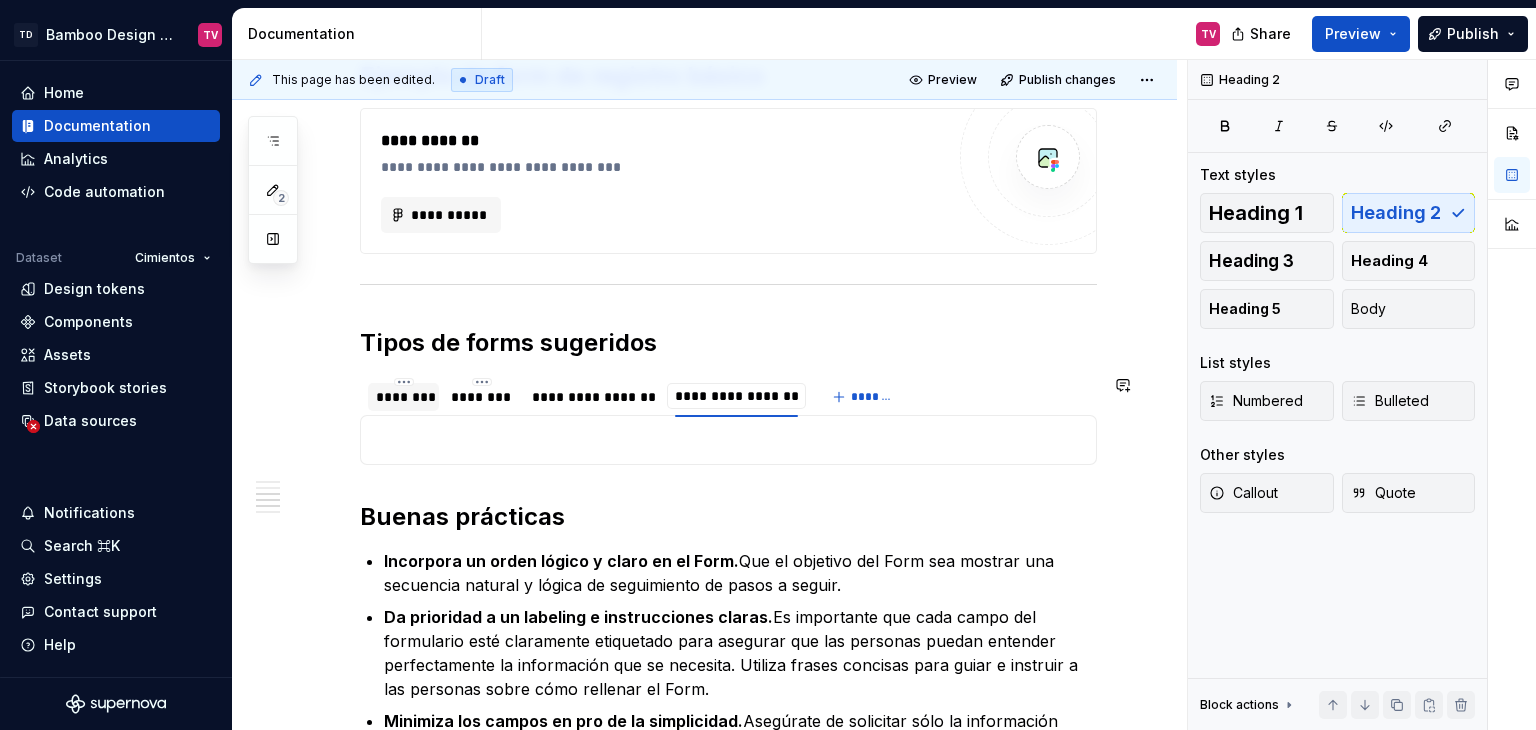 type on "**********" 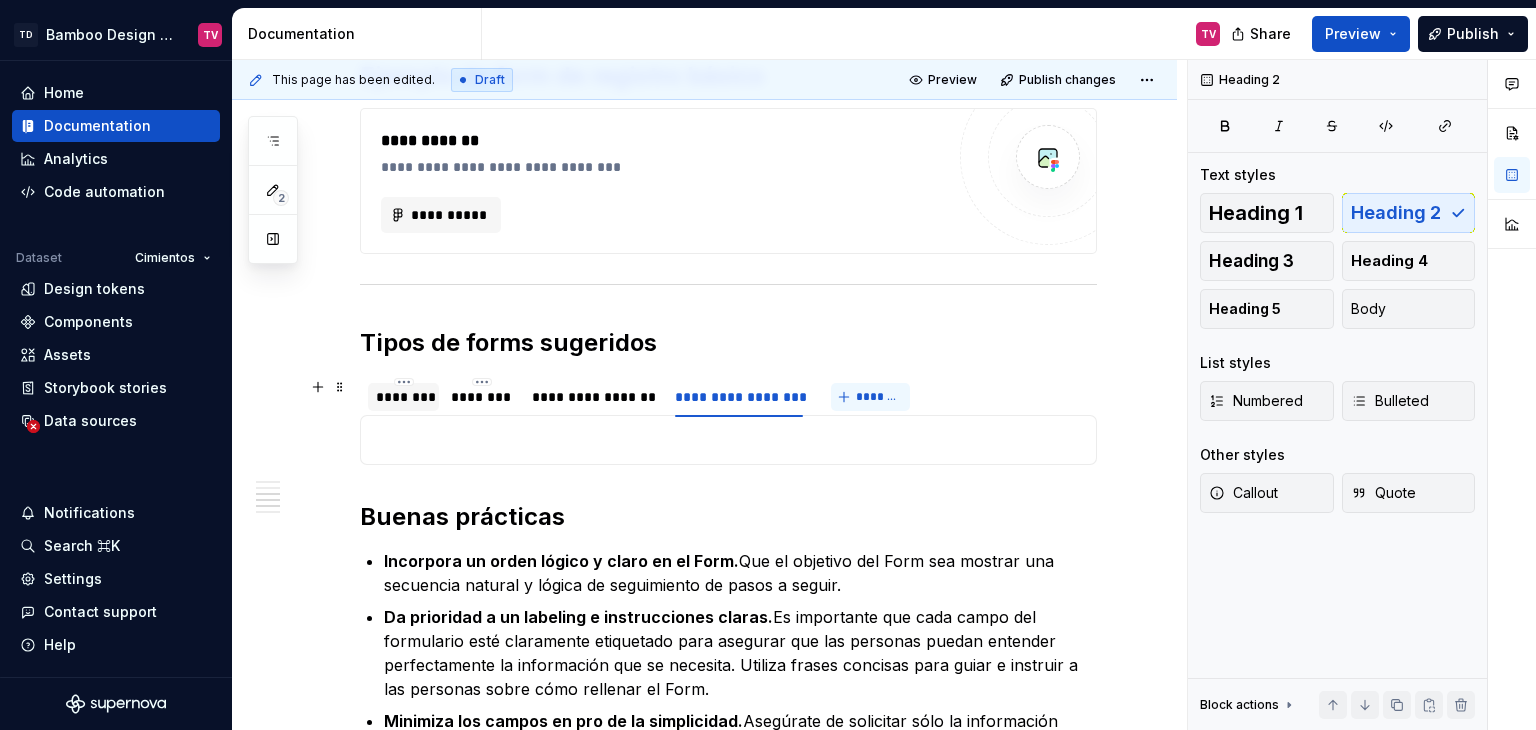 type on "*" 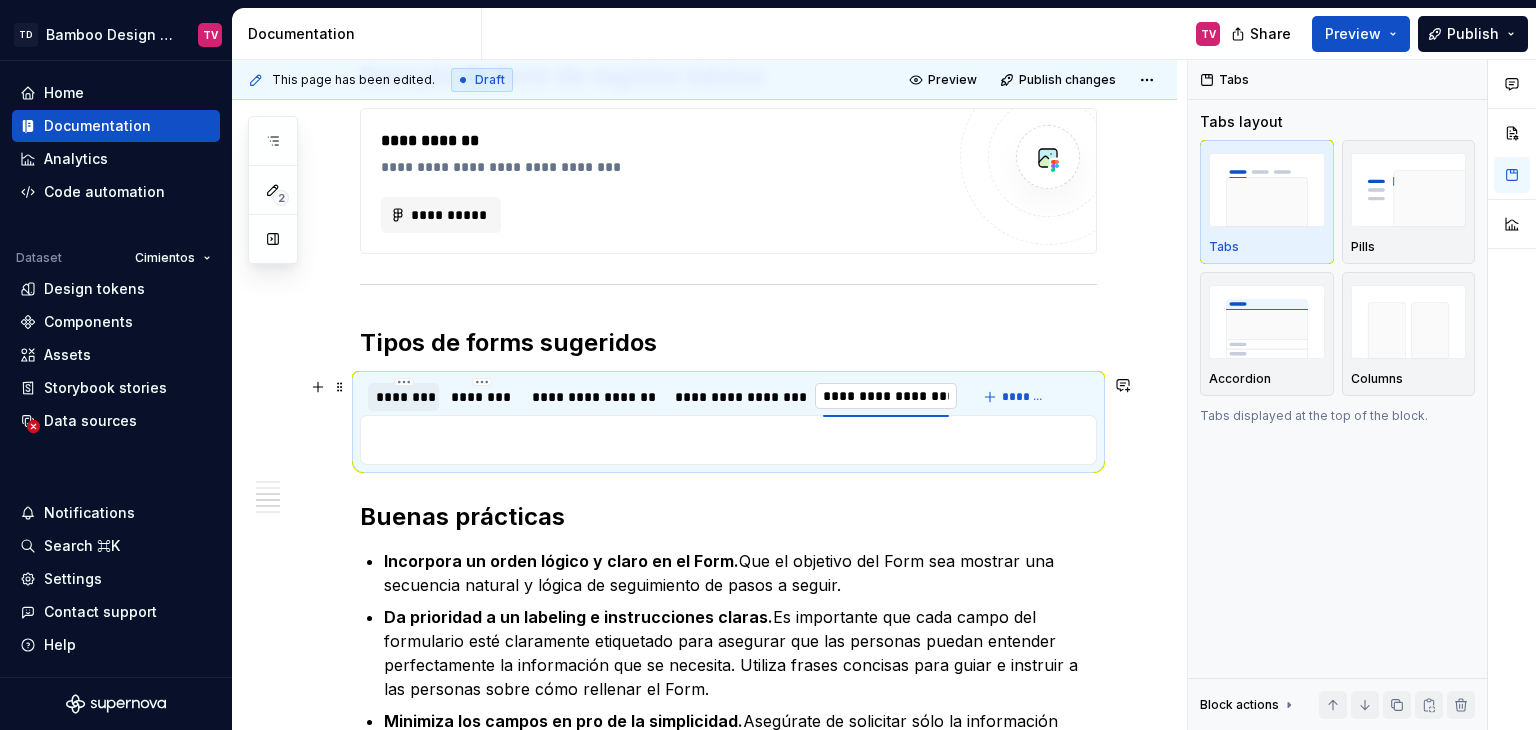 scroll, scrollTop: 0, scrollLeft: 0, axis: both 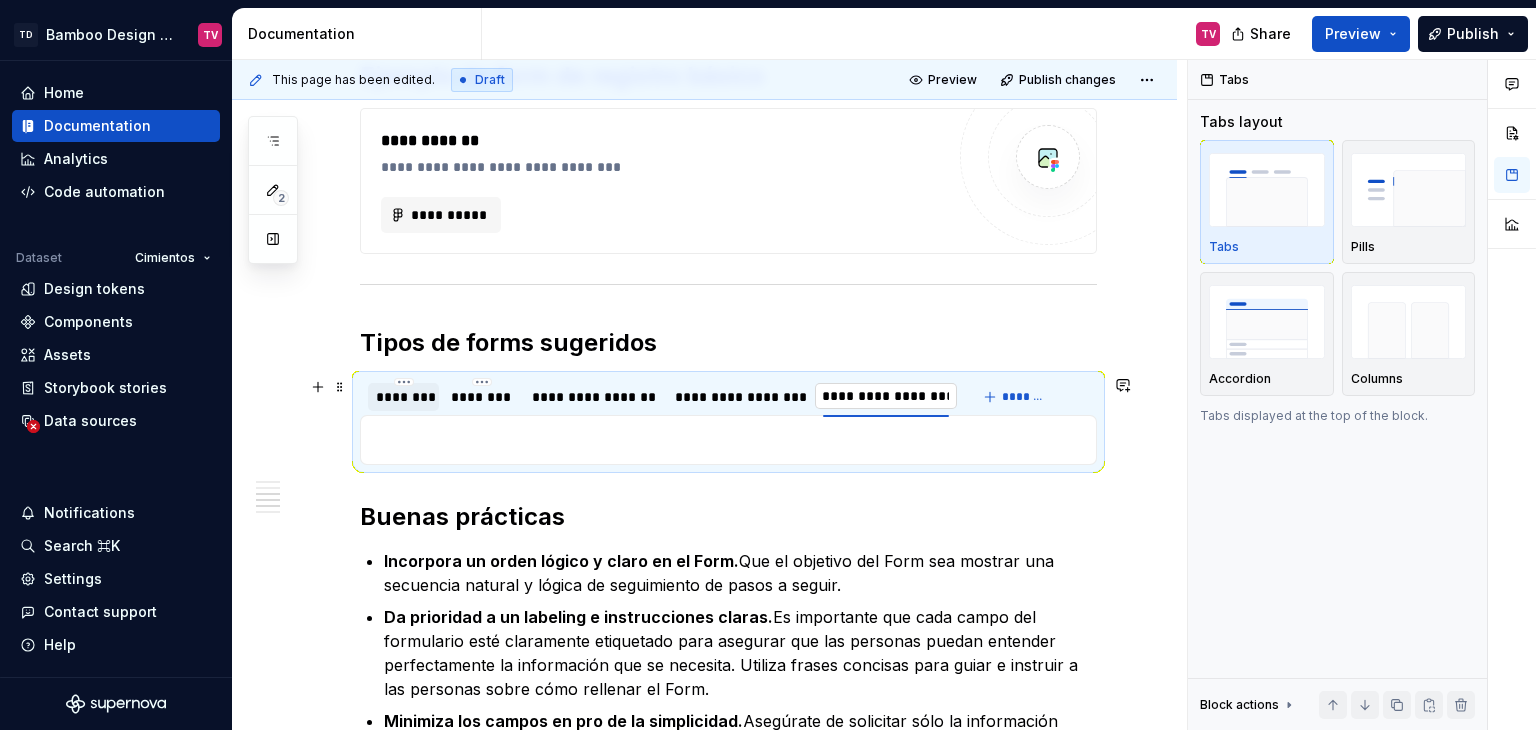 type on "**********" 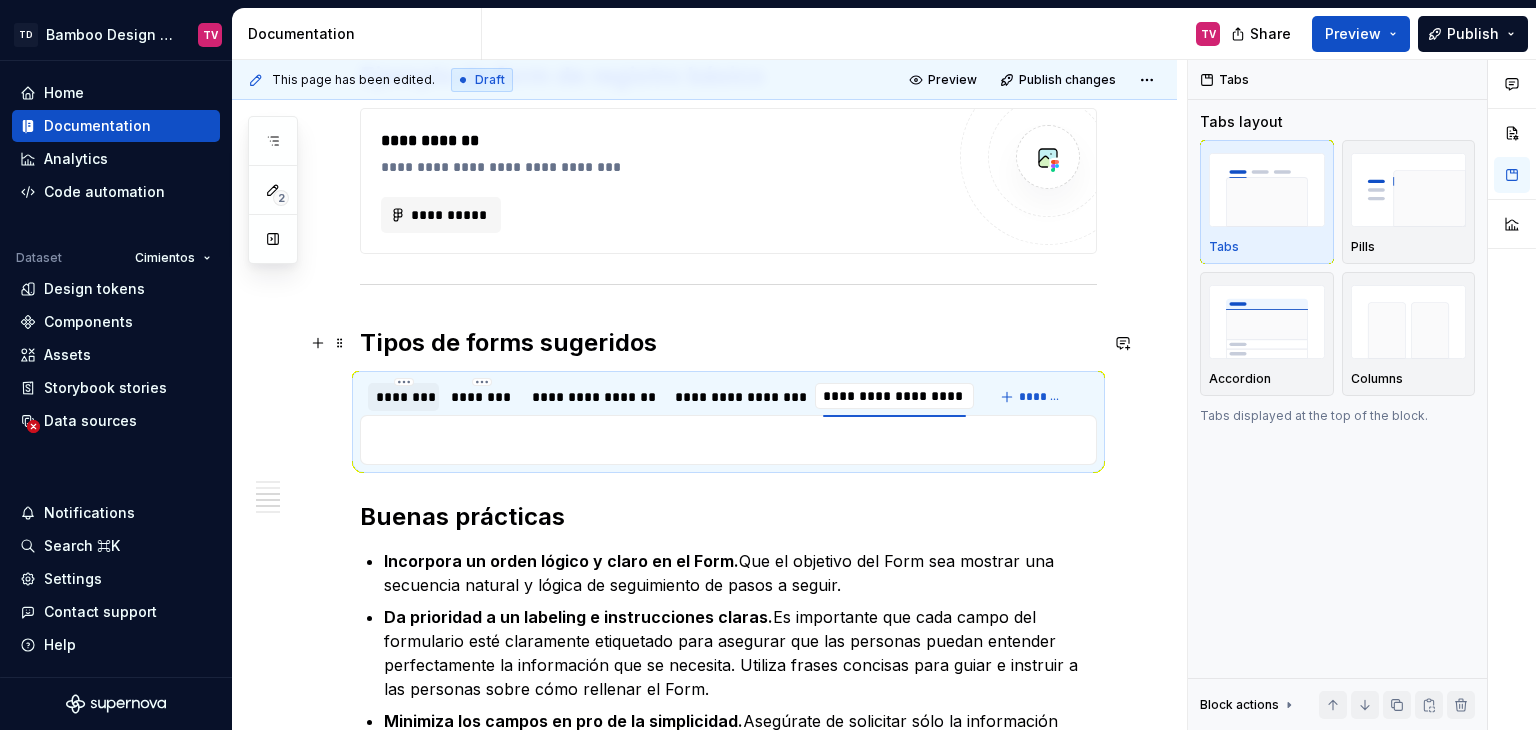 click on "Tipos de forms sugeridos" at bounding box center [728, 343] 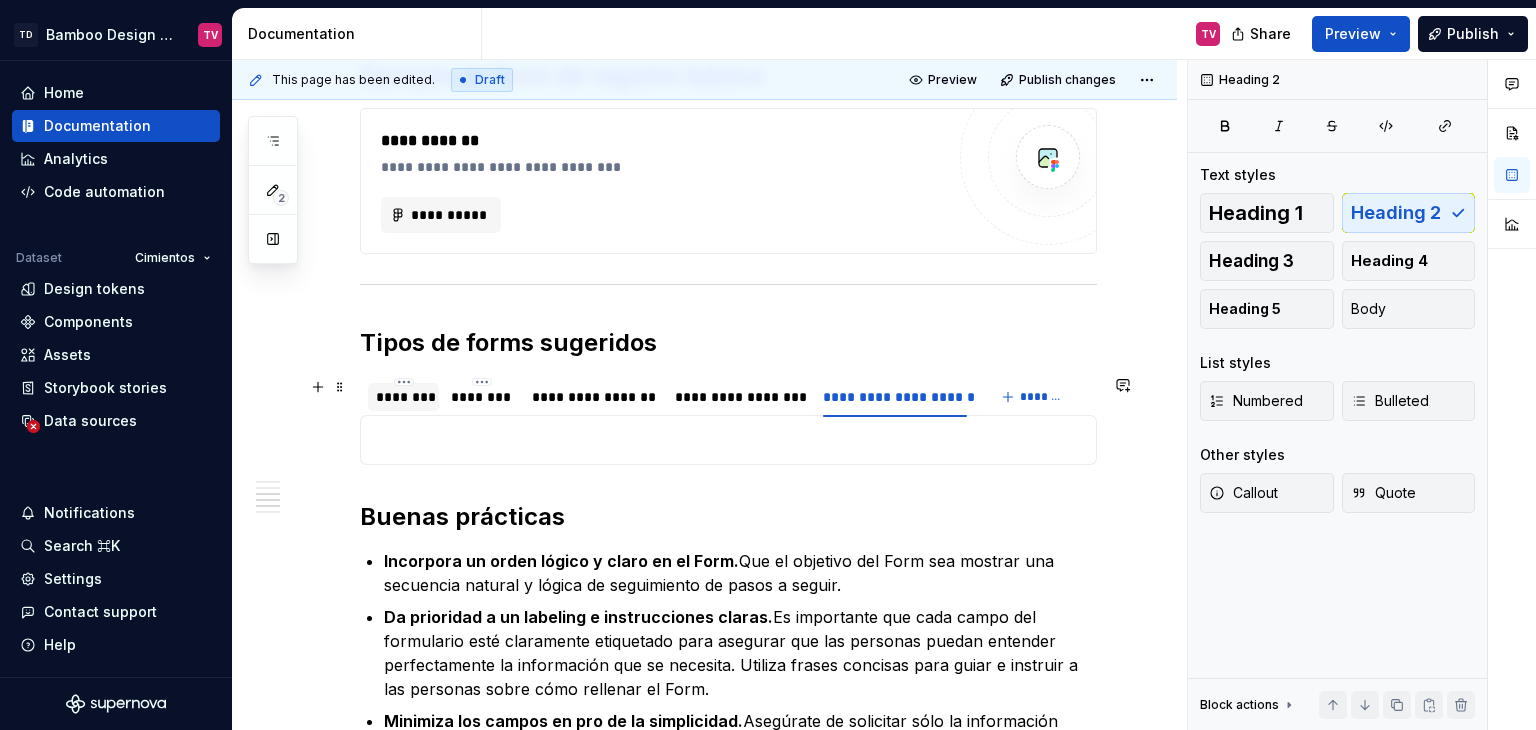 click on "********" at bounding box center [403, 397] 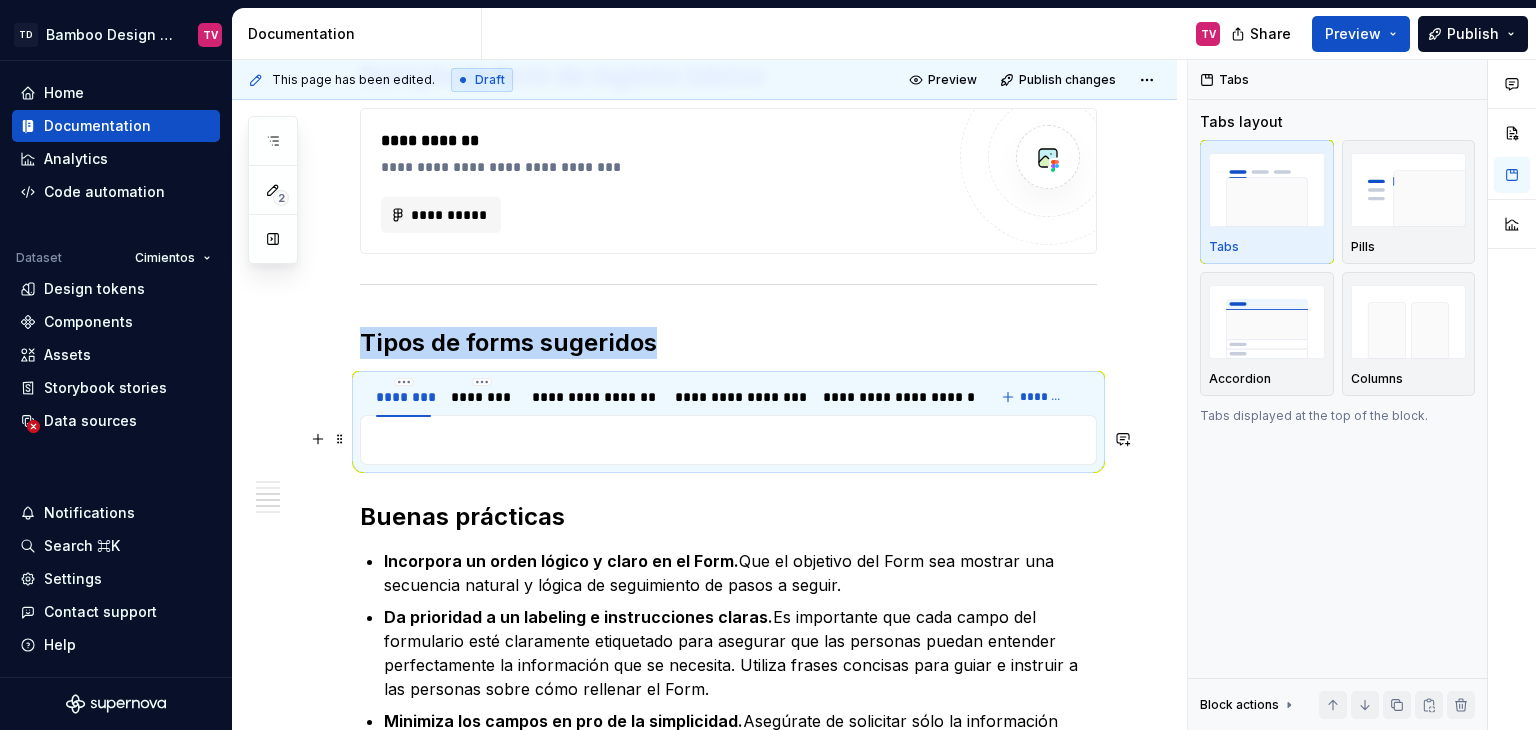 click at bounding box center [728, 440] 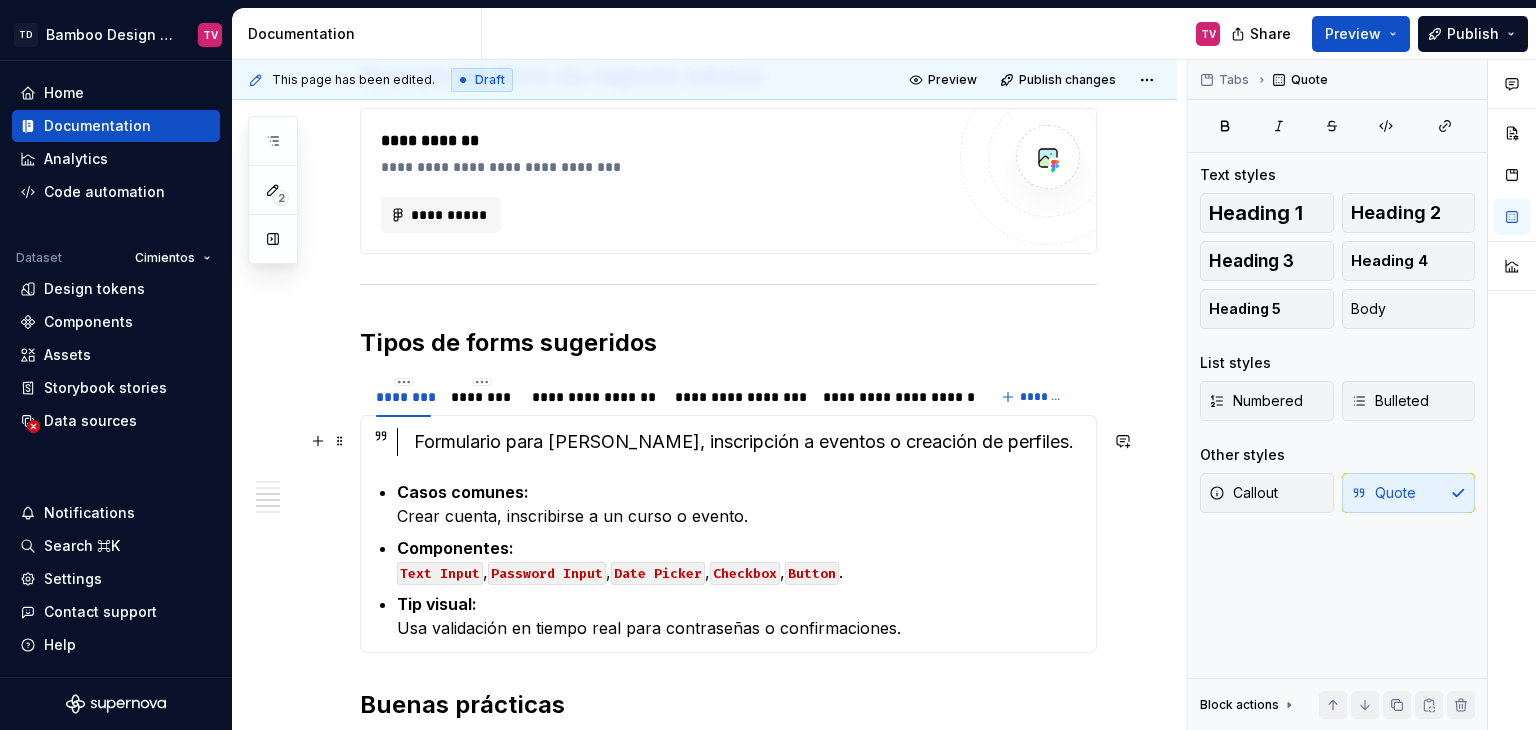 click on "Formulario para [PERSON_NAME], inscripción a eventos o creación de perfiles." at bounding box center (740, 442) 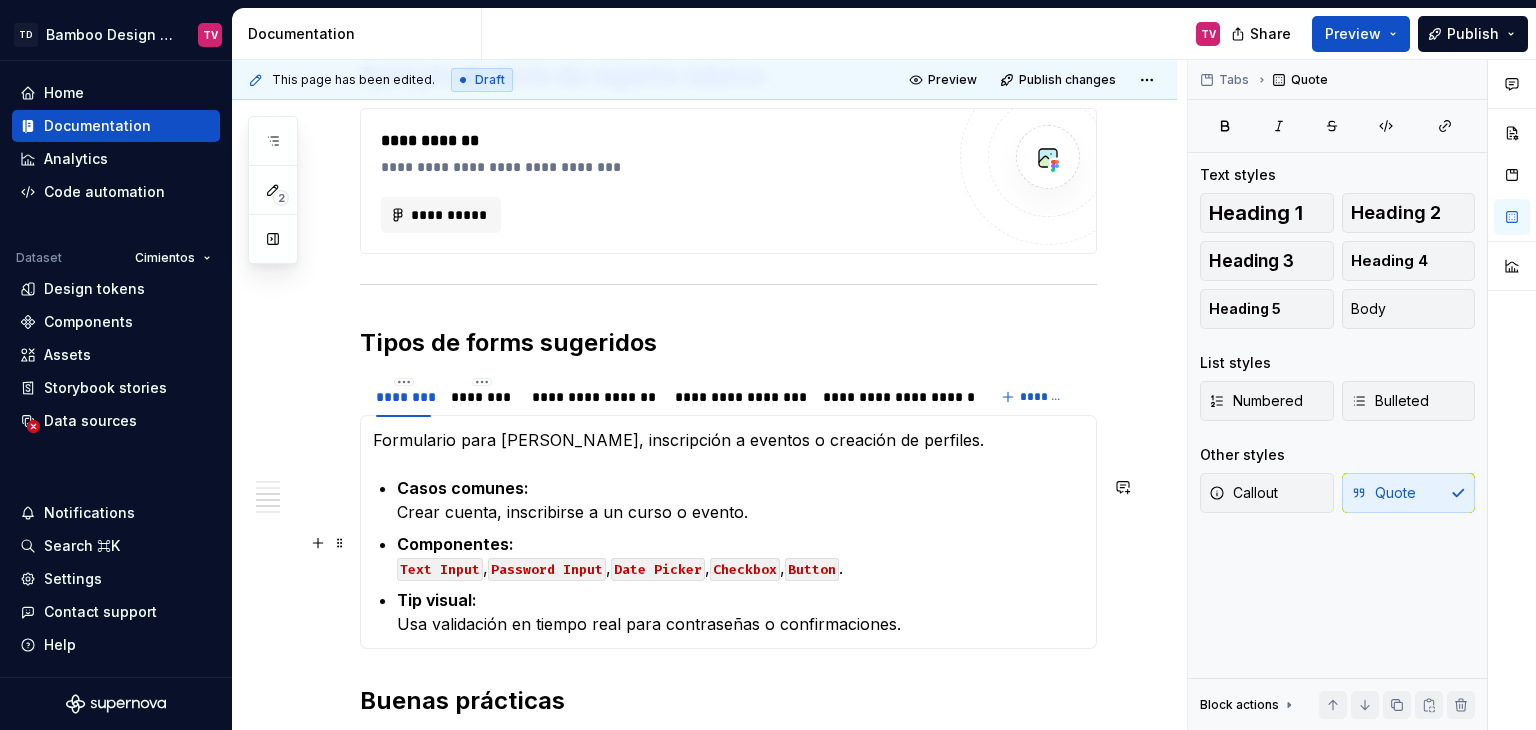 click on "Password Input" at bounding box center [547, 569] 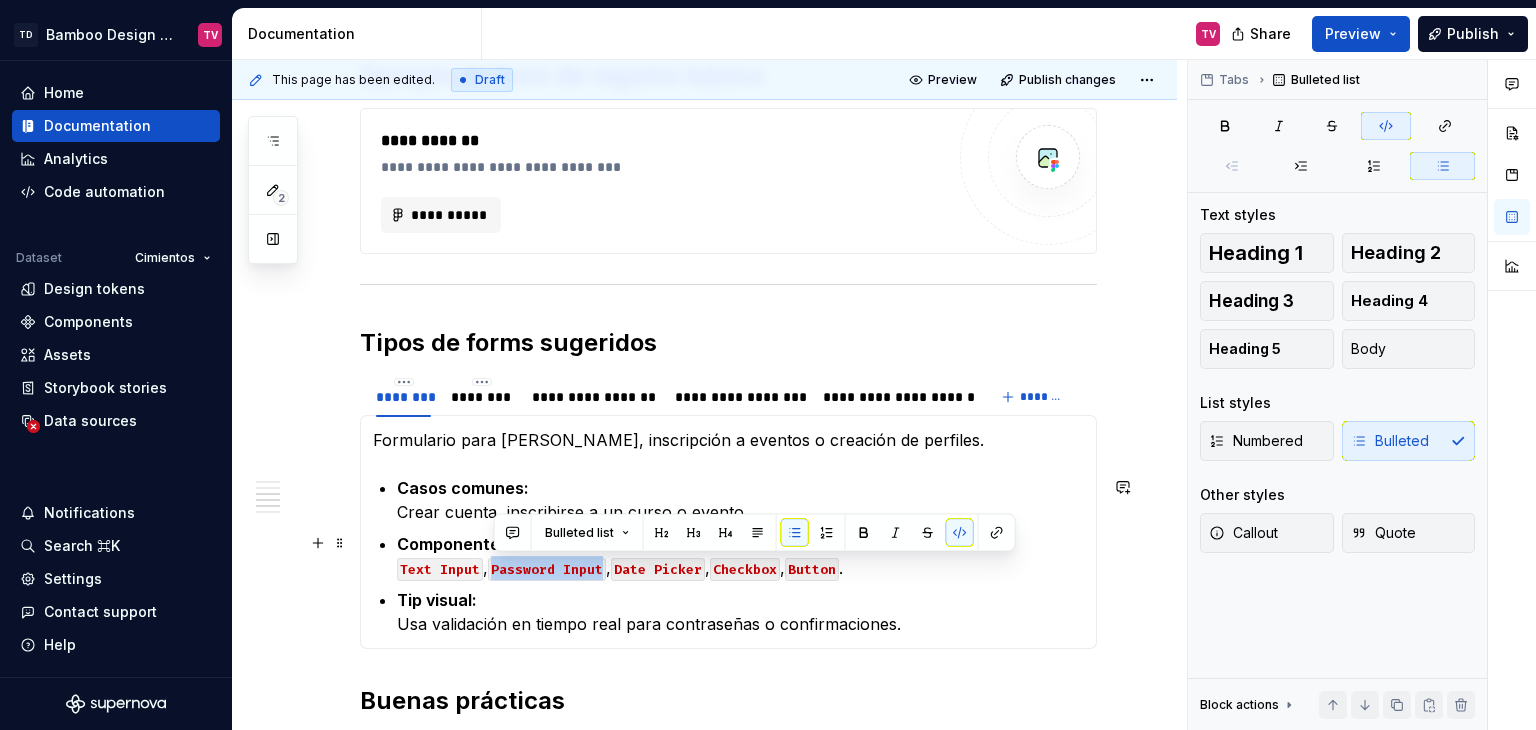 drag, startPoint x: 605, startPoint y: 569, endPoint x: 494, endPoint y: 572, distance: 111.040535 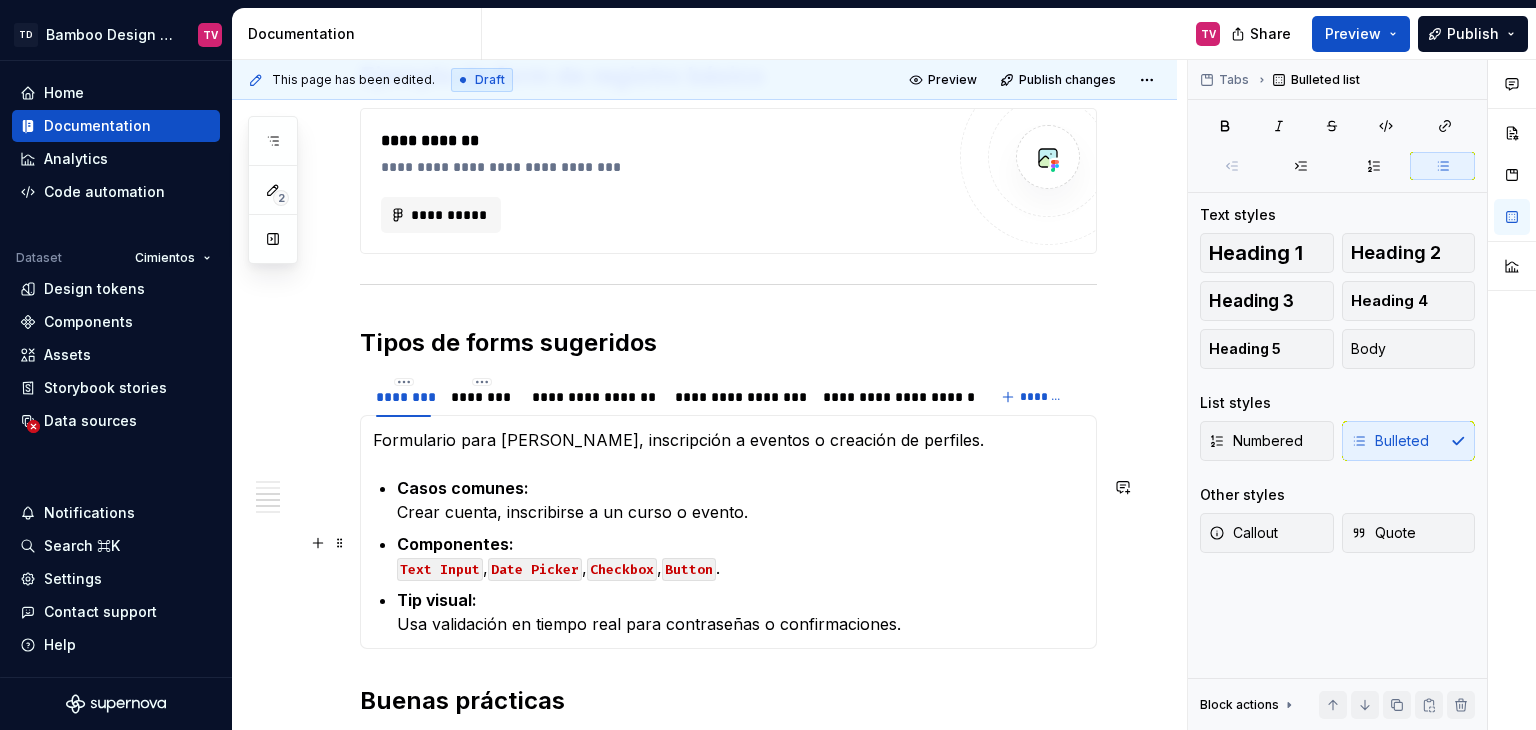 click on "Checkbox" at bounding box center [622, 569] 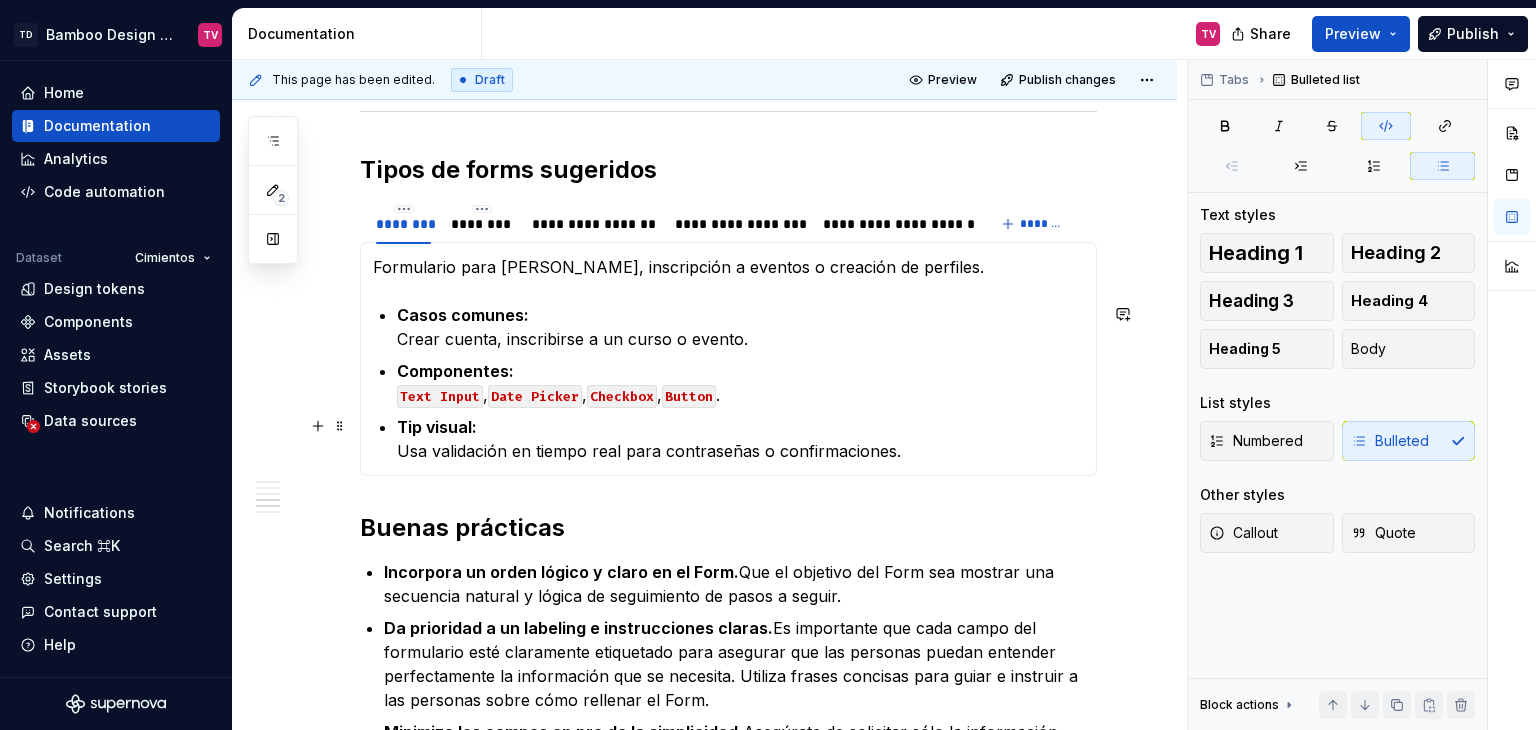 scroll, scrollTop: 2001, scrollLeft: 0, axis: vertical 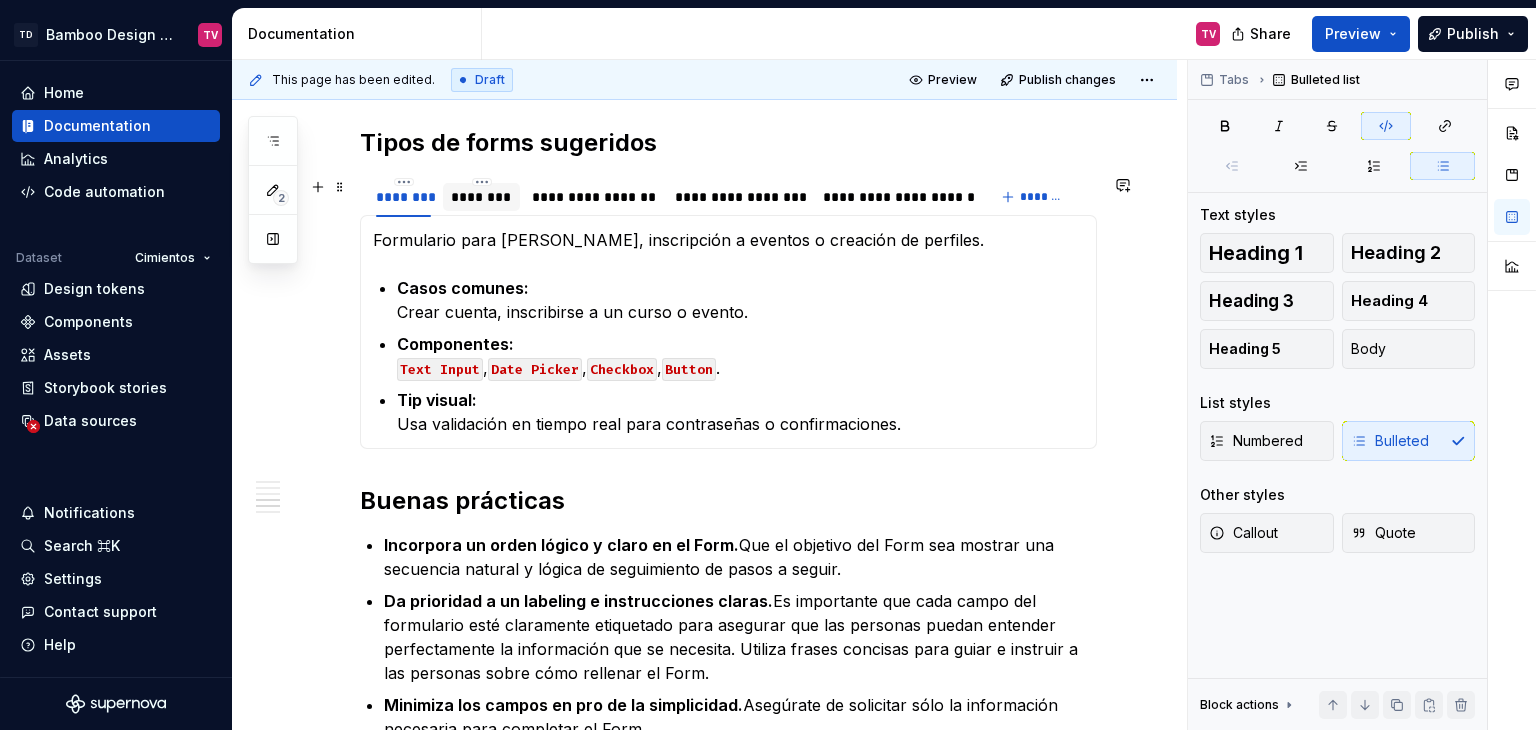 click on "********" at bounding box center [481, 197] 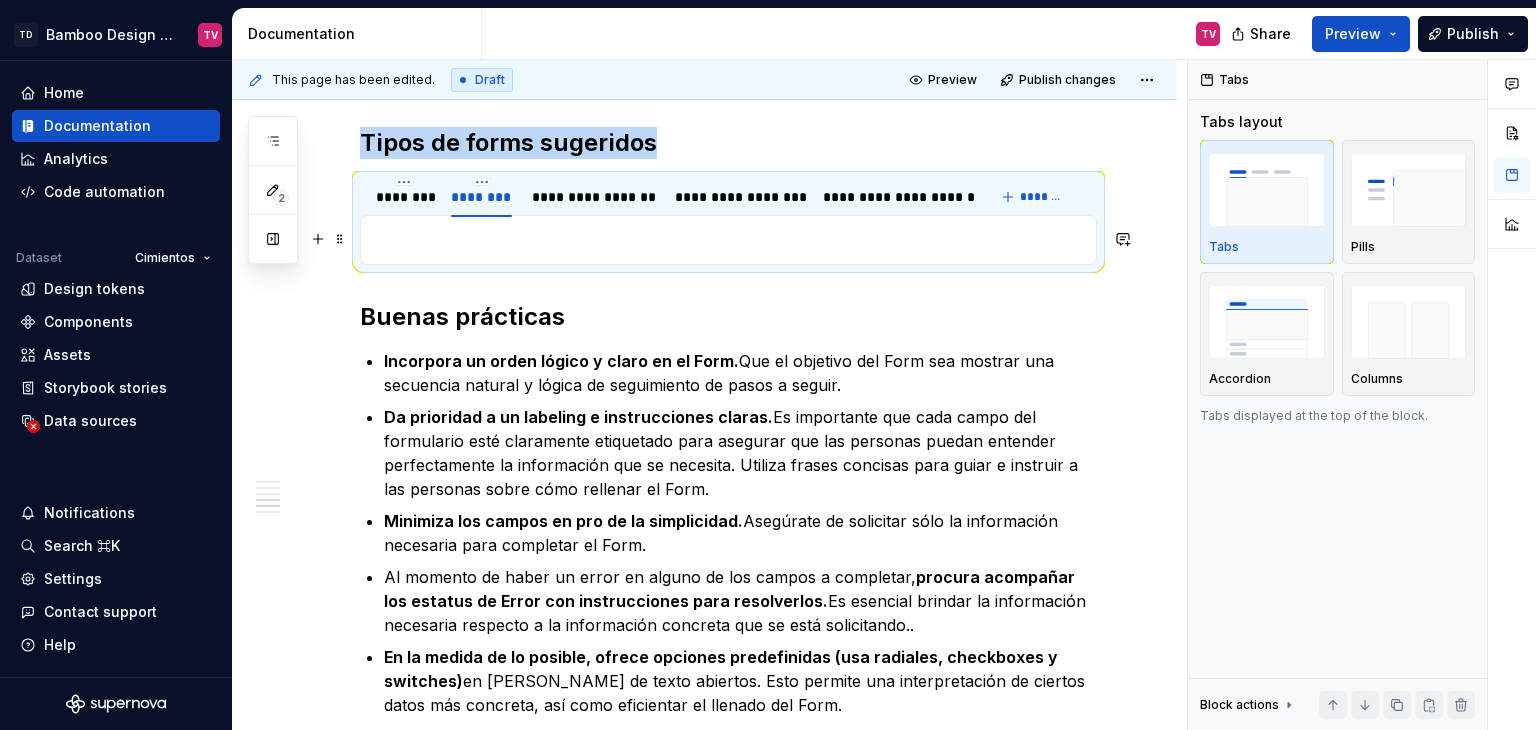 click at bounding box center (728, 240) 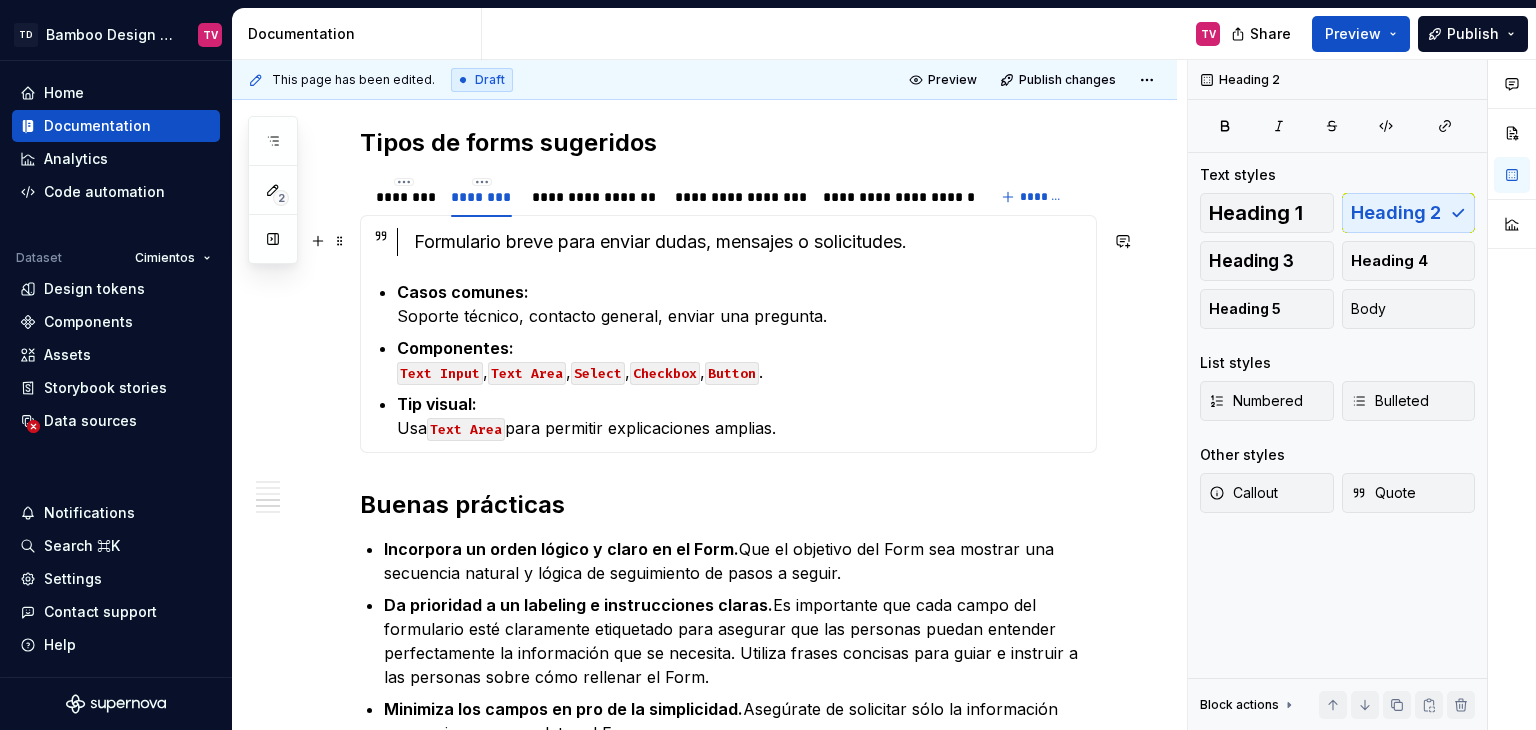 click on "Formulario breve para enviar dudas, mensajes o solicitudes." at bounding box center (740, 242) 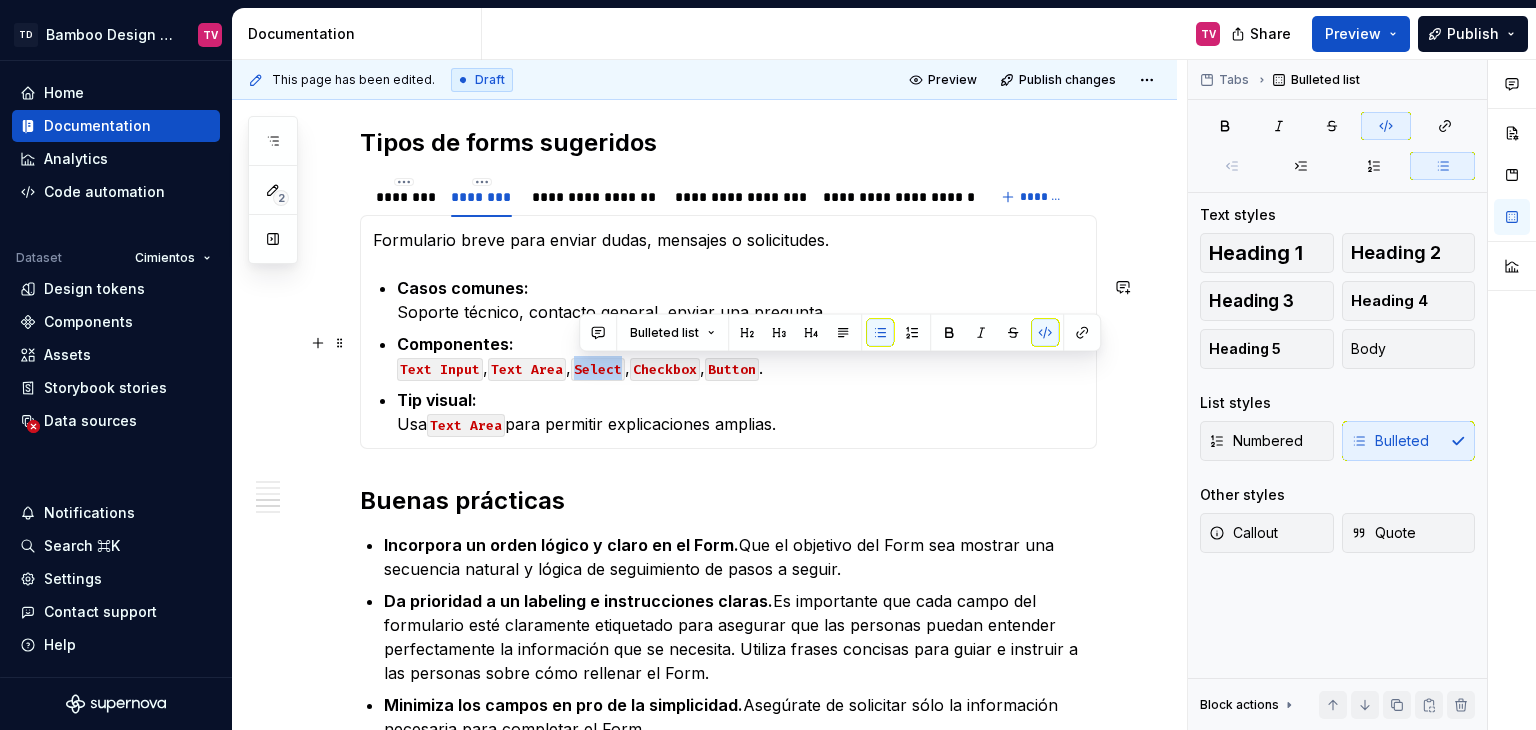 drag, startPoint x: 626, startPoint y: 368, endPoint x: 575, endPoint y: 358, distance: 51.971146 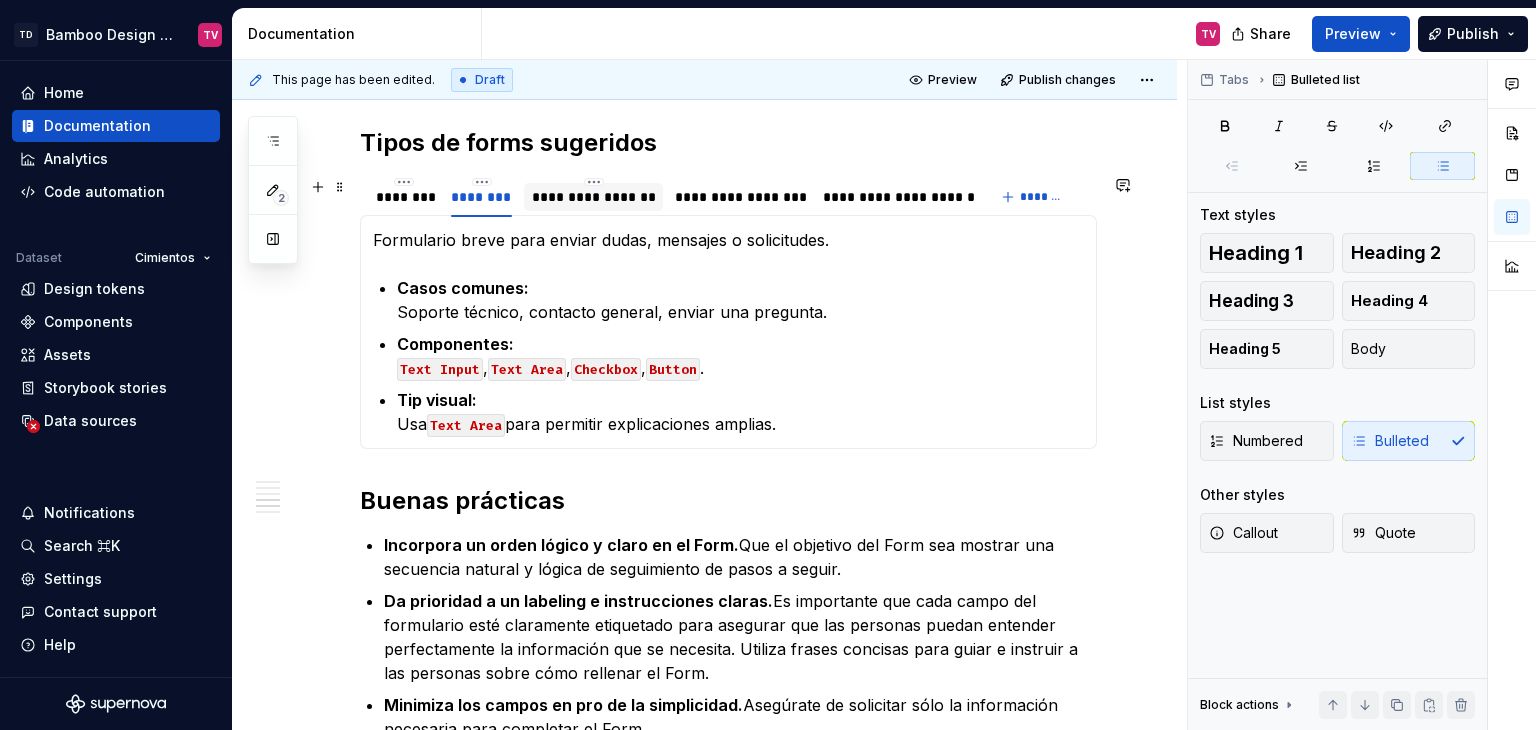 click on "**********" at bounding box center (593, 197) 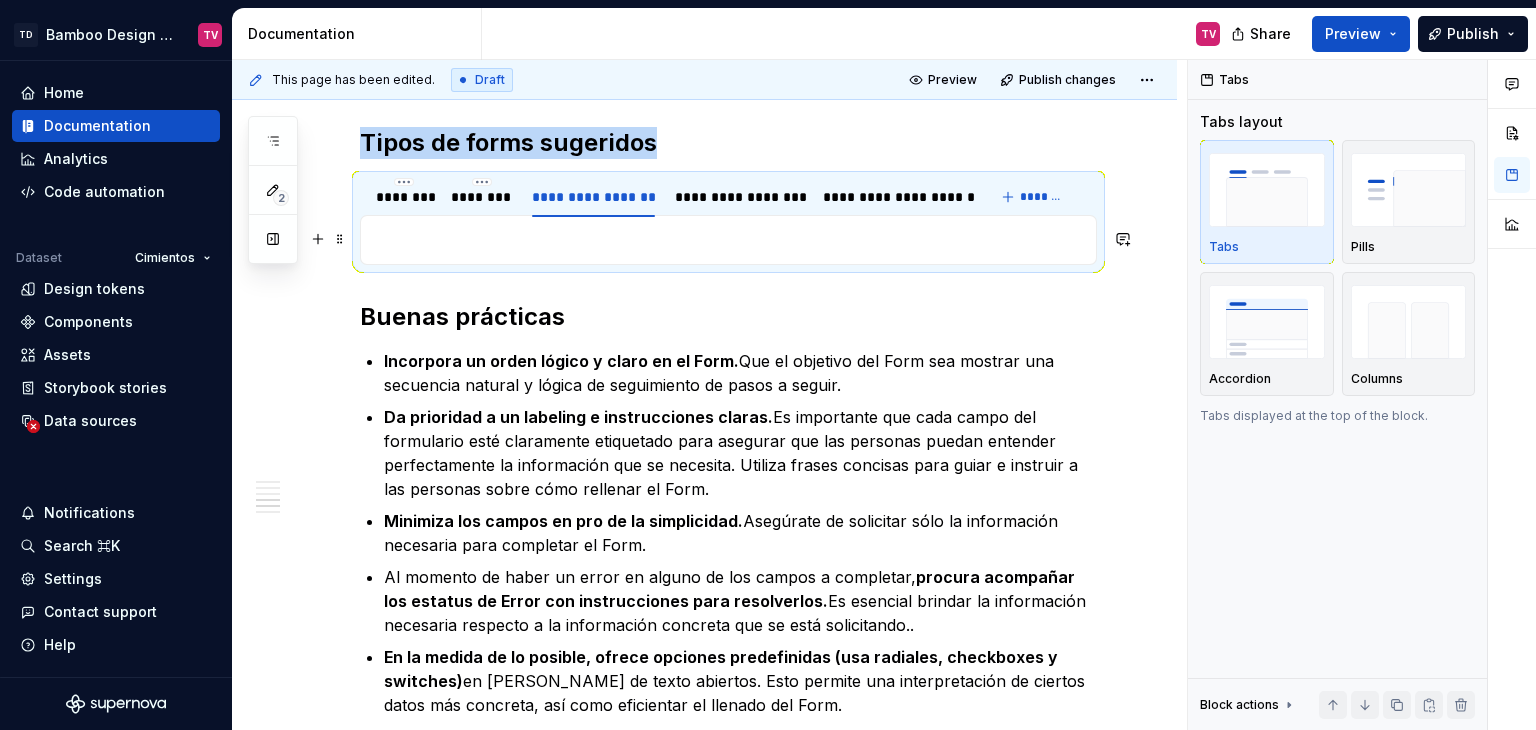 click at bounding box center (728, 240) 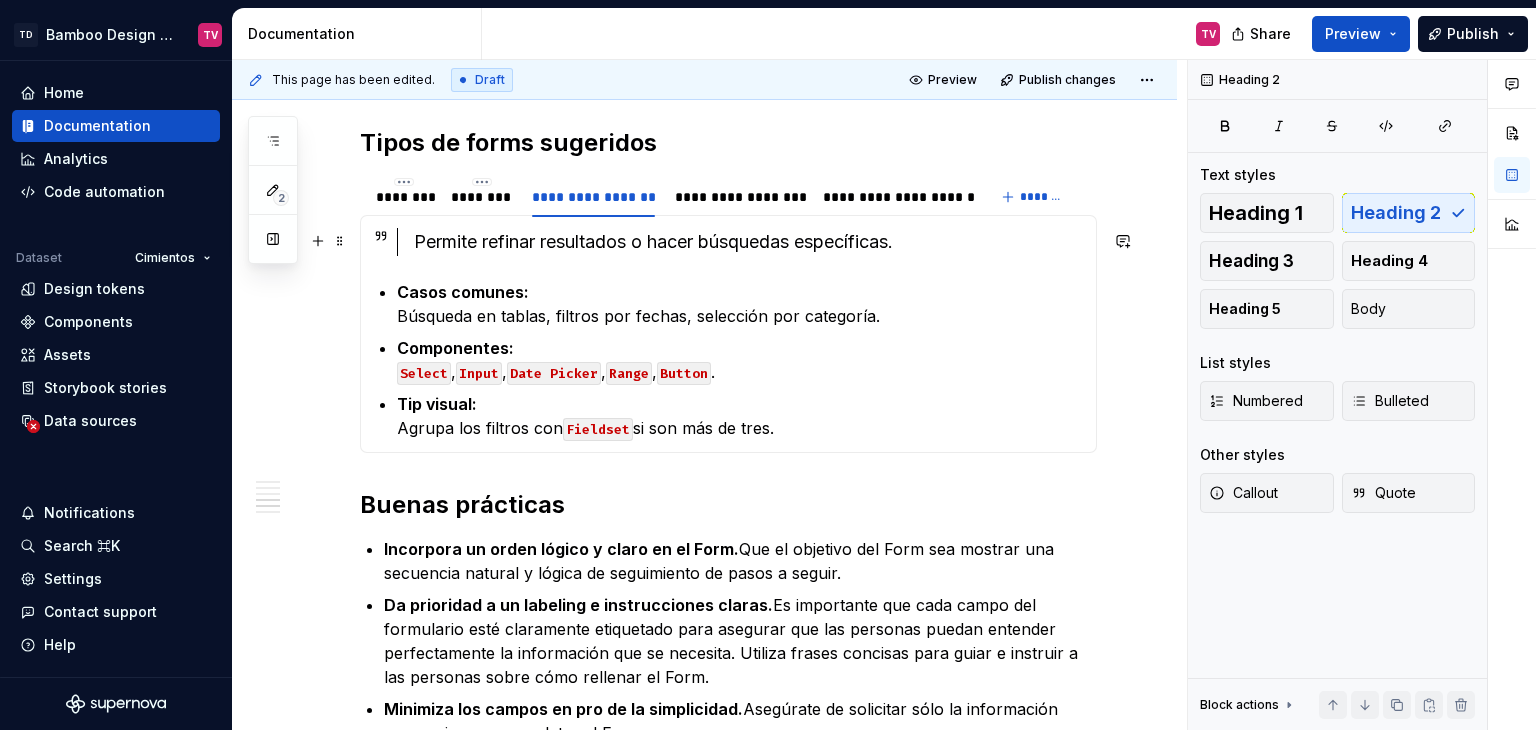 click on "Permite refinar resultados o hacer búsquedas específicas." at bounding box center [740, 242] 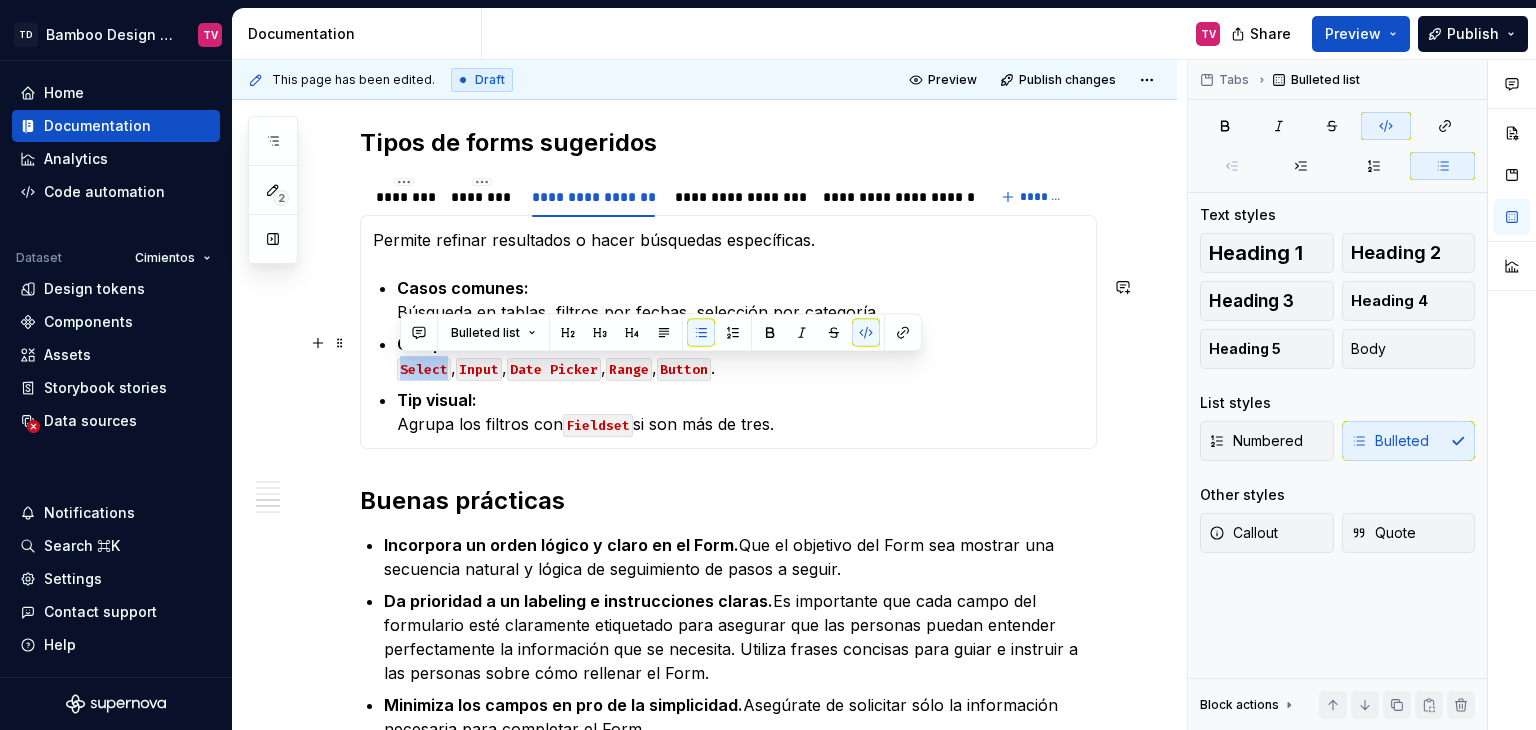 drag, startPoint x: 445, startPoint y: 367, endPoint x: 400, endPoint y: 368, distance: 45.01111 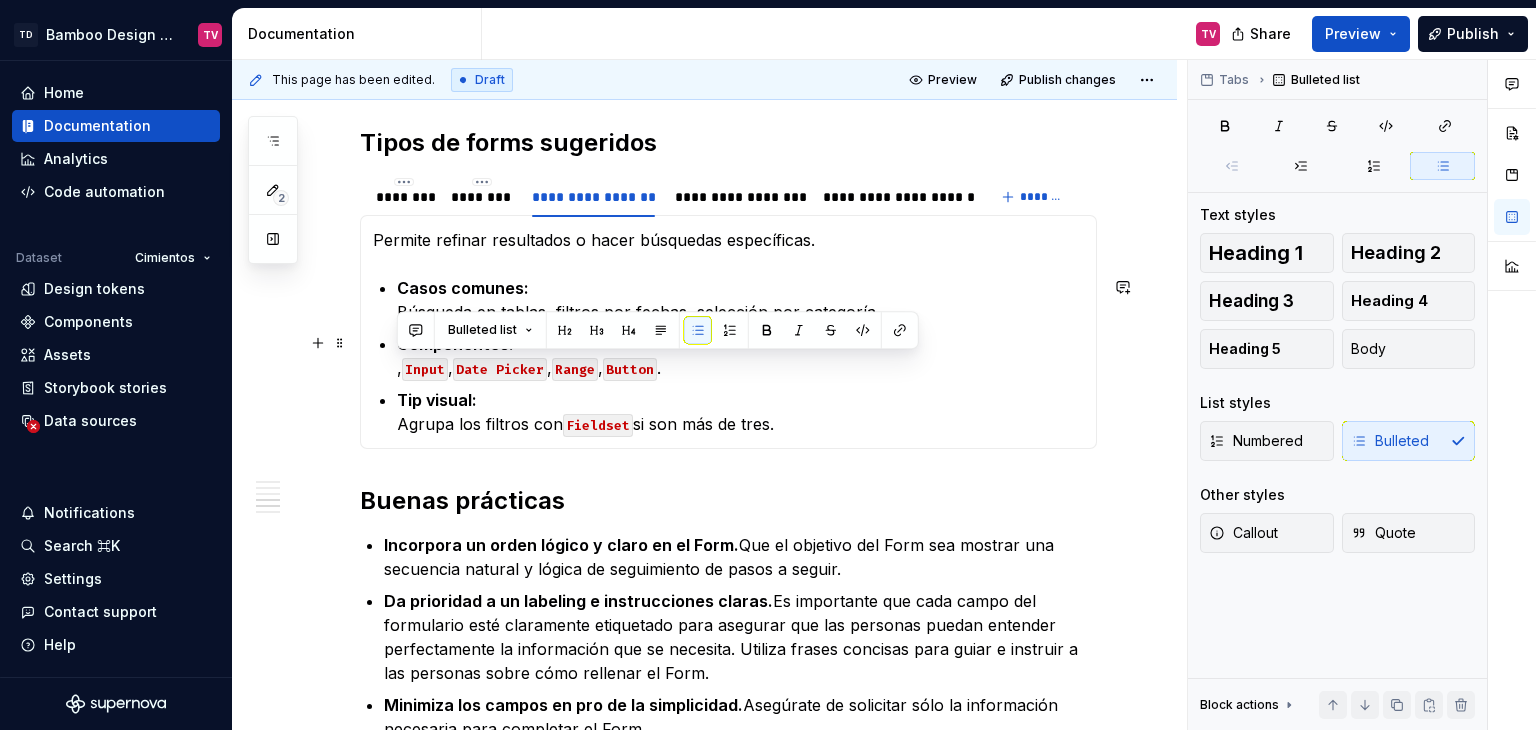 drag, startPoint x: 404, startPoint y: 373, endPoint x: 367, endPoint y: 366, distance: 37.65634 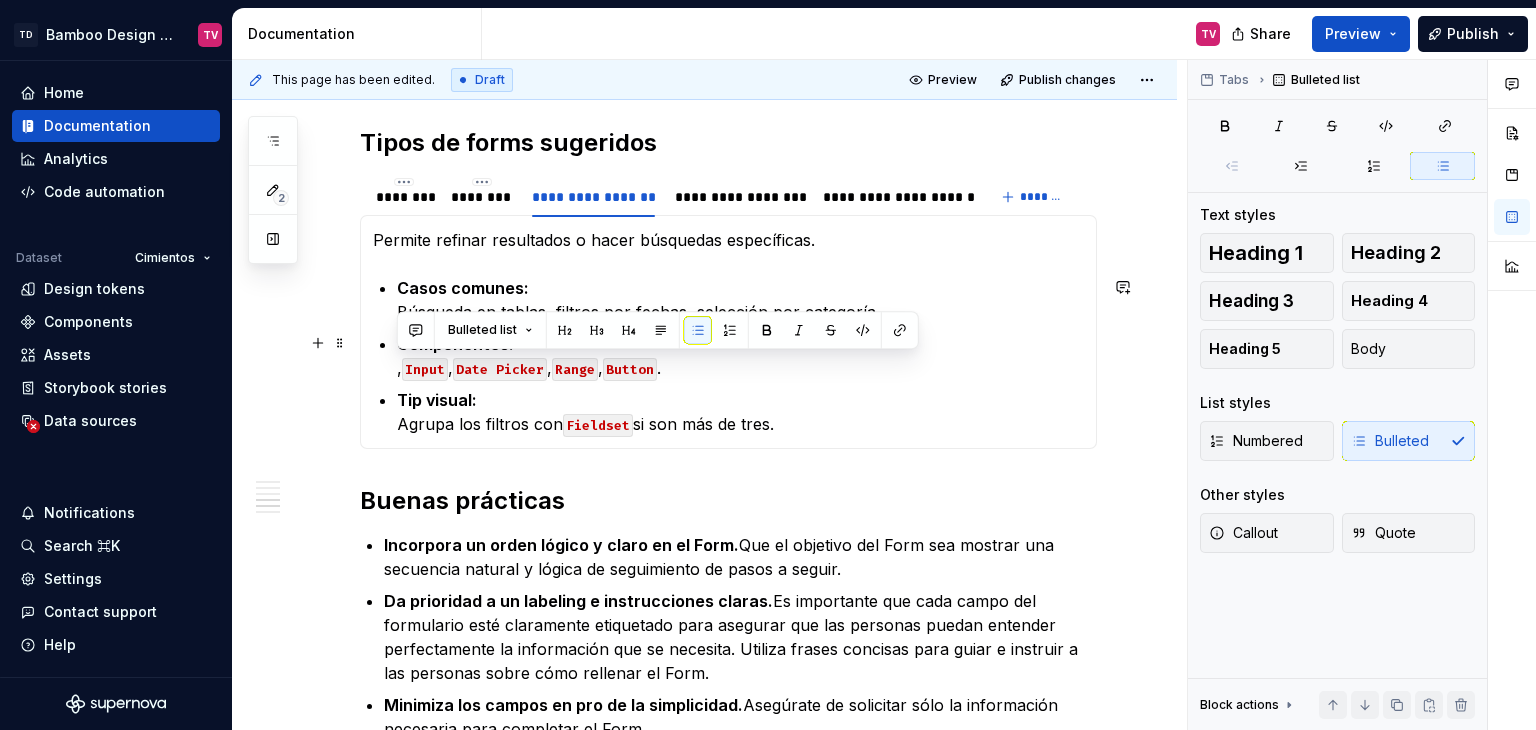 click on "Formulario para alta de cuentas, inscripción a eventos o creación de perfiles. Casos comunes: Crear cuenta, inscribirse a un curso o evento. Componentes: Text Input ,  Date Picker ,  Checkbox ,  Button . Tip visual: Usa validación en tiempo real para contraseñas o confirmaciones. Formulario breve para enviar dudas, mensajes o solicitudes. Casos comunes: Soporte técnico, contacto general, enviar una pregunta. Componentes: Text Input ,  Text Area ,  Checkbox ,  Button . Tip visual: Usa  Text Area  para permitir explicaciones amplias. Permite refinar resultados o hacer búsquedas específicas. Casos comunes: Búsqueda en tablas, filtros por fechas, selección por categoría. Componentes: ,  Input ,  Date Picker ,  Range ,  Button . Tip visual: Agrupa los filtros con  Fieldset  si son más de tres." at bounding box center [728, 332] 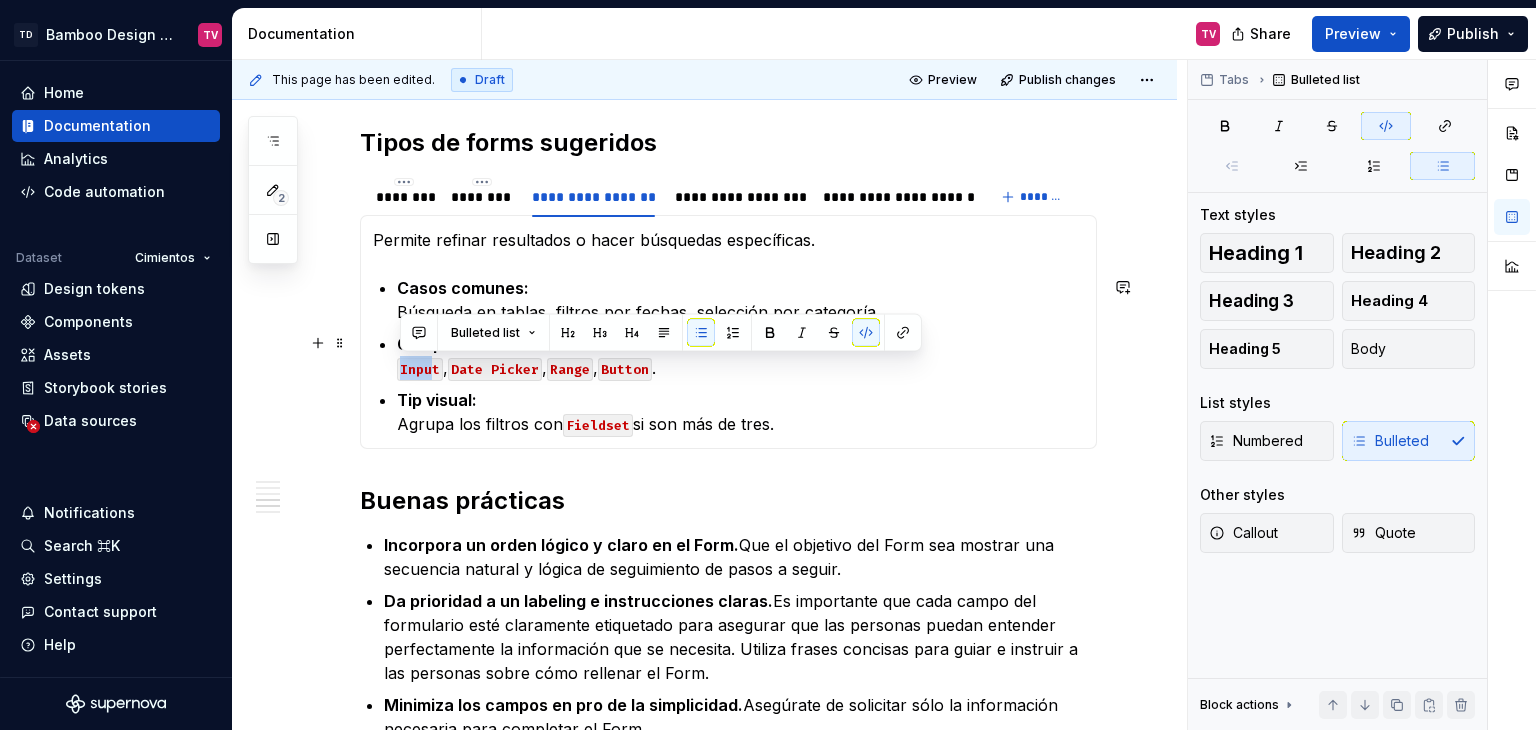 drag, startPoint x: 434, startPoint y: 367, endPoint x: 399, endPoint y: 378, distance: 36.687874 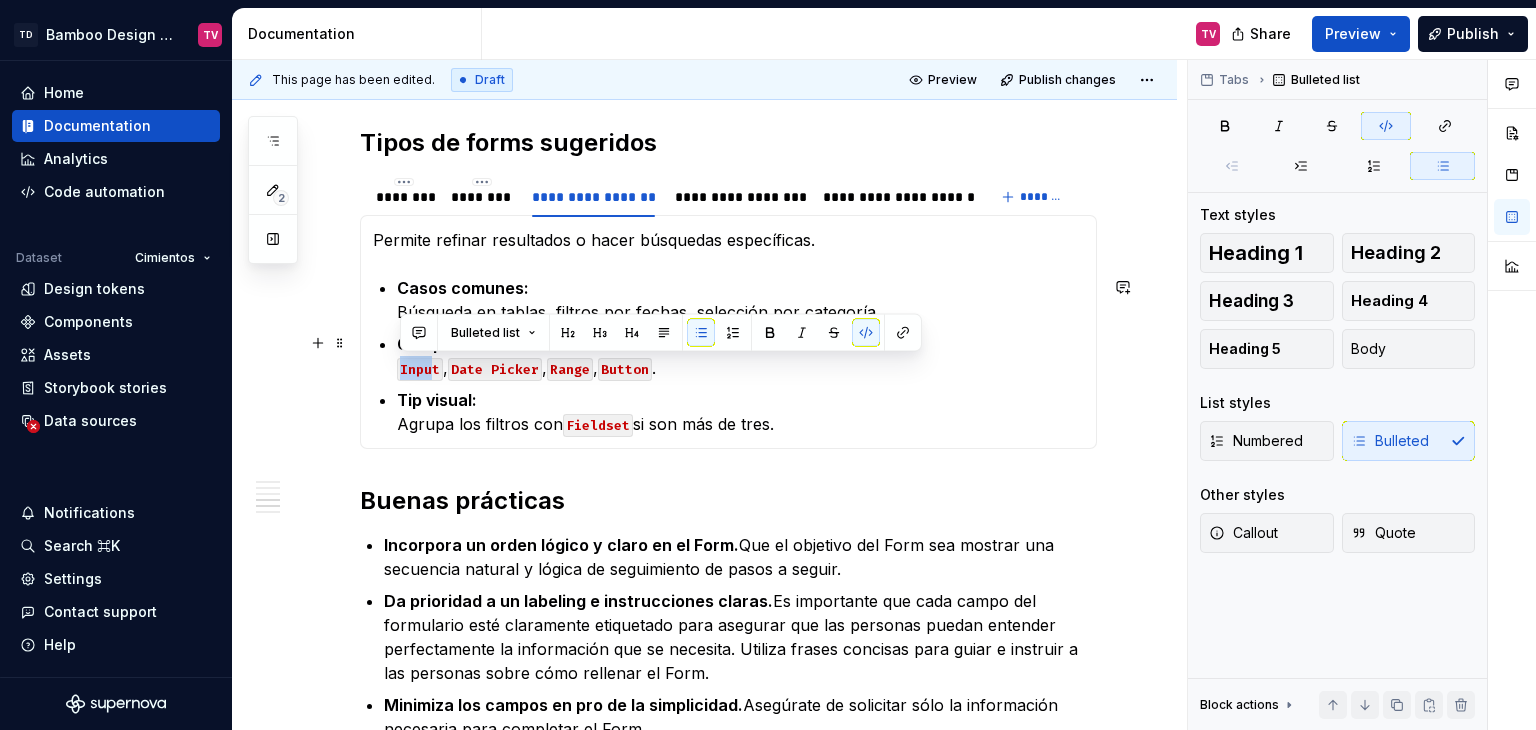 click on "Input" at bounding box center (420, 369) 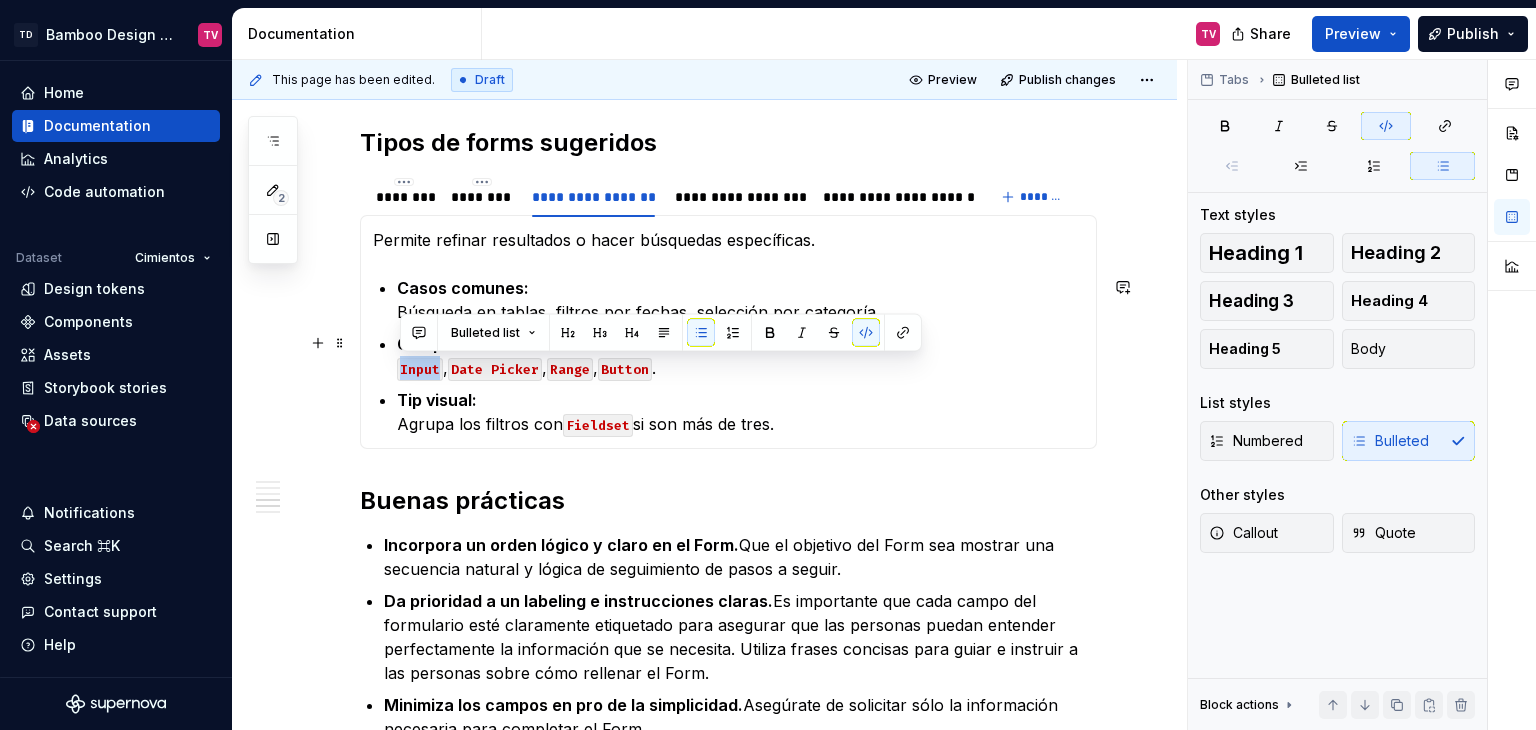 drag, startPoint x: 440, startPoint y: 368, endPoint x: 392, endPoint y: 368, distance: 48 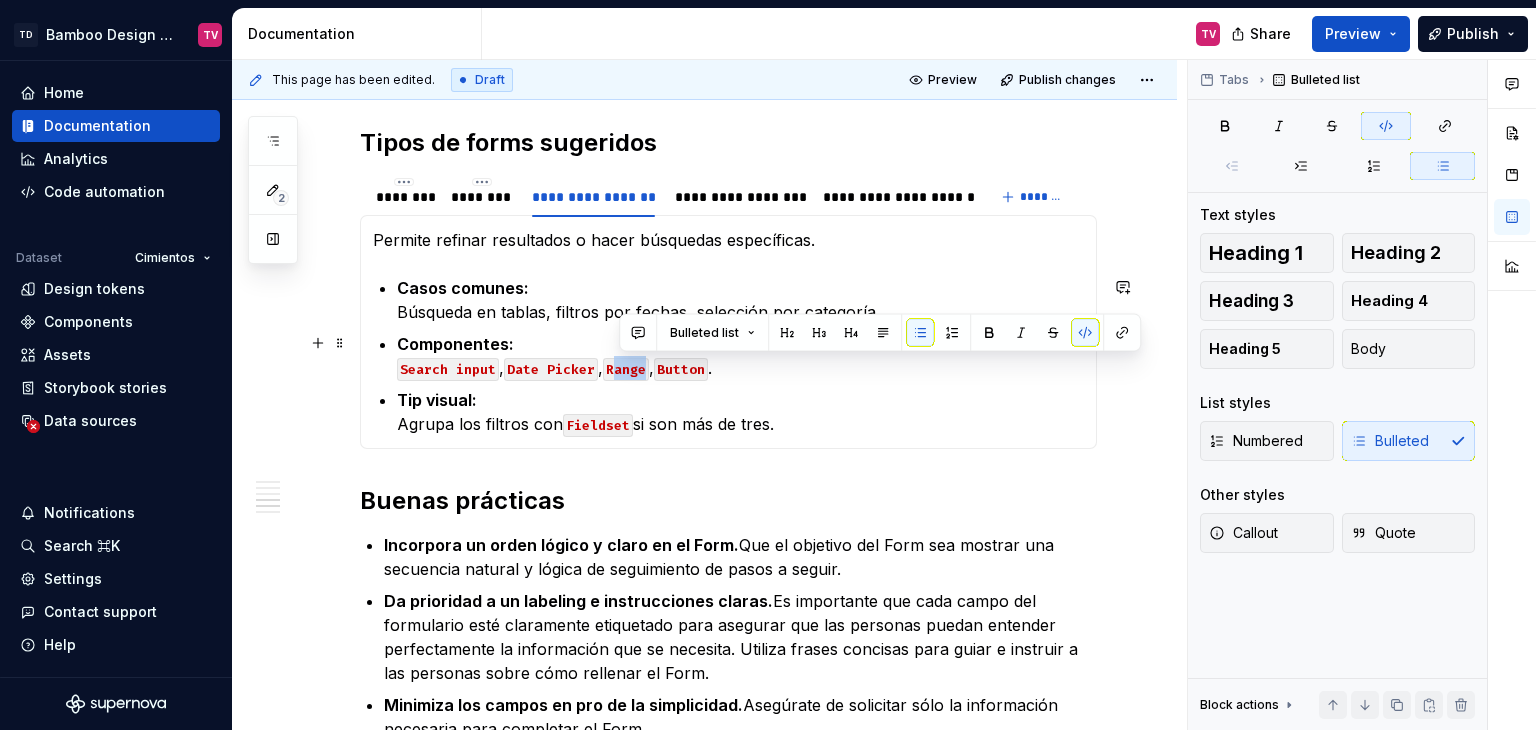 drag, startPoint x: 652, startPoint y: 367, endPoint x: 616, endPoint y: 365, distance: 36.05551 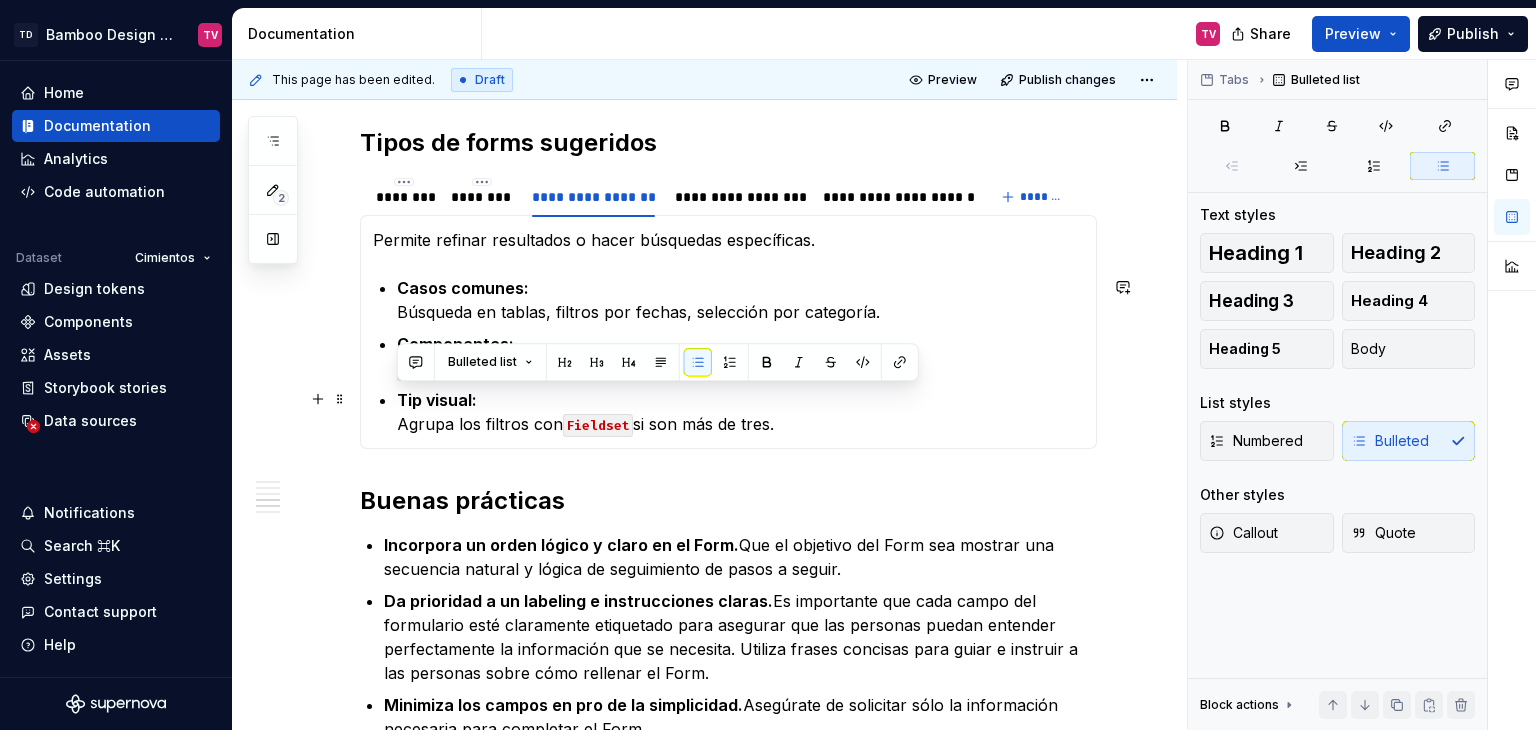 drag, startPoint x: 815, startPoint y: 425, endPoint x: 370, endPoint y: 400, distance: 445.7017 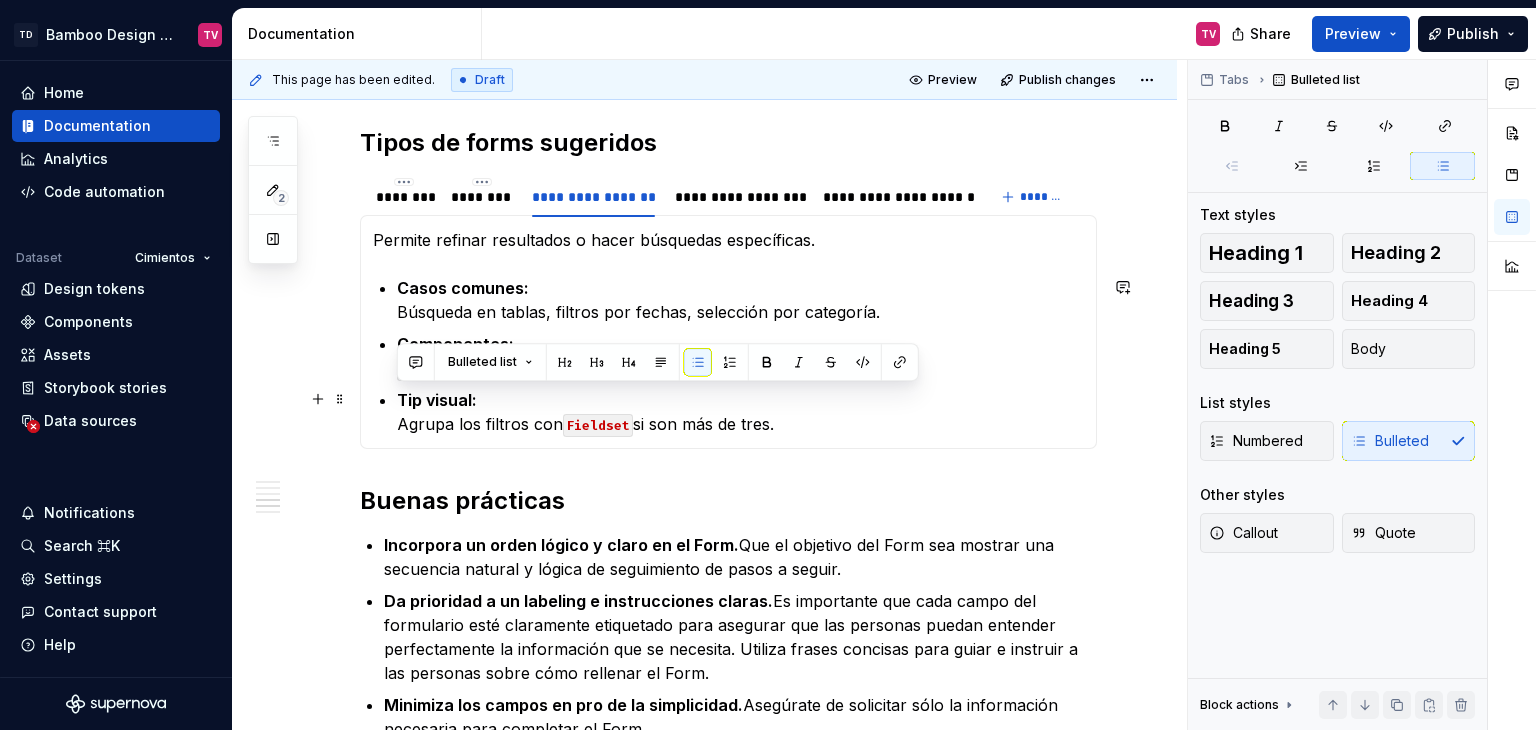 click on "Formulario para alta de cuentas, inscripción a eventos o creación de perfiles. Casos comunes: Crear cuenta, inscribirse a un curso o evento. Componentes: Text Input ,  Date Picker ,  Checkbox ,  Button . Tip visual: Usa validación en tiempo real para contraseñas o confirmaciones. Formulario breve para enviar dudas, mensajes o solicitudes. Casos comunes: Soporte técnico, contacto general, enviar una pregunta. Componentes: Text Input ,  Text Area ,  Checkbox ,  Button . Tip visual: Usa  Text Area  para permitir explicaciones amplias. Permite refinar resultados o hacer búsquedas específicas. Casos comunes: Búsqueda en tablas, filtros por fechas, selección por categoría. Componentes: Search input ,  Date Picker ,  Button . Tip visual: Agrupa los filtros con  Fieldset  si son más de tres." at bounding box center [728, 332] 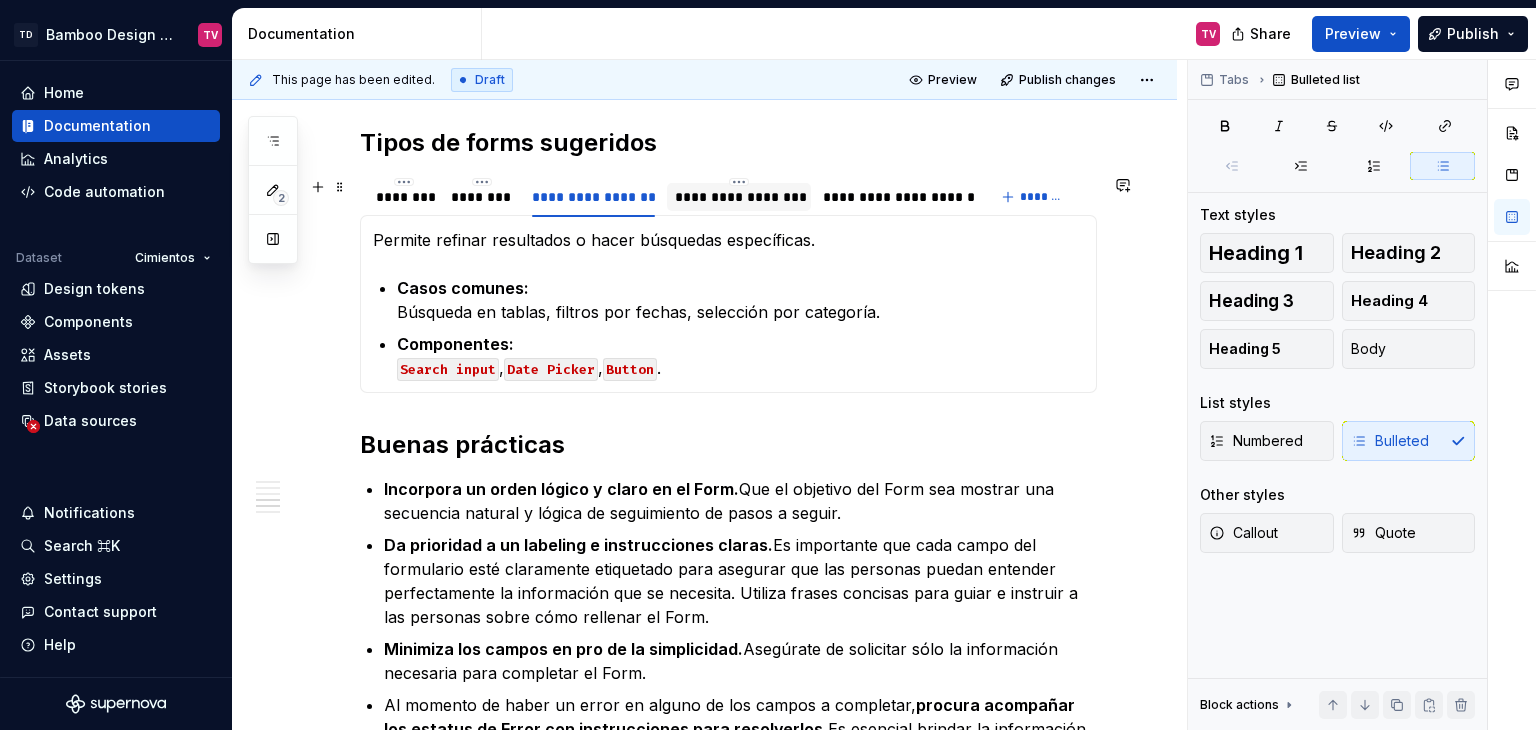 click on "**********" at bounding box center [739, 197] 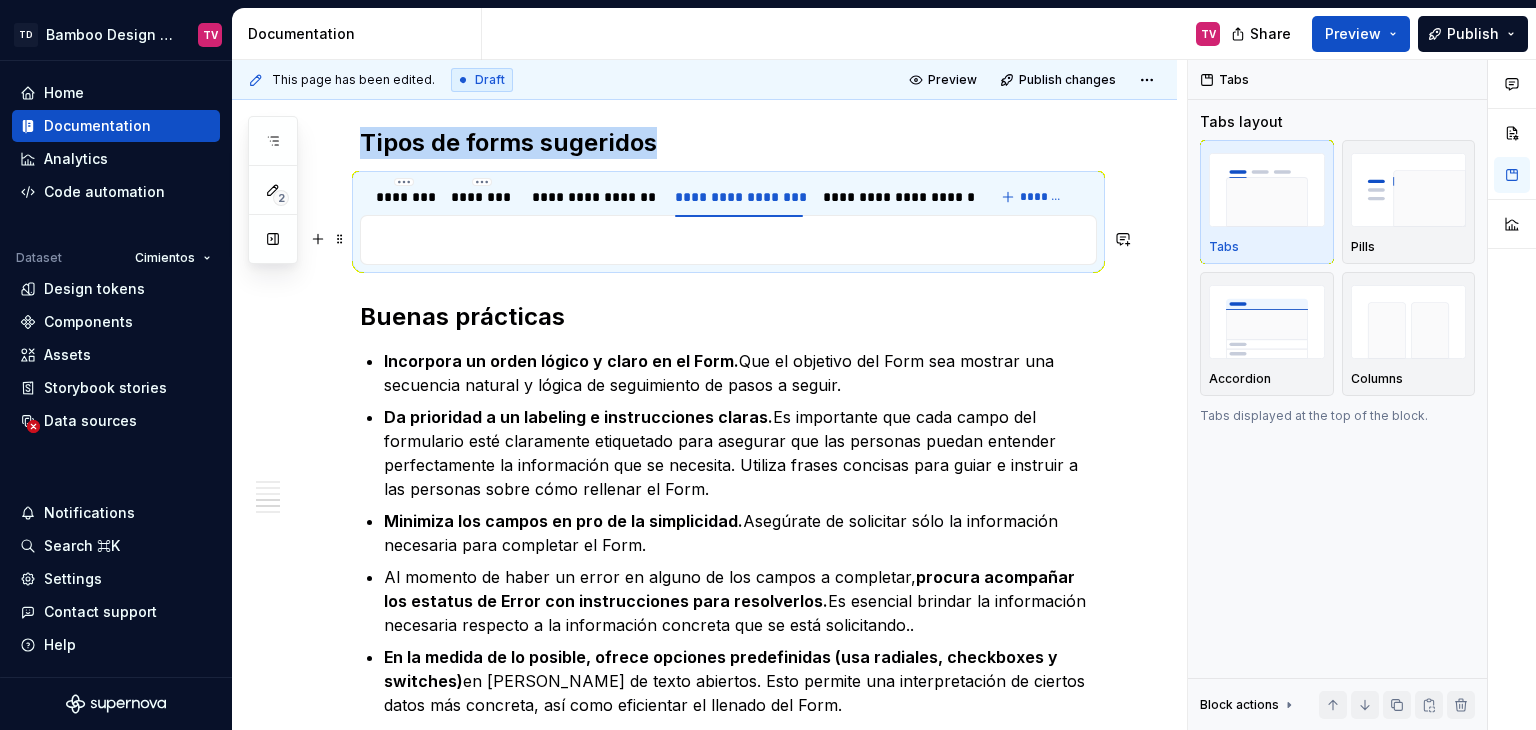 click on "Formulario para alta de cuentas, inscripción a eventos o creación de perfiles. Casos comunes: Crear cuenta, inscribirse a un curso o evento. Componentes: Text Input ,  Date Picker ,  Checkbox ,  Button . Tip visual: Usa validación en tiempo real para contraseñas o confirmaciones. Formulario breve para enviar dudas, mensajes o solicitudes. Casos comunes: Soporte técnico, contacto general, enviar una pregunta. Componentes: Text Input ,  Text Area ,  Checkbox ,  Button . Tip visual: Usa  Text Area  para permitir explicaciones amplias. Permite refinar resultados o hacer búsquedas específicas. Casos comunes: Búsqueda en tablas, filtros por fechas, selección por categoría. Componentes: Search input ,  Date Picker ,  Button ." at bounding box center [728, 240] 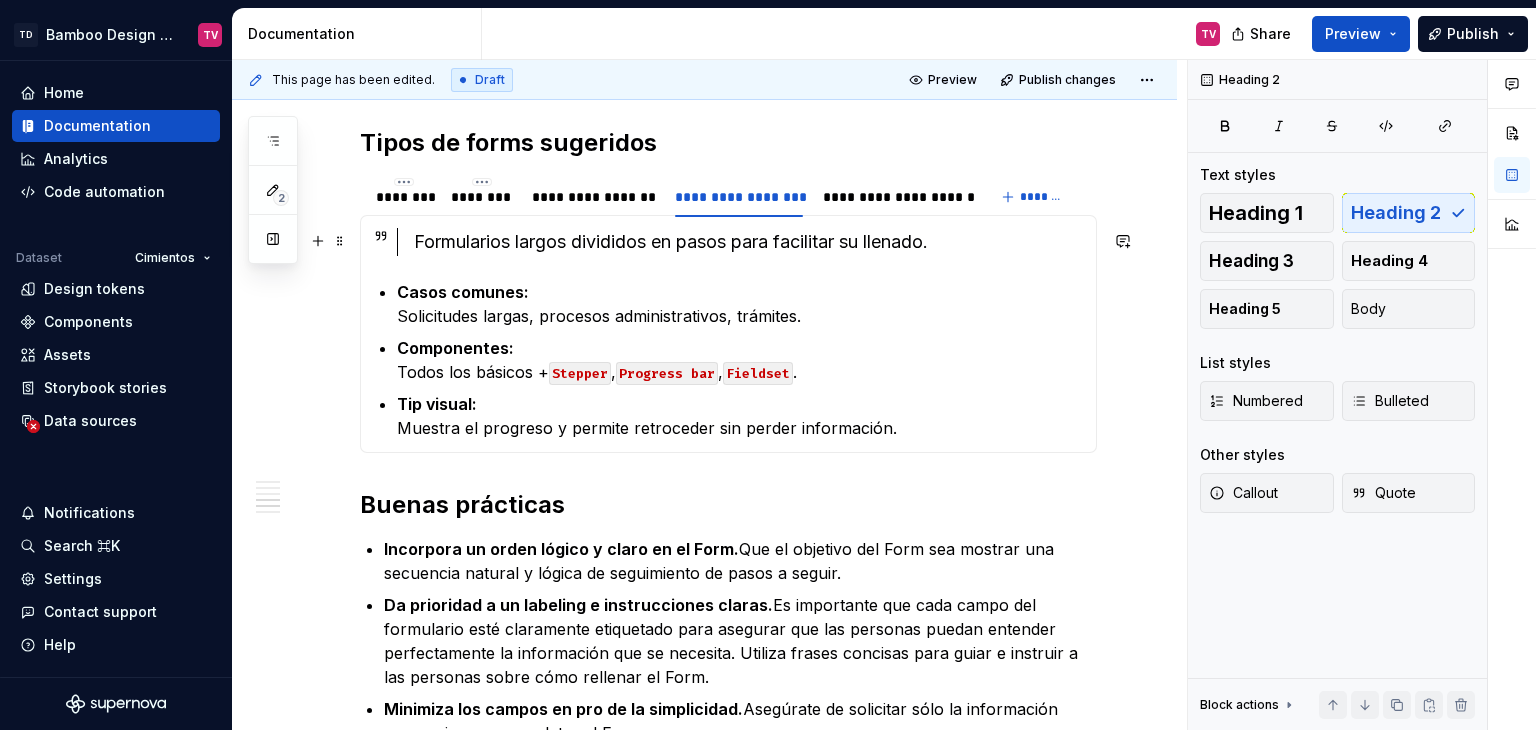 click on "Formularios largos divididos en pasos para facilitar su llenado." at bounding box center [749, 242] 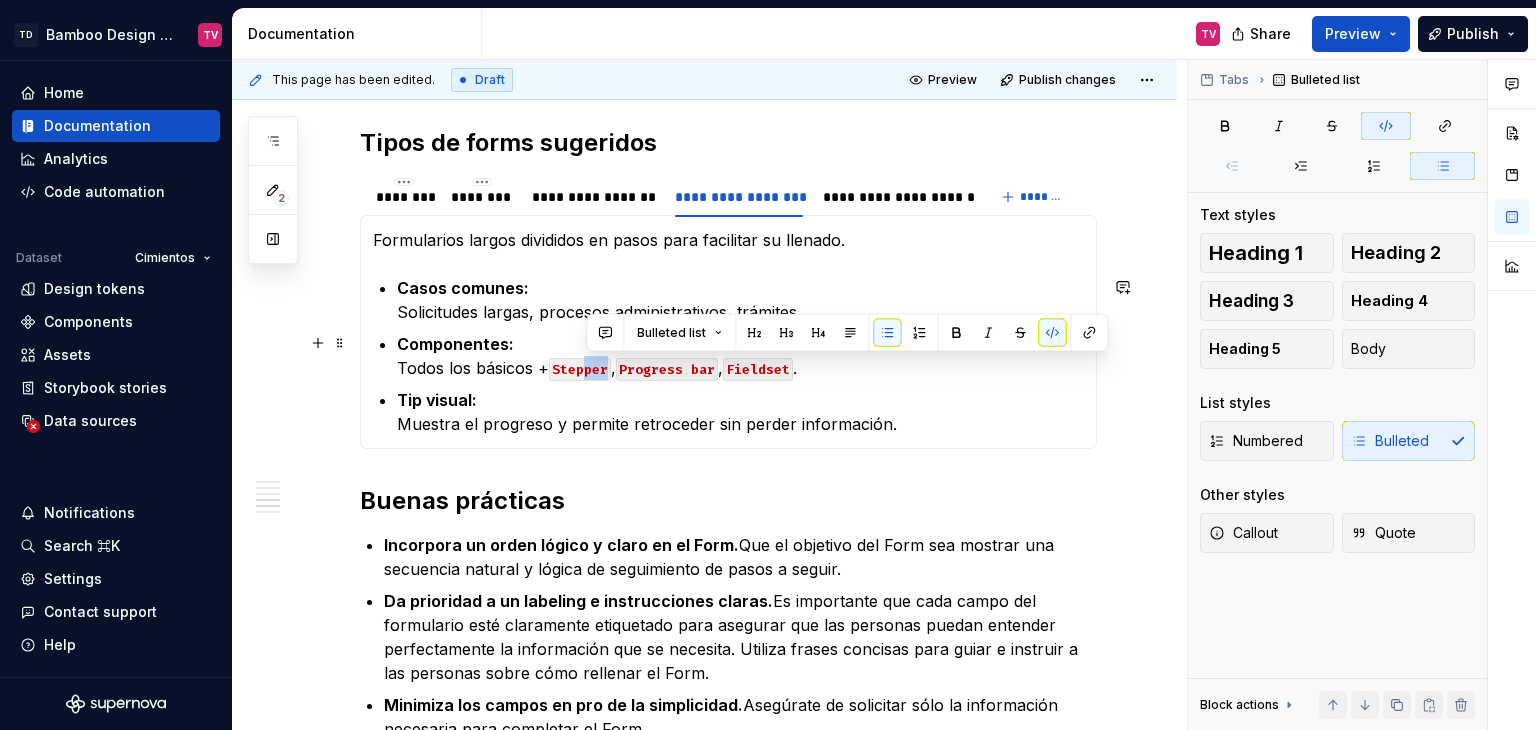 drag, startPoint x: 609, startPoint y: 370, endPoint x: 584, endPoint y: 367, distance: 25.179358 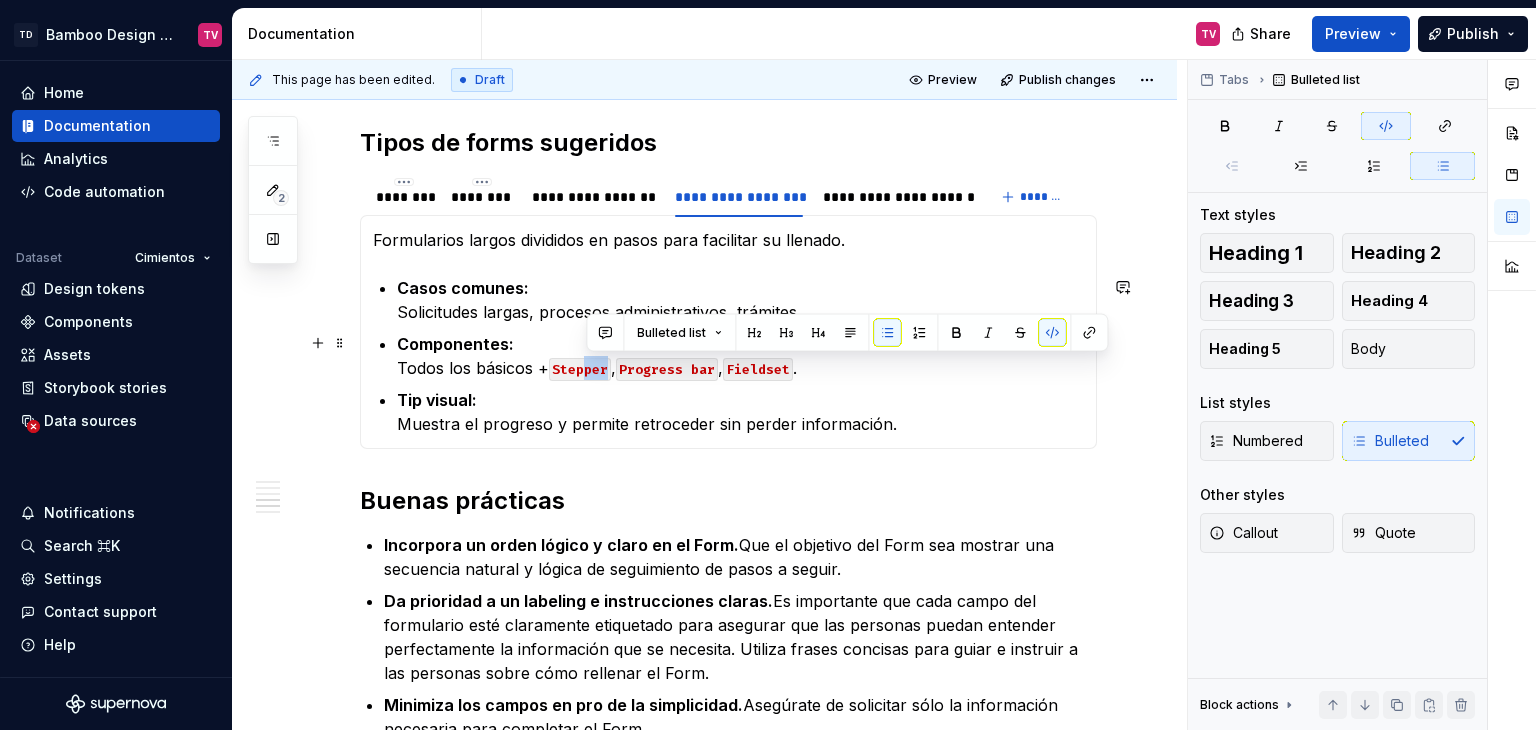 click on "Stepper" at bounding box center [580, 369] 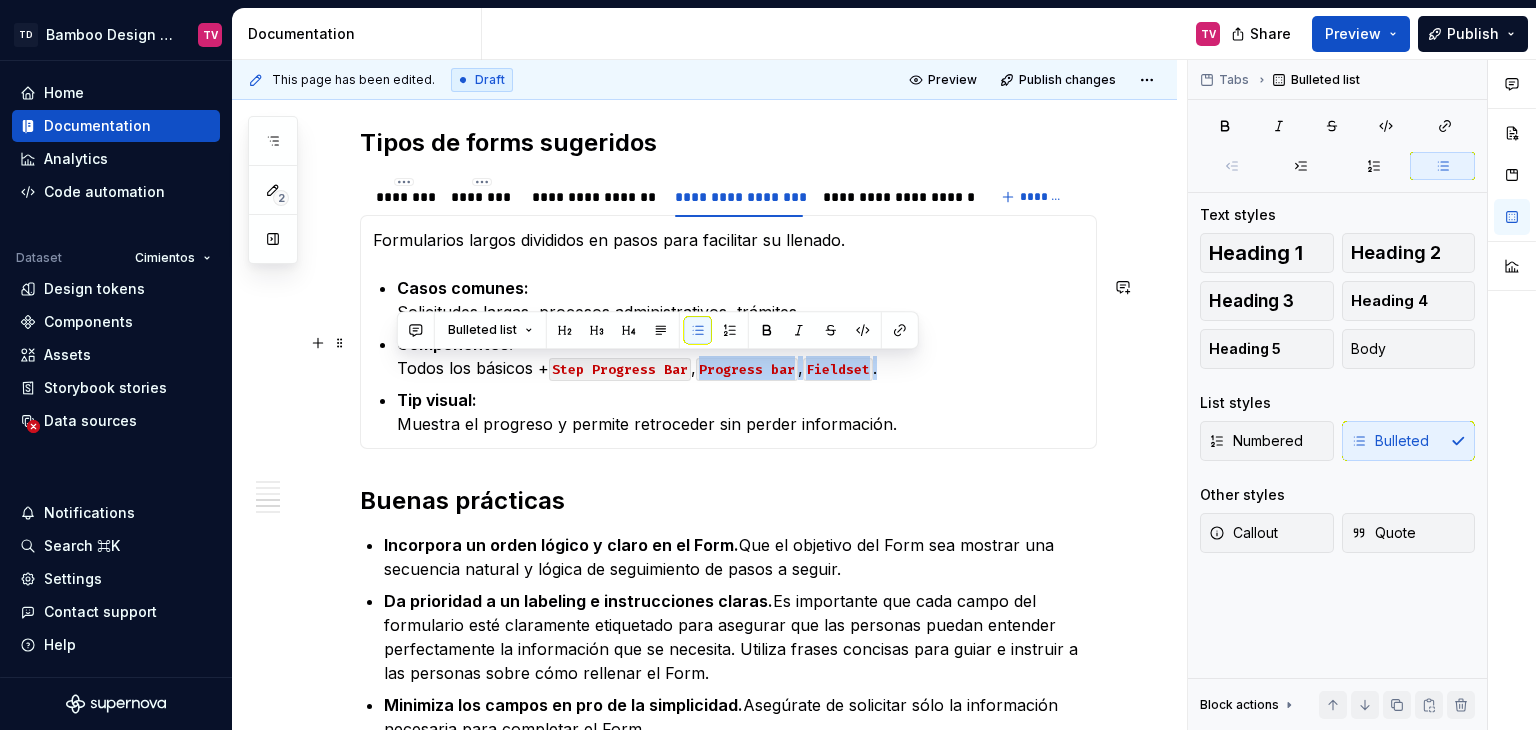 drag, startPoint x: 894, startPoint y: 380, endPoint x: 699, endPoint y: 363, distance: 195.73962 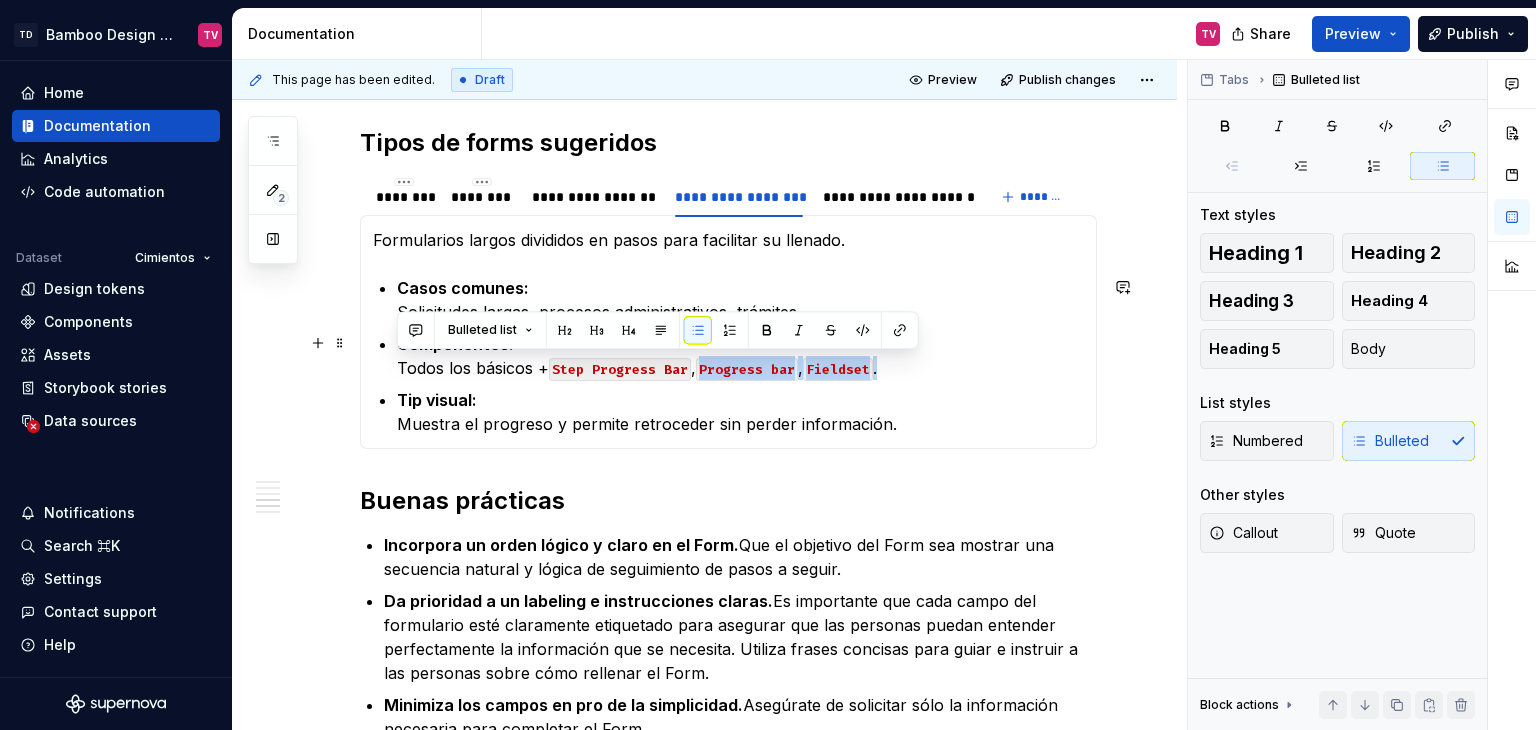 click on "Casos comunes: Solicitudes largas, procesos administrativos, trámites. Componentes: Todos los básicos +  Step Progress Bar ,  Progress bar ,  Fieldset . Tip visual: Muestra el progreso y permite retroceder sin perder información." at bounding box center [740, 356] 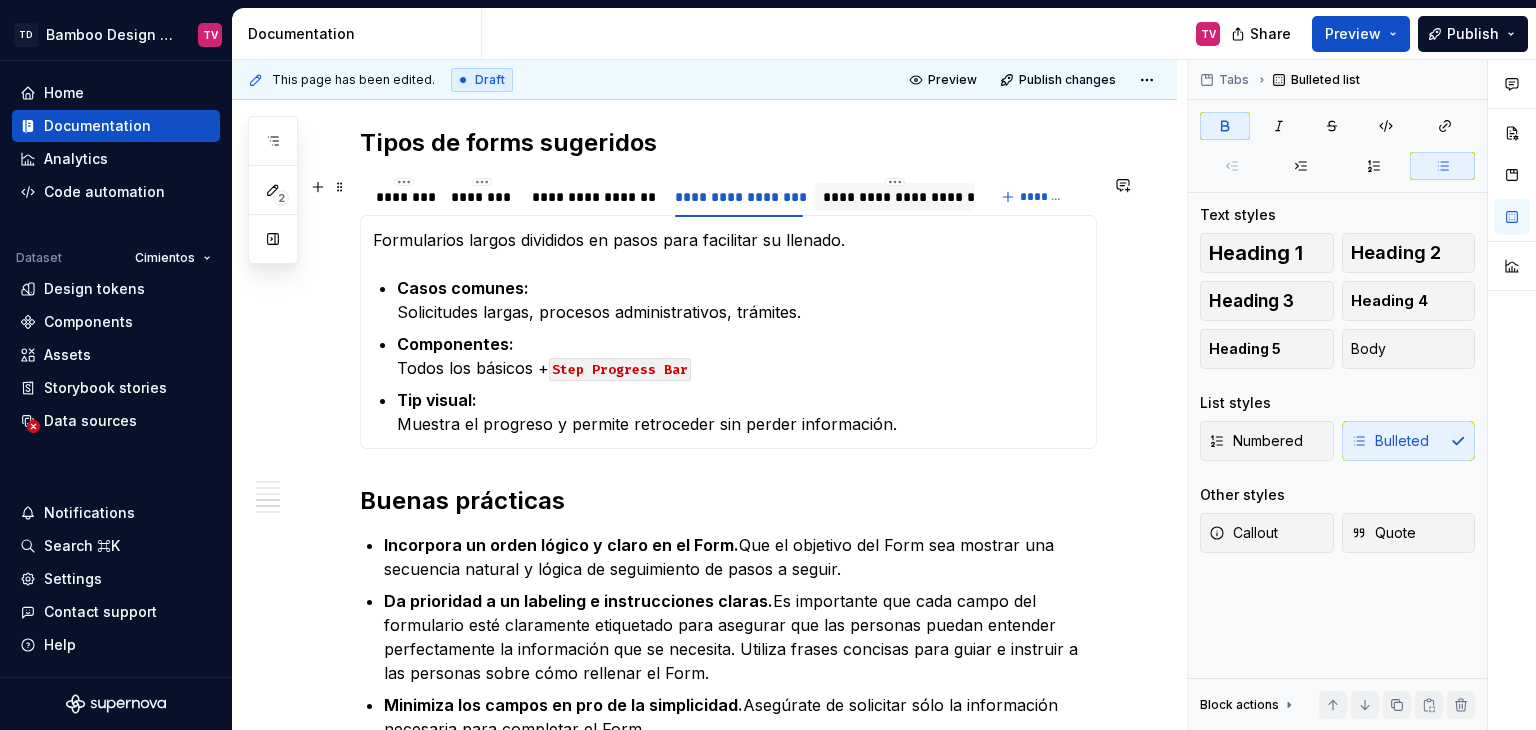 click on "**********" at bounding box center [895, 197] 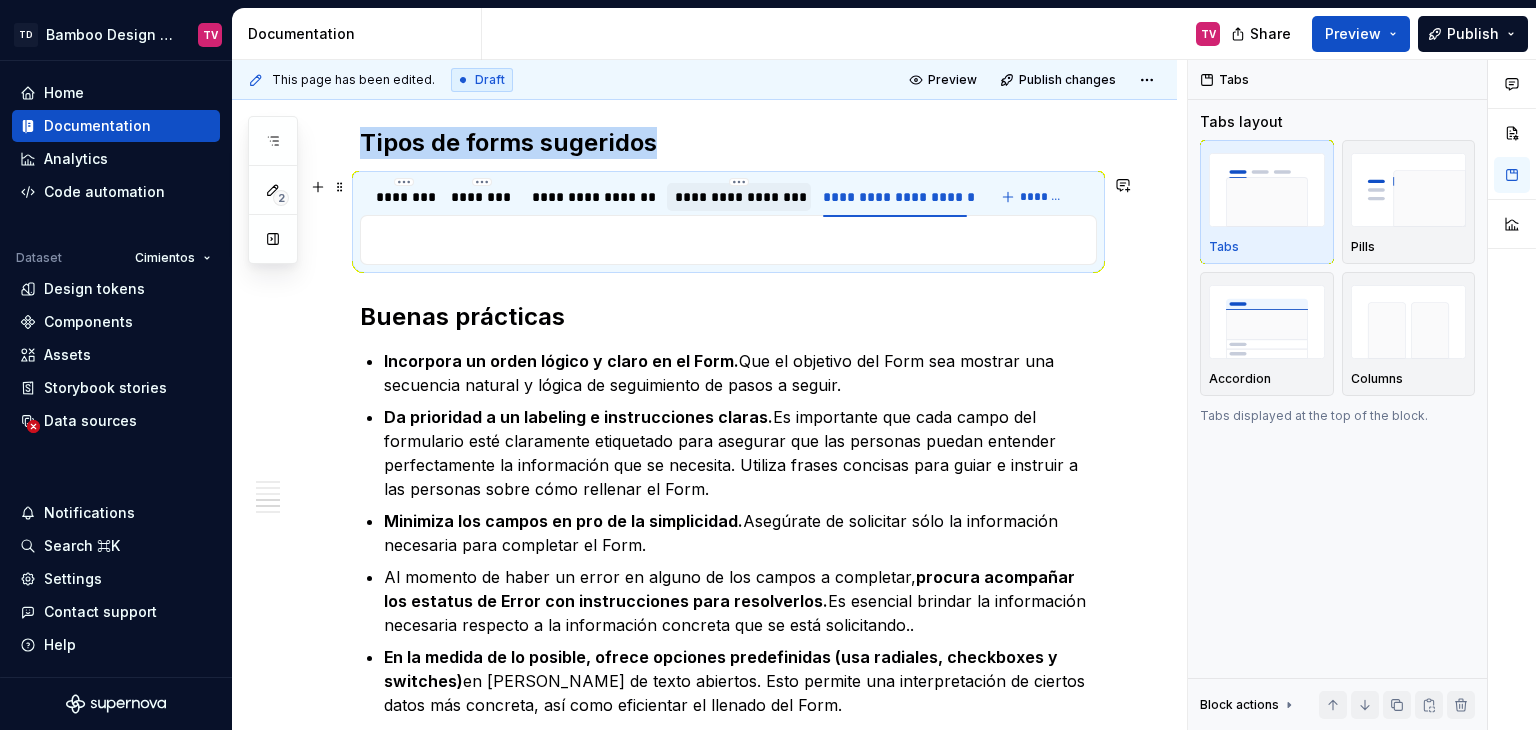 click on "**********" at bounding box center (739, 196) 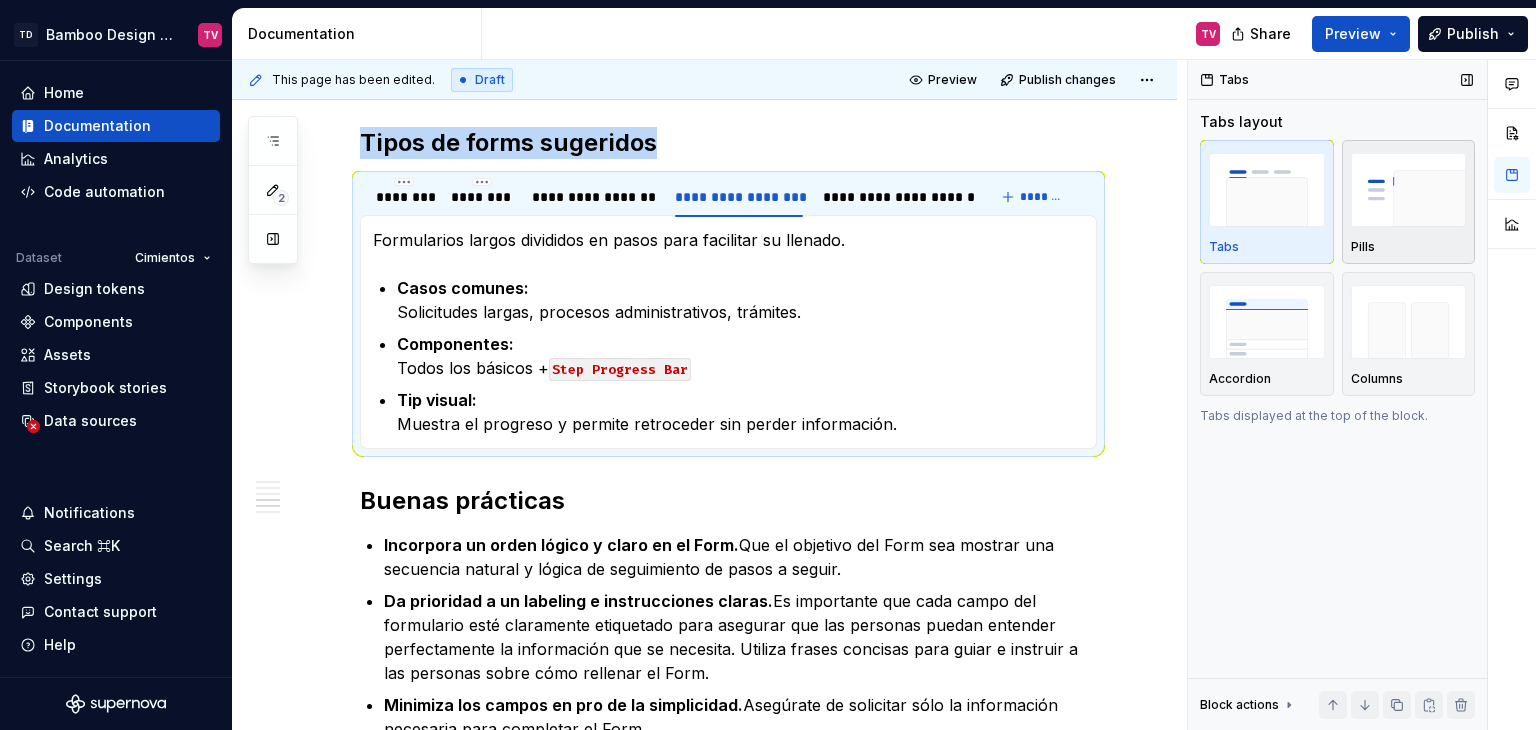 click at bounding box center (1409, 189) 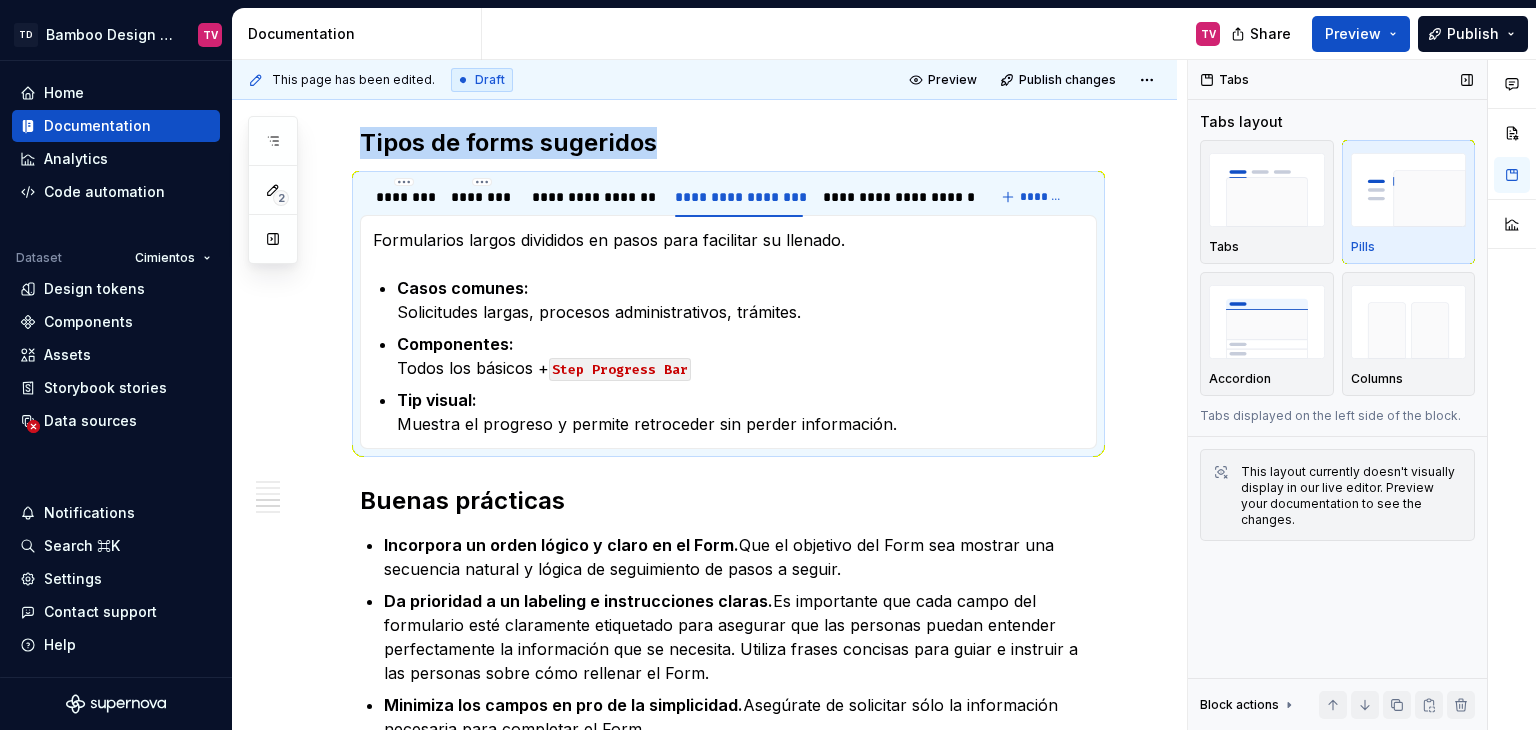 click on "Pills" at bounding box center [1409, 247] 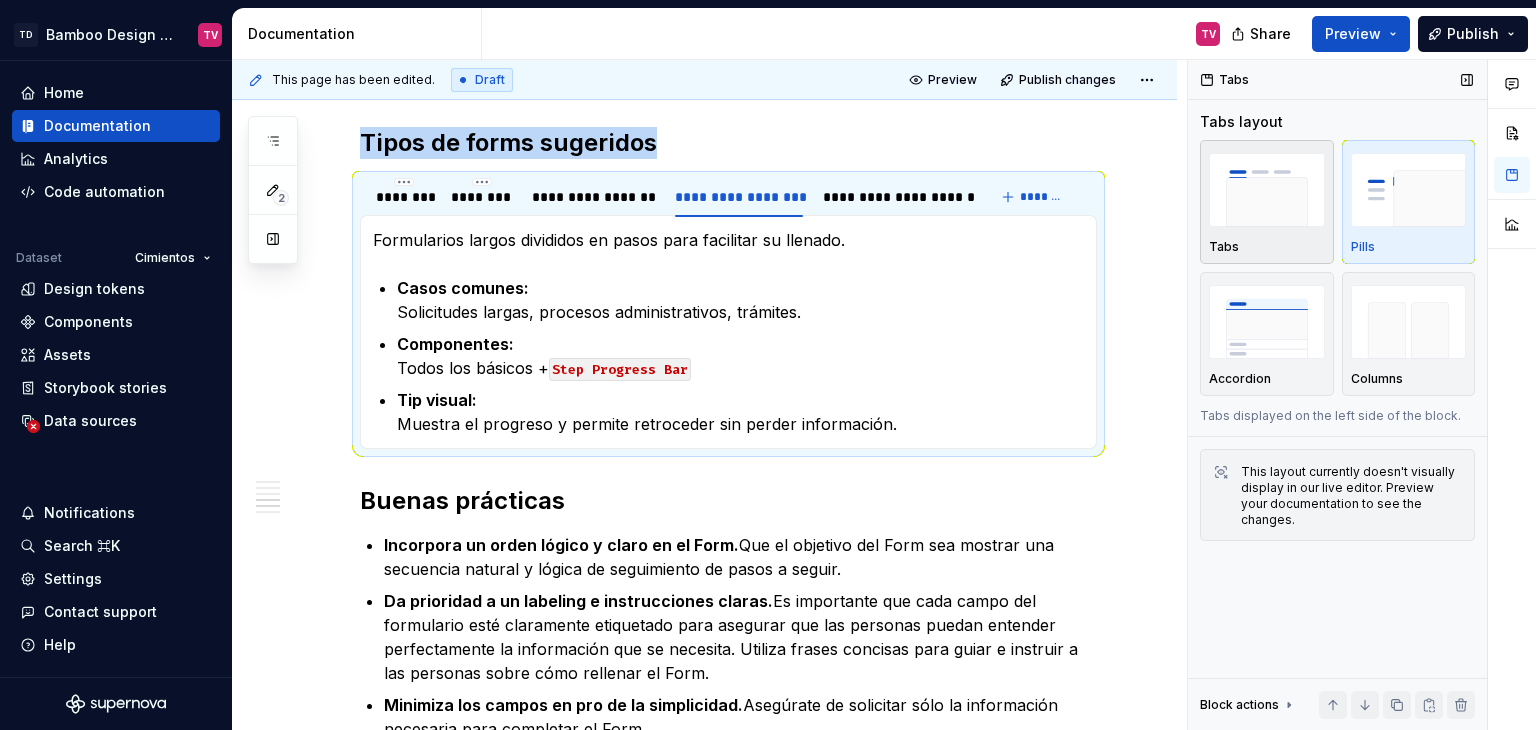 click at bounding box center [1267, 189] 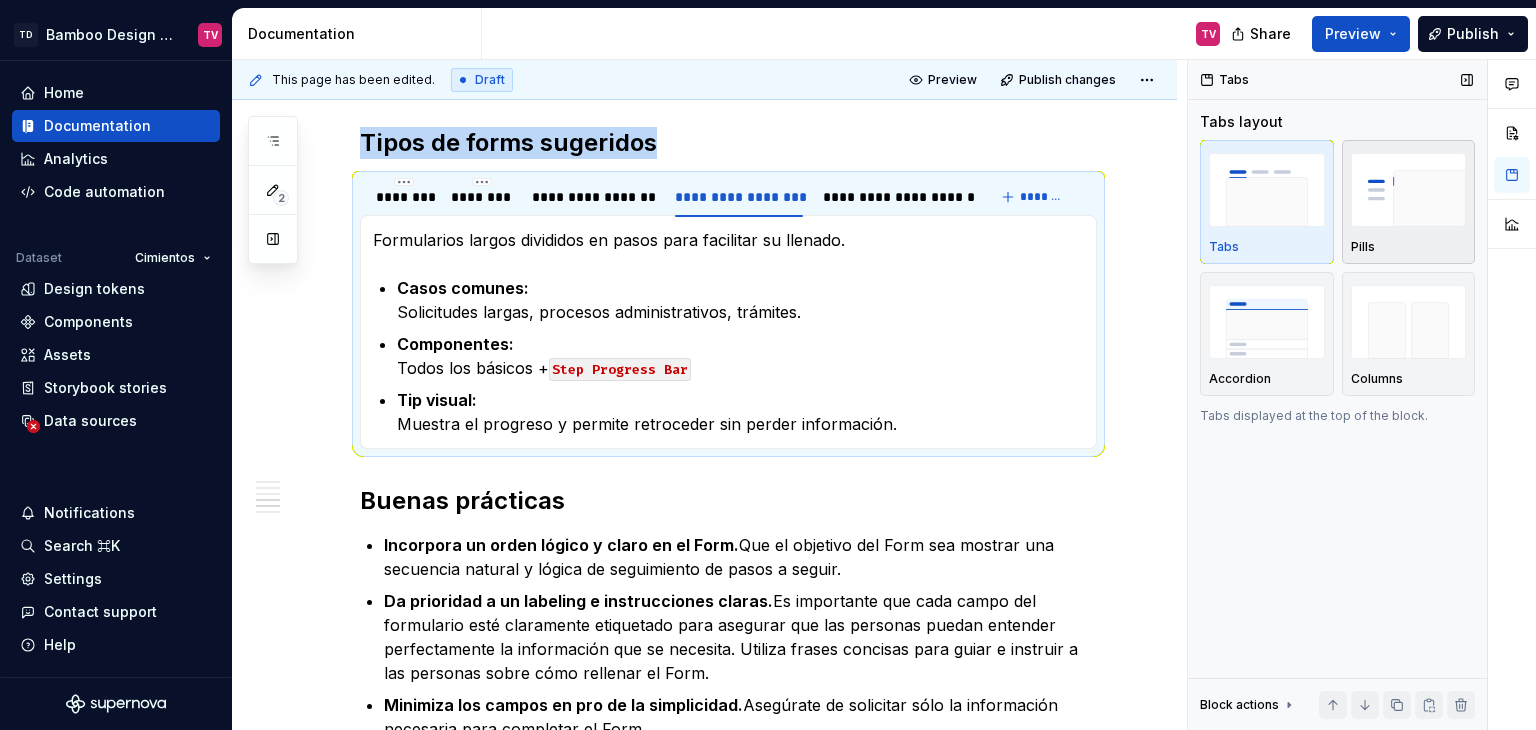 click at bounding box center (1409, 189) 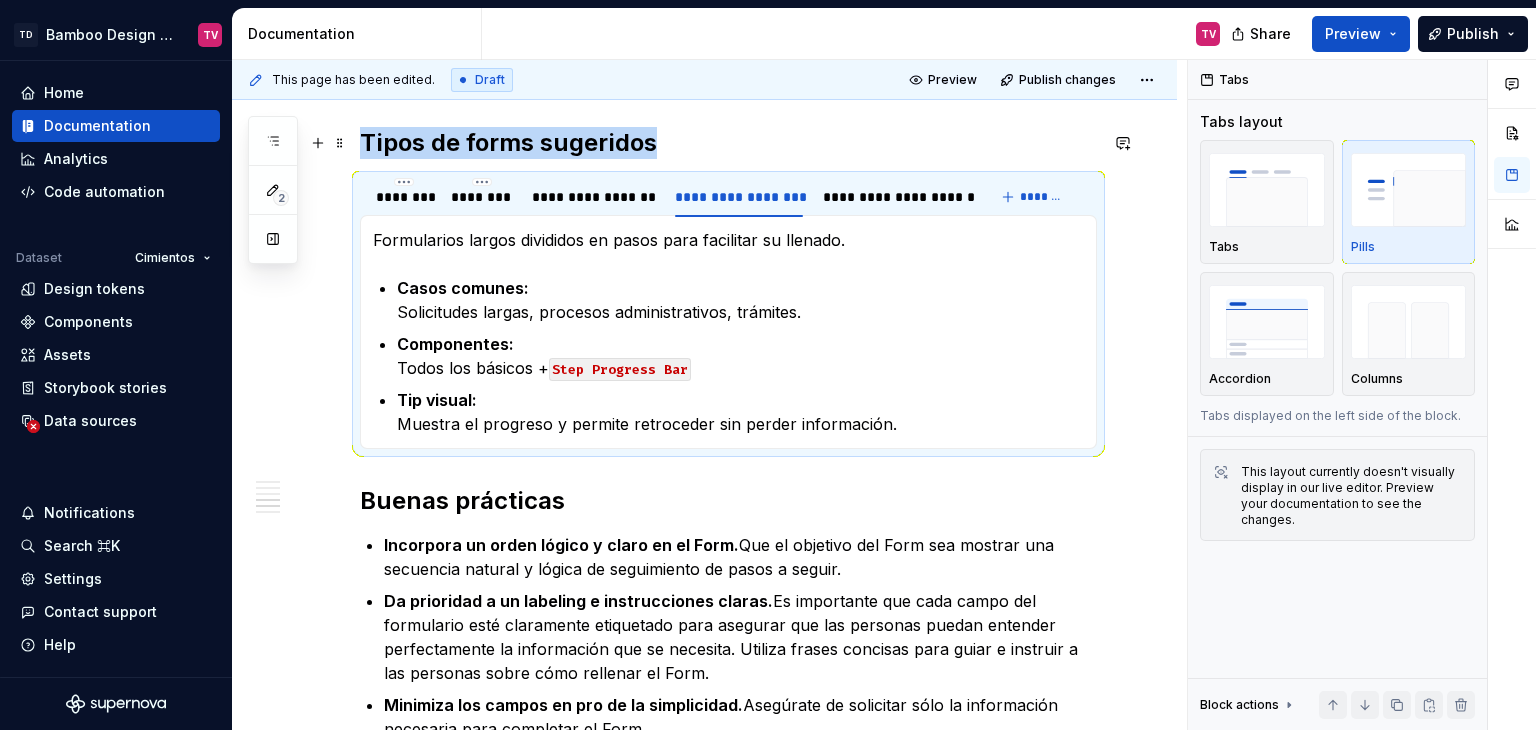 click on "Tipos de forms sugeridos" at bounding box center (728, 143) 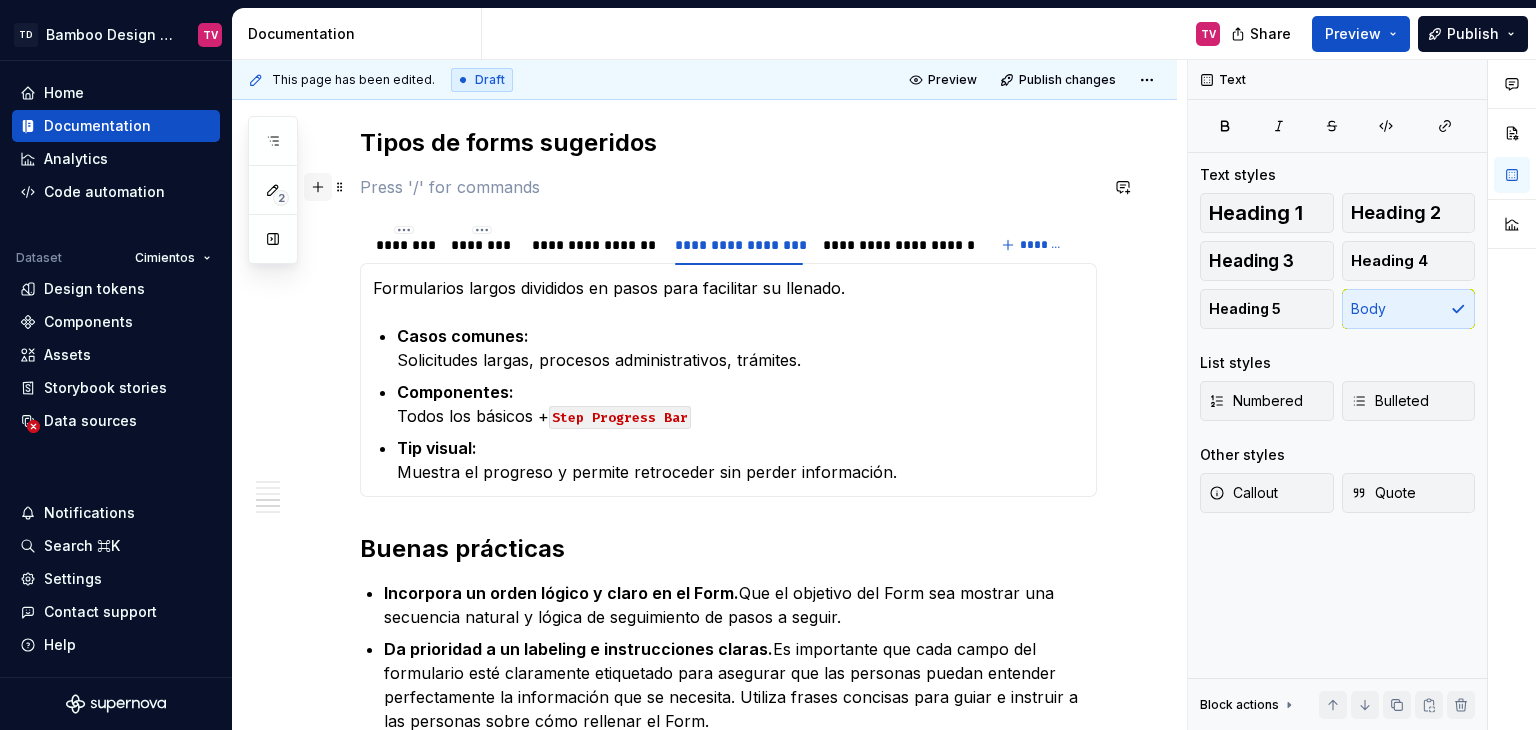 click at bounding box center [318, 187] 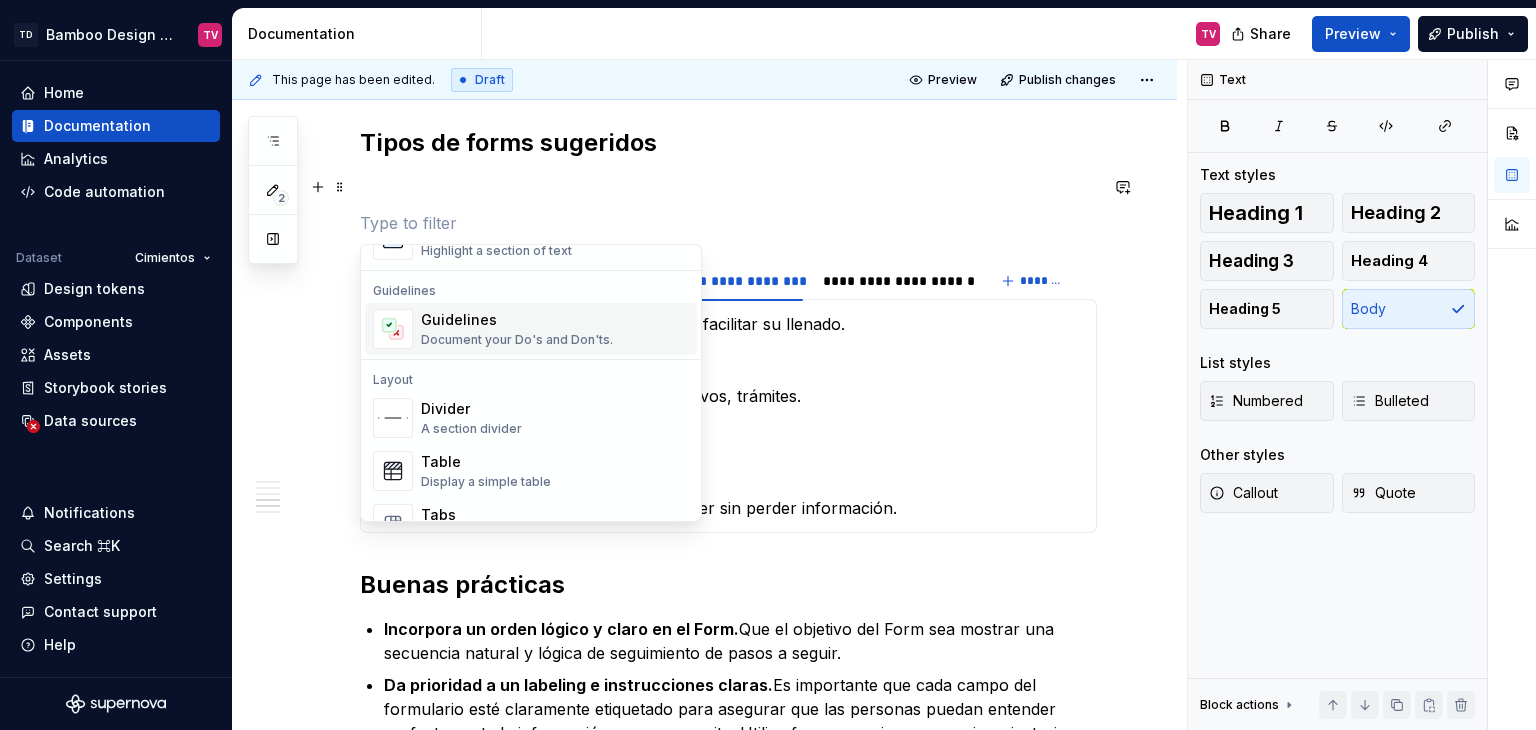 scroll, scrollTop: 600, scrollLeft: 0, axis: vertical 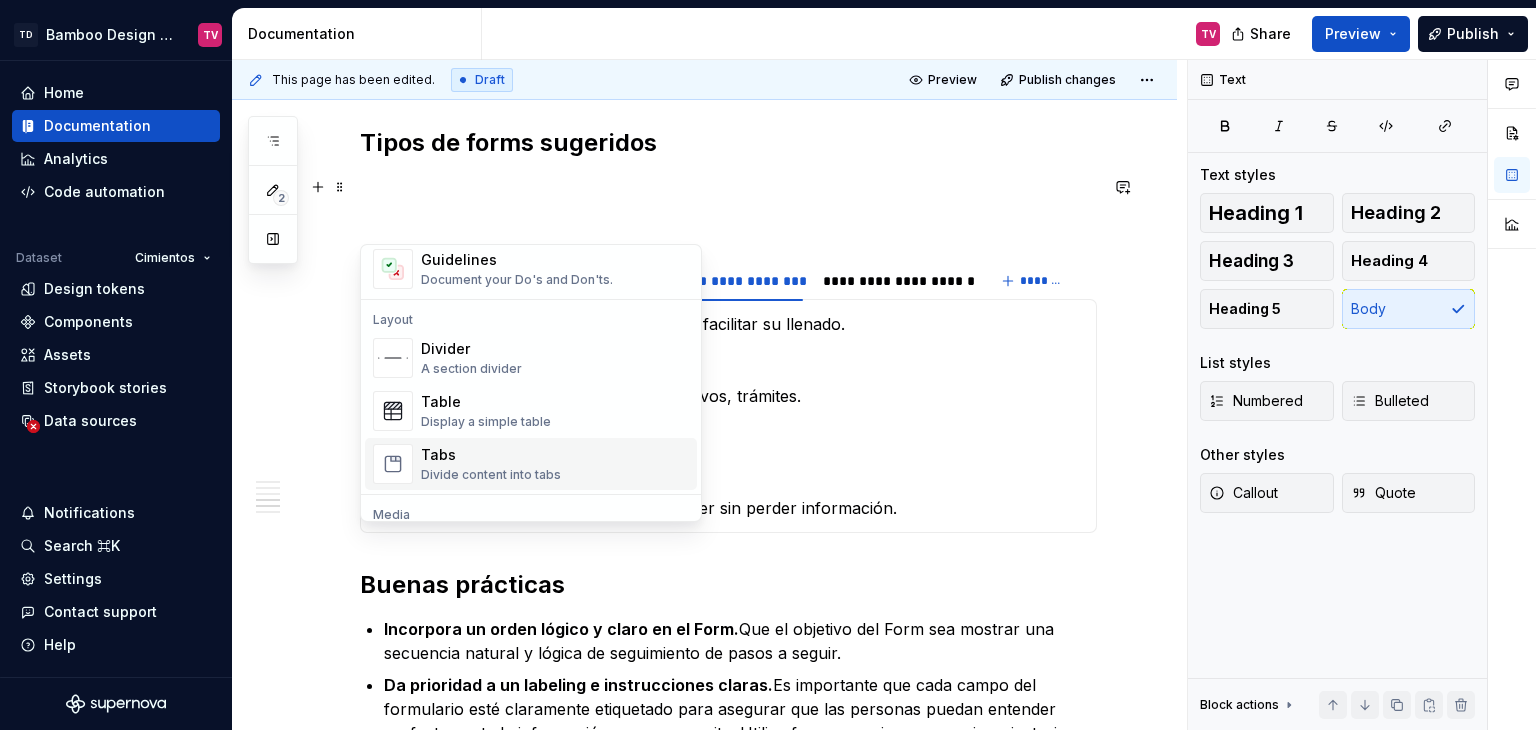 click on "Tabs Divide content into tabs" at bounding box center [555, 464] 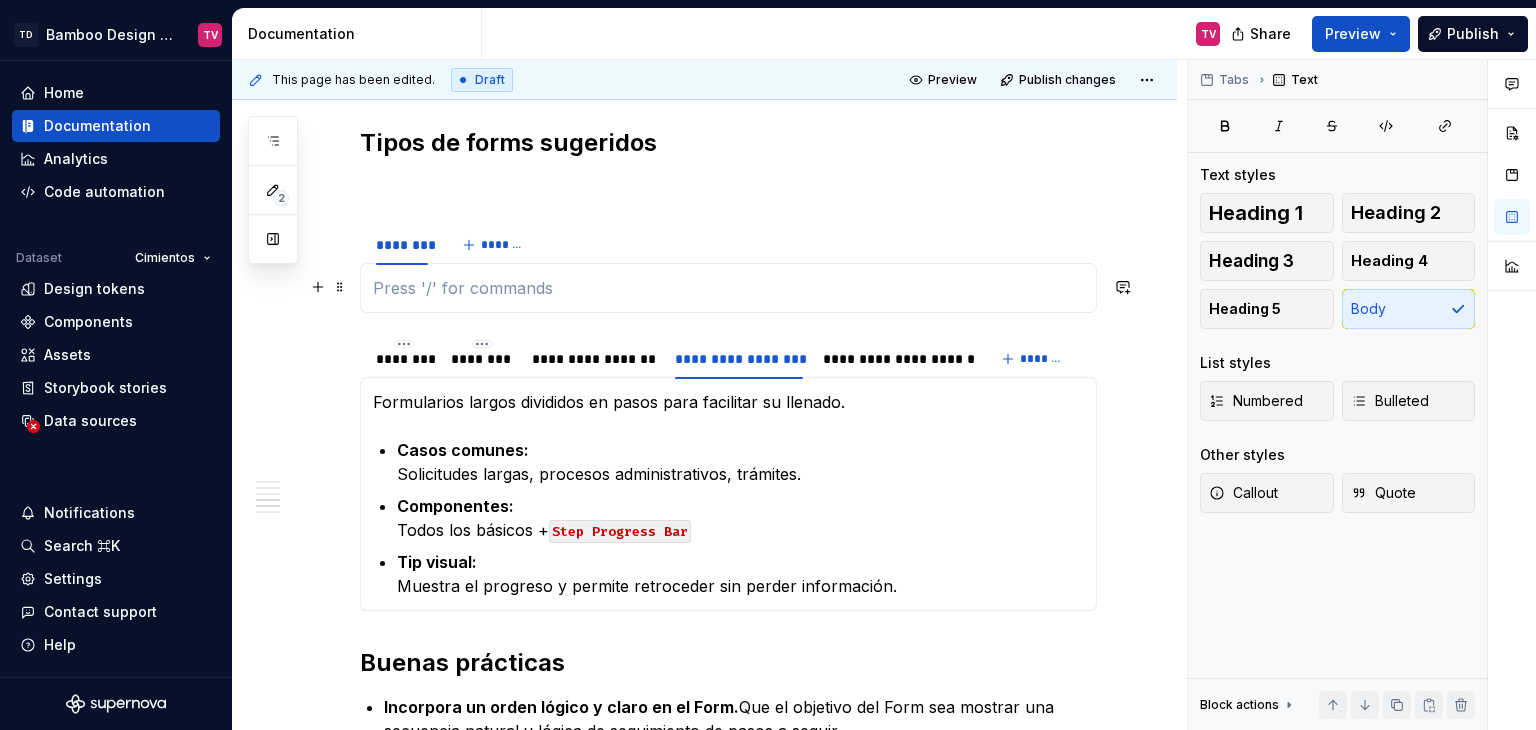 click at bounding box center [728, 288] 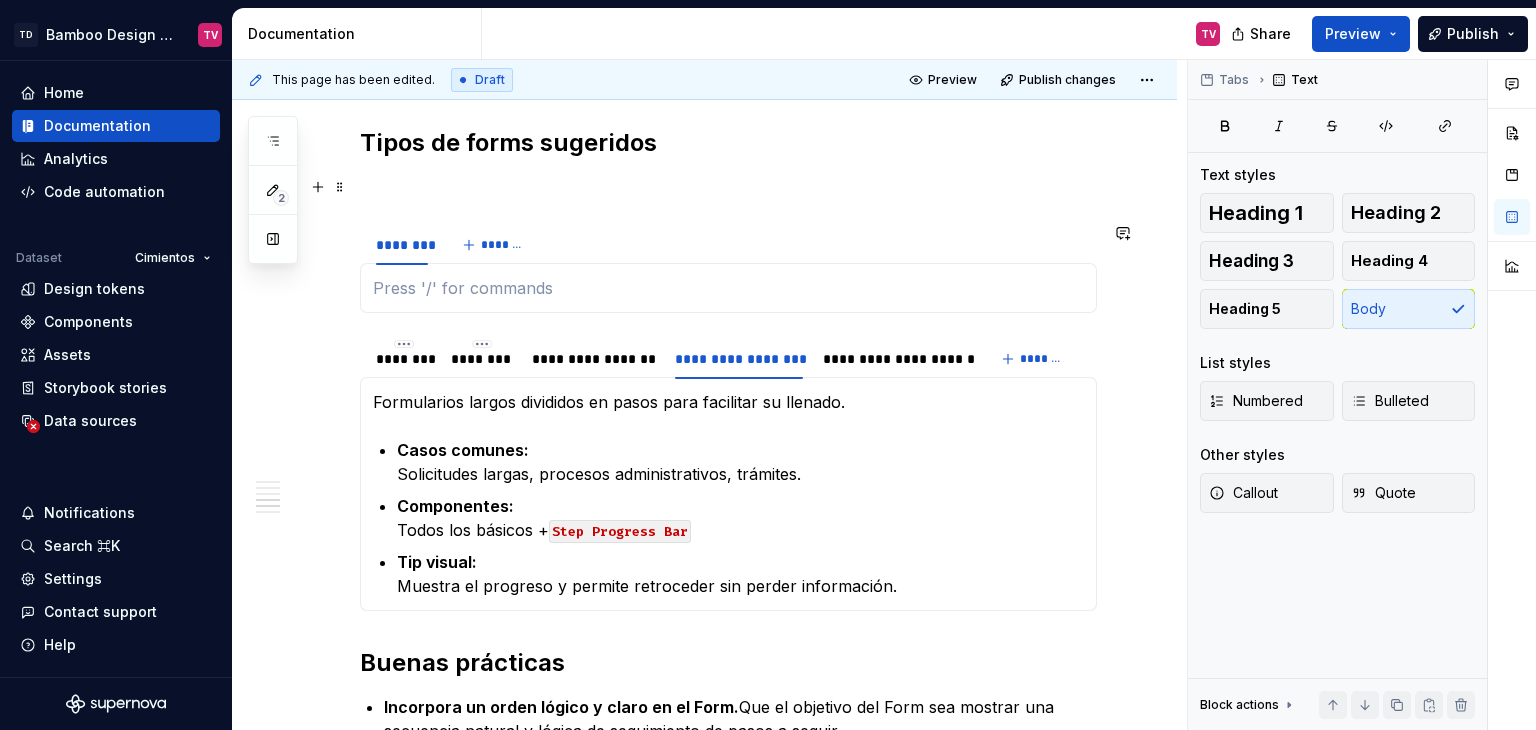 click at bounding box center (728, 187) 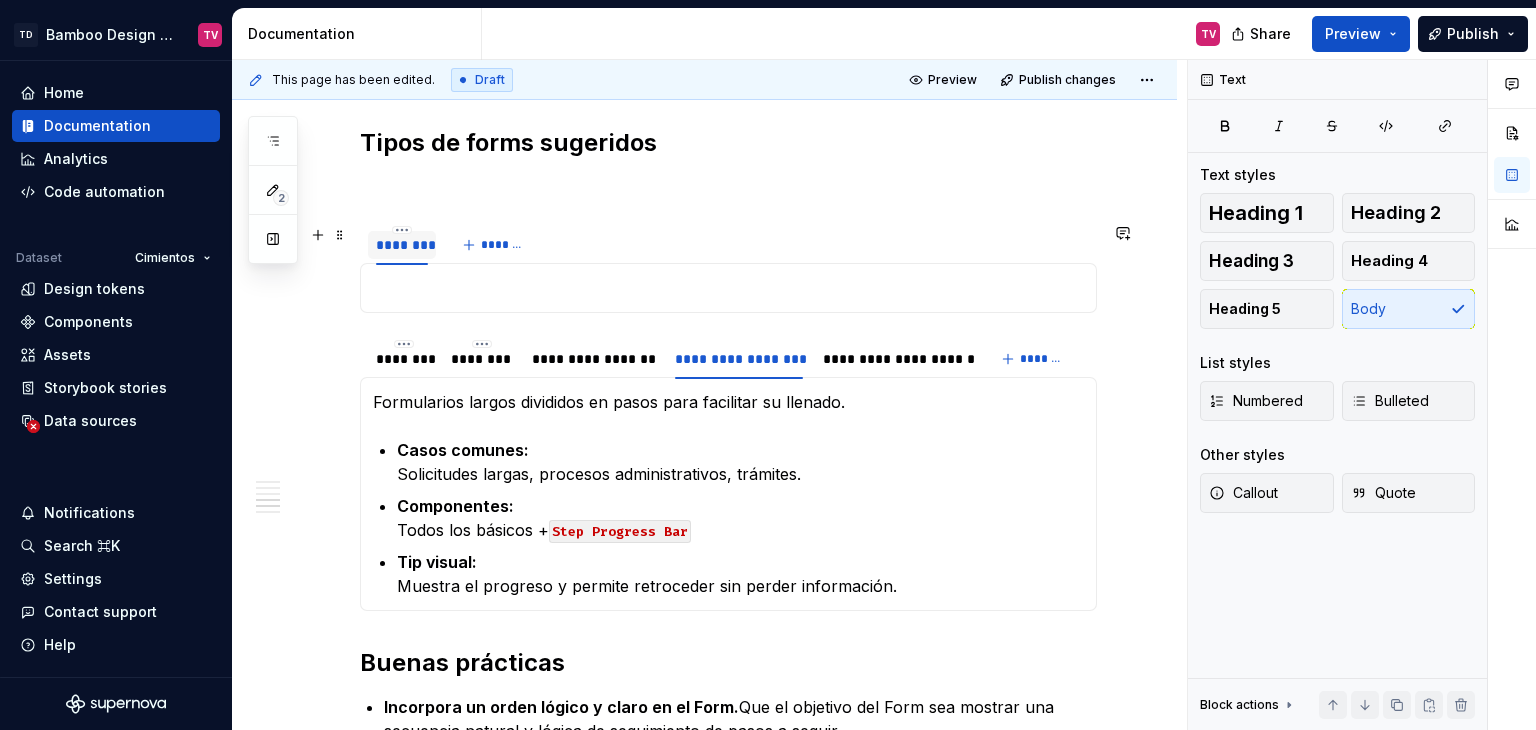 click on "********" at bounding box center [402, 245] 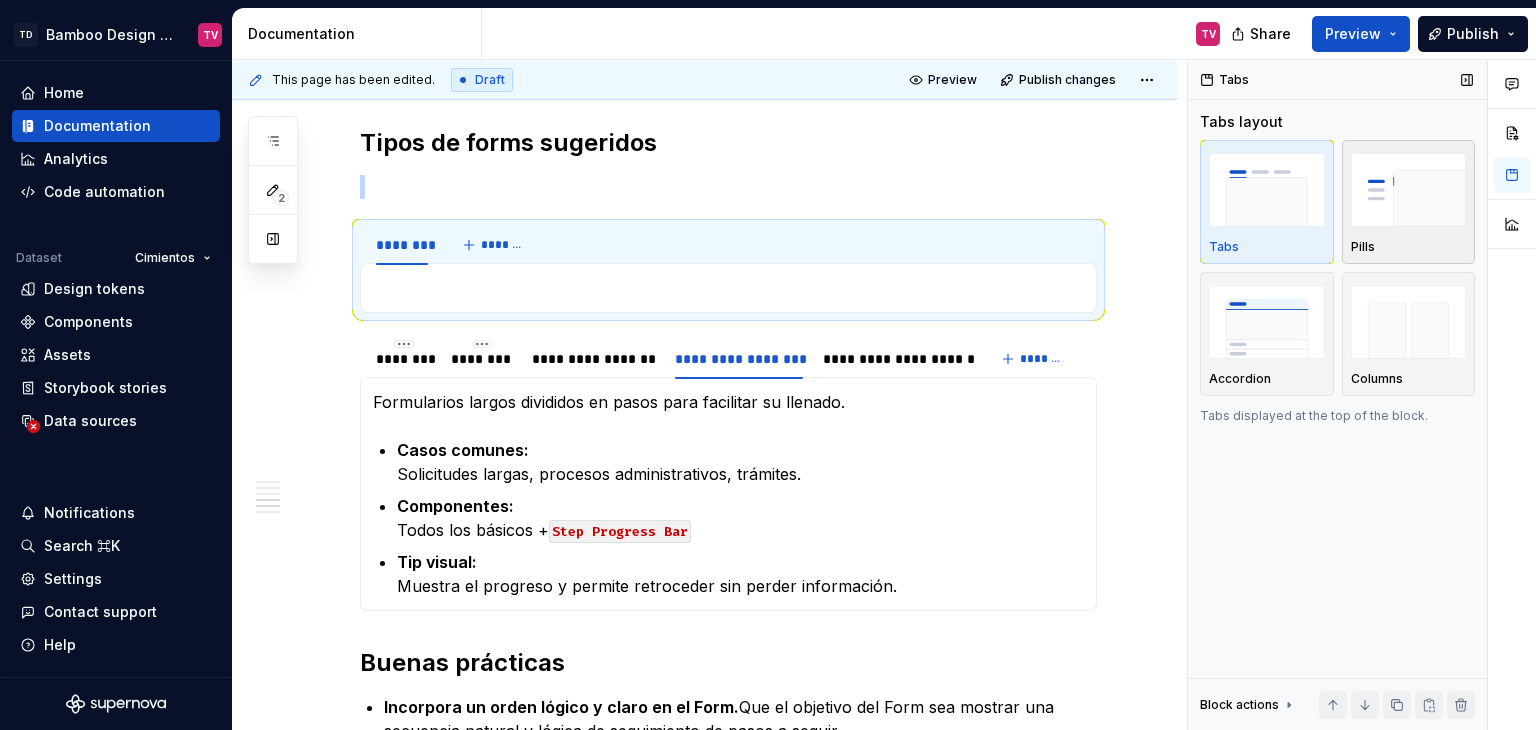 click at bounding box center [1409, 189] 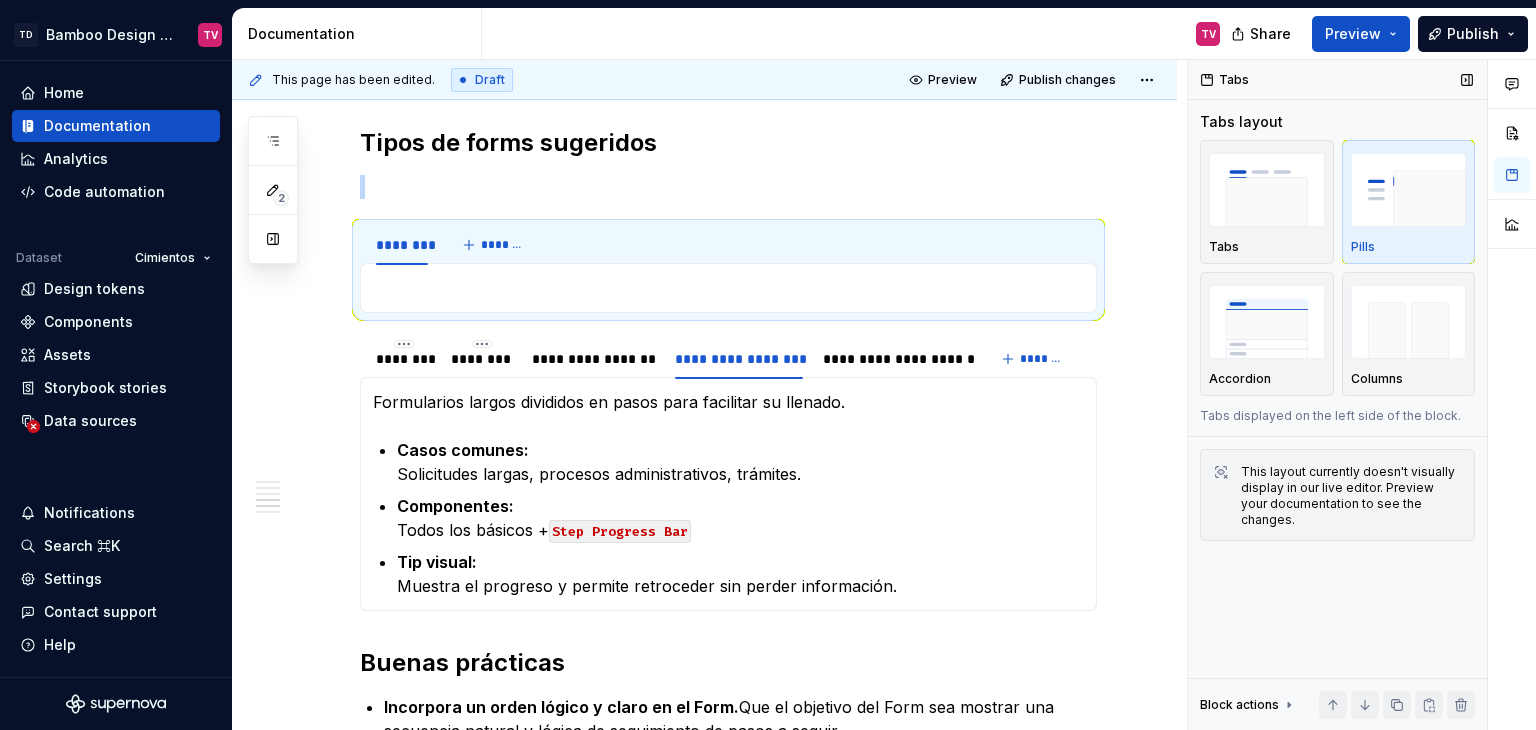 click at bounding box center (1409, 189) 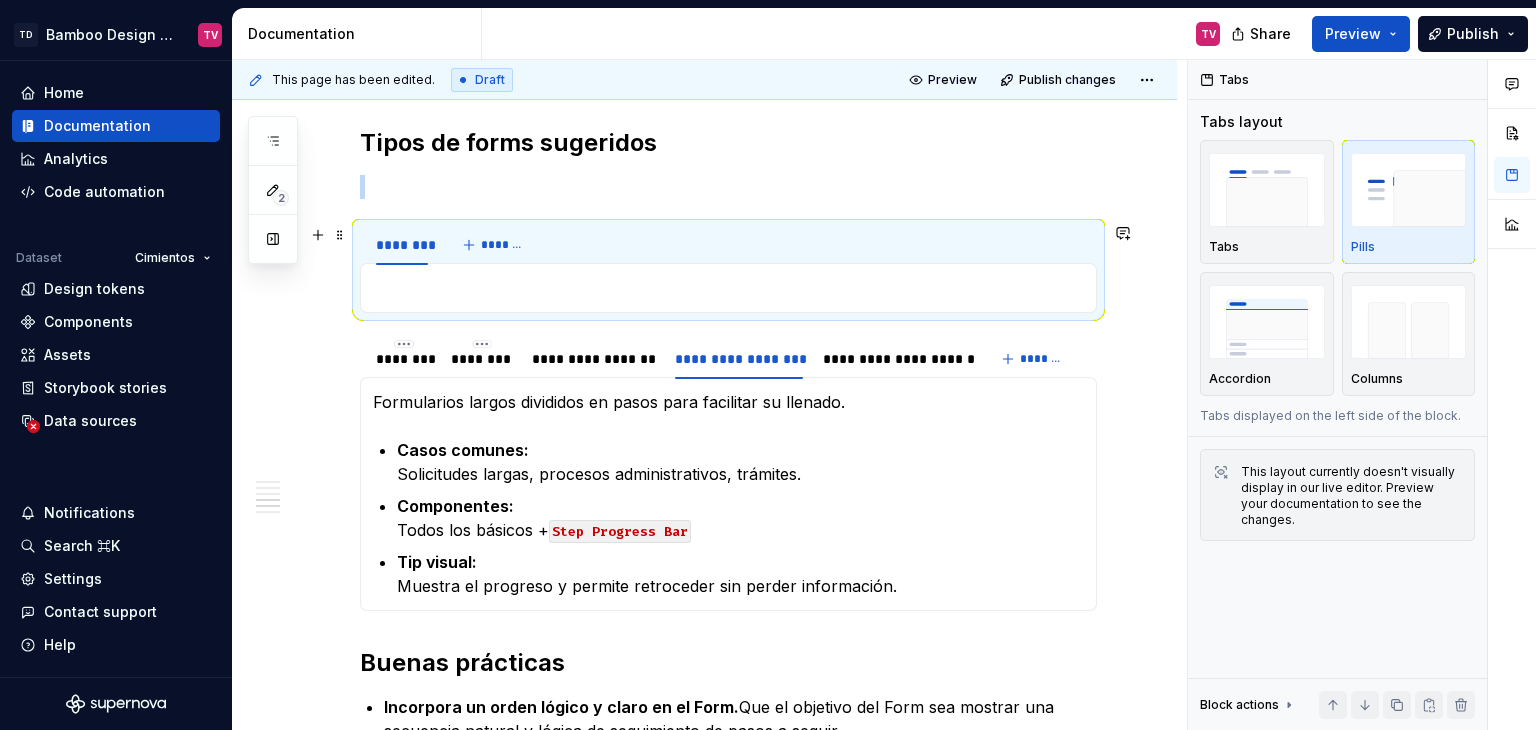 click on "******** *******" at bounding box center [728, 245] 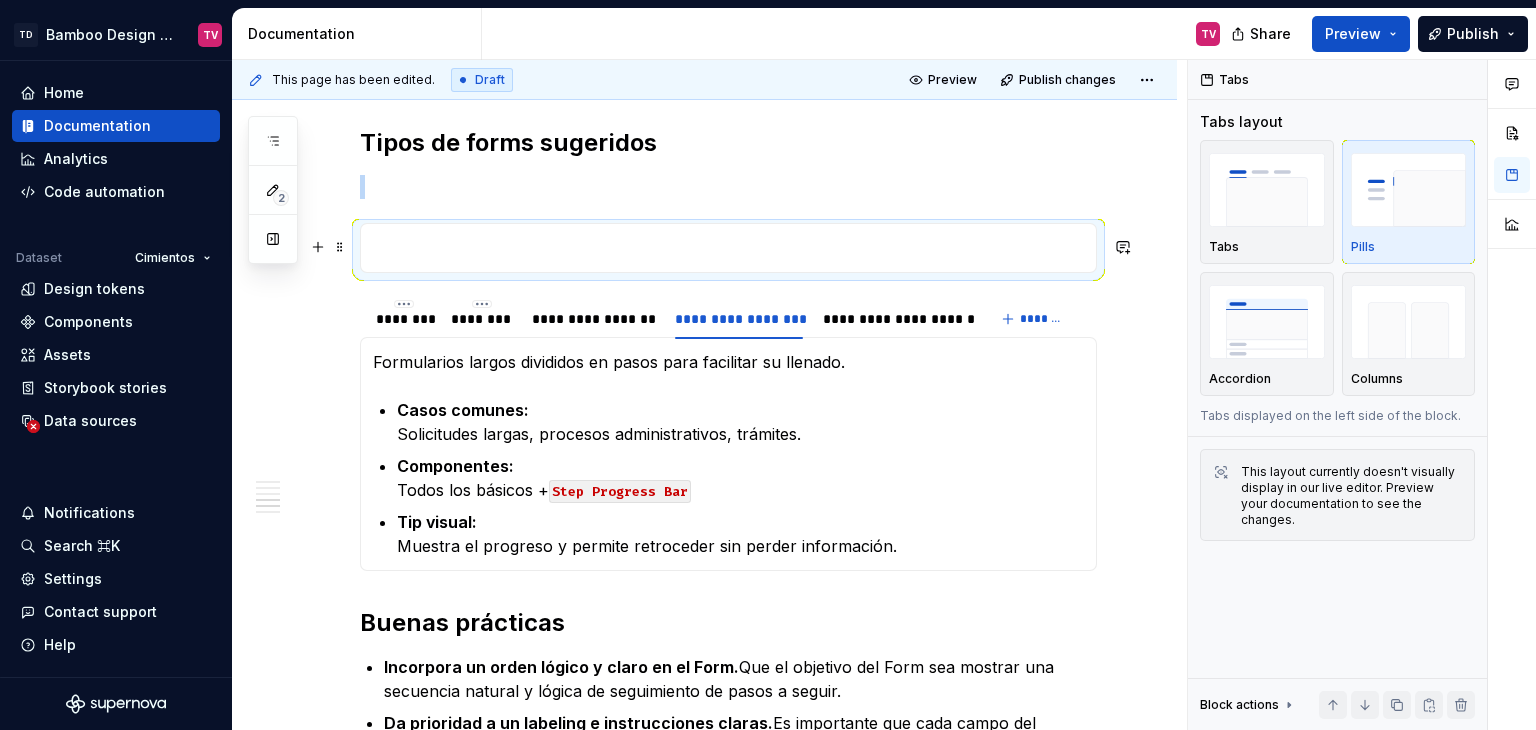 click at bounding box center (728, 248) 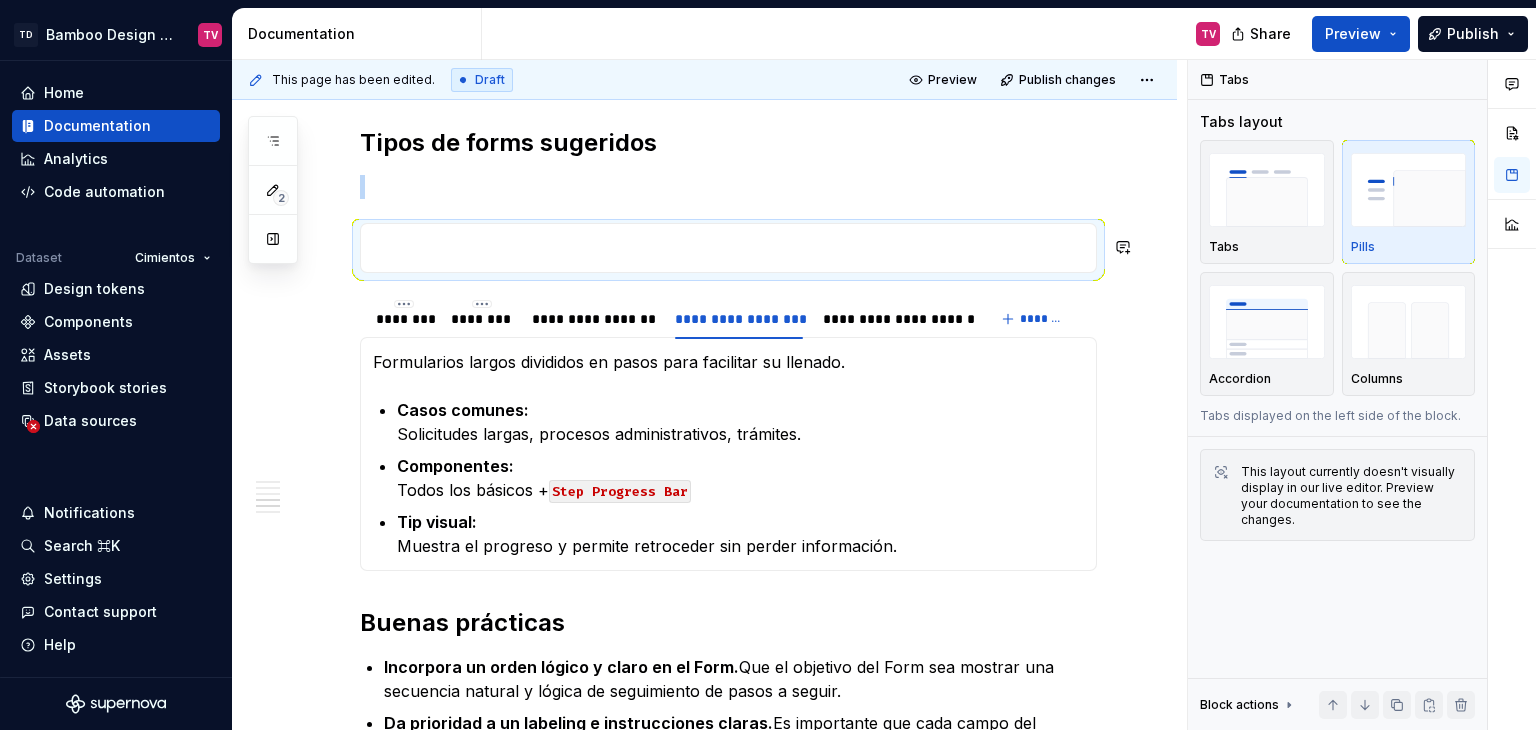 click at bounding box center (728, 248) 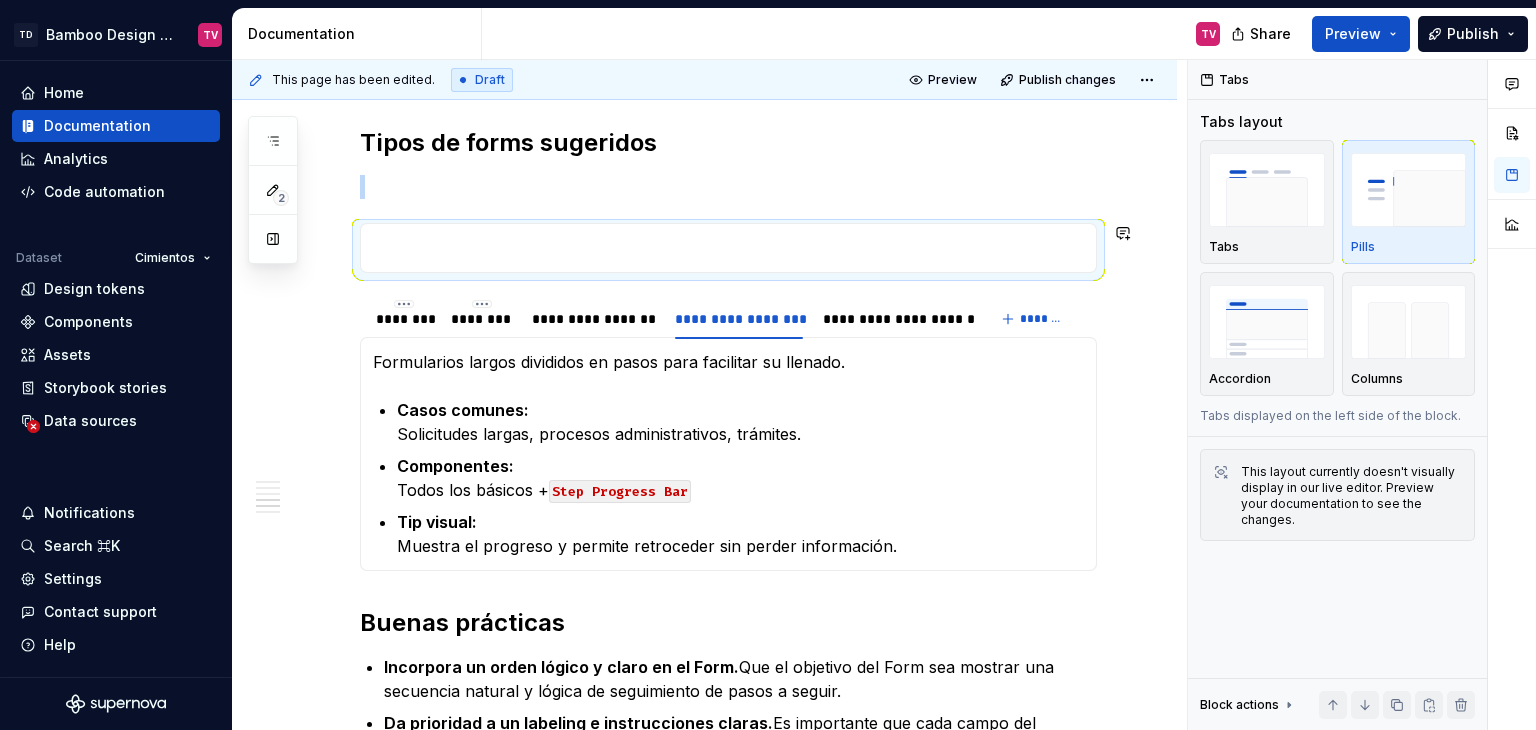 click at bounding box center [728, 248] 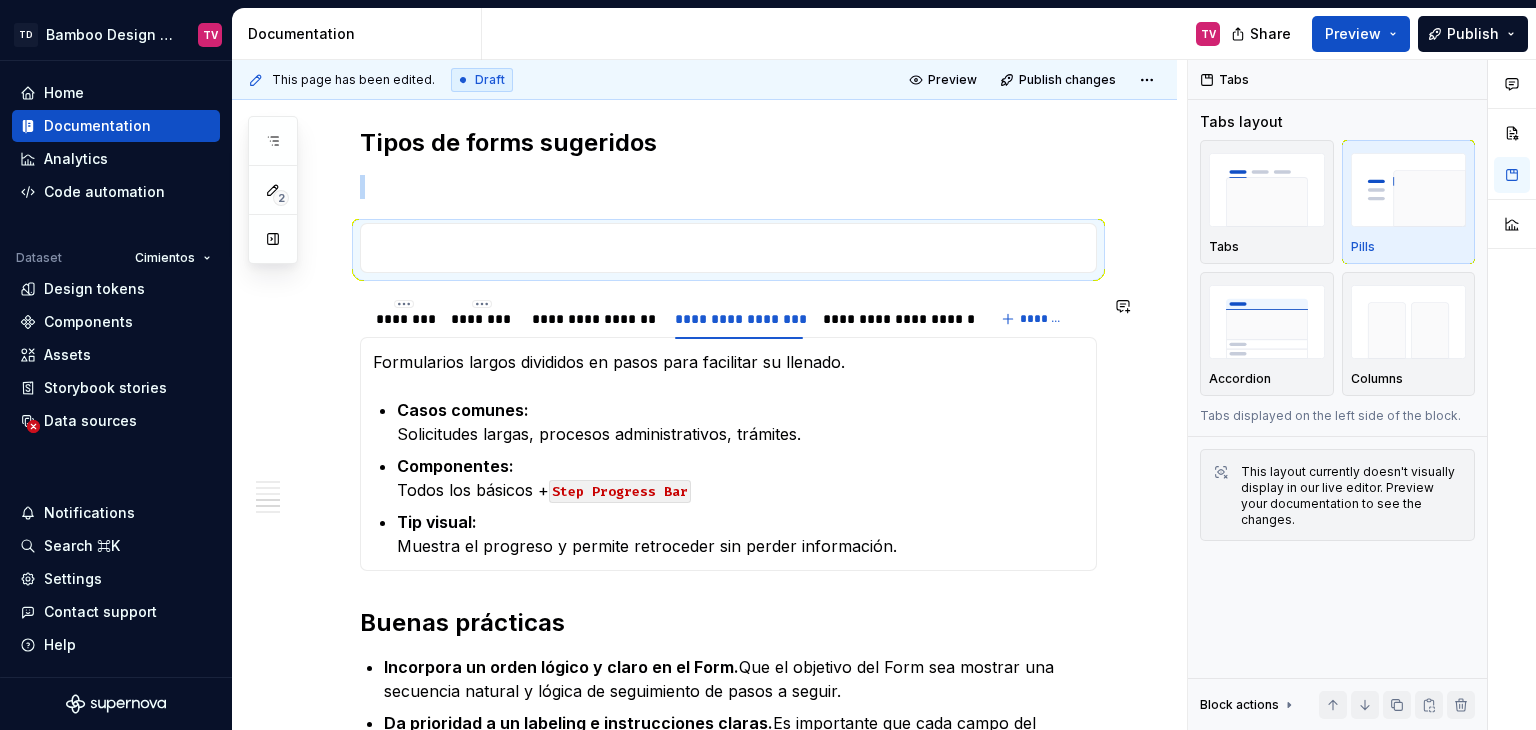 click at bounding box center [728, 248] 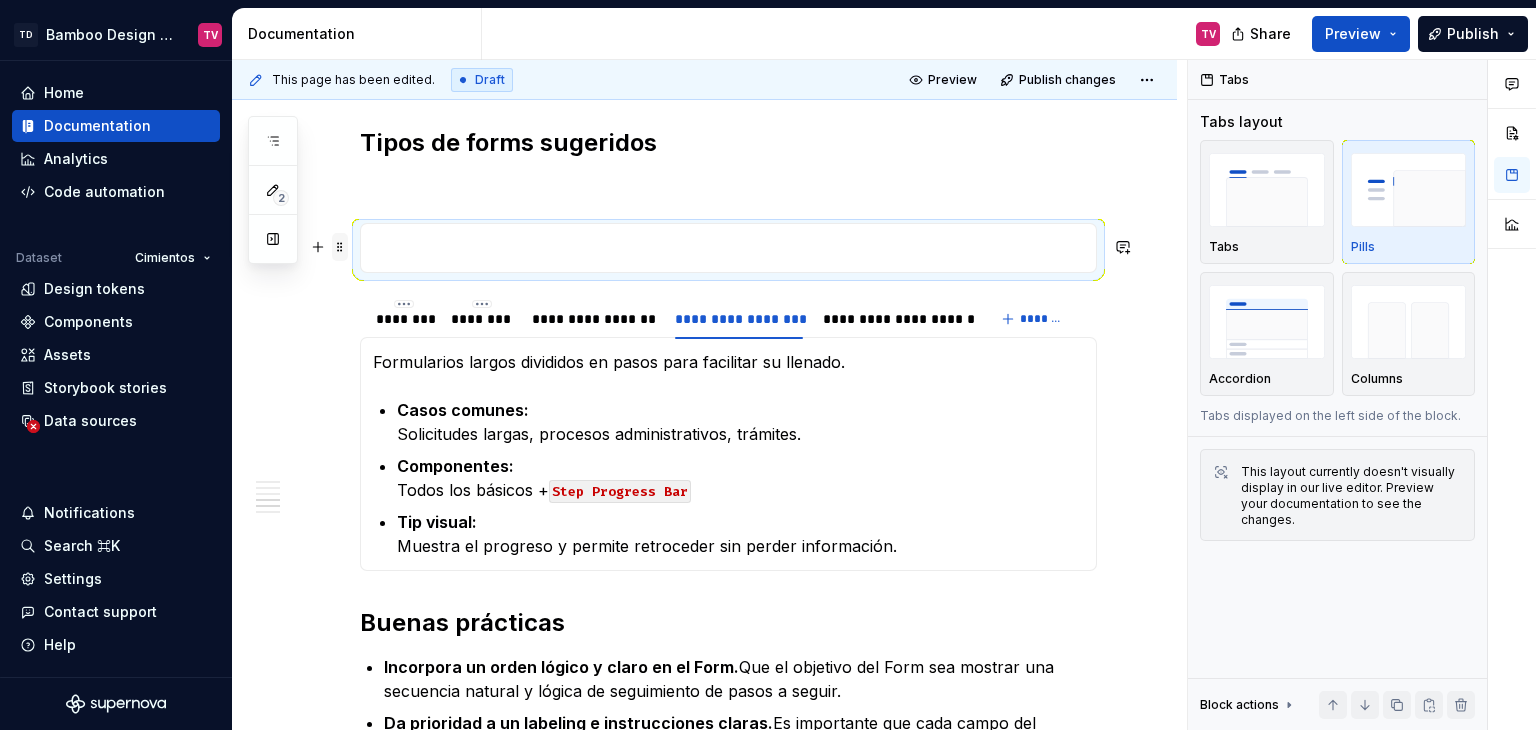 click at bounding box center [340, 247] 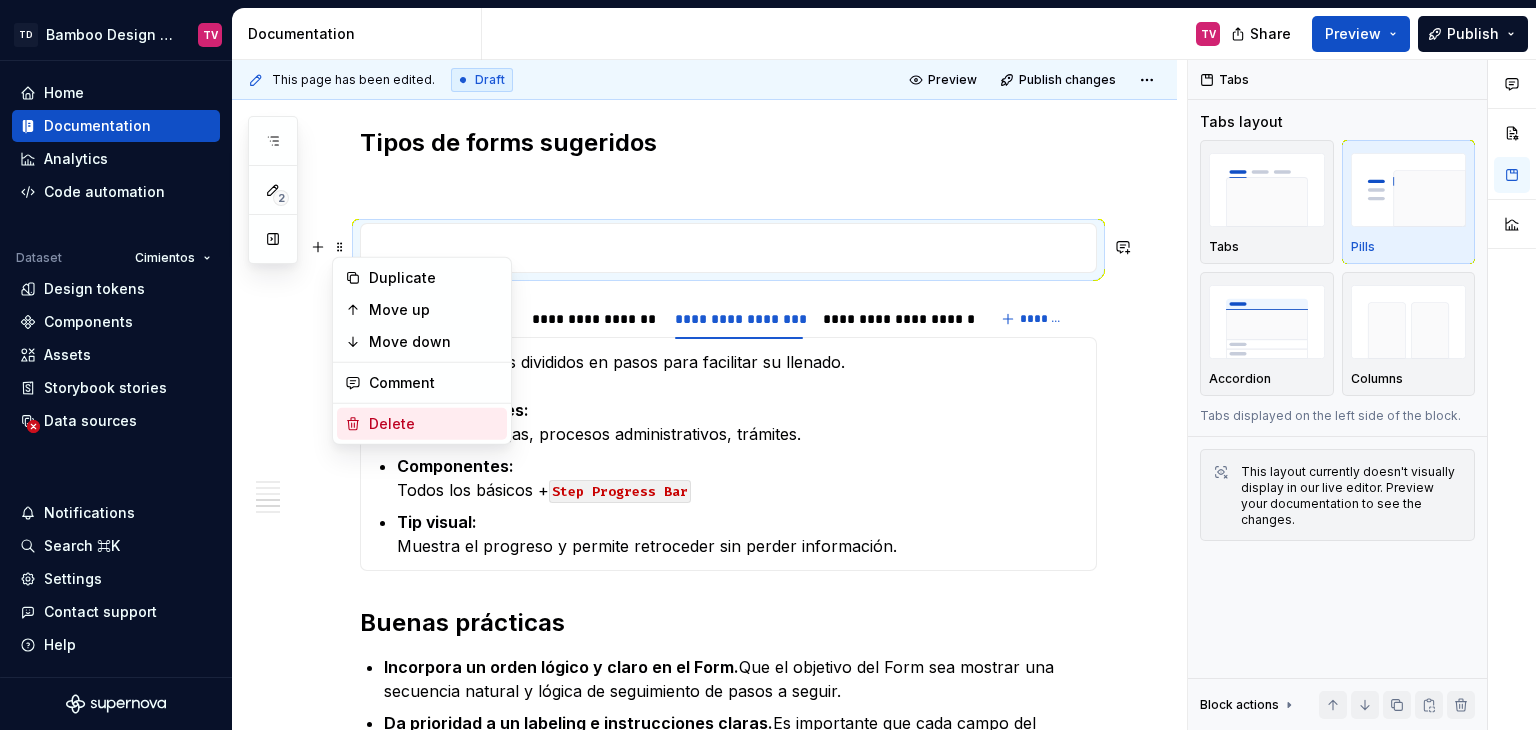 click on "Delete" at bounding box center [434, 424] 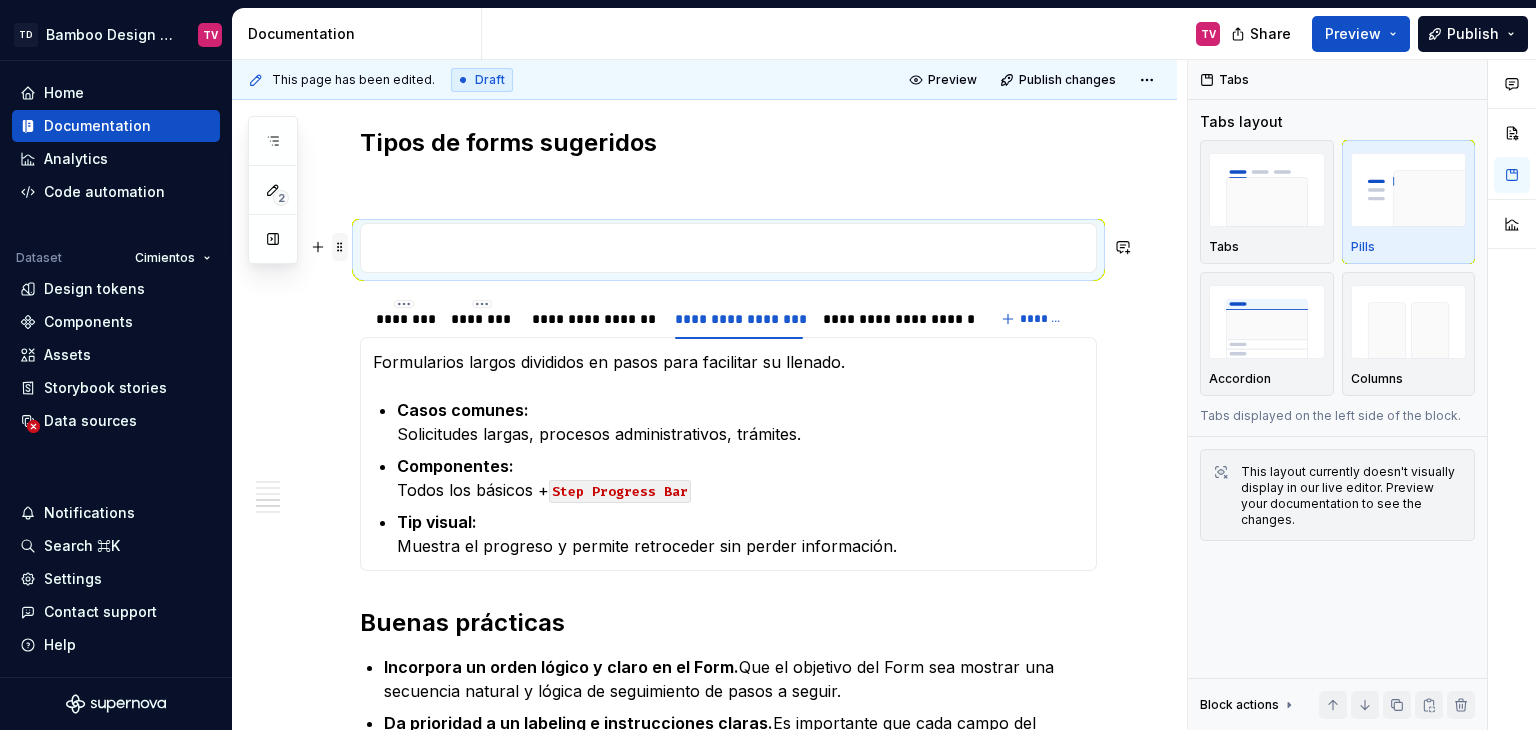 click at bounding box center [340, 247] 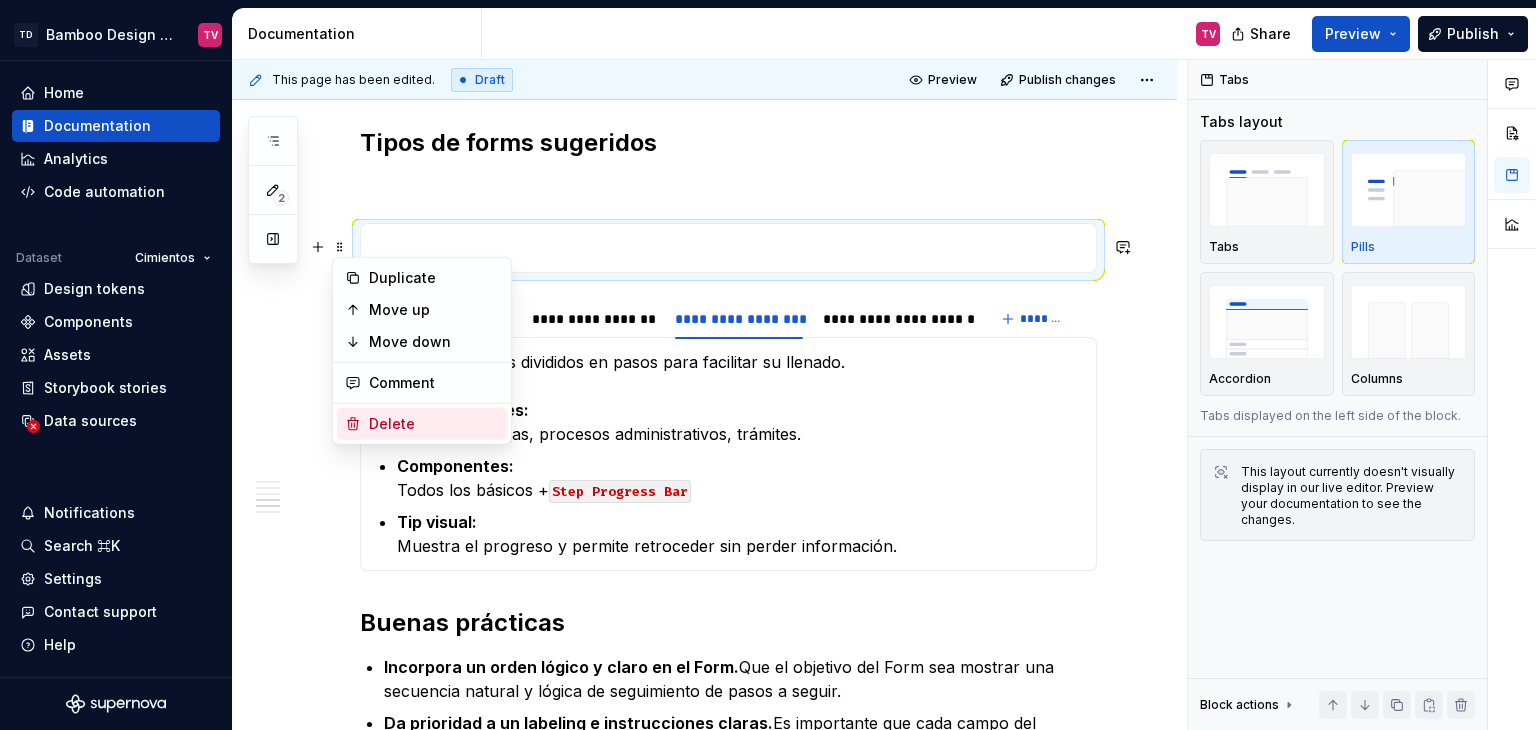click on "Delete" at bounding box center (434, 424) 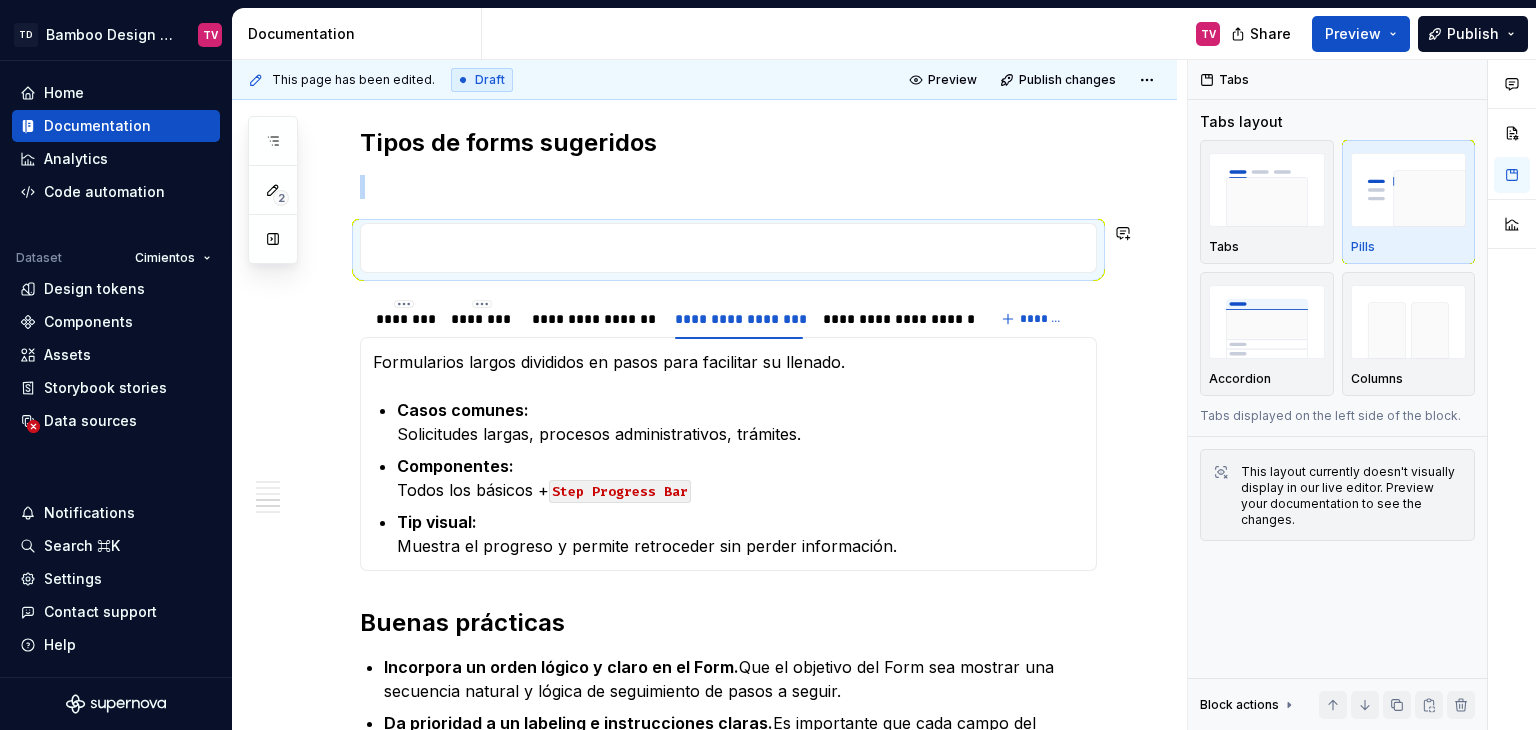 click at bounding box center (728, 248) 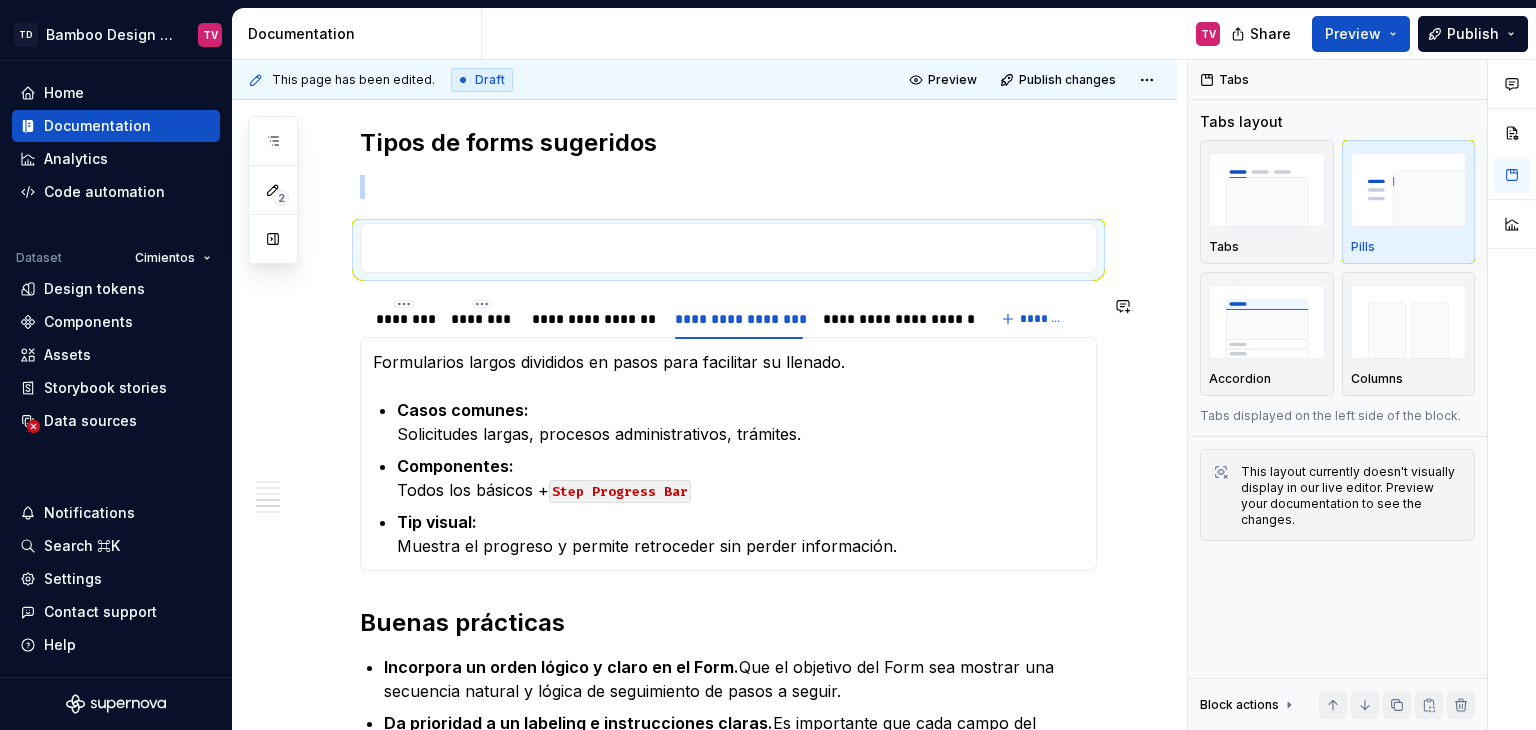 click on "**********" at bounding box center (728, 434) 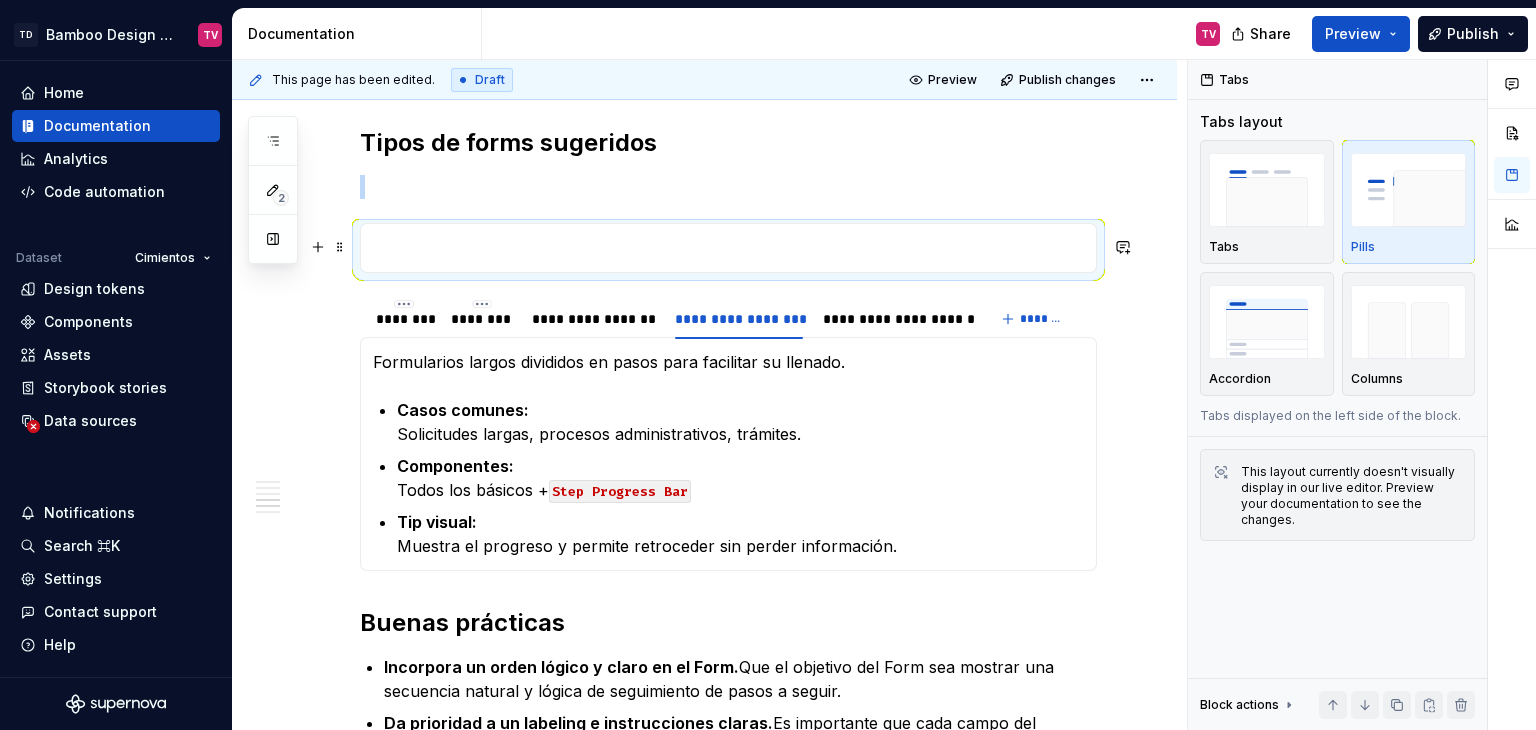 click at bounding box center [728, 248] 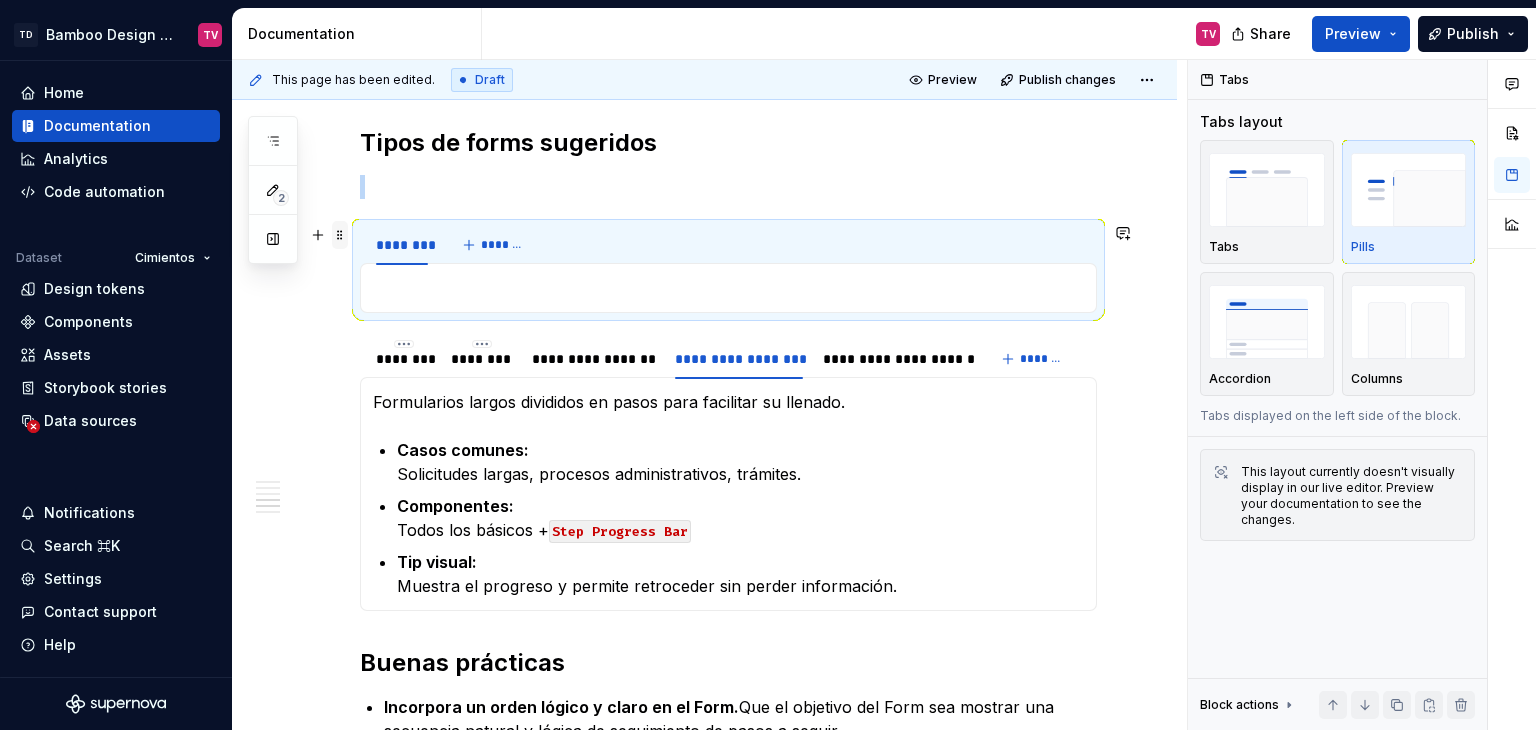 click at bounding box center (340, 235) 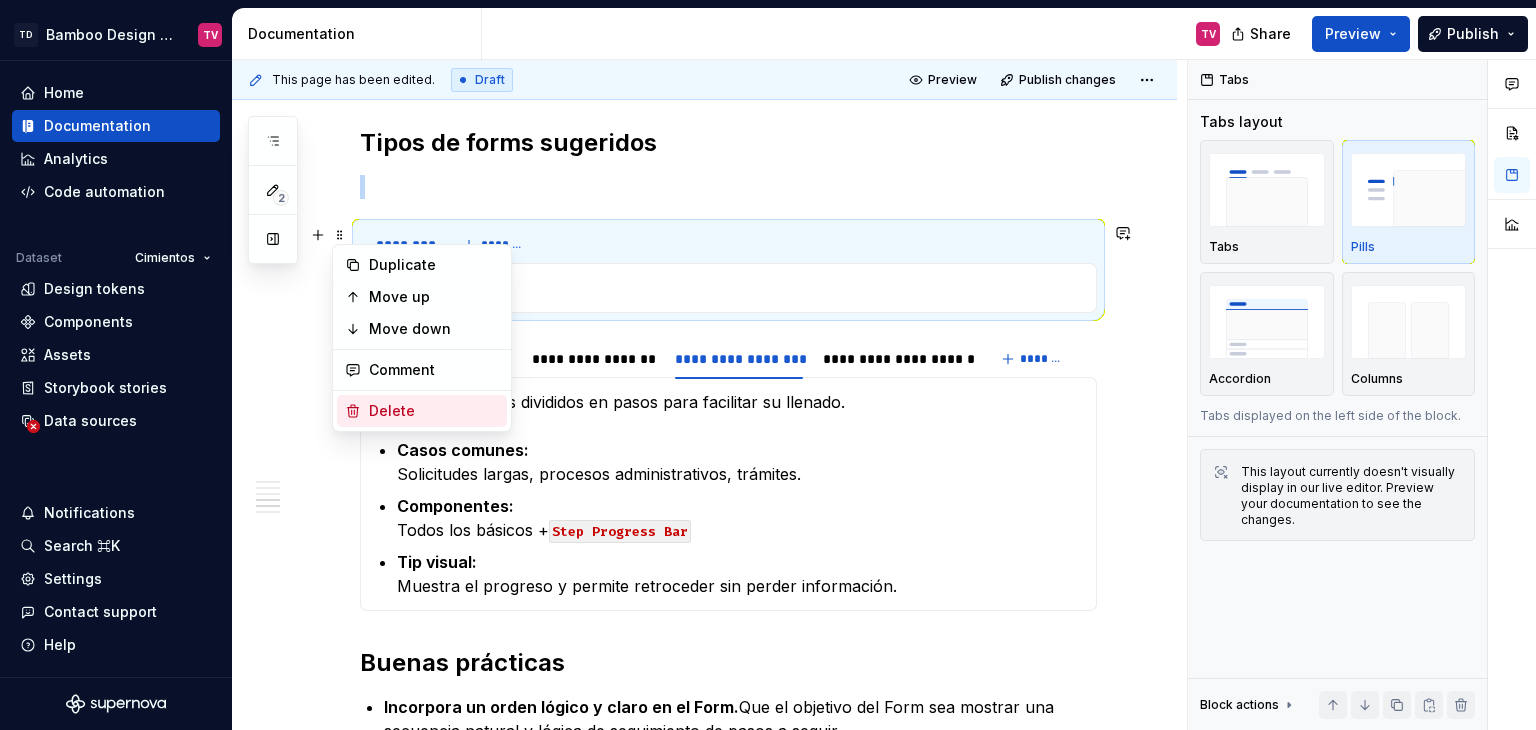 click on "Delete" at bounding box center (434, 411) 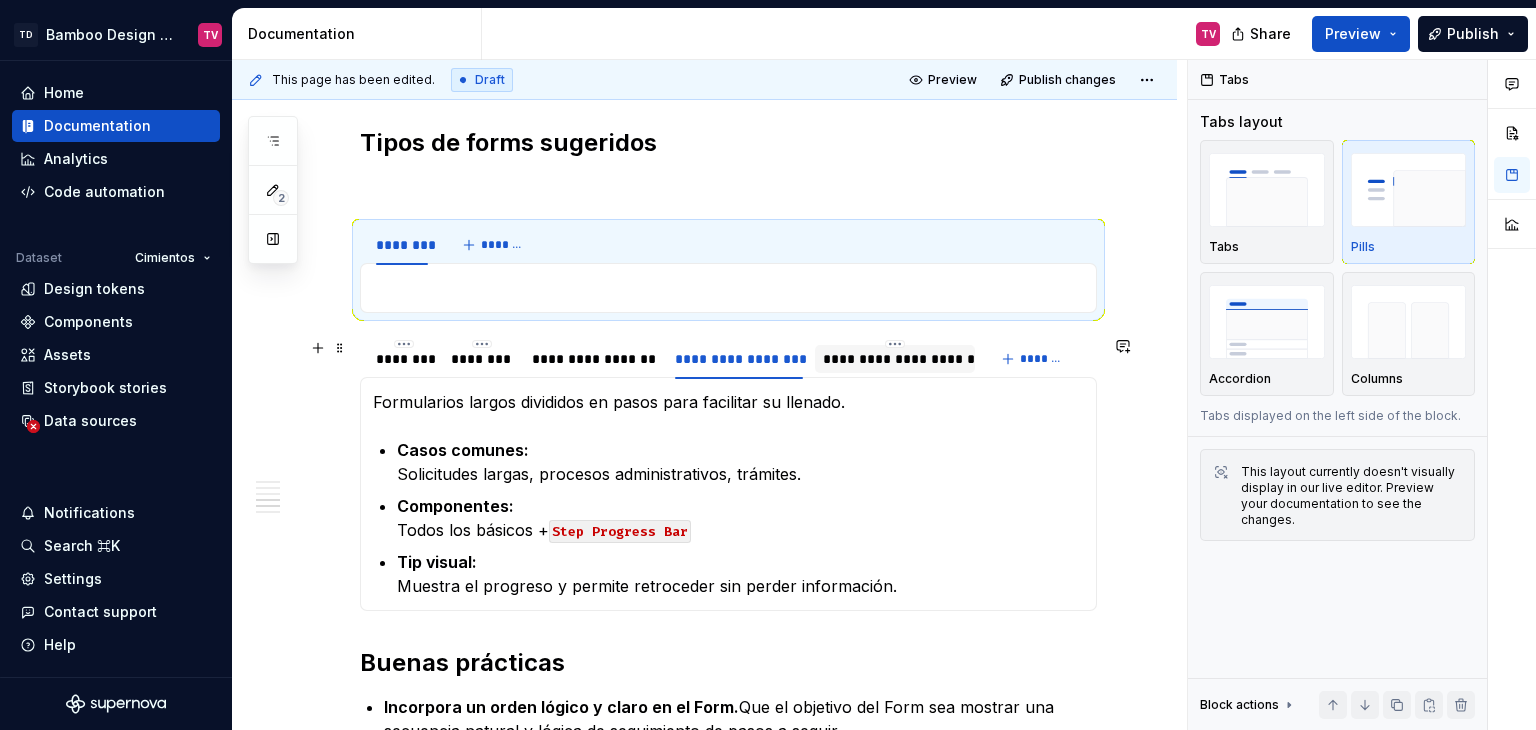 click on "**********" at bounding box center [895, 359] 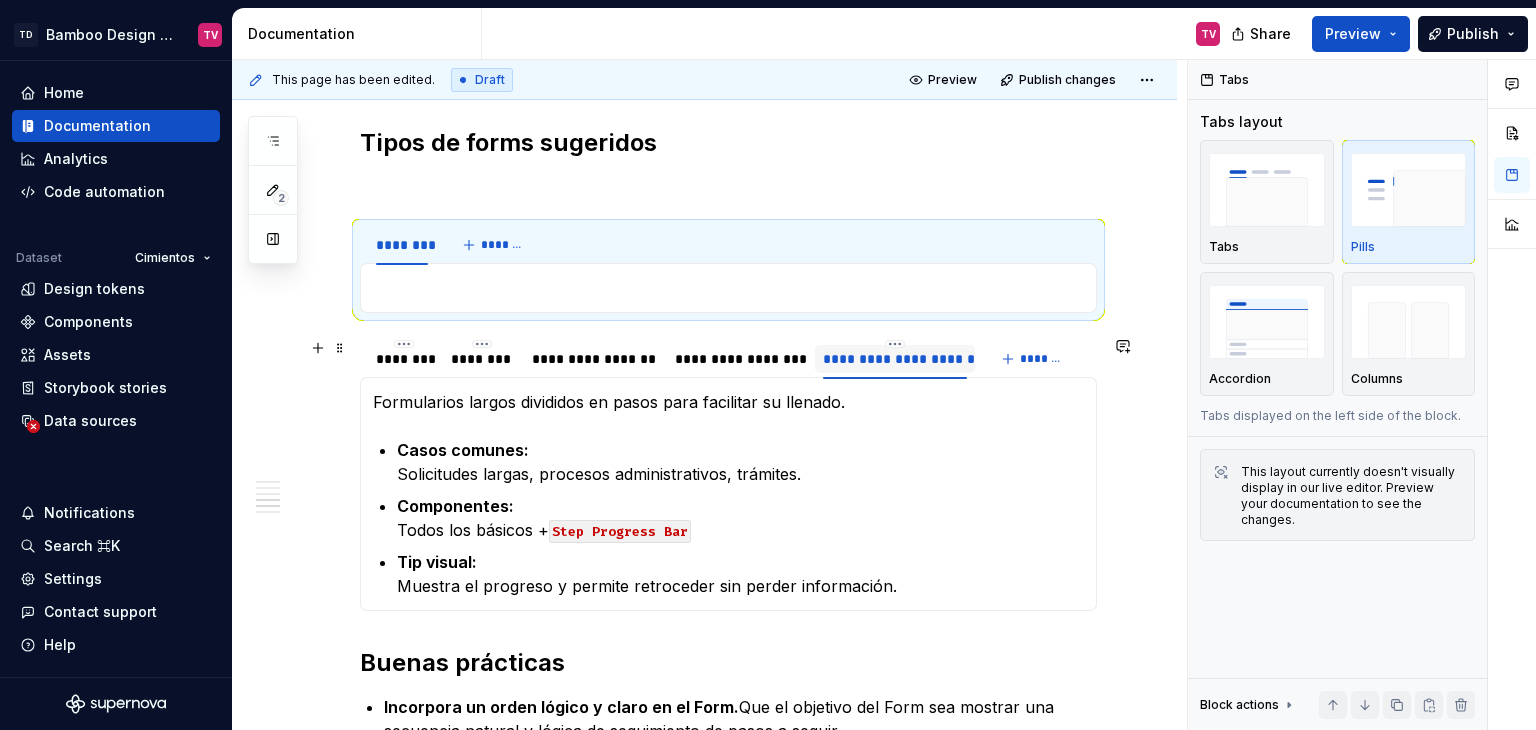 click on "**********" at bounding box center (895, 359) 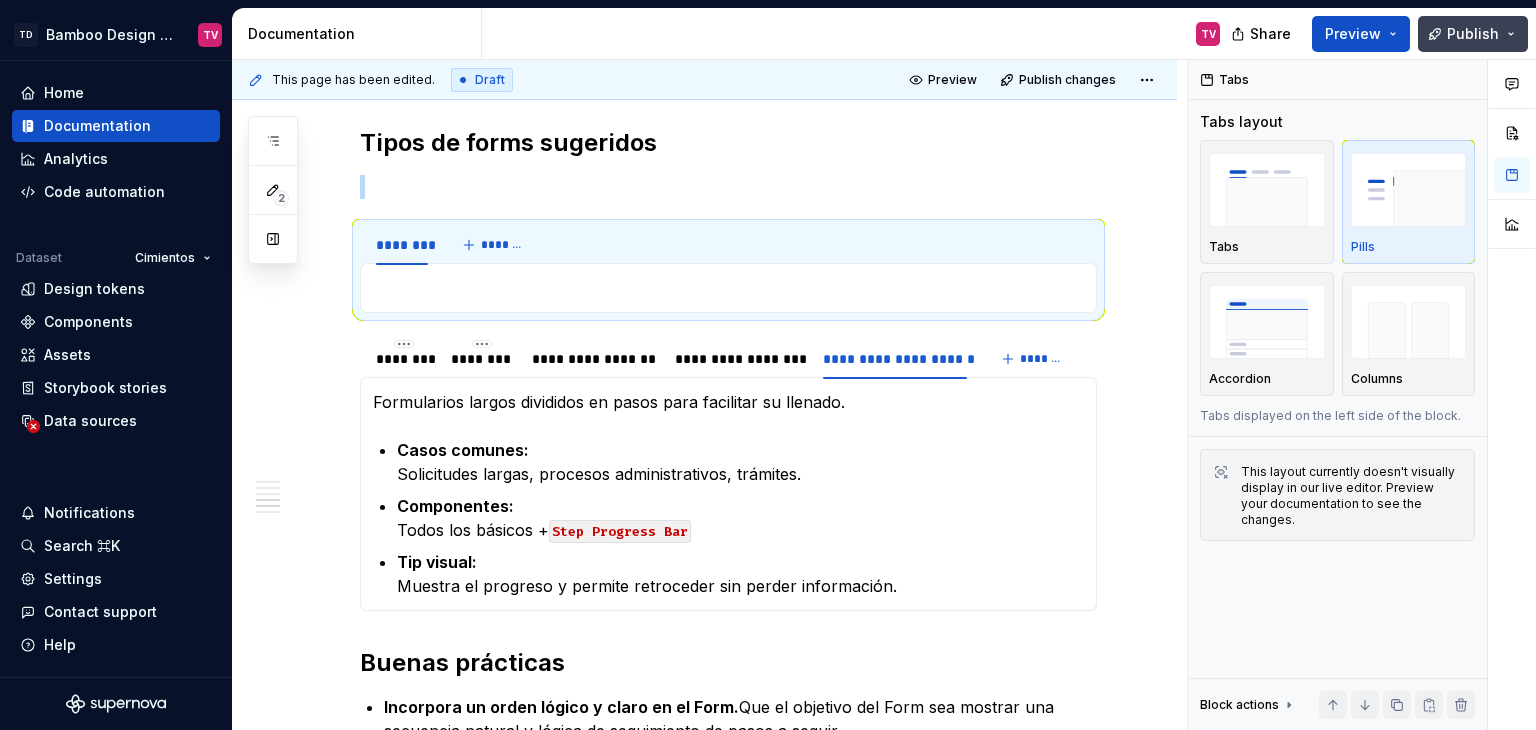 click on "Publish" at bounding box center (1473, 34) 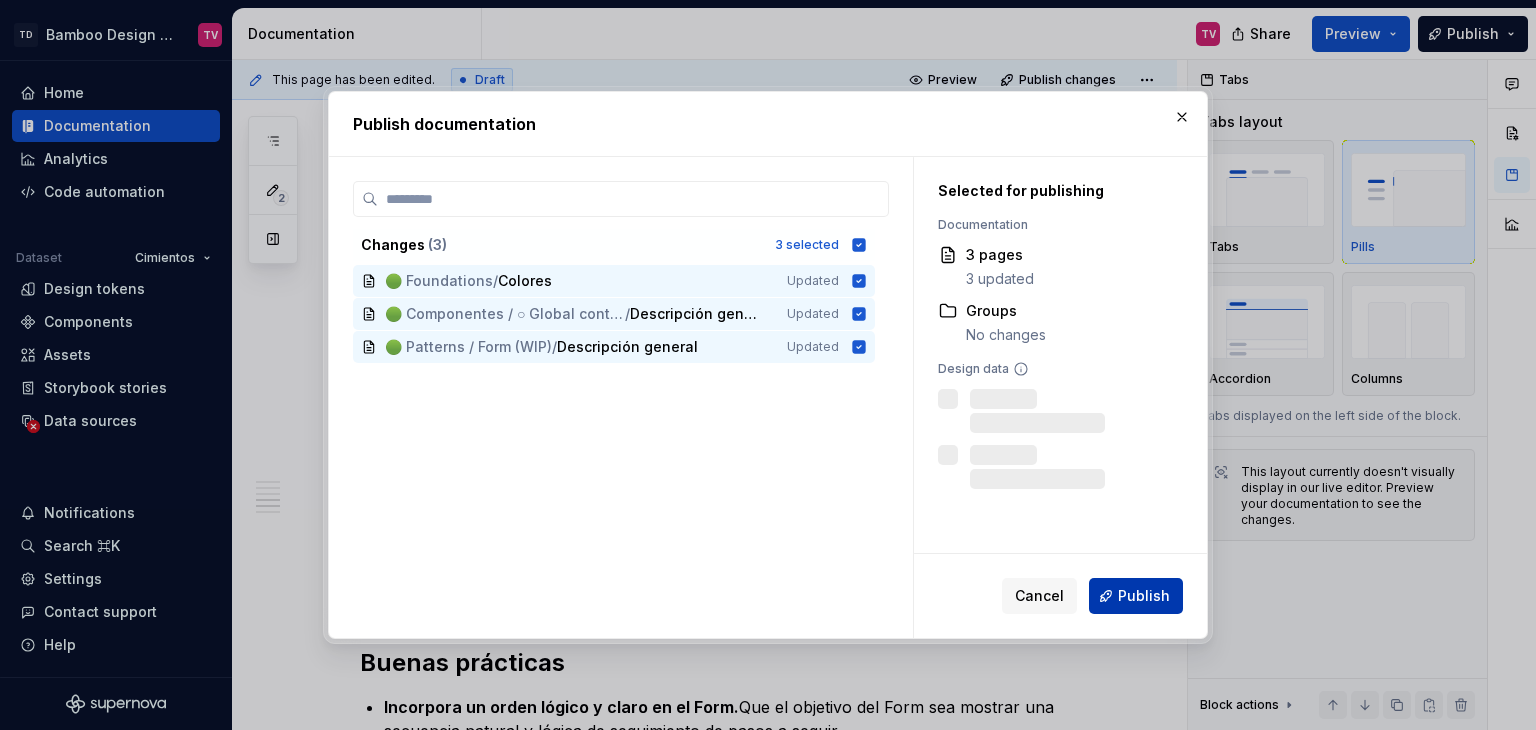click on "Publish" at bounding box center [1144, 596] 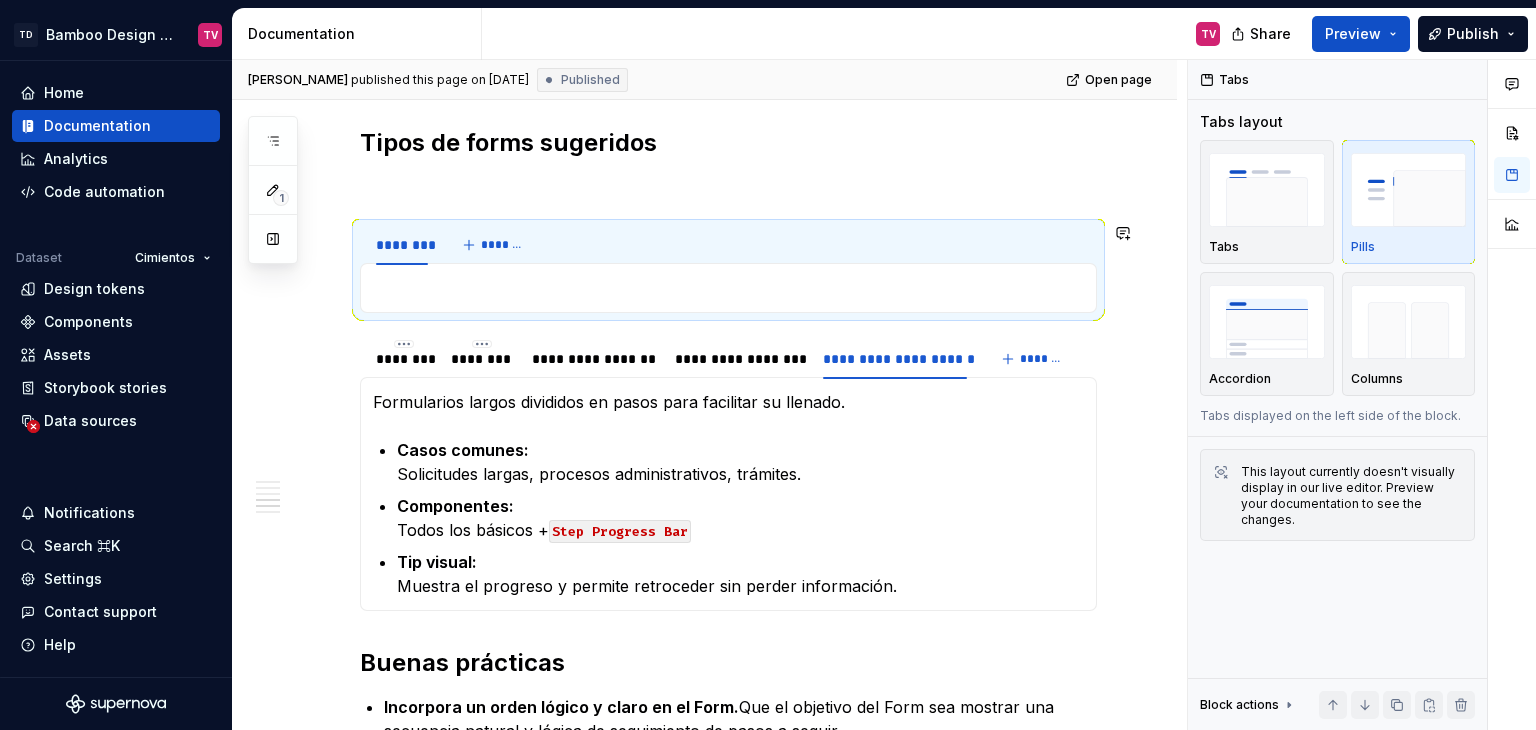 click at bounding box center [728, 288] 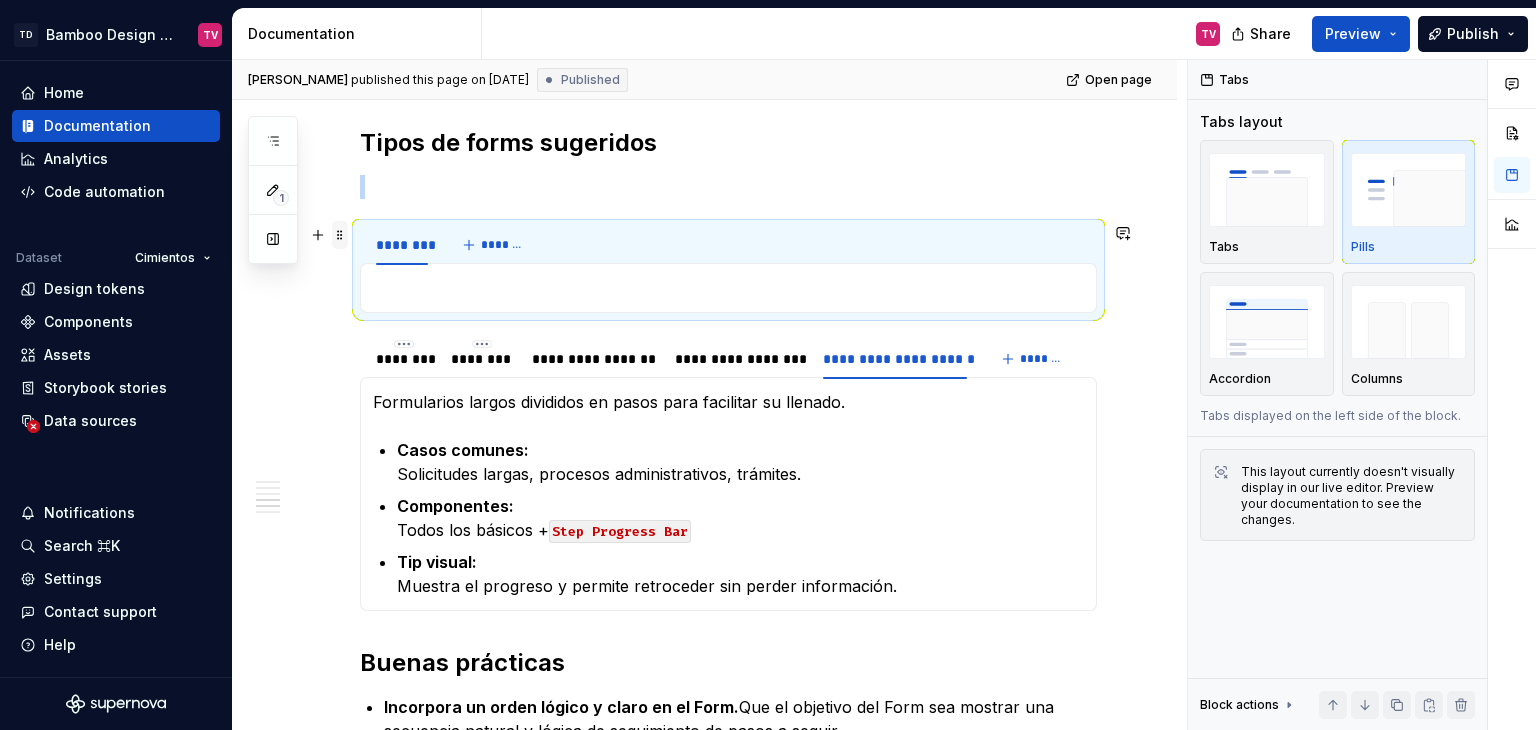 click at bounding box center (340, 235) 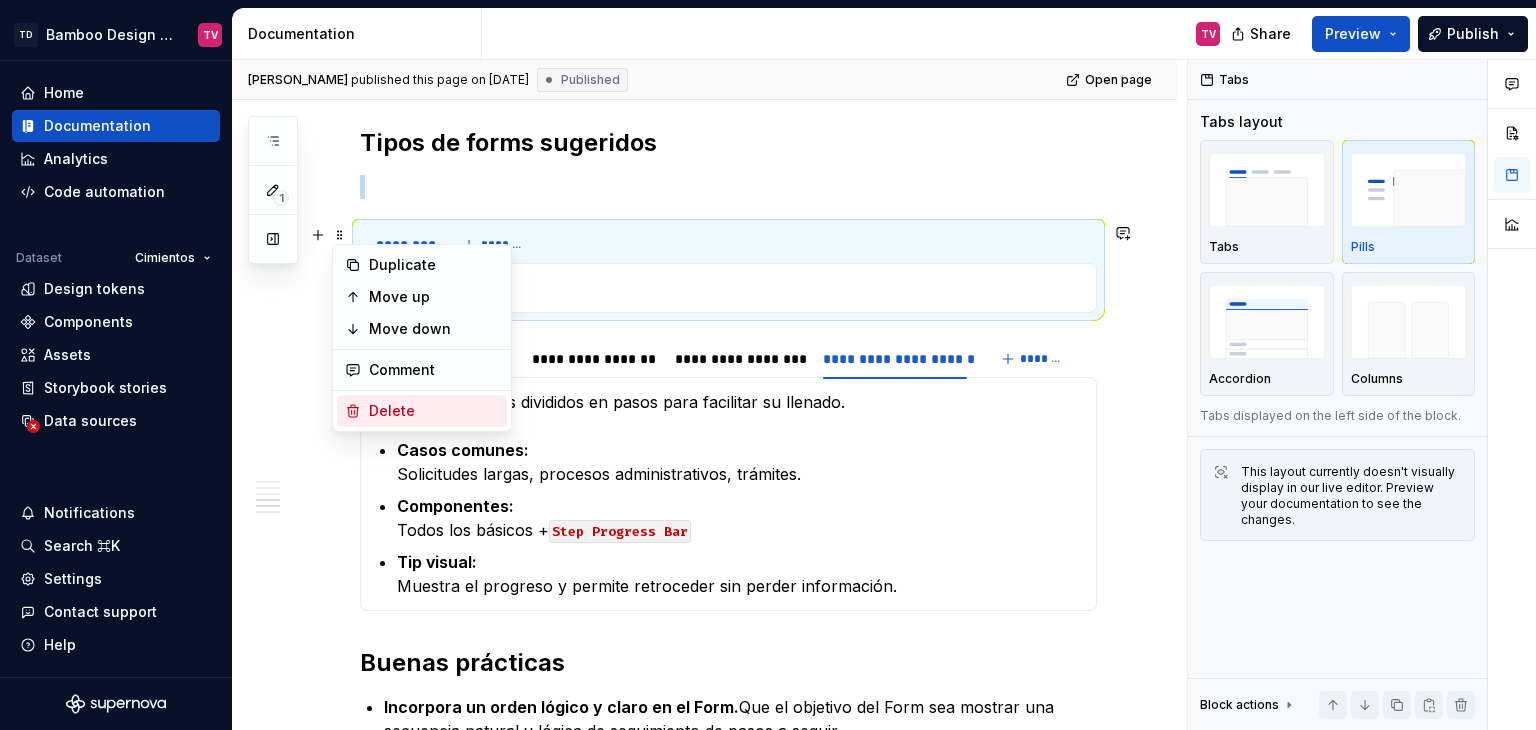 click on "Delete" at bounding box center [422, 411] 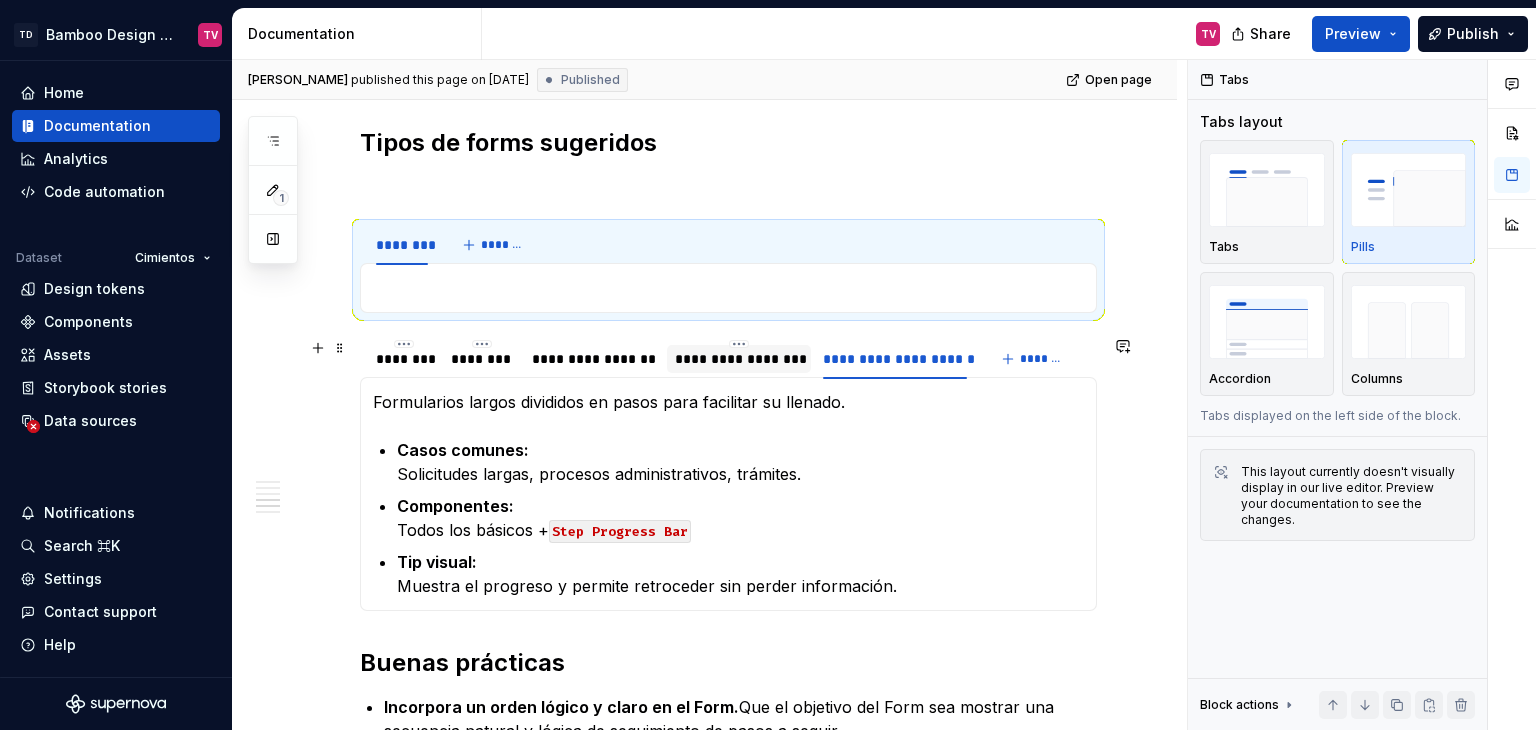 click on "**********" at bounding box center (739, 359) 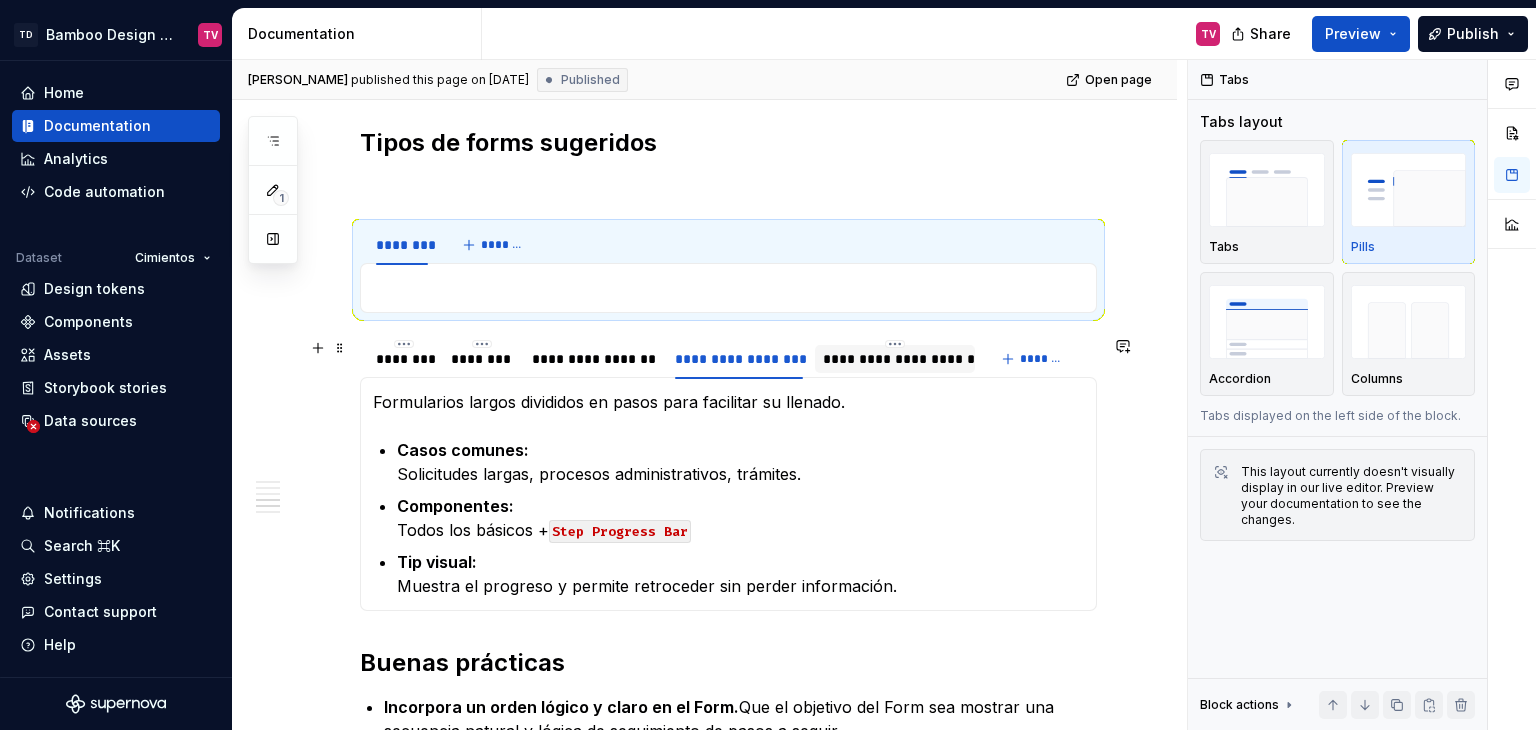 click on "**********" at bounding box center [895, 359] 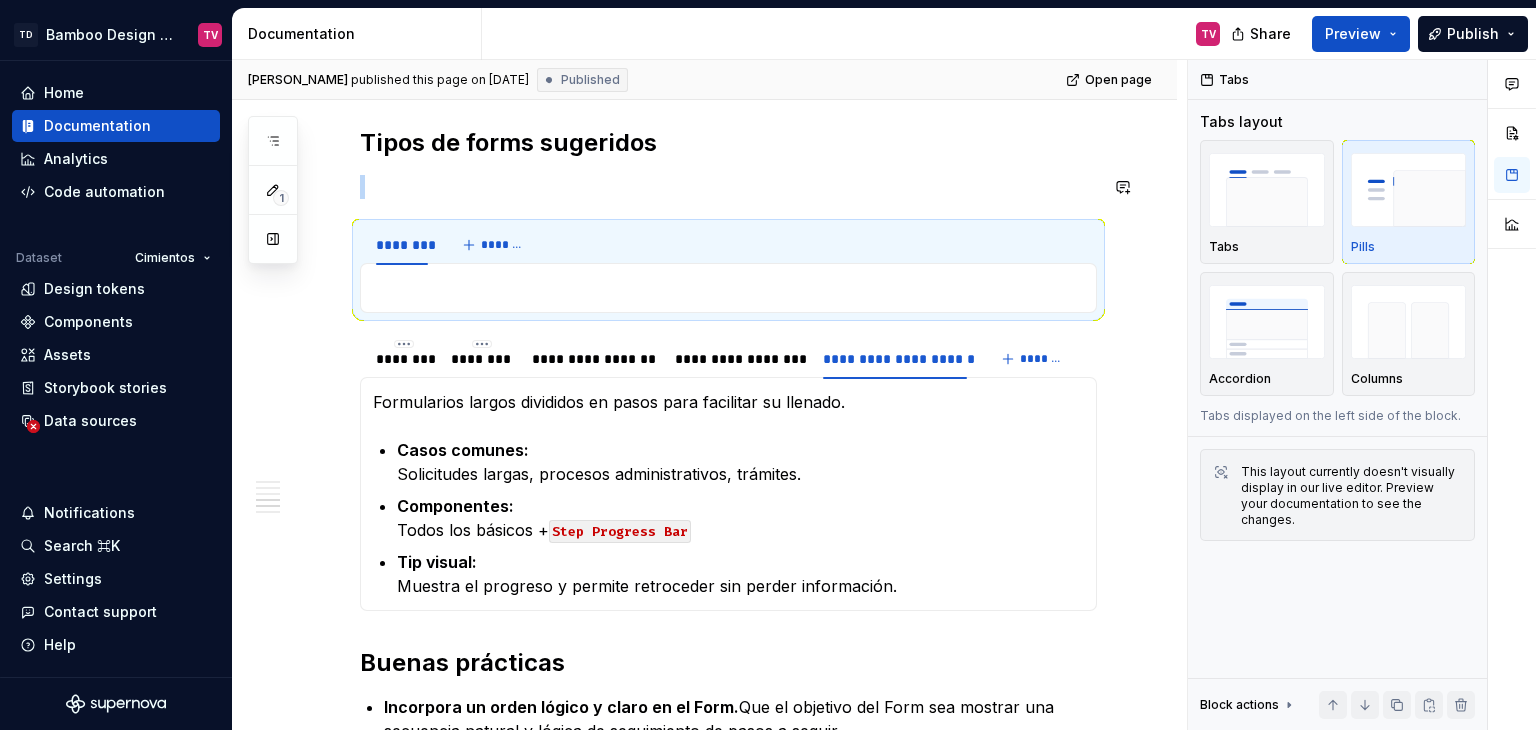 type on "*" 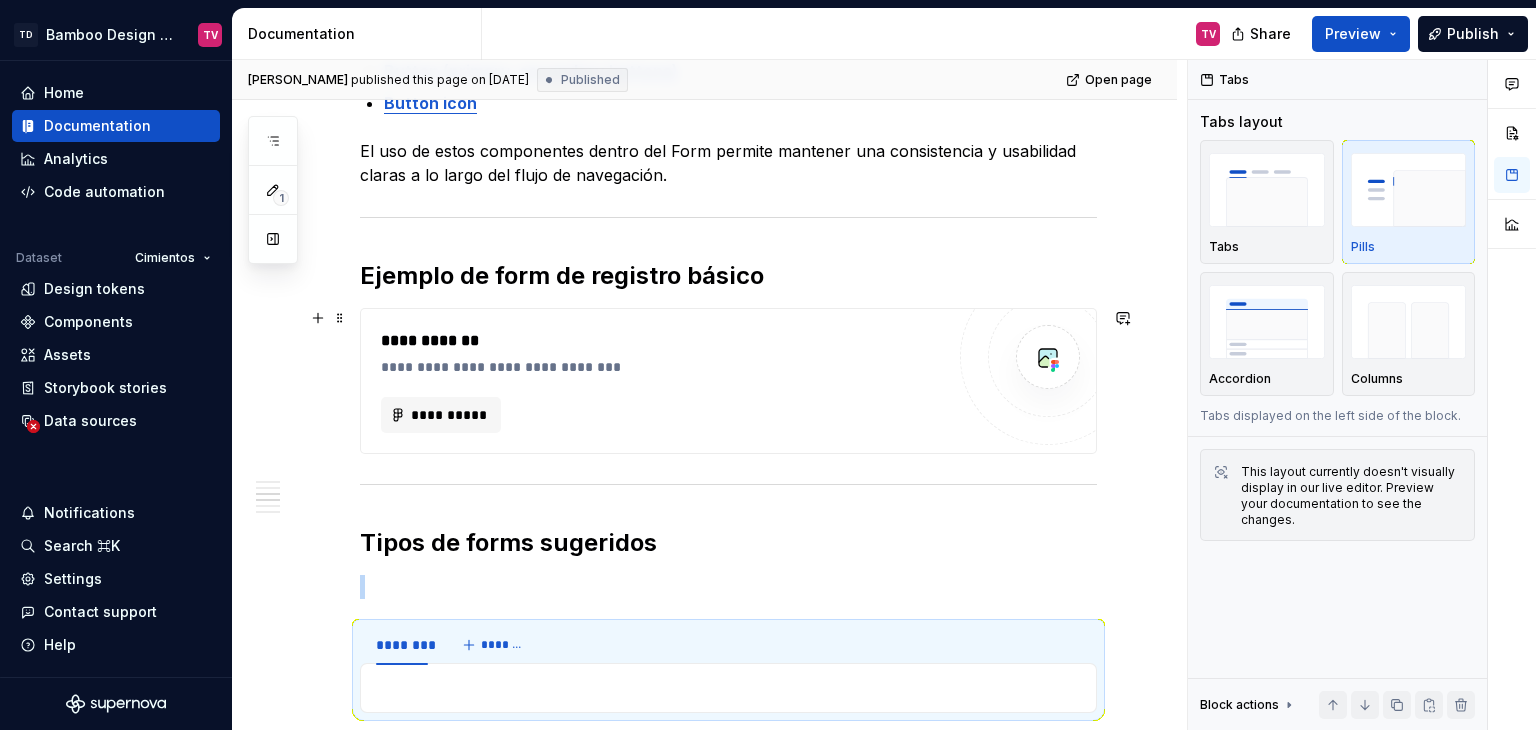 scroll, scrollTop: 1901, scrollLeft: 0, axis: vertical 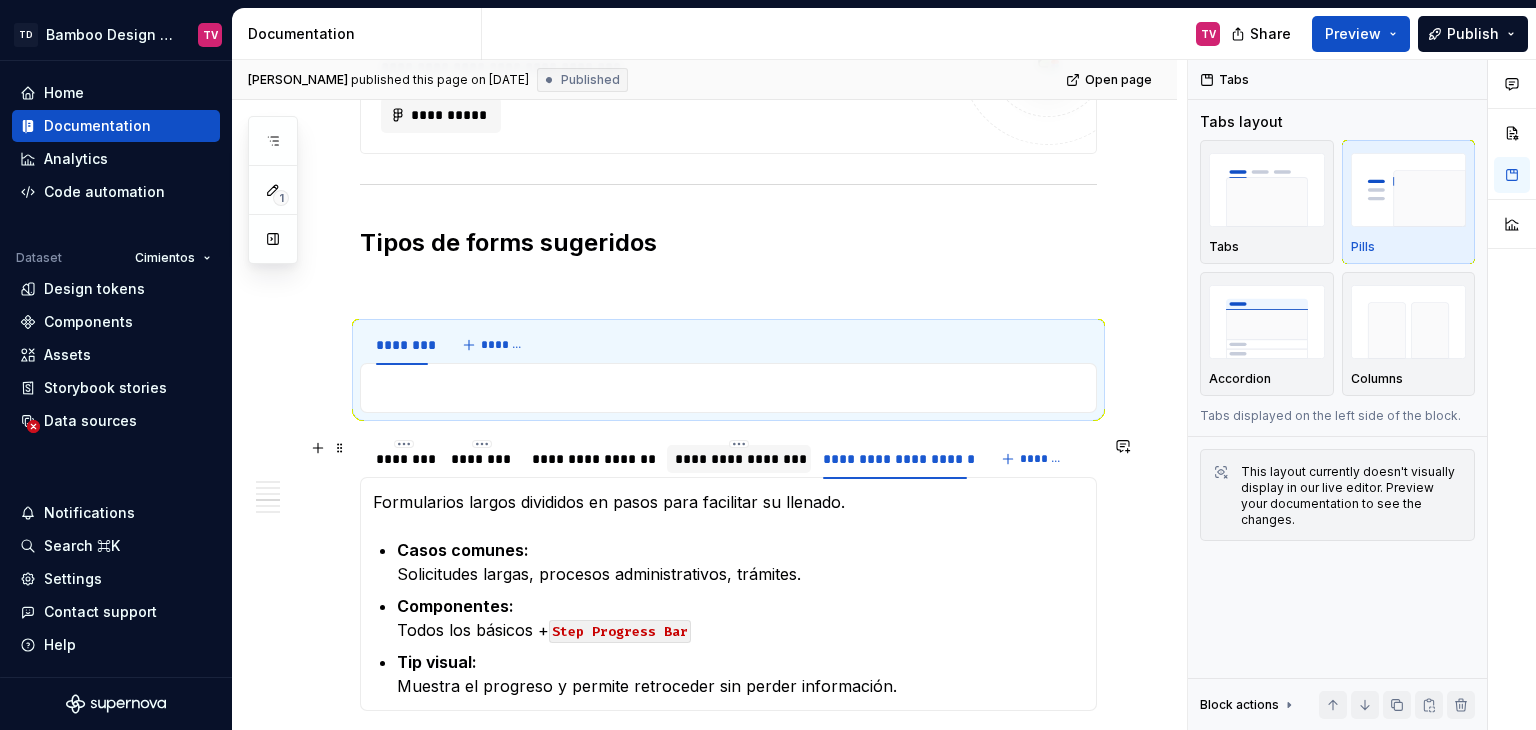 click on "**********" at bounding box center (739, 459) 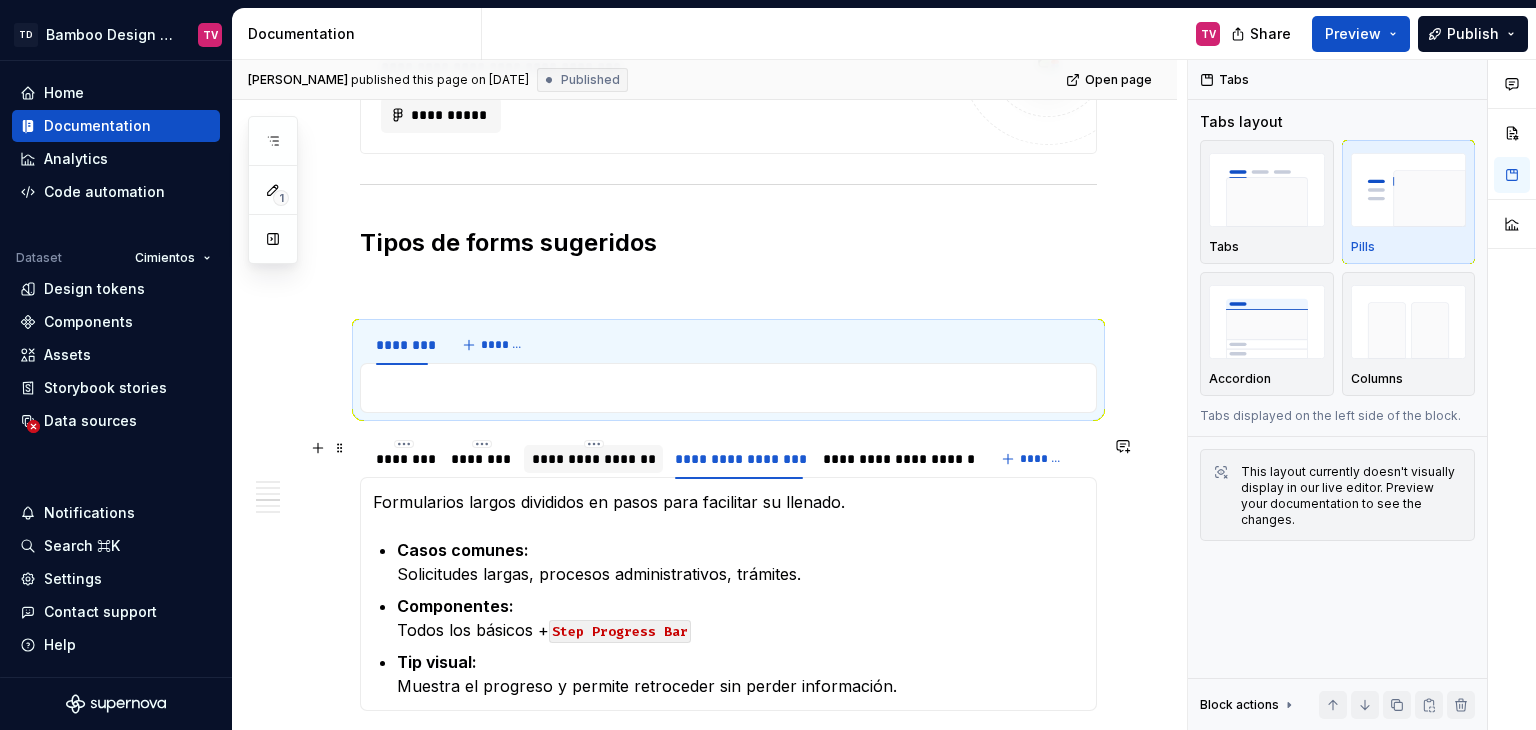 click on "**********" at bounding box center [593, 459] 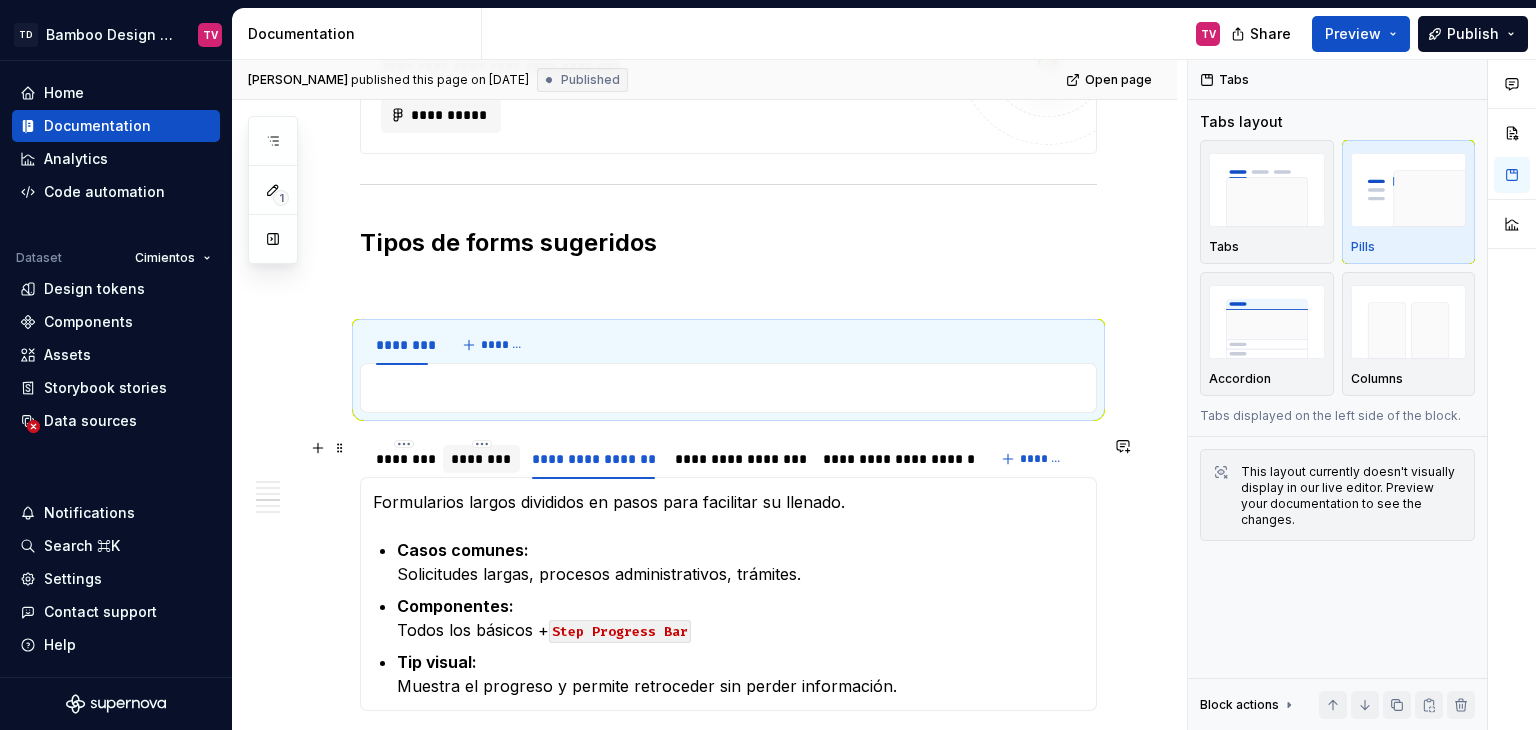 click on "********" at bounding box center [481, 459] 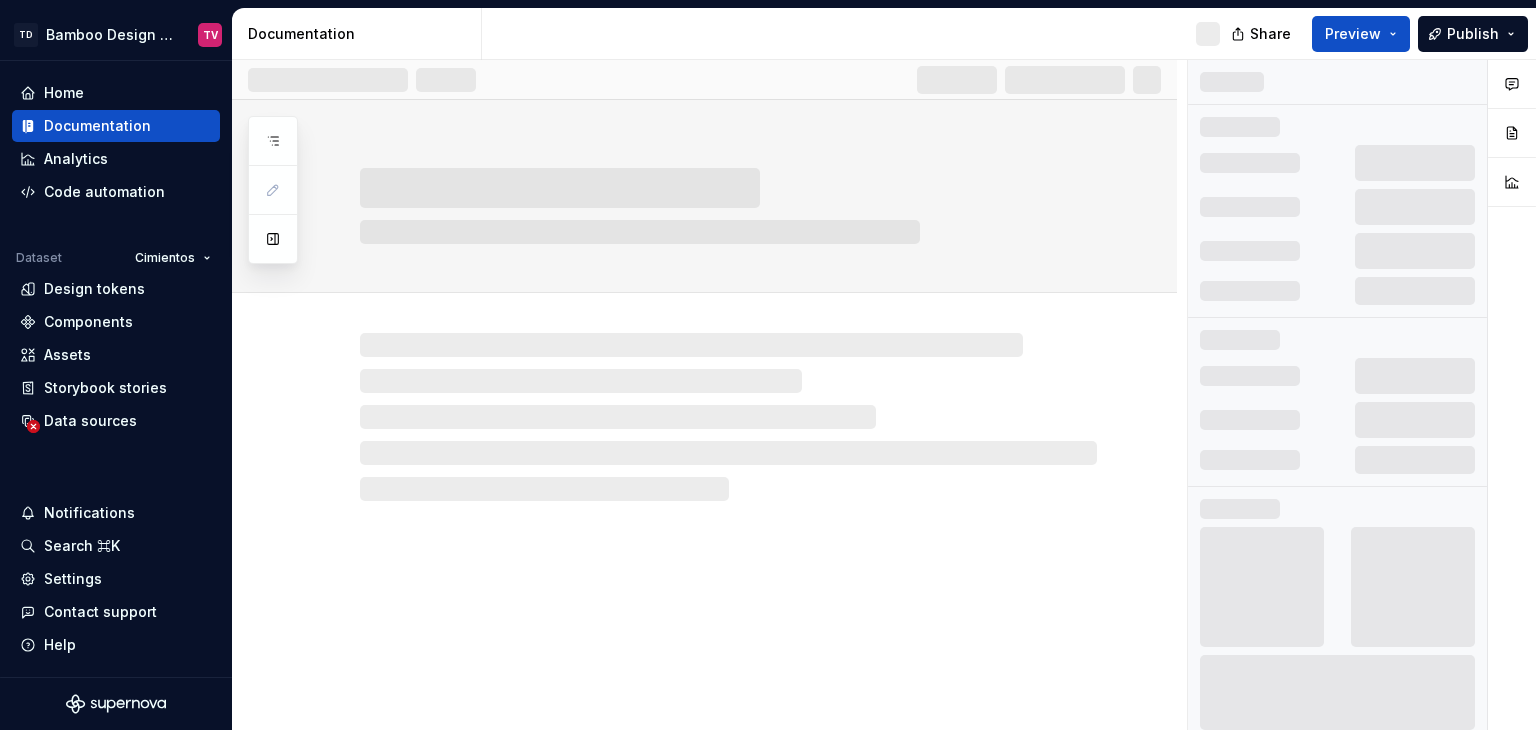 scroll, scrollTop: 0, scrollLeft: 0, axis: both 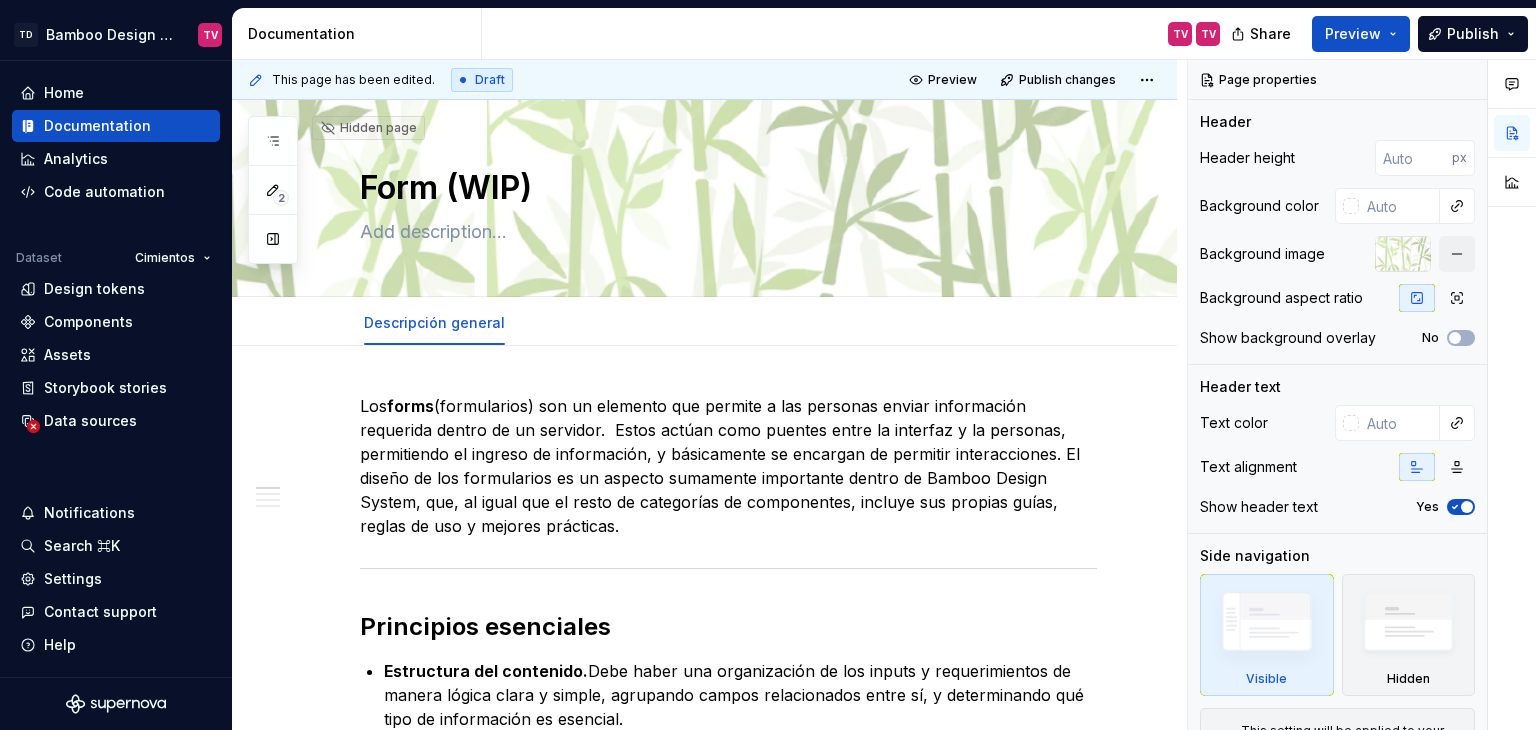click 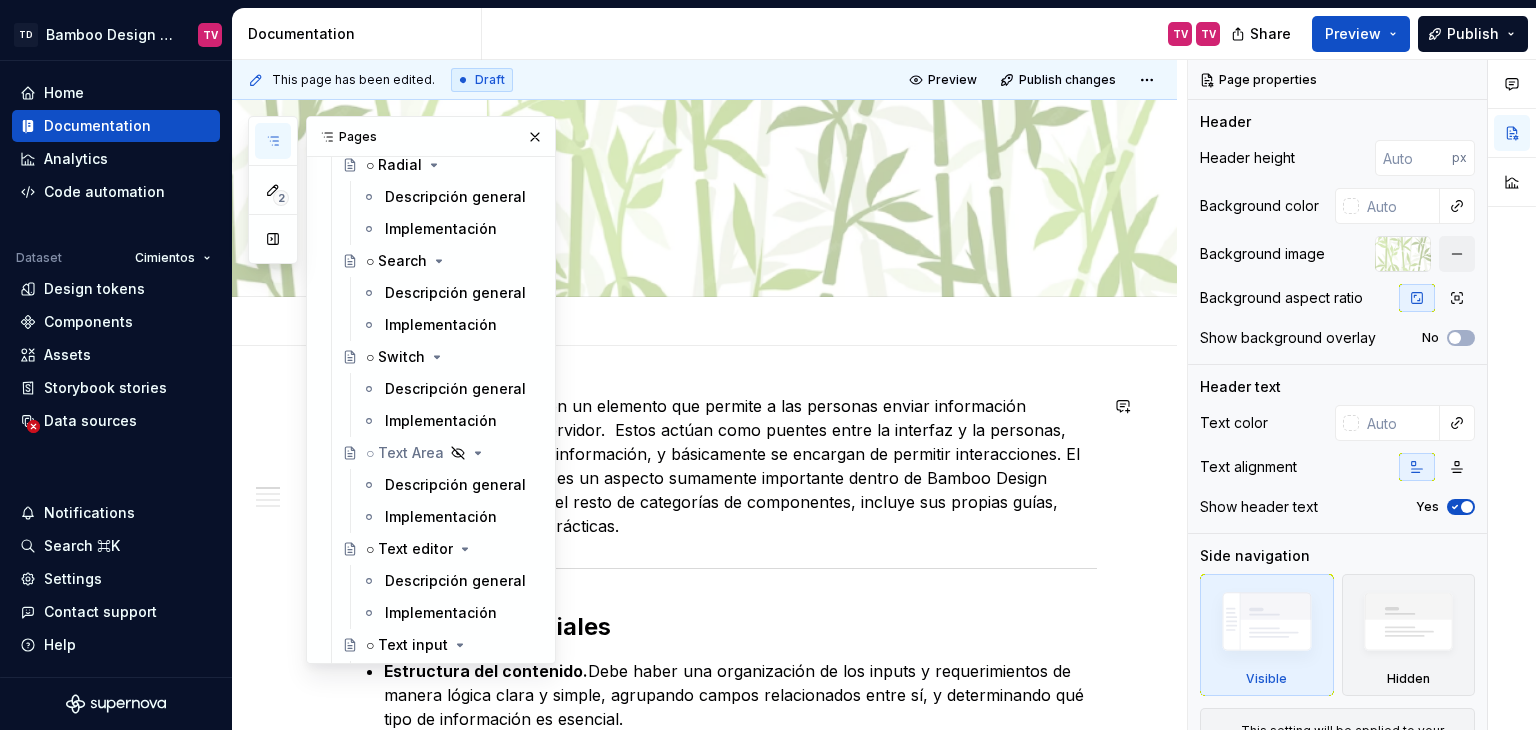 scroll, scrollTop: 8300, scrollLeft: 0, axis: vertical 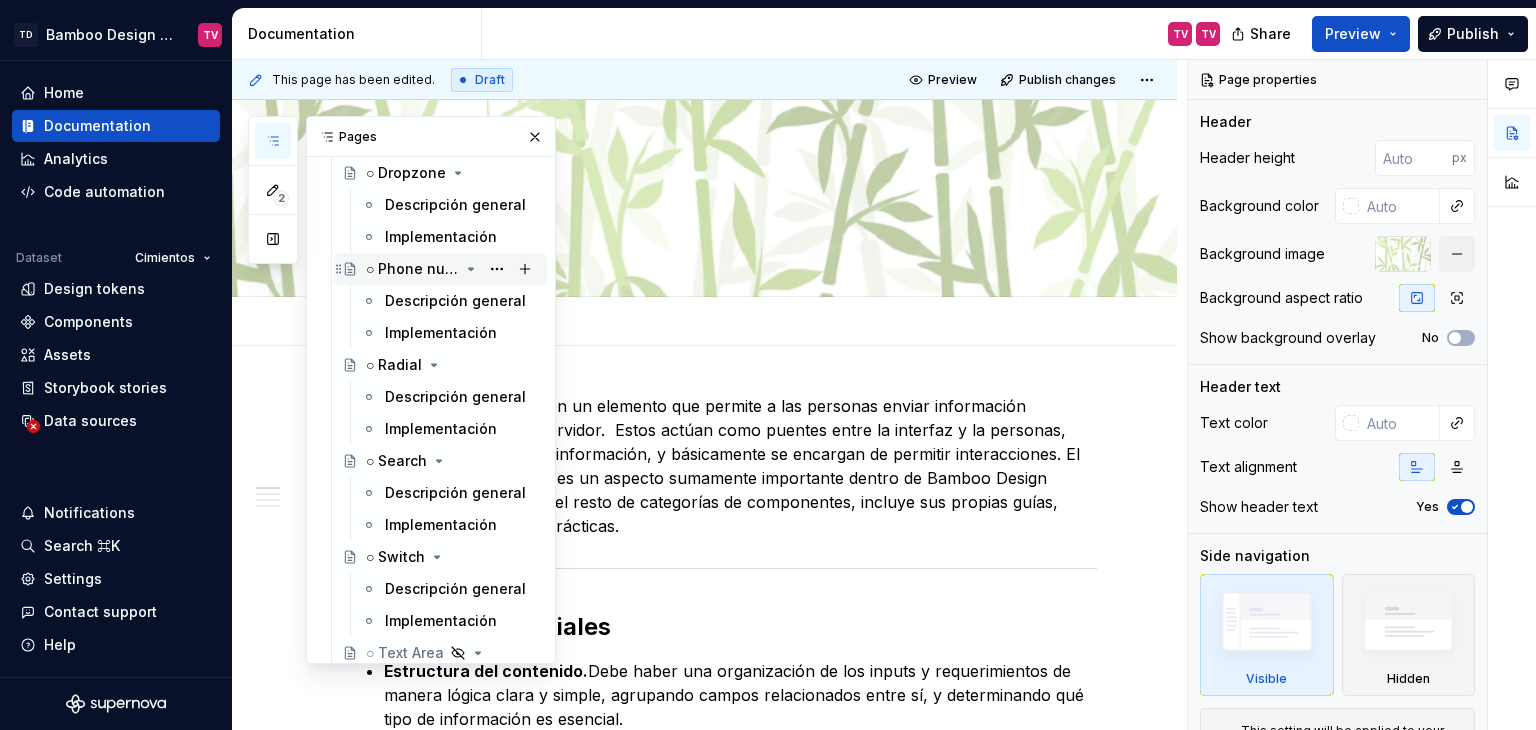 click on "○ Phone number" at bounding box center [412, 269] 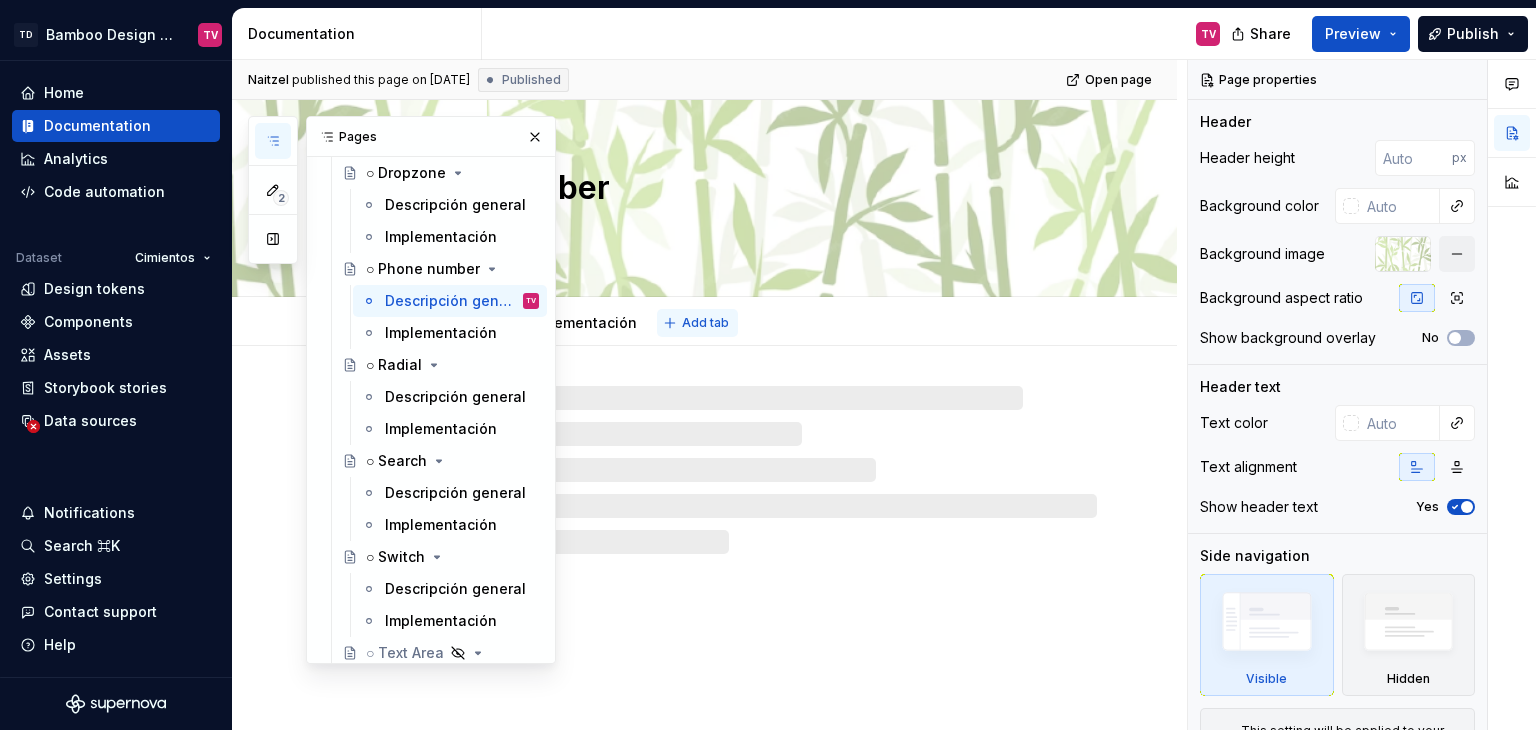 click on "Add tab" at bounding box center [697, 323] 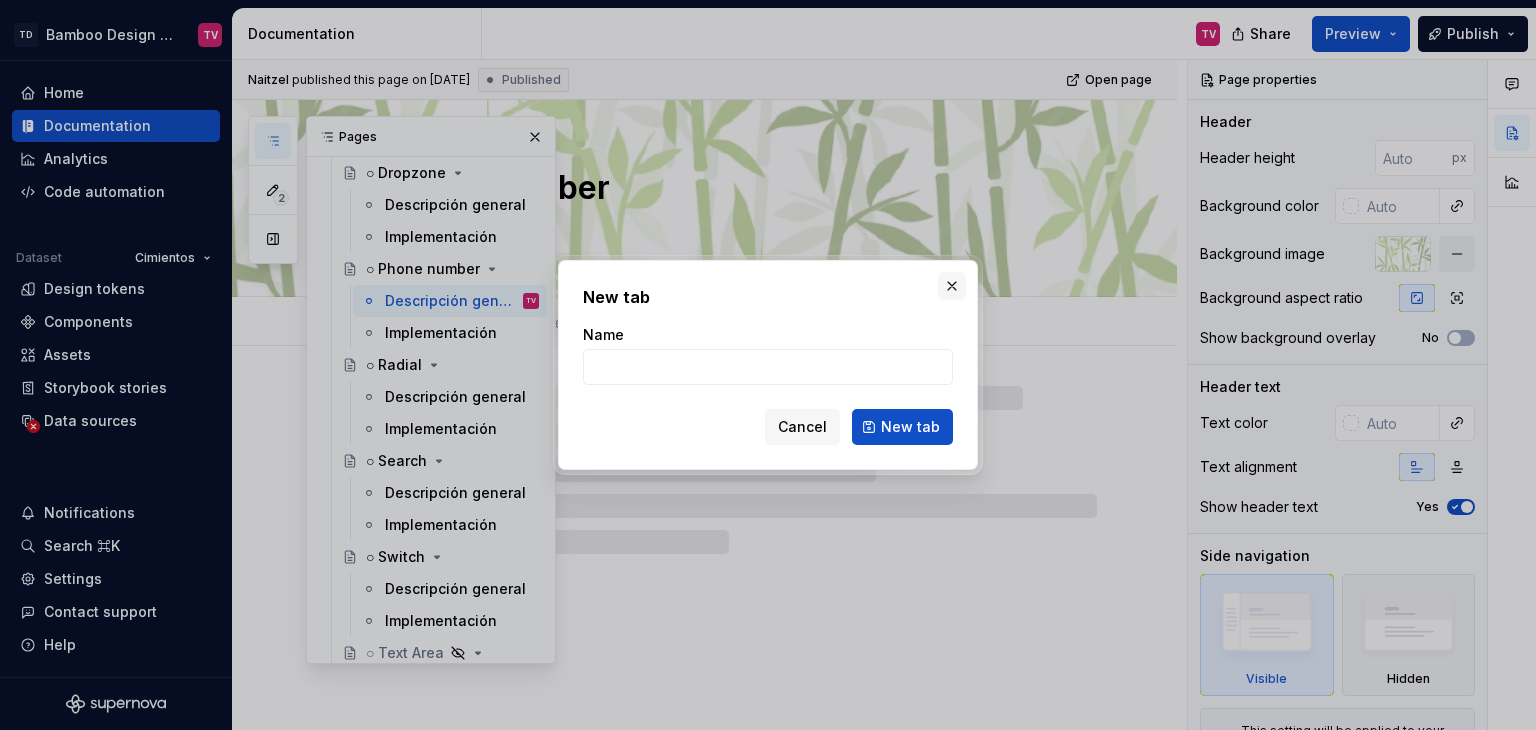 click at bounding box center [952, 286] 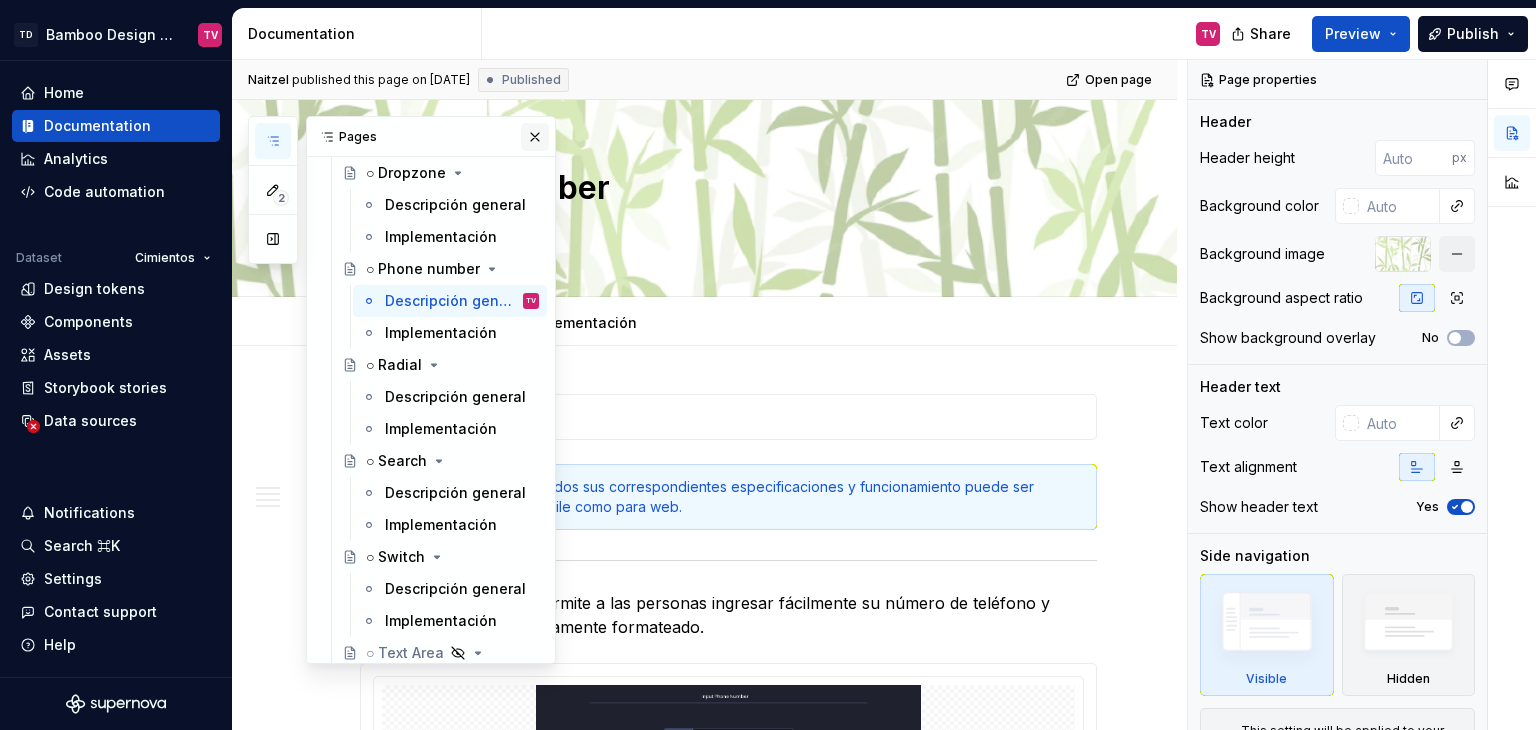click at bounding box center [535, 137] 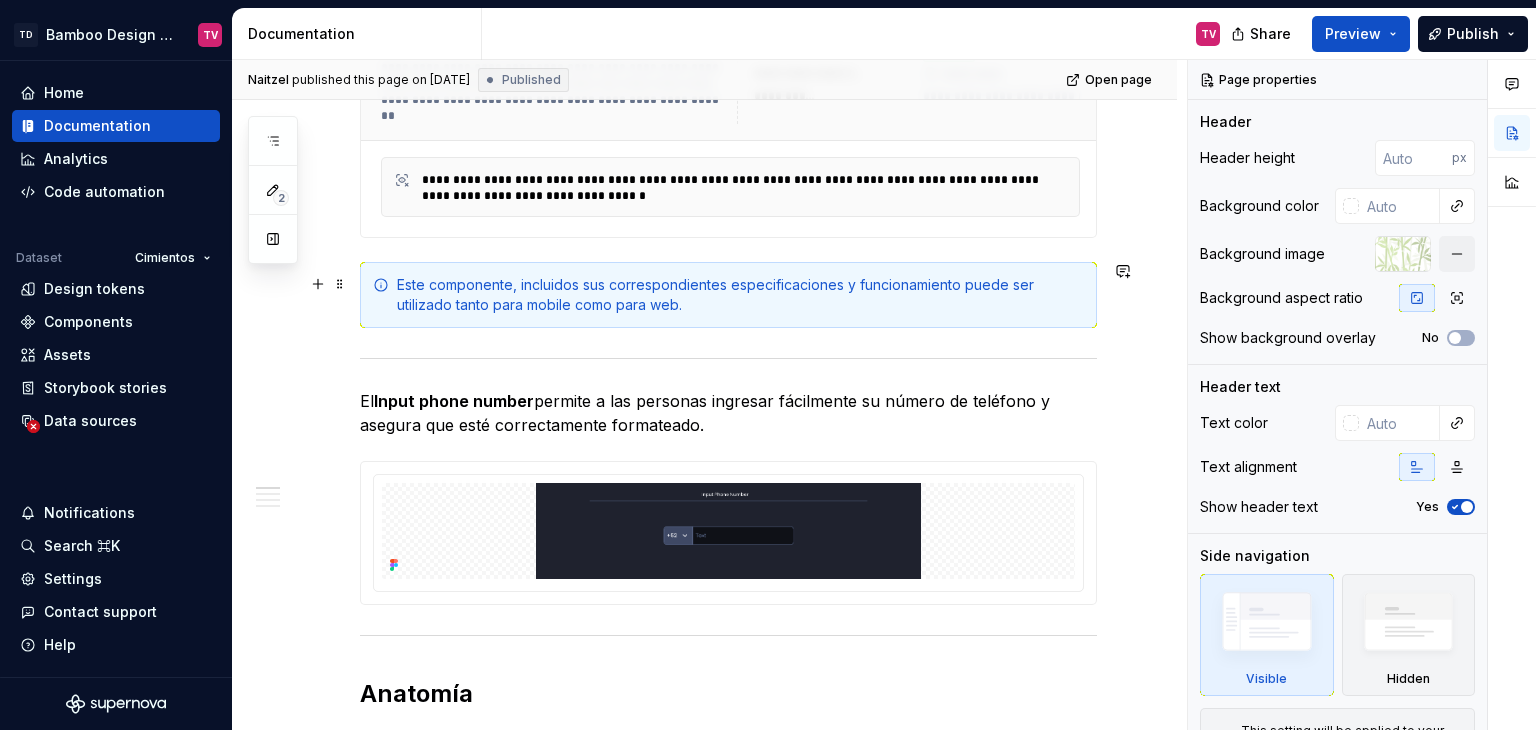 scroll, scrollTop: 19, scrollLeft: 0, axis: vertical 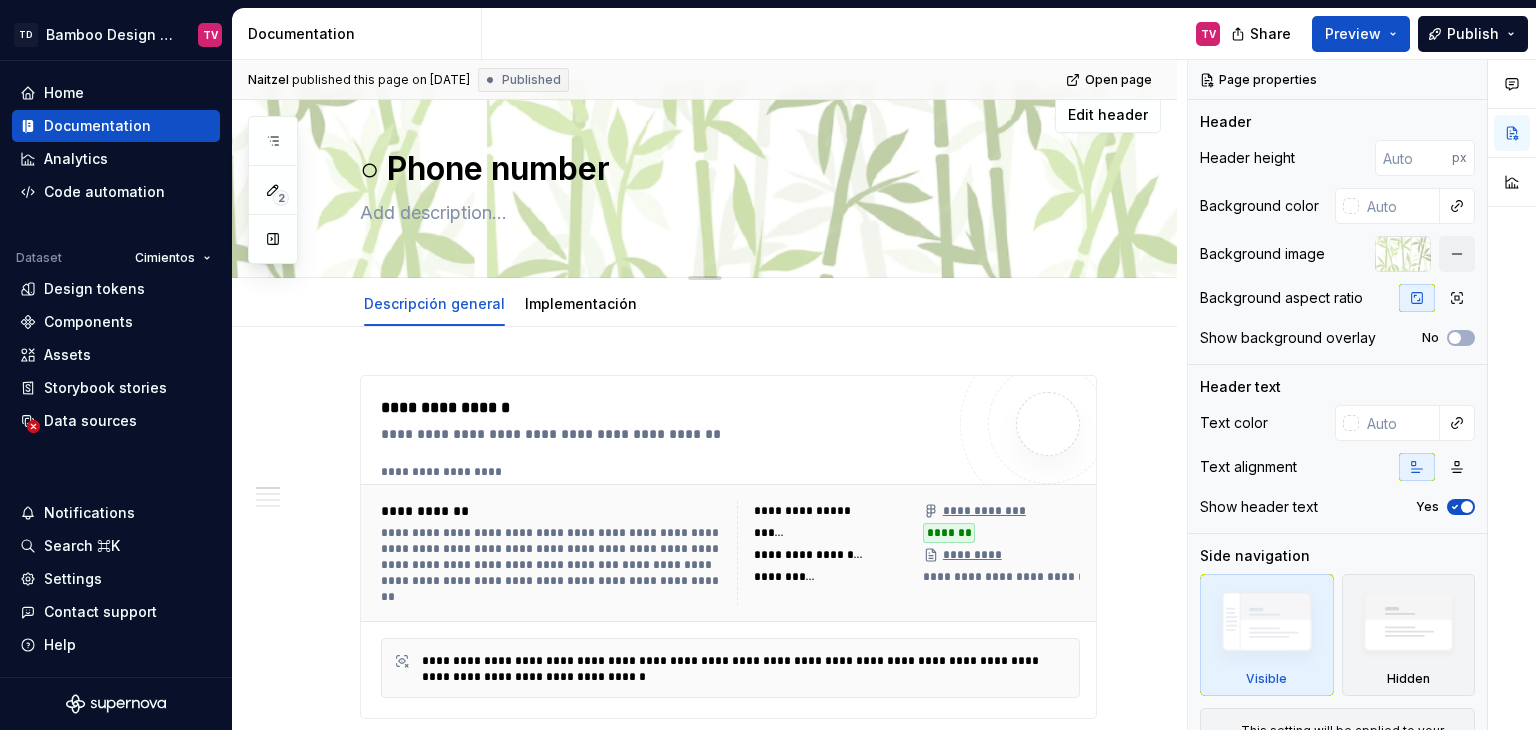 type on "*" 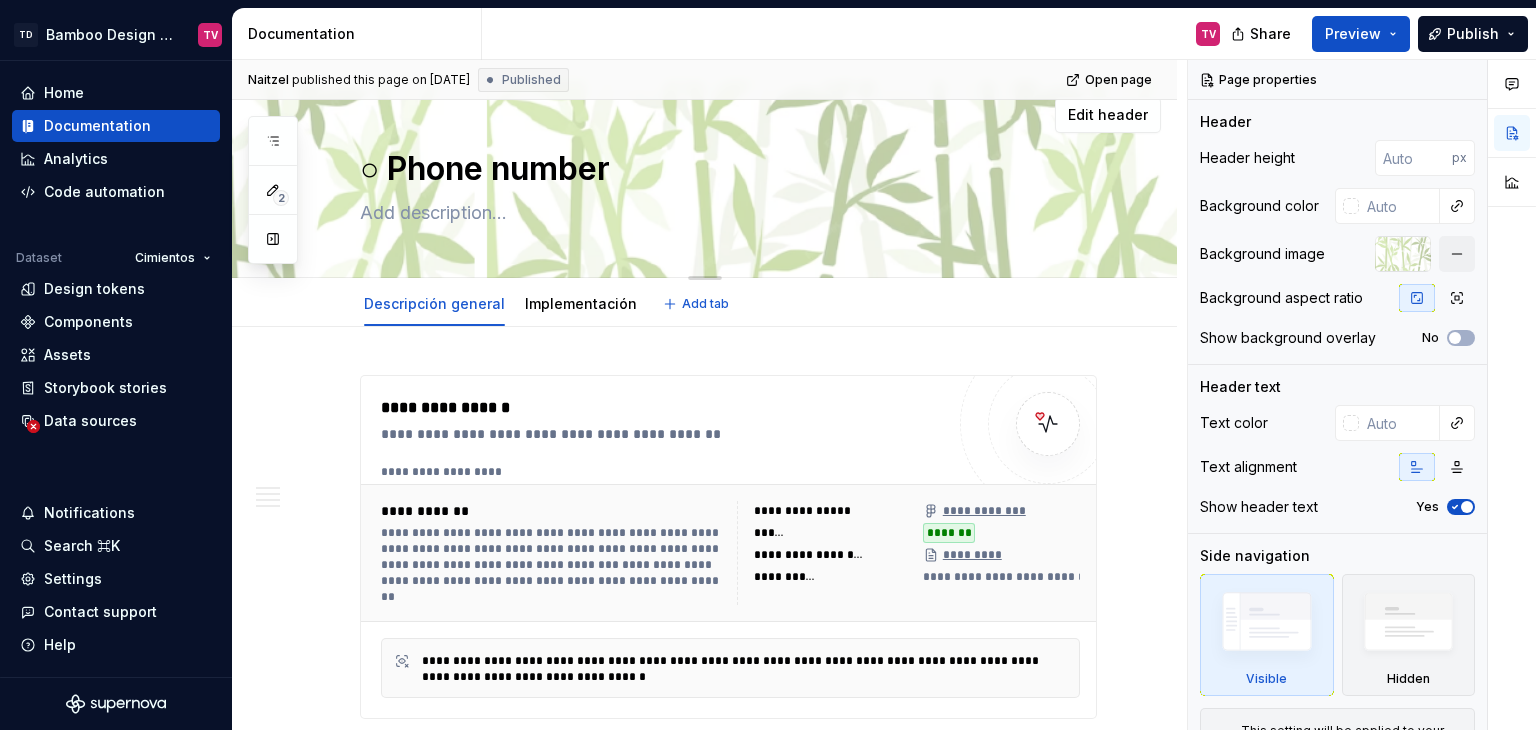 scroll, scrollTop: 0, scrollLeft: 0, axis: both 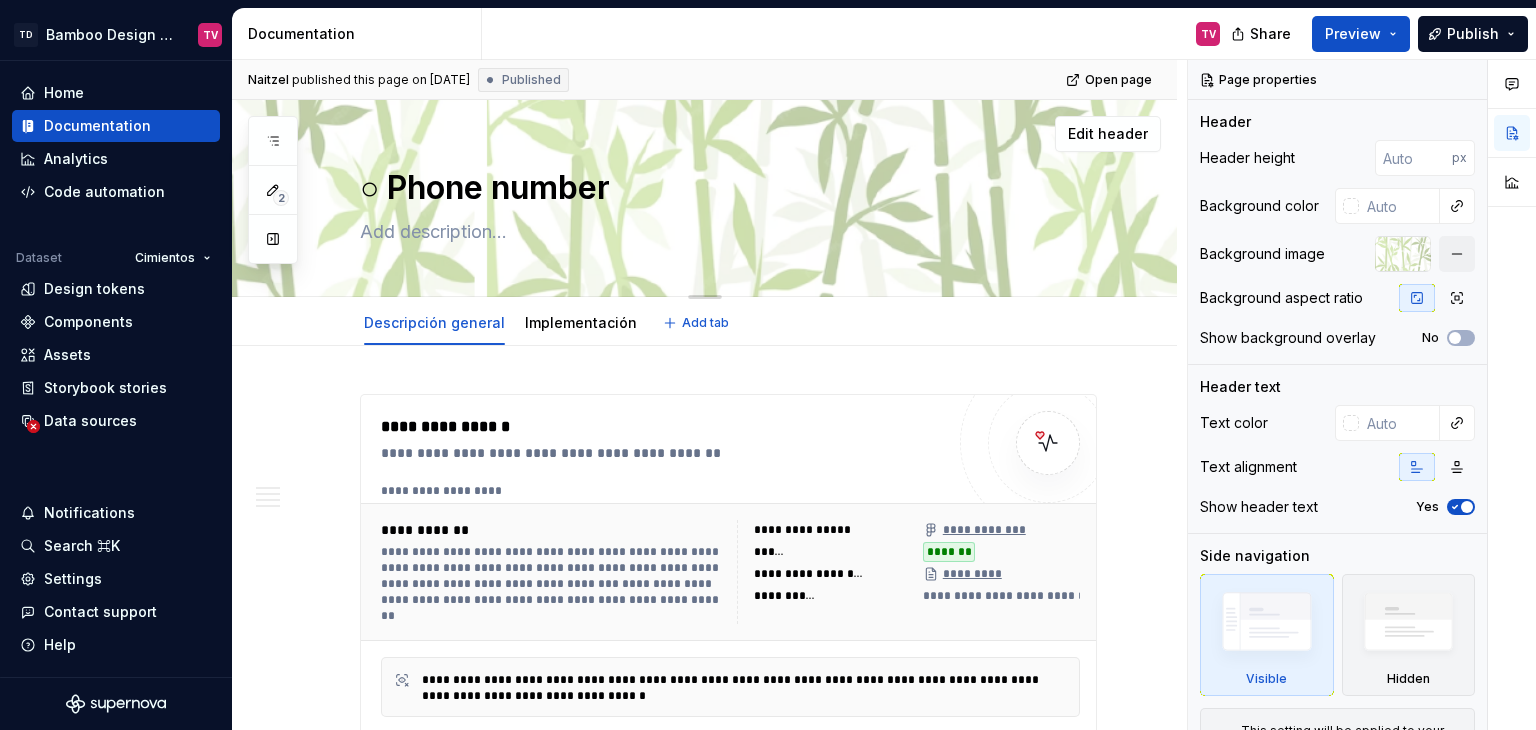 click on "○ Phone number" at bounding box center (724, 188) 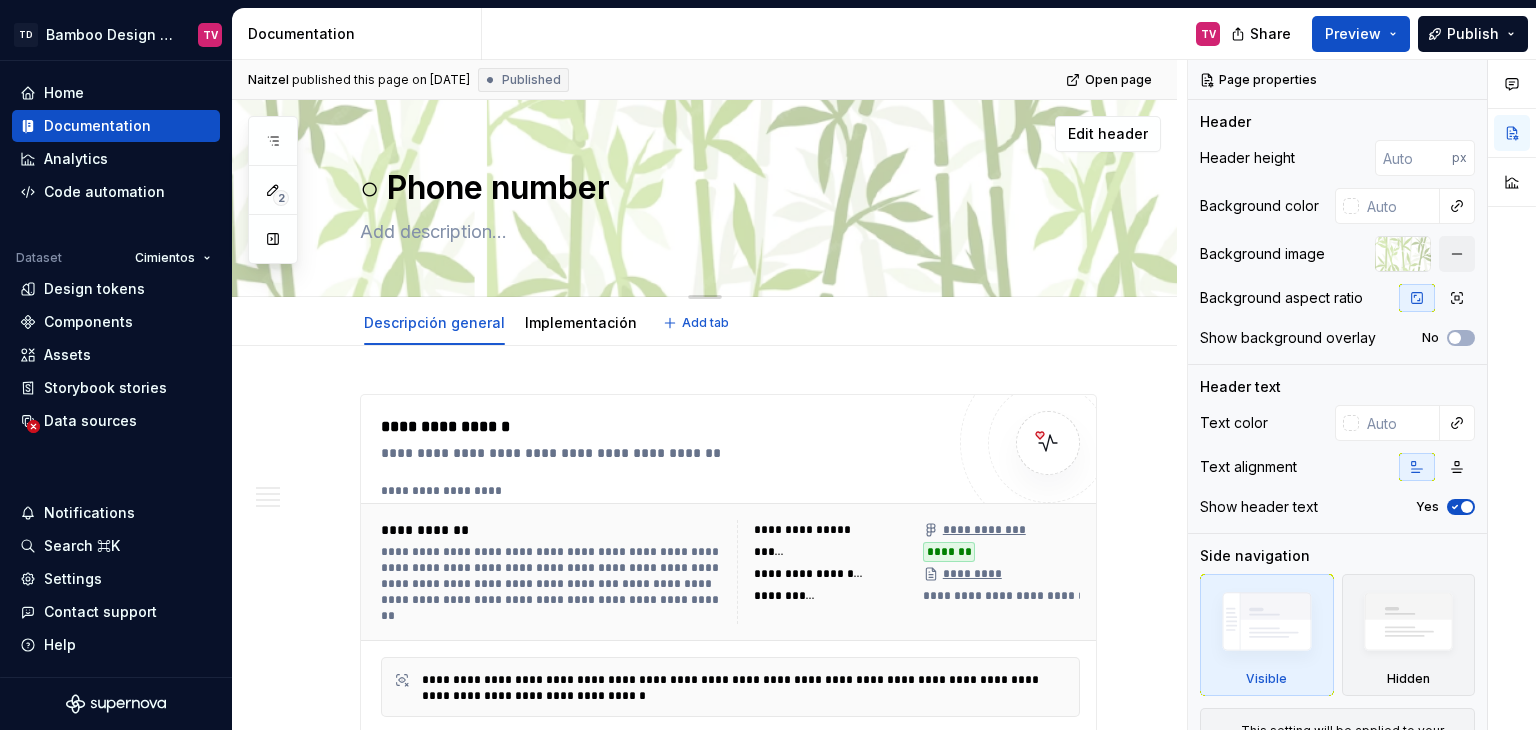 type on "○ IPhone number" 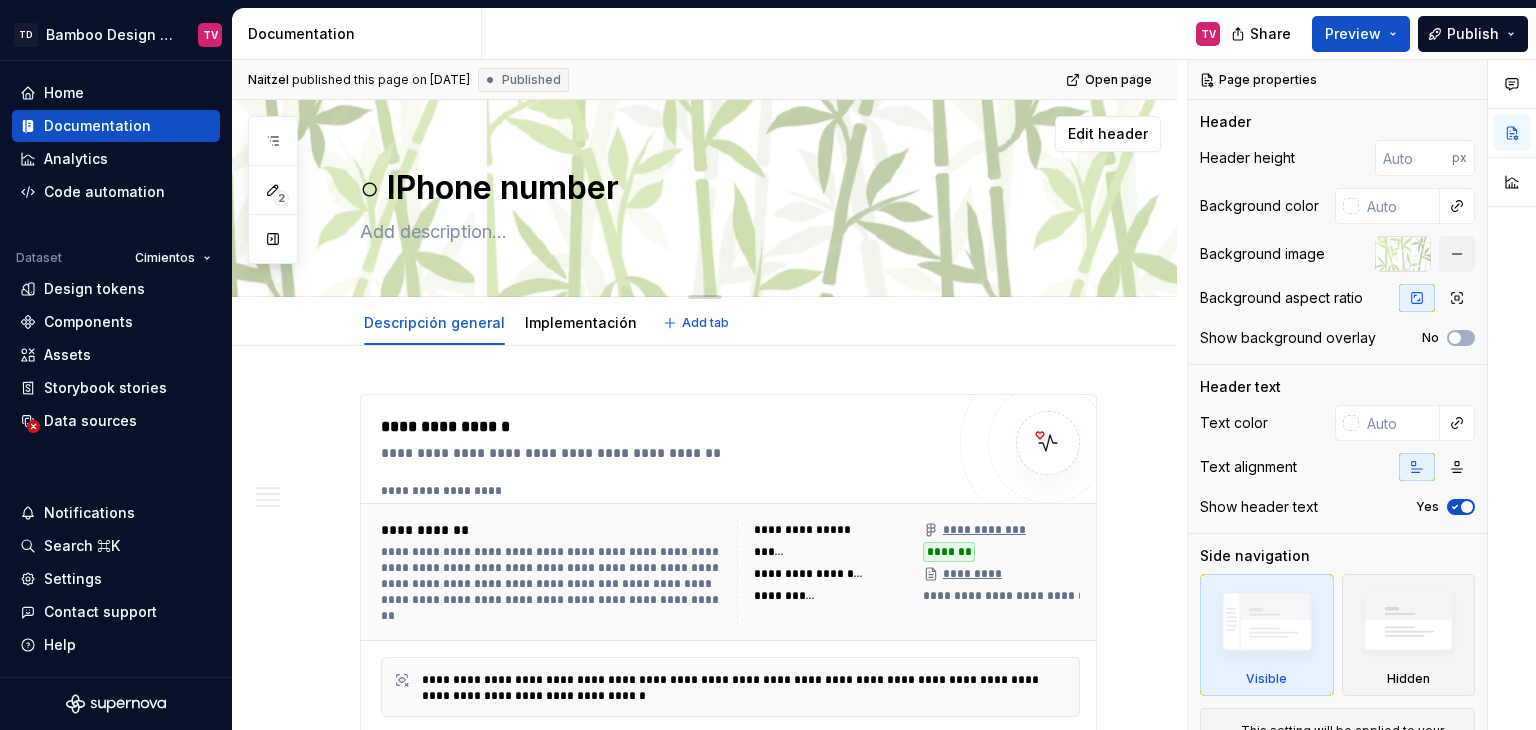 type on "*" 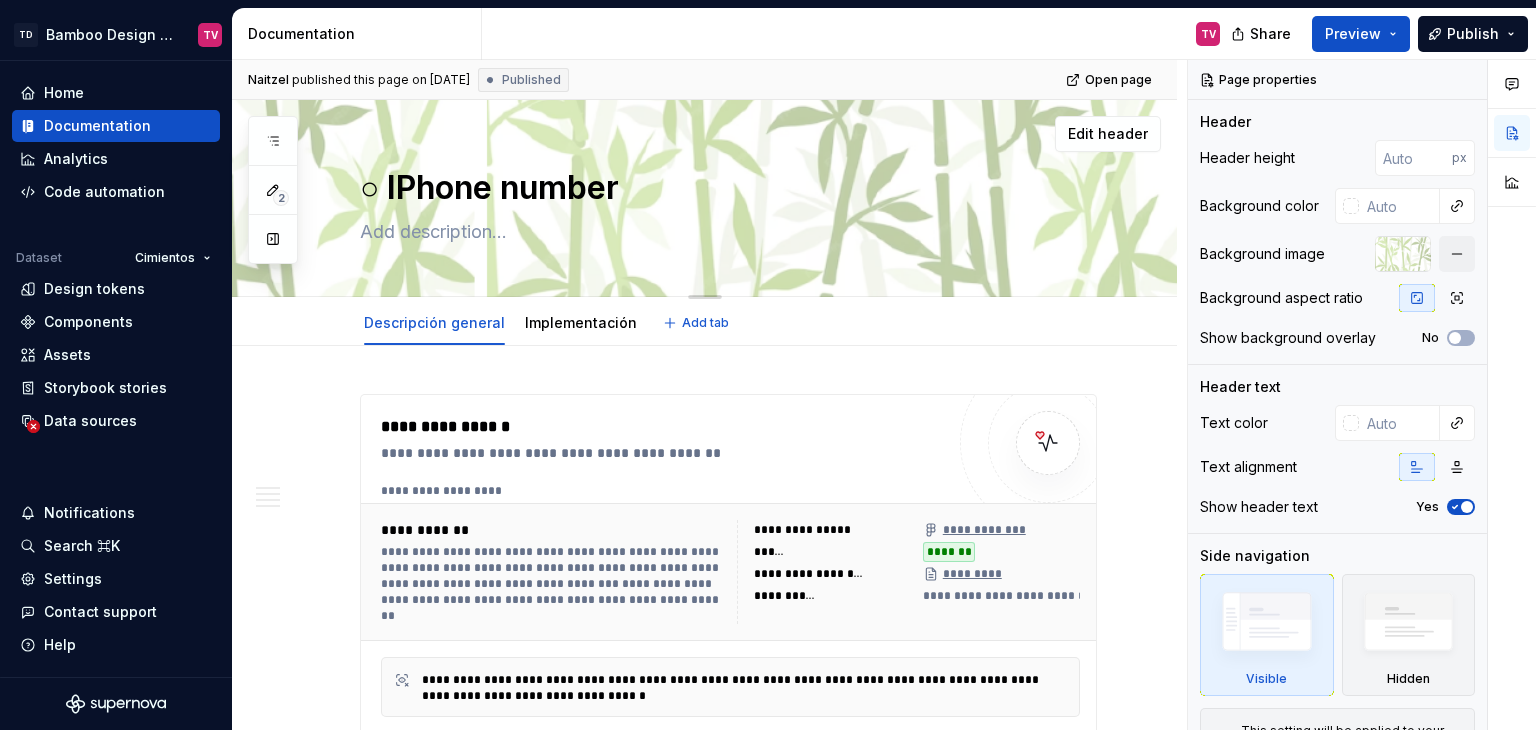 type on "○ InPhone number" 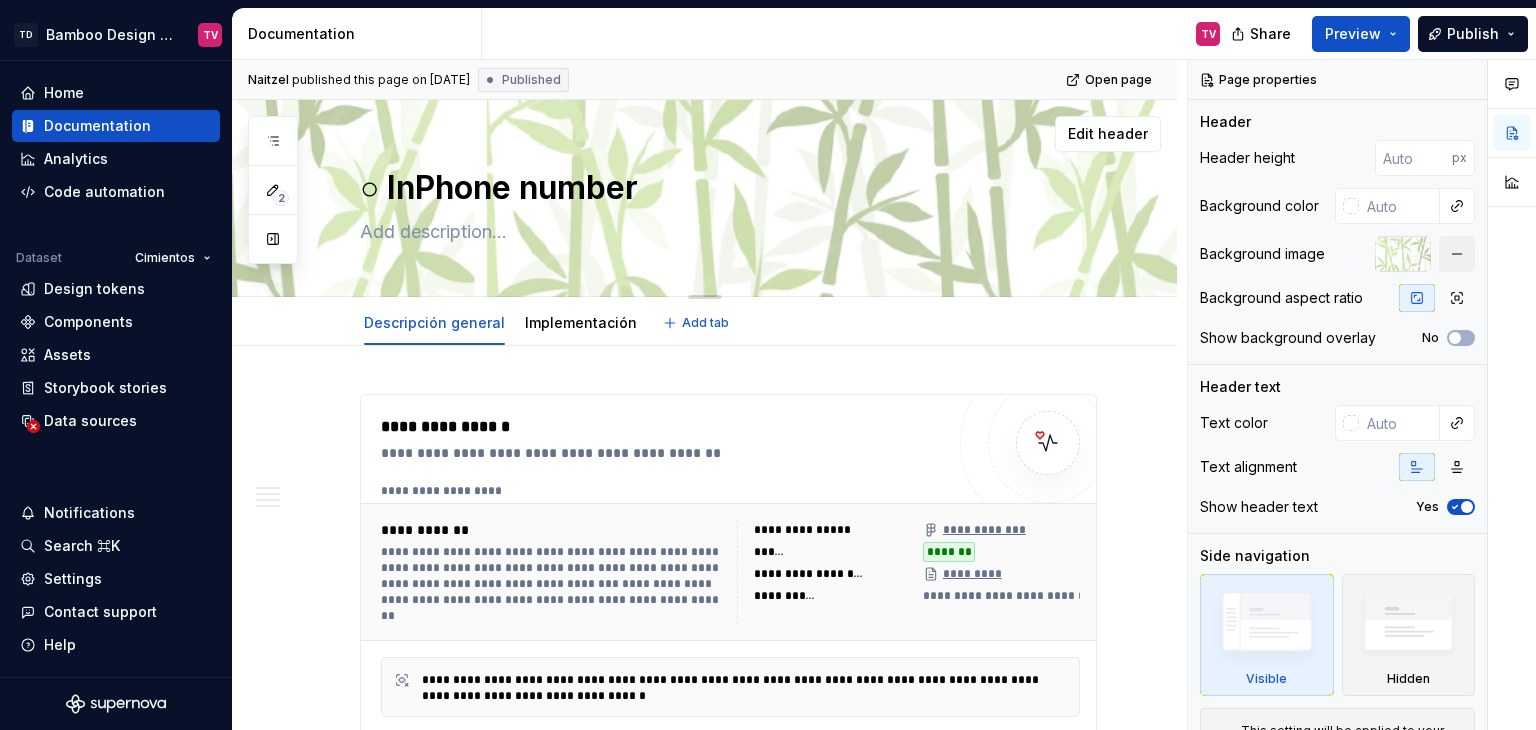 type on "*" 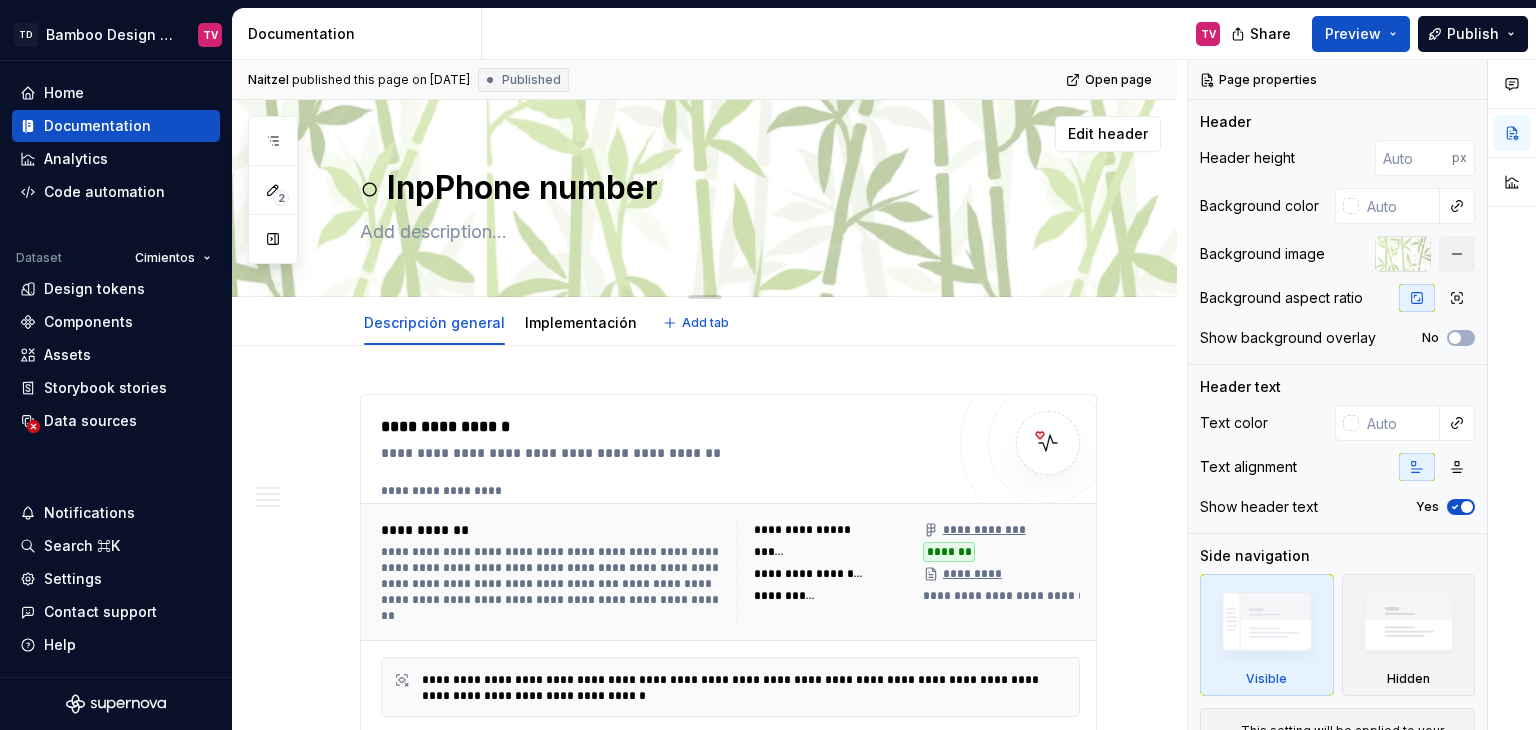 type on "○ InpuPhone number" 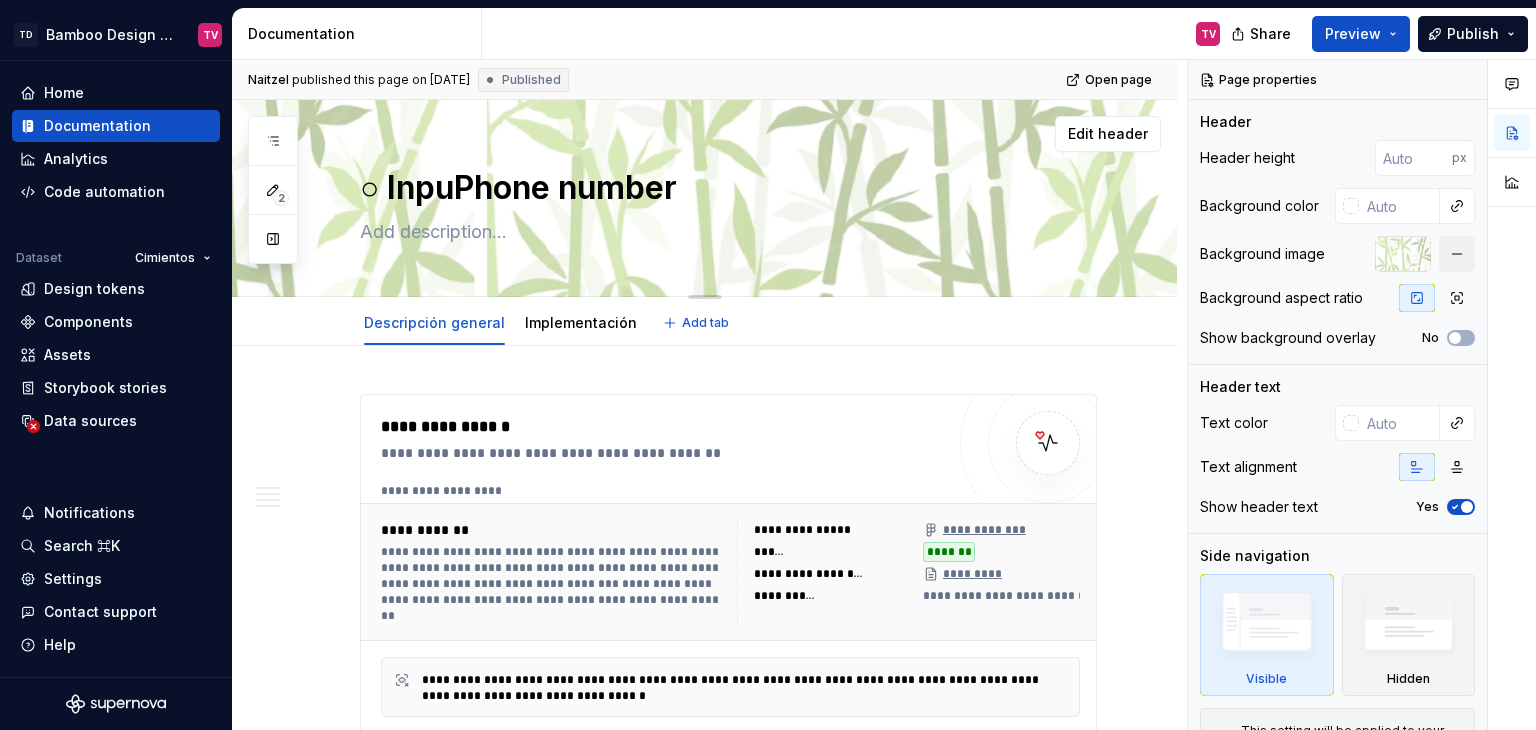 type on "*" 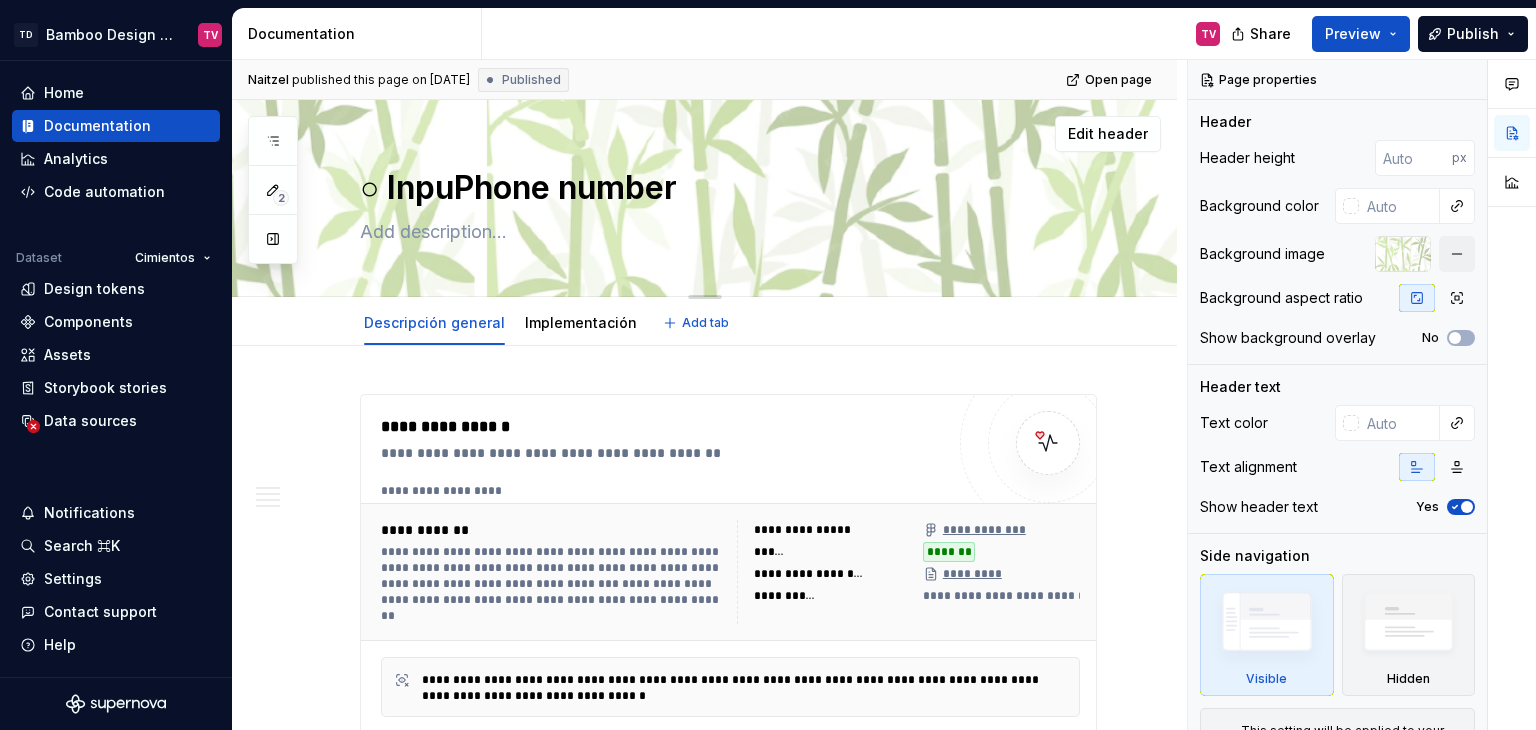 type on "○ InputPhone number" 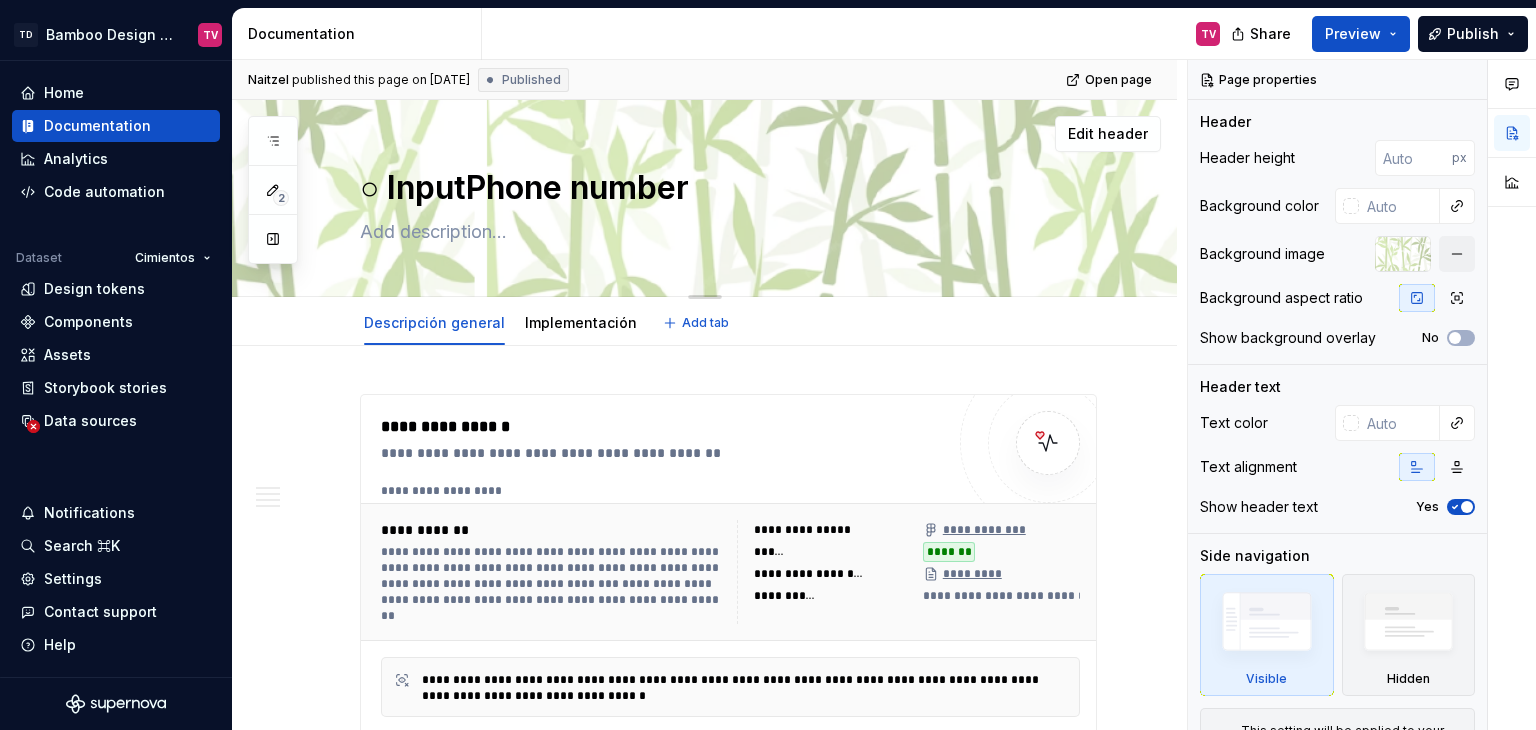 type on "*" 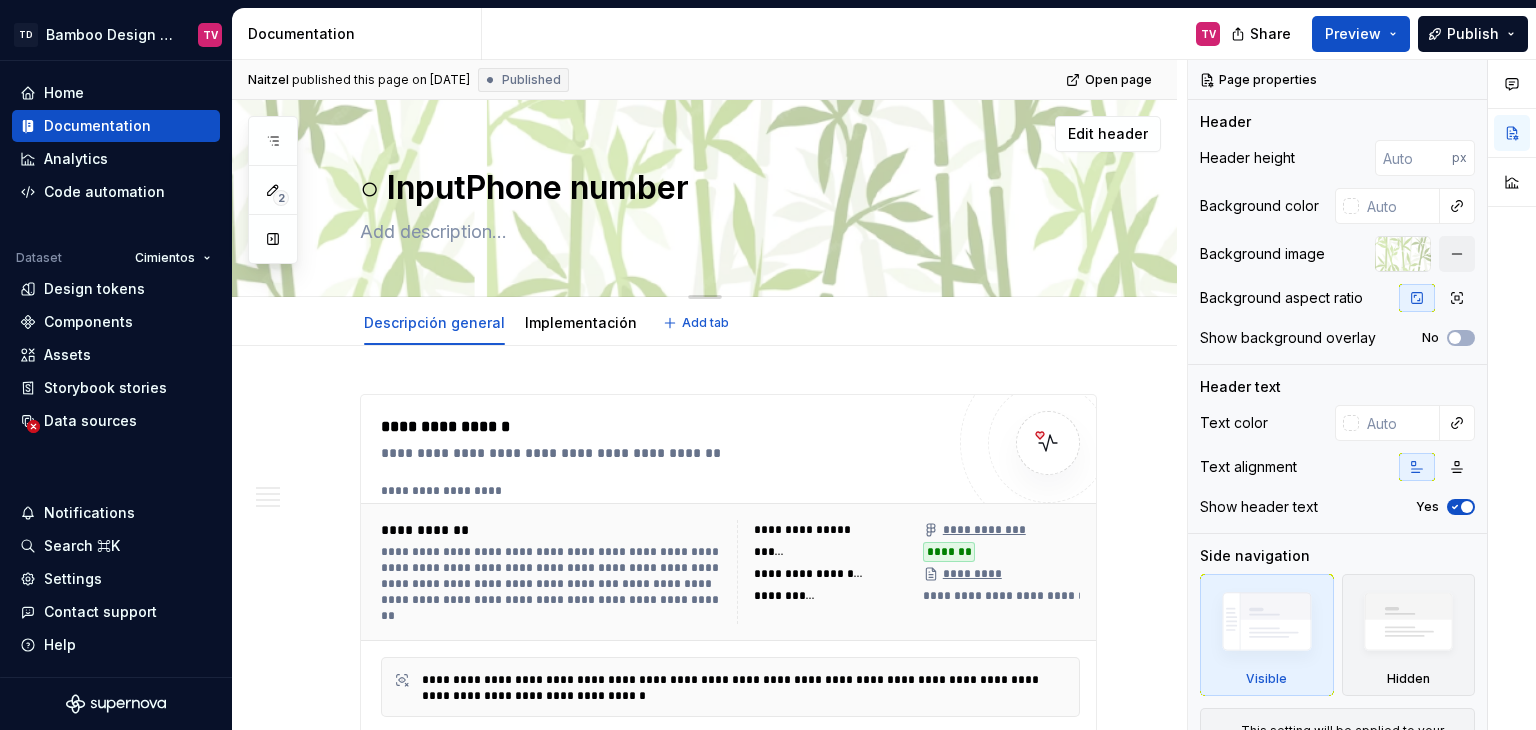 type on "○ Input Phone number" 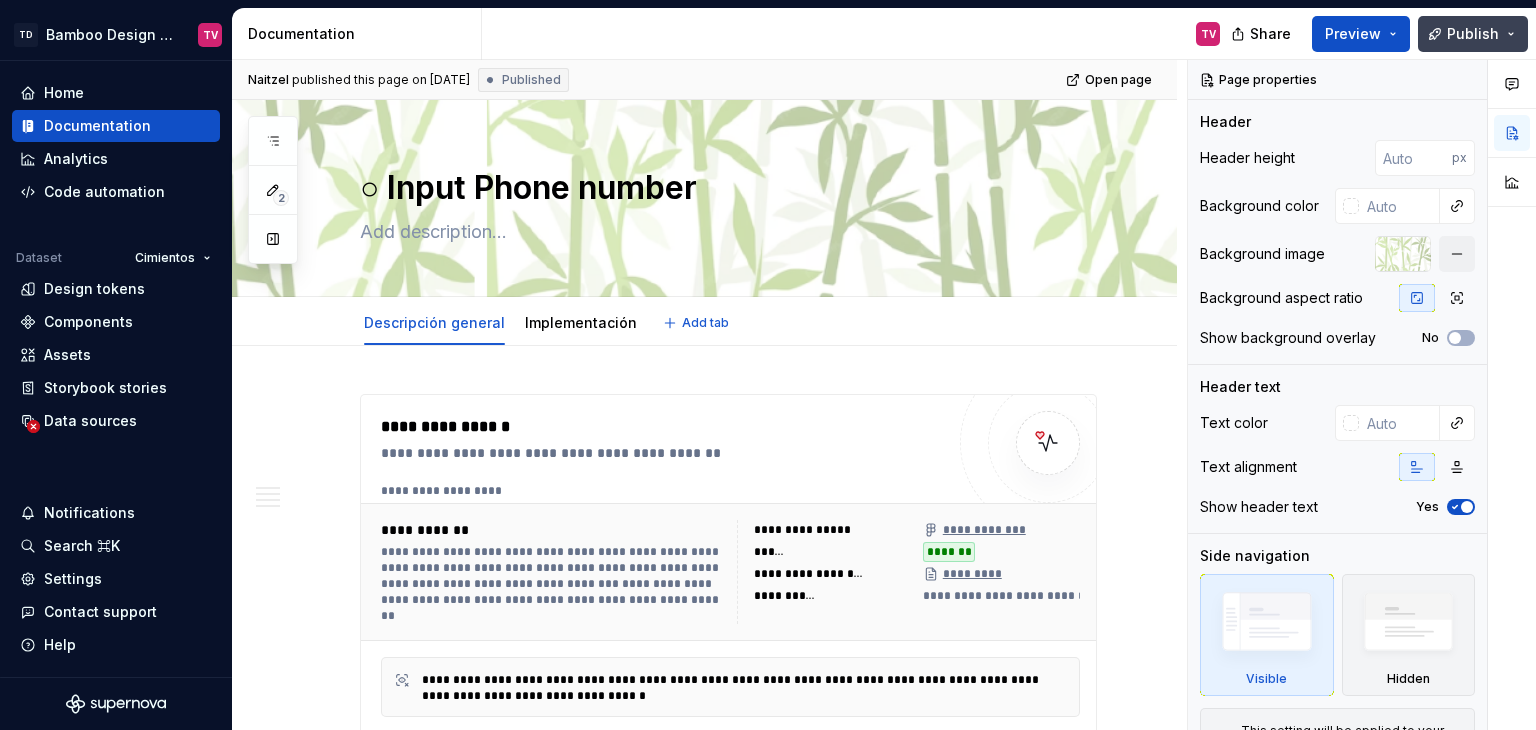type on "*" 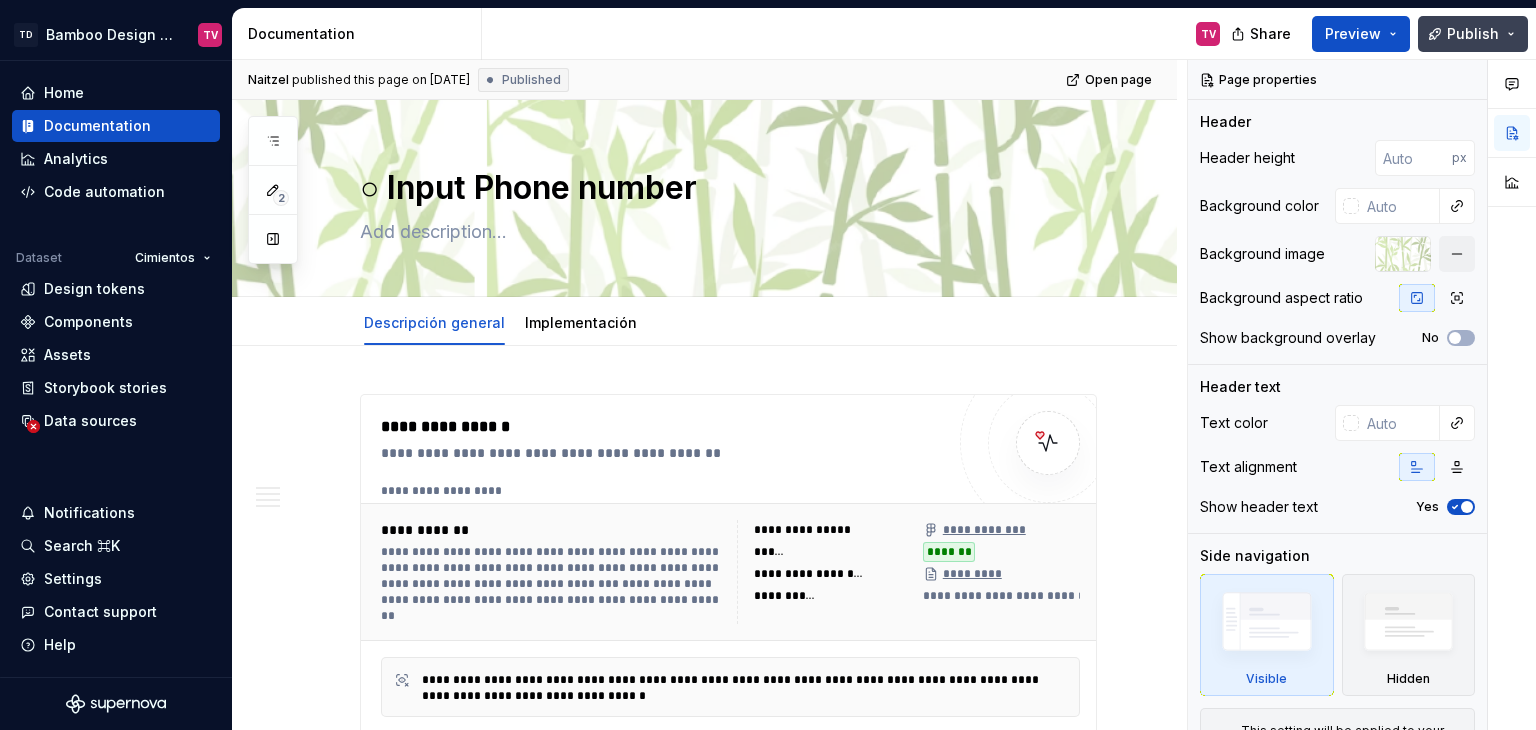 type on "○ Input Phone number" 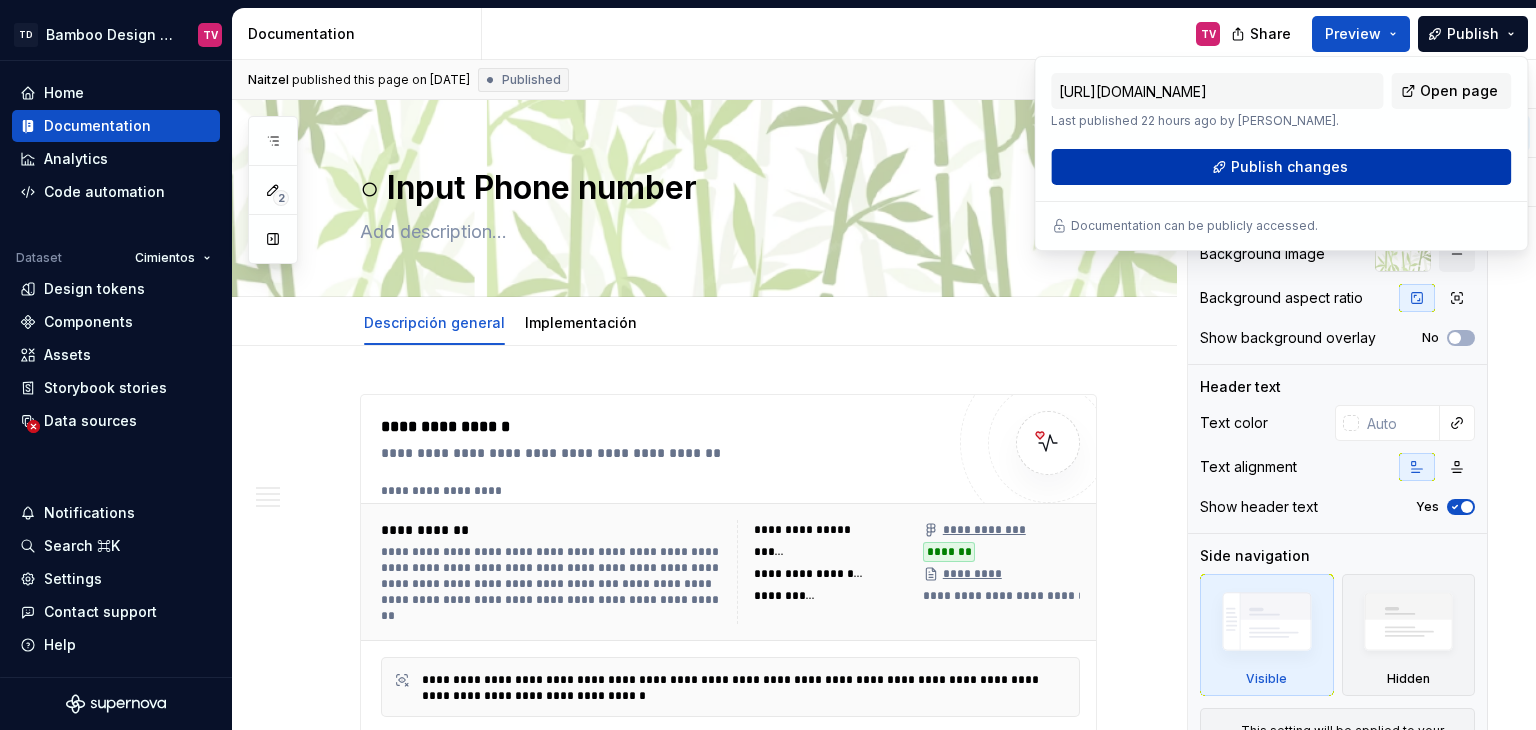 click on "Publish changes" at bounding box center [1281, 167] 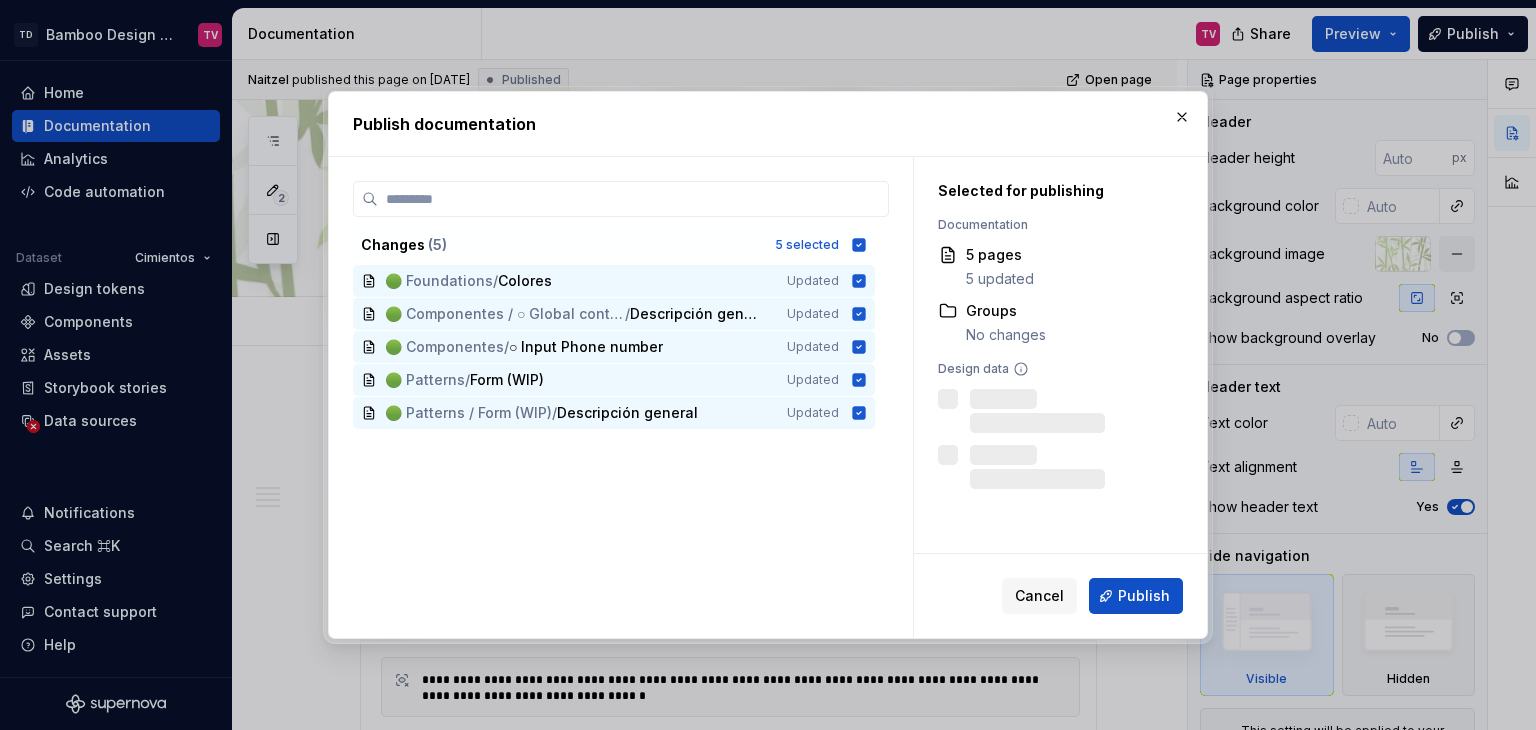 click on "Publish" at bounding box center [1144, 596] 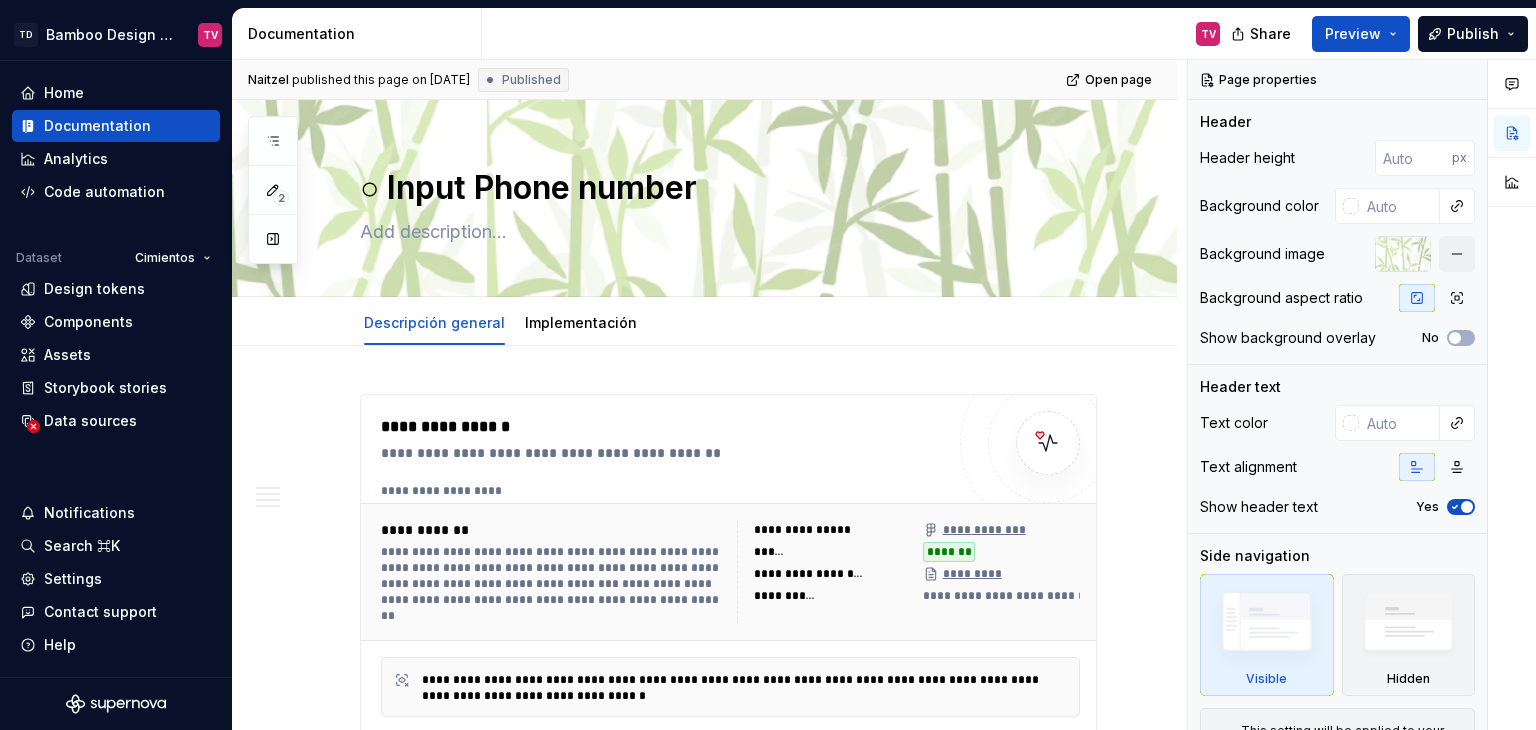 type on "*" 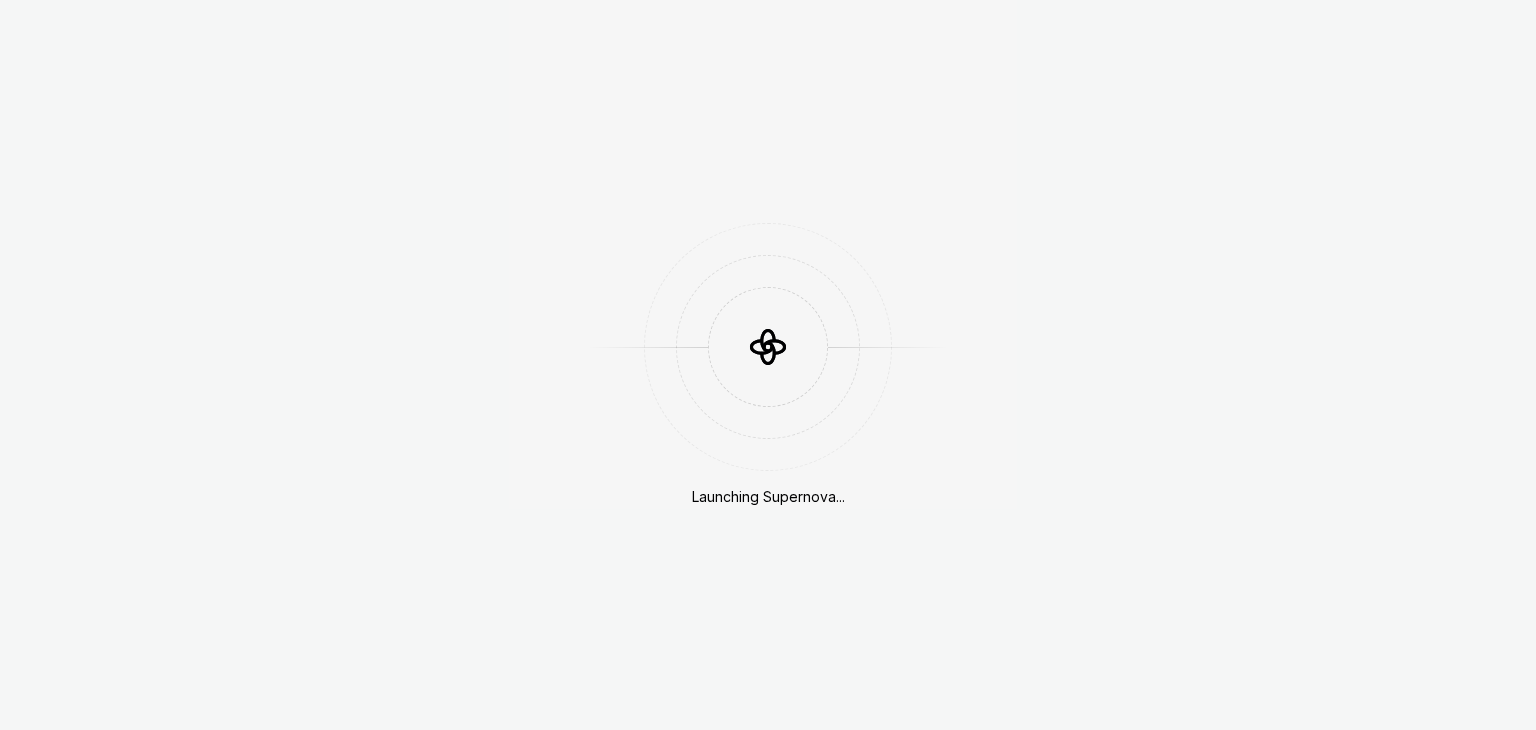 scroll, scrollTop: 0, scrollLeft: 0, axis: both 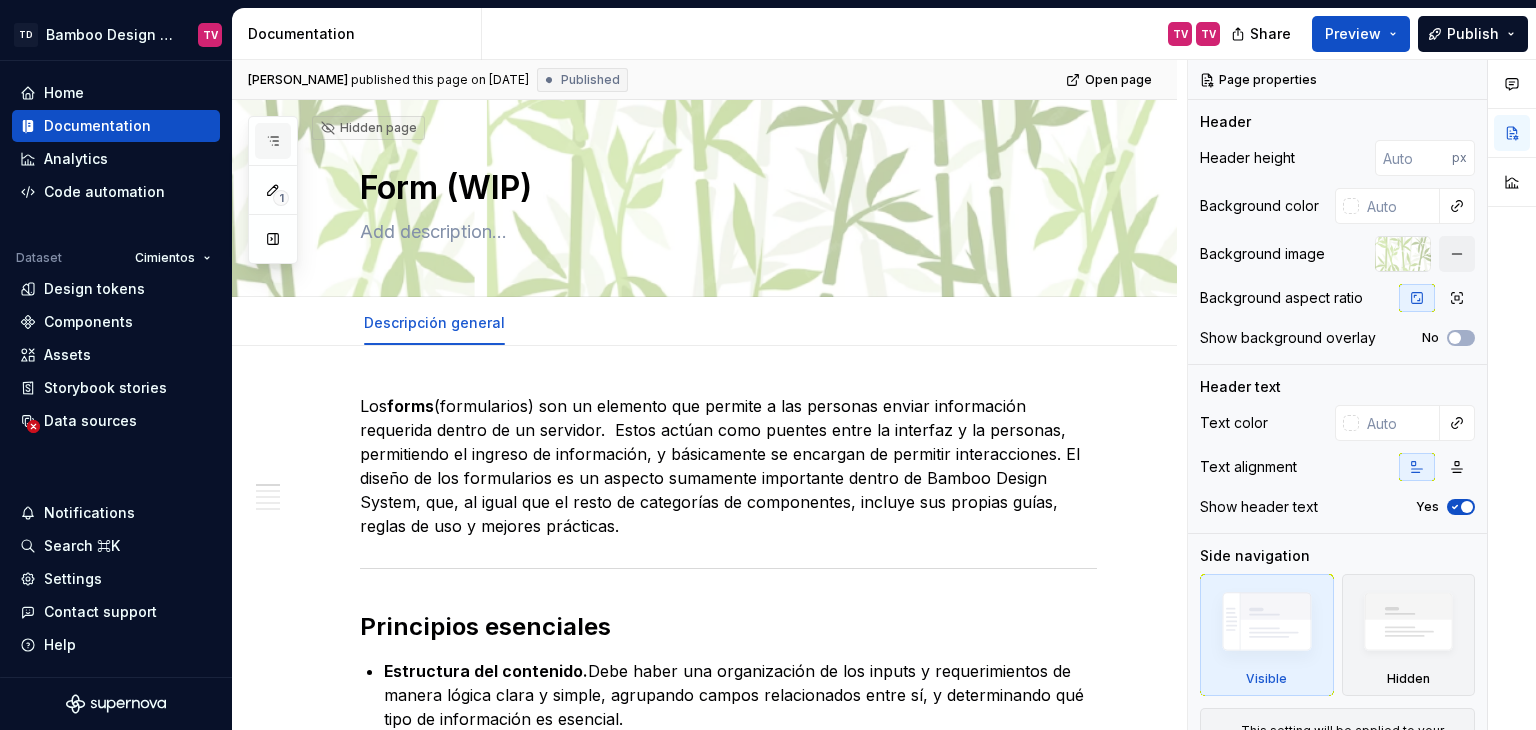click 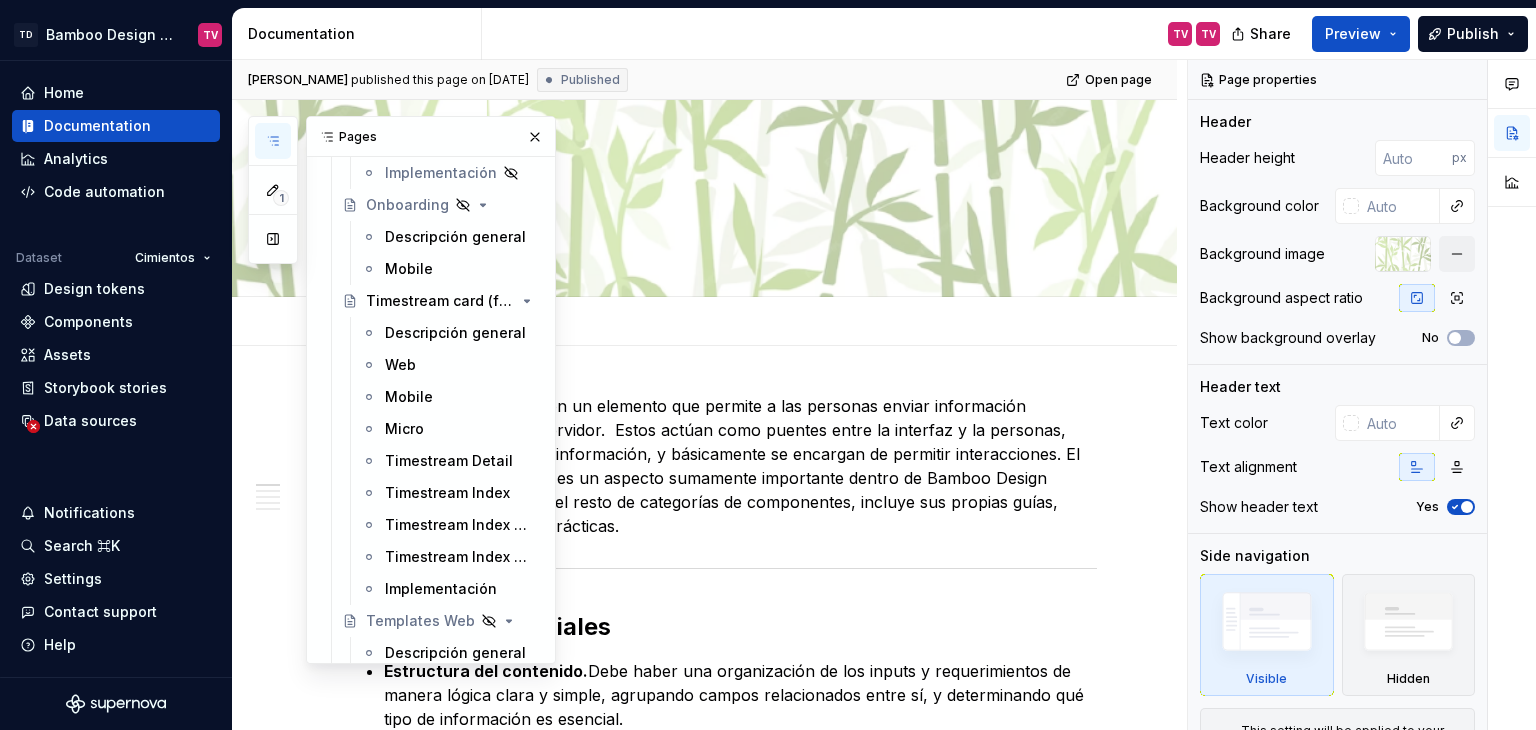 scroll, scrollTop: 15254, scrollLeft: 0, axis: vertical 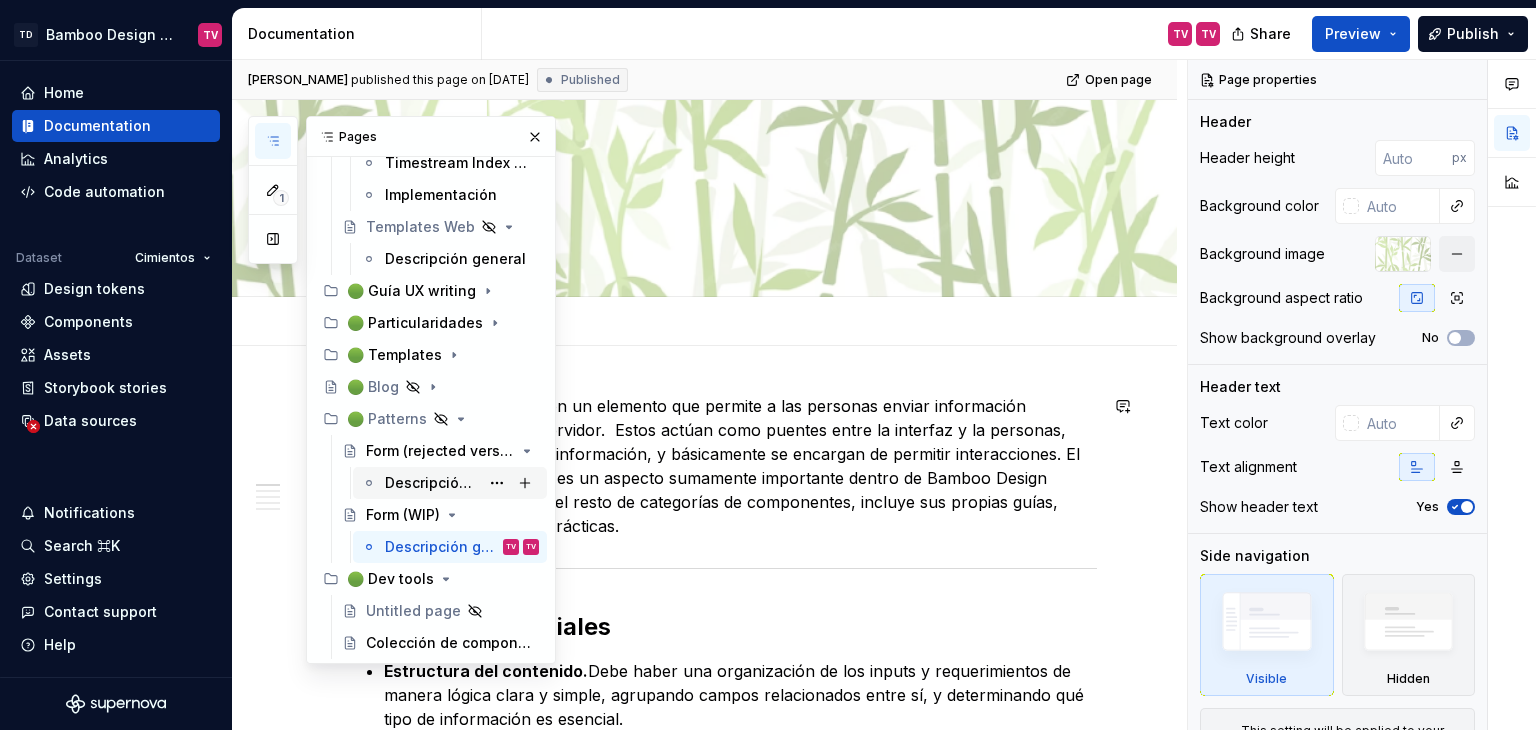 click on "Descripción general" at bounding box center [432, 483] 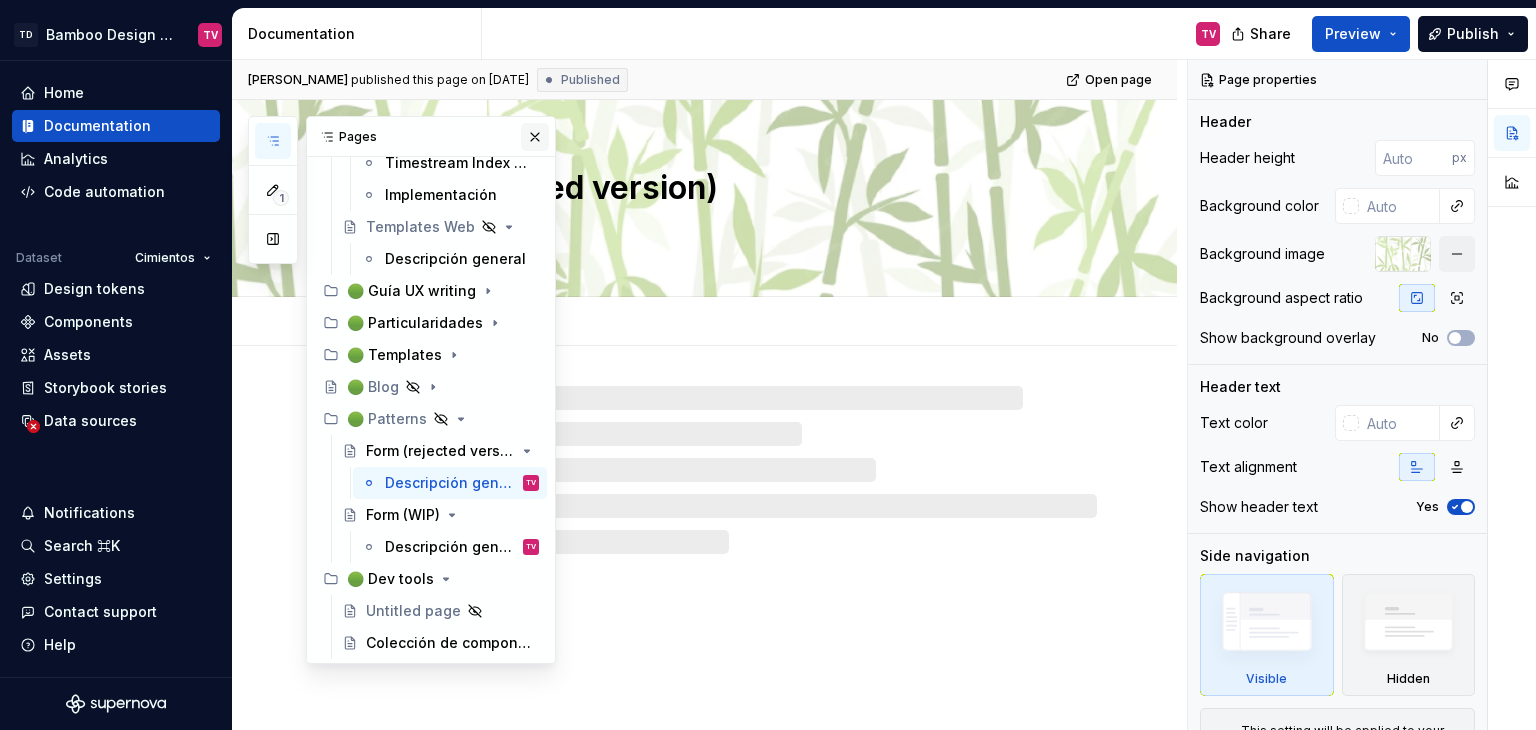 click at bounding box center (535, 137) 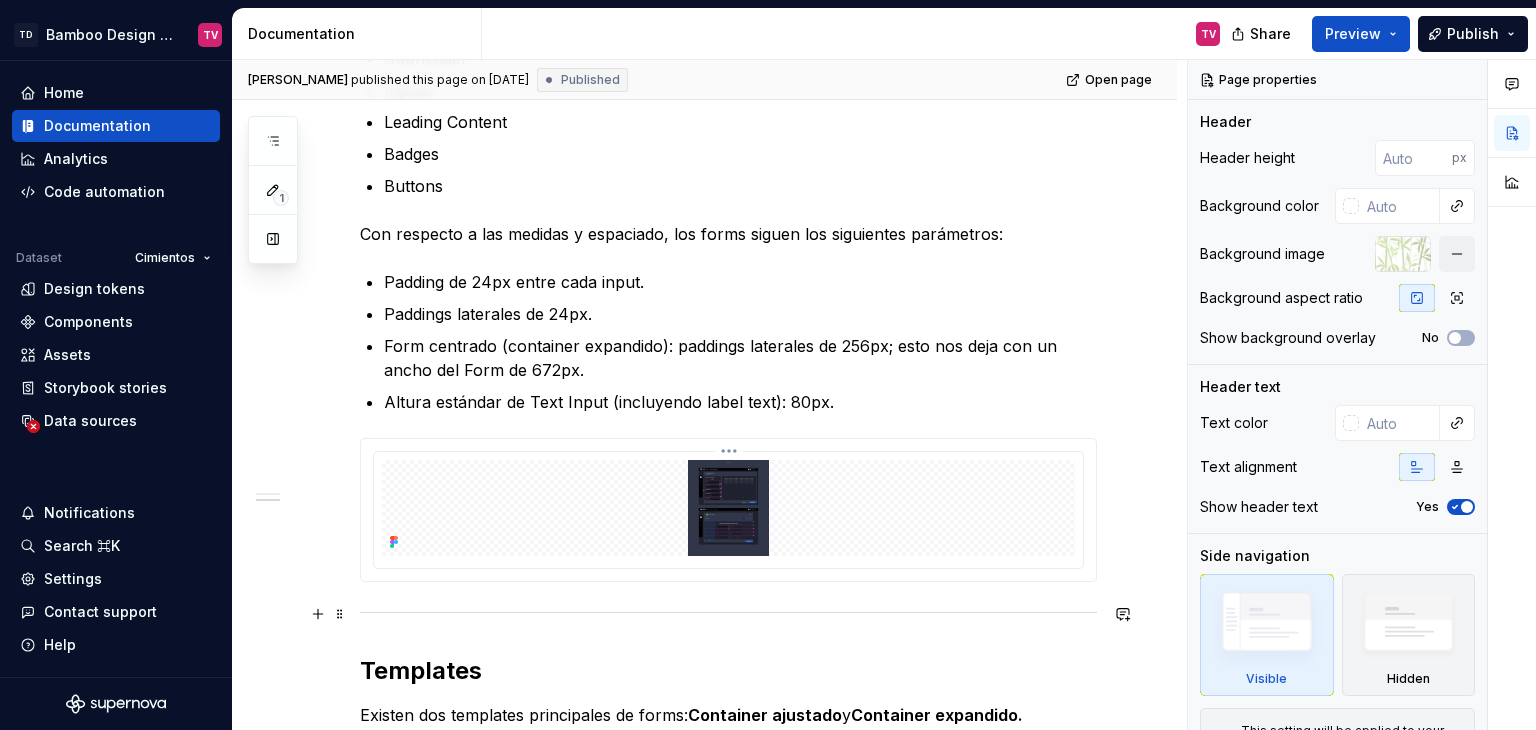 scroll, scrollTop: 800, scrollLeft: 0, axis: vertical 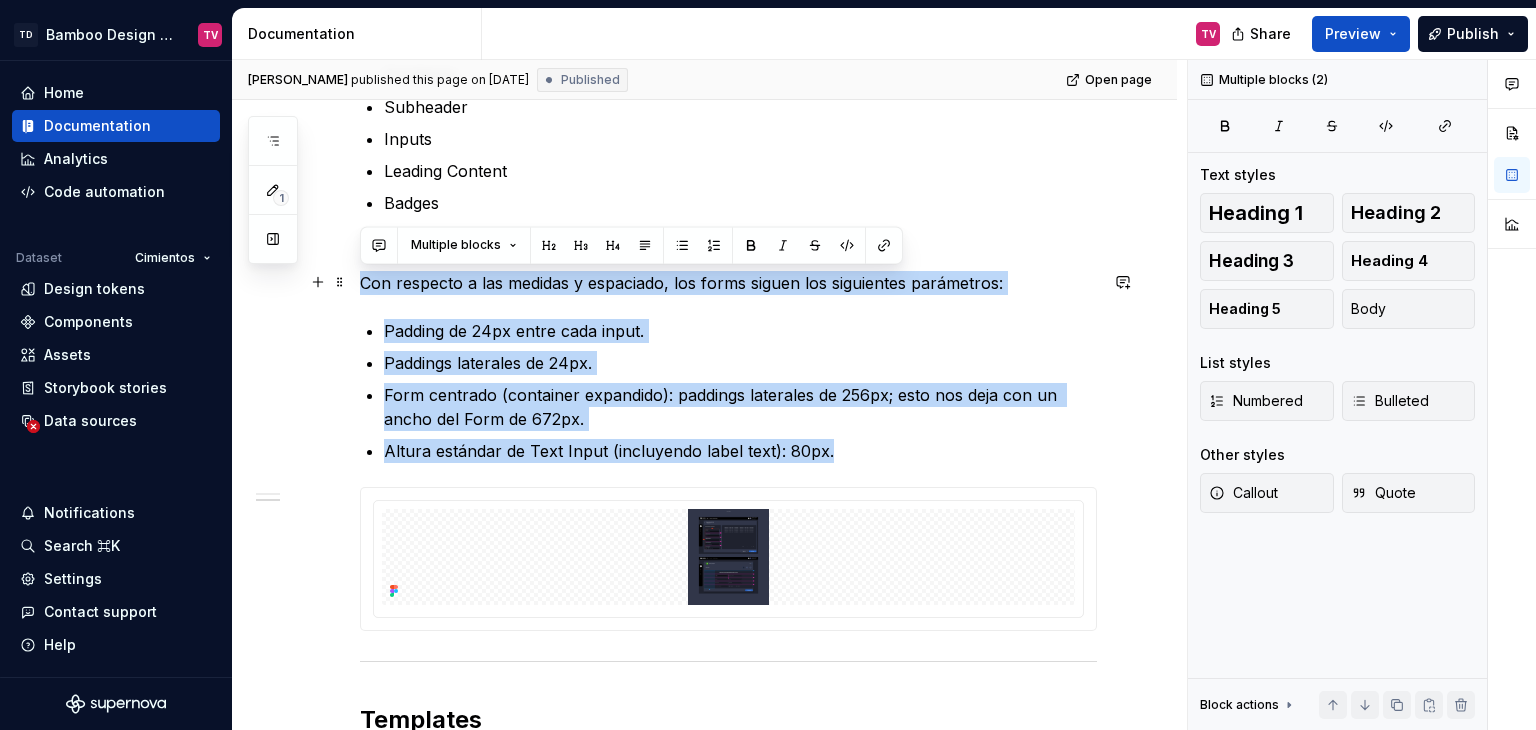 drag, startPoint x: 864, startPoint y: 453, endPoint x: 364, endPoint y: 284, distance: 527.78876 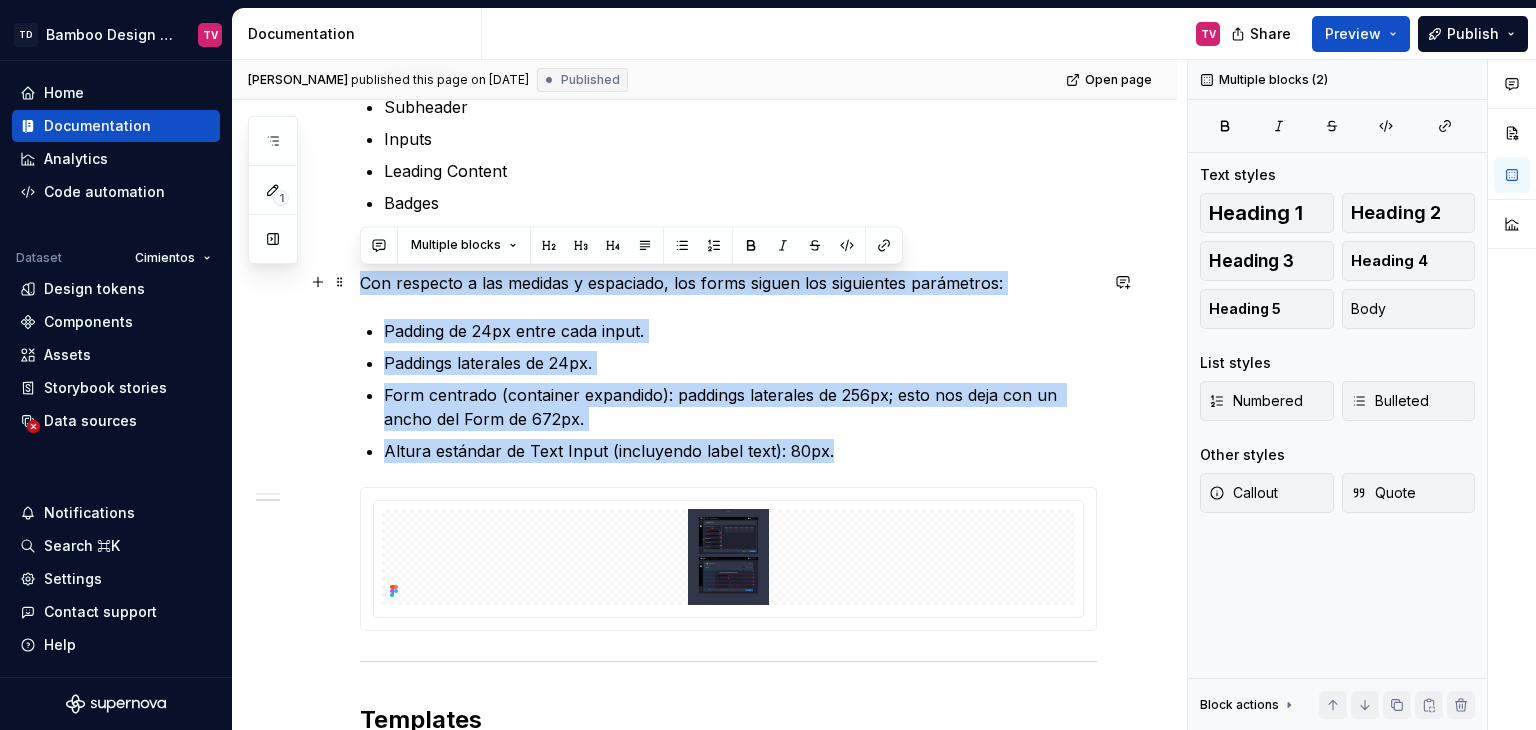 click on "Form (formulario)  integra un grupo de elementos usados para recibir información de las personas. Pueden incluir una combinación de inputs (Text Inputs, Phone number, Checkboxes, Dropzone, Dropdown) Badges, Leading Content, entre otros componentes. Los elementos del  Form  deben utilizarse siempre que se requiera la introducción de datos dentro de un contexto determinado. Anatomía Los  forms  están estructurados por los siguientes elementos: Container. Subheader Inputs Leading Content Badges Buttons Con respecto a las medidas y espaciado, los forms siguen los siguientes parámetros: Padding de 24px entre cada input. Paddings laterales de 24px. Form centrado (container expandido): paddings laterales de 256px; esto nos deja con un ancho del Form de 672px. Altura estándar de Text Input (incluyendo label text): 80px. Templates Existen dos templates principales de forms:  Container ajustado  y  Container expandido. Container ajustado.  Container expandido." at bounding box center [728, 369] 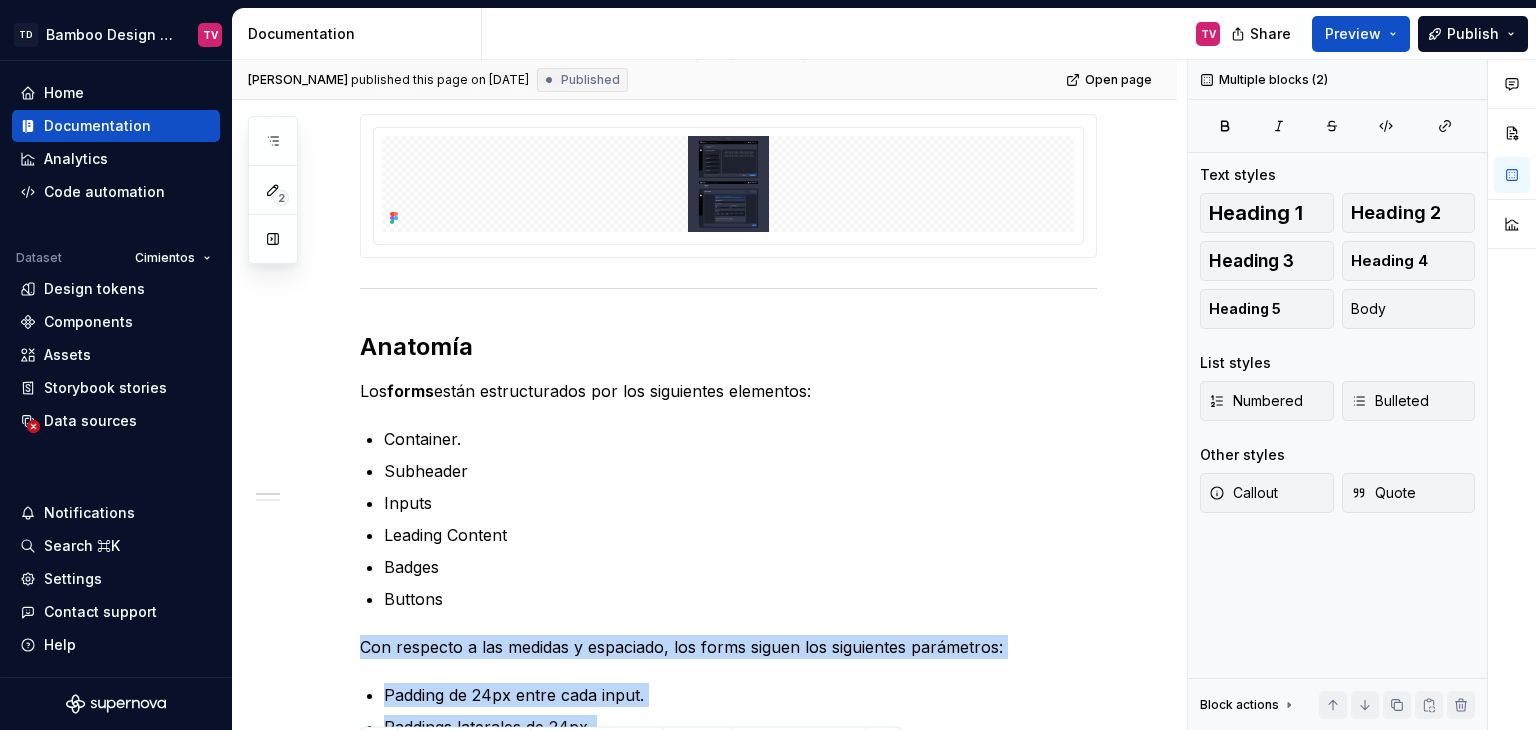 scroll, scrollTop: 300, scrollLeft: 0, axis: vertical 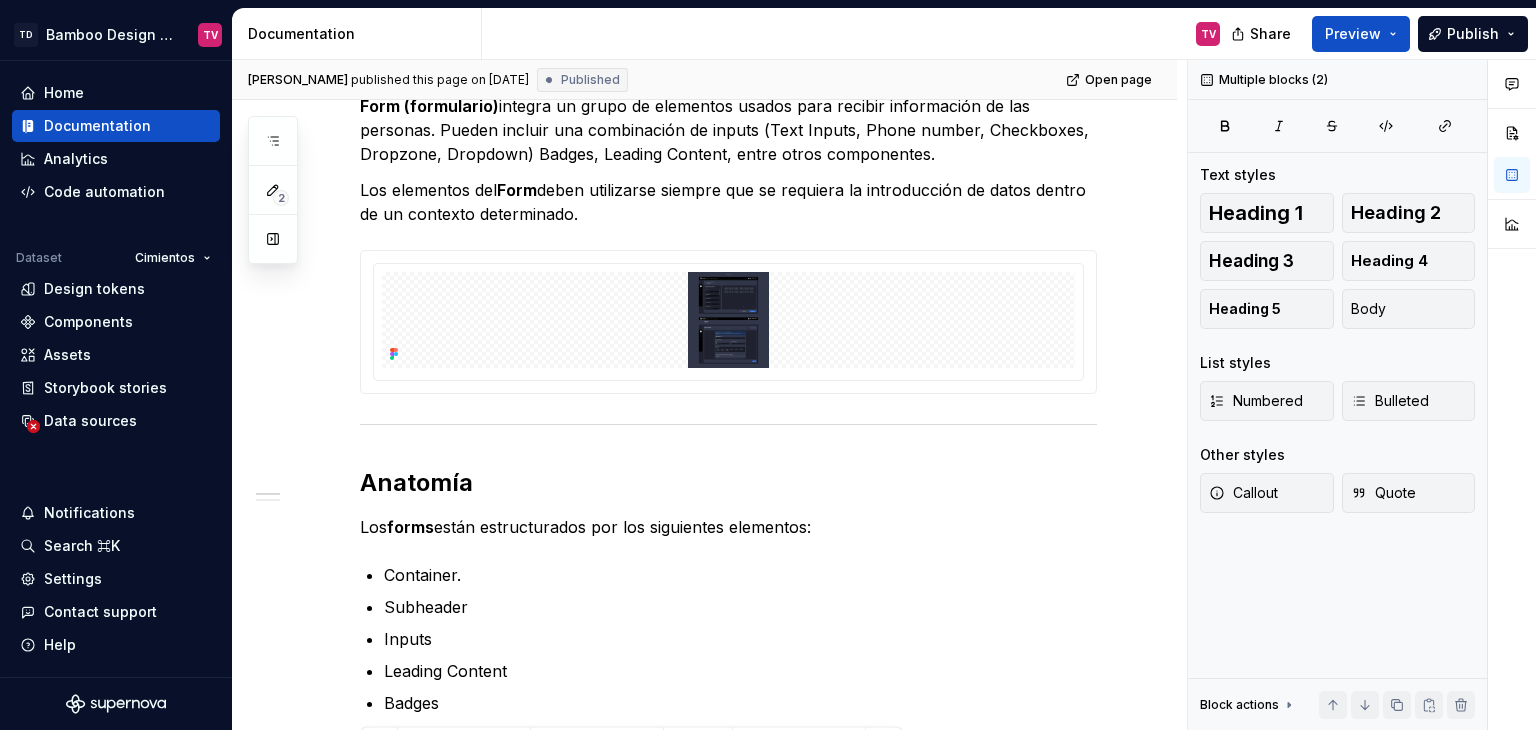 type on "*" 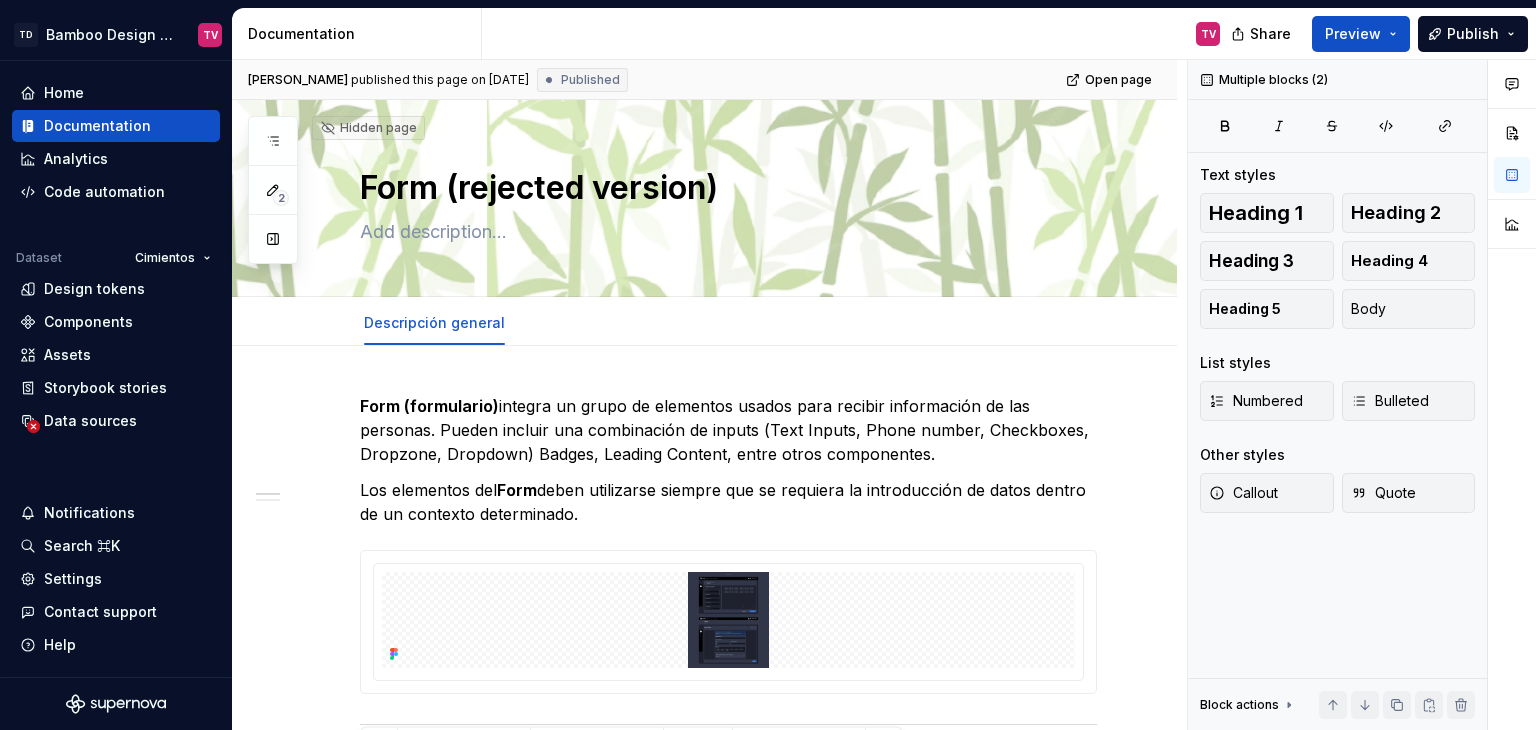 scroll, scrollTop: 0, scrollLeft: 0, axis: both 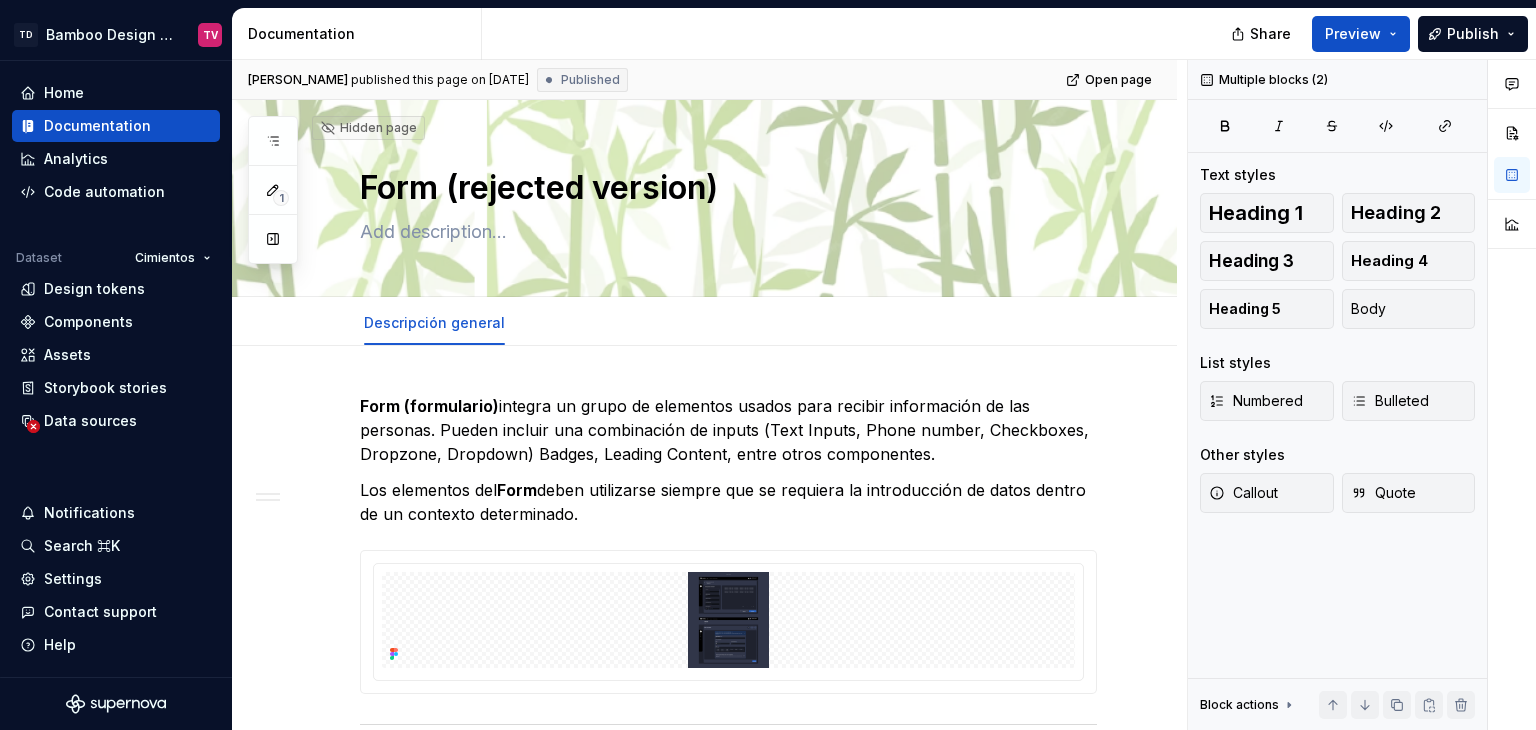 type on "*" 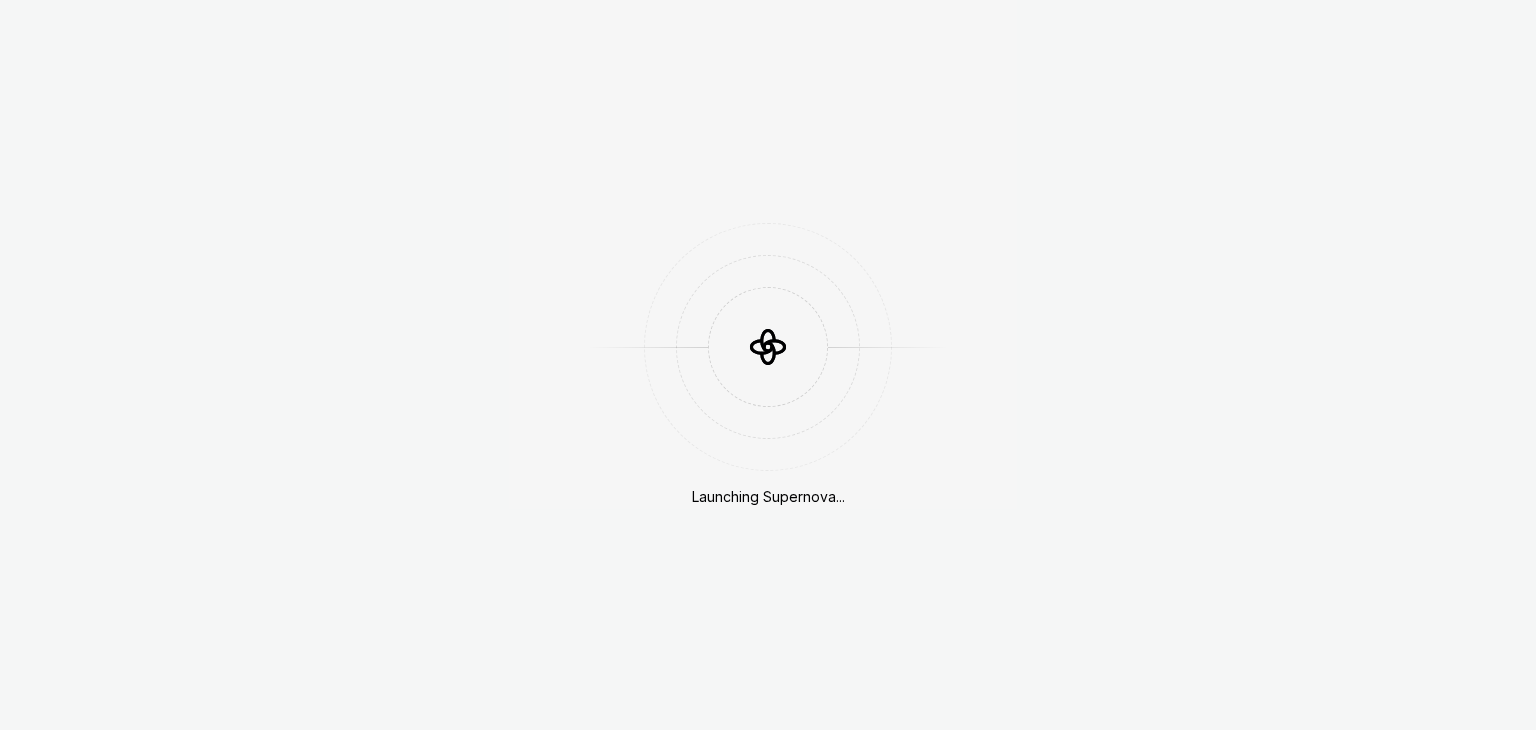 scroll, scrollTop: 0, scrollLeft: 0, axis: both 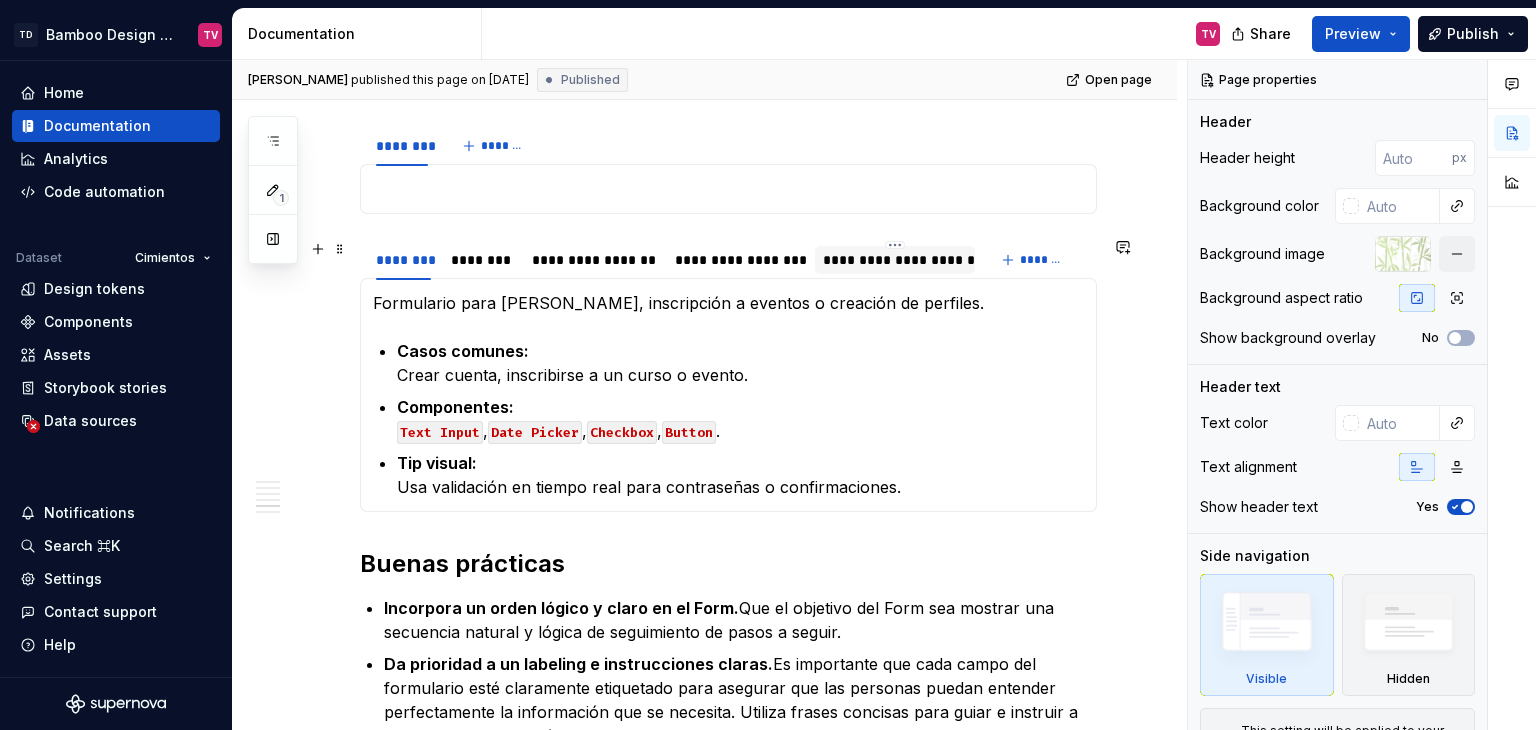 click on "**********" at bounding box center [895, 260] 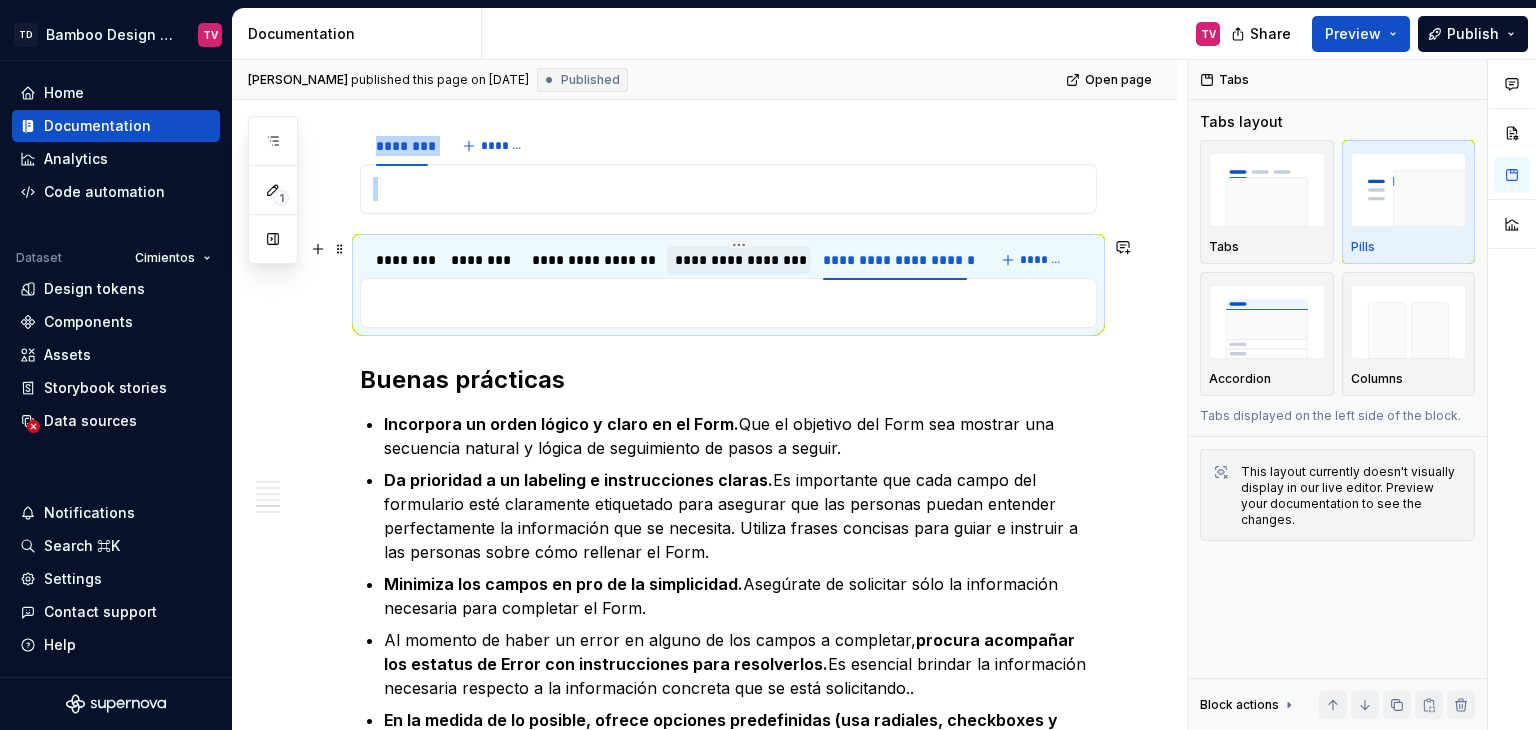 click on "**********" at bounding box center (739, 260) 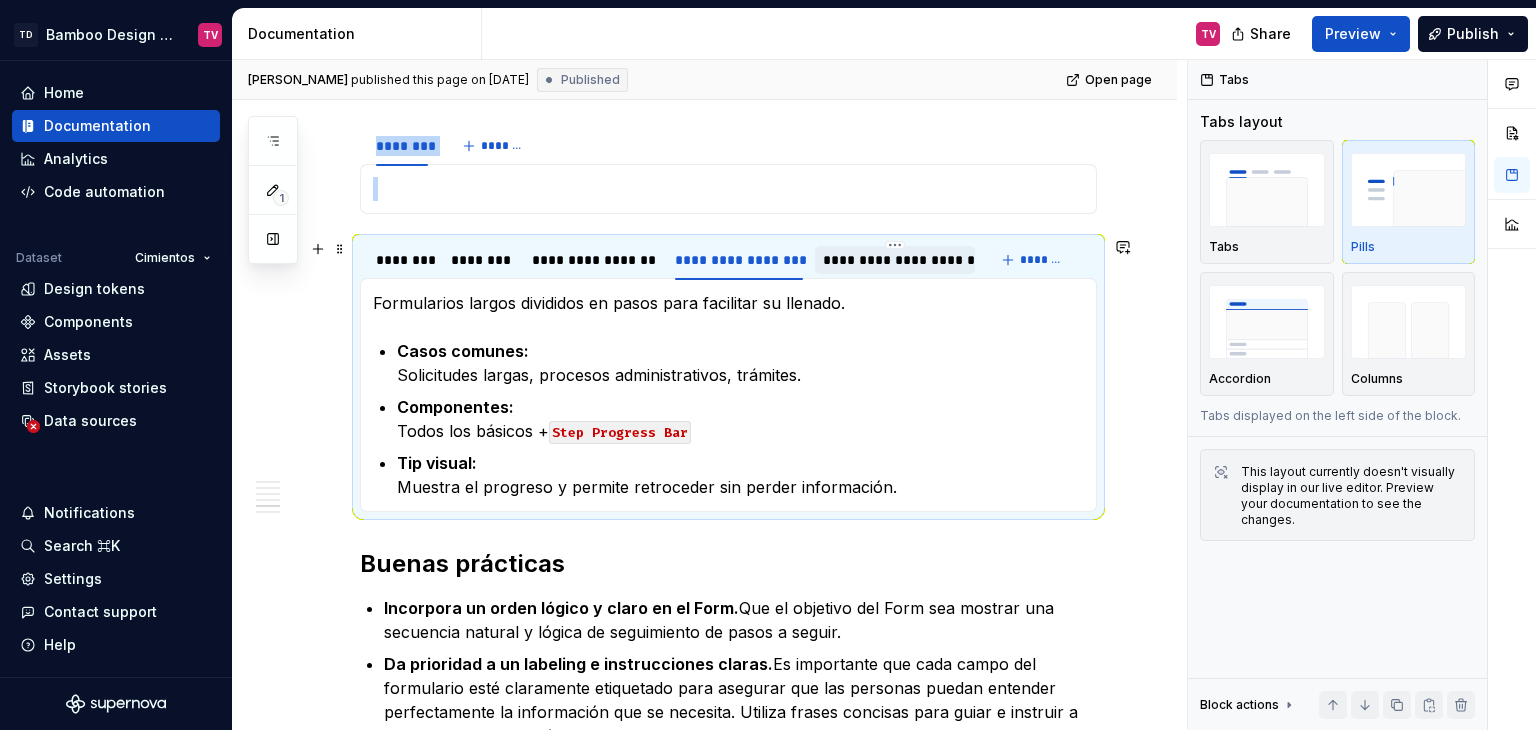 click on "**********" at bounding box center (895, 260) 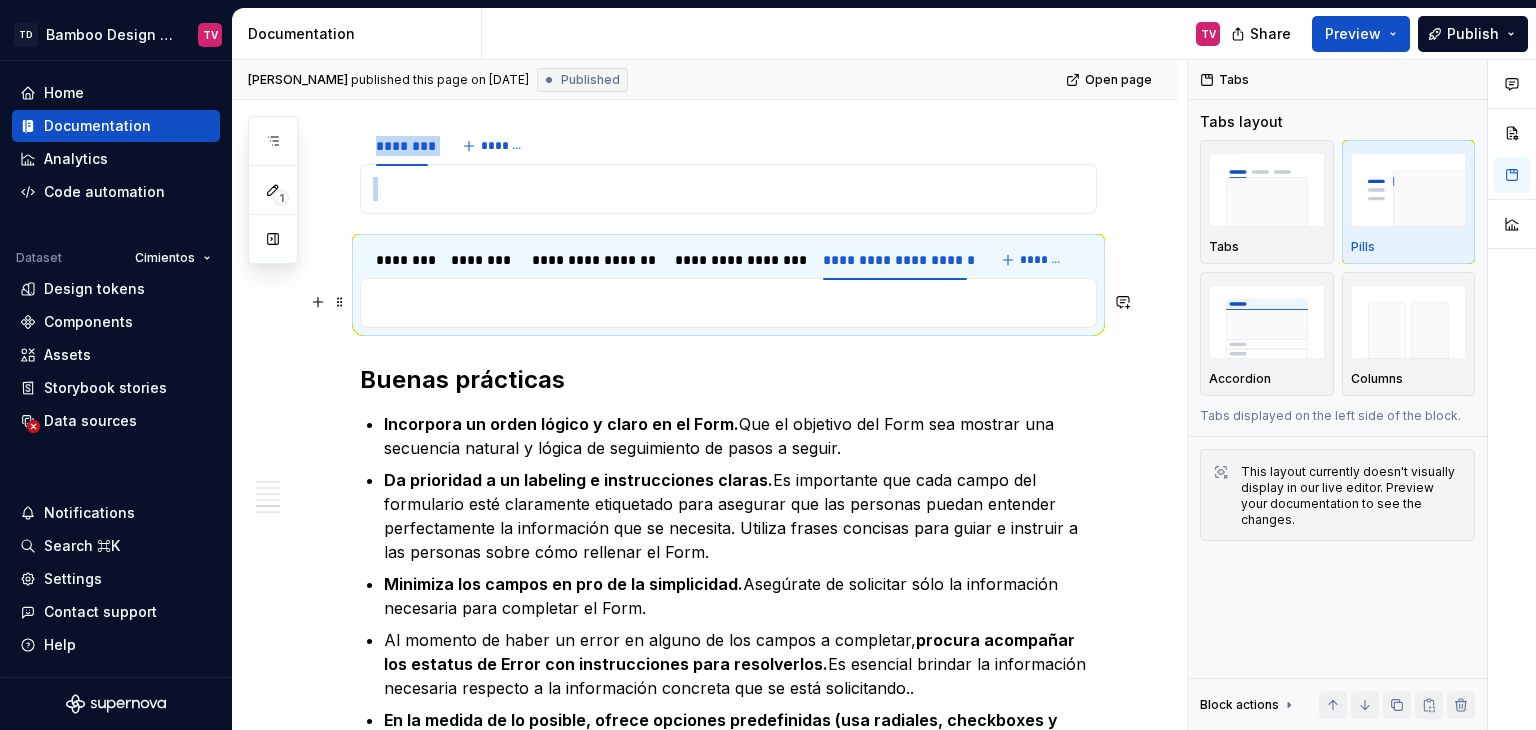 click at bounding box center [728, 303] 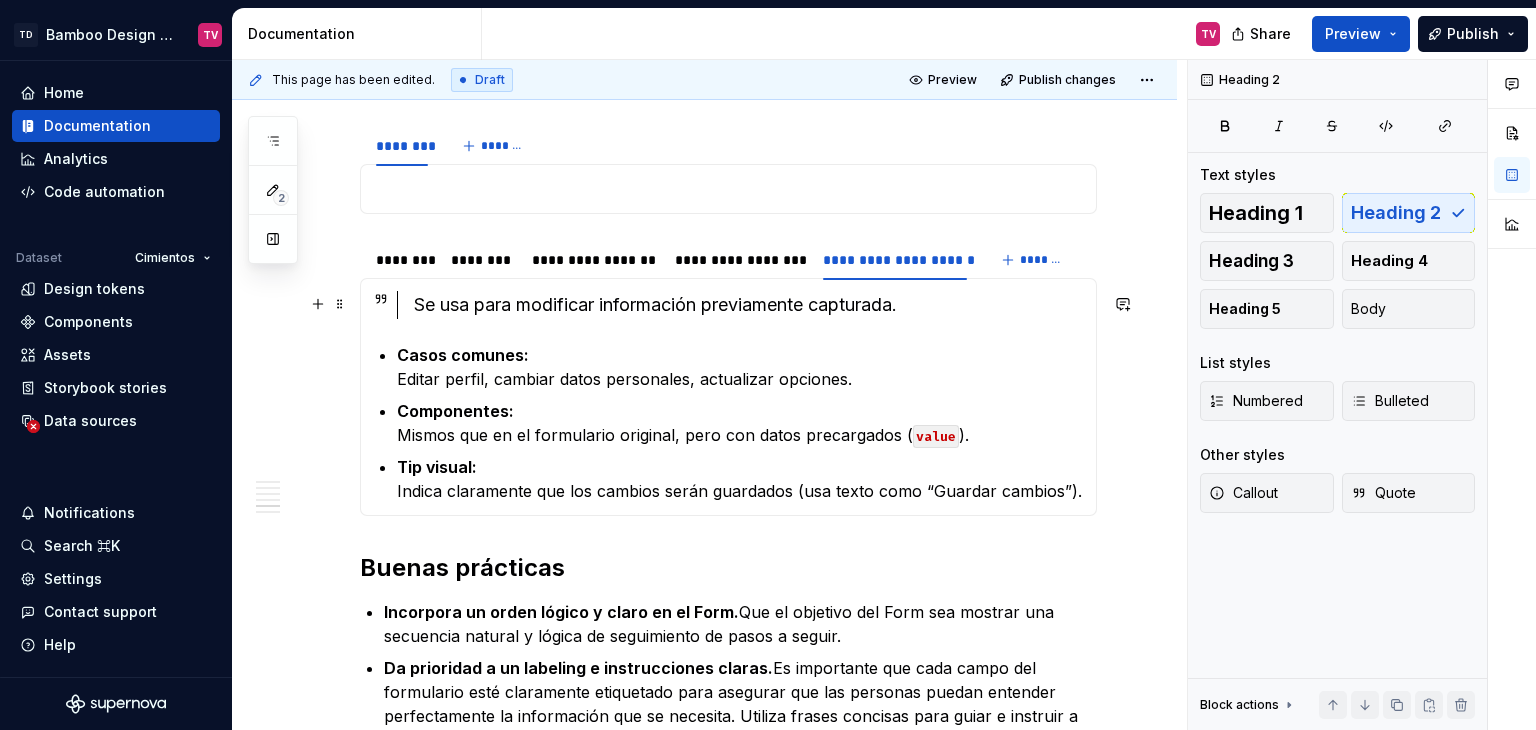 click on "Se usa para modificar información previamente capturada." at bounding box center (749, 305) 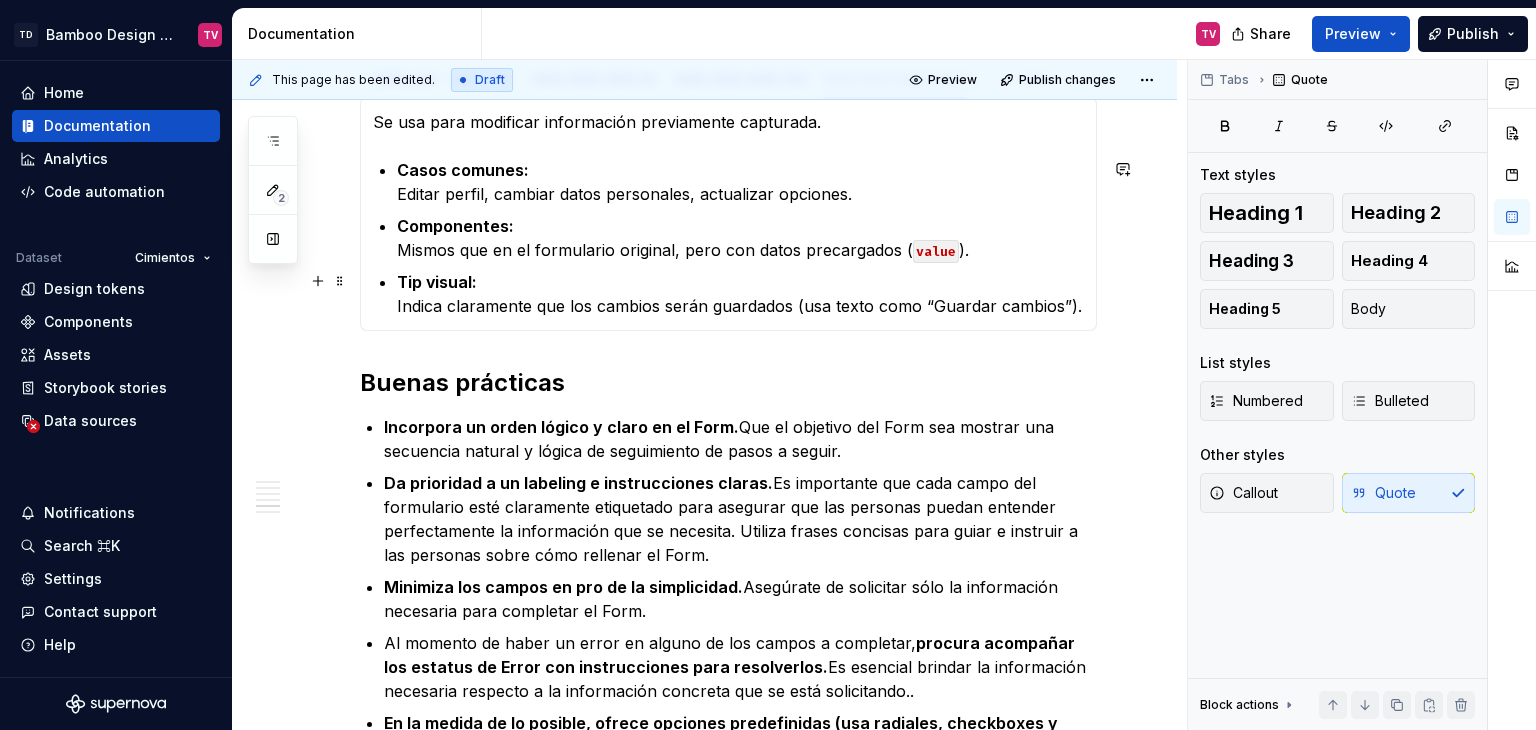 scroll, scrollTop: 2200, scrollLeft: 0, axis: vertical 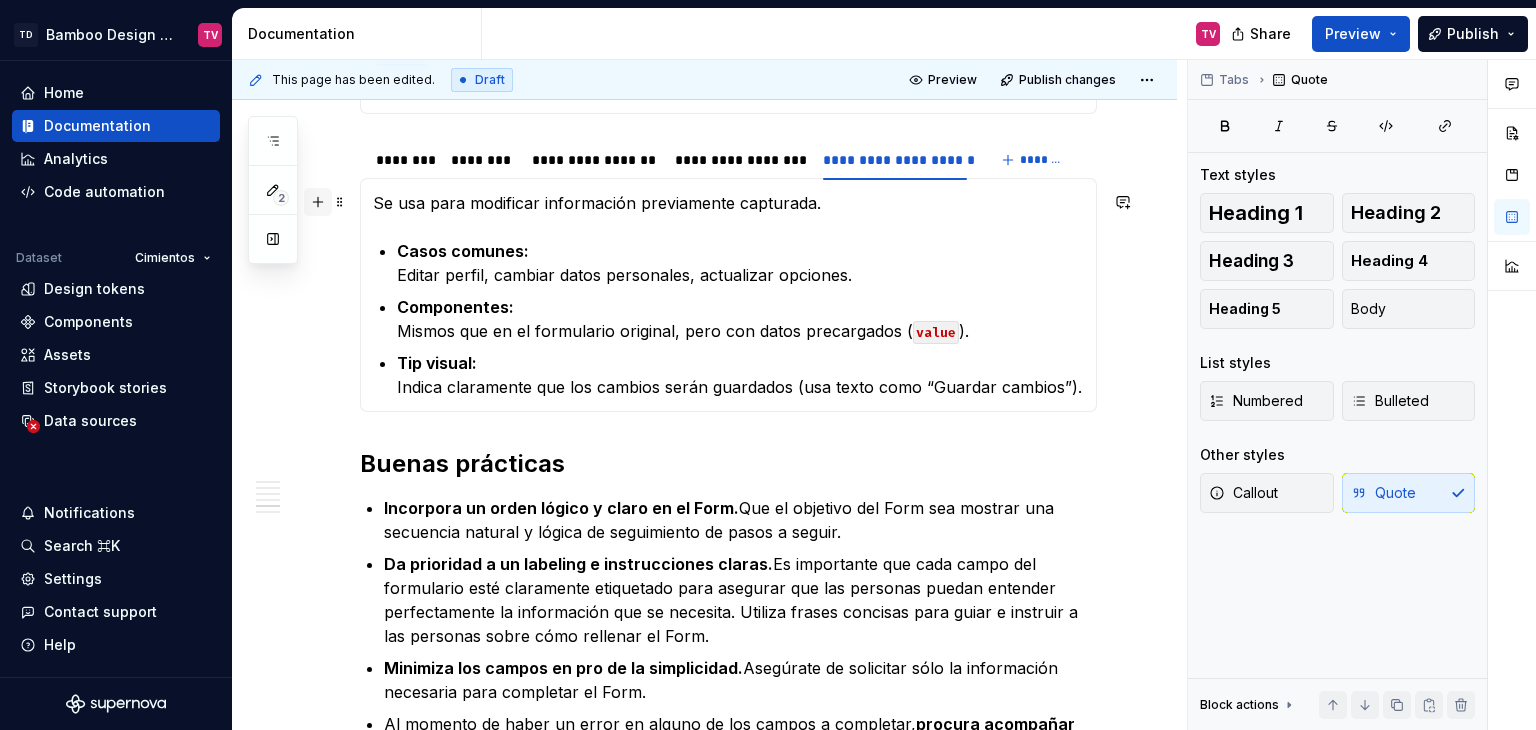 click at bounding box center [318, 202] 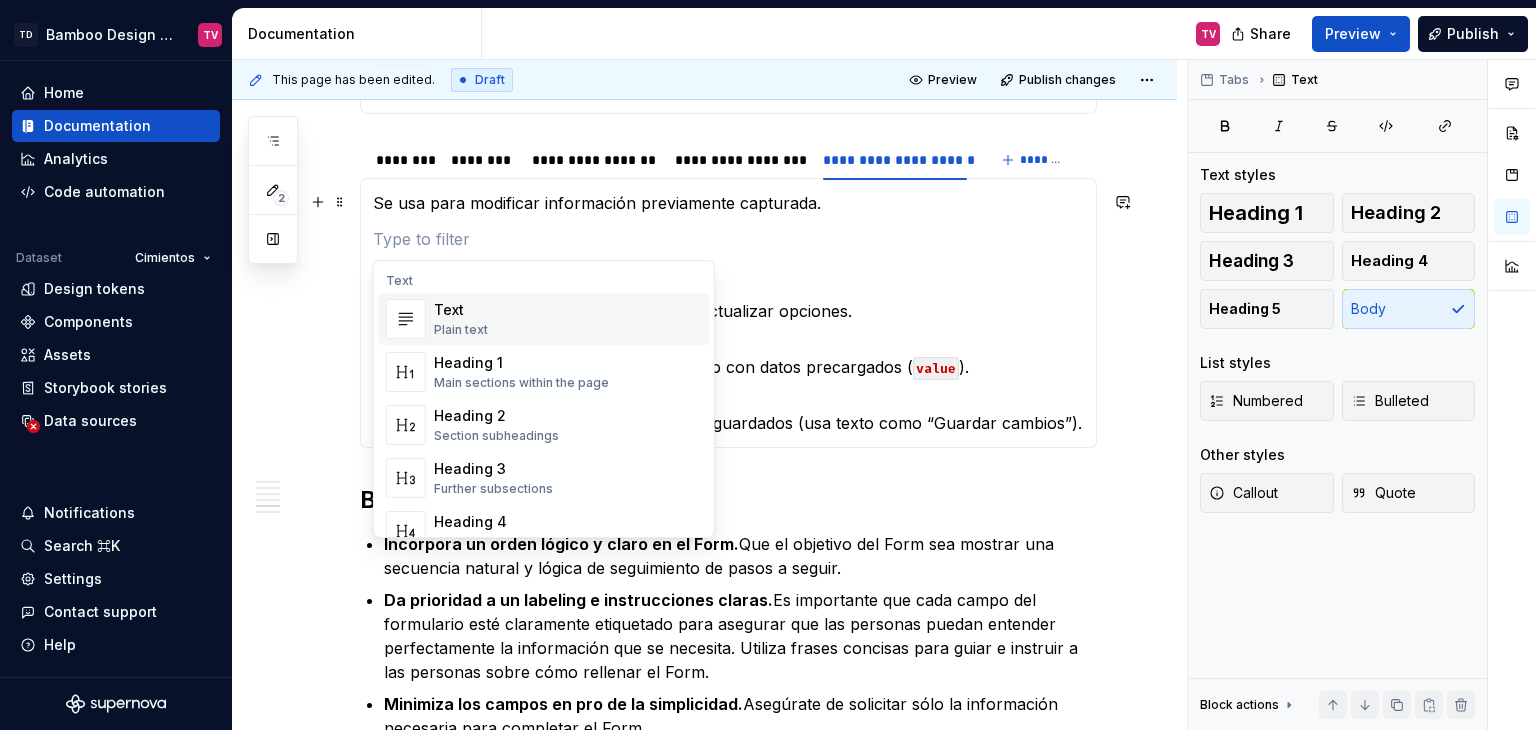 click on "Los  forms  (formularios) son un elemento que permite a las personas enviar información requerida dentro de un servidor.  Estos actúan como puentes entre la interfaz y la personas, permitiendo el ingreso de información, y básicamente se encargan de permitir interacciones. El diseño de los formularios es un aspecto sumamente importante dentro de Bamboo Design System, que, al igual que el resto de categorías de componentes, incluye sus propias guías, reglas de uso y mejores prácticas.   Principios esenciales Estructura del contenido.  Debe haber una organización de los inputs y requerimientos de manera lógica clara y simple, agrupando campos relacionados entre sí, y determinando qué tipo de información es esencial. UX Writing.  Usar labels claros, con una redacción simple y amigable, y ofreciendo instrucciones claras cuando es necesario, permite una mejor conversión e interacción con las personas. Experiencia de usuario (UX). Diseño visual (UI). Diseño interactivo. Componentes recomendados ." at bounding box center [704, -45] 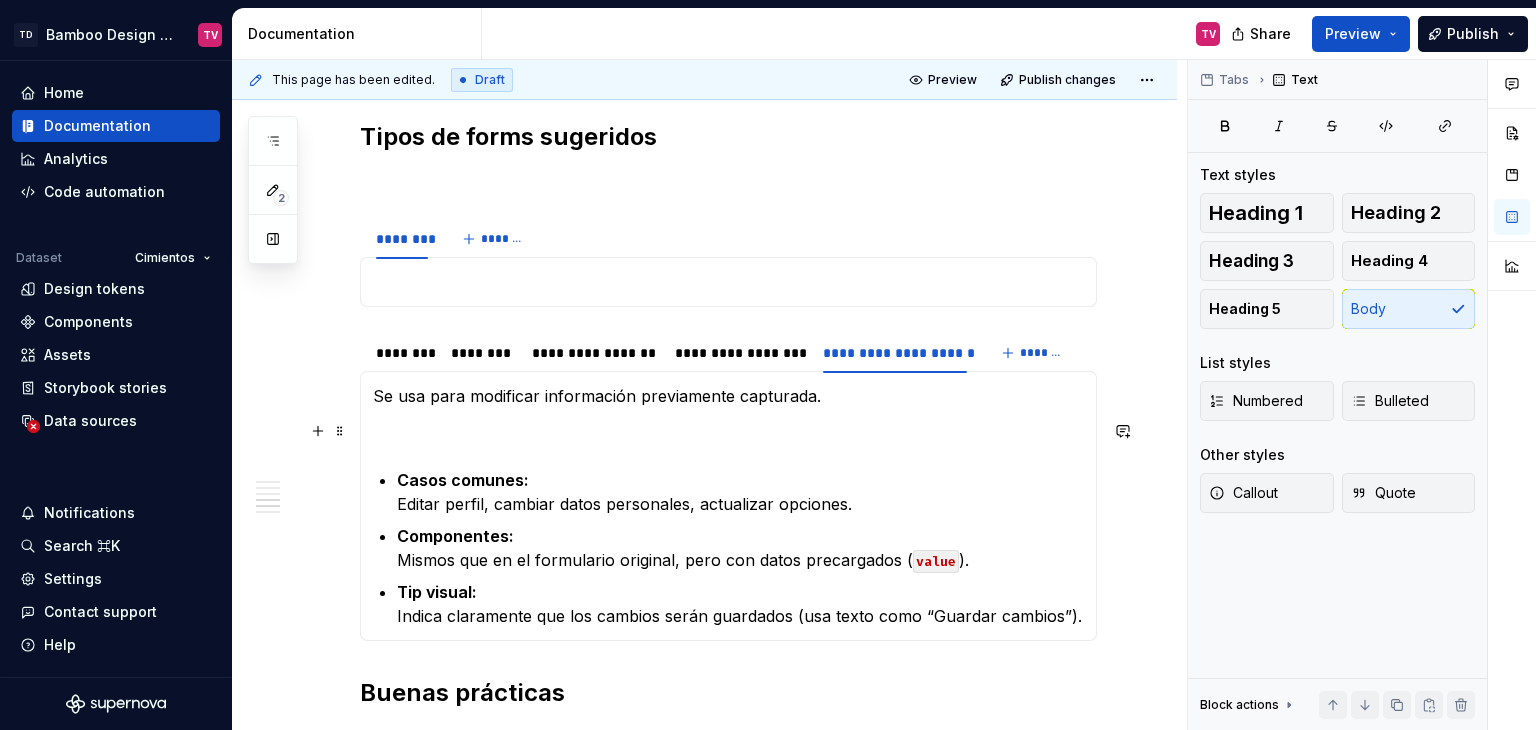scroll, scrollTop: 2000, scrollLeft: 0, axis: vertical 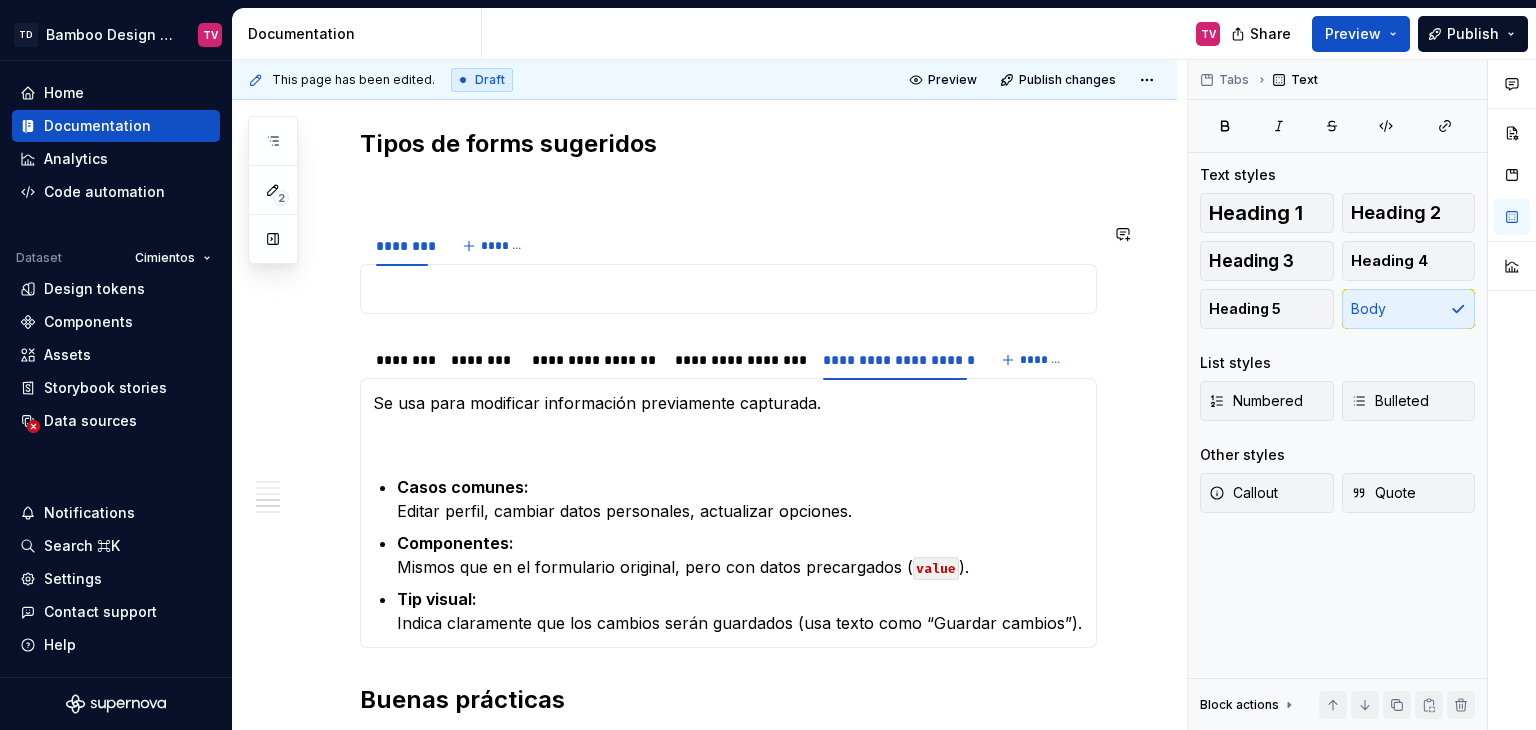 click on "Los  forms  (formularios) son un elemento que permite a las personas enviar información requerida dentro de un servidor.  Estos actúan como puentes entre la interfaz y la personas, permitiendo el ingreso de información, y básicamente se encargan de permitir interacciones. El diseño de los formularios es un aspecto sumamente importante dentro de Bamboo Design System, que, al igual que el resto de categorías de componentes, incluye sus propias guías, reglas de uso y mejores prácticas.   Principios esenciales Estructura del contenido.  Debe haber una organización de los inputs y requerimientos de manera lógica clara y simple, agrupando campos relacionados entre sí, y determinando qué tipo de información es esencial. UX Writing.  Usar labels claros, con una redacción simple y amigable, y ofreciendo instrucciones claras cuando es necesario, permite una mejor conversión e interacción con las personas. Experiencia de usuario (UX). Diseño visual (UI). Diseño interactivo. Componentes recomendados ." at bounding box center (704, 155) 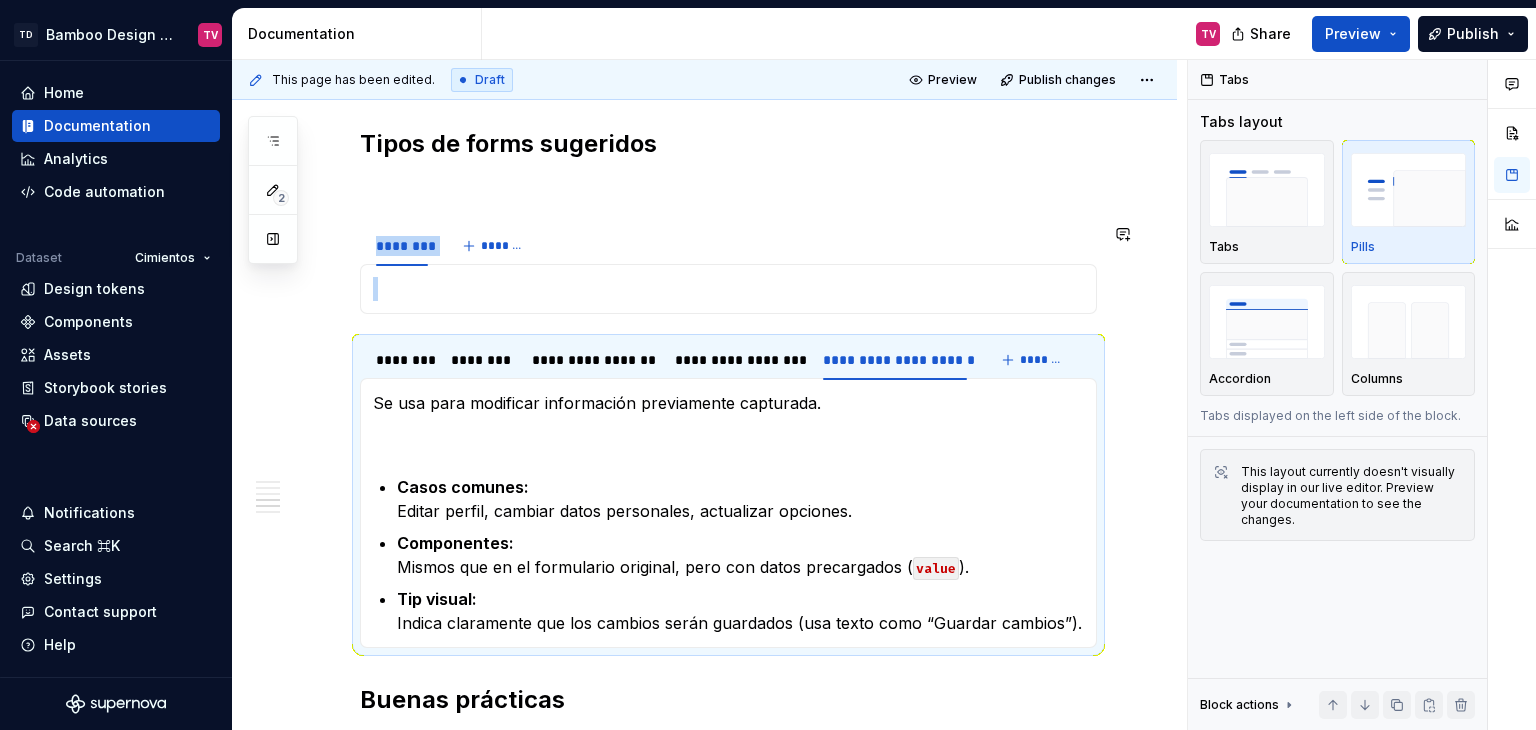 click on "Los  forms  (formularios) son un elemento que permite a las personas enviar información requerida dentro de un servidor.  Estos actúan como puentes entre la interfaz y la personas, permitiendo el ingreso de información, y básicamente se encargan de permitir interacciones. El diseño de los formularios es un aspecto sumamente importante dentro de Bamboo Design System, que, al igual que el resto de categorías de componentes, incluye sus propias guías, reglas de uso y mejores prácticas.   Principios esenciales Estructura del contenido.  Debe haber una organización de los inputs y requerimientos de manera lógica clara y simple, agrupando campos relacionados entre sí, y determinando qué tipo de información es esencial. UX Writing.  Usar labels claros, con una redacción simple y amigable, y ofreciendo instrucciones claras cuando es necesario, permite una mejor conversión e interacción con las personas. Experiencia de usuario (UX). Diseño visual (UI). Diseño interactivo. Componentes recomendados ." at bounding box center [704, 155] 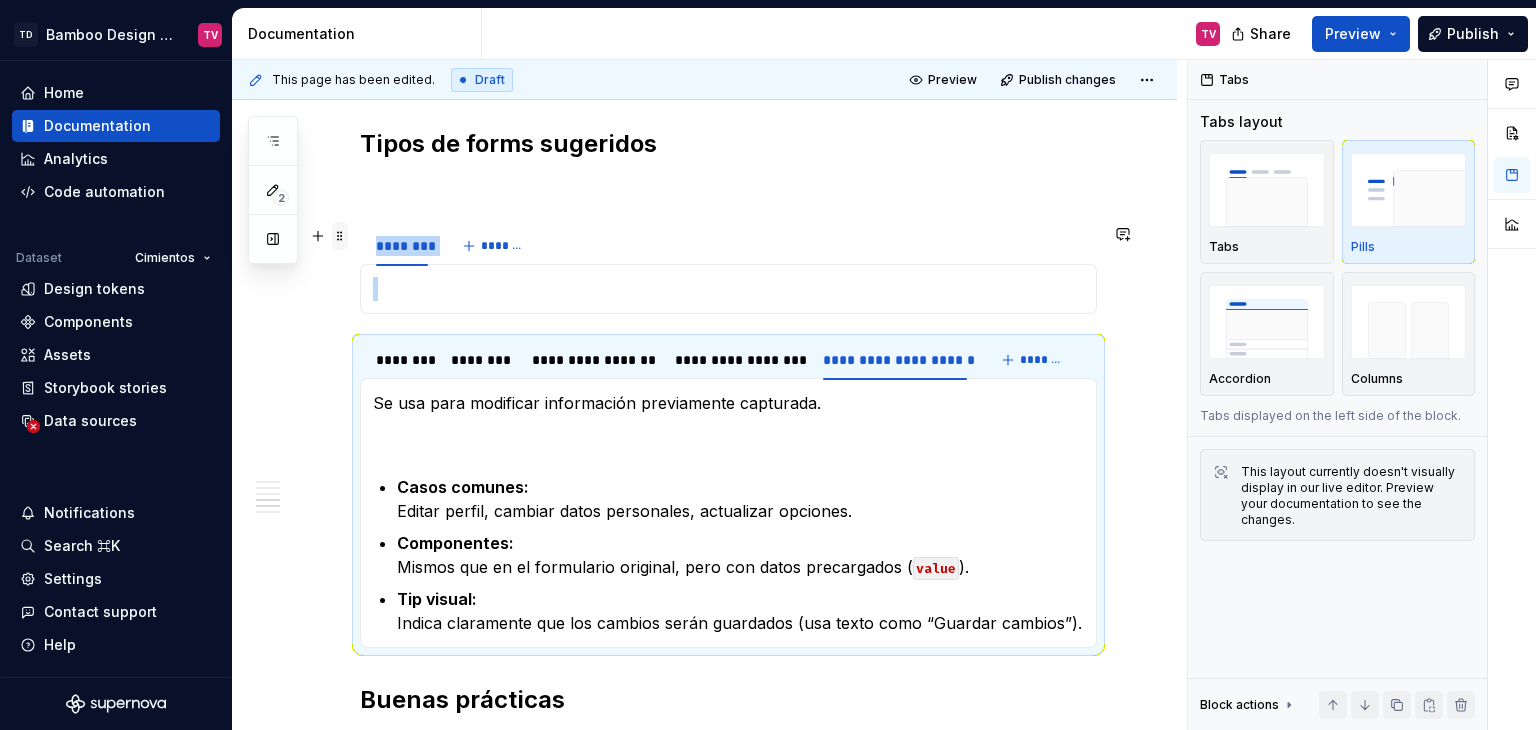 click at bounding box center (340, 236) 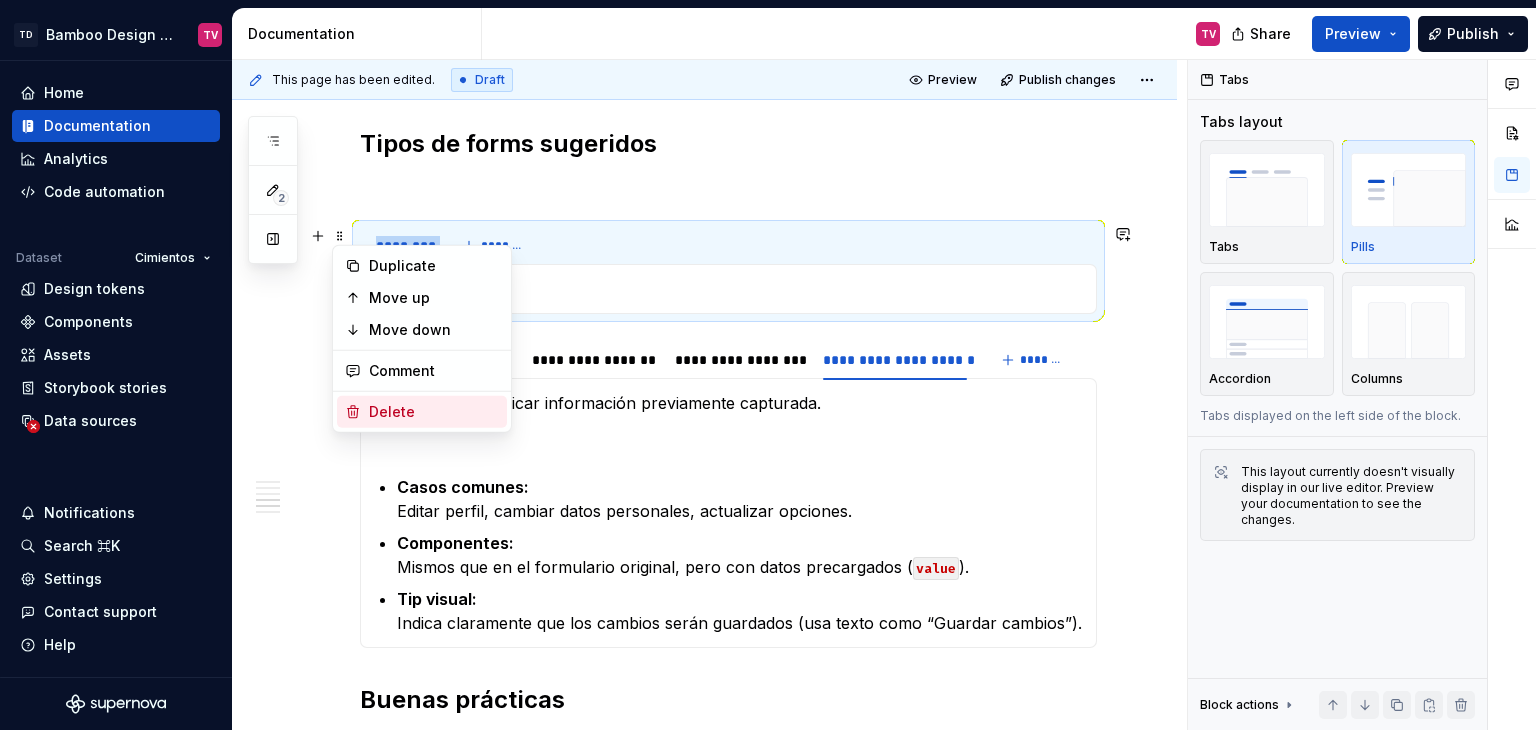 click on "Delete" at bounding box center (422, 412) 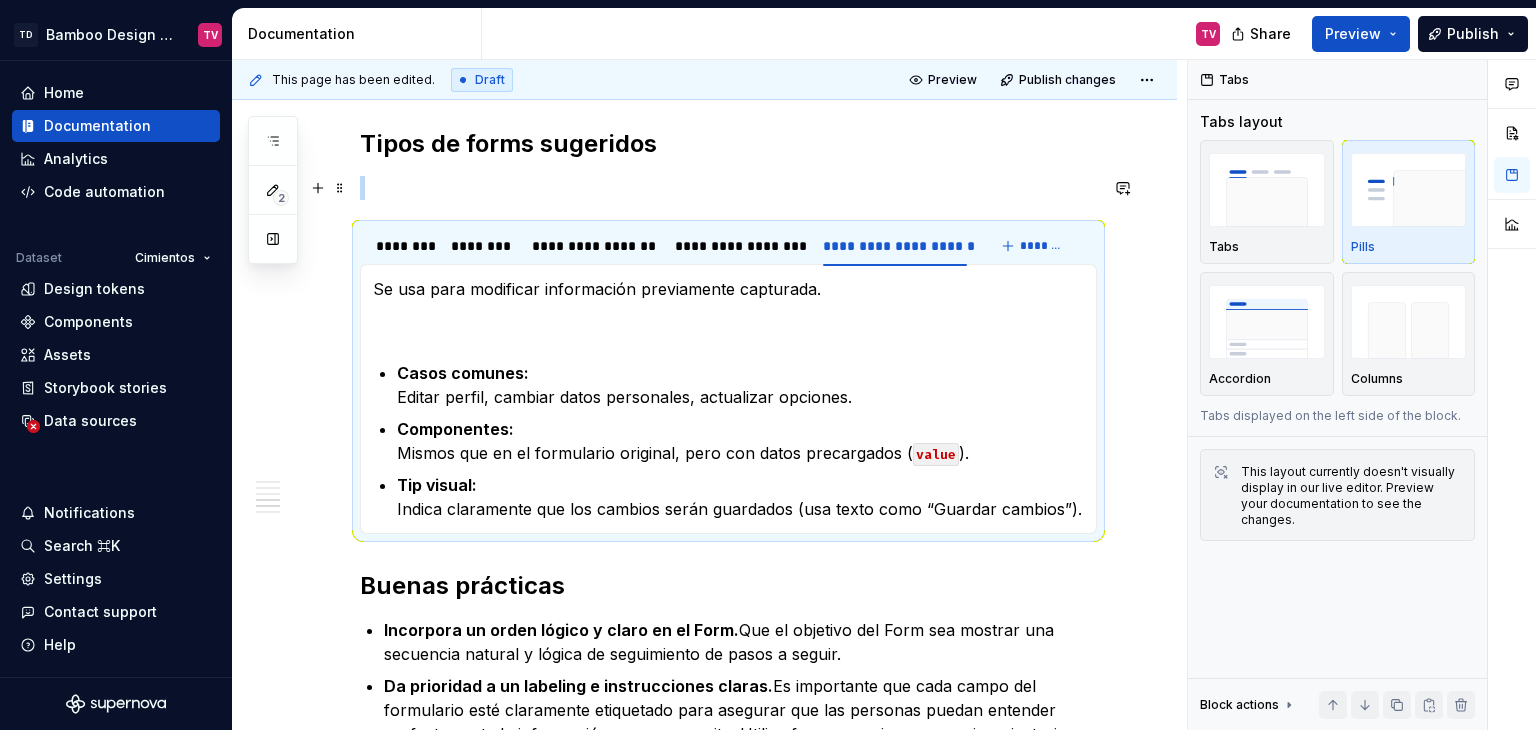 click at bounding box center (728, 188) 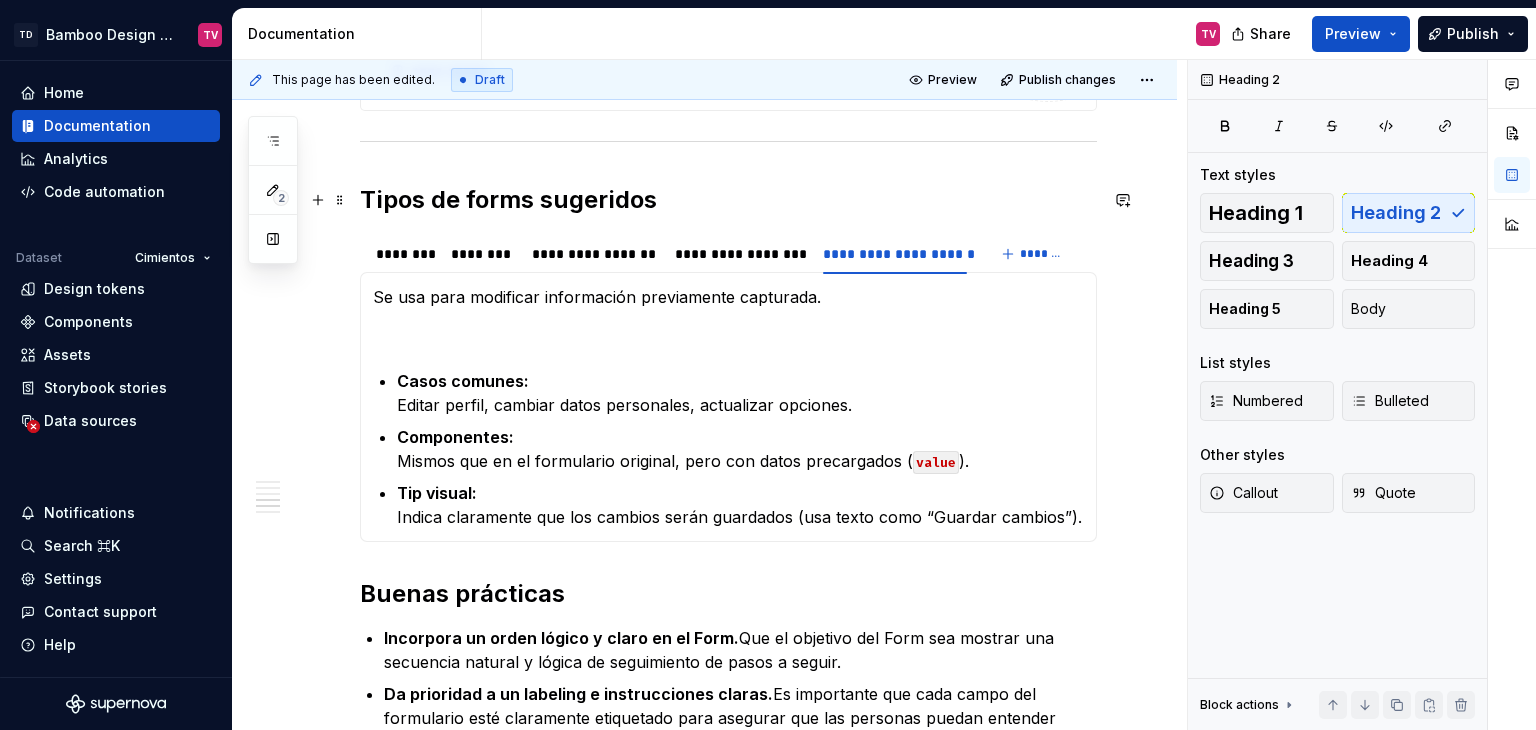 scroll, scrollTop: 2000, scrollLeft: 0, axis: vertical 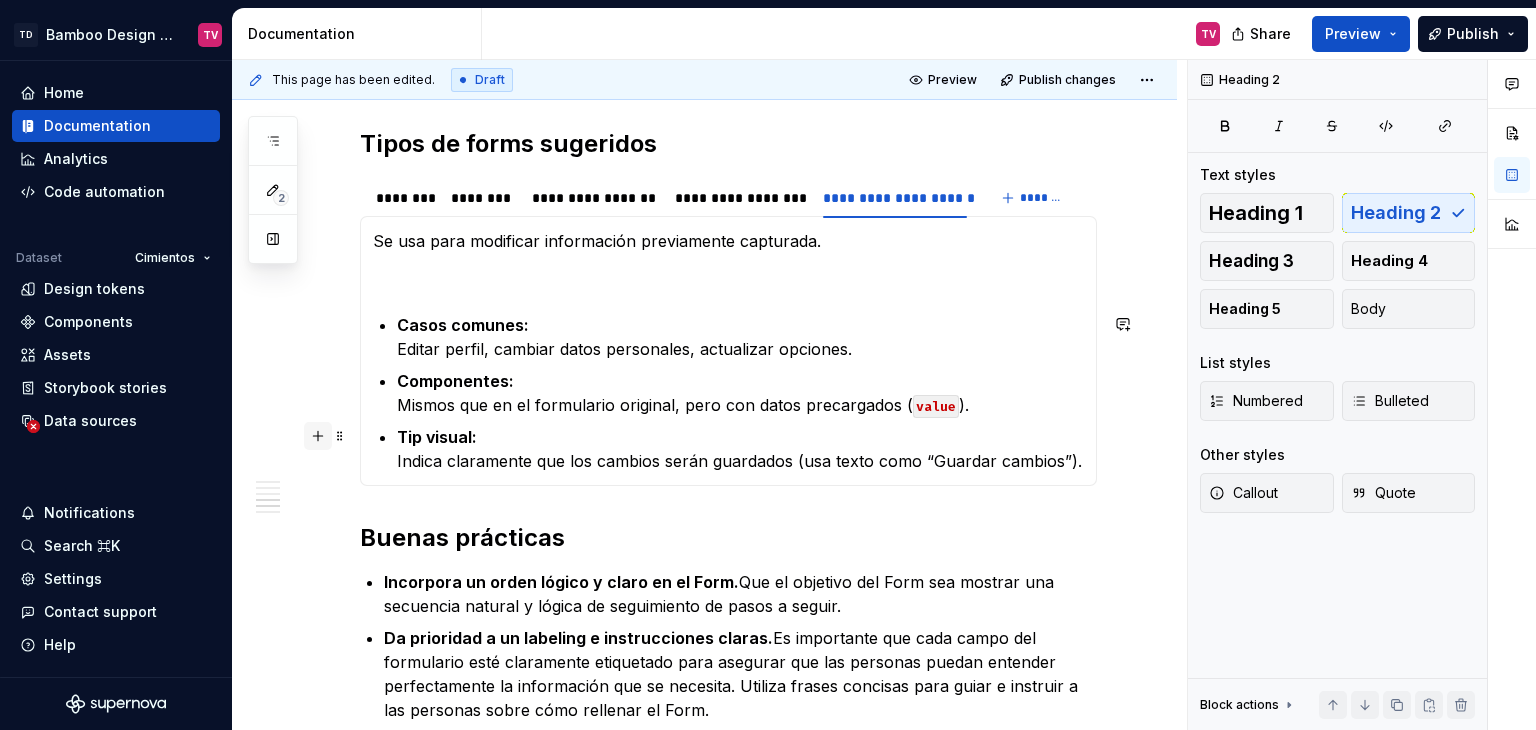click at bounding box center [318, 436] 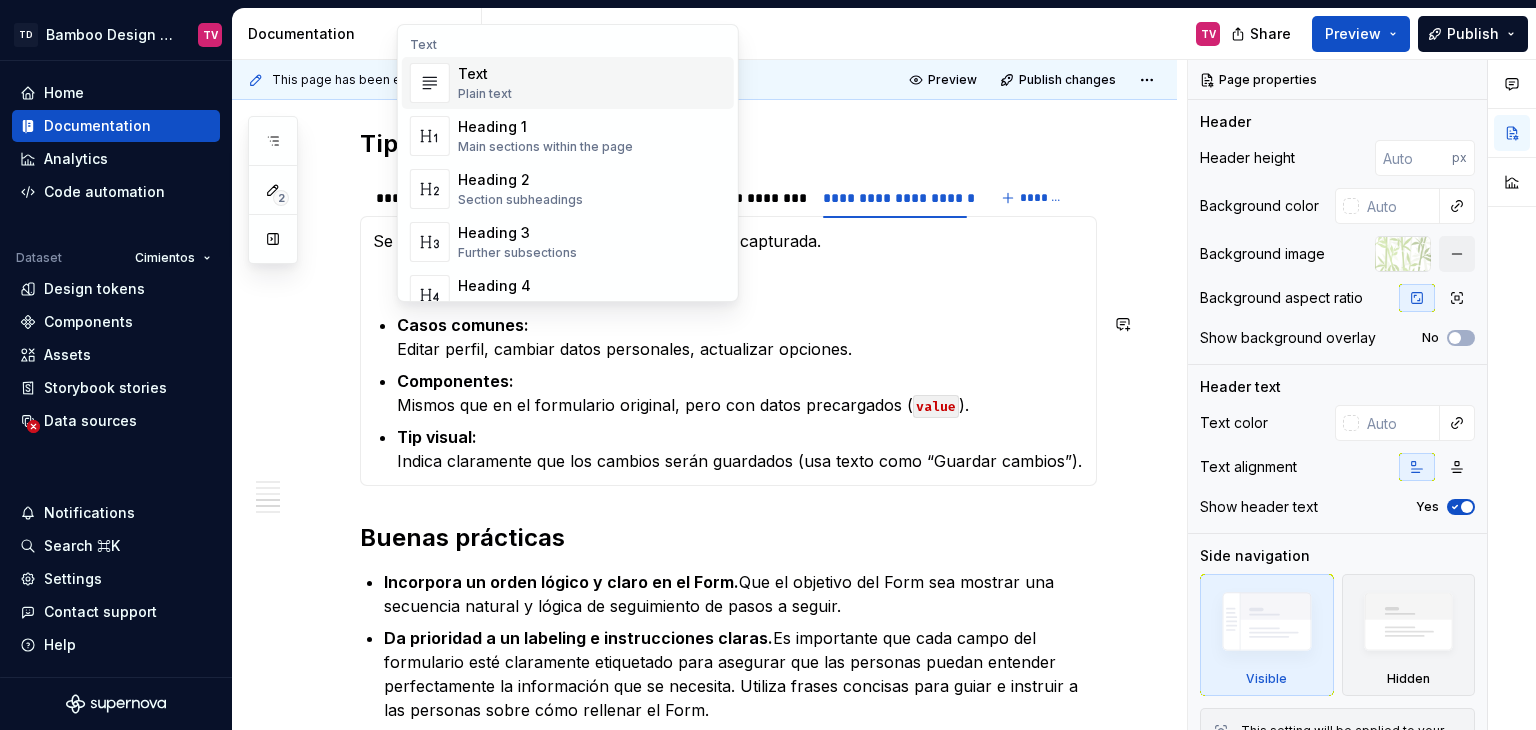 click on "Los  forms  (formularios) son un elemento que permite a las personas enviar información requerida dentro de un servidor.  Estos actúan como puentes entre la interfaz y la personas, permitiendo el ingreso de información, y básicamente se encargan de permitir interacciones. El diseño de los formularios es un aspecto sumamente importante dentro de Bamboo Design System, que, al igual que el resto de categorías de componentes, incluye sus propias guías, reglas de uso y mejores prácticas.   Principios esenciales Estructura del contenido.  Debe haber una organización de los inputs y requerimientos de manera lógica clara y simple, agrupando campos relacionados entre sí, y determinando qué tipo de información es esencial. UX Writing.  Usar labels claros, con una redacción simple y amigable, y ofreciendo instrucciones claras cuando es necesario, permite una mejor conversión e interacción con las personas. Experiencia de usuario (UX). Diseño visual (UI). Diseño interactivo. Componentes recomendados ." at bounding box center (704, 74) 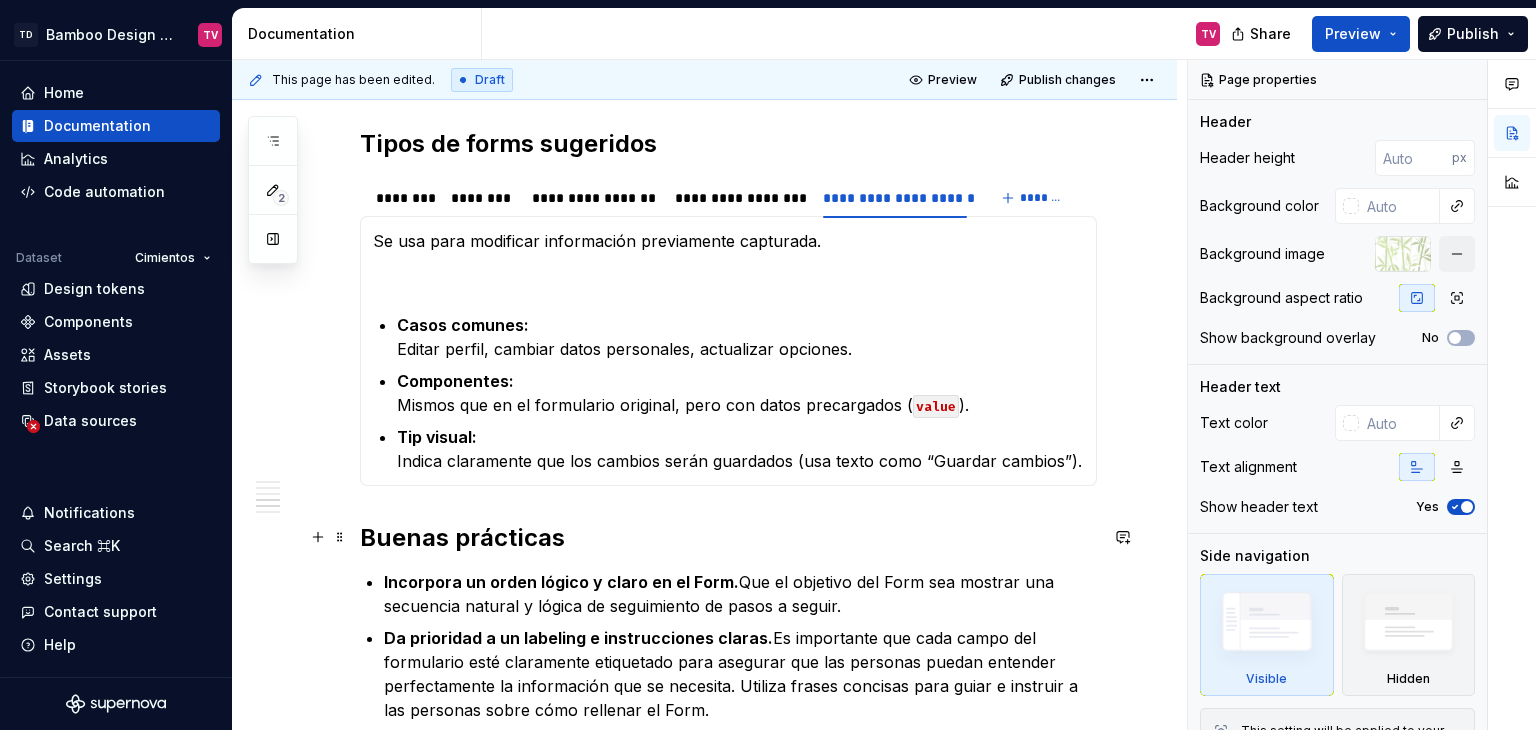 click on "Los  forms  (formularios) son un elemento que permite a las personas enviar información requerida dentro de un servidor.  Estos actúan como puentes entre la interfaz y la personas, permitiendo el ingreso de información, y básicamente se encargan de permitir interacciones. El diseño de los formularios es un aspecto sumamente importante dentro de Bamboo Design System, que, al igual que el resto de categorías de componentes, incluye sus propias guías, reglas de uso y mejores prácticas.   Principios esenciales Estructura del contenido.  Debe haber una organización de los inputs y requerimientos de manera lógica clara y simple, agrupando campos relacionados entre sí, y determinando qué tipo de información es esencial. UX Writing.  Usar labels claros, con una redacción simple y amigable, y ofreciendo instrucciones claras cuando es necesario, permite una mejor conversión e interacción con las personas. Experiencia de usuario (UX). Diseño visual (UI). Diseño interactivo. Componentes recomendados ." at bounding box center (704, 74) 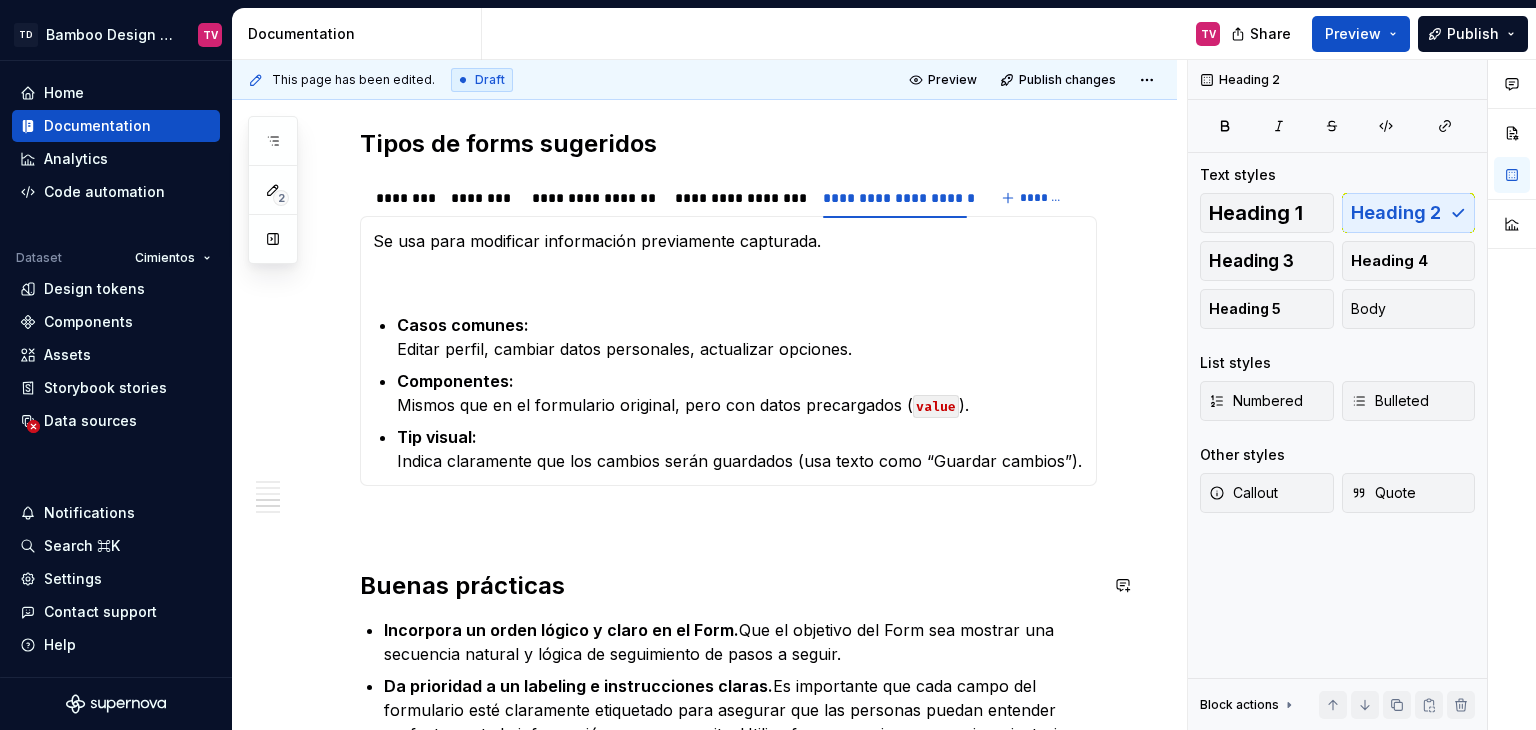 click at bounding box center [728, 522] 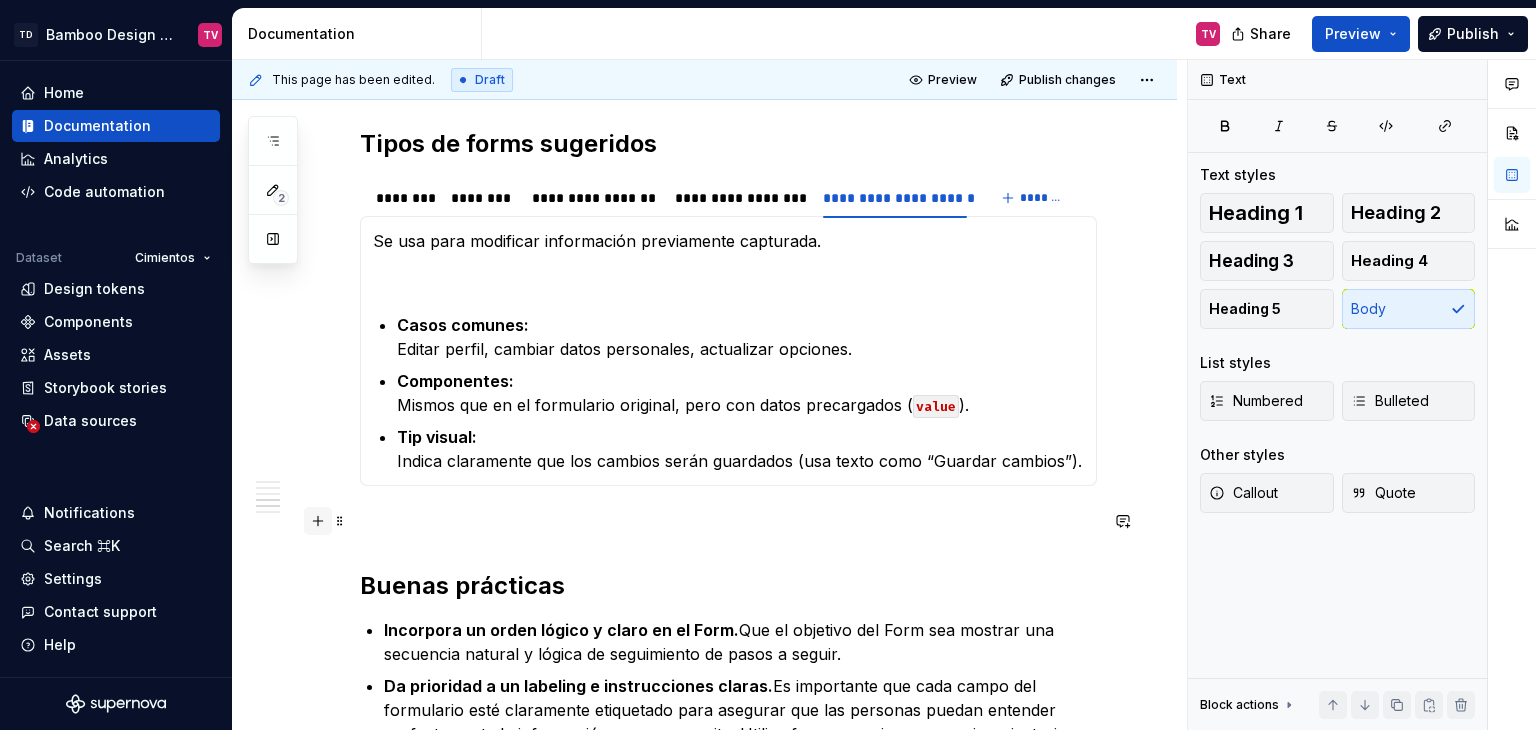 click at bounding box center (318, 521) 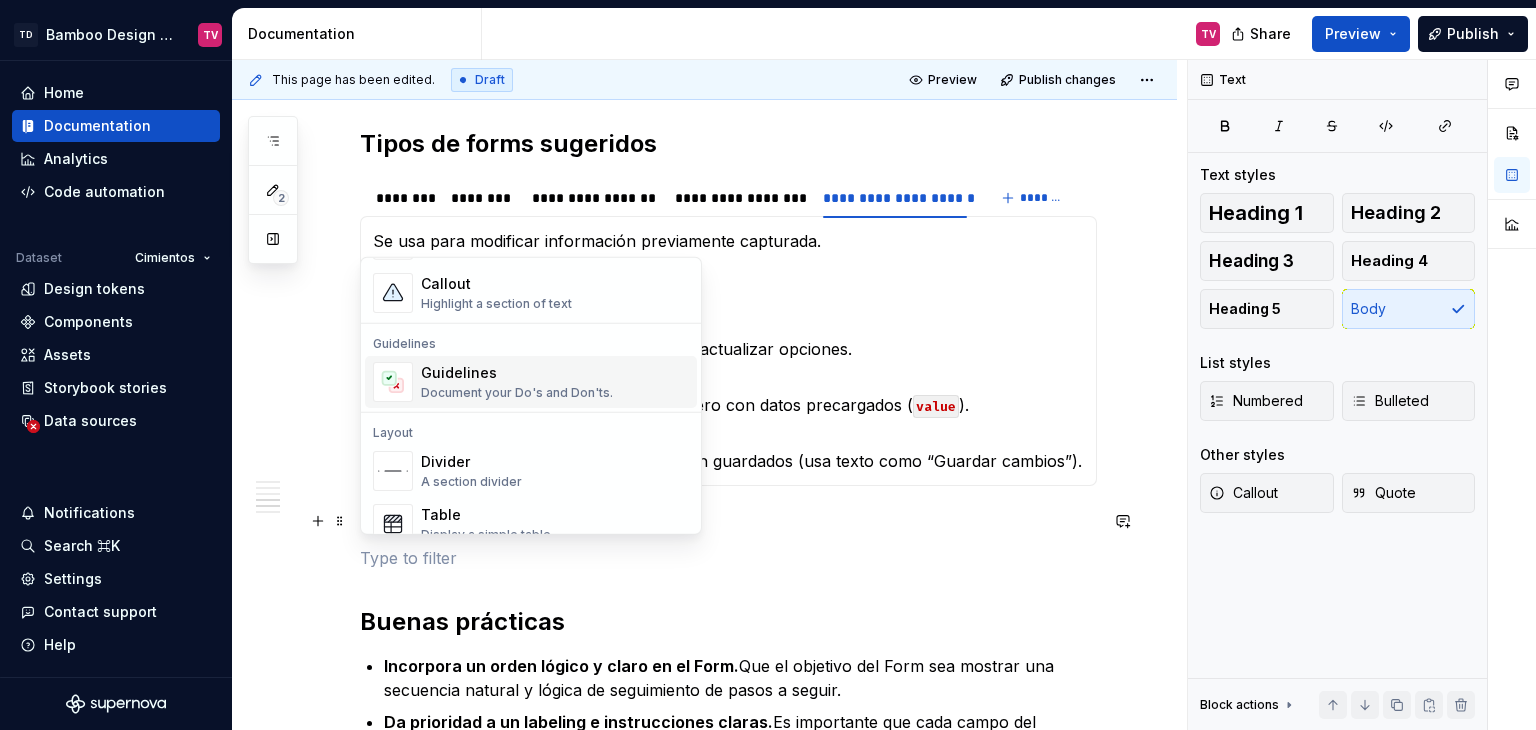 scroll, scrollTop: 600, scrollLeft: 0, axis: vertical 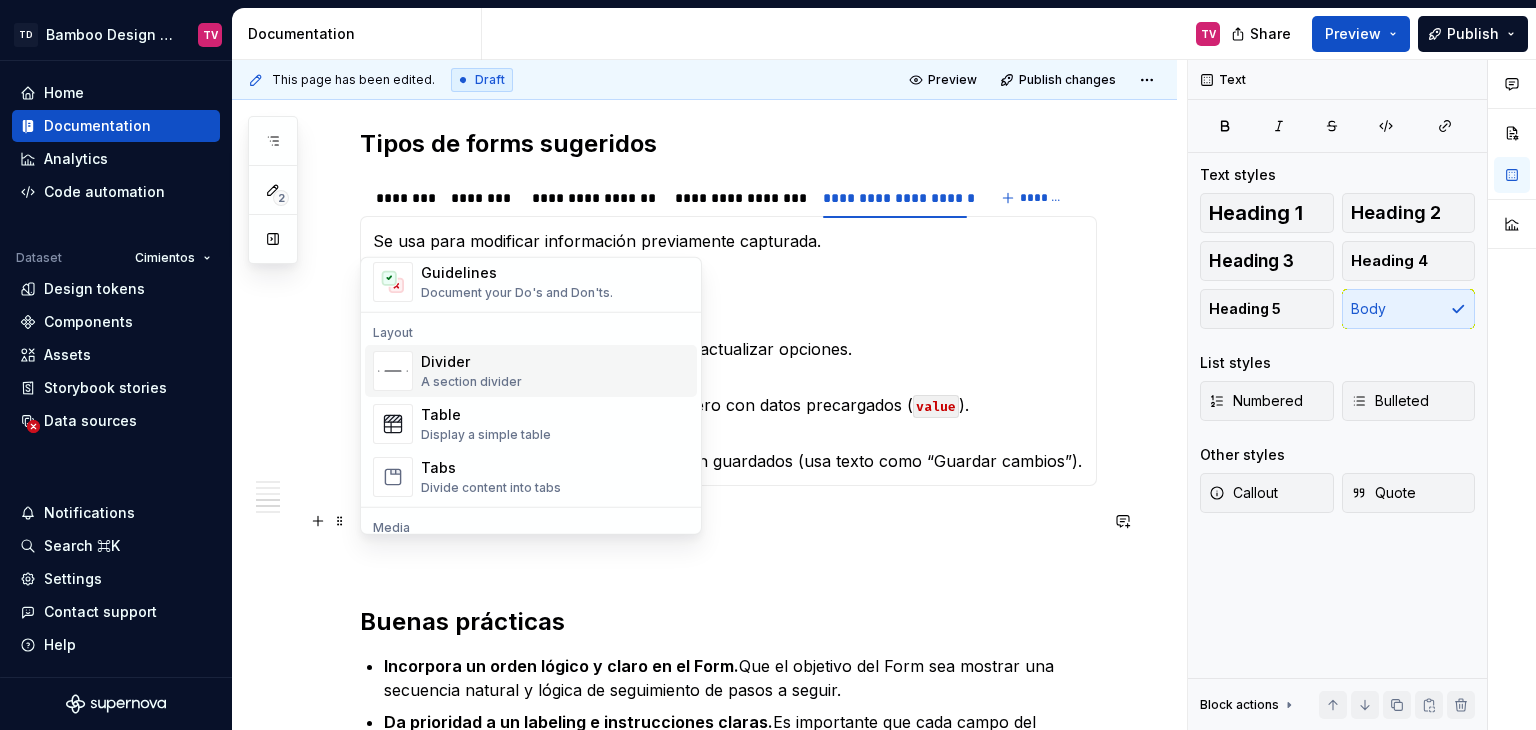click on "Divider" at bounding box center [471, 362] 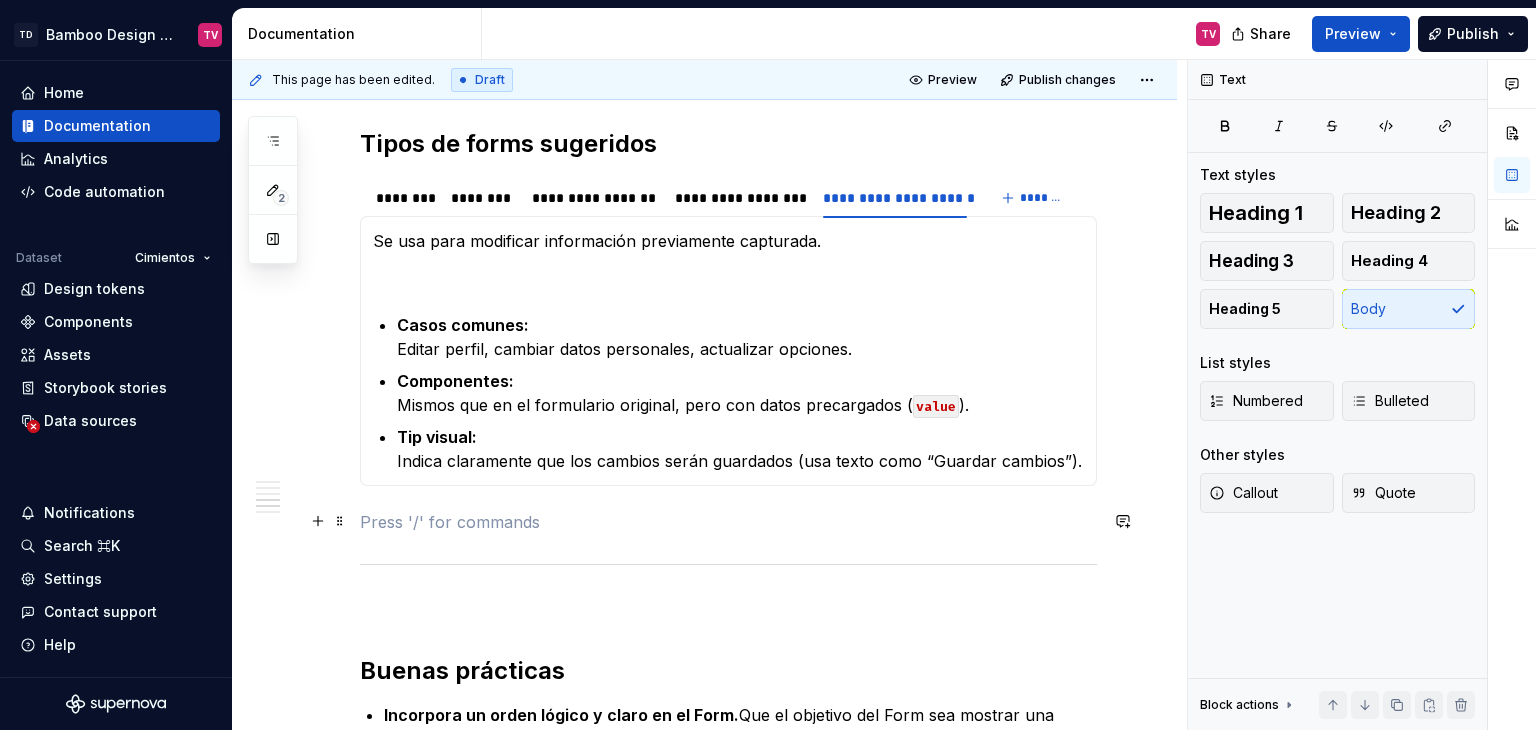 click at bounding box center [728, 522] 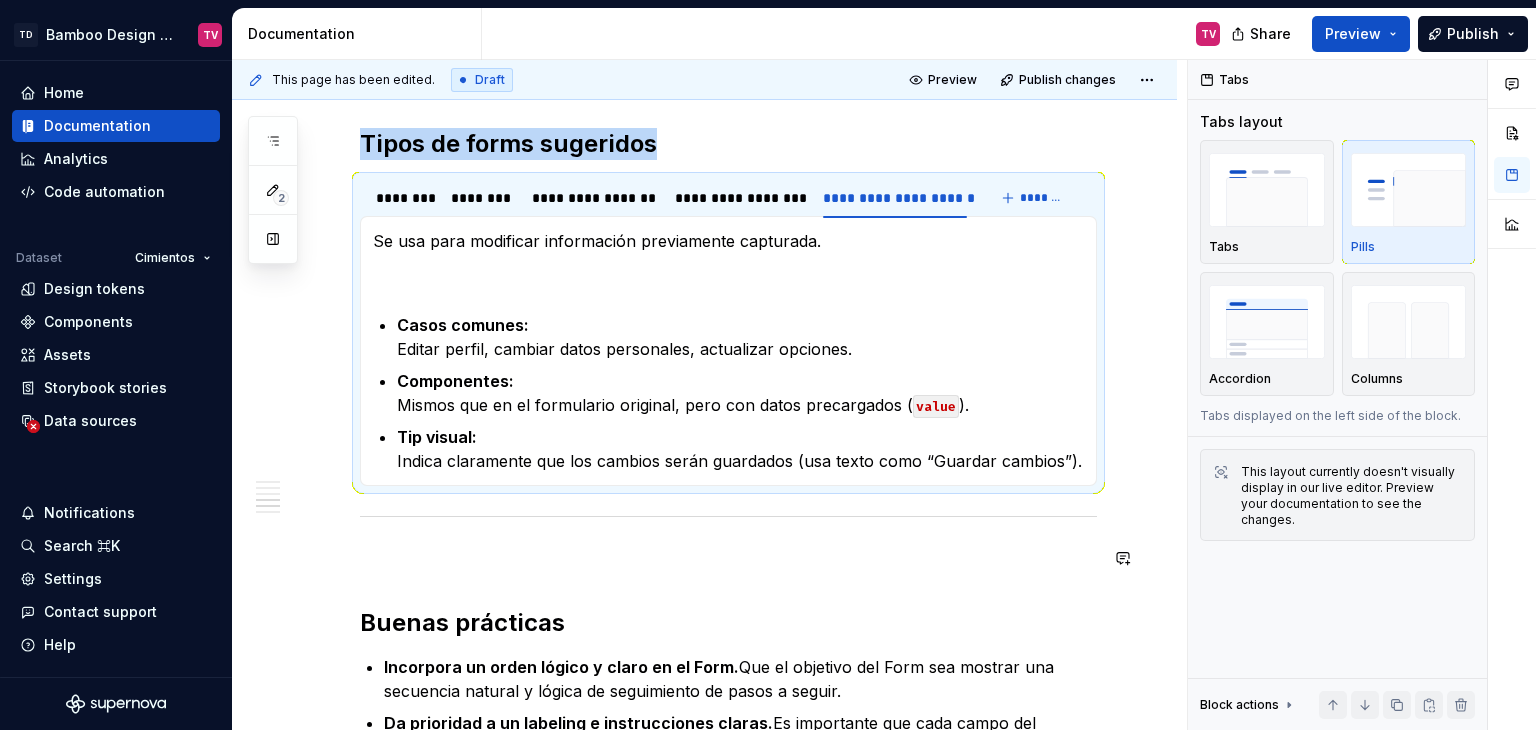 click on "Los  forms  (formularios) son un elemento que permite a las personas enviar información requerida dentro de un servidor.  Estos actúan como puentes entre la interfaz y la personas, permitiendo el ingreso de información, y básicamente se encargan de permitir interacciones. El diseño de los formularios es un aspecto sumamente importante dentro de Bamboo Design System, que, al igual que el resto de categorías de componentes, incluye sus propias guías, reglas de uso y mejores prácticas.   Principios esenciales Estructura del contenido.  Debe haber una organización de los inputs y requerimientos de manera lógica clara y simple, agrupando campos relacionados entre sí, y determinando qué tipo de información es esencial. UX Writing.  Usar labels claros, con una redacción simple y amigable, y ofreciendo instrucciones claras cuando es necesario, permite una mejor conversión e interacción con las personas. Experiencia de usuario (UX). Diseño visual (UI). Diseño interactivo. Componentes recomendados ." at bounding box center (728, 19) 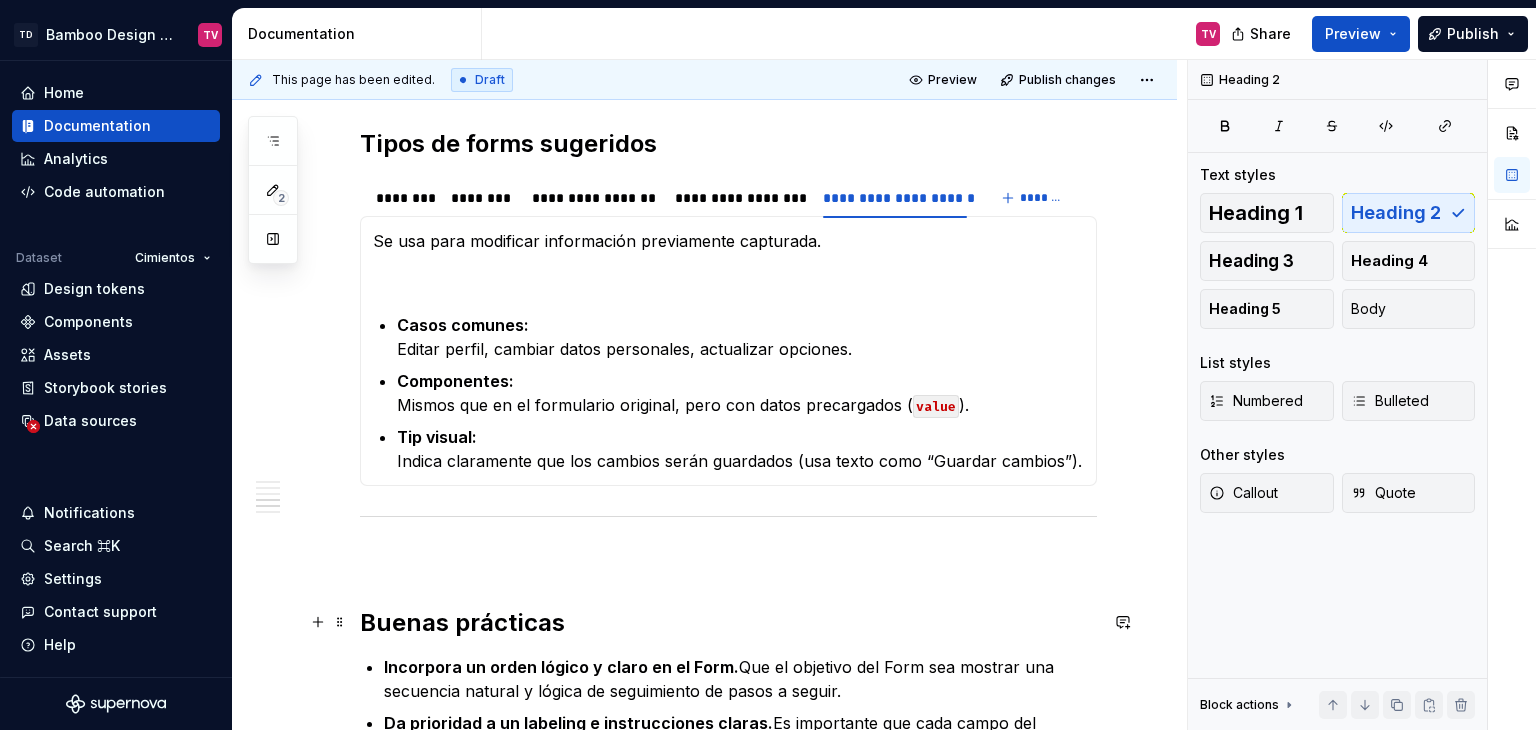 click on "Buenas prácticas" at bounding box center (728, 623) 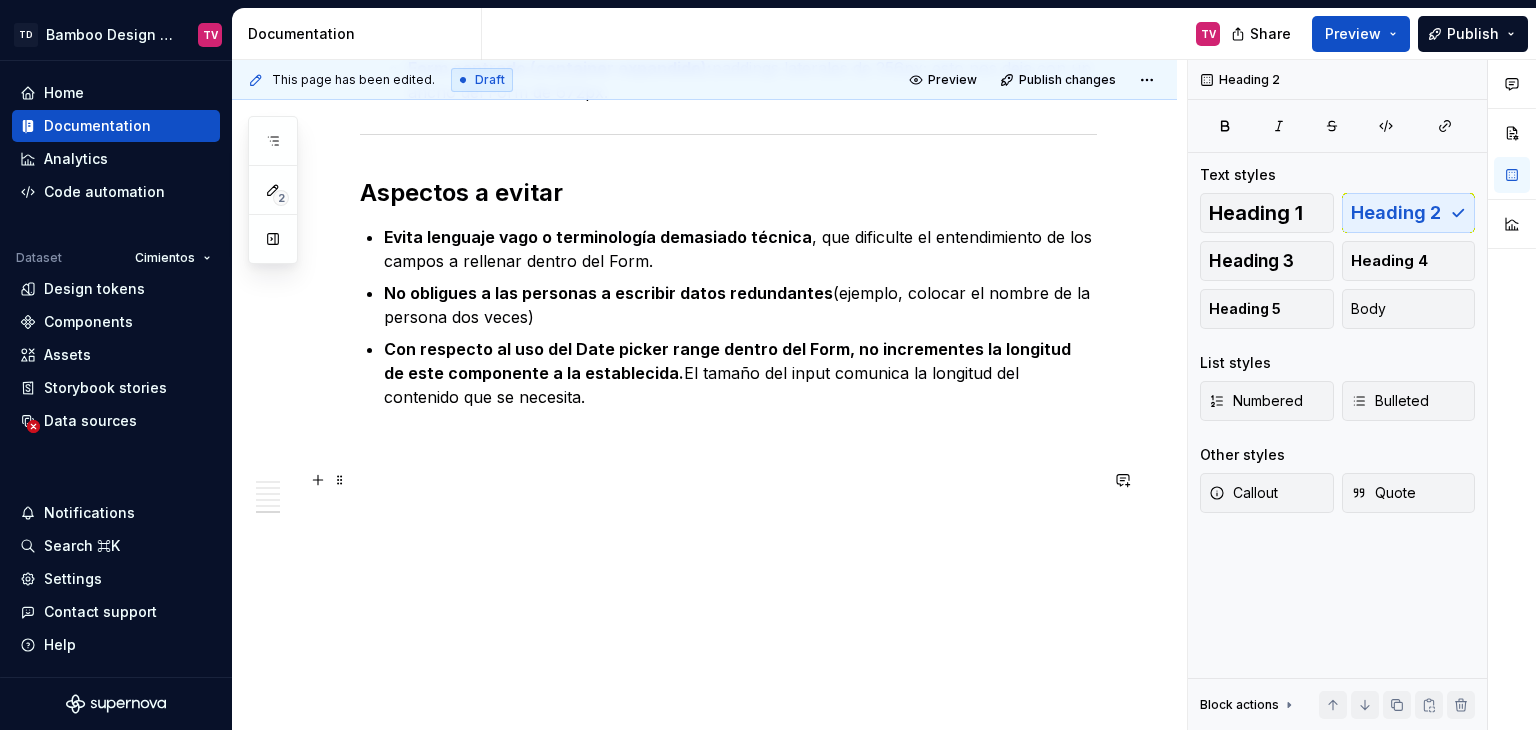 scroll, scrollTop: 3108, scrollLeft: 0, axis: vertical 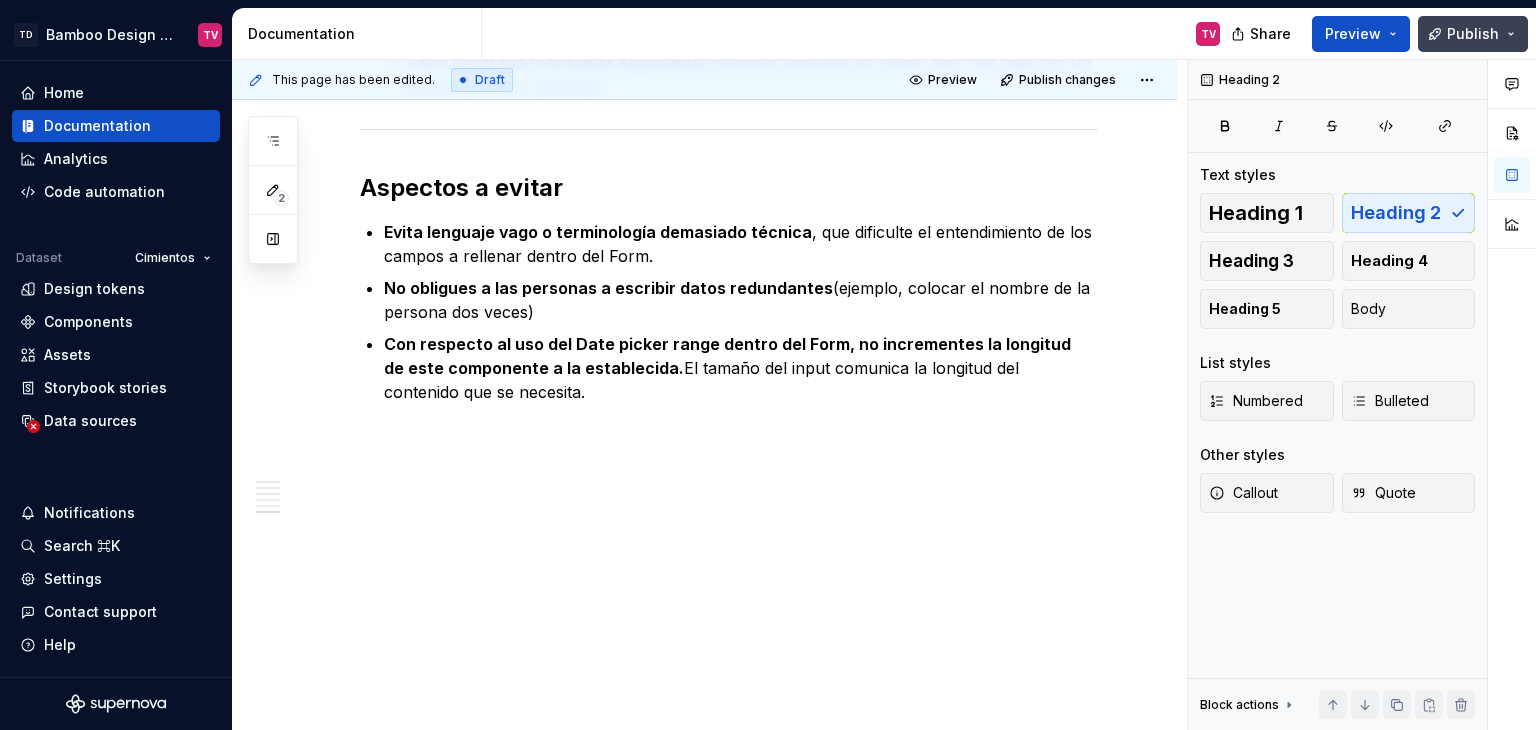 click on "Publish" at bounding box center (1473, 34) 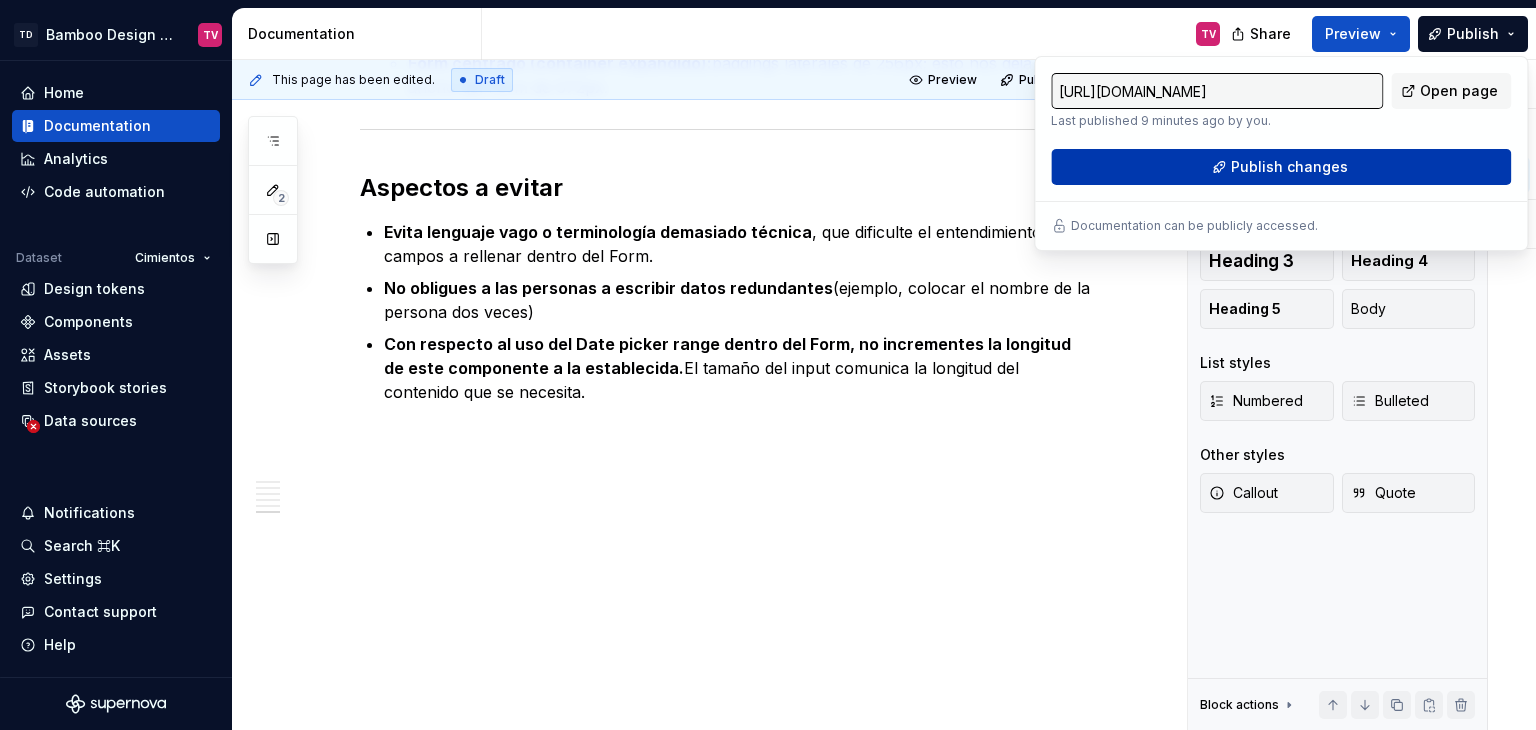 click on "Publish changes" at bounding box center (1289, 167) 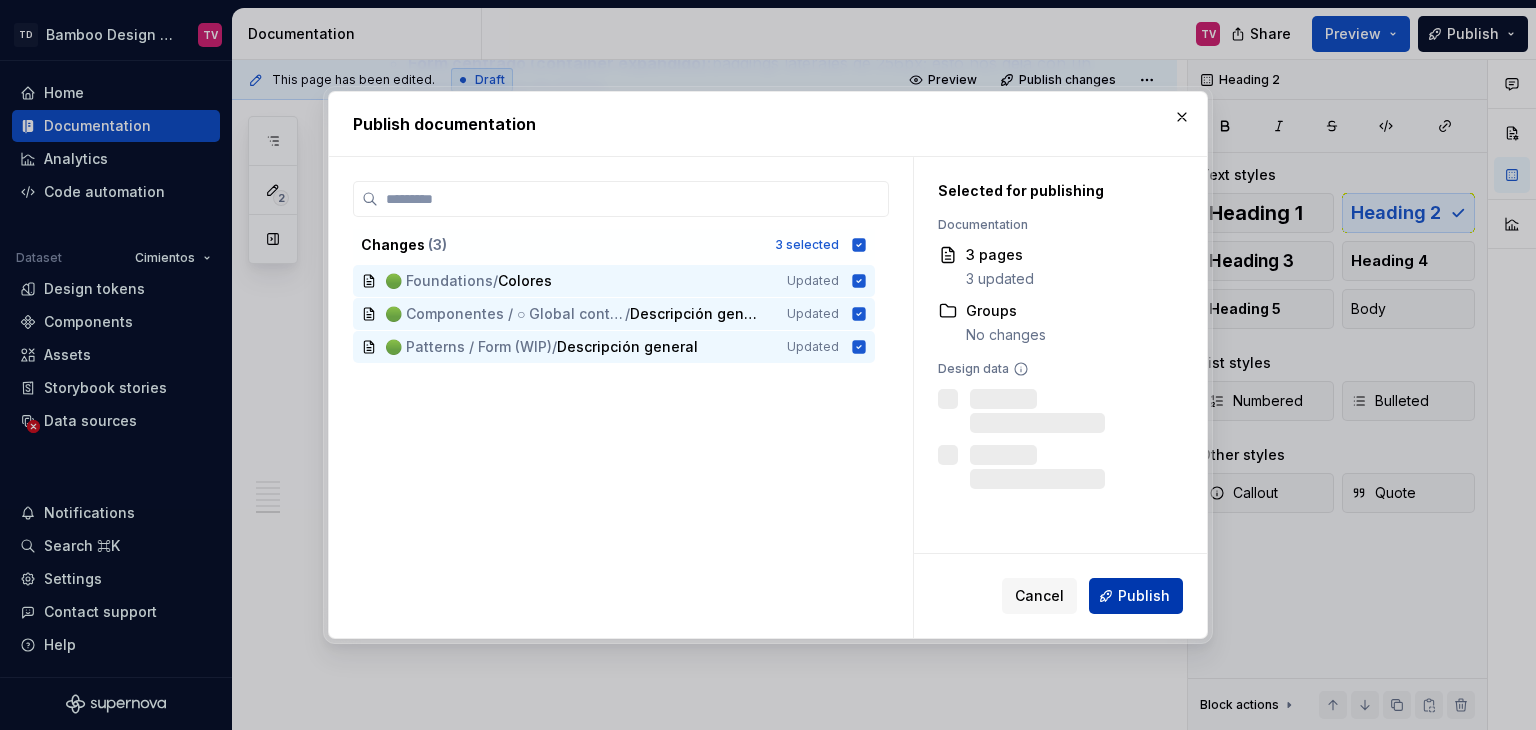 click on "Publish" at bounding box center [1144, 596] 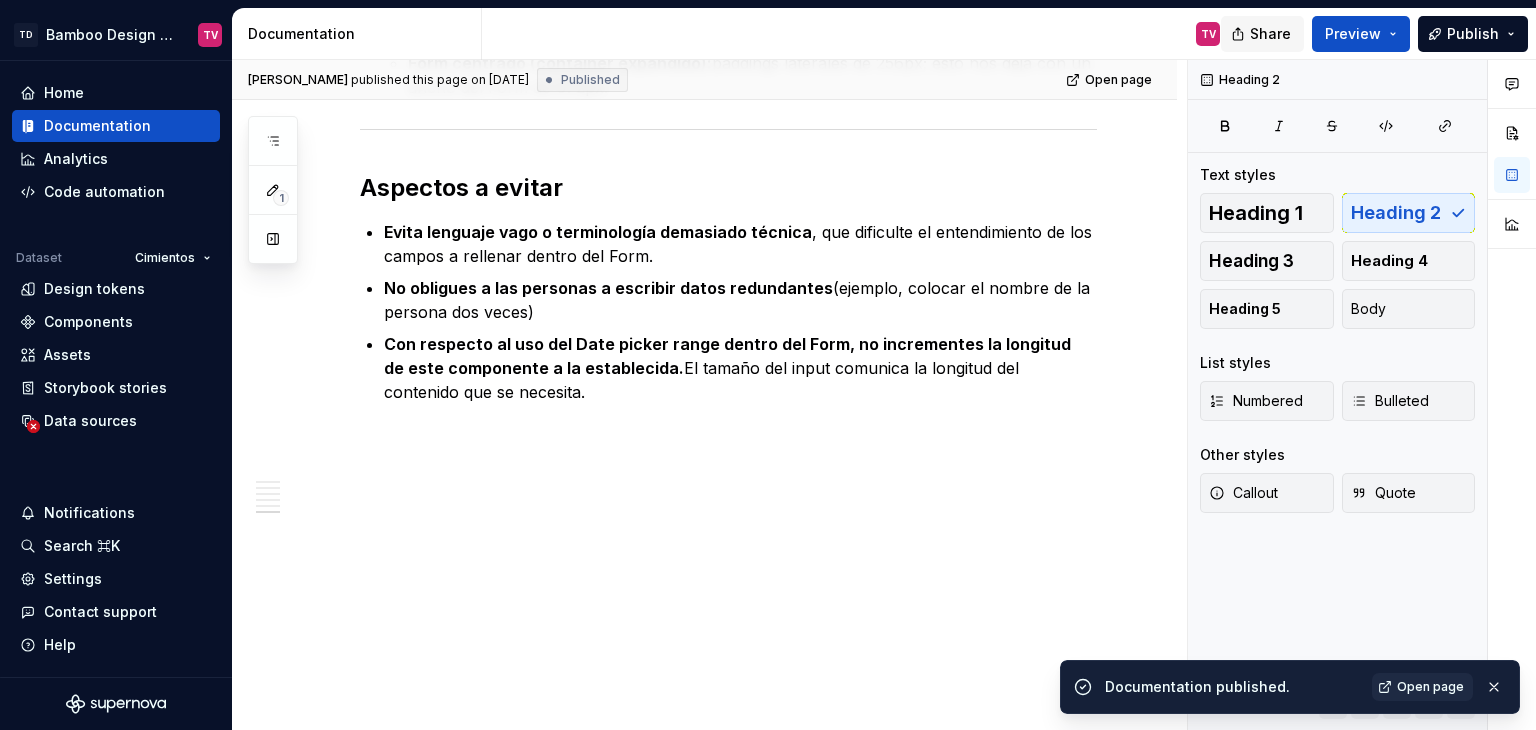 click on "Share" at bounding box center (1270, 34) 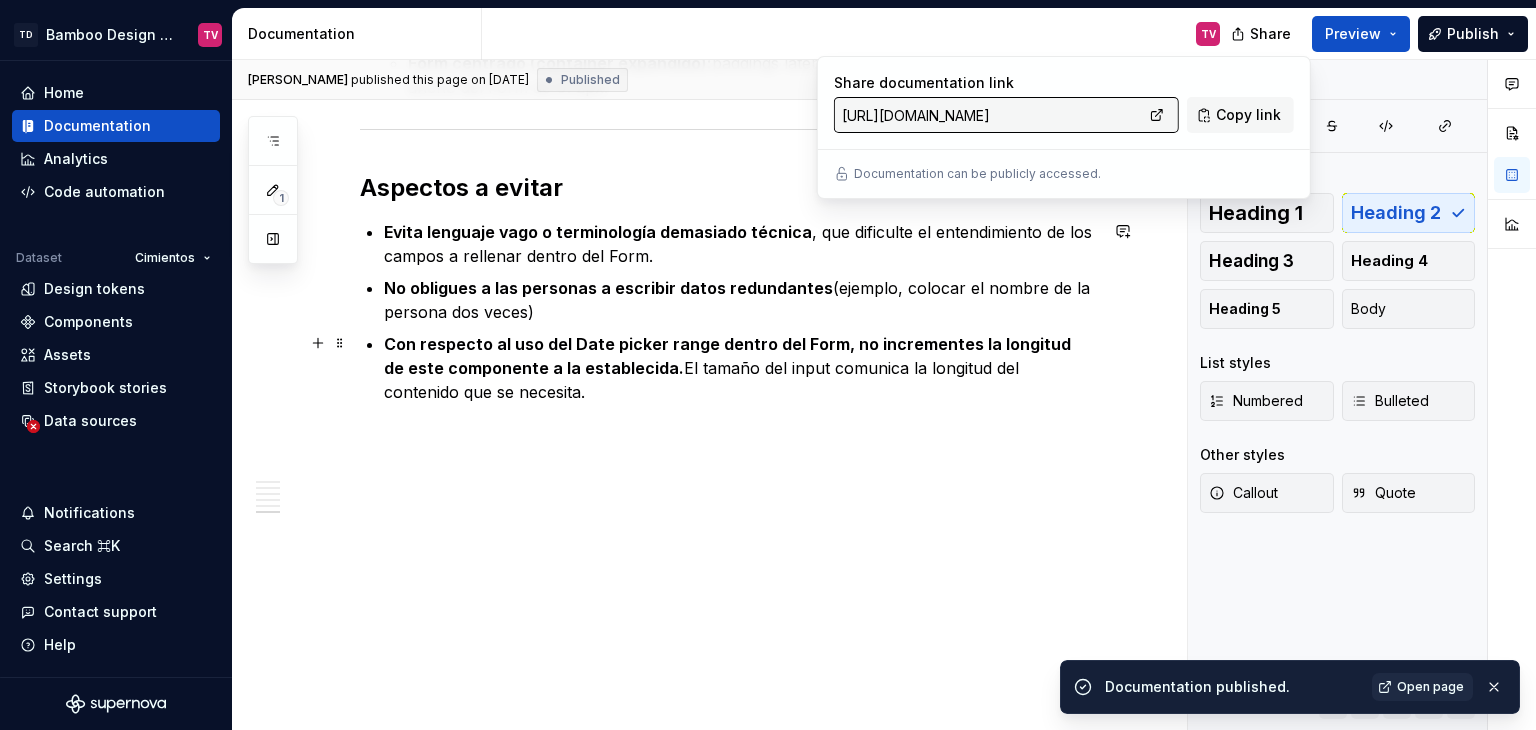 click on "Los  forms  (formularios) son un elemento que permite a las personas enviar información requerida dentro de un servidor.  Estos actúan como puentes entre la interfaz y la personas, permitiendo el ingreso de información, y básicamente se encargan de permitir interacciones. El diseño de los formularios es un aspecto sumamente importante dentro de Bamboo Design System, que, al igual que el resto de categorías de componentes, incluye sus propias guías, reglas de uso y mejores prácticas.   Principios esenciales Estructura del contenido.  Debe haber una organización de los inputs y requerimientos de manera lógica clara y simple, agrupando campos relacionados entre sí, y determinando qué tipo de información es esencial. UX Writing.  Usar labels claros, con una redacción simple y amigable, y ofreciendo instrucciones claras cuando es necesario, permite una mejor conversión e interacción con las personas. Experiencia de usuario (UX). Diseño visual (UI). Diseño interactivo. Componentes recomendados ." at bounding box center (704, -1016) 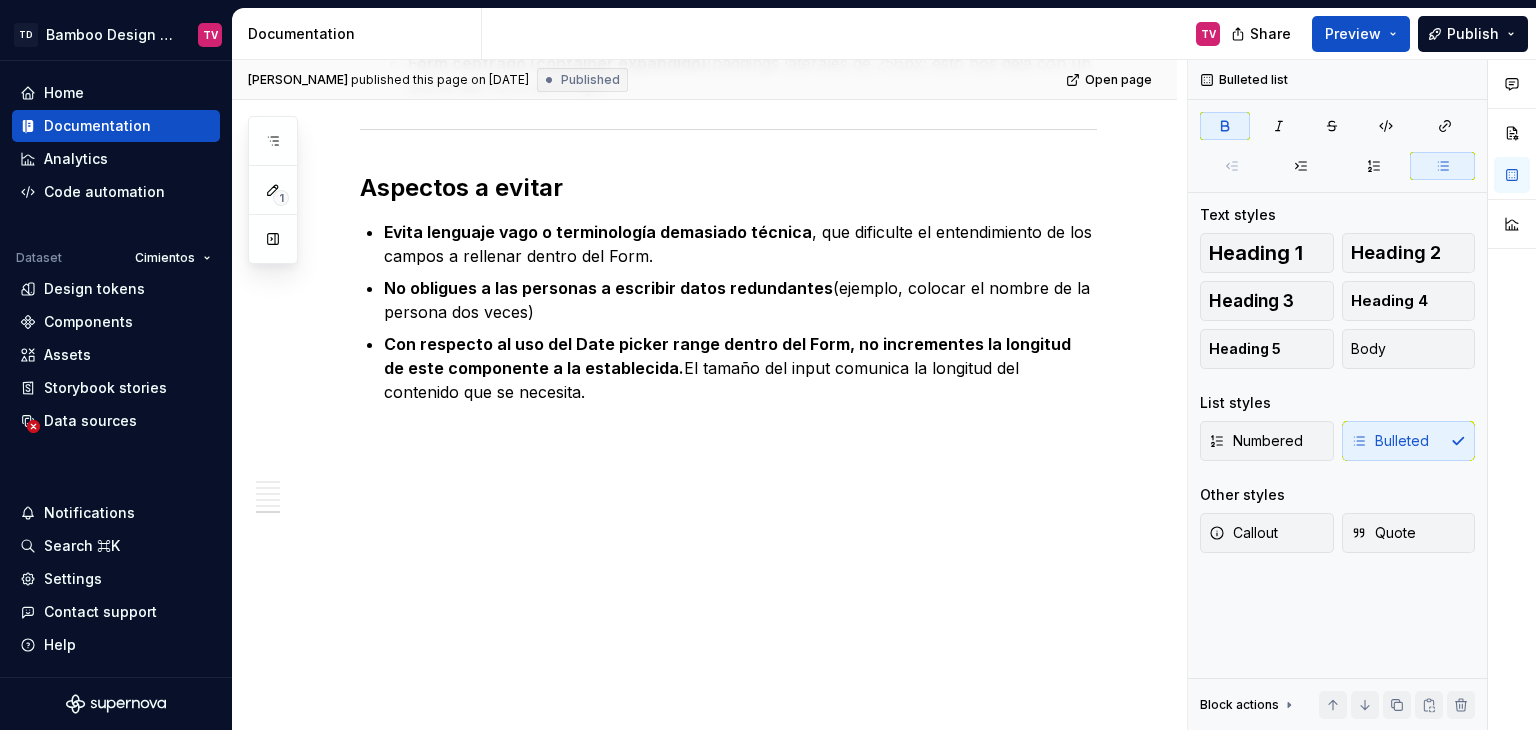 type on "*" 